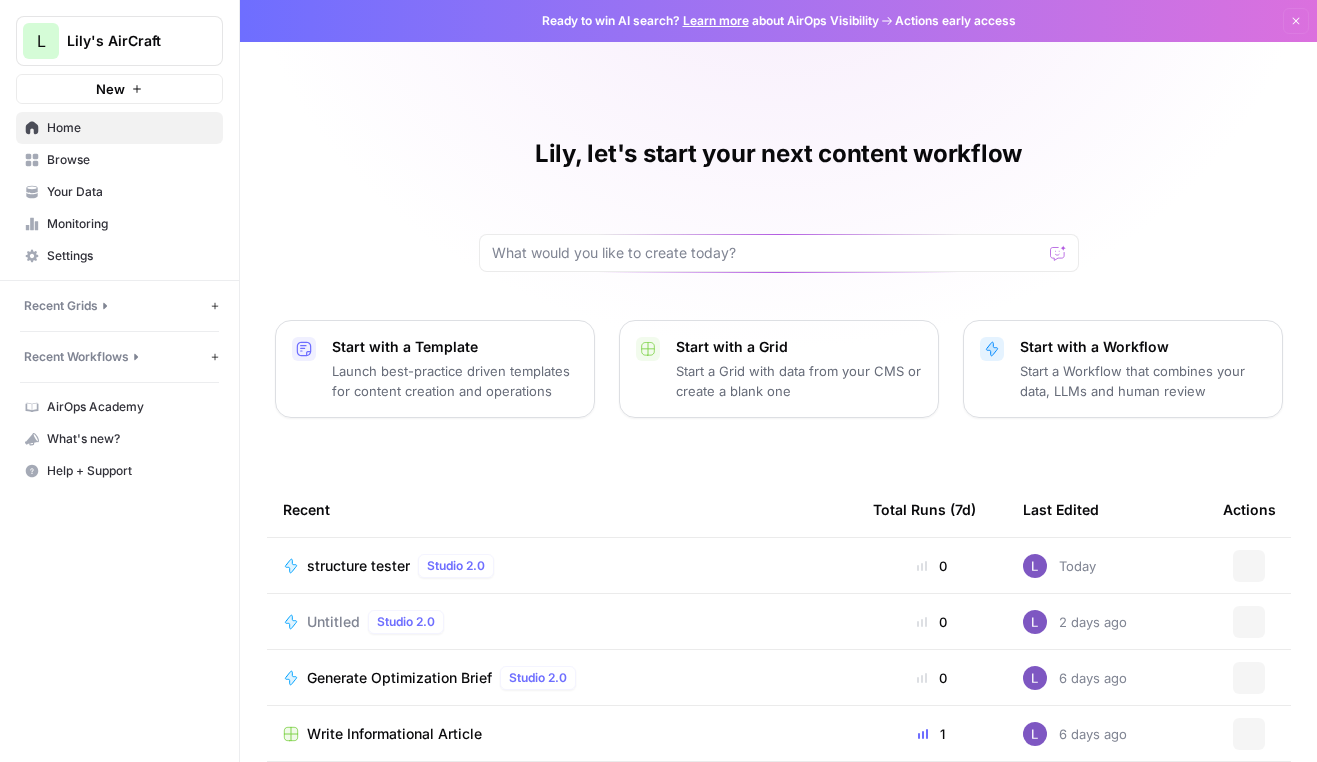 scroll, scrollTop: 0, scrollLeft: 0, axis: both 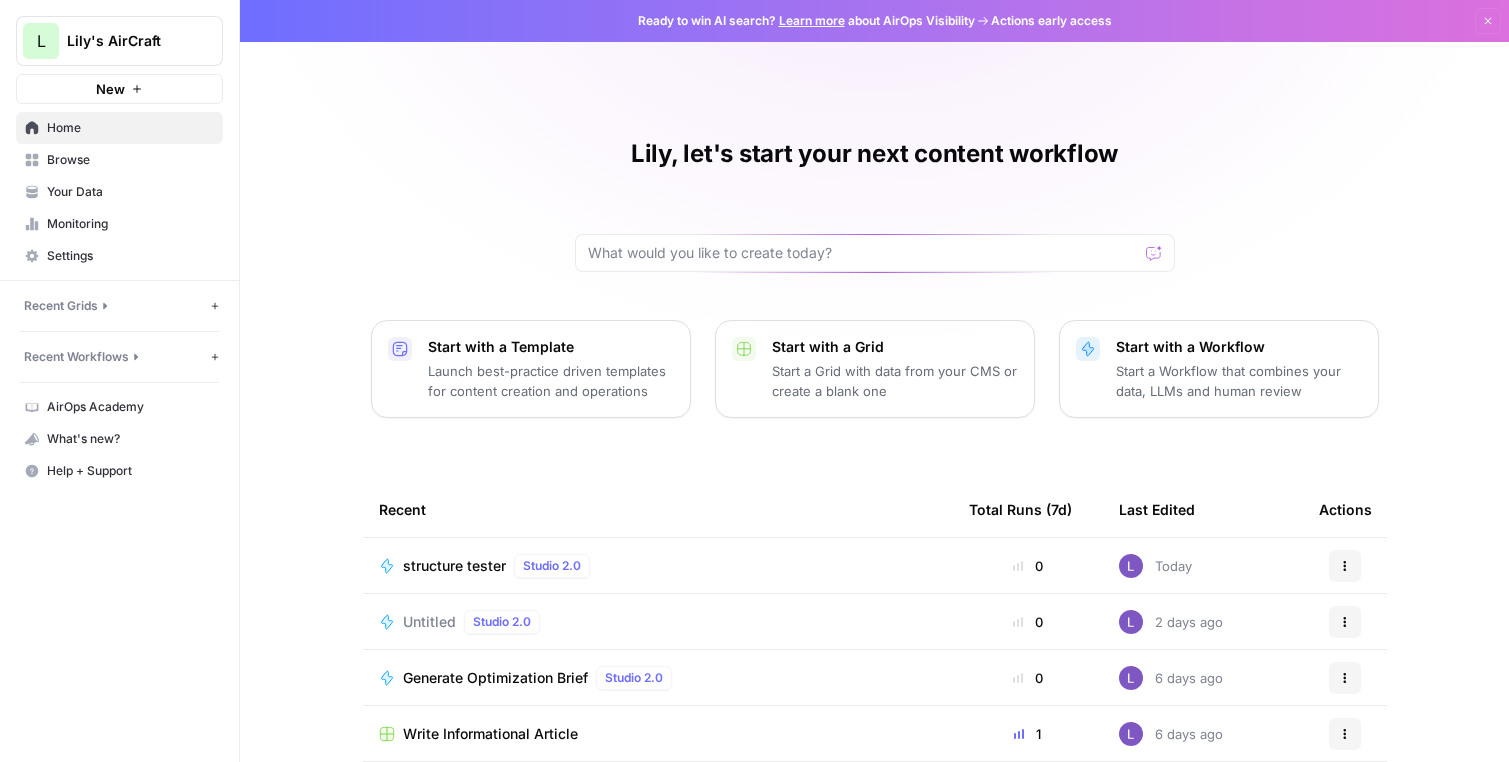 click on "Home Browse Your Data Monitoring Settings" at bounding box center [119, 192] 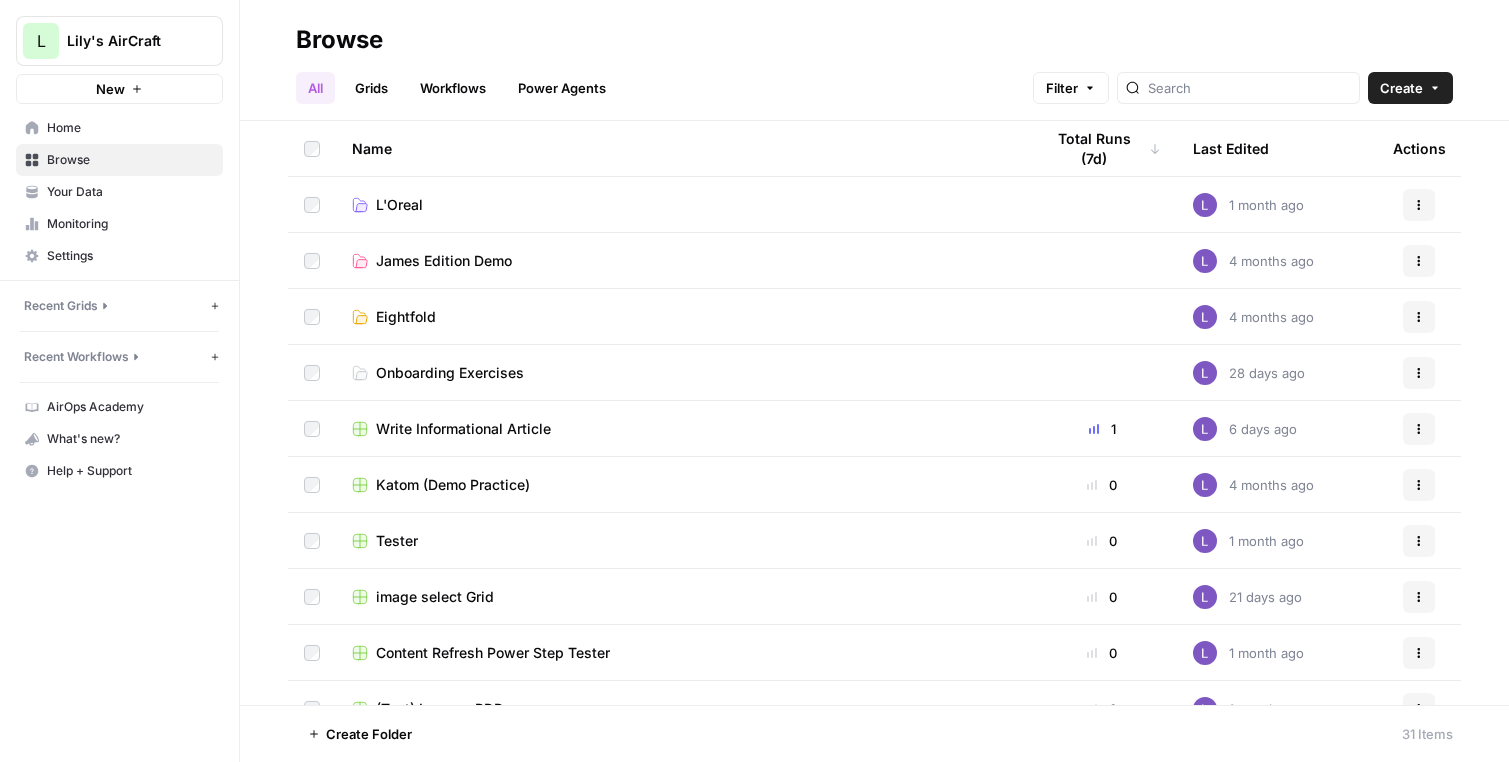 click on "Workflows" at bounding box center [453, 88] 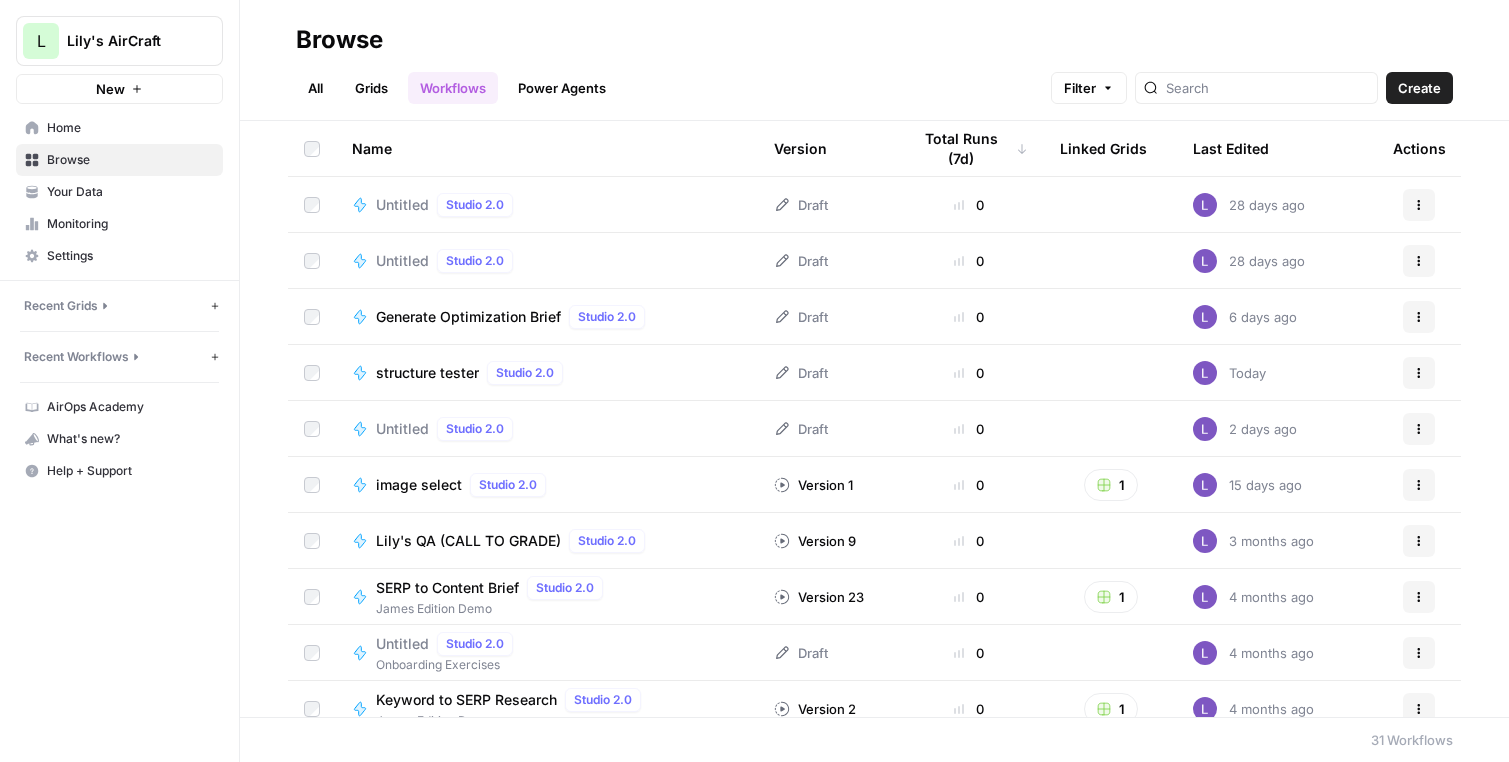 click on "Create" at bounding box center (1419, 88) 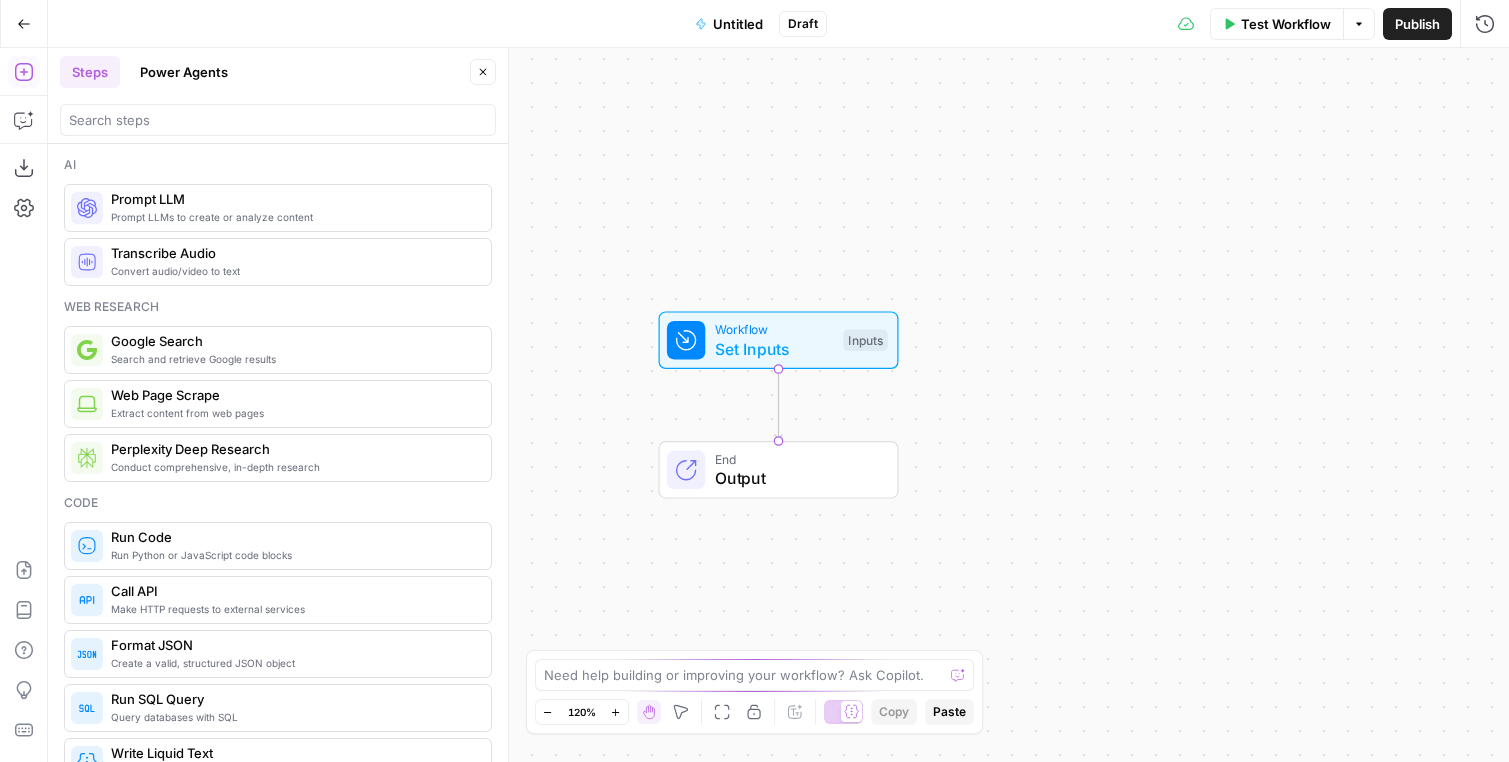 click on "Workflow" at bounding box center [774, 329] 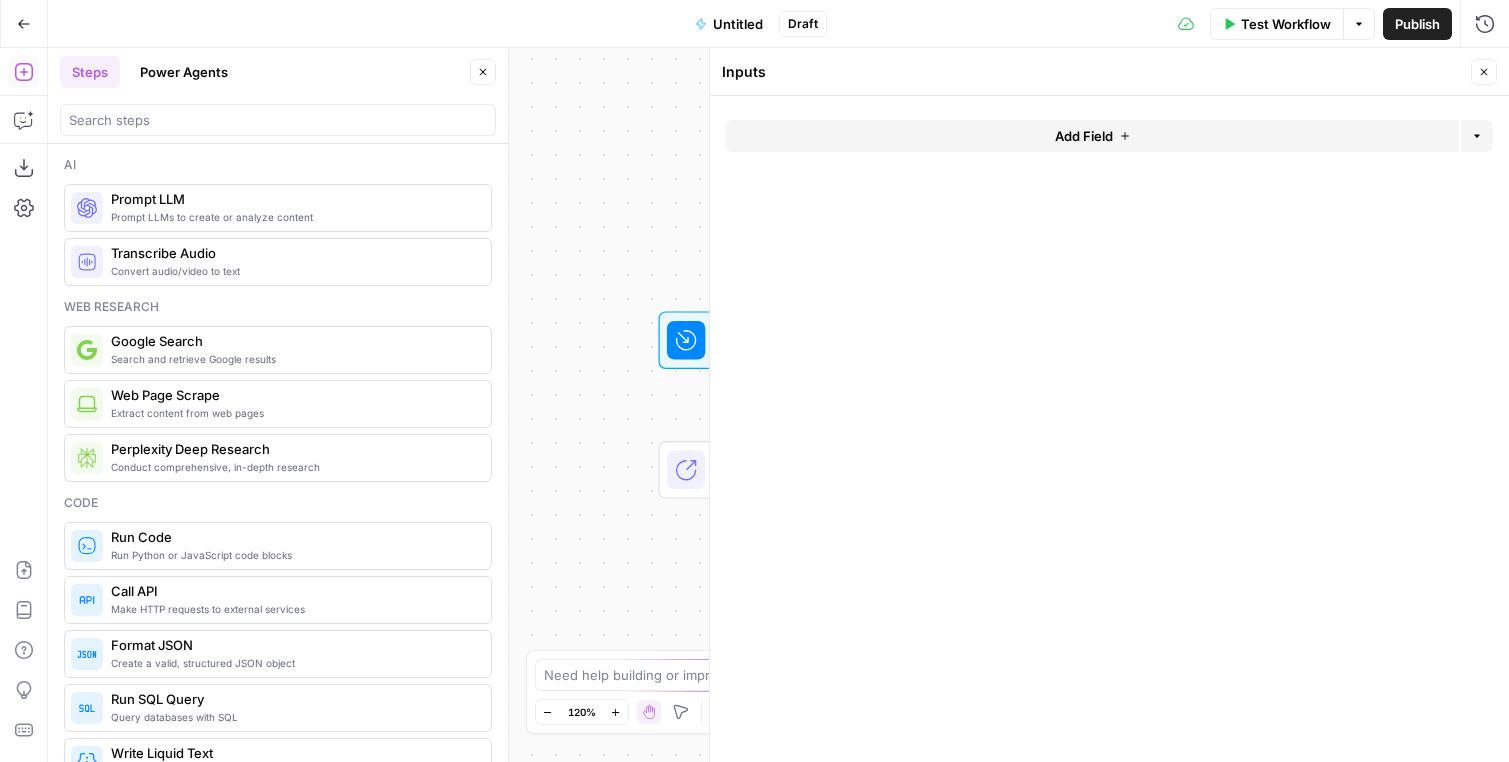 click on "Add Field" at bounding box center [1092, 136] 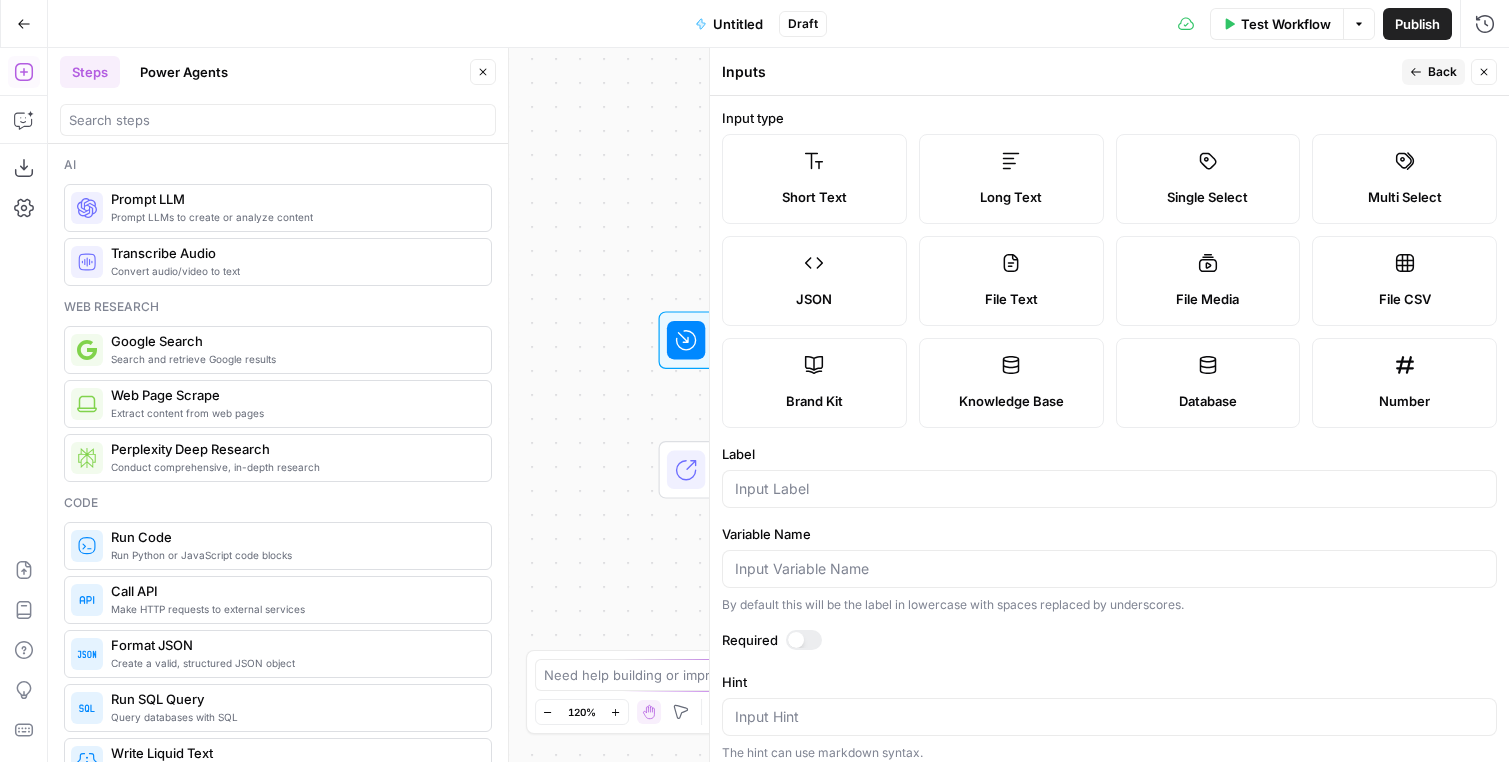 click at bounding box center (1109, 489) 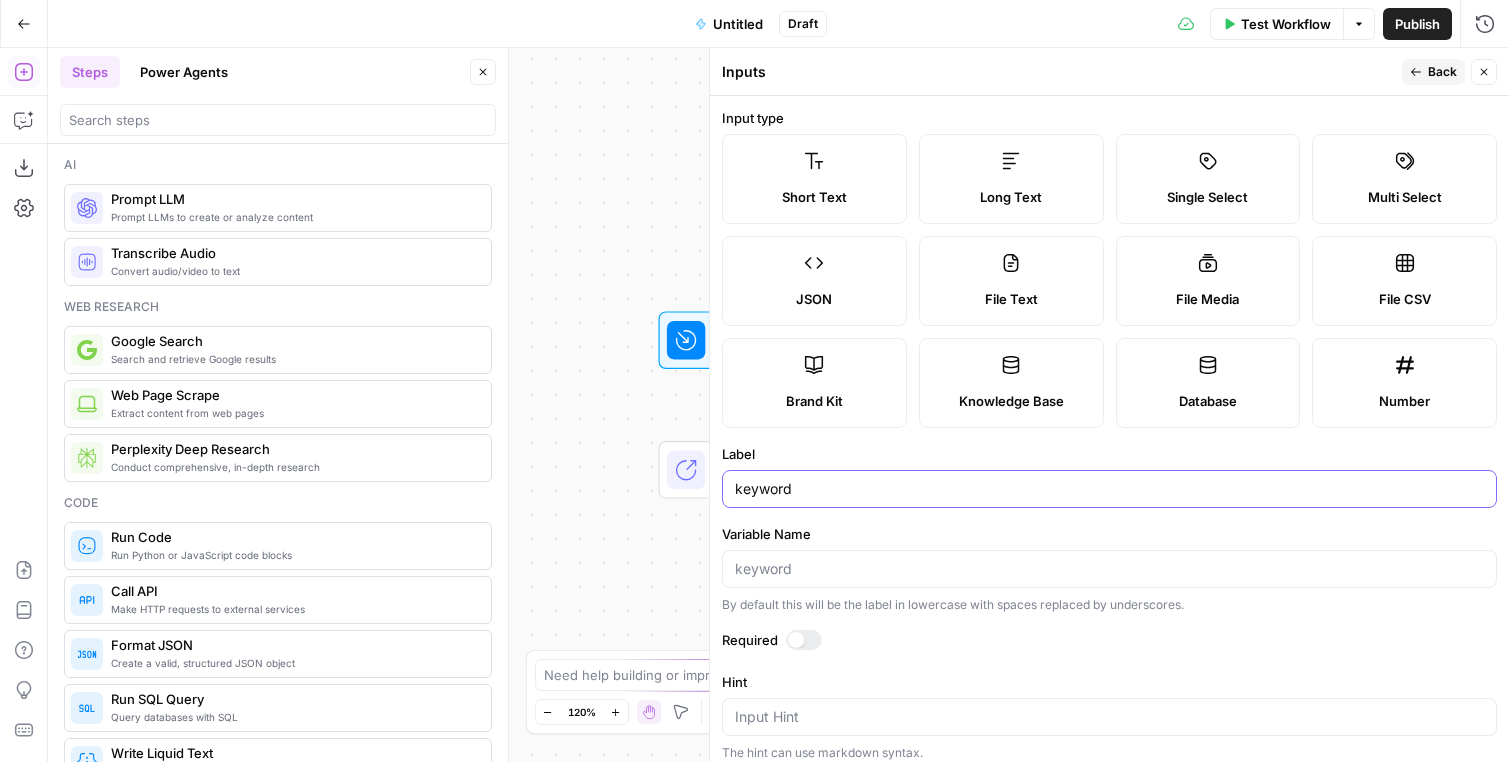 type on "keyword" 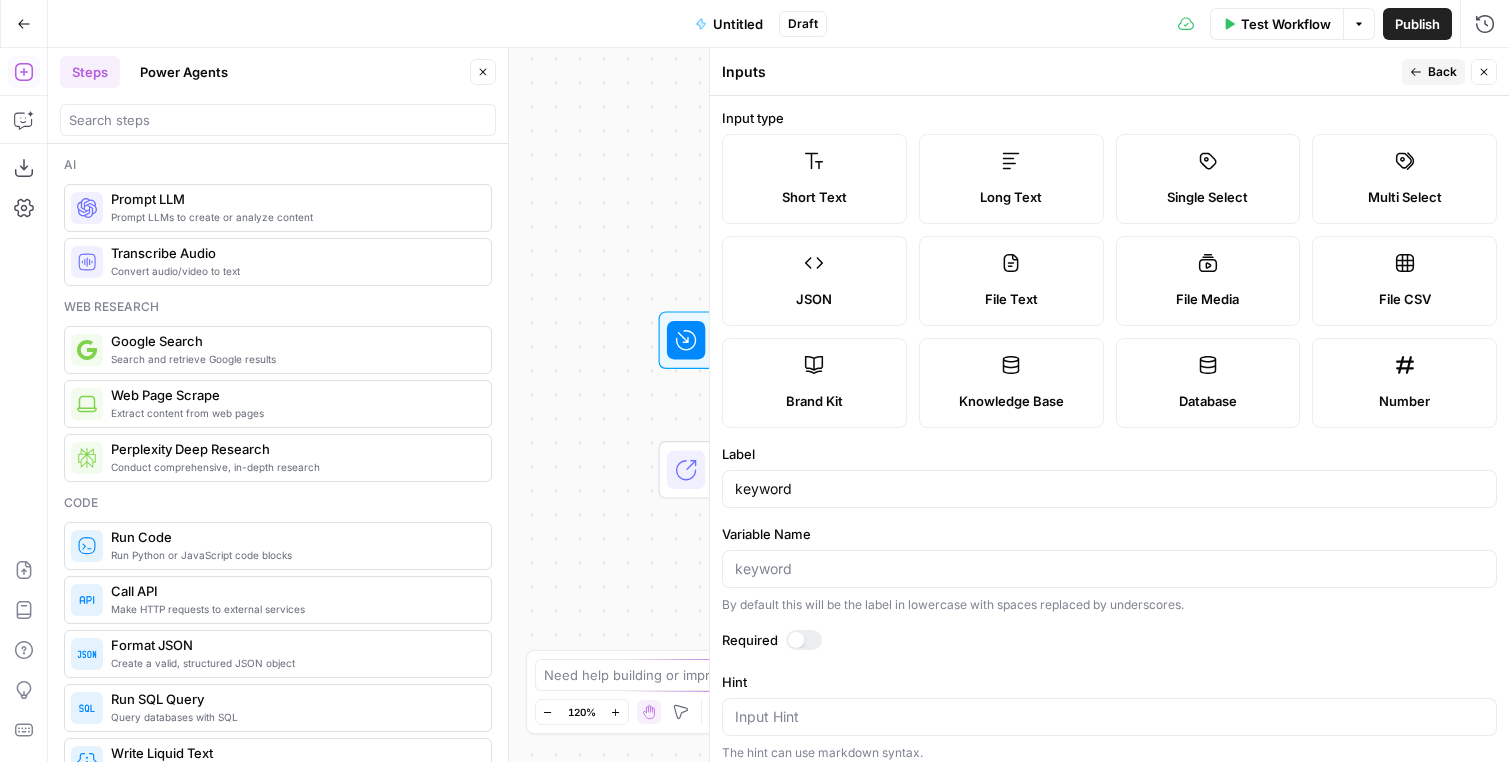 click on "Back" at bounding box center (1442, 72) 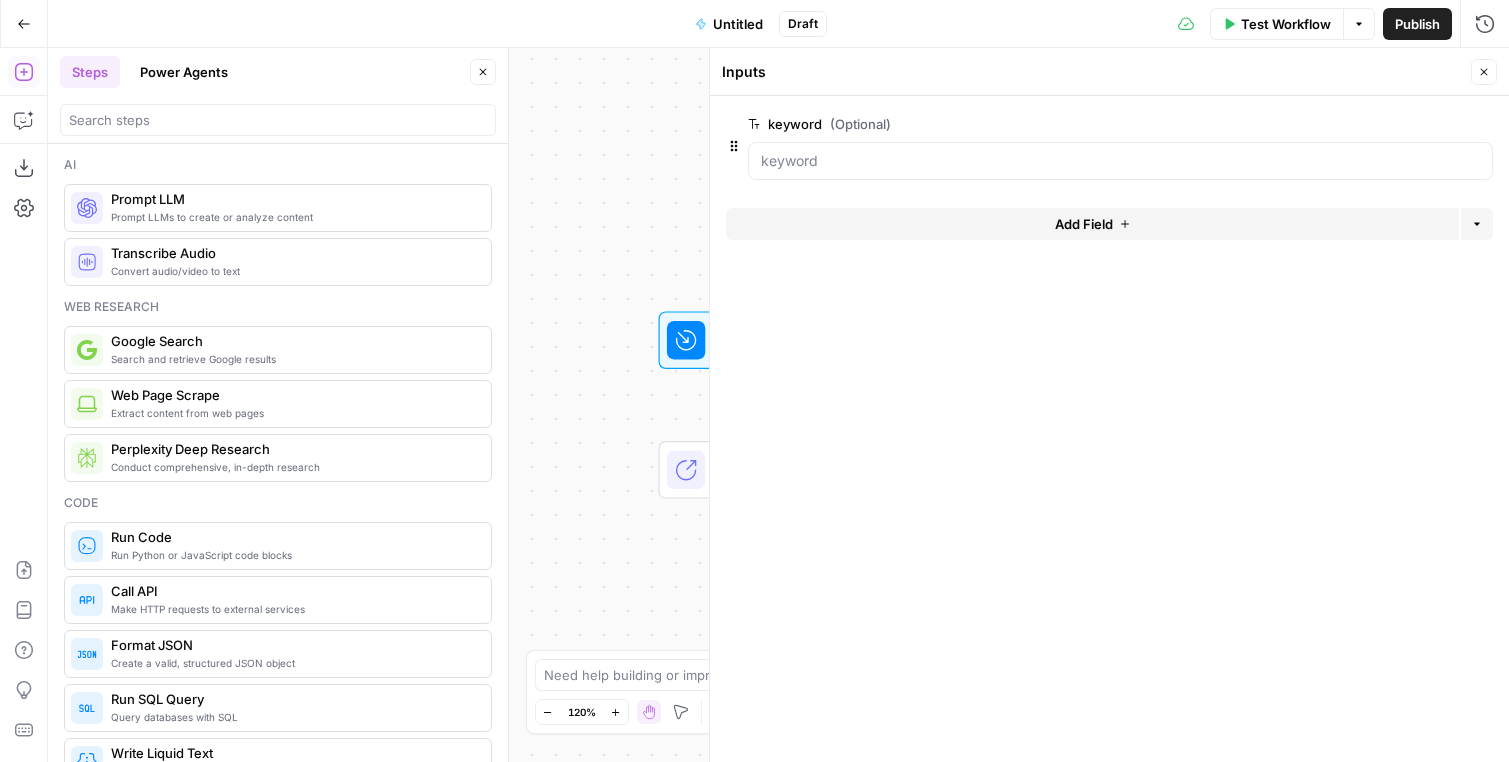 click on "Close" at bounding box center (1484, 72) 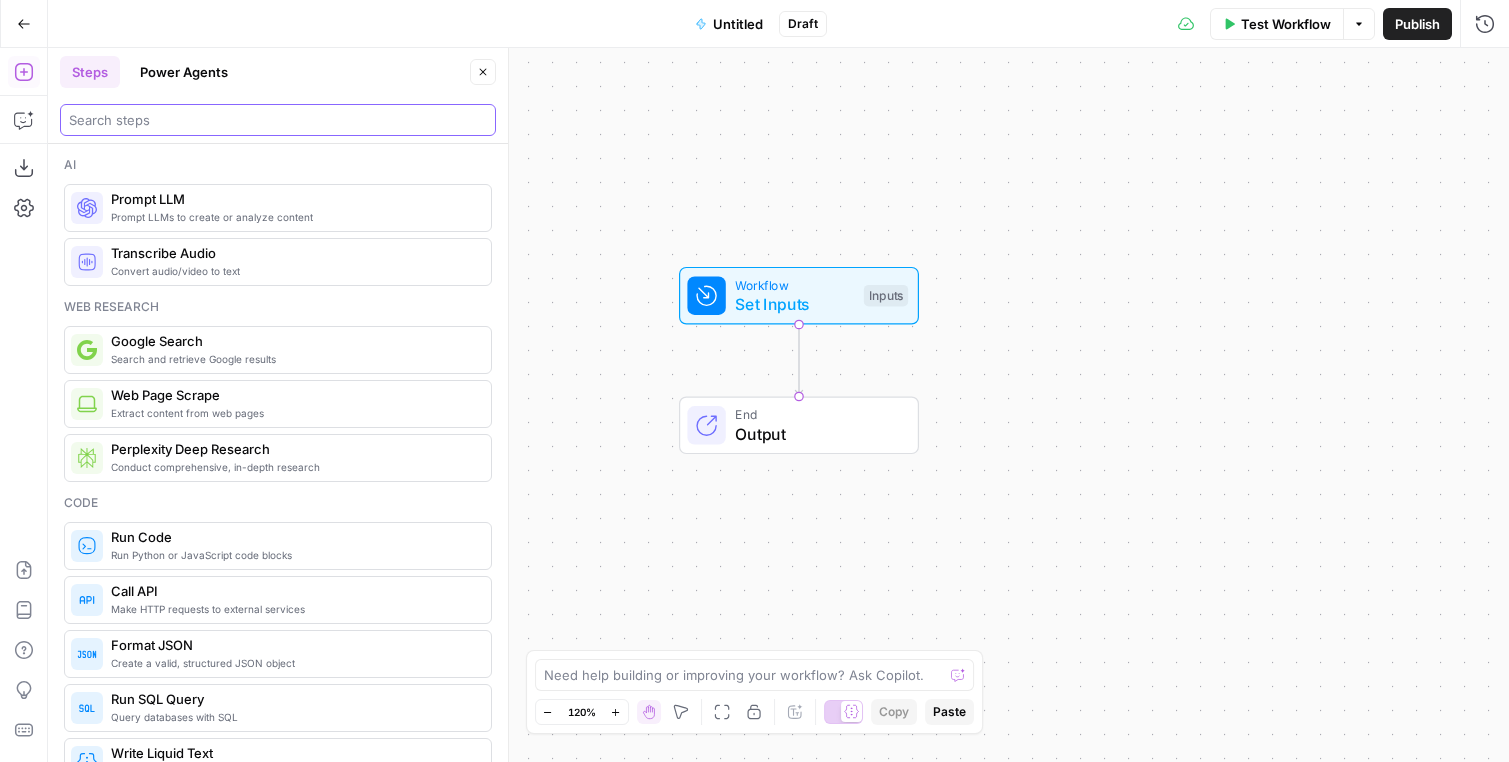 click at bounding box center (278, 120) 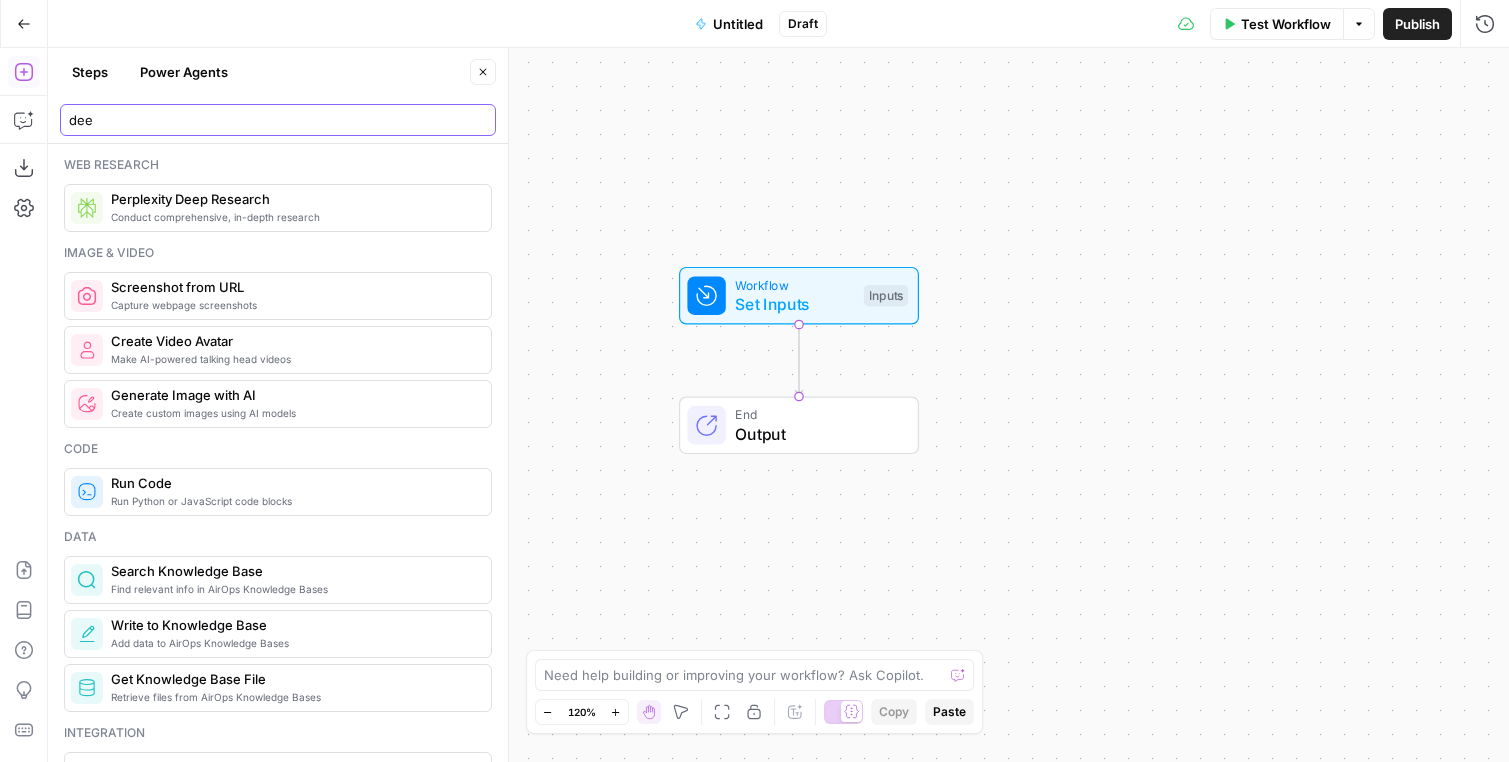 type on "dee" 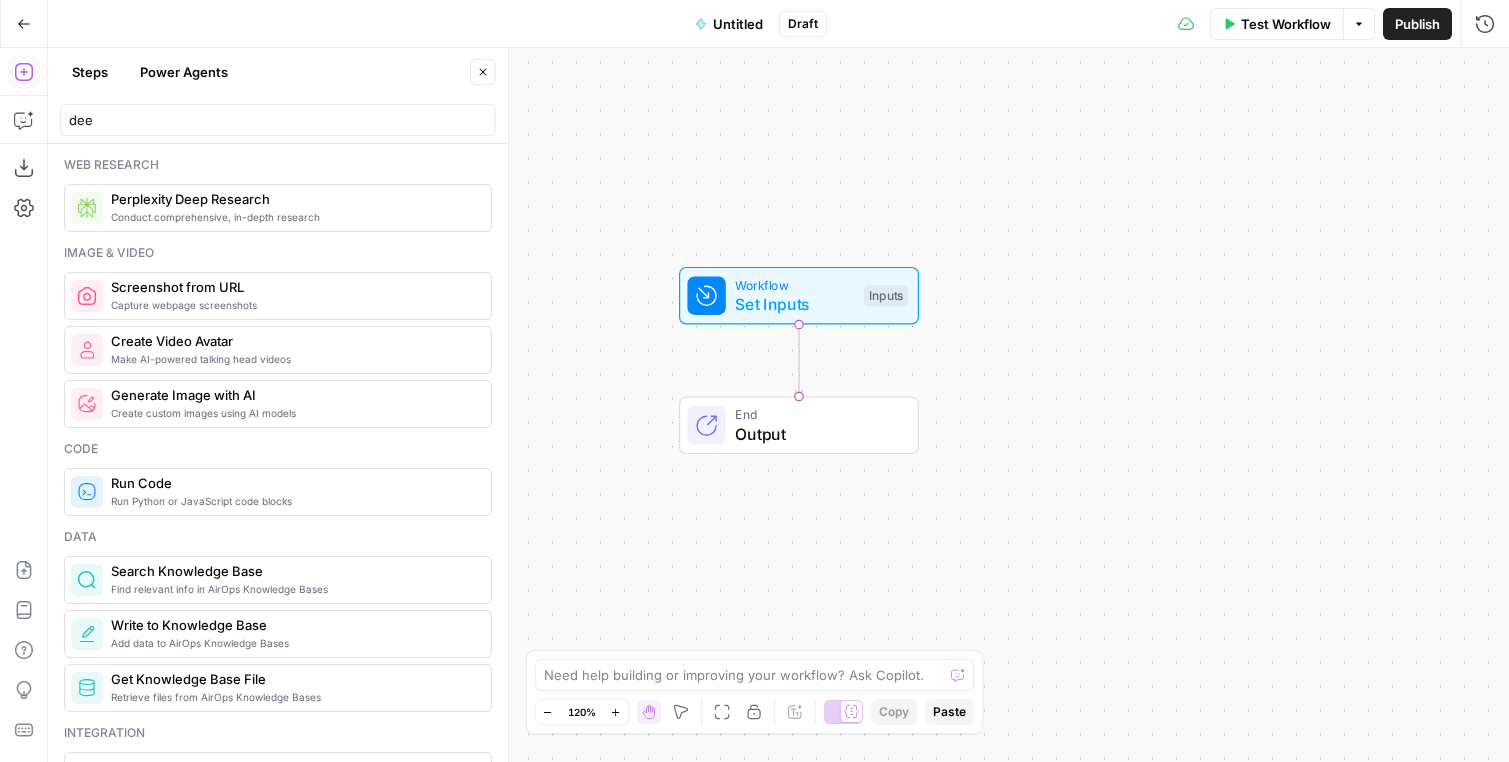click on "Steps" at bounding box center (90, 72) 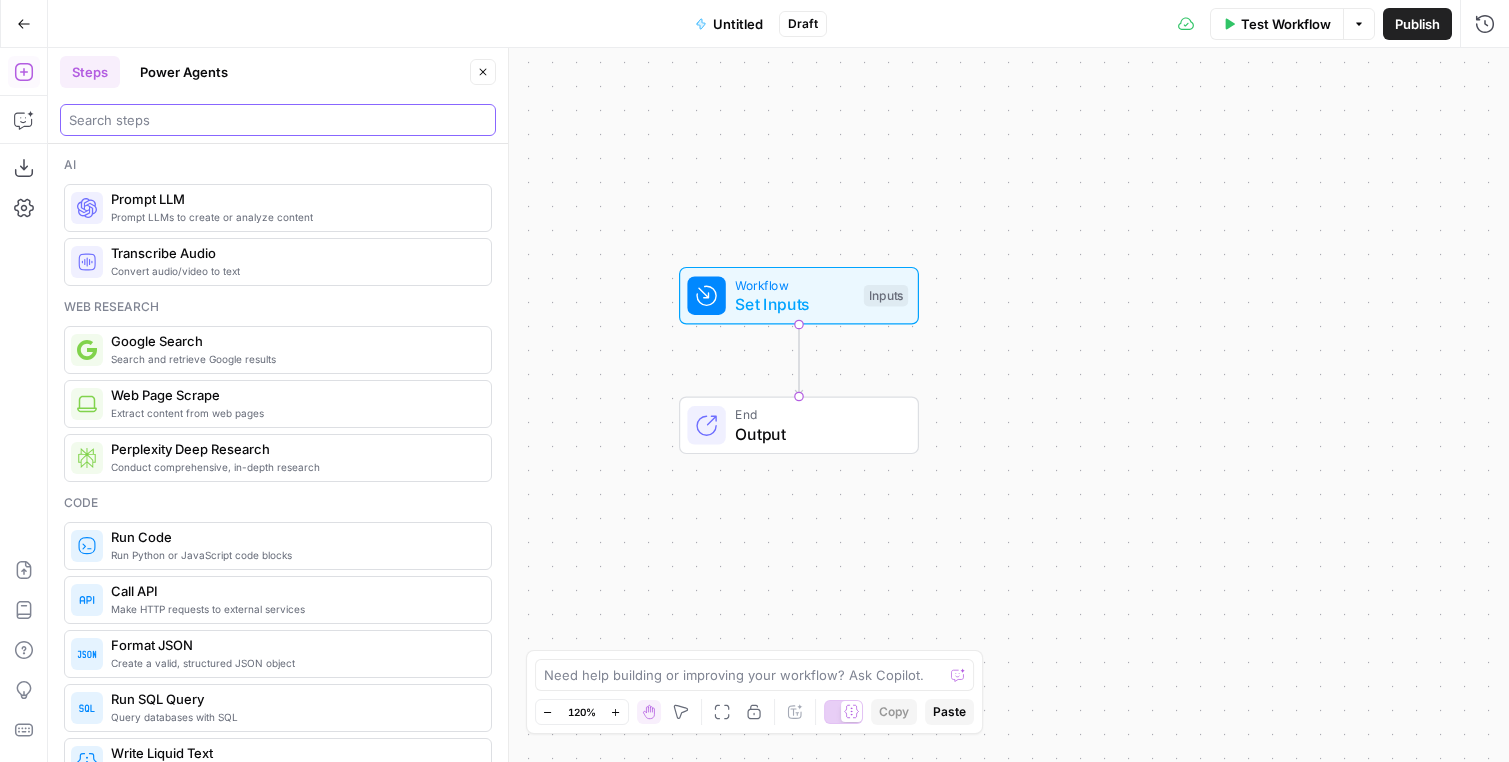 click at bounding box center [278, 120] 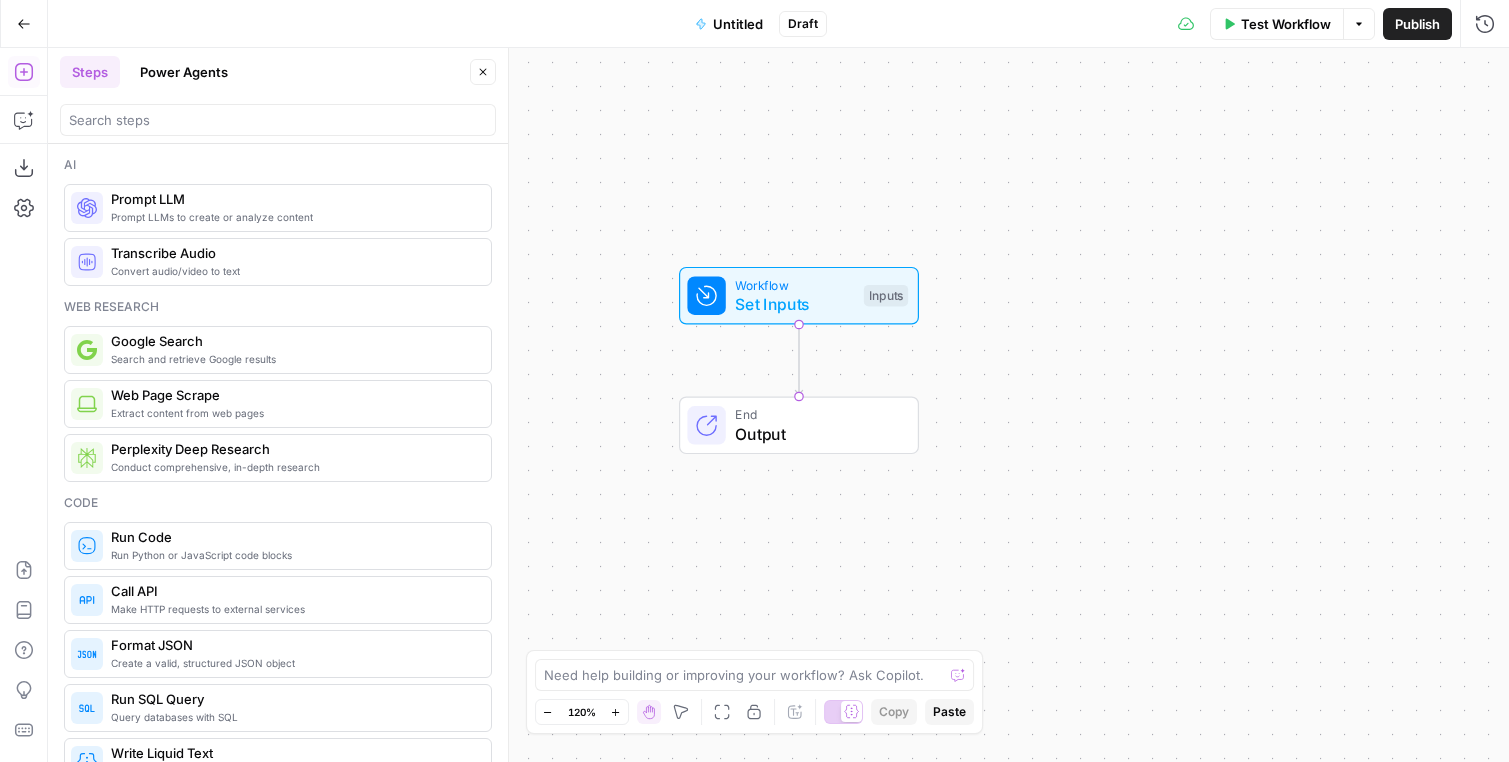 click on "Power Agents" at bounding box center [184, 72] 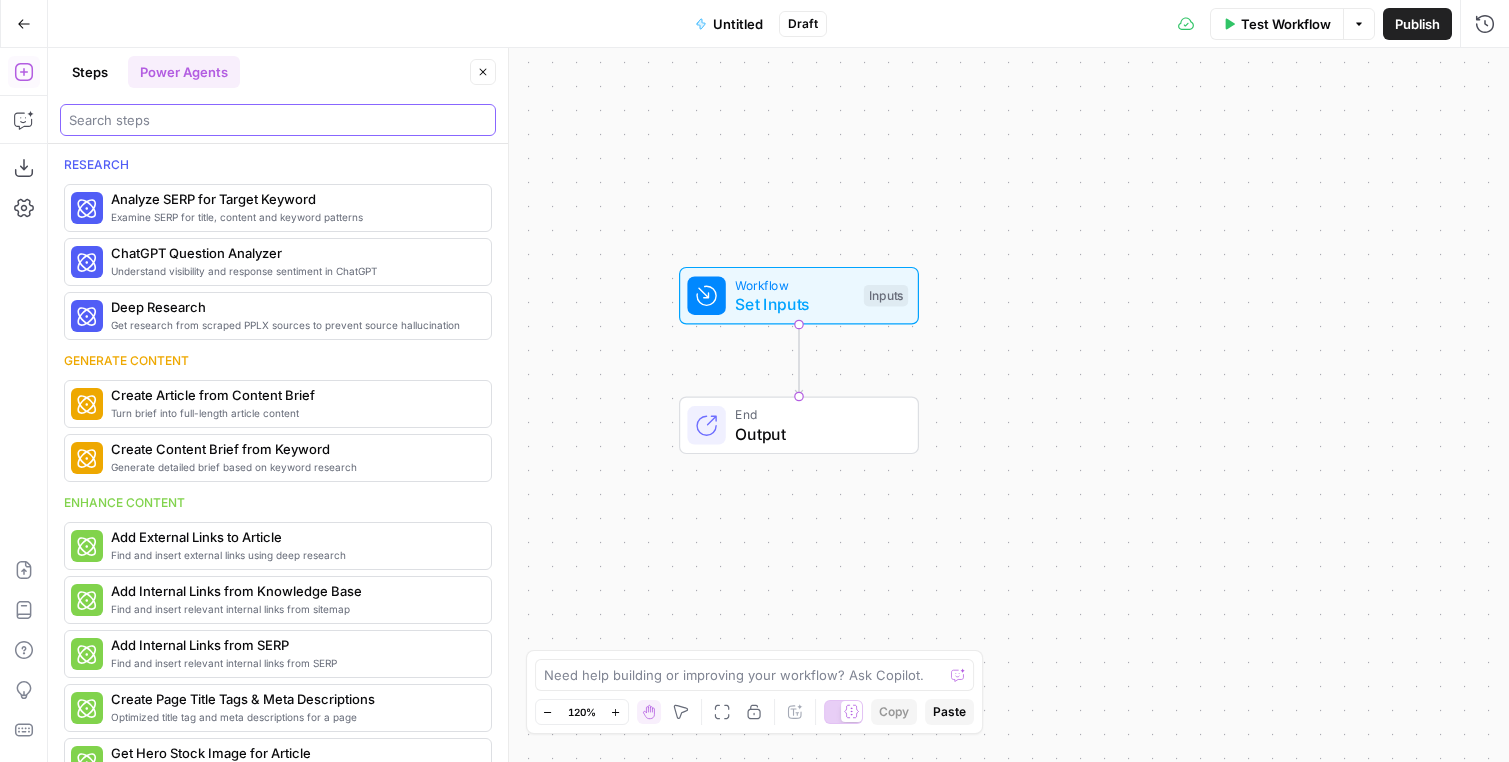 click at bounding box center [278, 120] 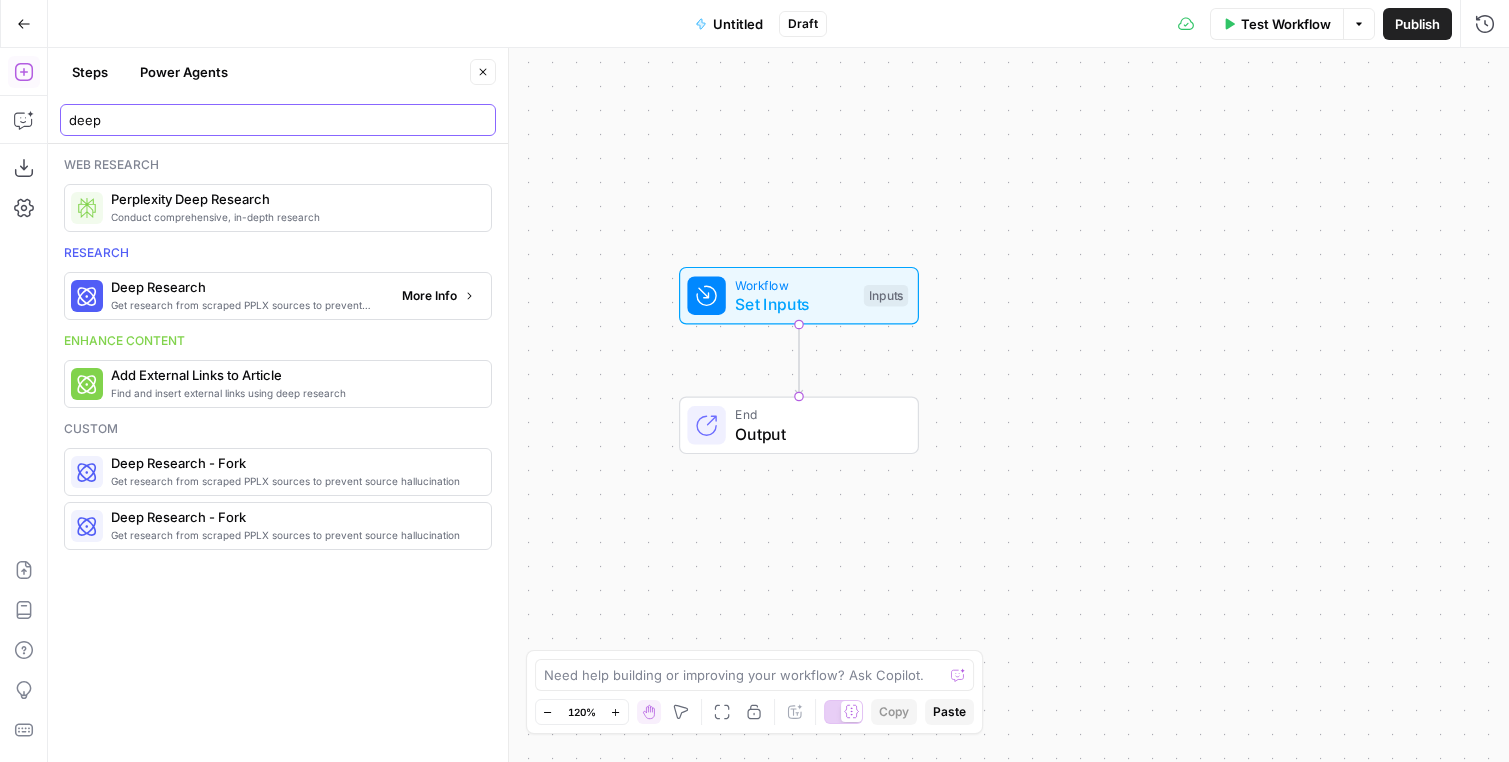 type on "deep" 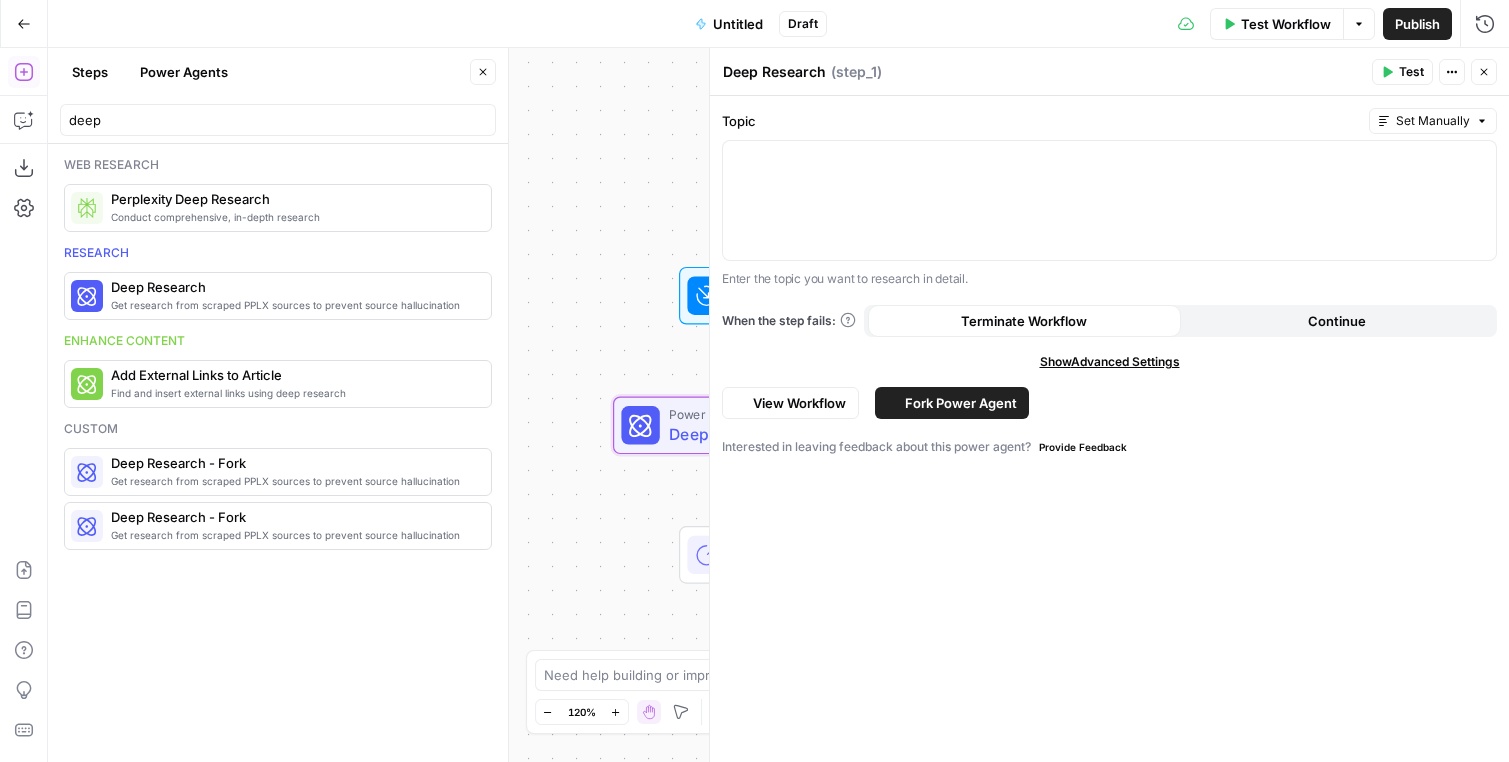 click 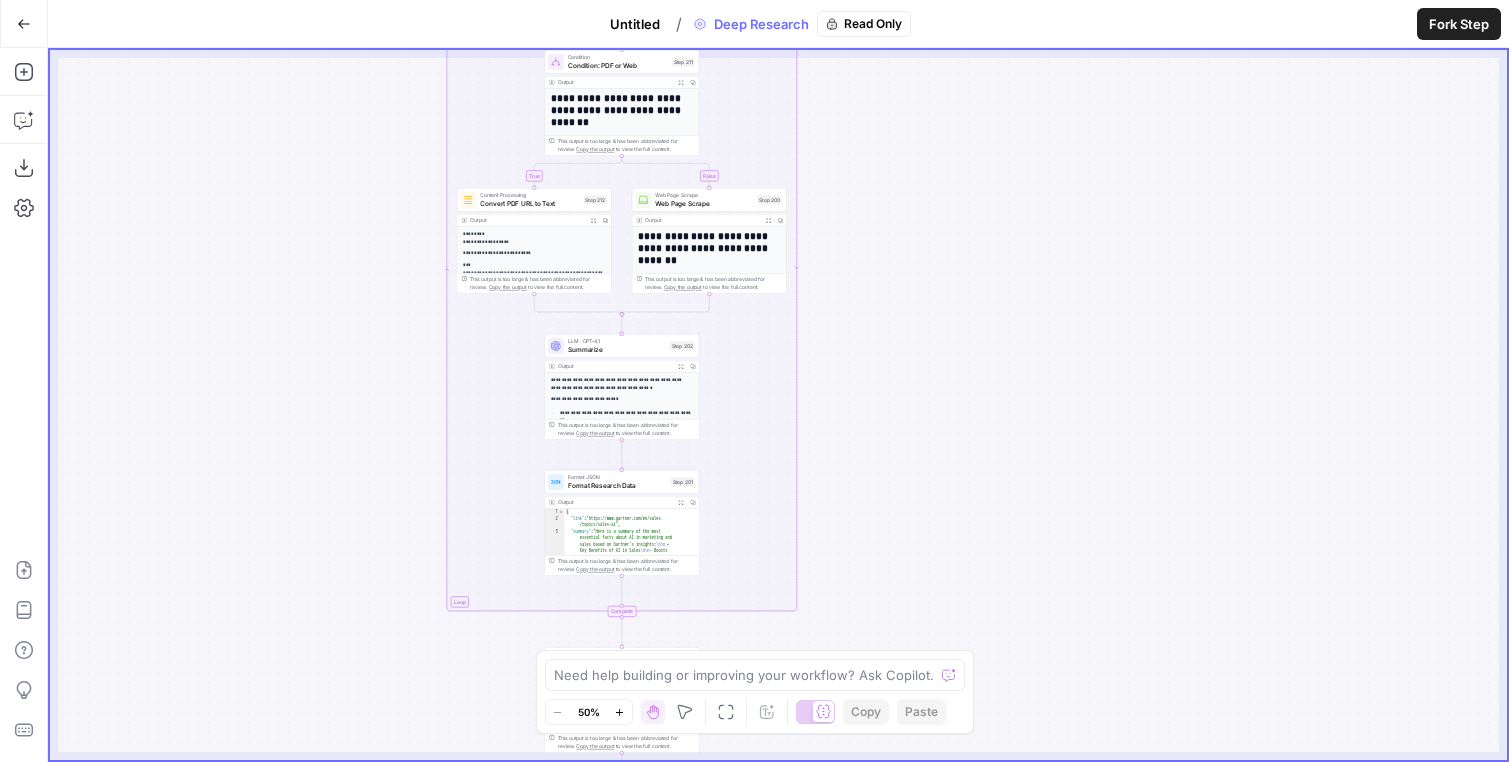 click 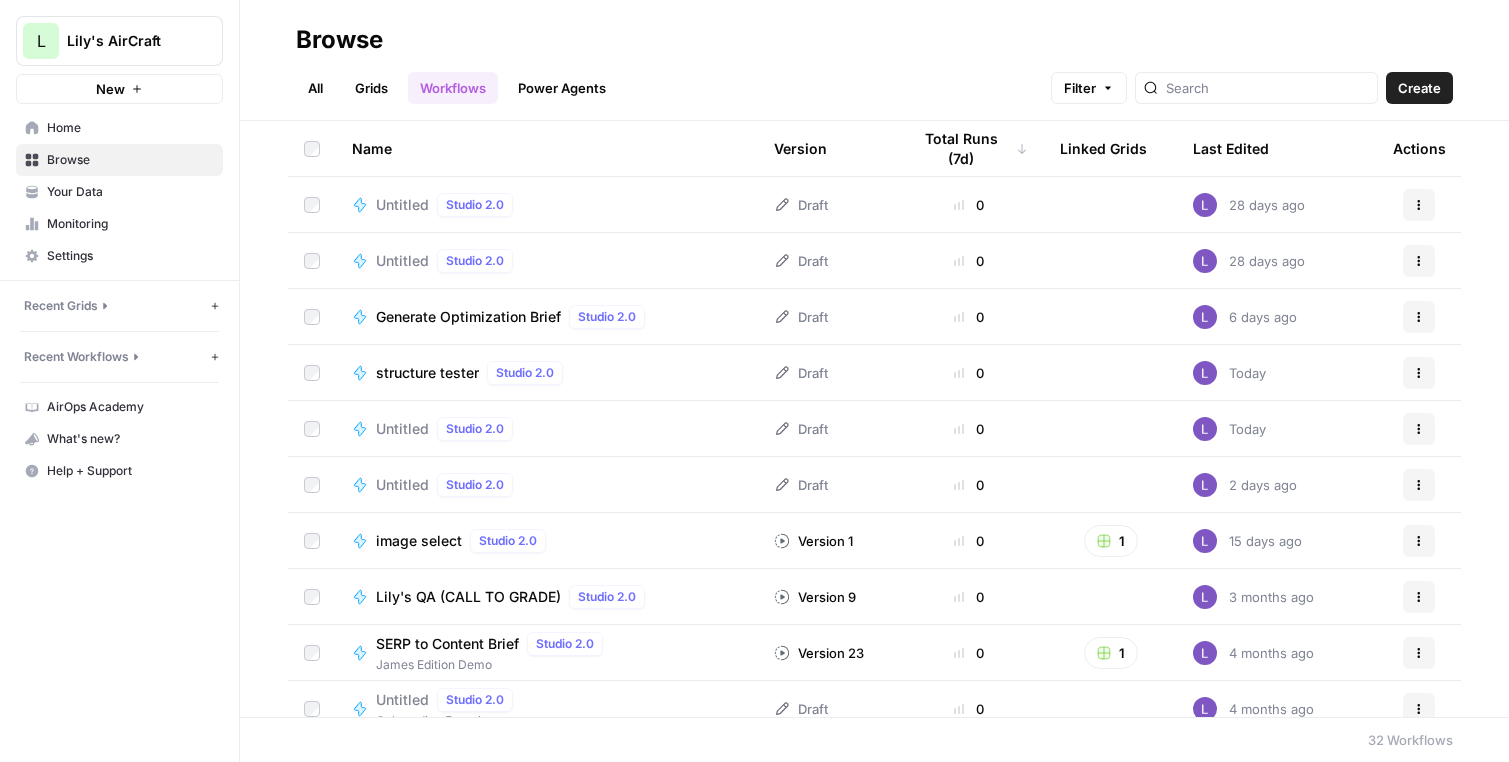 click on "Untitled" at bounding box center (402, 205) 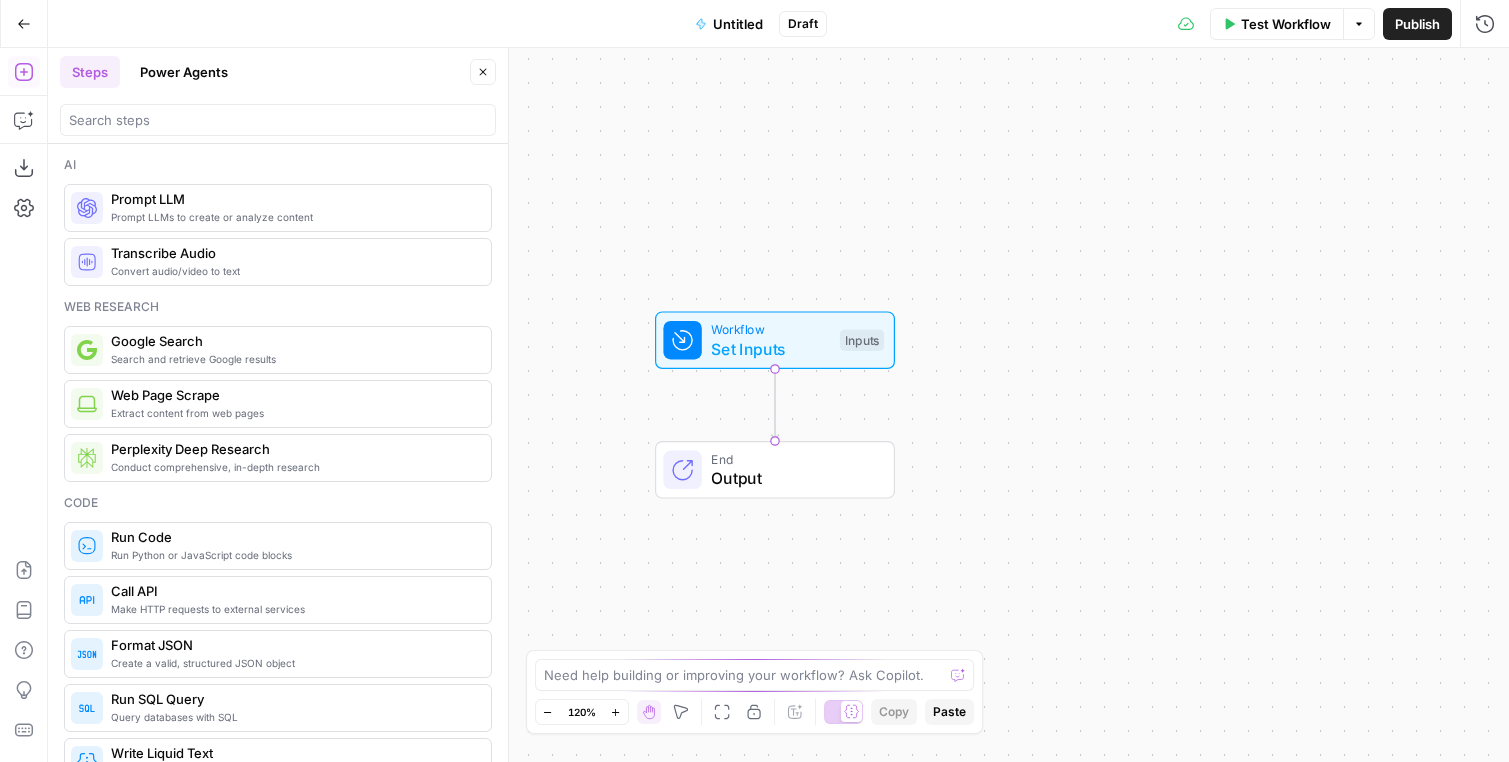 click on "Power Agents" at bounding box center (184, 72) 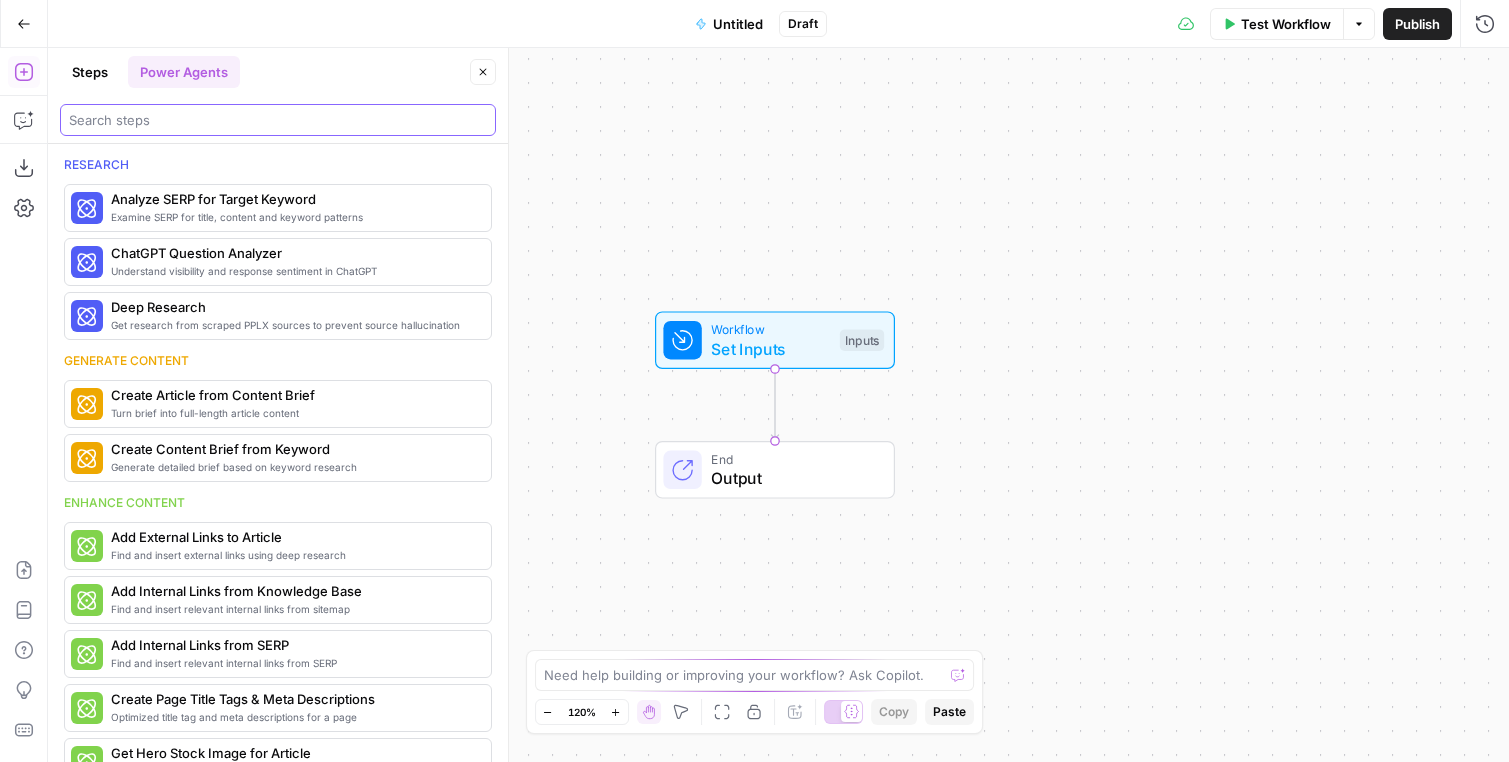 click at bounding box center (278, 120) 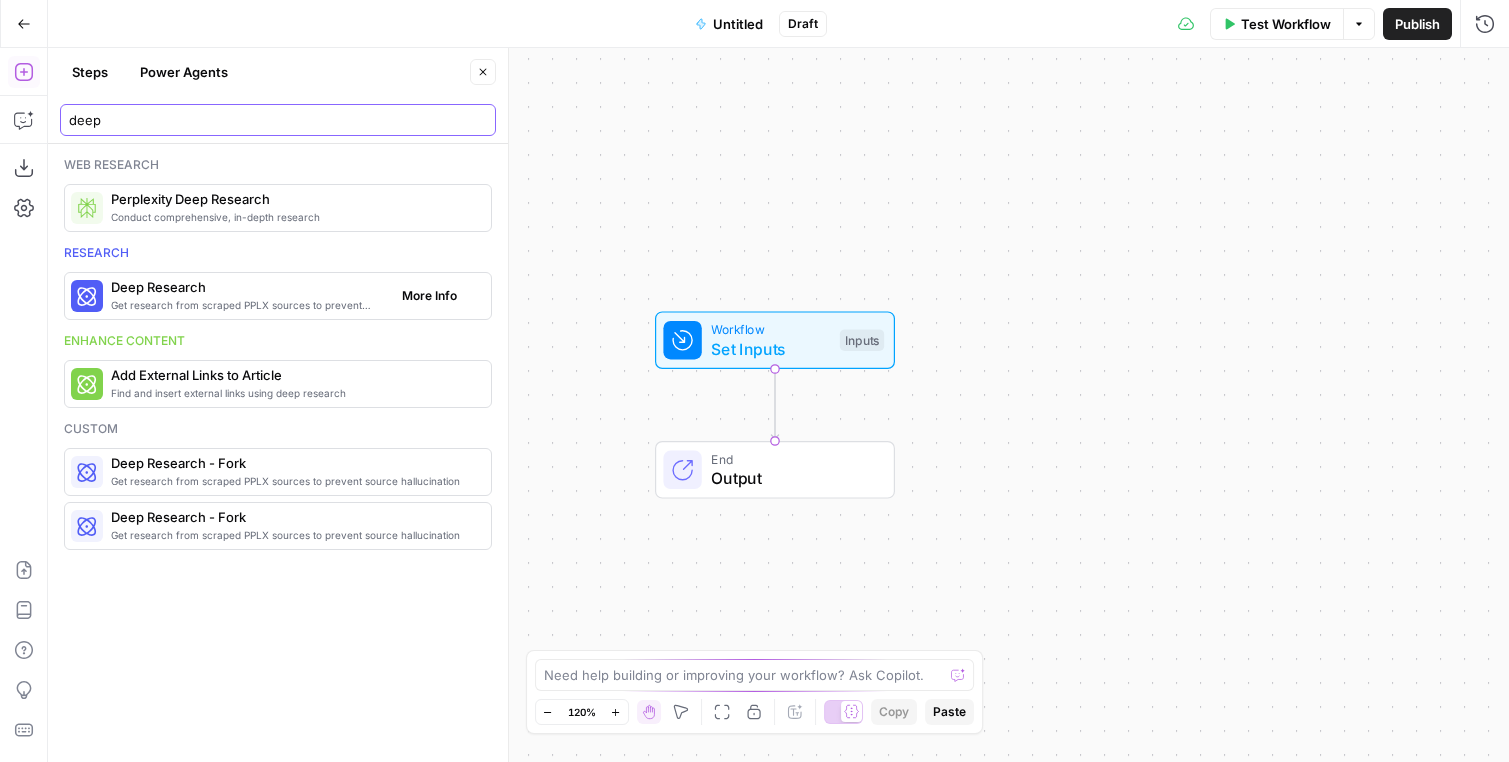 type on "deep" 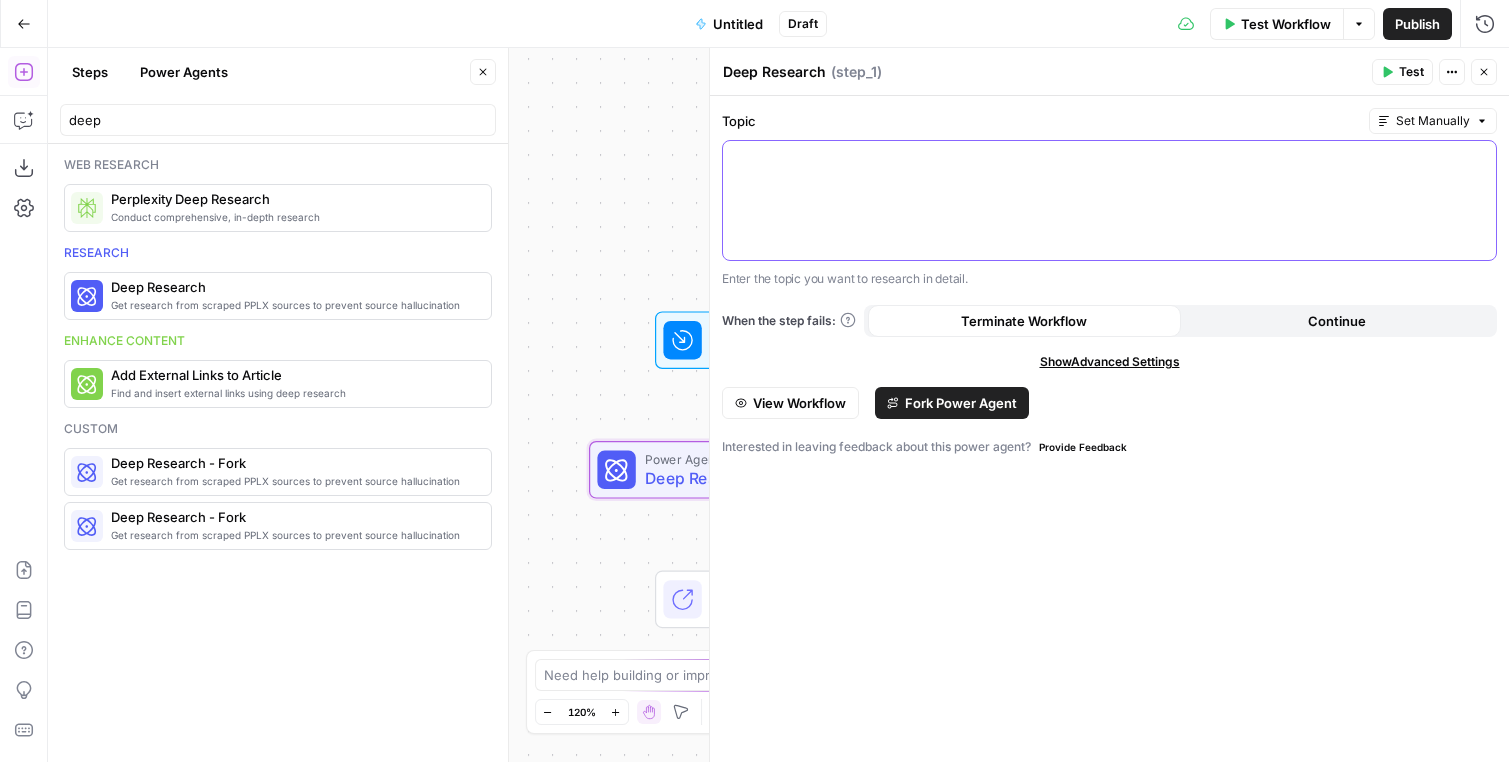 click at bounding box center [1109, 200] 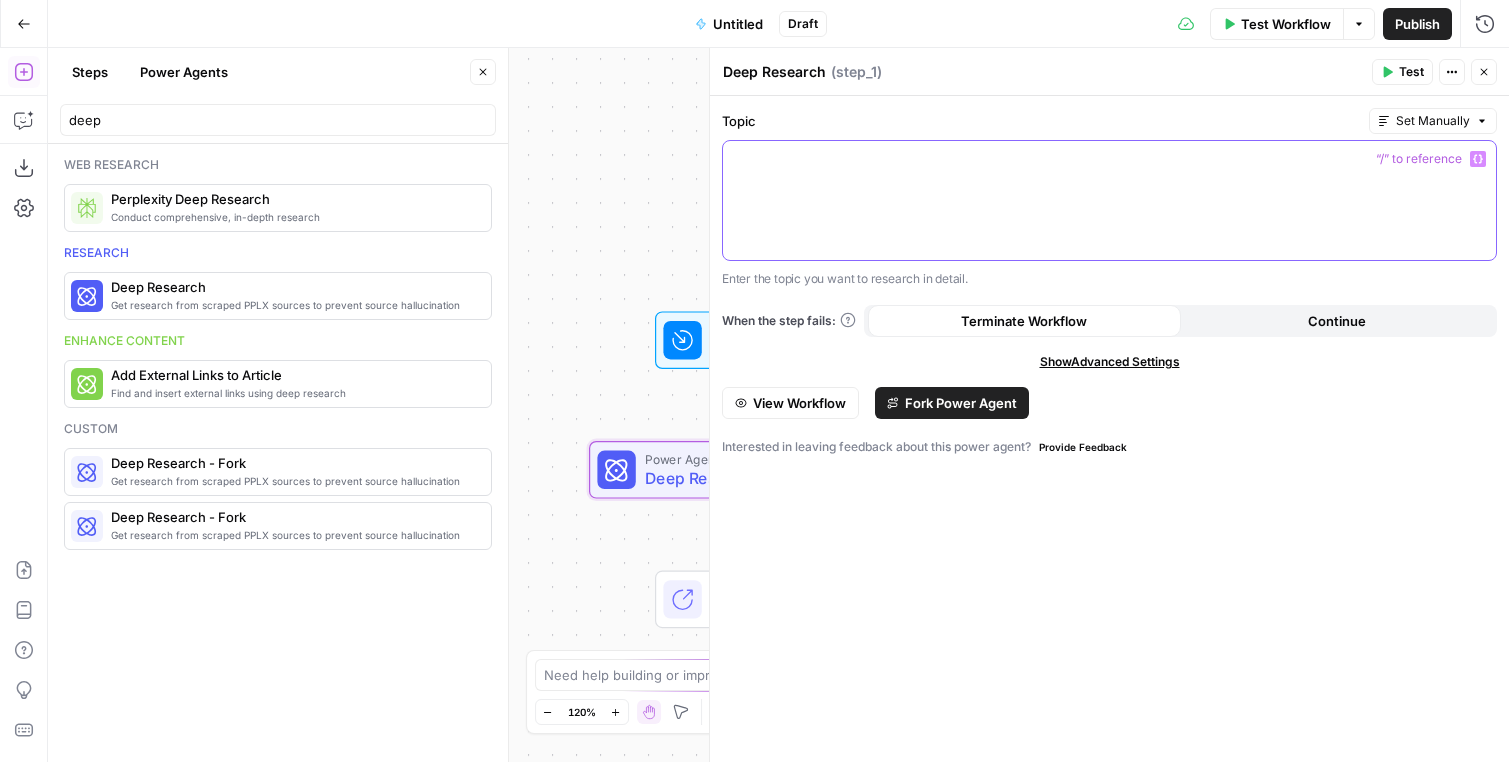 type 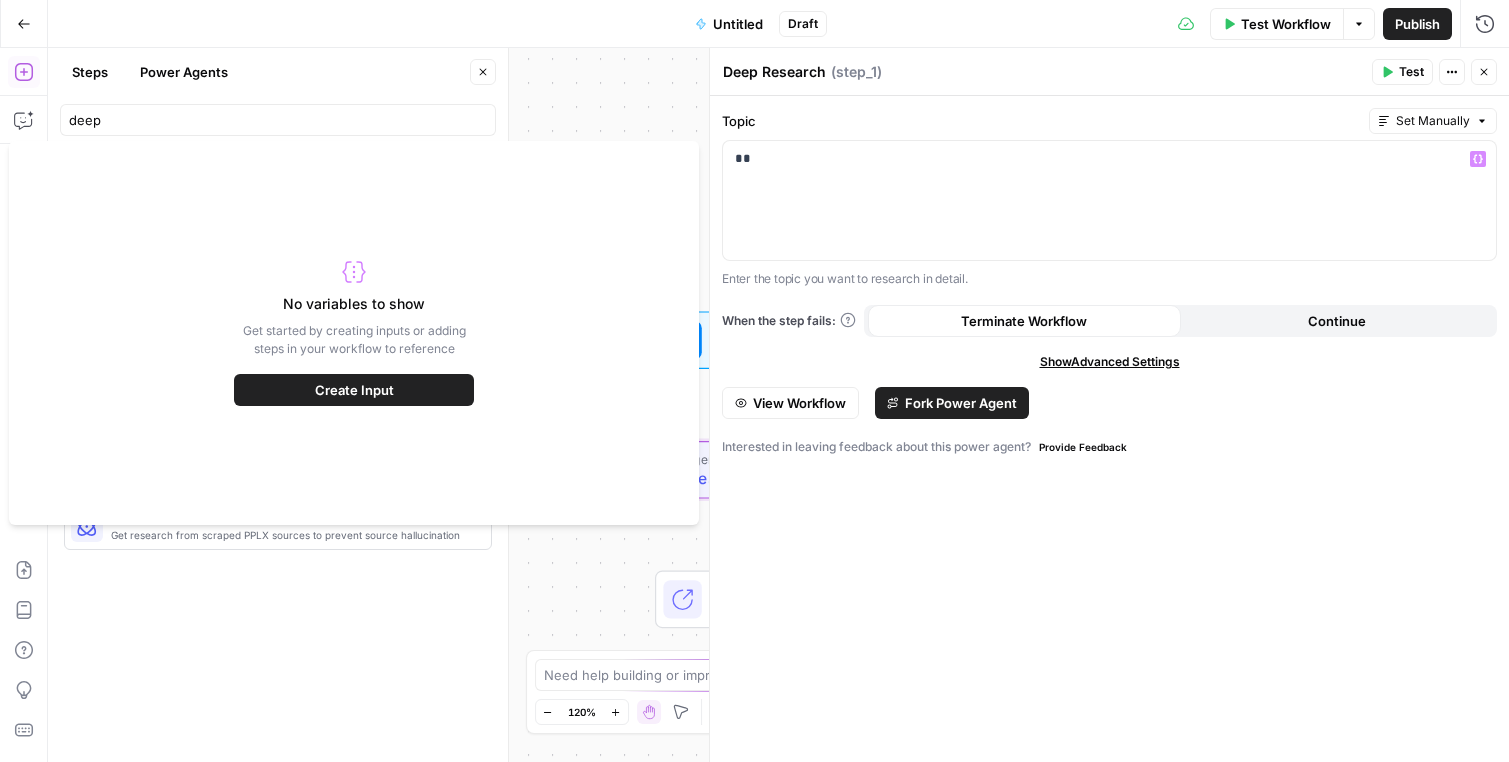 click on "Create Input" at bounding box center [354, 390] 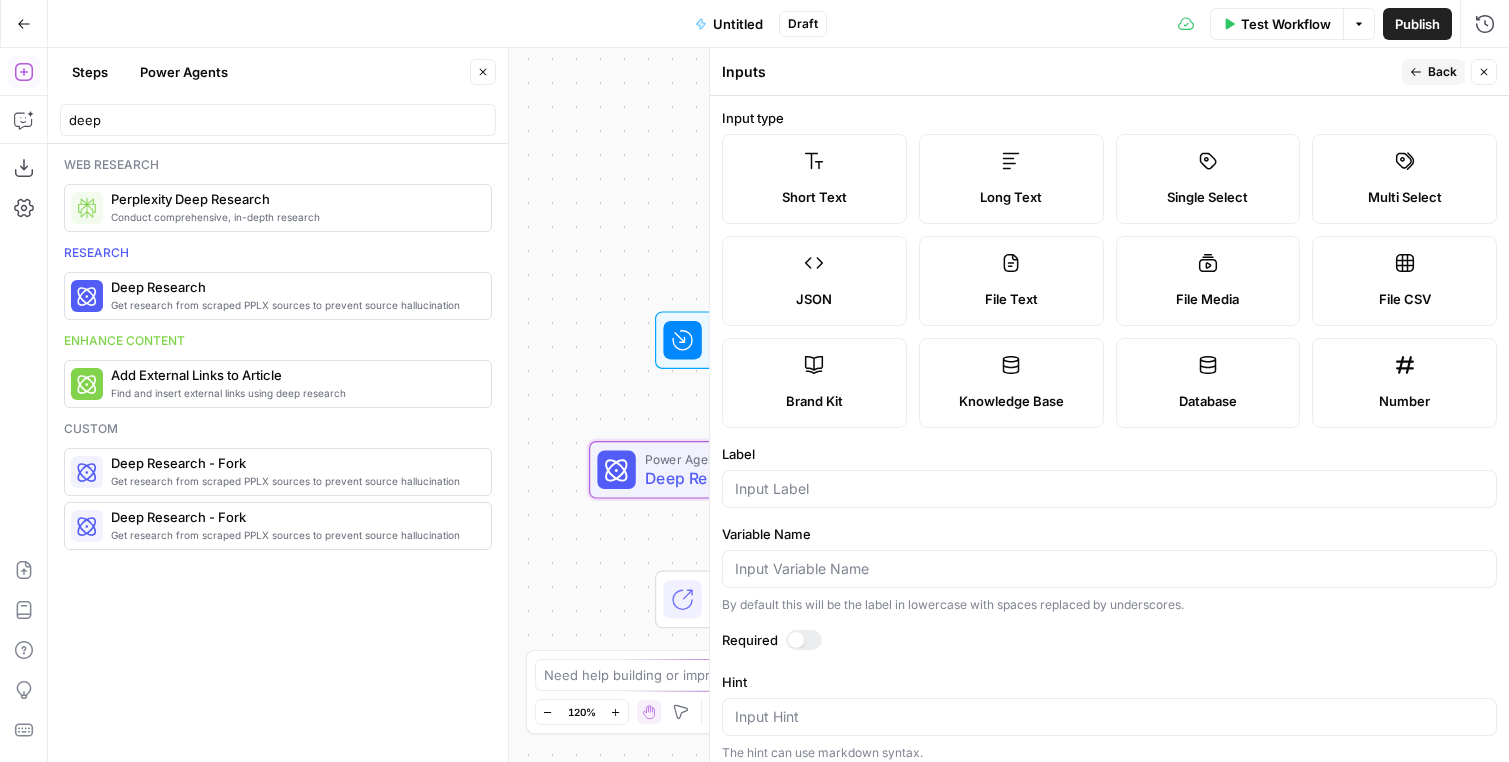 click on "Label" at bounding box center (1109, 476) 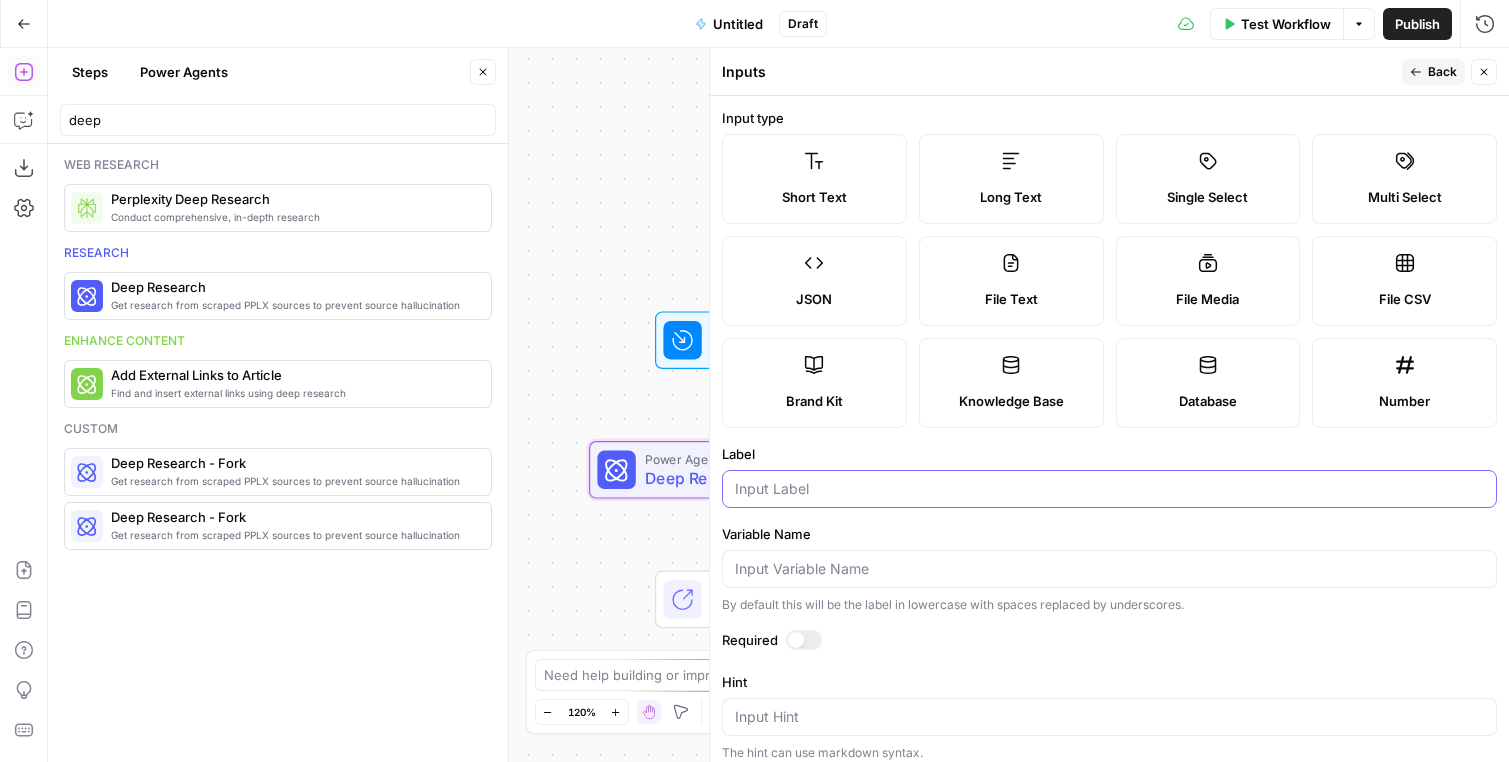click on "Label" at bounding box center (1109, 489) 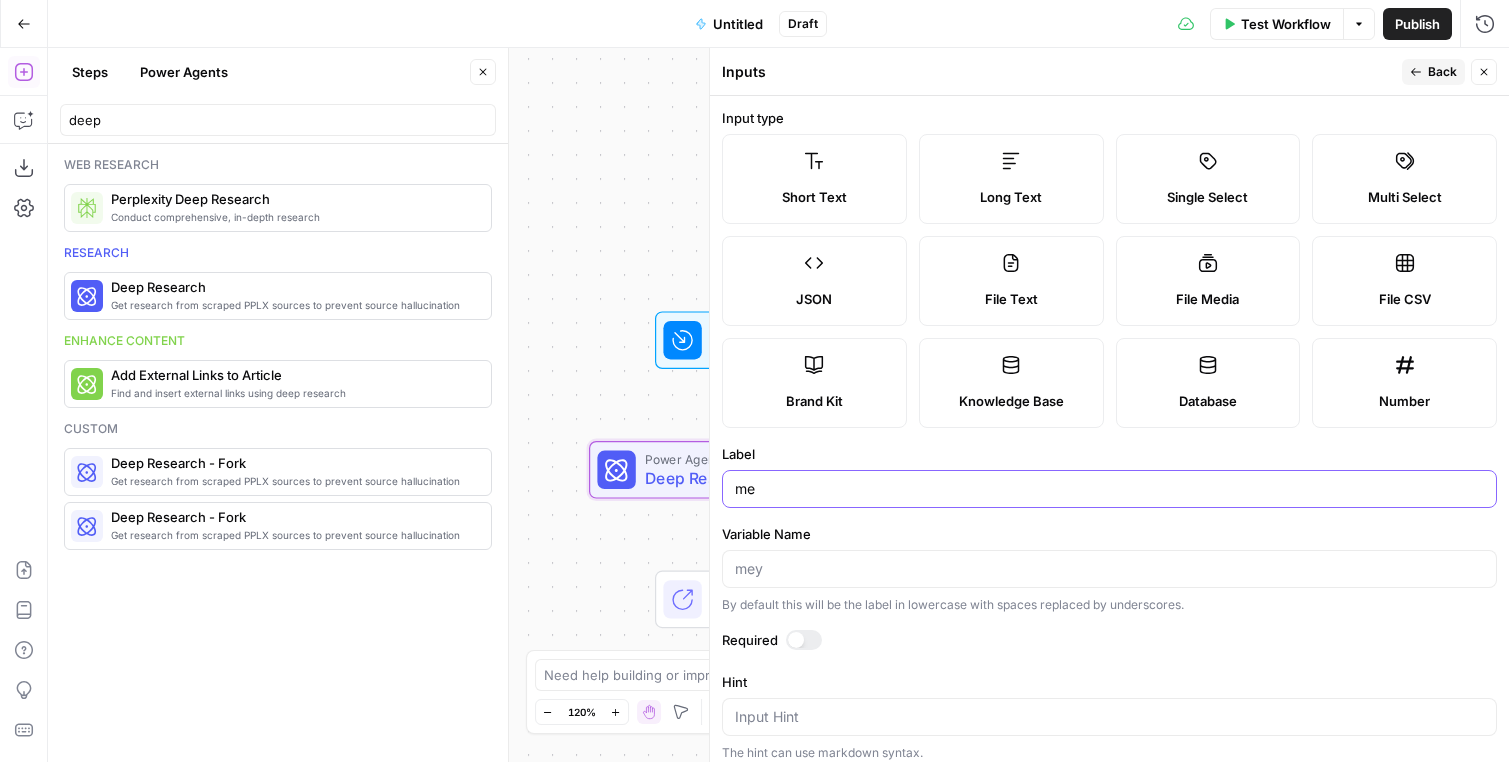 type on "m" 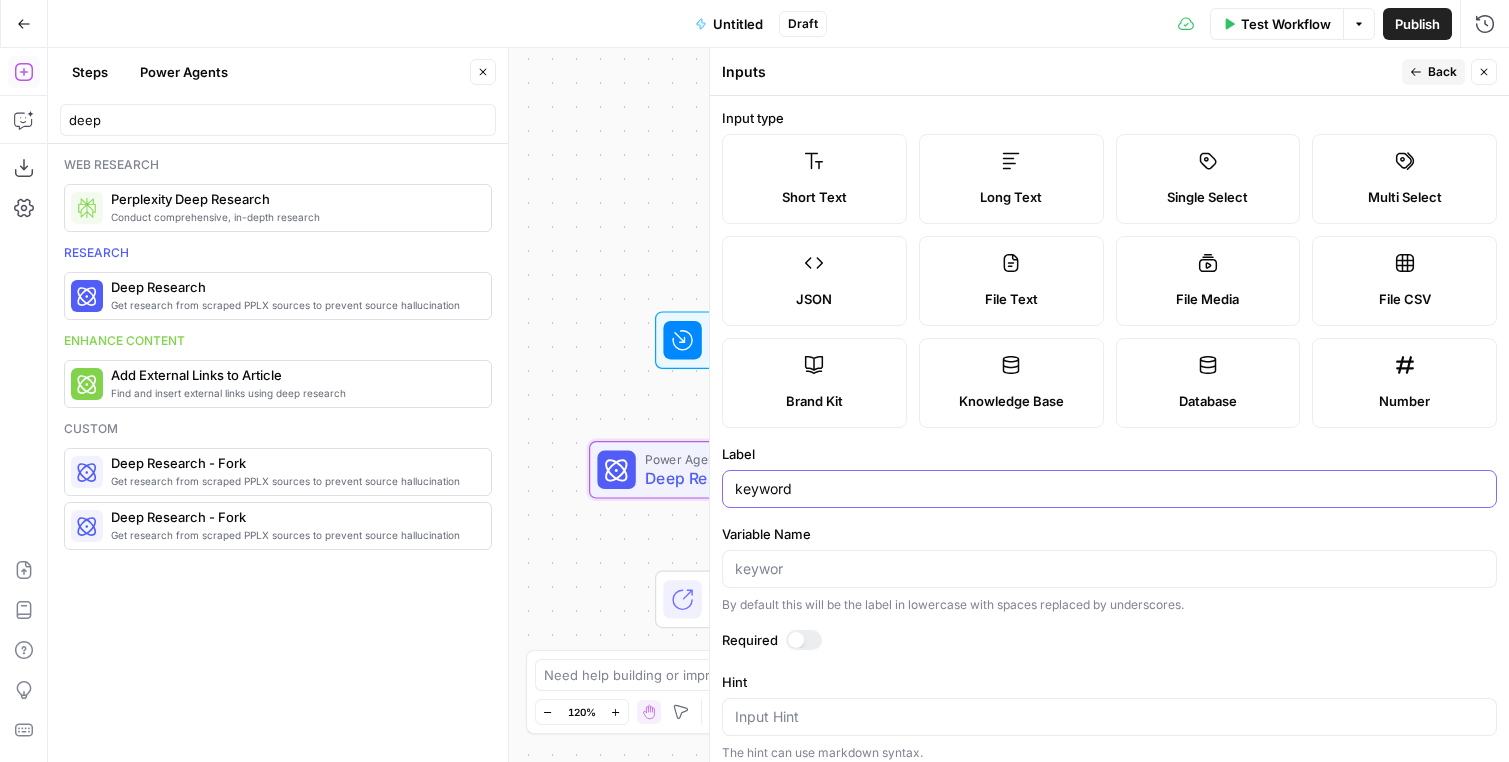 type on "keyword" 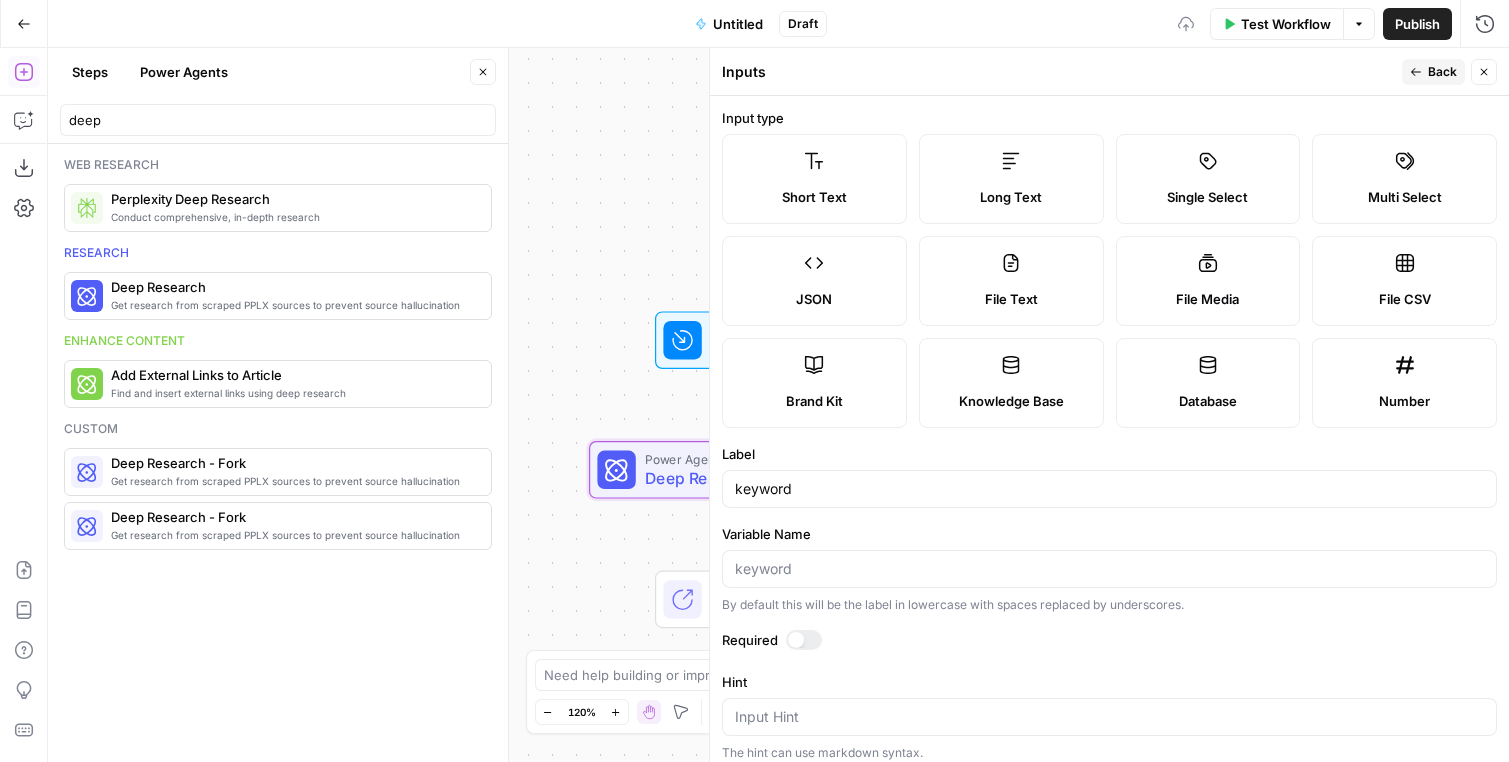 click at bounding box center [616, 470] 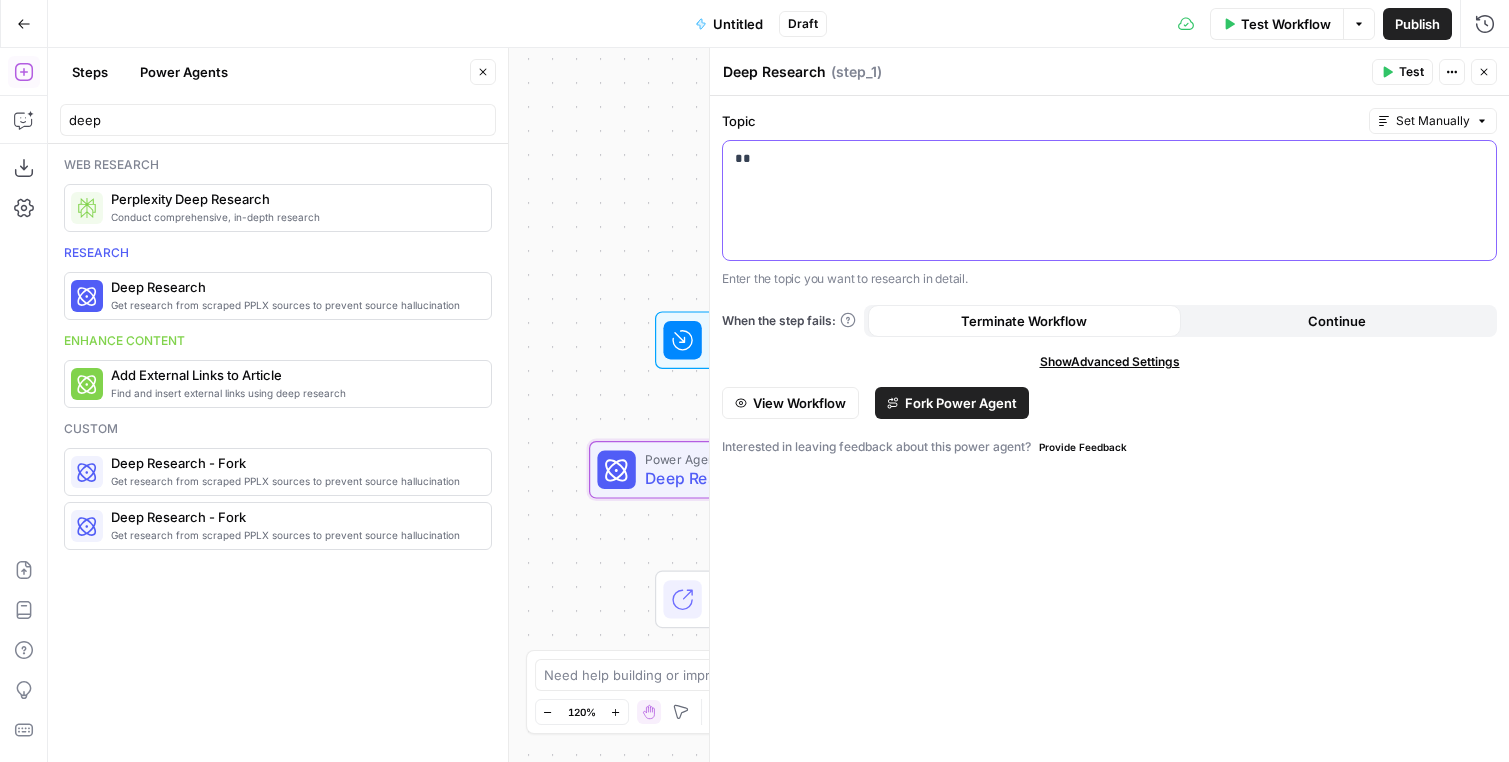 click on "**" at bounding box center (1109, 200) 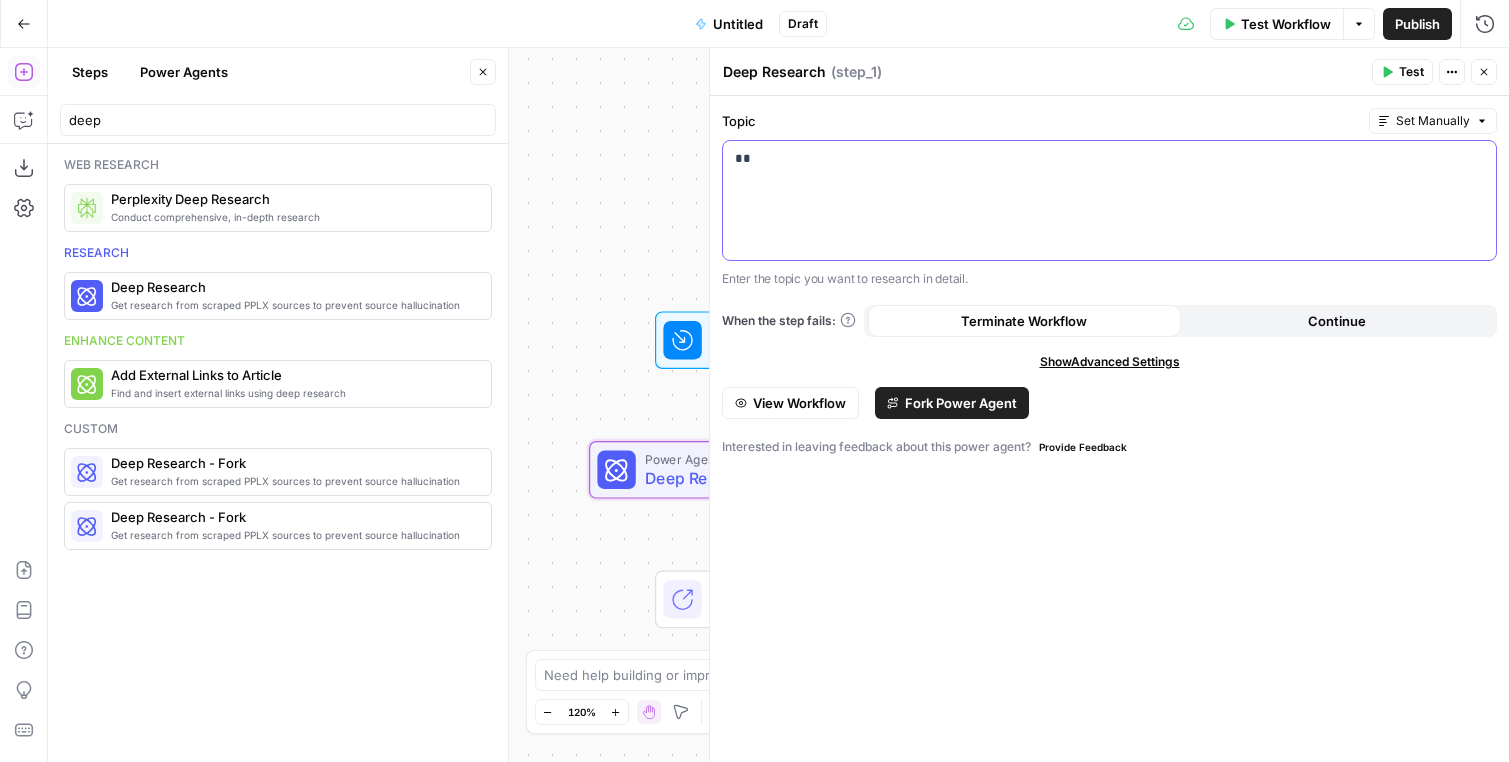 type 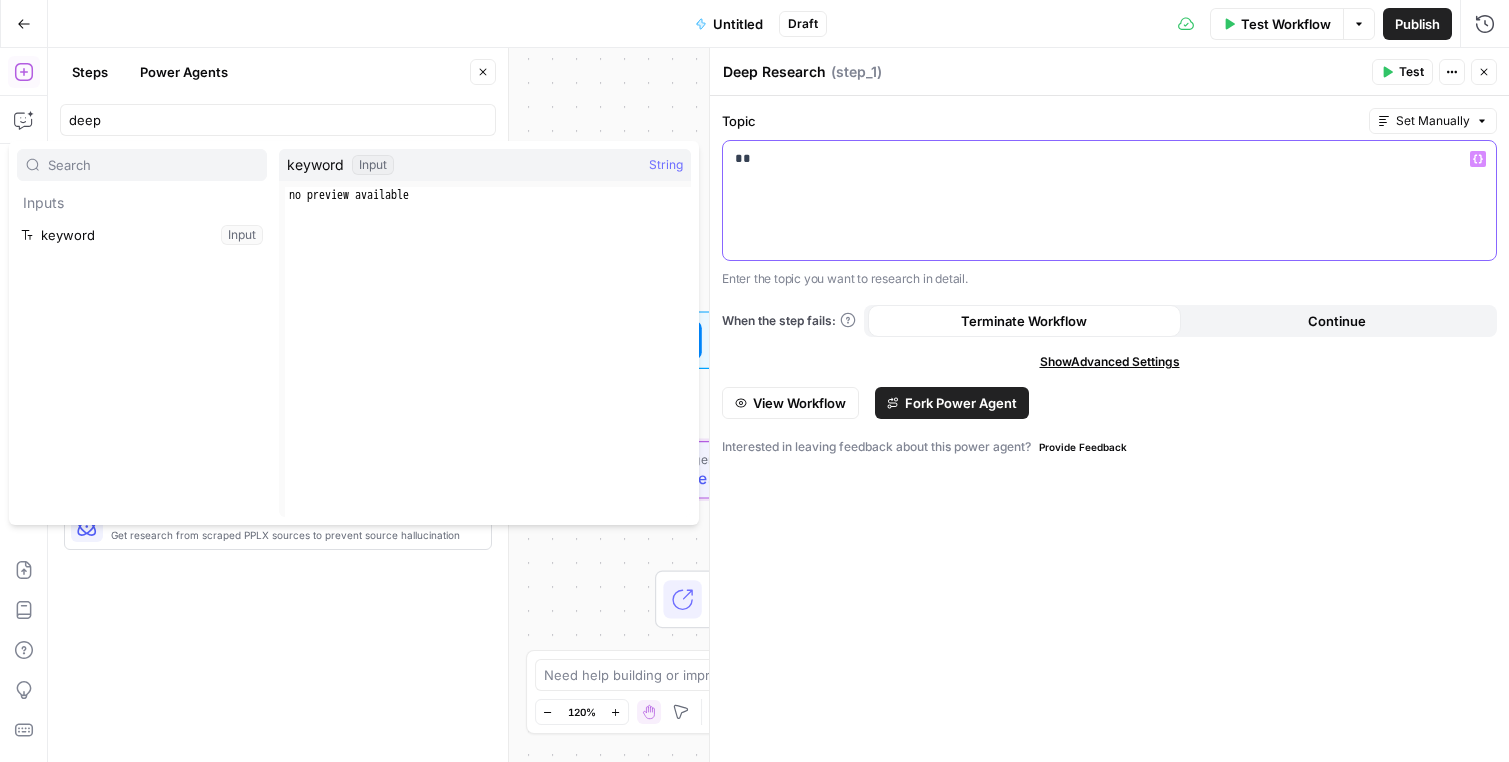 click on "**" at bounding box center (1109, 200) 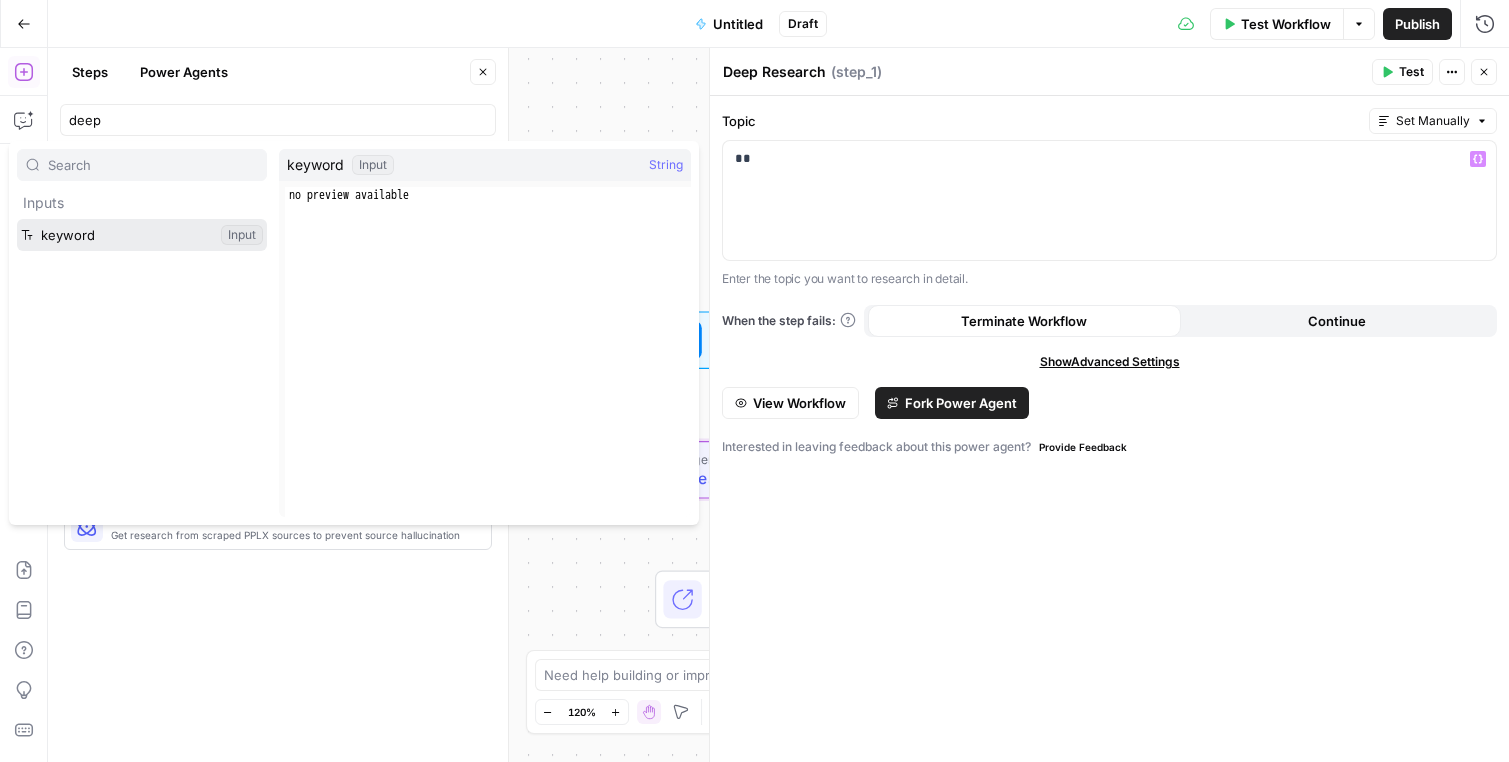 click at bounding box center (142, 235) 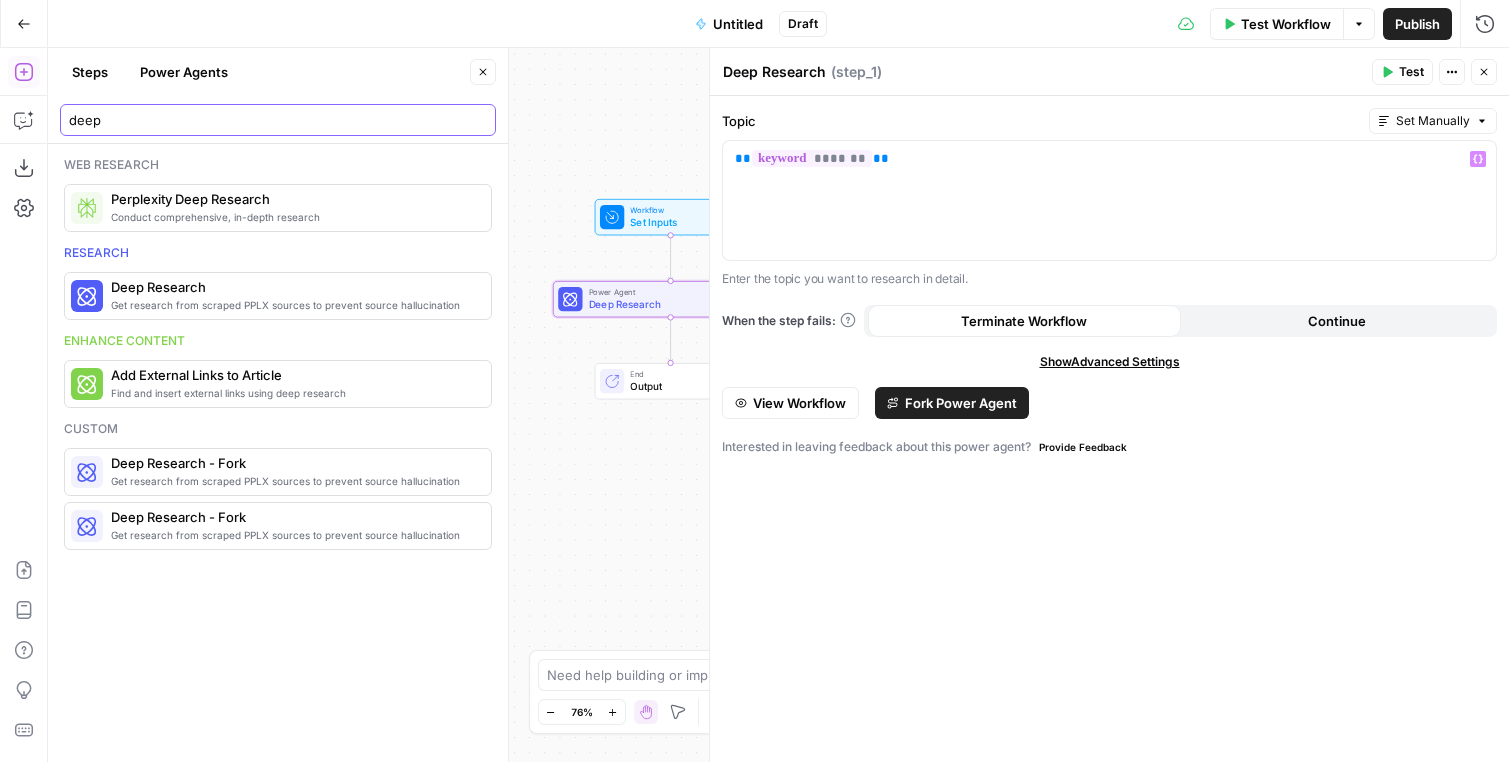click on "deep" at bounding box center [278, 120] 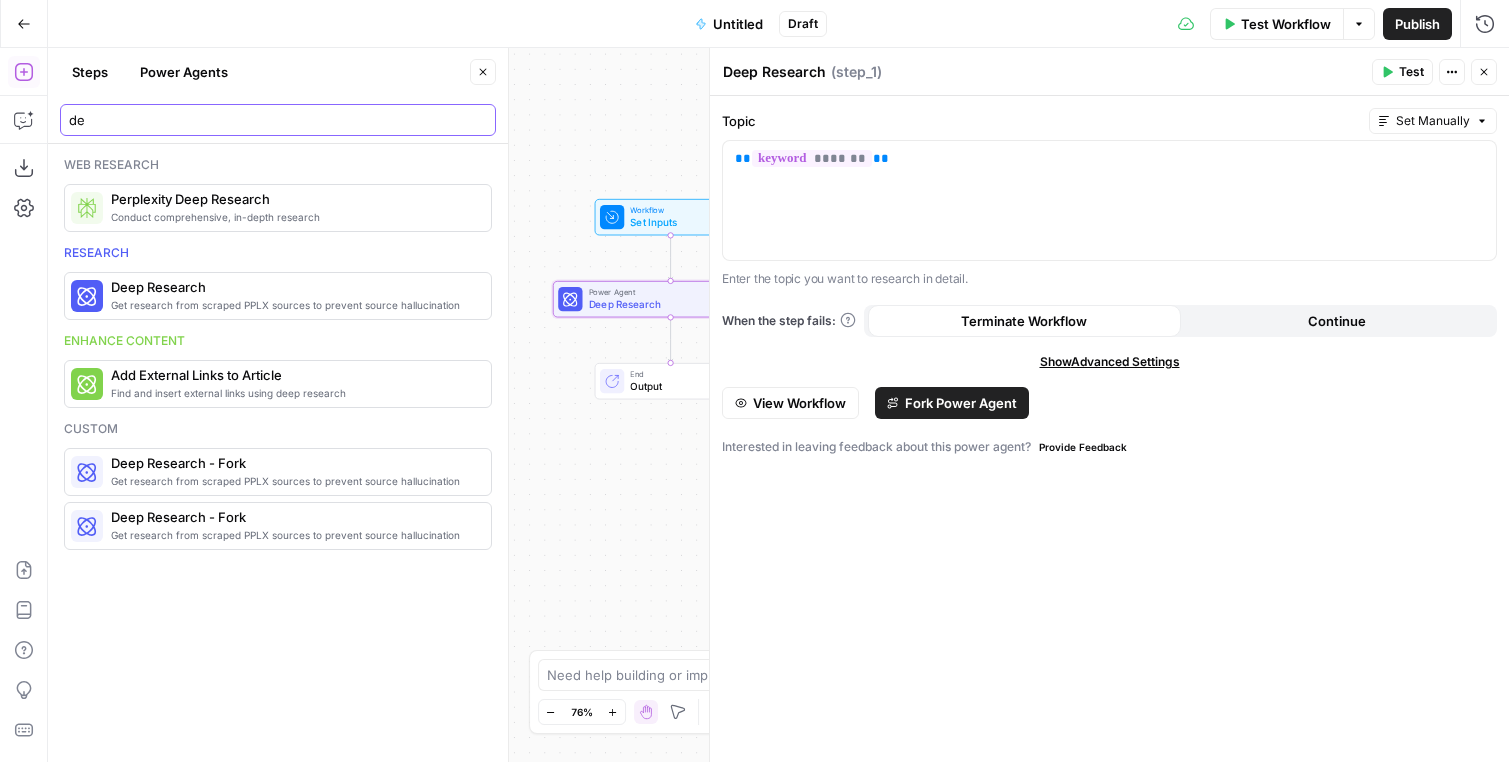 type on "d" 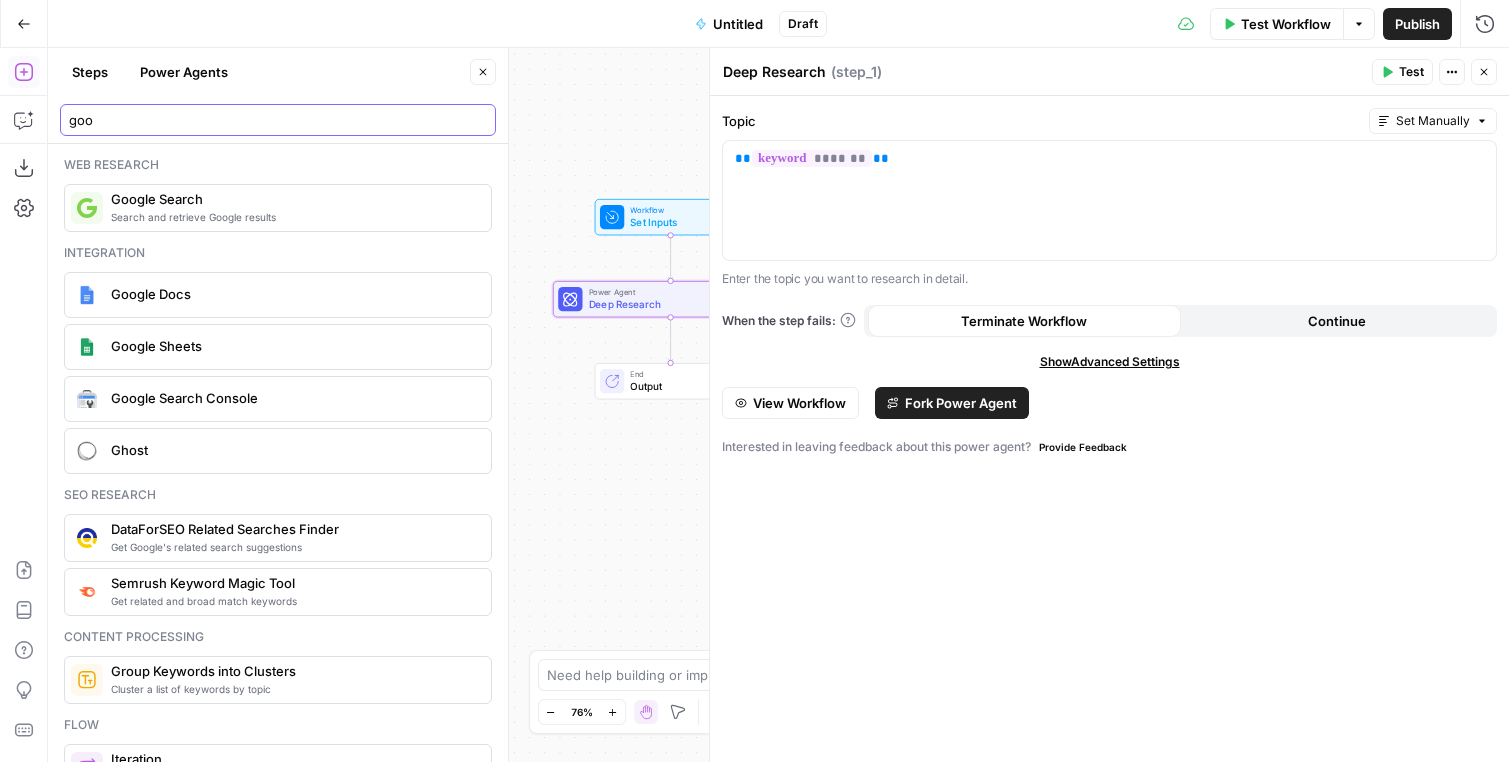 type on "goo" 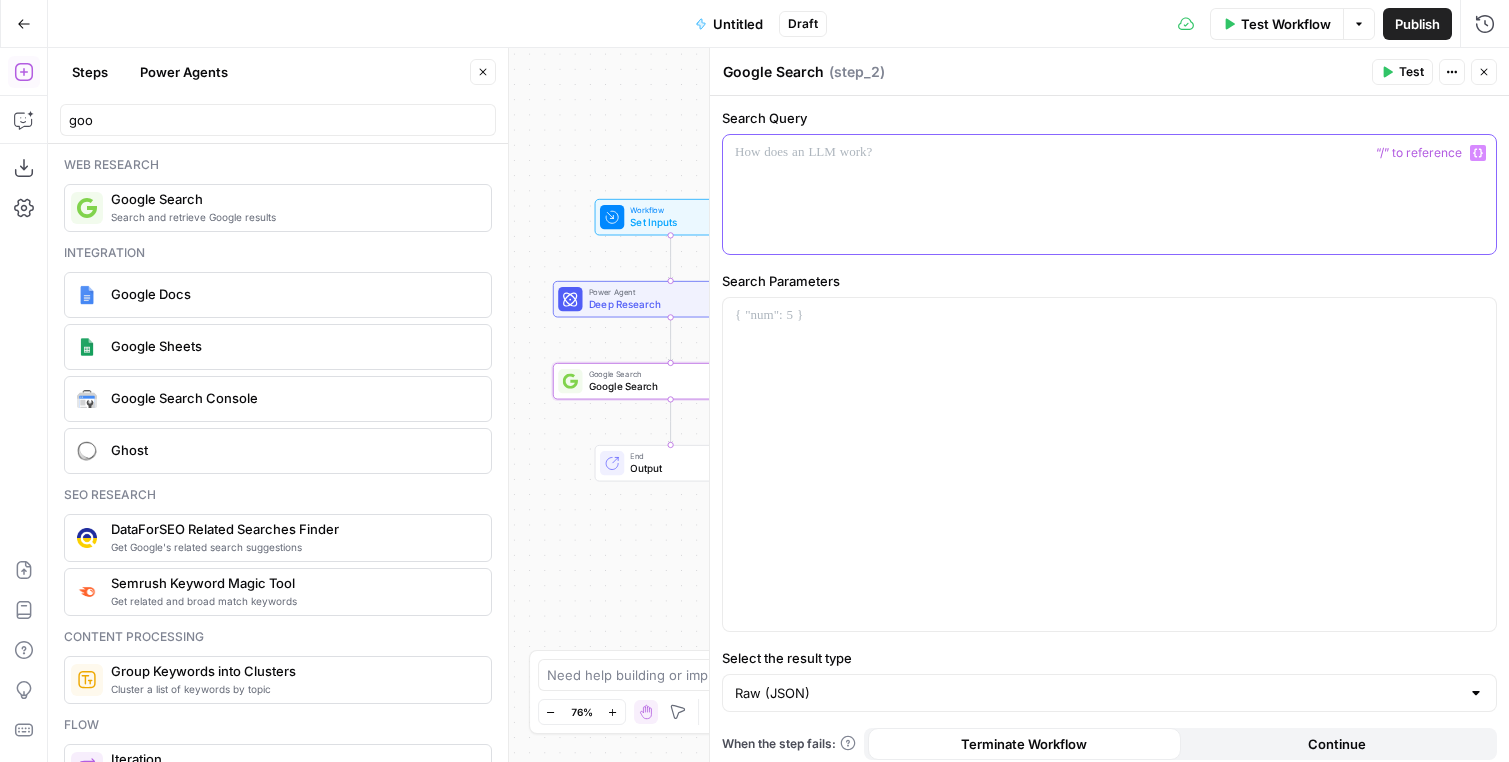 click at bounding box center [1109, 194] 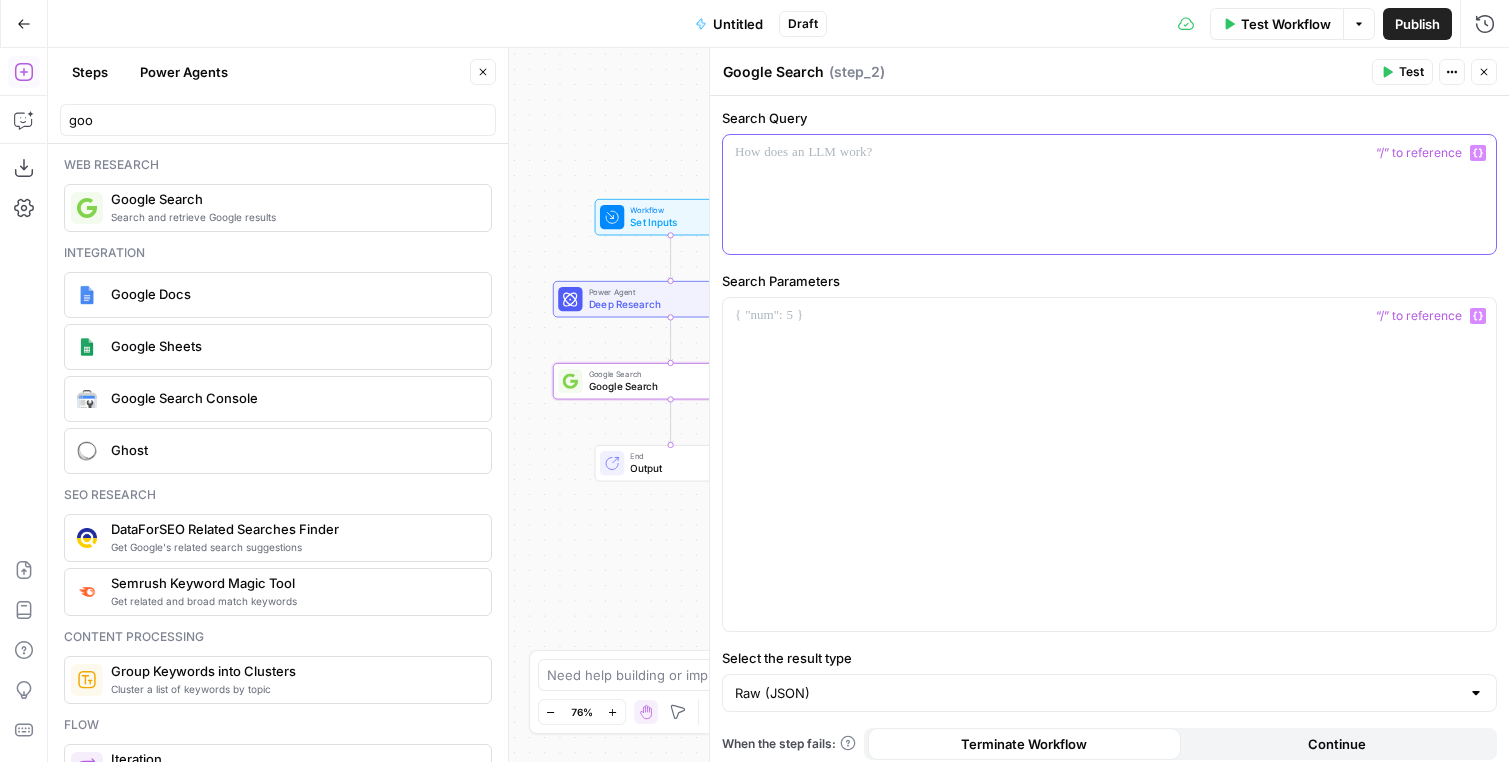 type 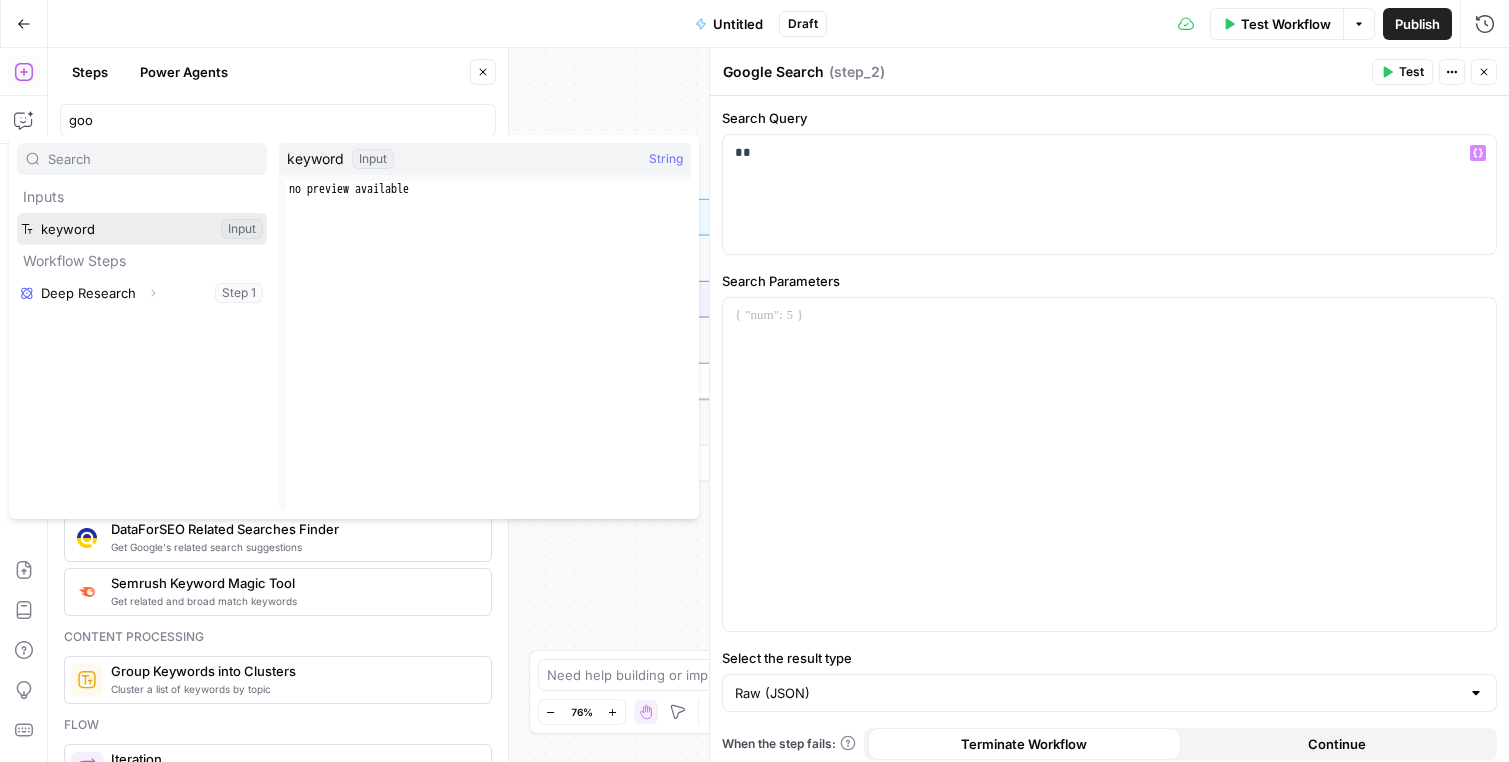 click at bounding box center [142, 229] 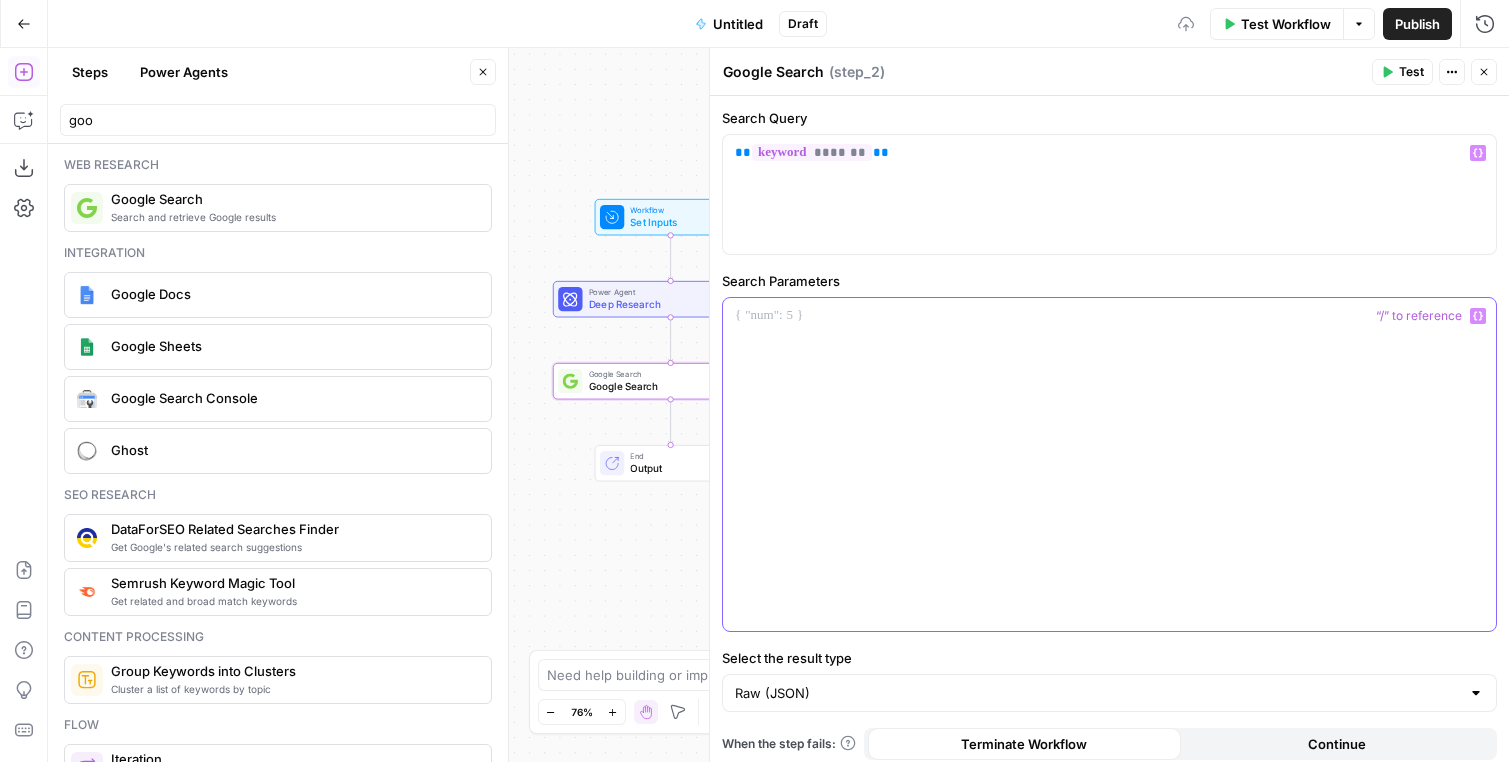 click at bounding box center (1109, 464) 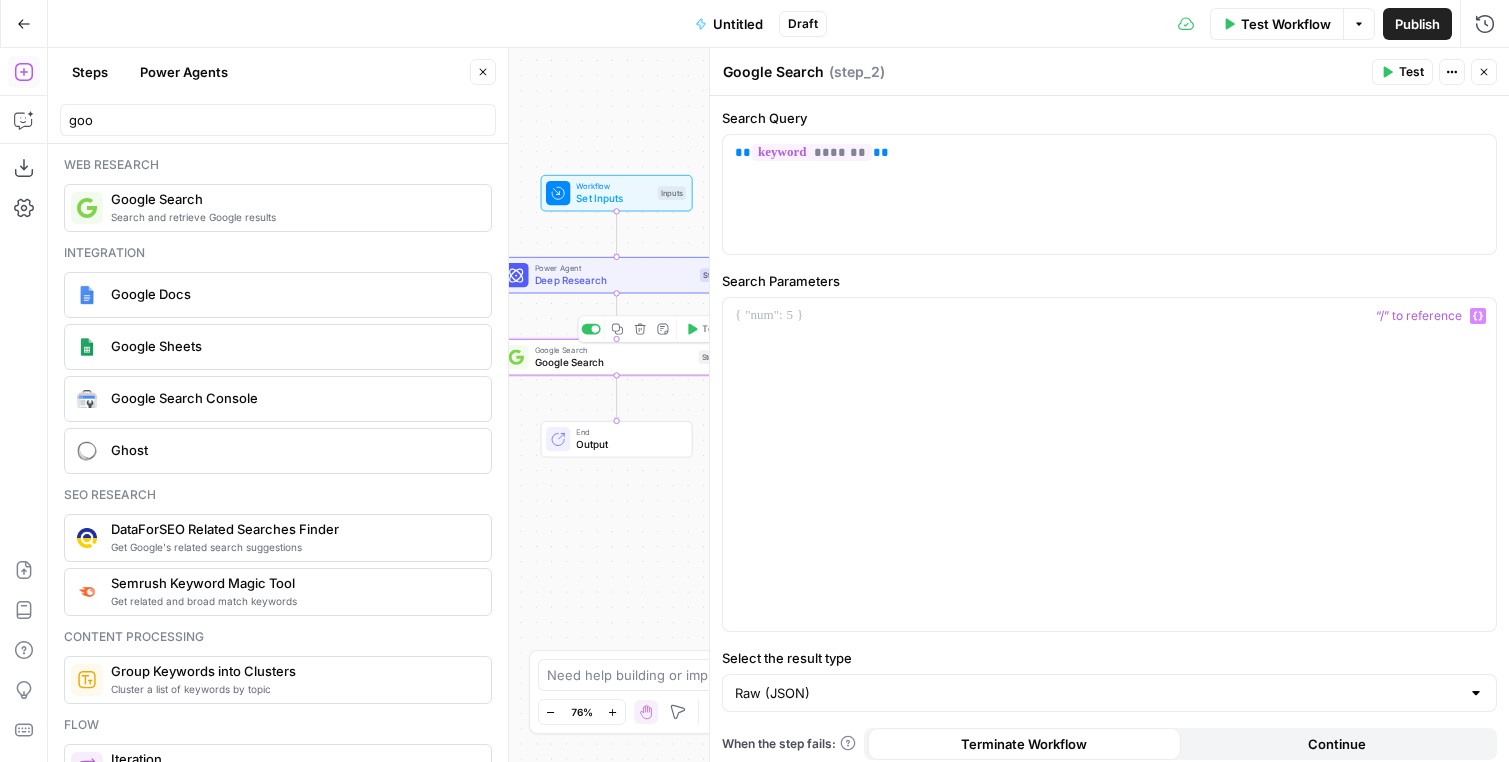 click on "Test" at bounding box center [703, 329] 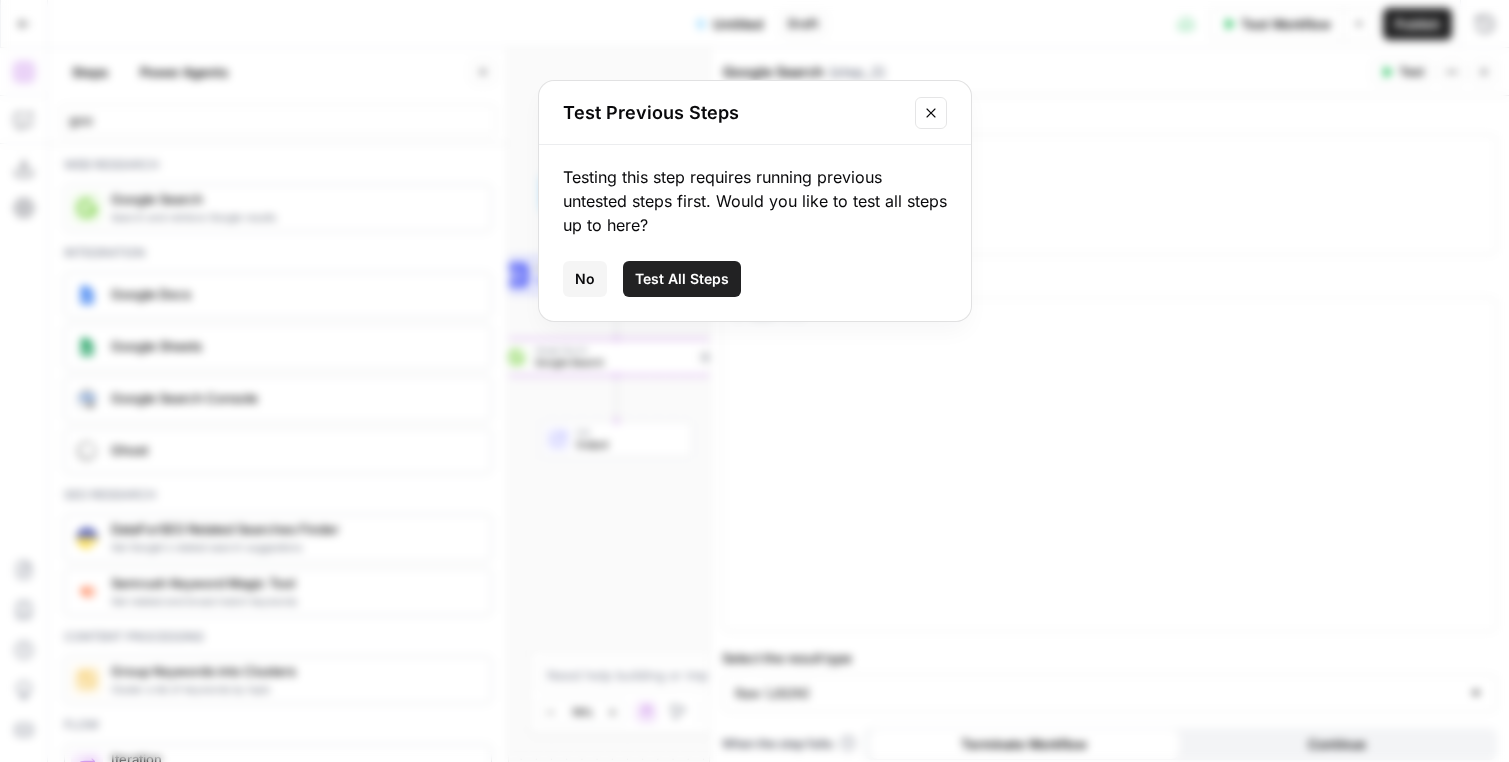 click on "Test All Steps" at bounding box center [682, 279] 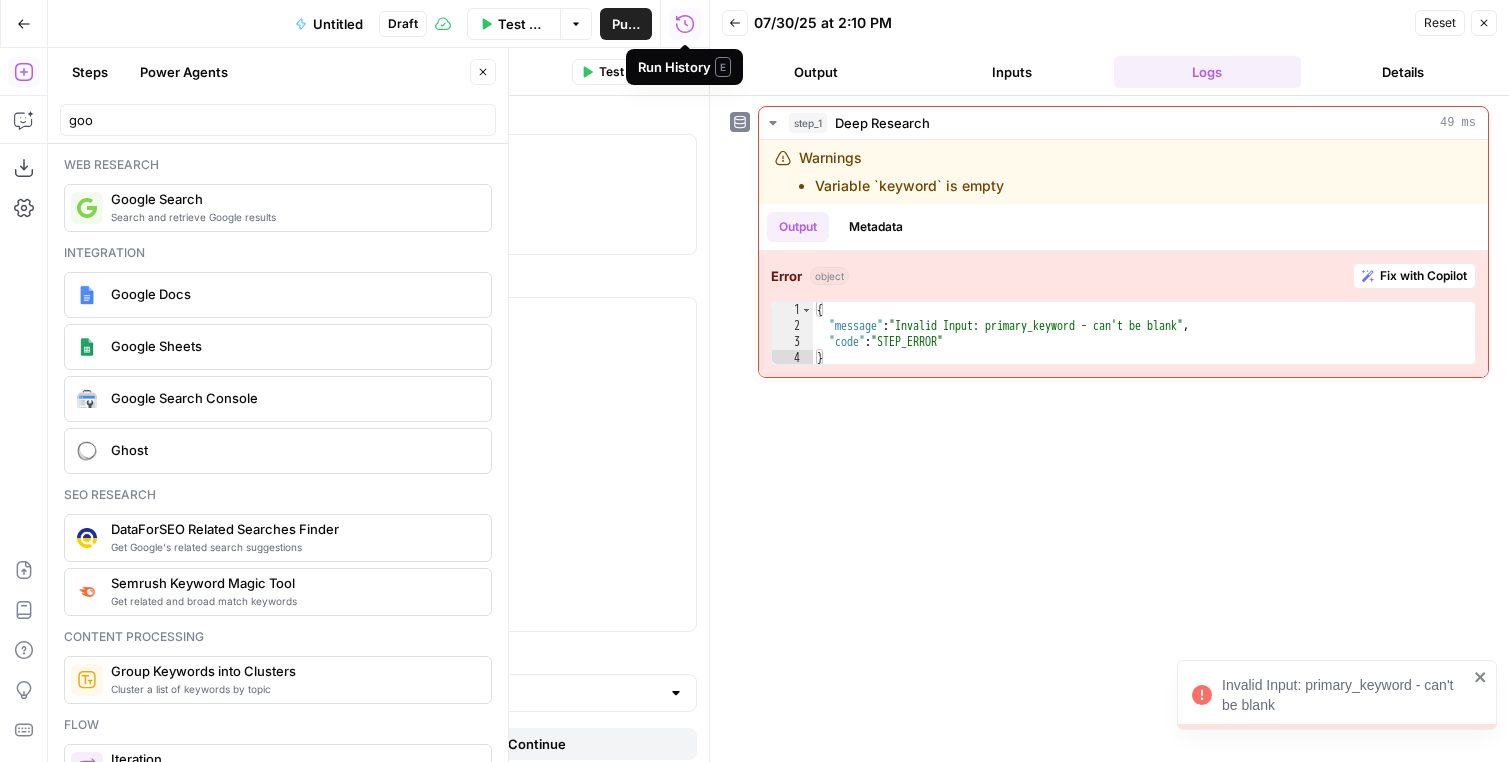 click on "Run History E" at bounding box center [684, 67] 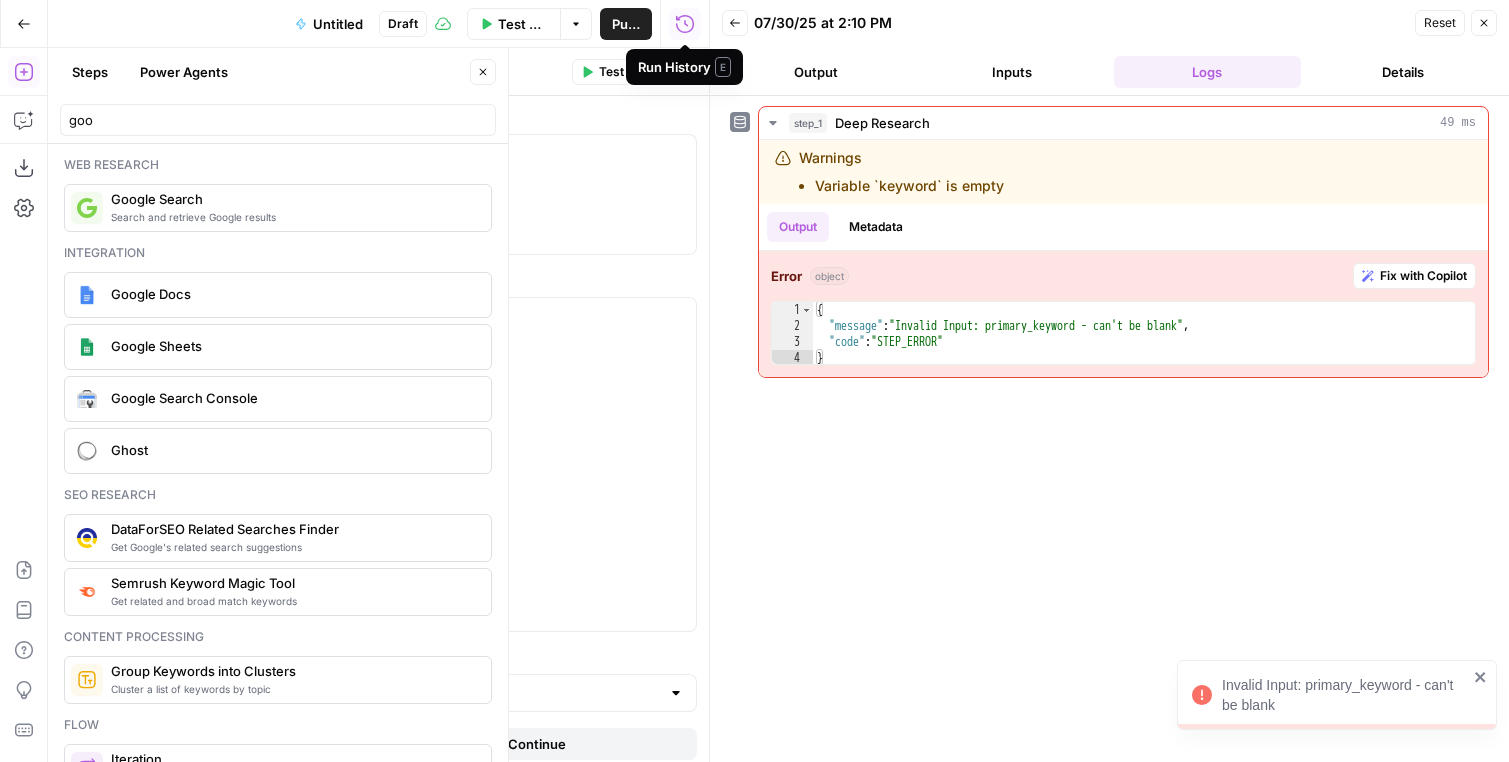click on "Test Workflow" at bounding box center (523, 24) 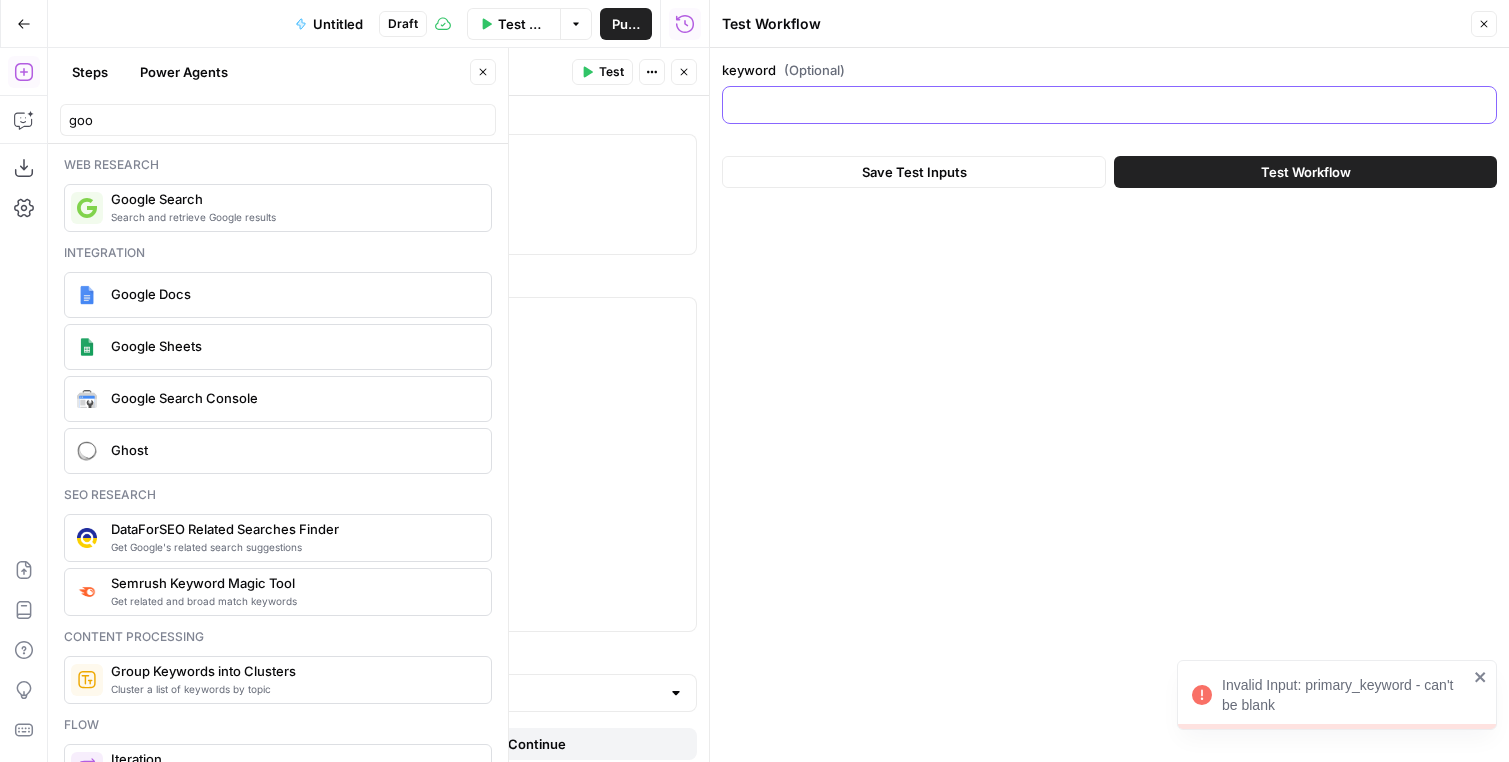 click on "keyword   (Optional)" at bounding box center (1109, 105) 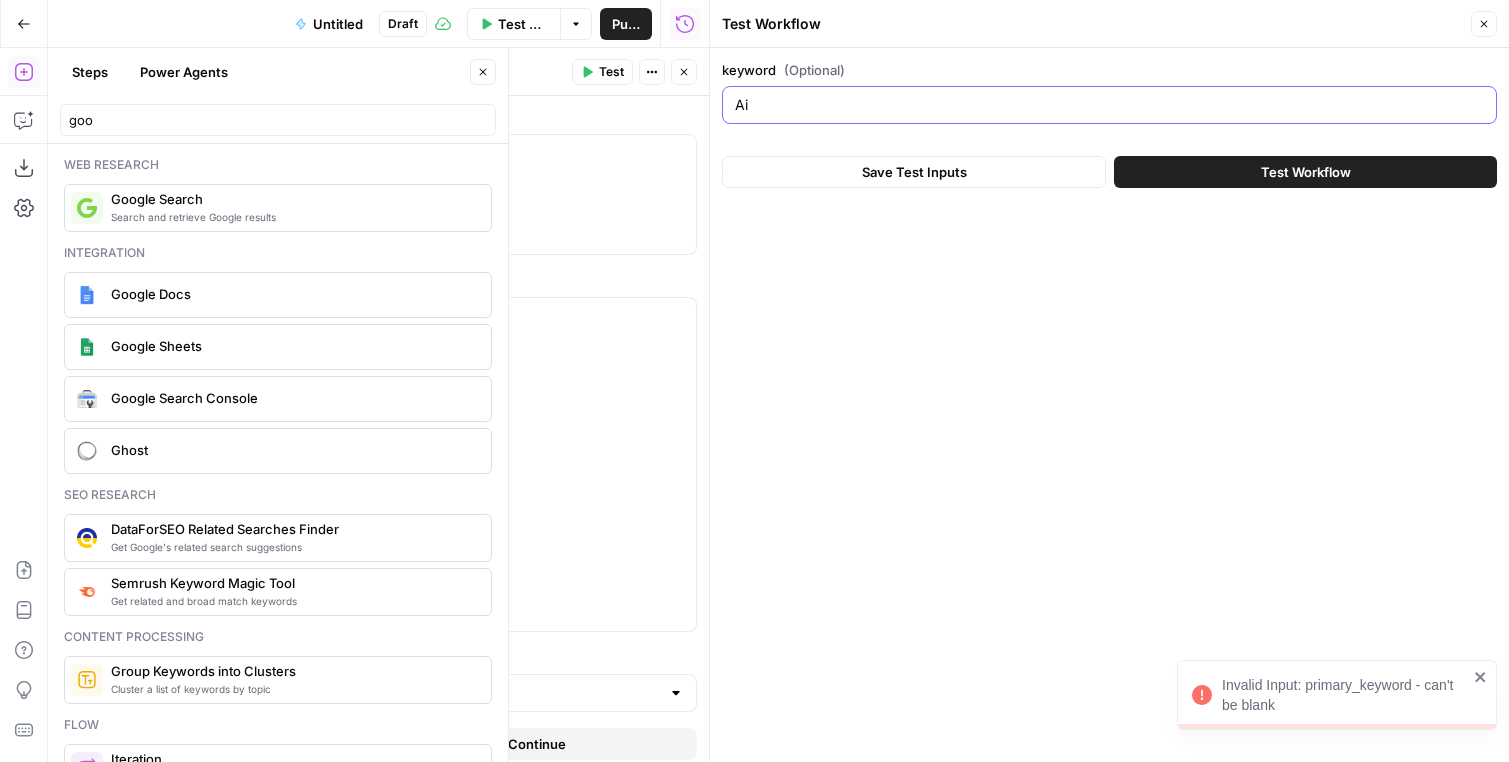 type on "A" 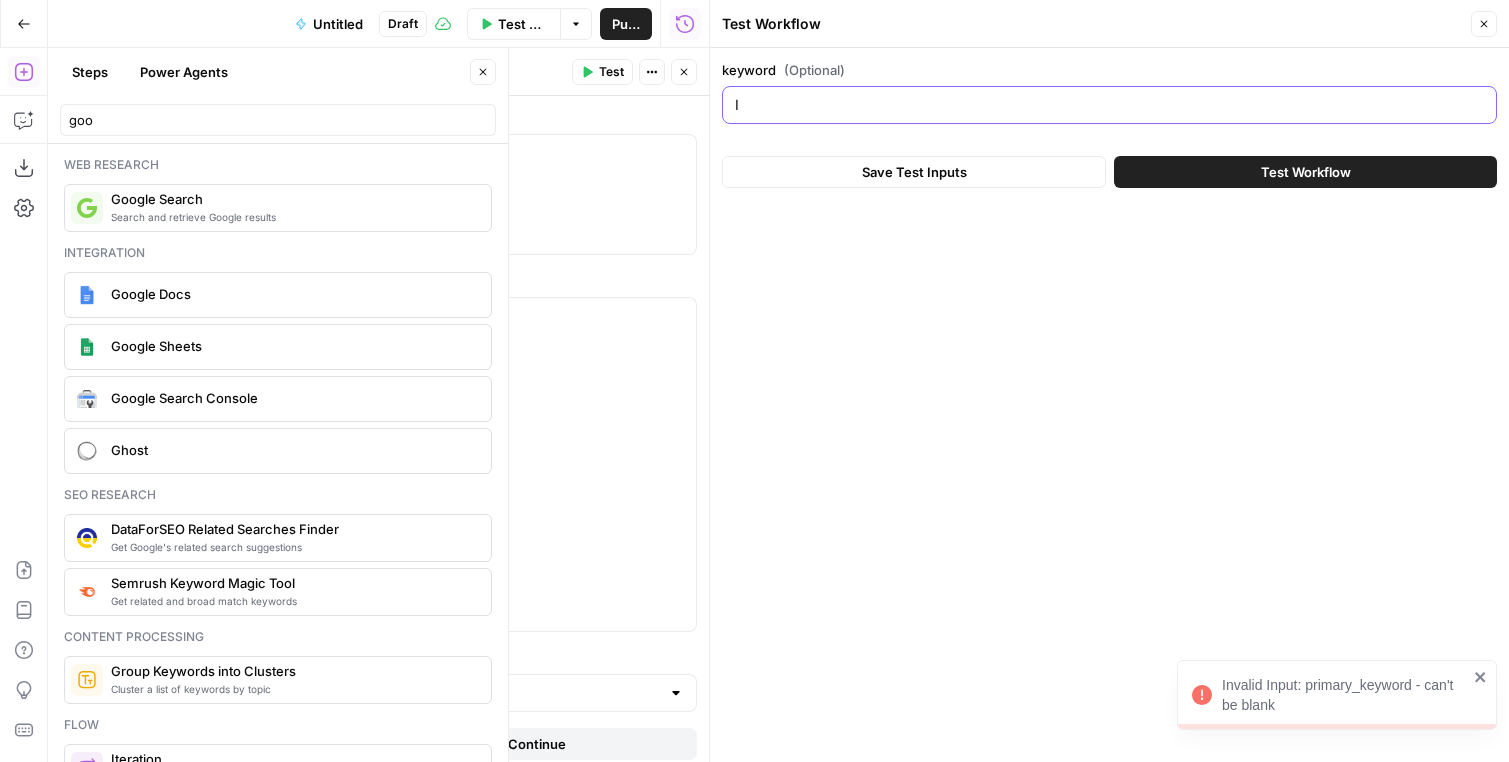 type on "I" 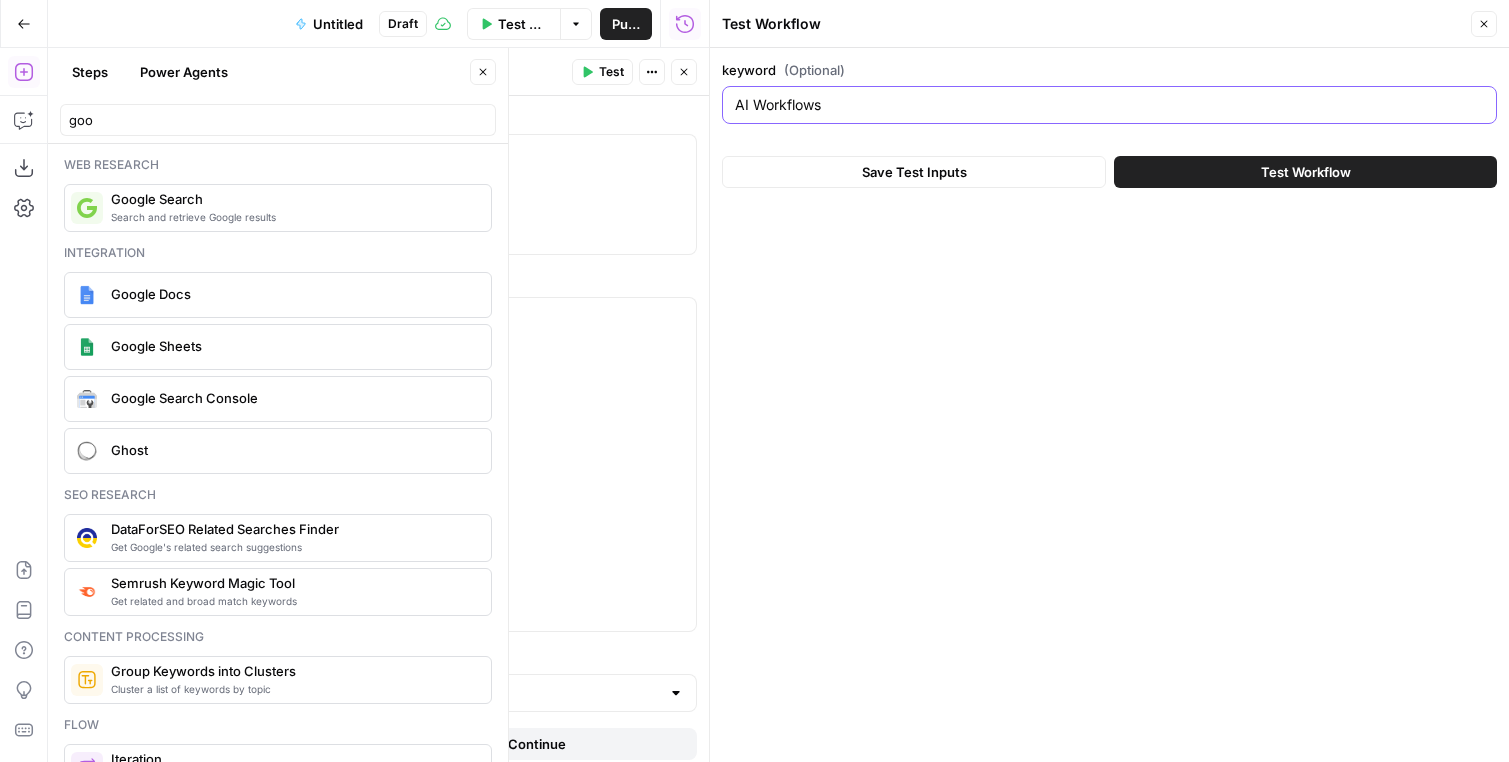 type on "AI Workflows" 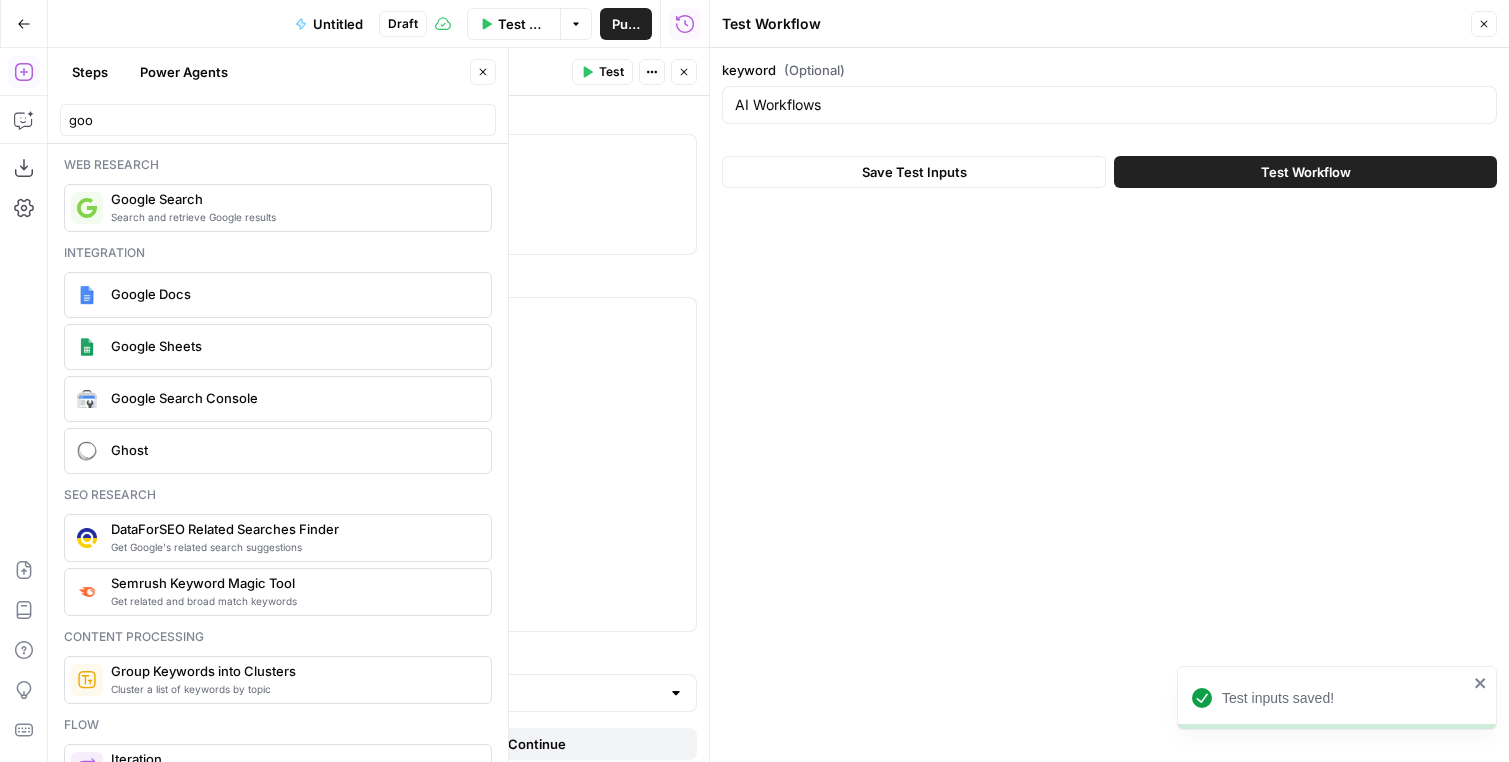 click on "Google Search Google Search  ( step_2 )" at bounding box center [244, 72] 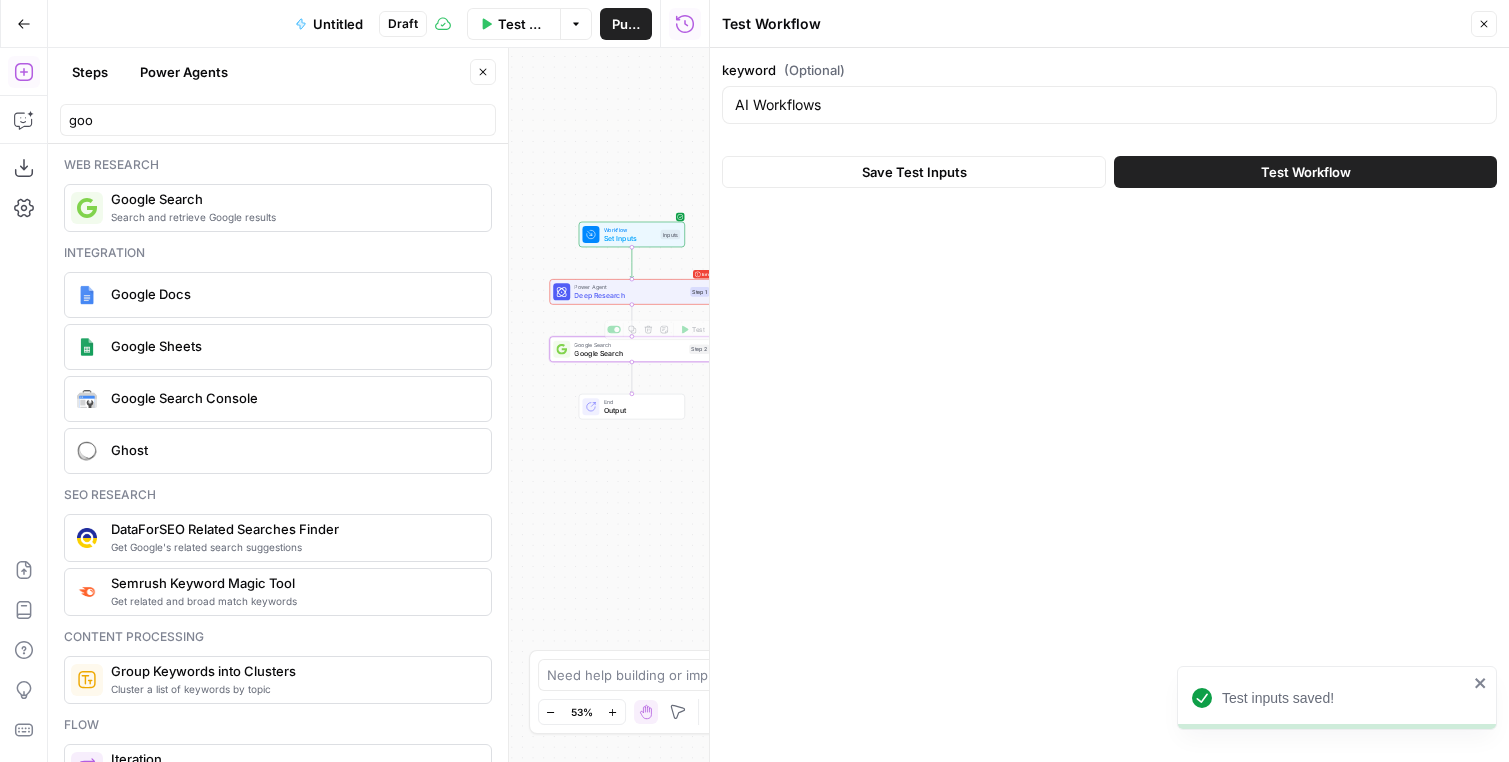 click on "Power Agent Deep Research" at bounding box center [630, 292] 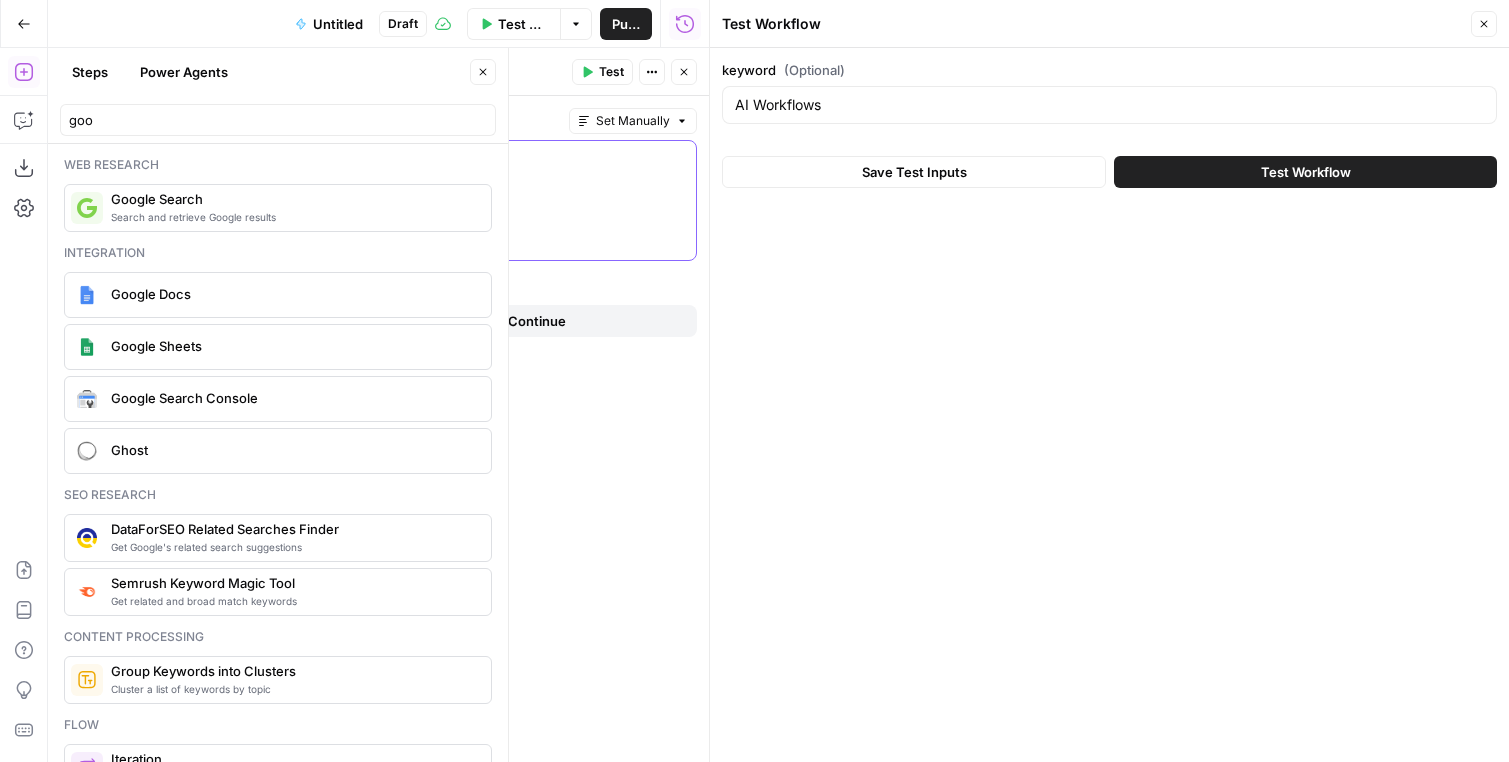 click on "** ******* **" at bounding box center (309, 200) 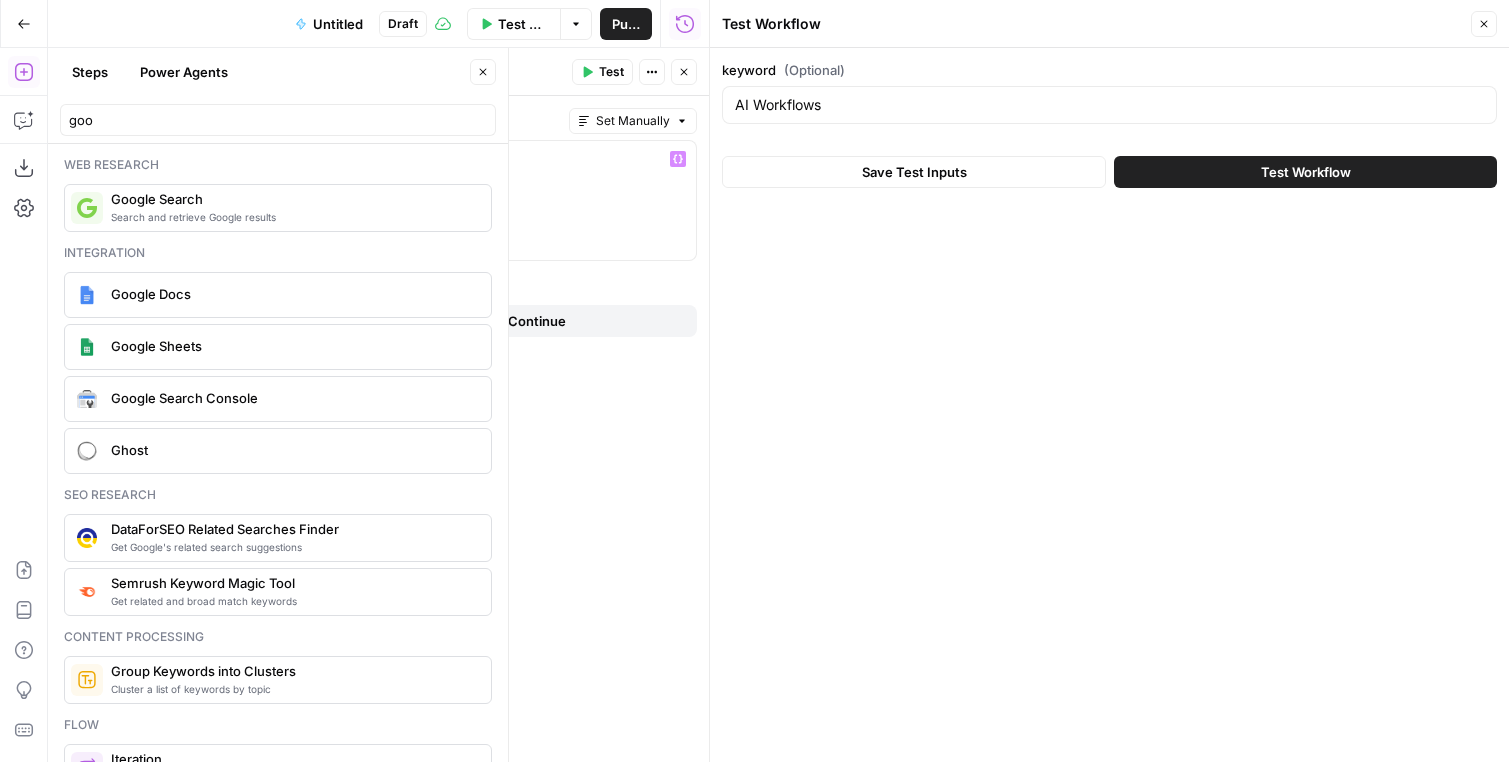 click on "Close" at bounding box center (684, 32) 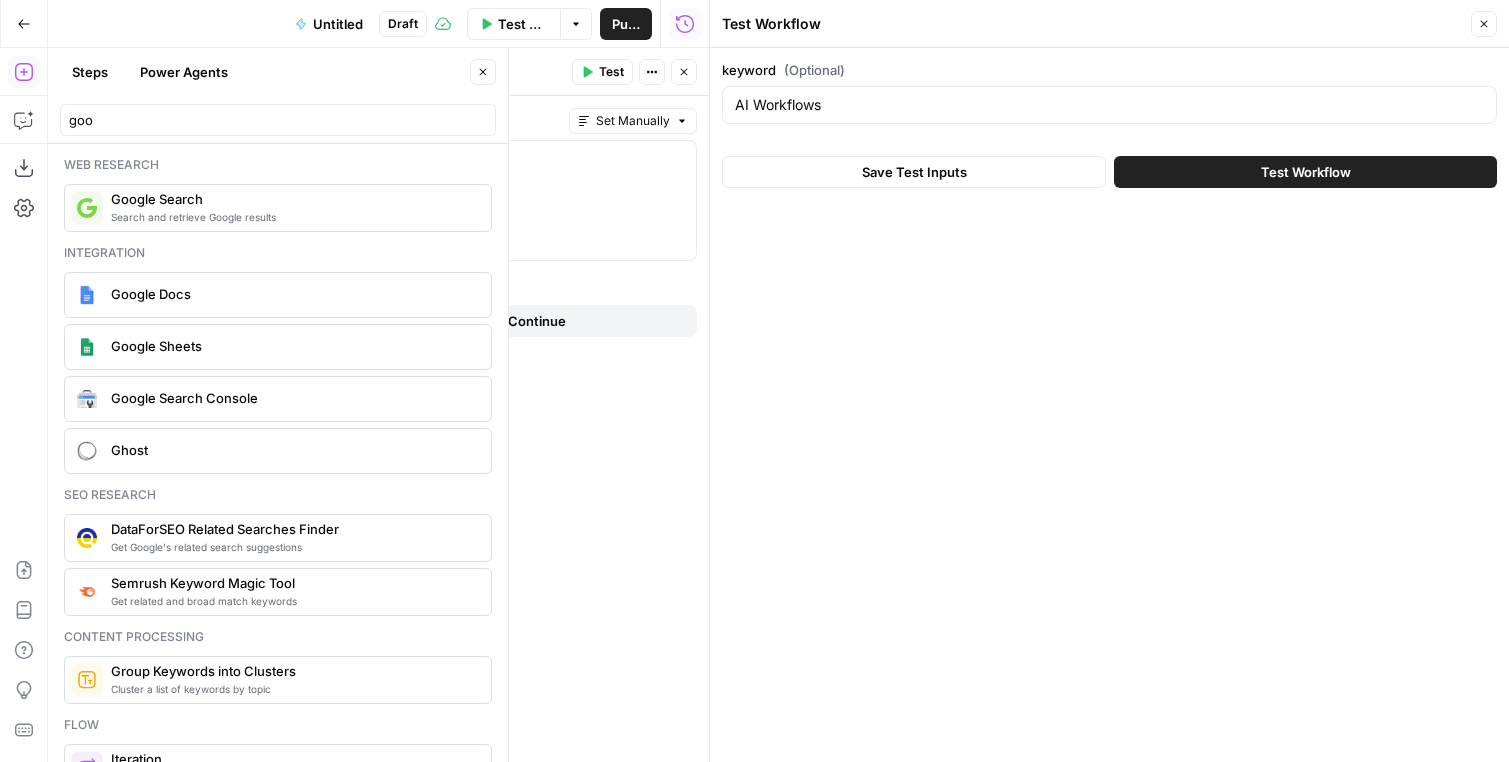 click 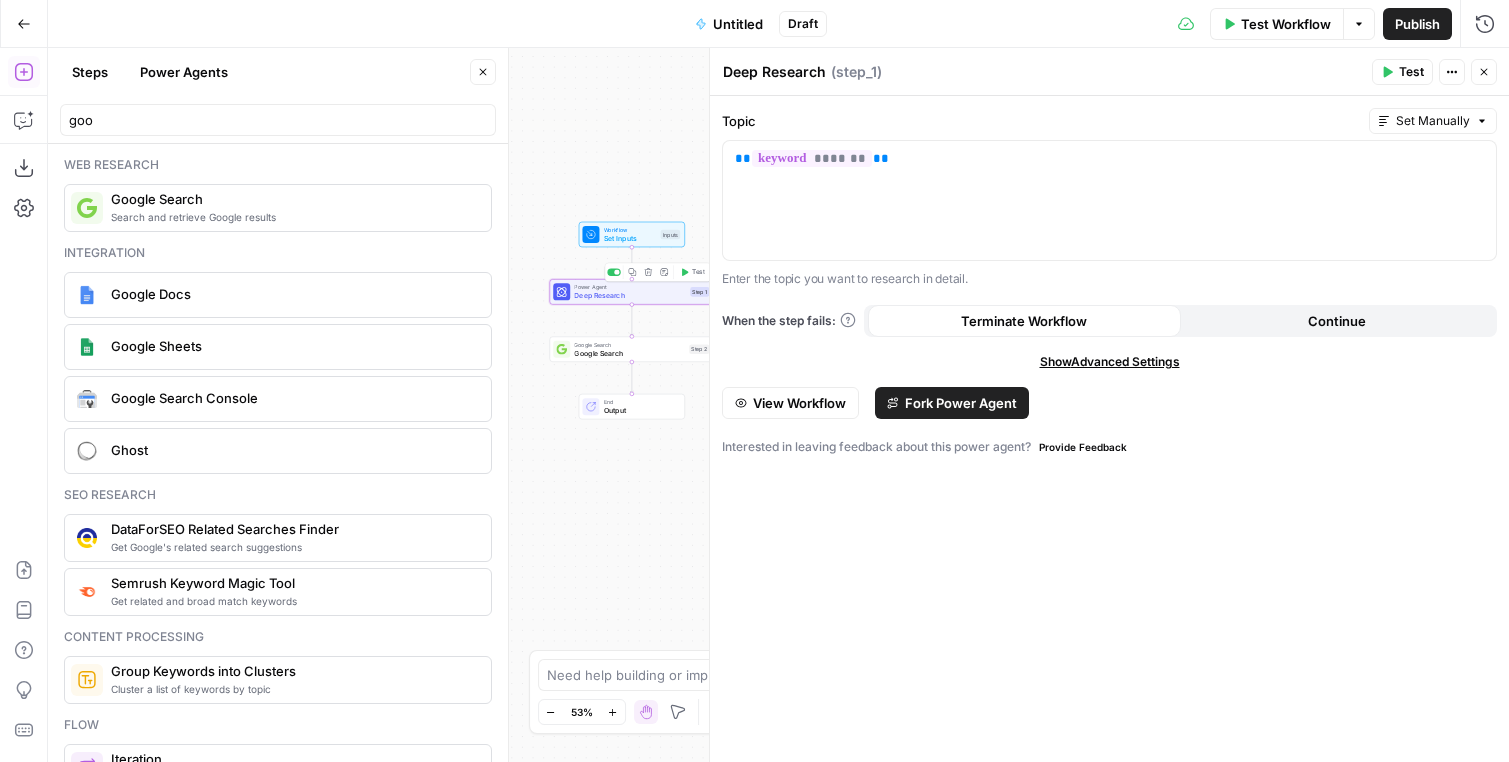 click on "Test" at bounding box center (692, 272) 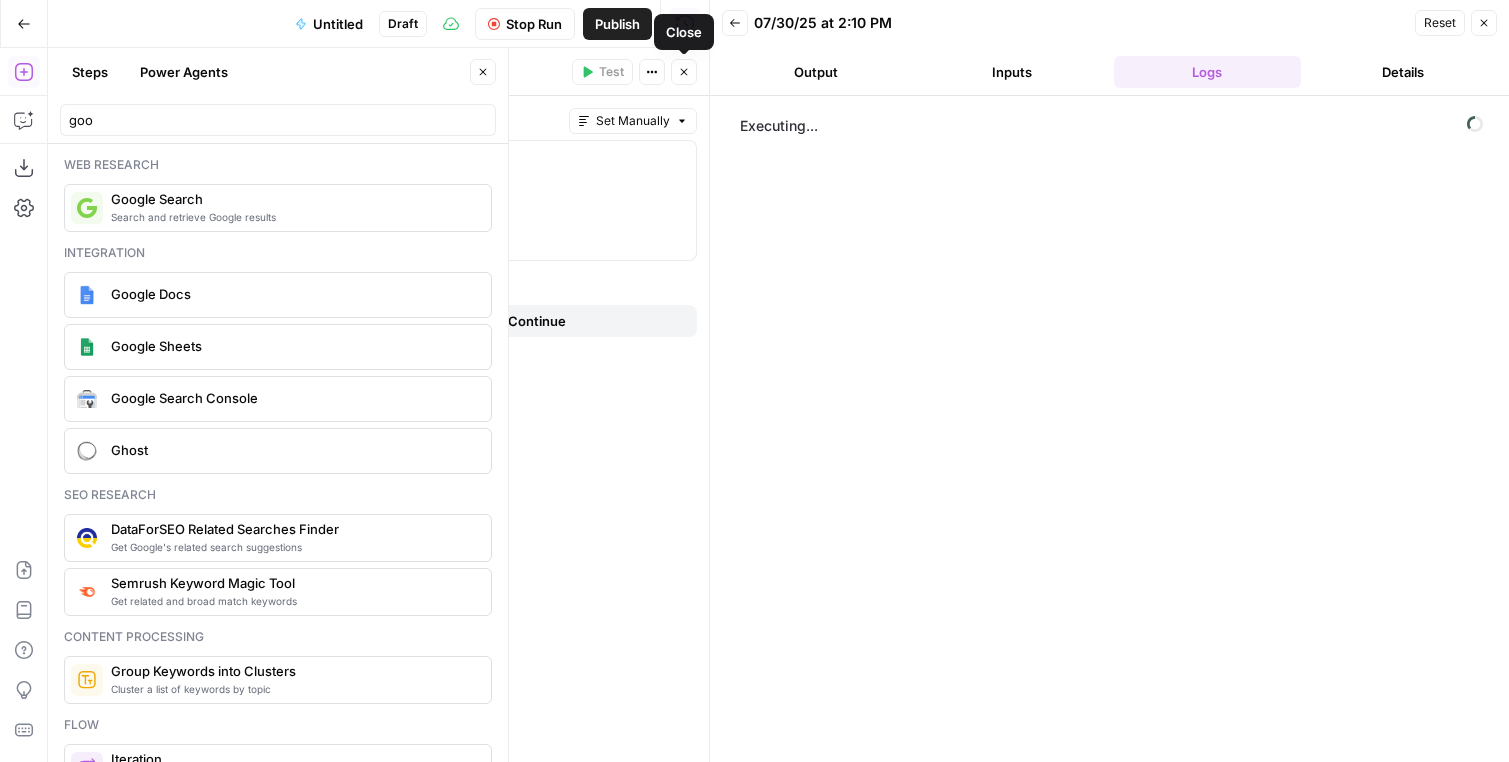 click 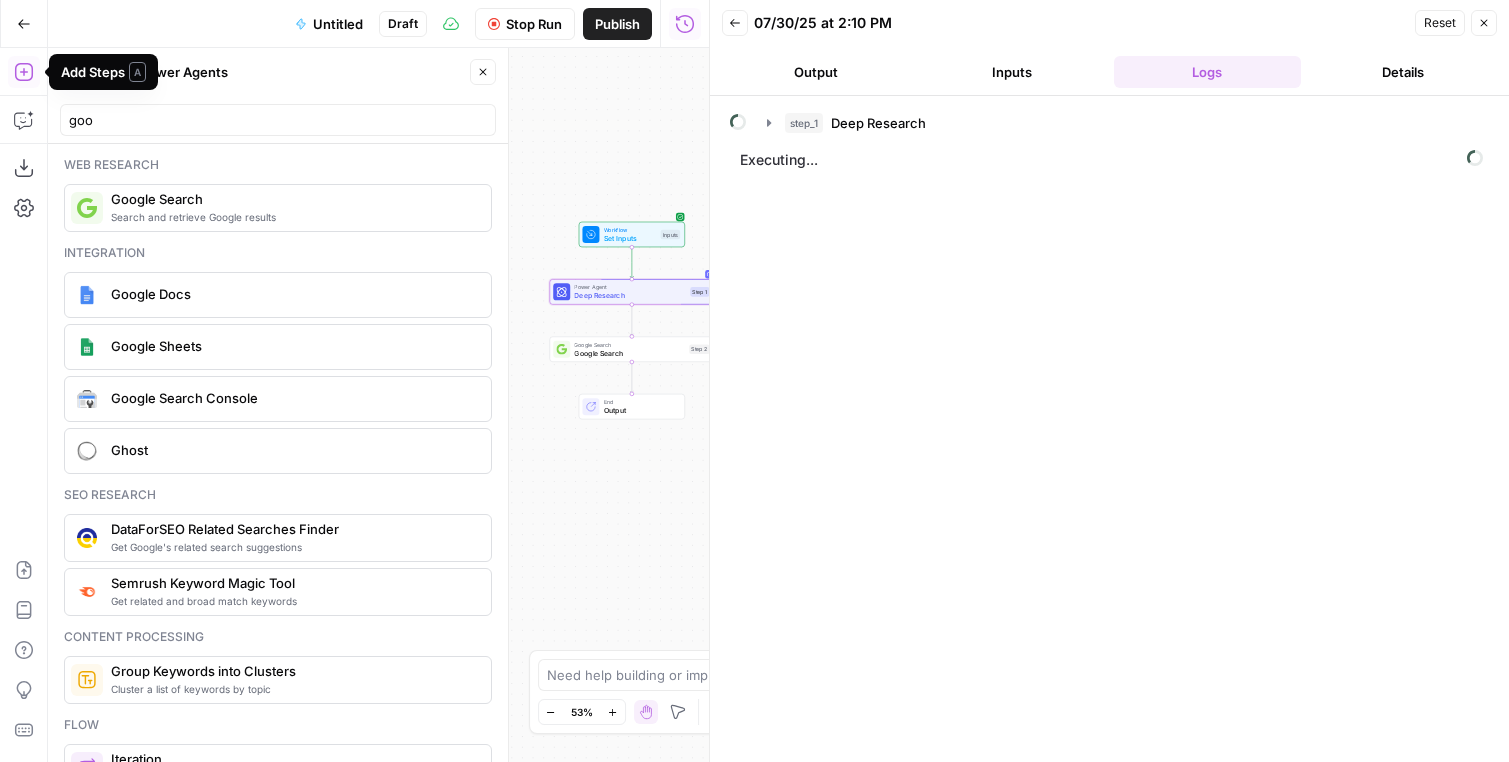 click on "Go Back" at bounding box center (24, 24) 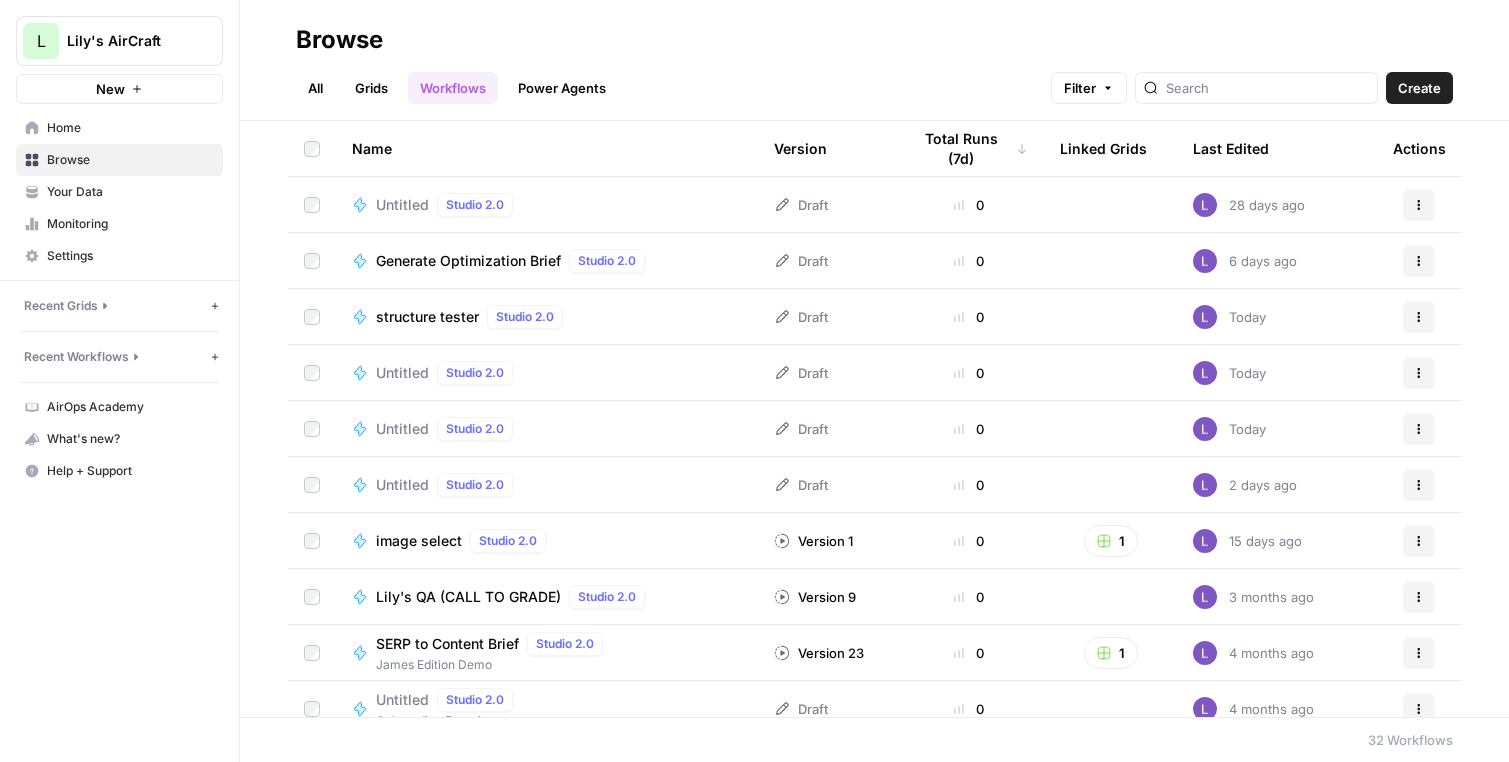 click on "Untitled" at bounding box center (402, 205) 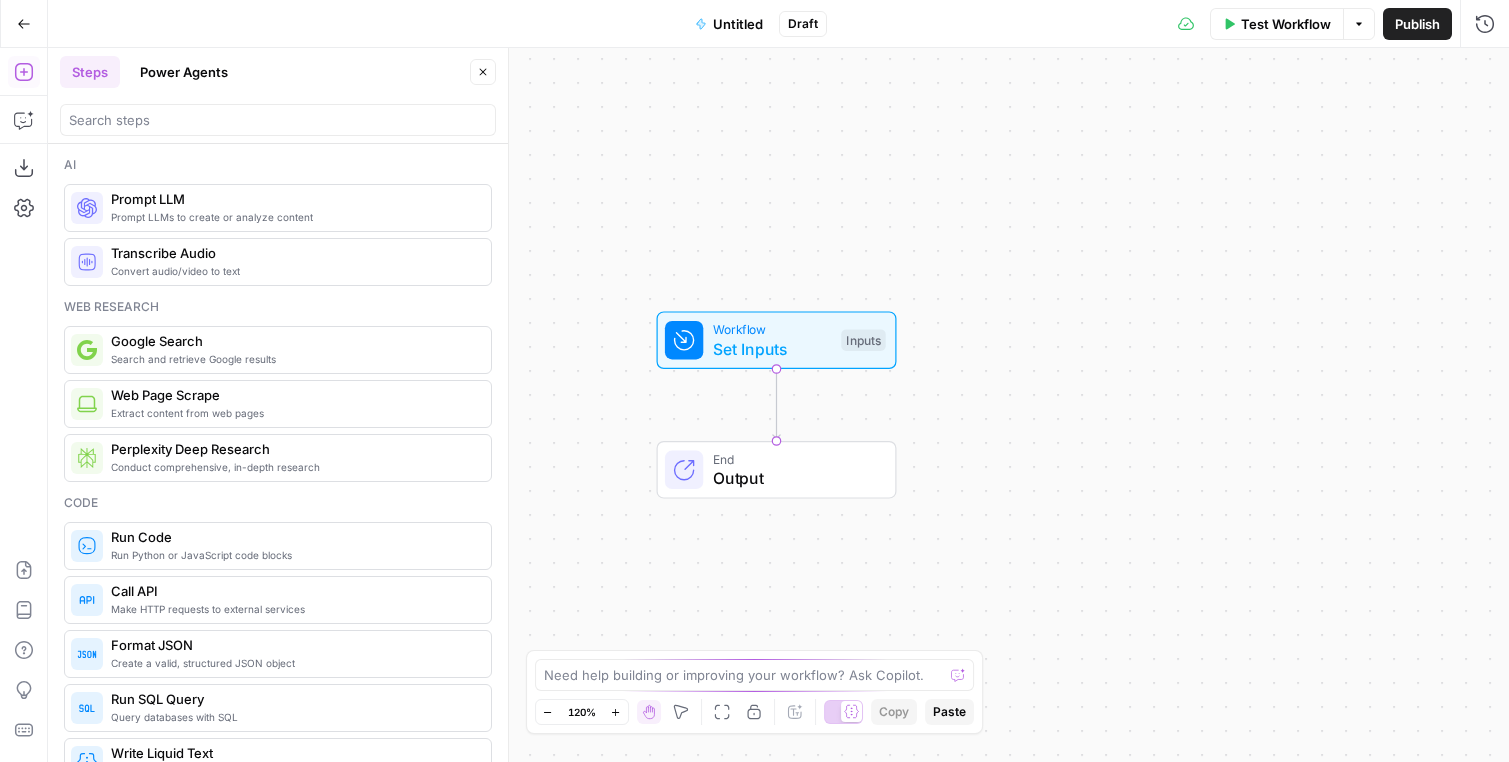 click on "Go Back" at bounding box center [24, 24] 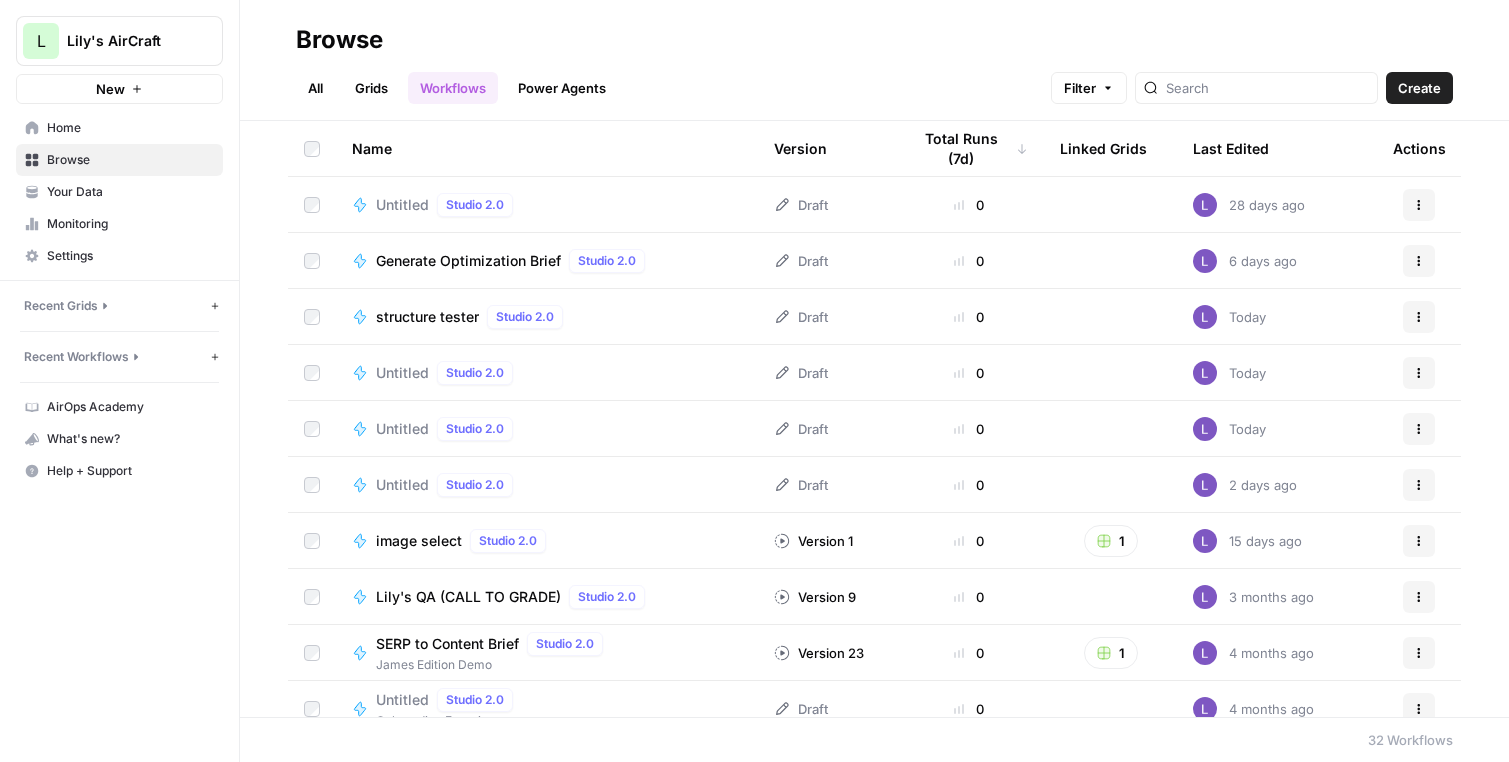 click on "Recent Grids" at bounding box center (115, 306) 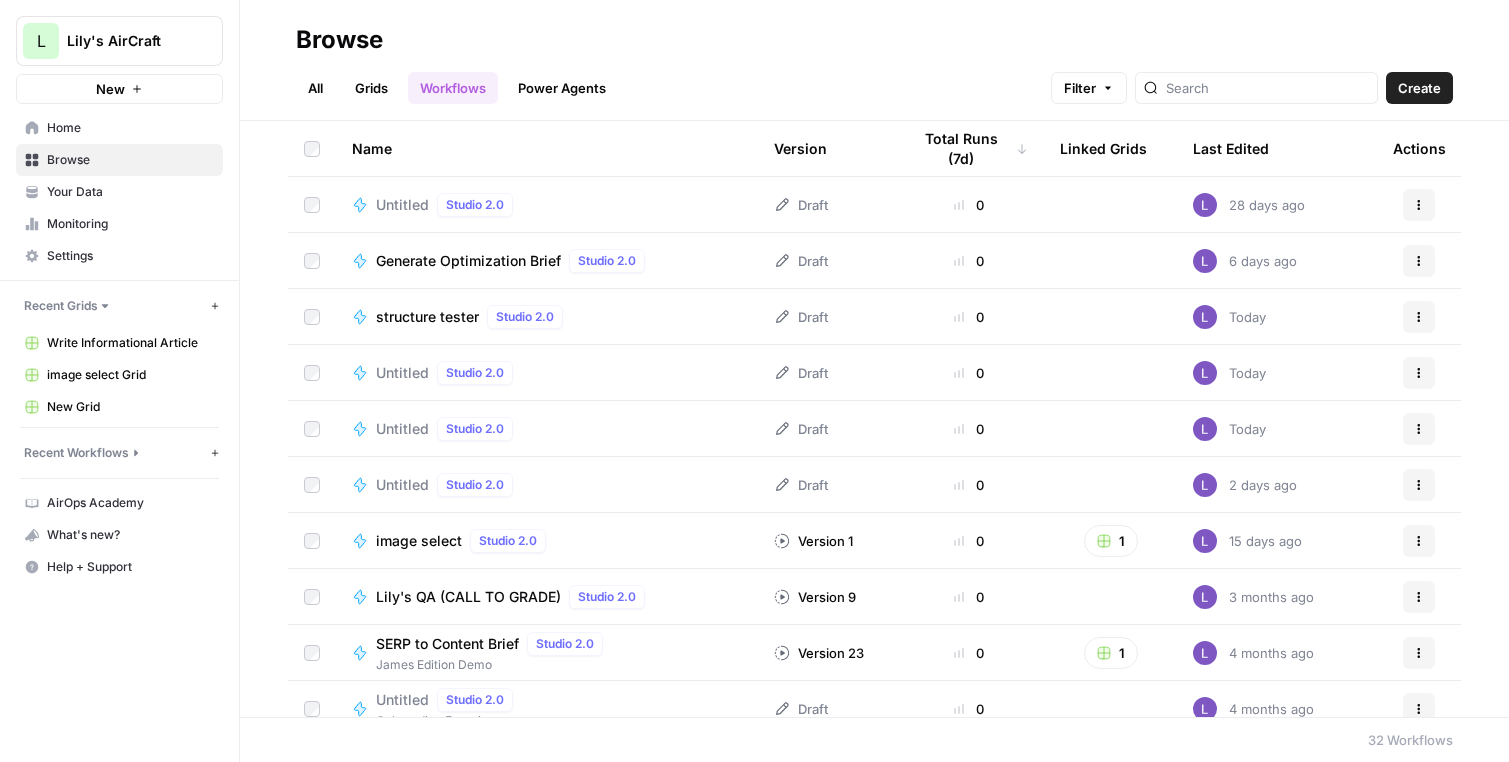 click 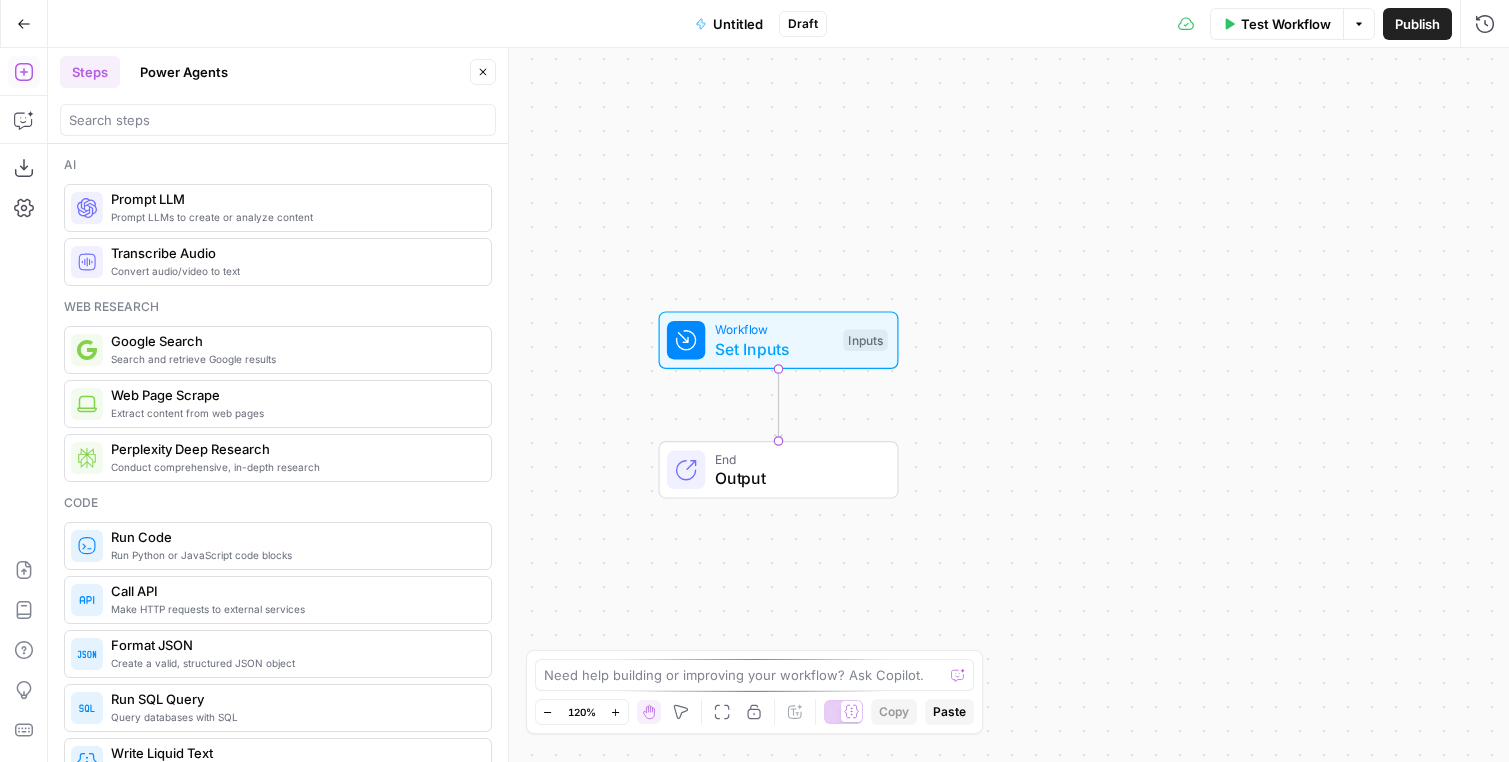 click on "Workflow Set Inputs" at bounding box center [774, 340] 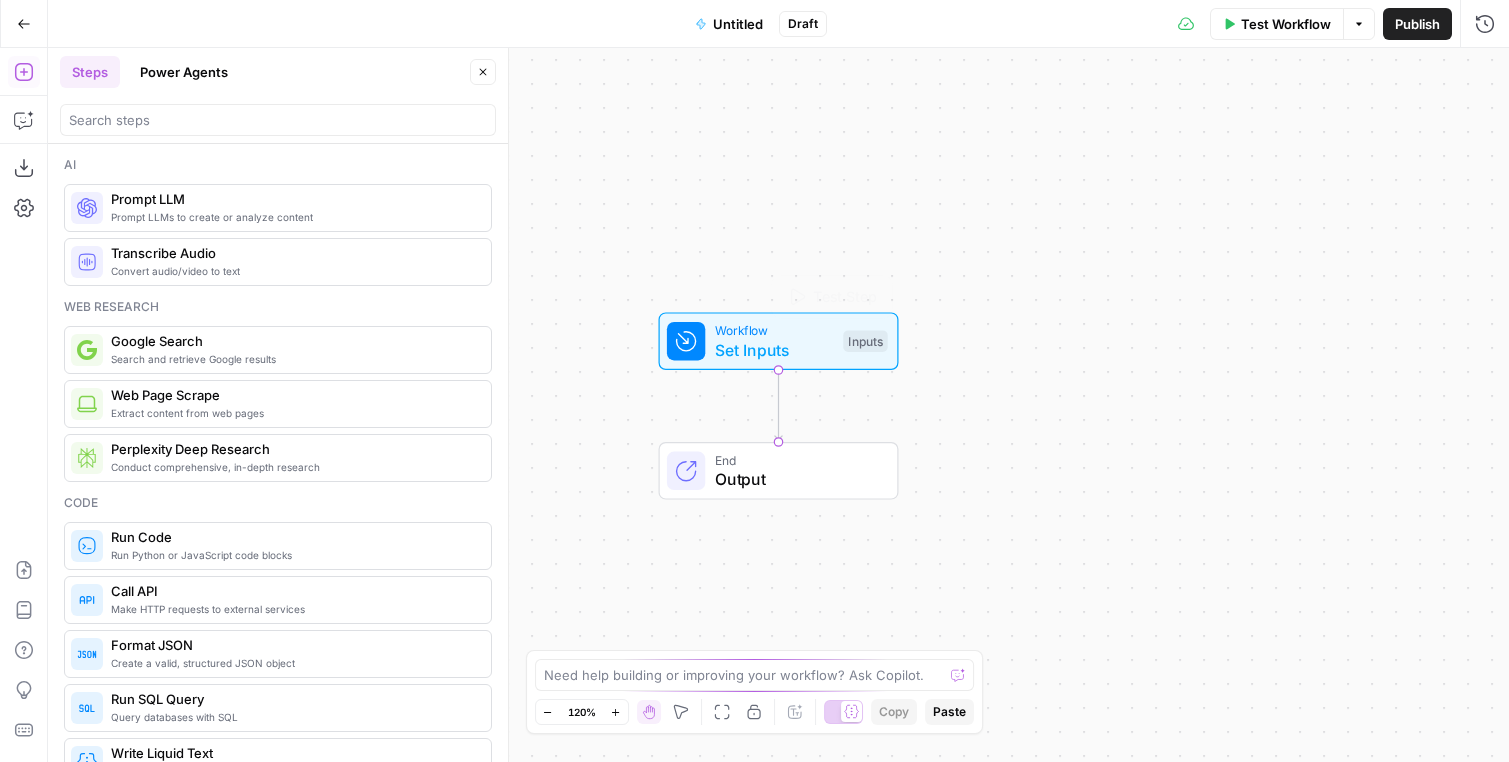 click on "Inputs" at bounding box center [865, 341] 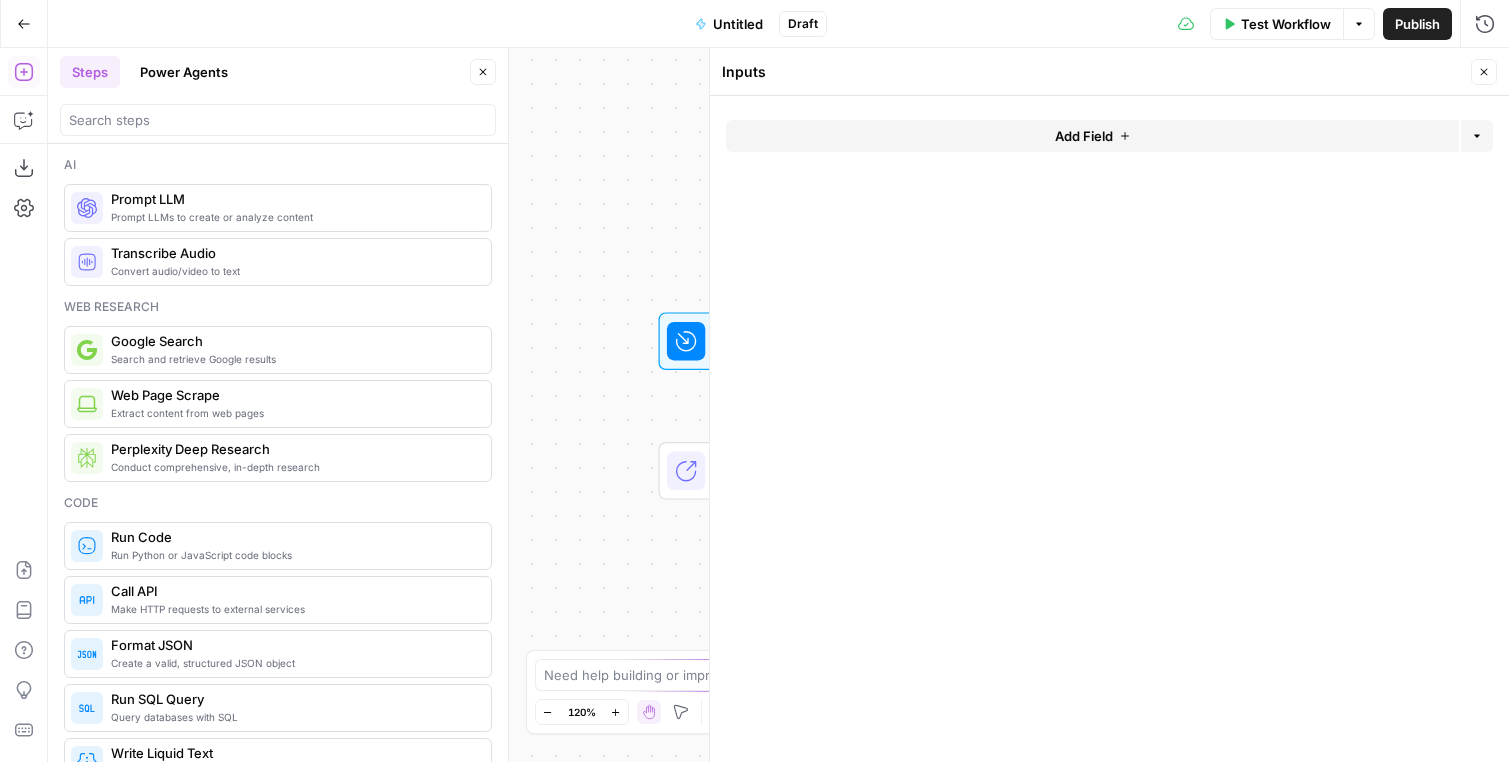 click on "Add Field" at bounding box center [1092, 136] 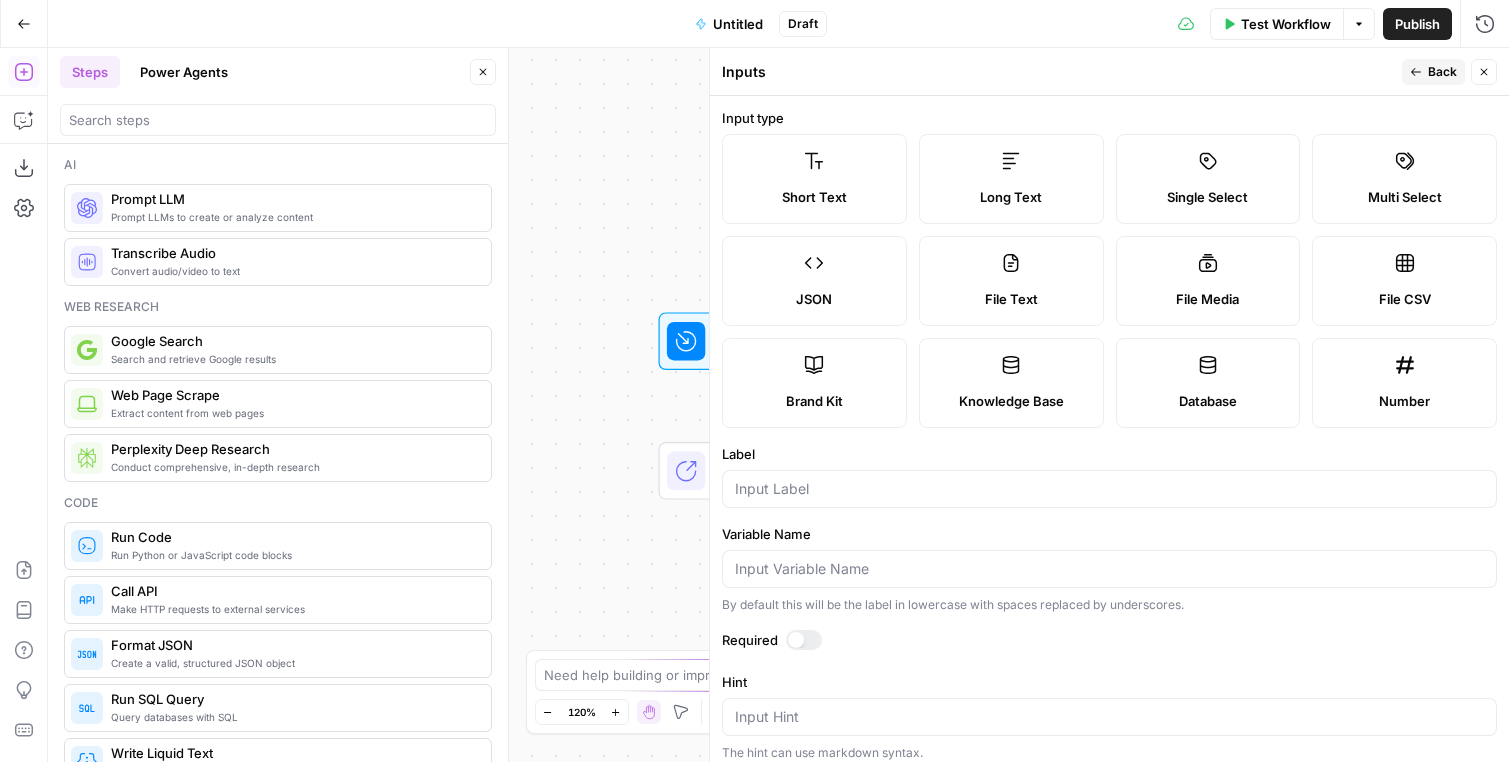 click on "Long Text" at bounding box center (1011, 197) 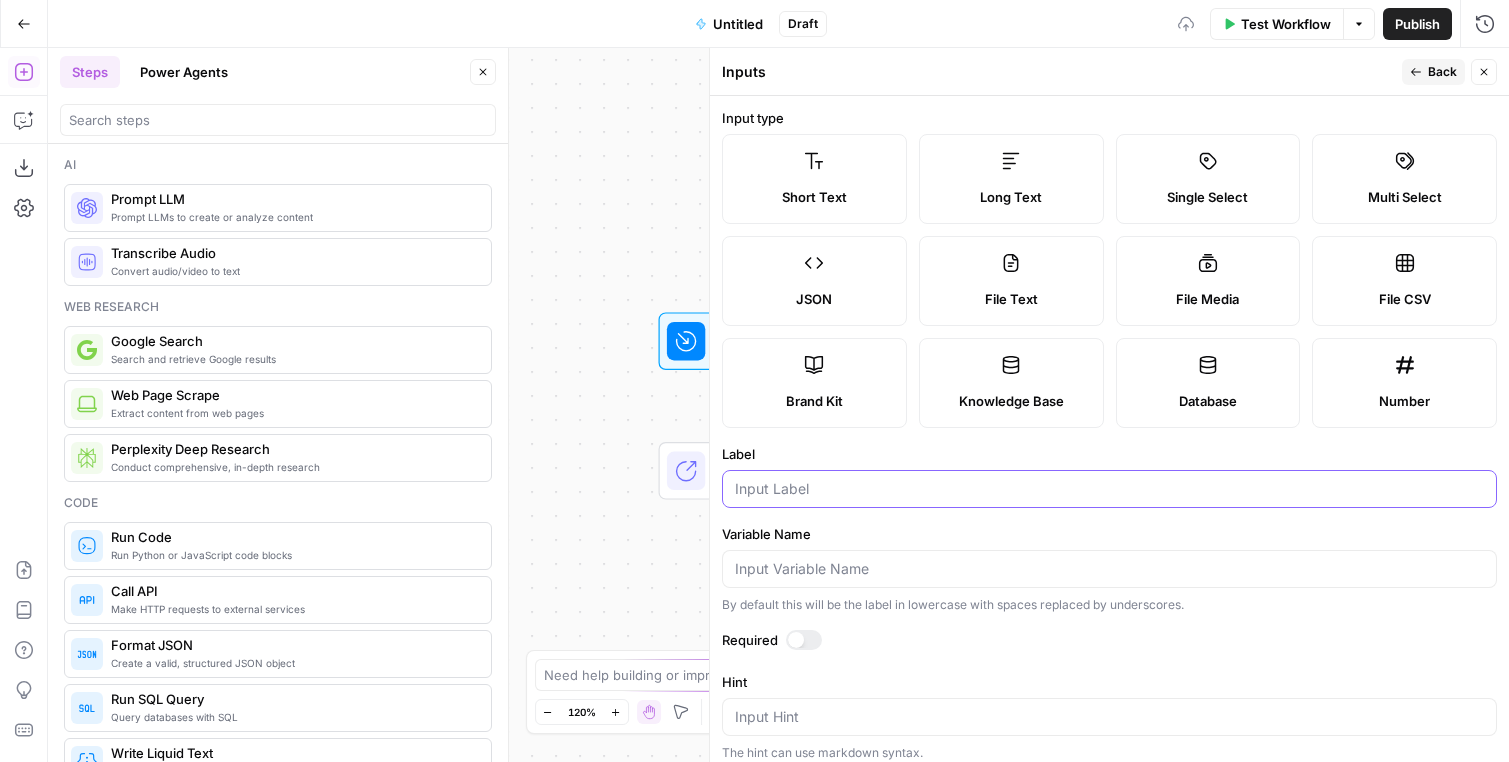 click on "Label" at bounding box center [1109, 489] 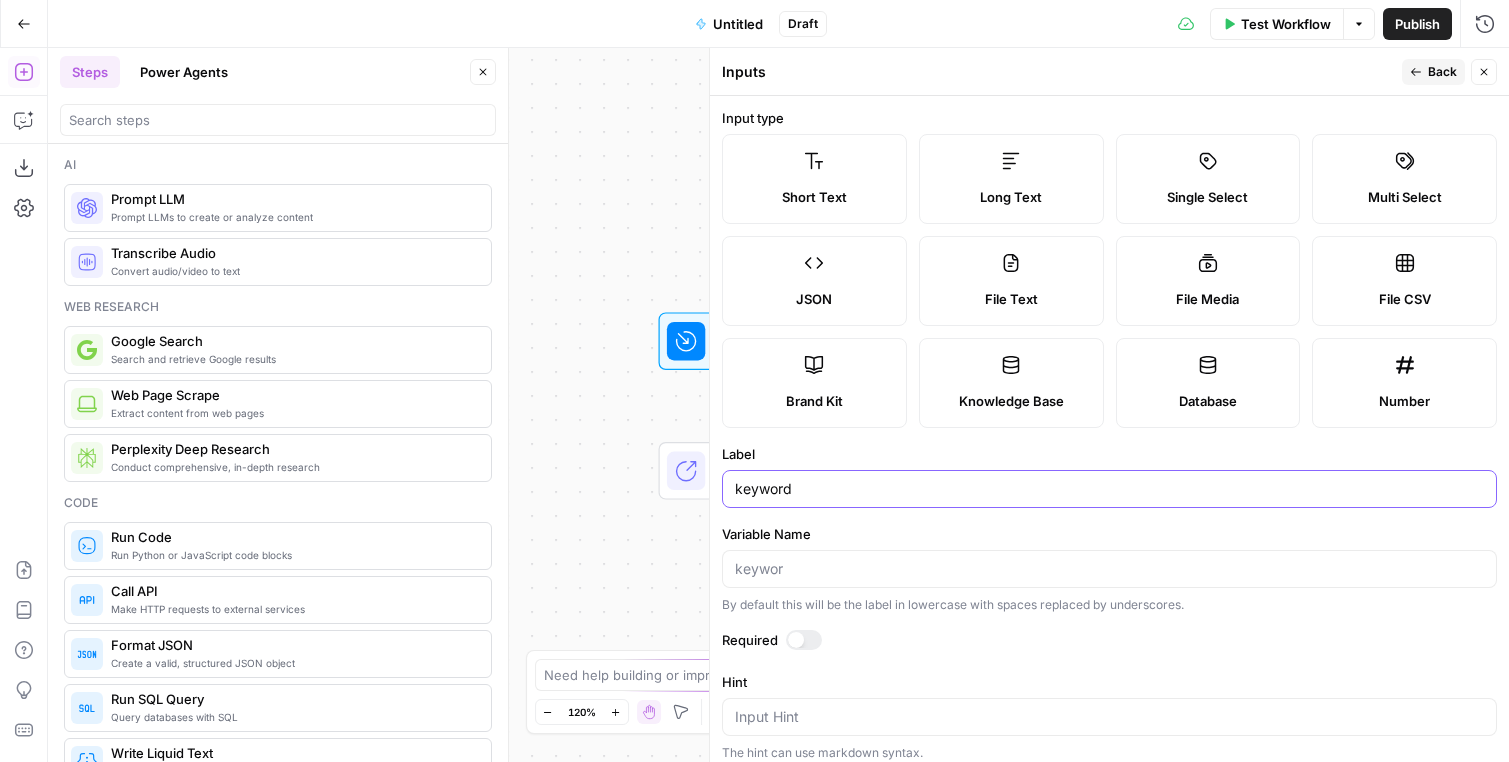 type on "keyword" 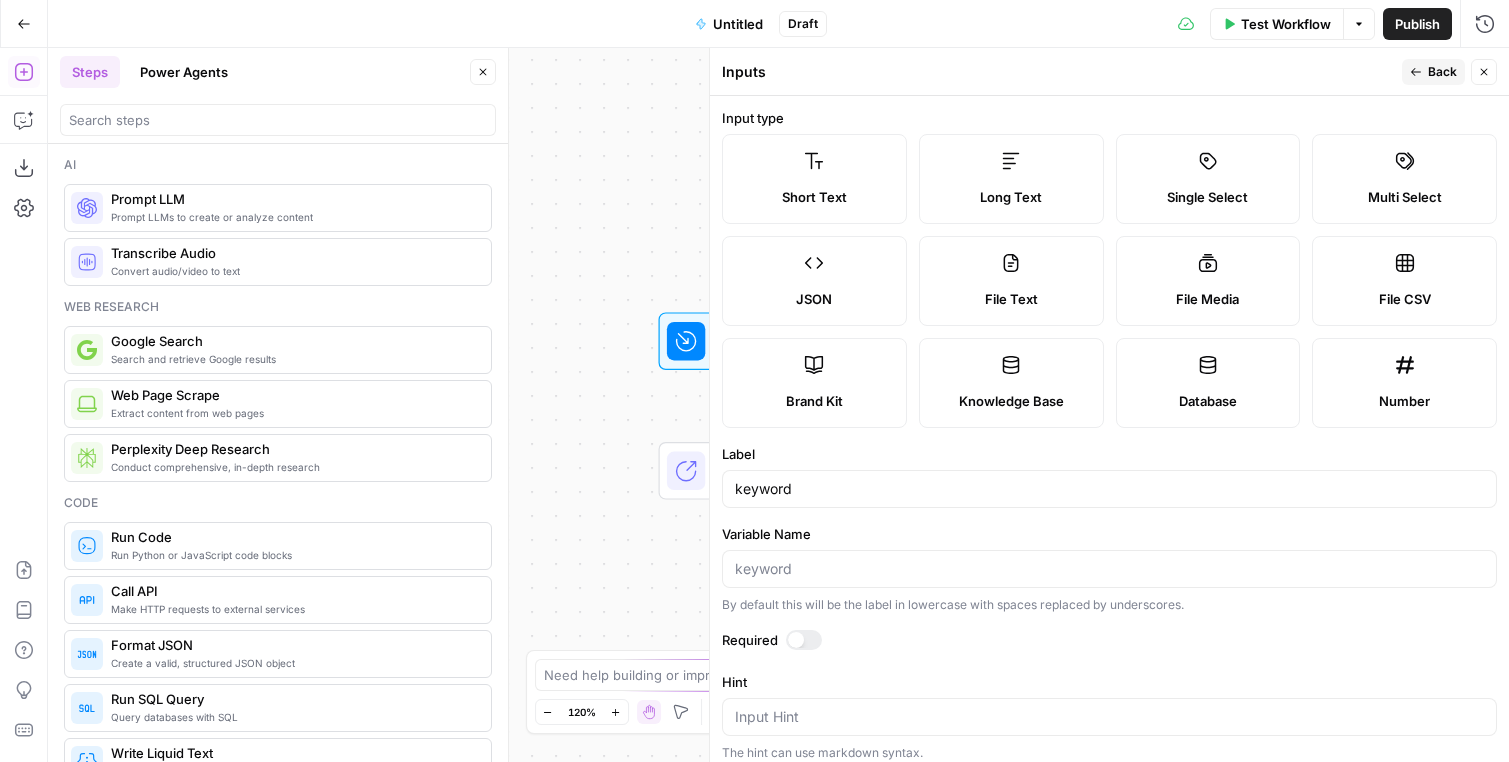 click at bounding box center (508, 405) 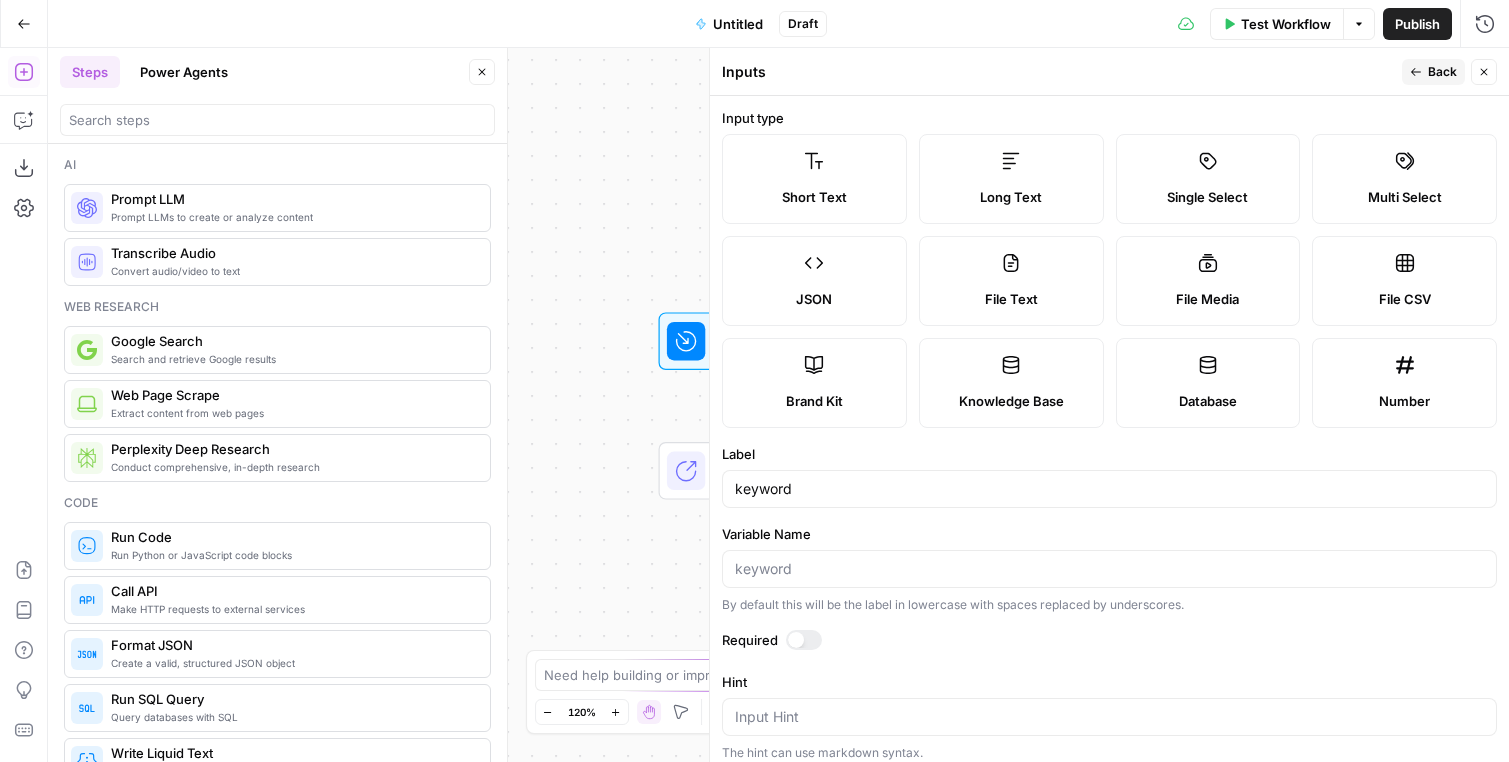 click at bounding box center (277, 120) 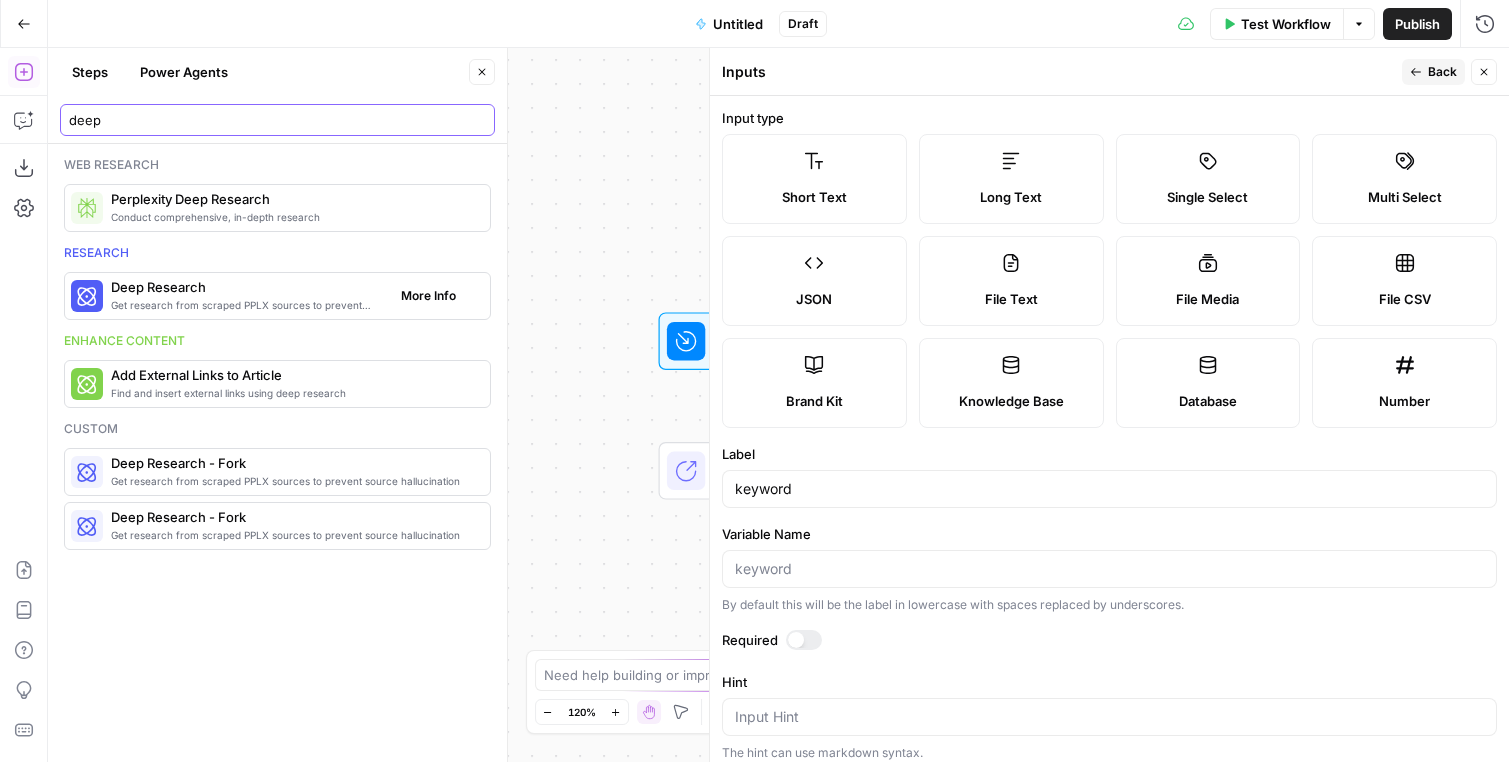 type on "deep" 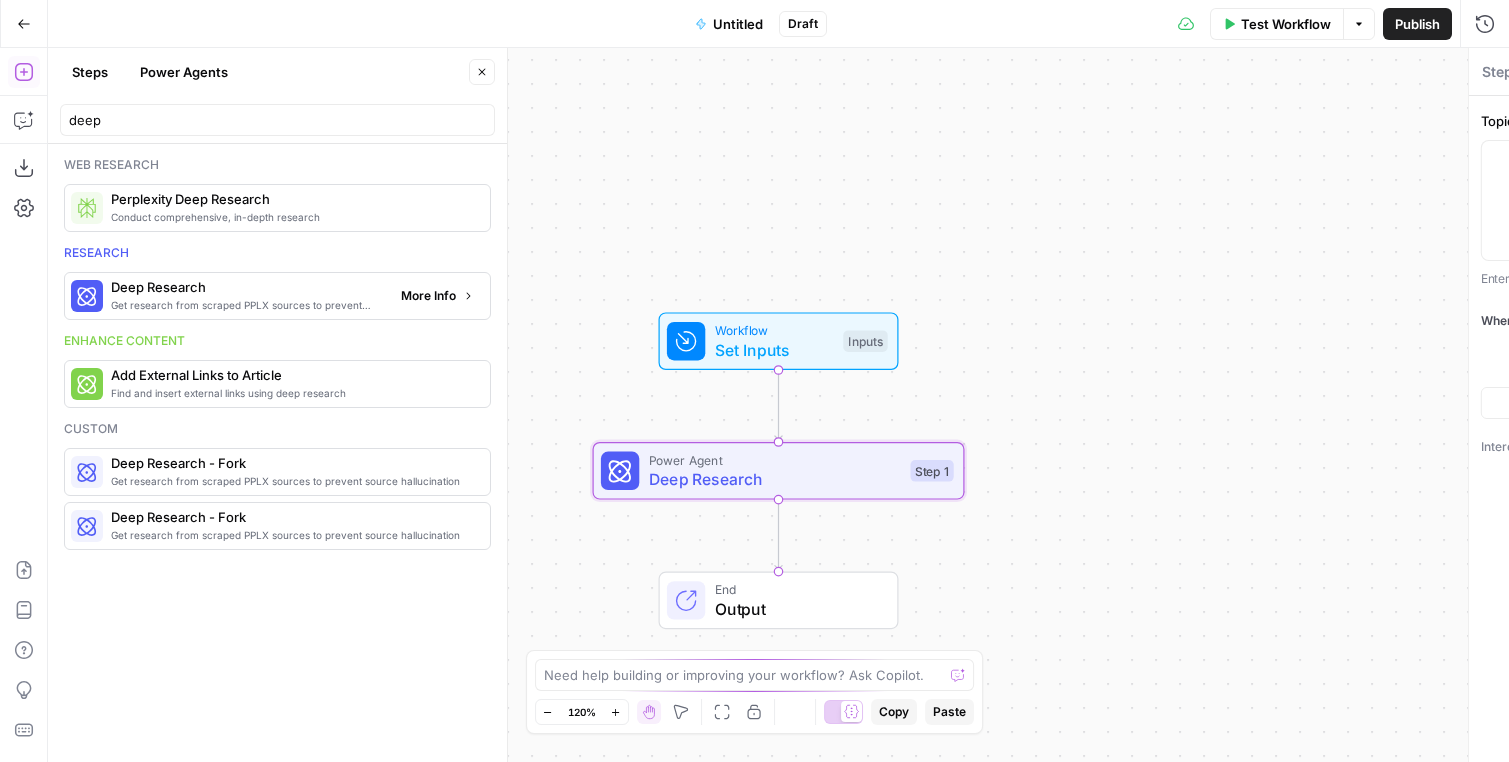 type on "Deep Research" 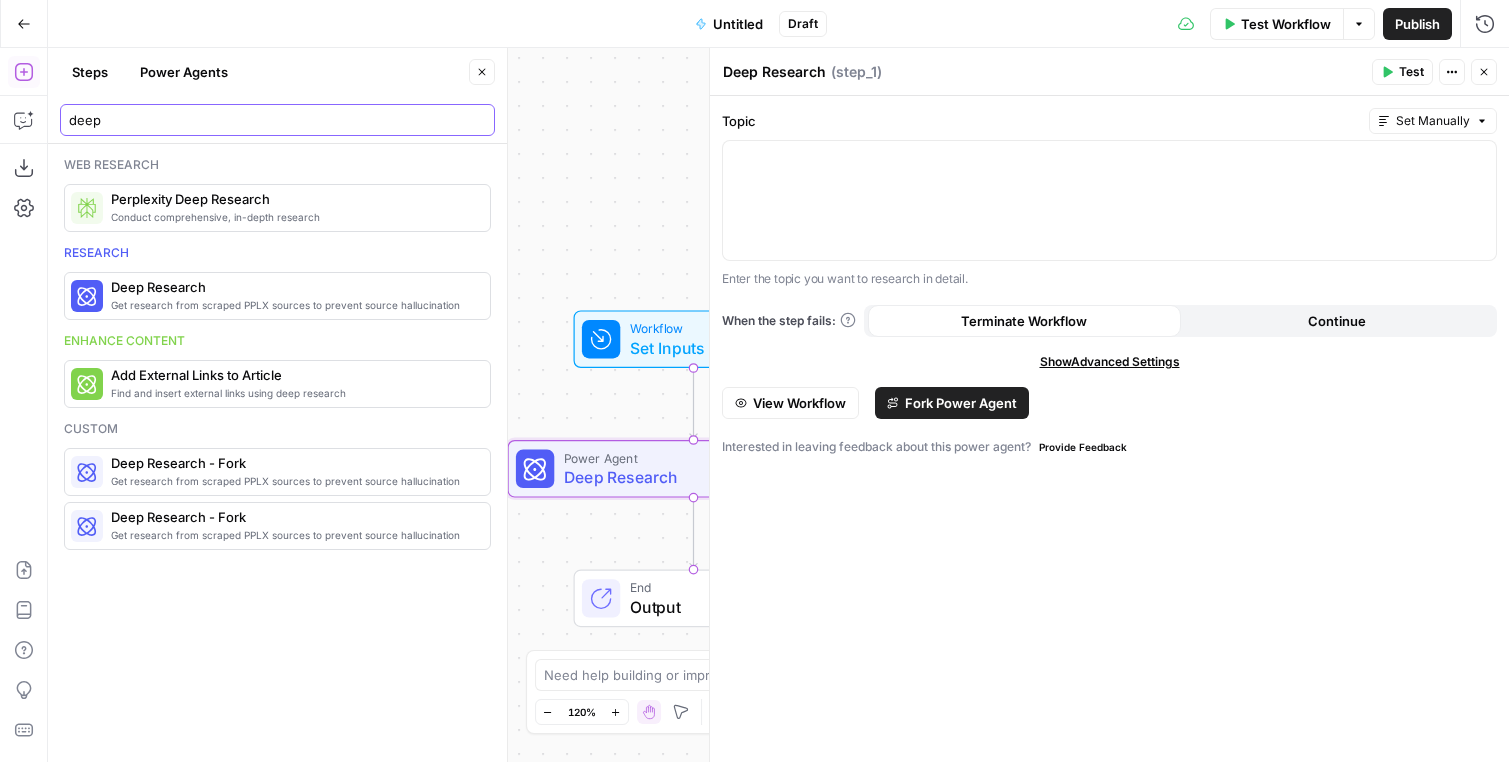 click on "deep" at bounding box center [277, 120] 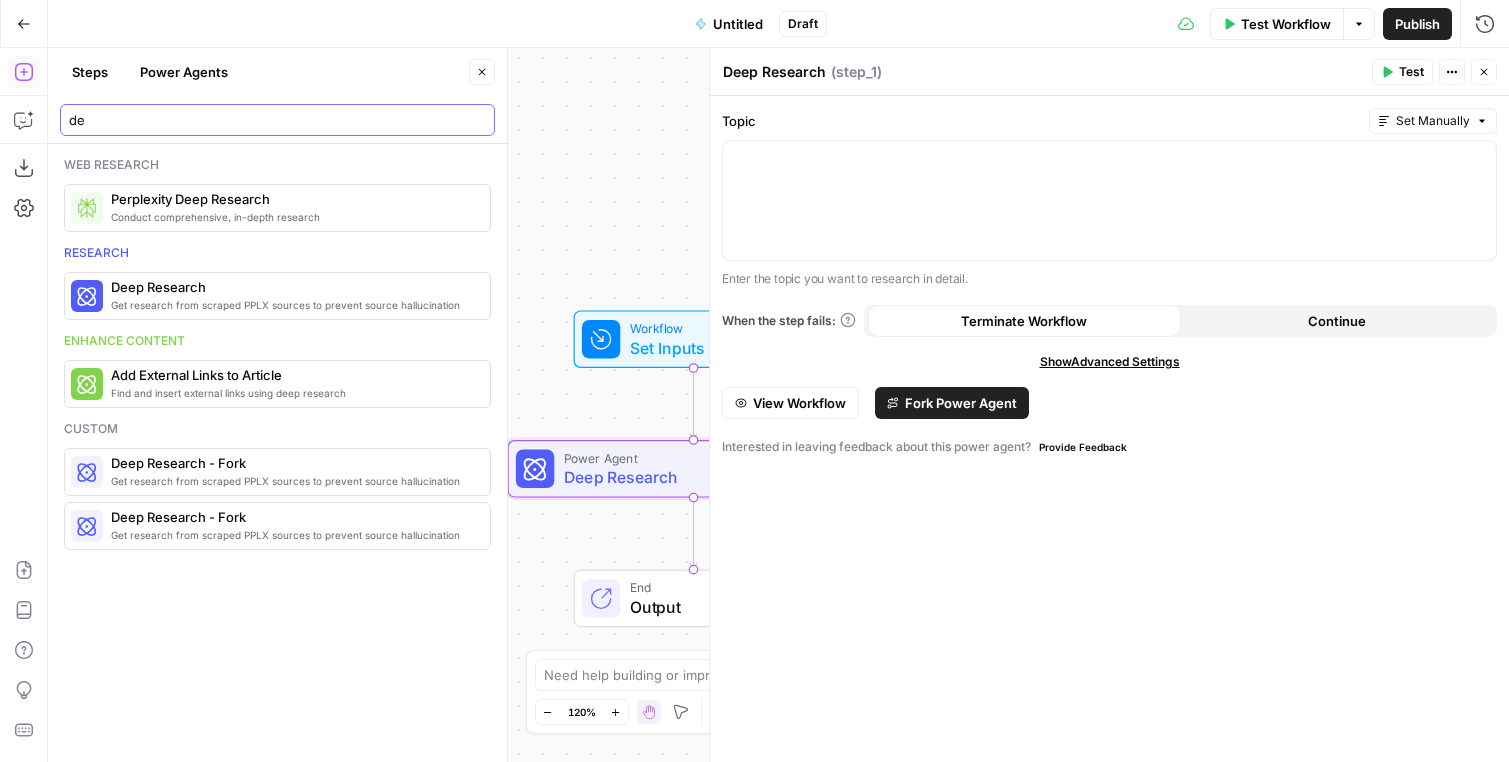 type on "d" 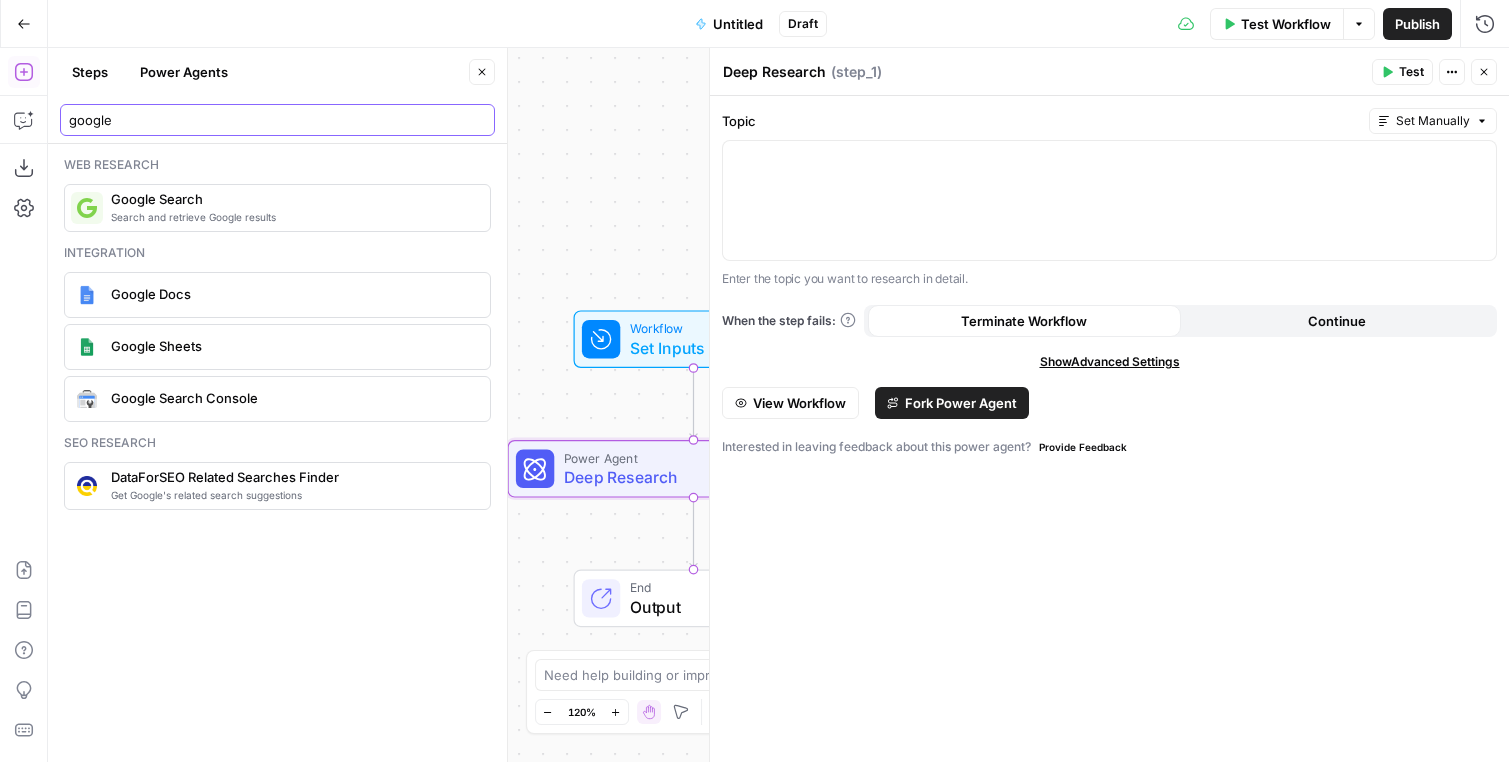 type on "google" 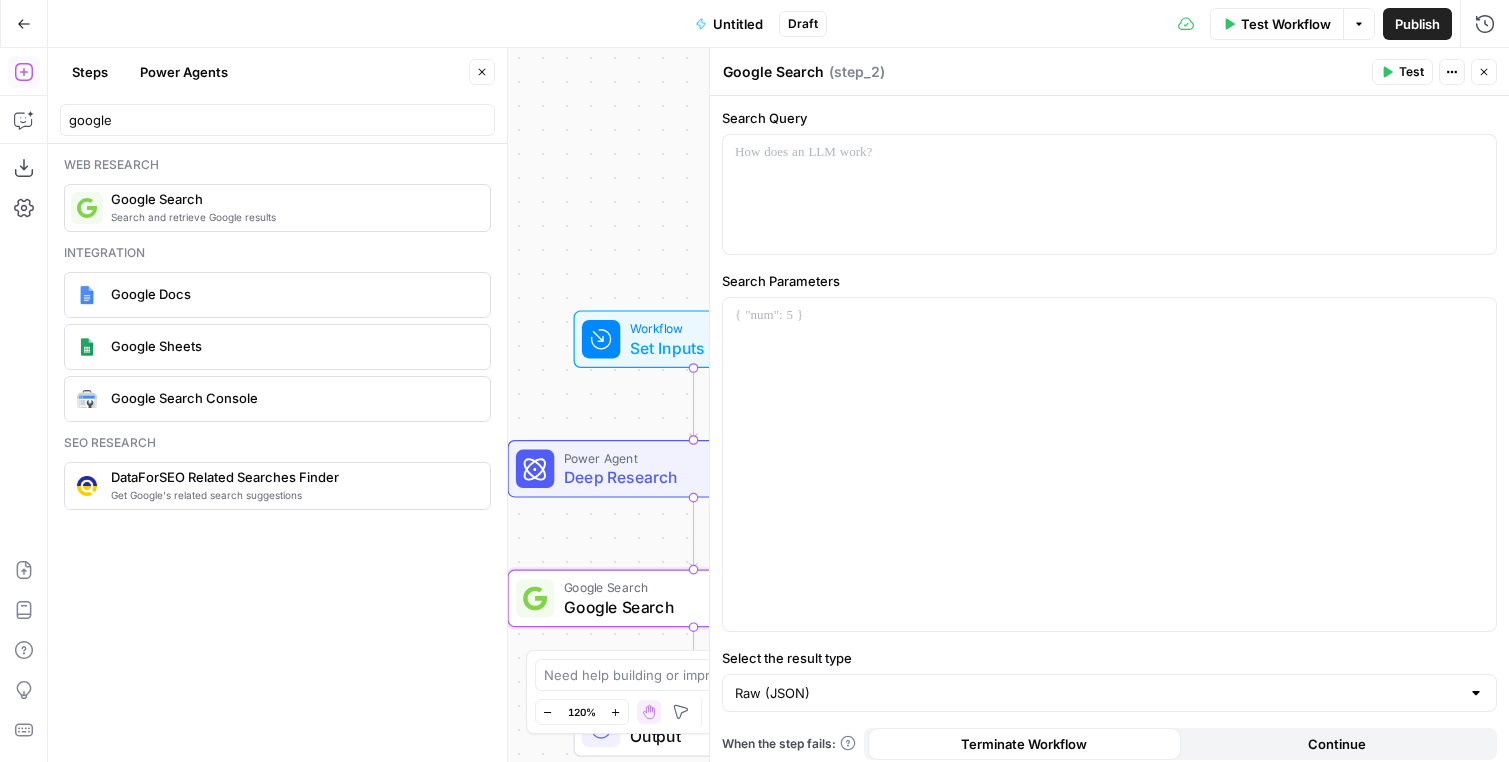 click on "Power Agent" at bounding box center (690, 457) 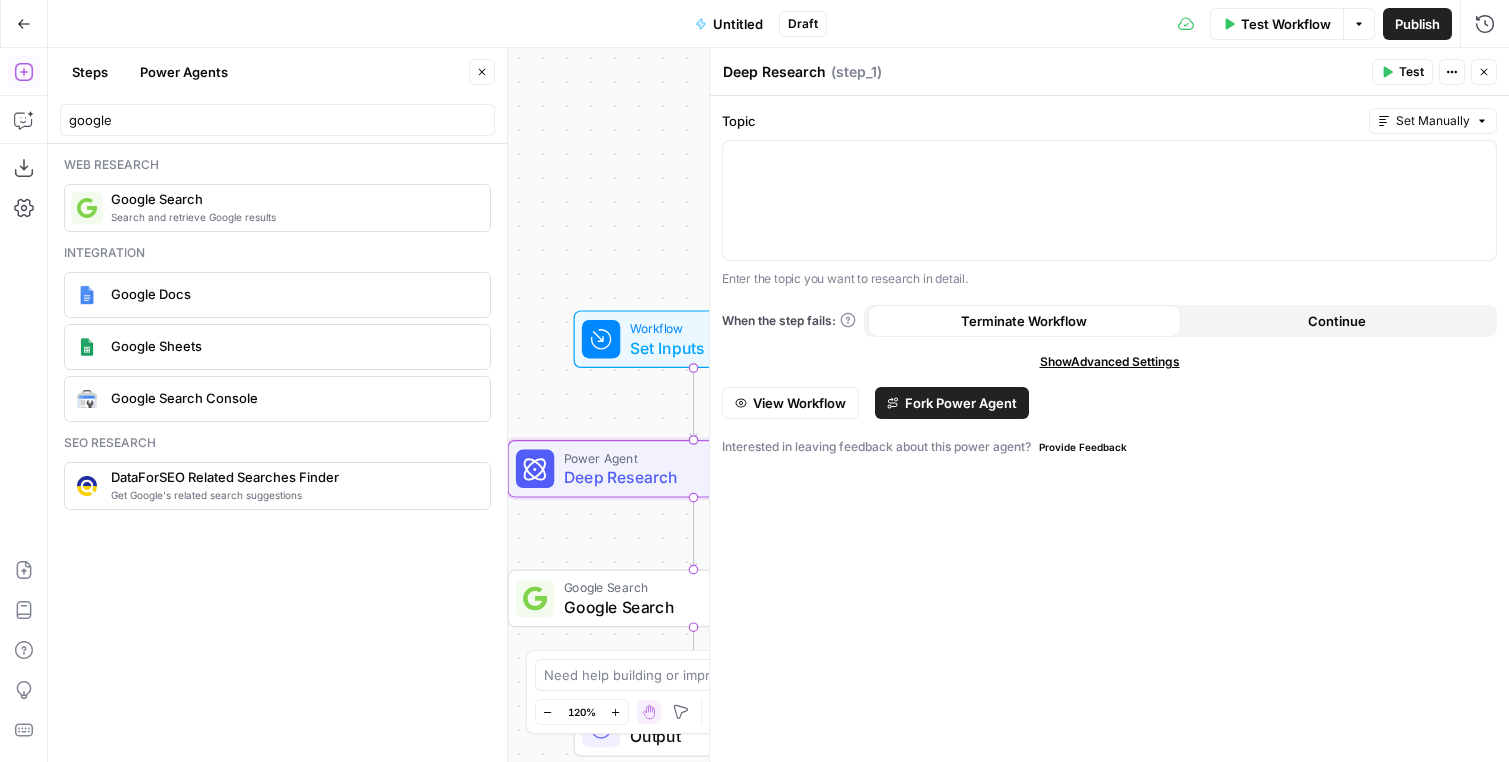 click 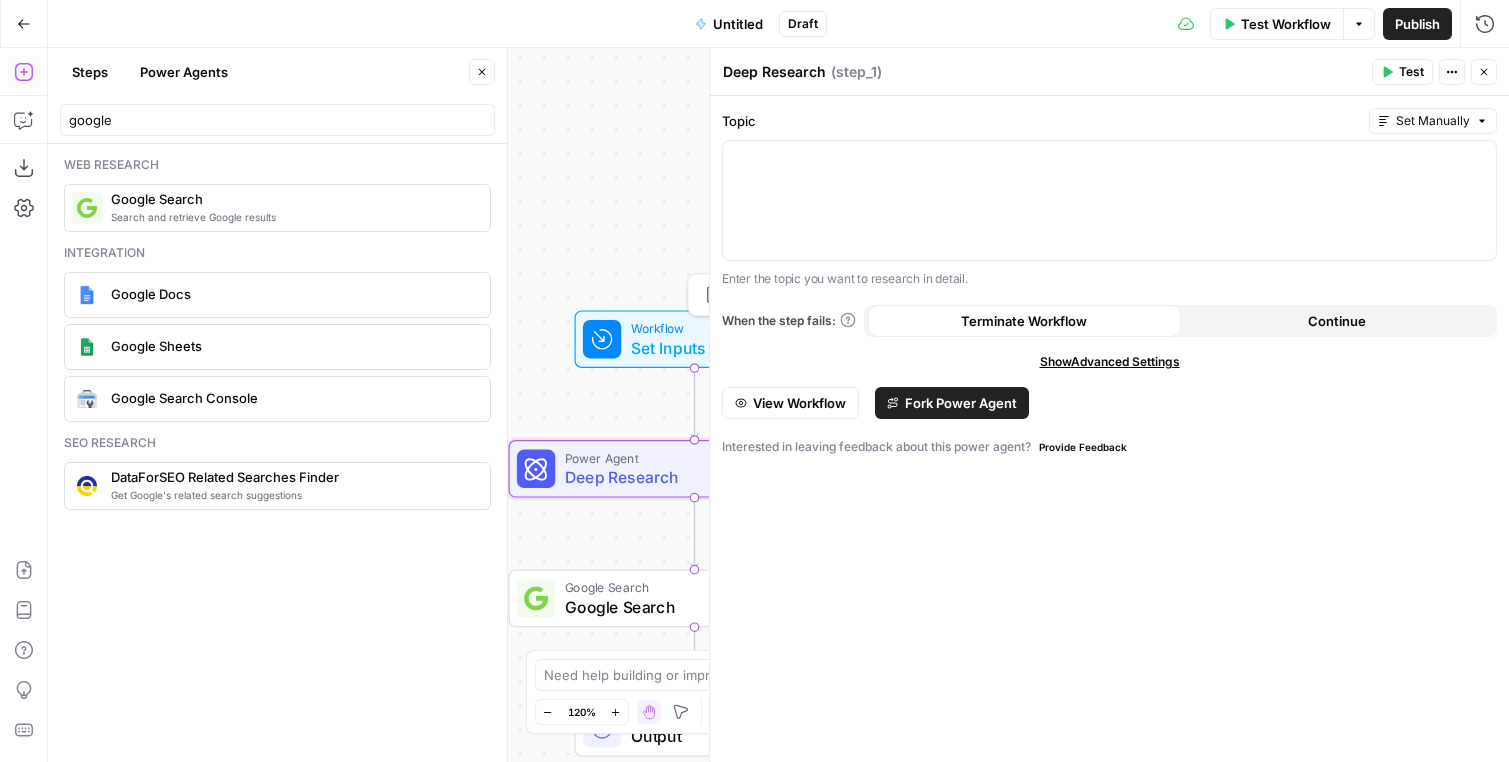 click on "Workflow" at bounding box center (690, 328) 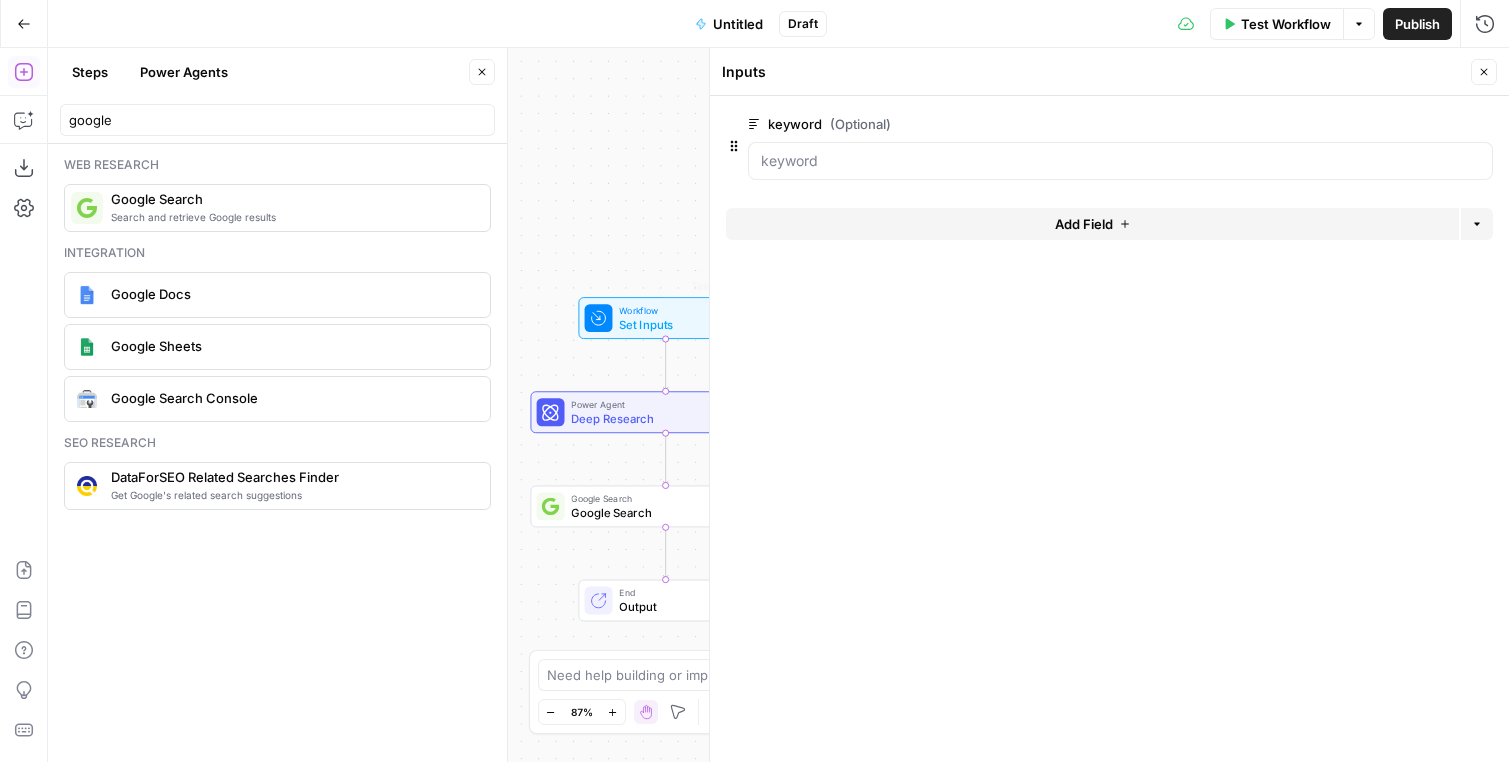 click on "Power Agent" at bounding box center [662, 404] 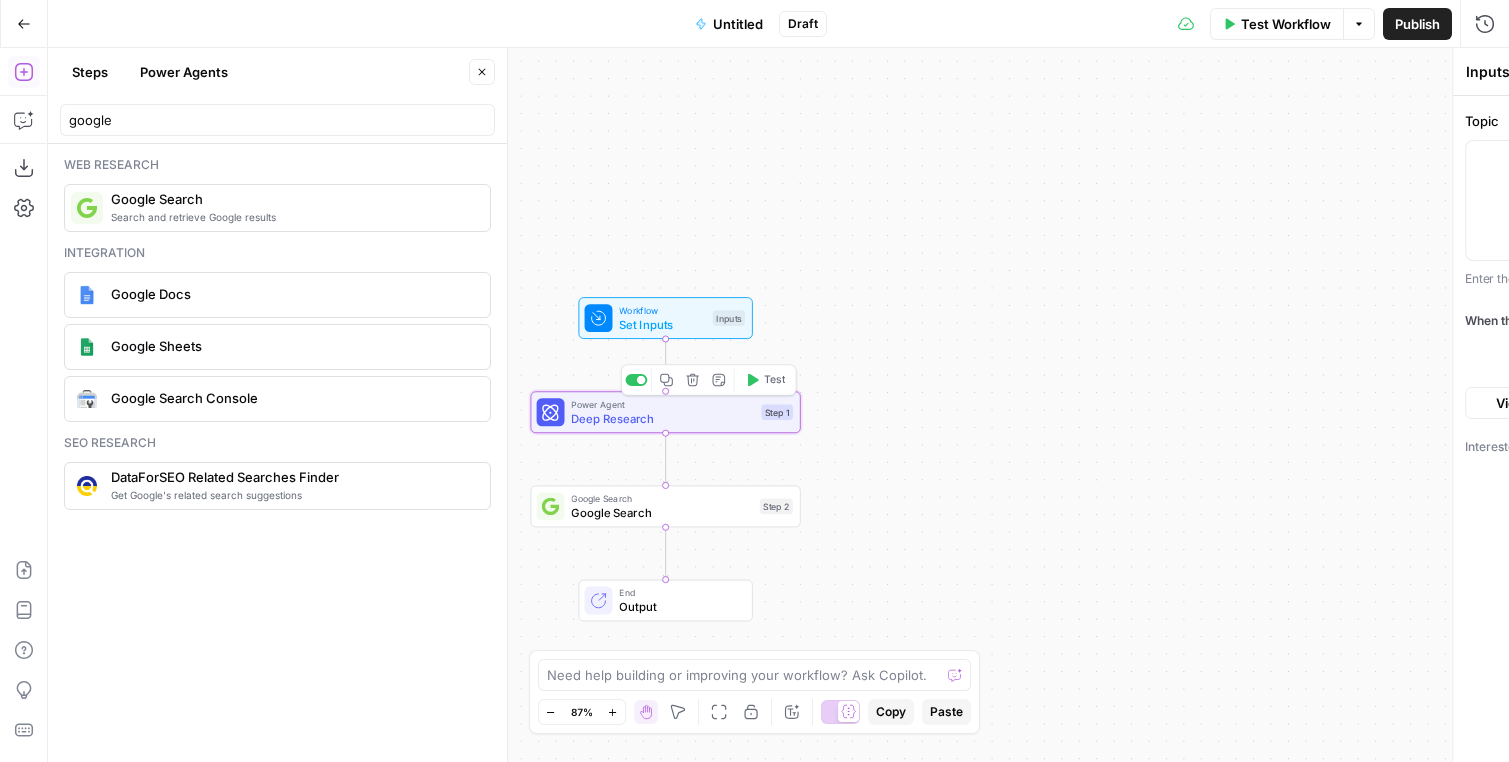 type on "Deep Research" 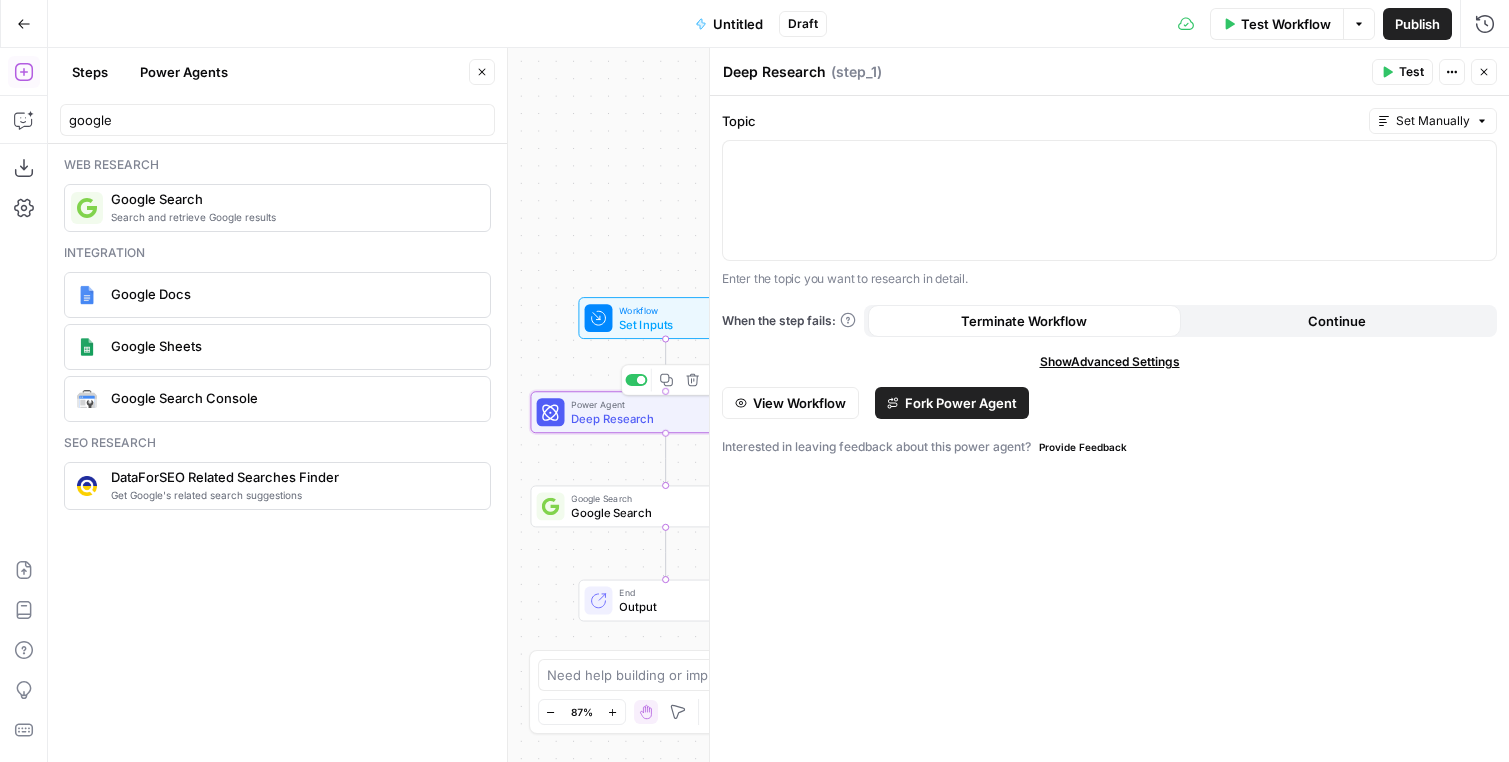 click on "Google Search" at bounding box center [661, 499] 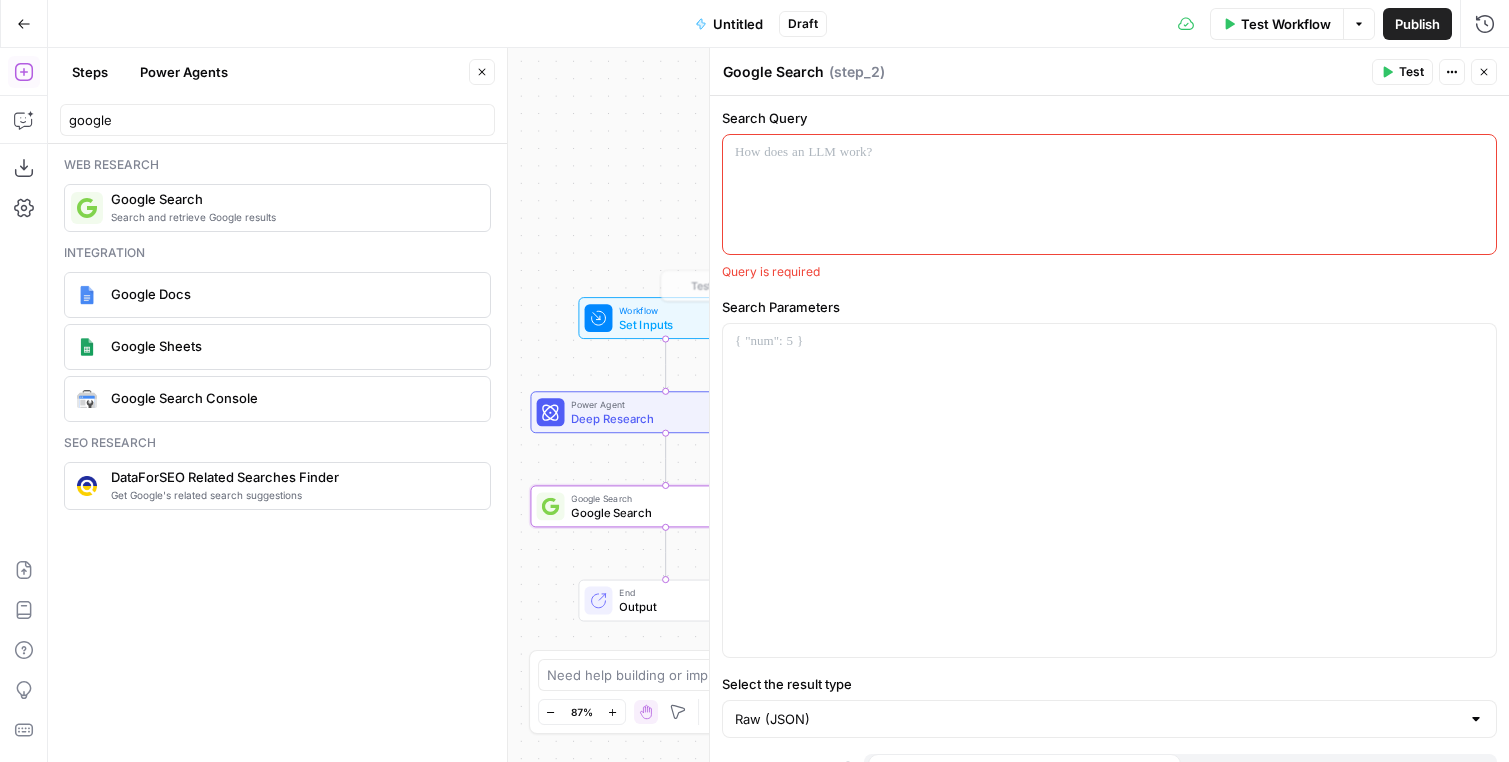 click on "Workflow Set Inputs Inputs Test Step Power Agent Deep Research Step 1 Copy step Delete step Add Note Test Google Search Google Search Step 2 End Output" at bounding box center [778, 405] 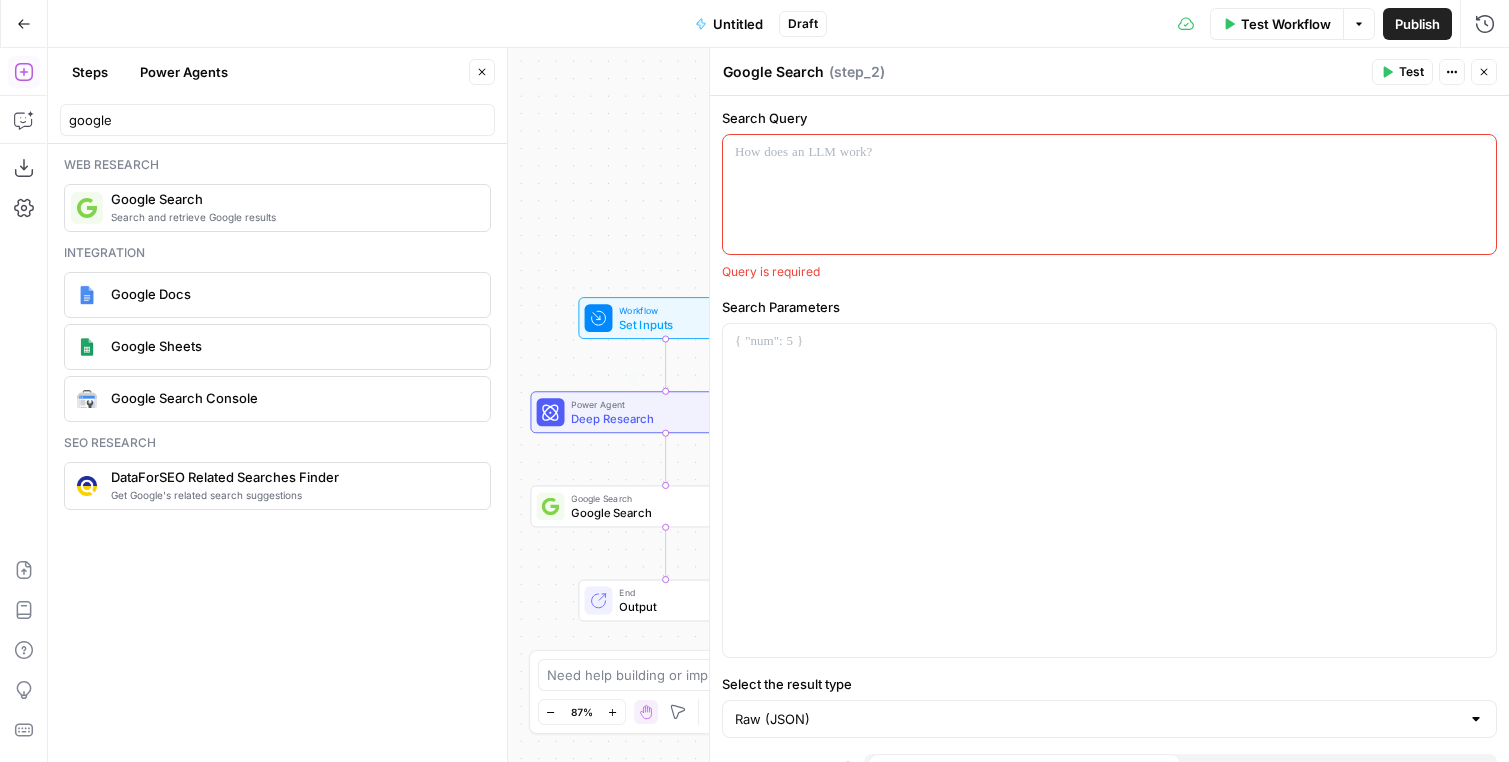 click on "Deep Research" at bounding box center (662, 418) 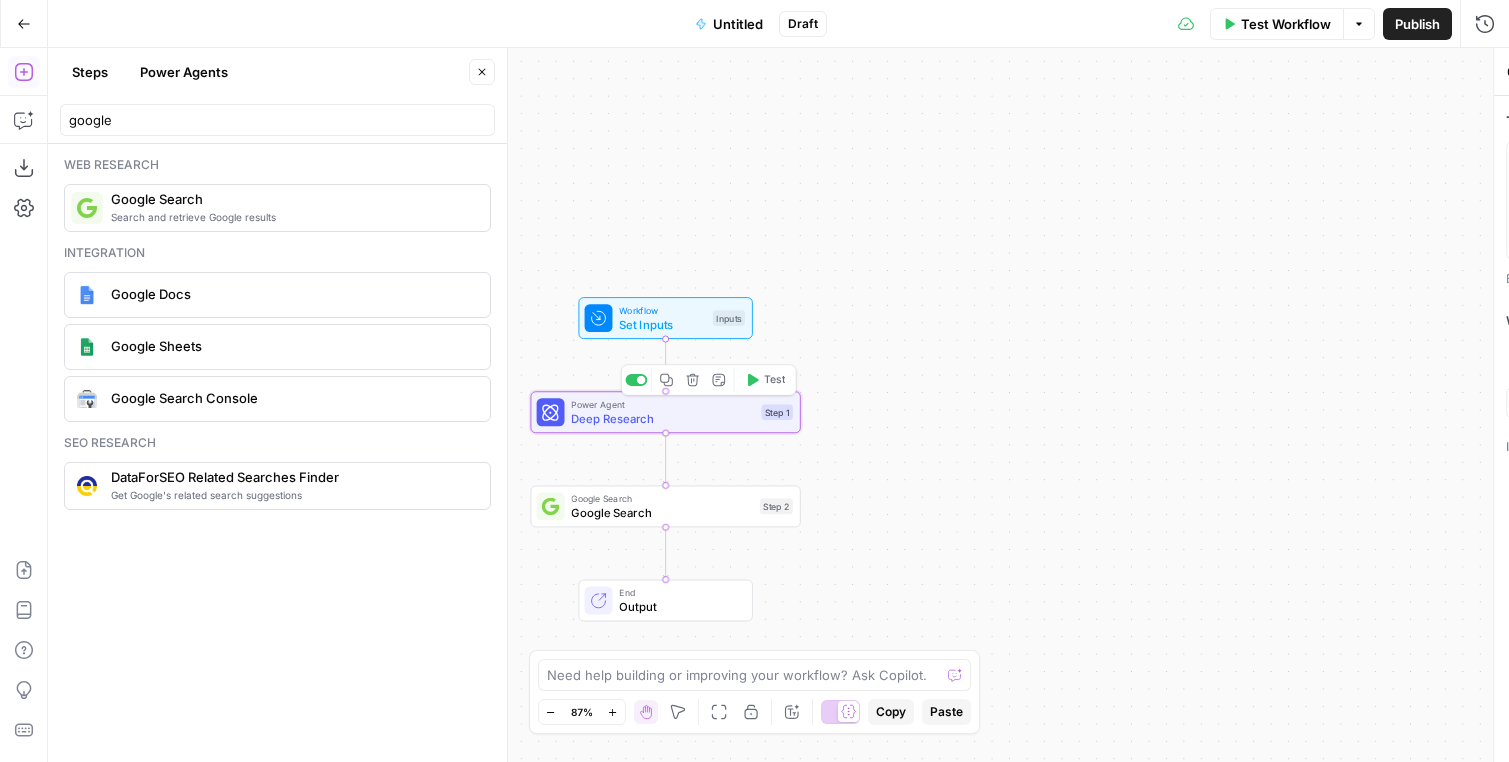 type on "Deep Research" 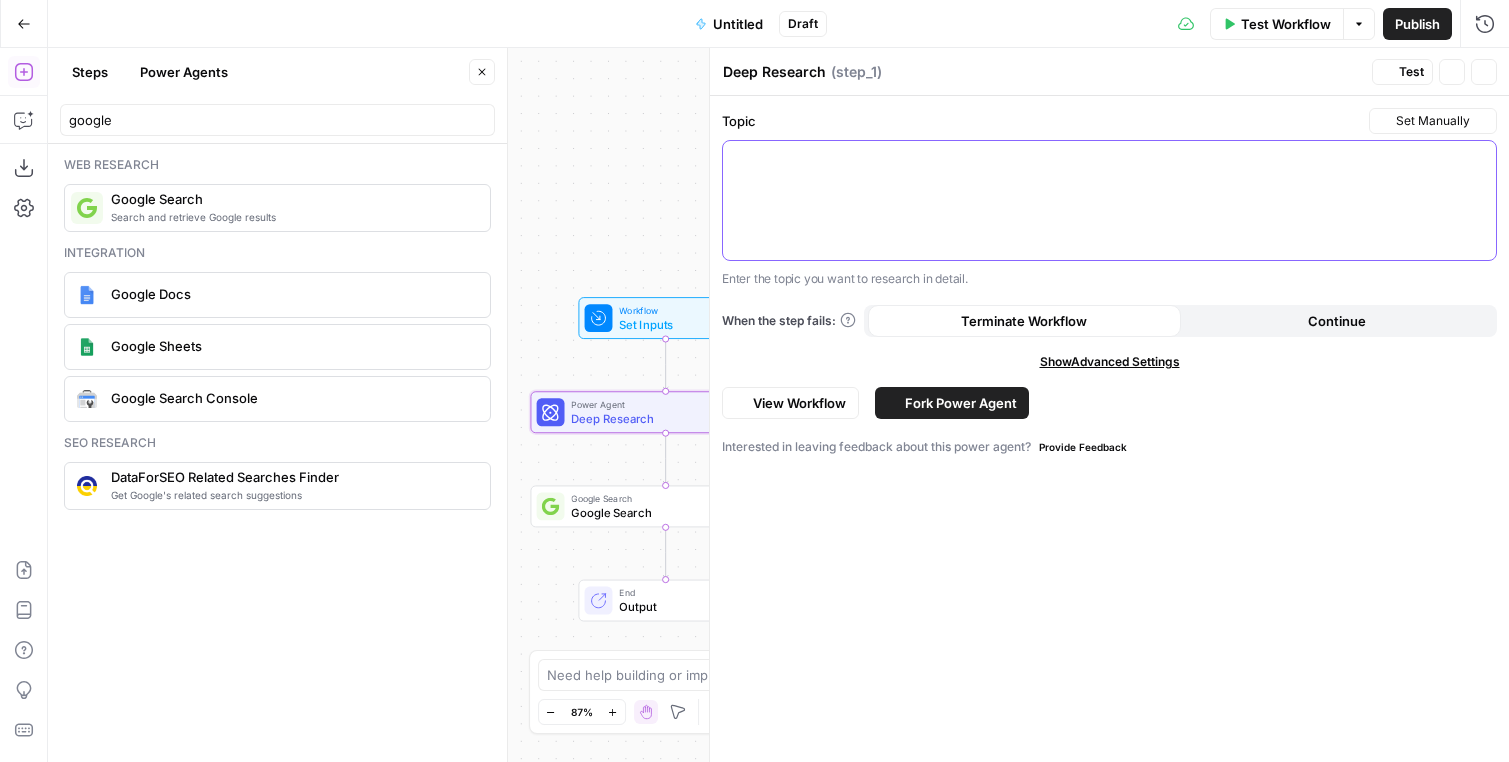 click at bounding box center [1109, 200] 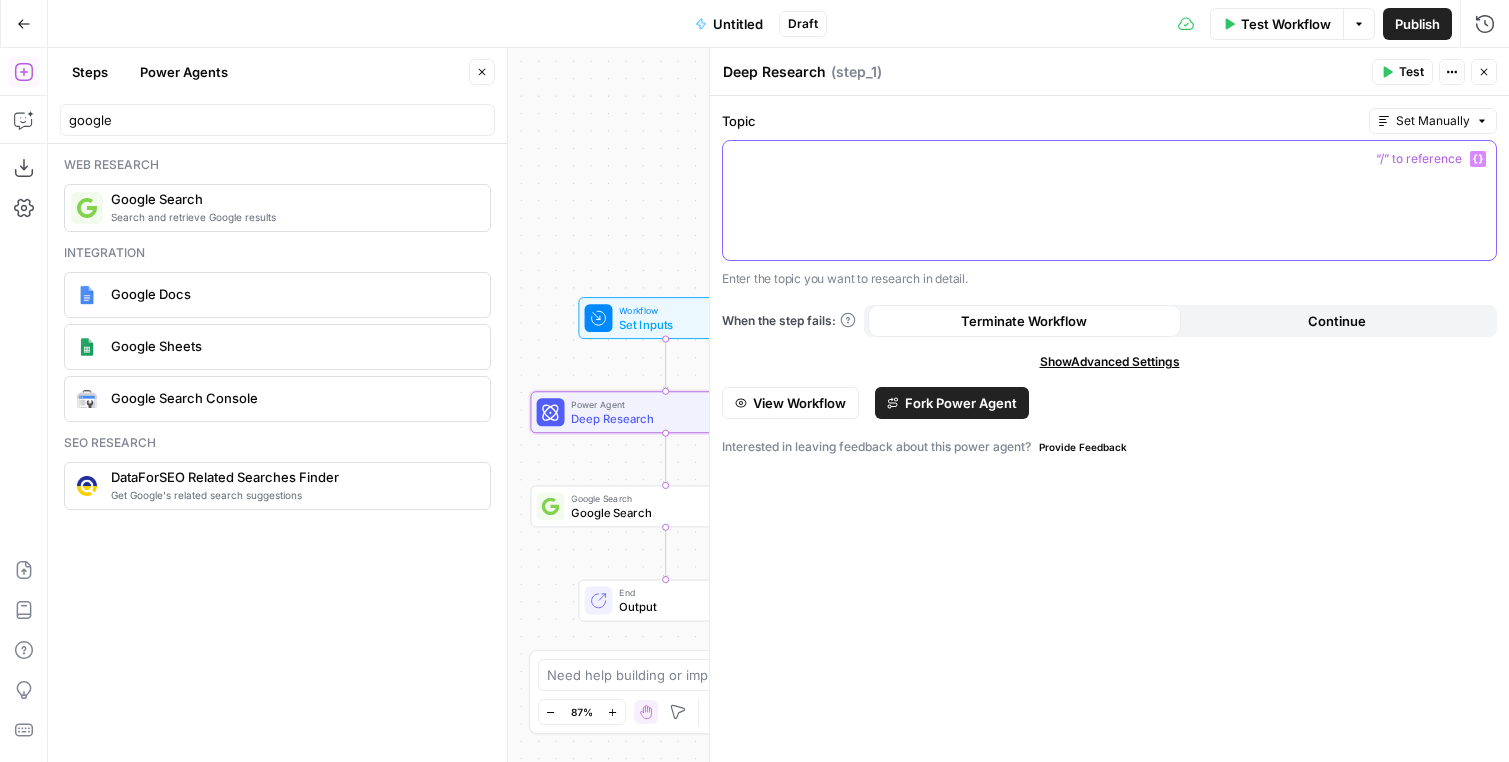 type 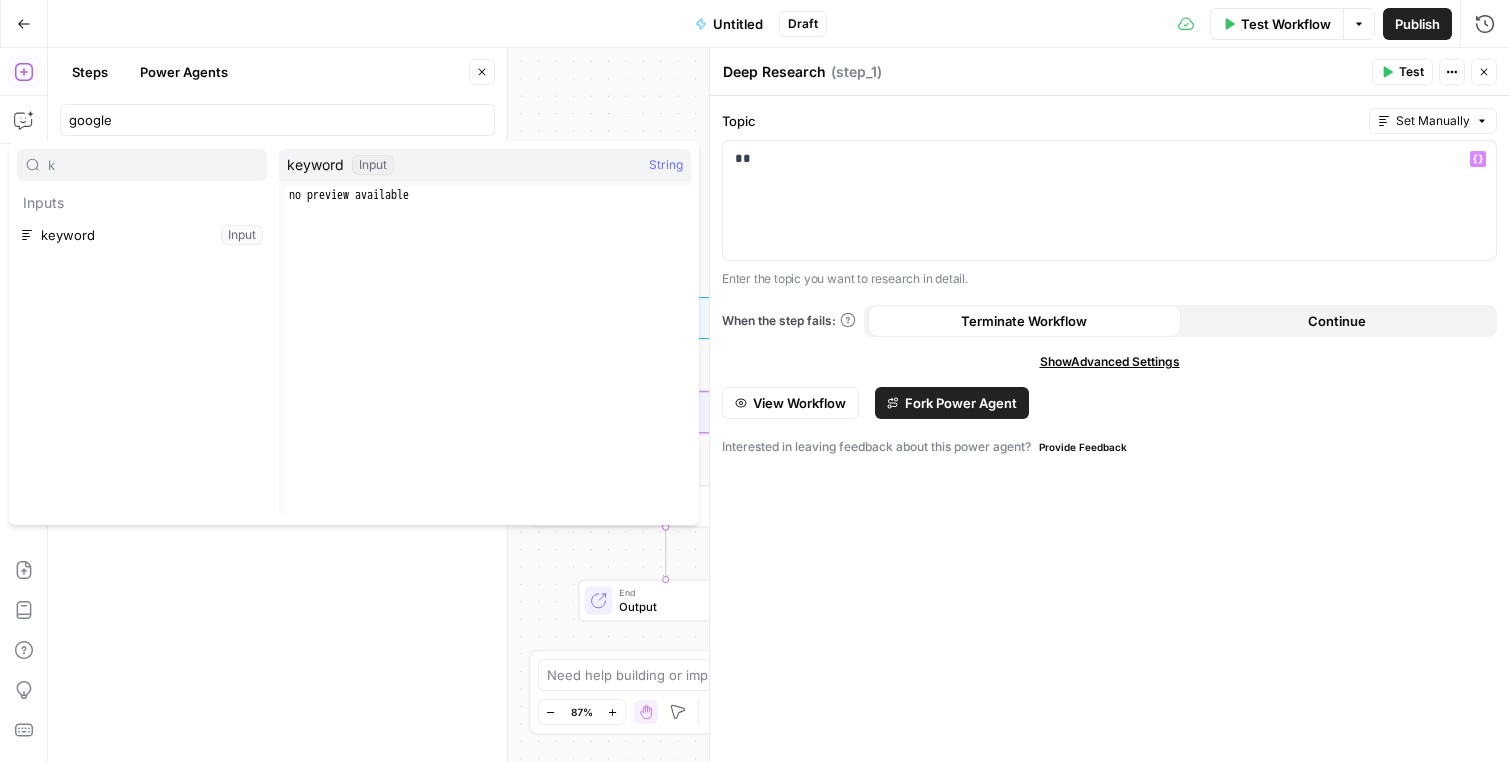 type on "k" 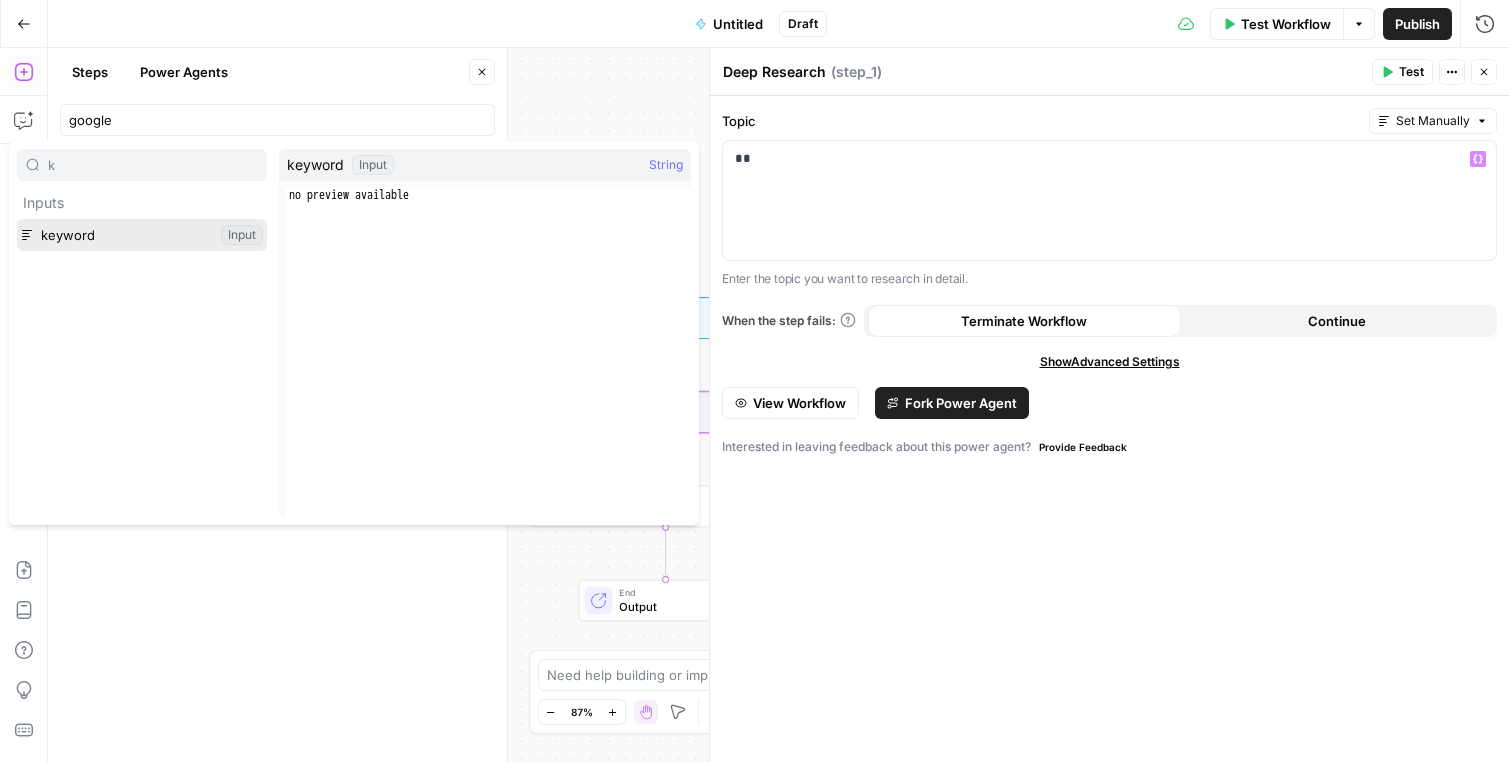 click at bounding box center [142, 235] 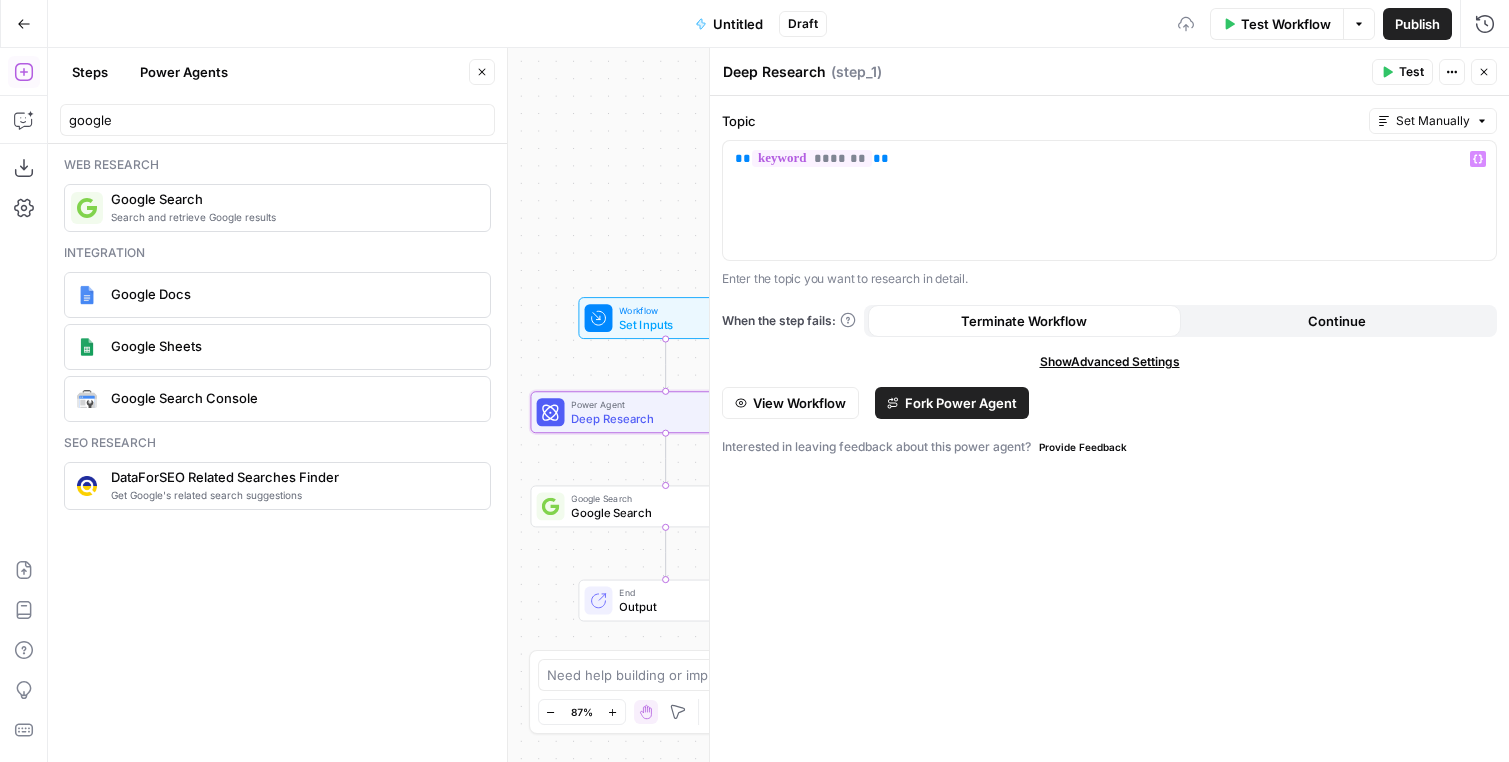 click on "Google Search" at bounding box center [661, 512] 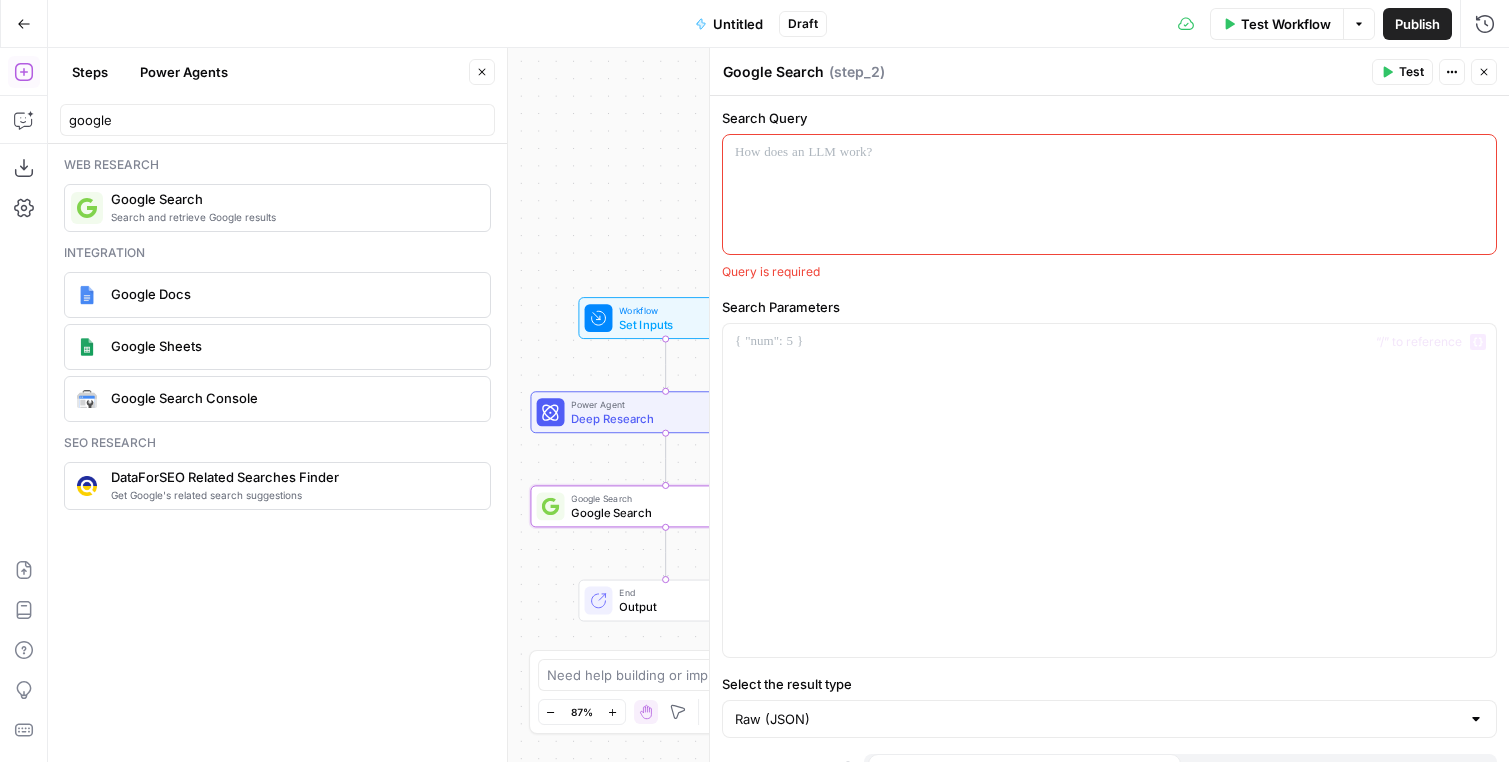 click at bounding box center [1109, 194] 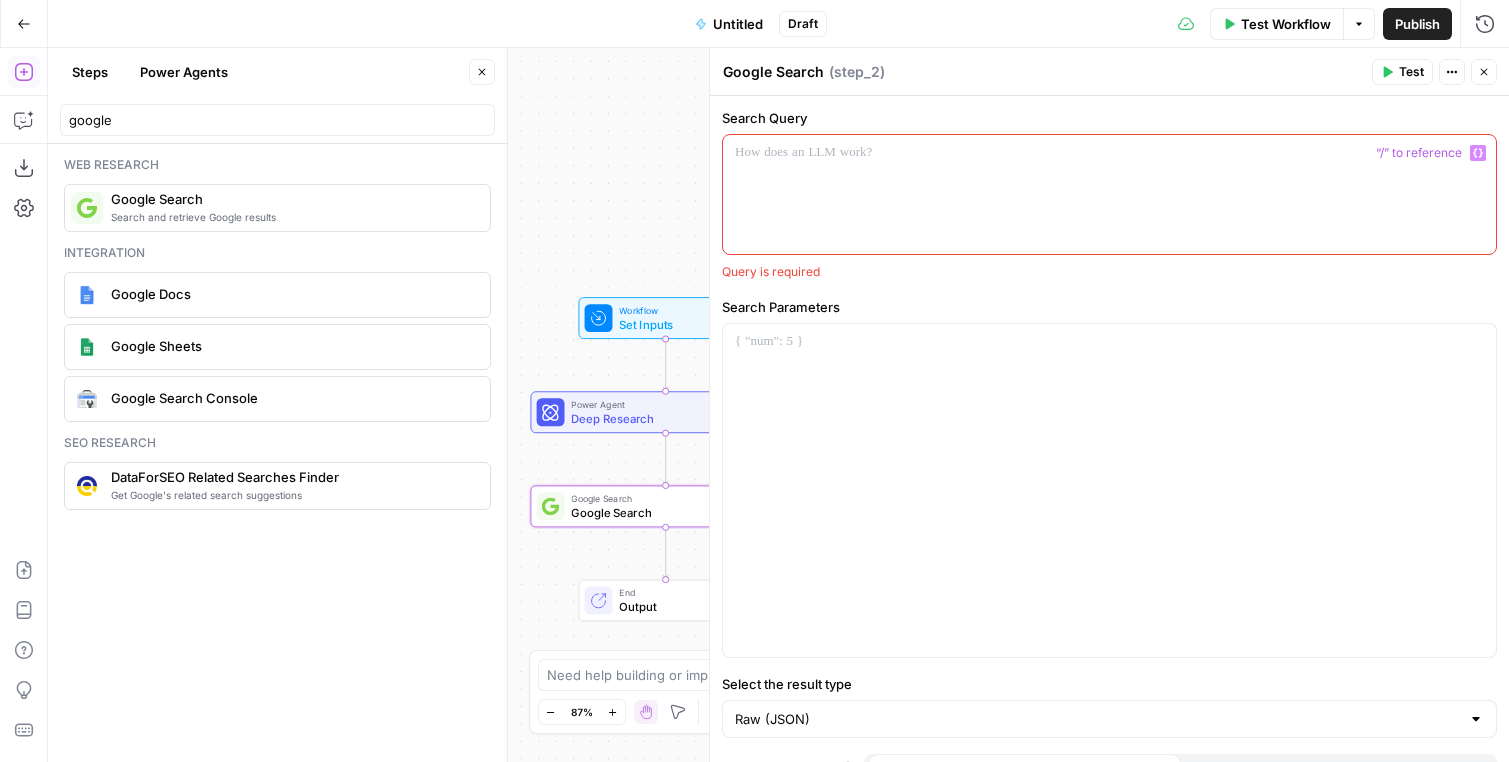type 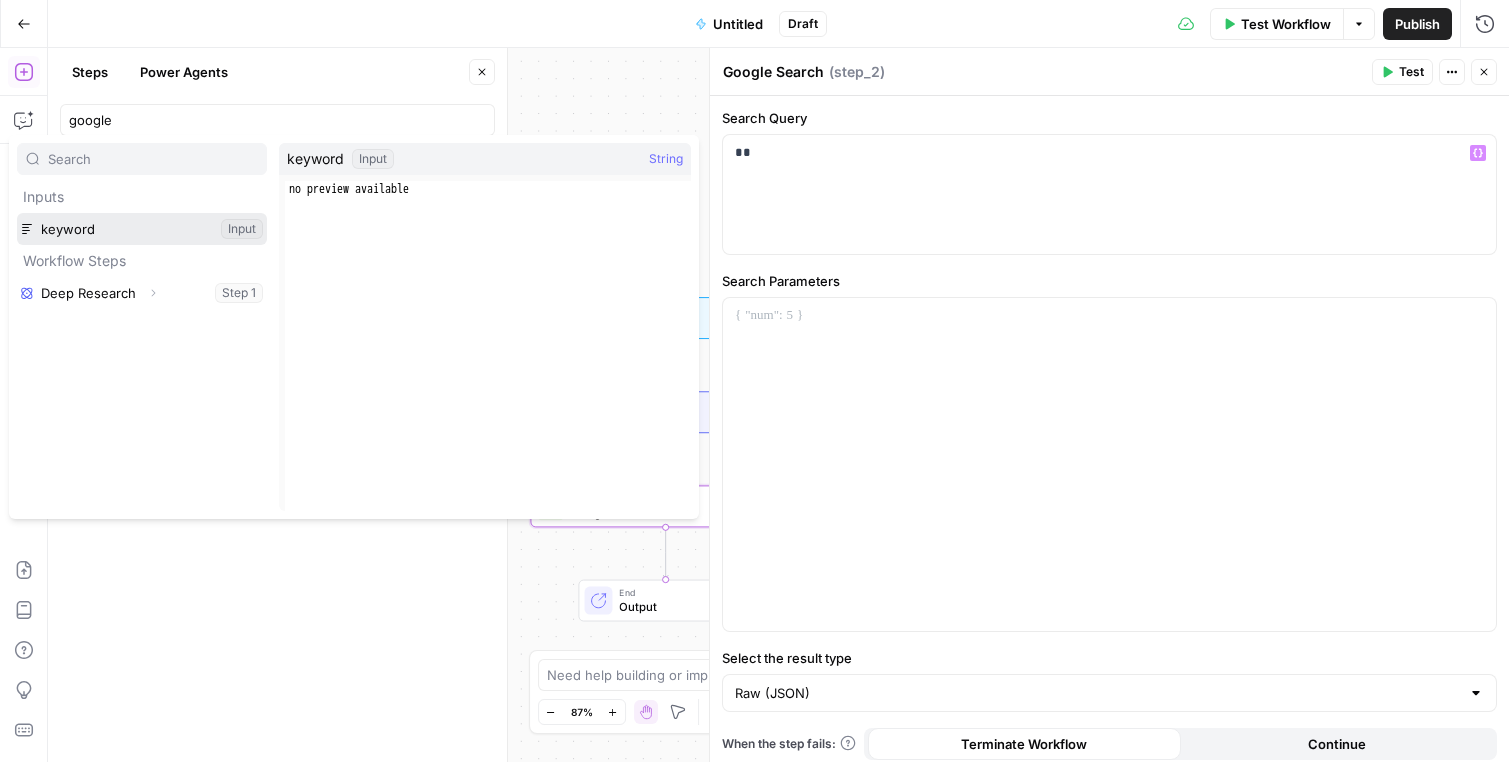 click at bounding box center [142, 229] 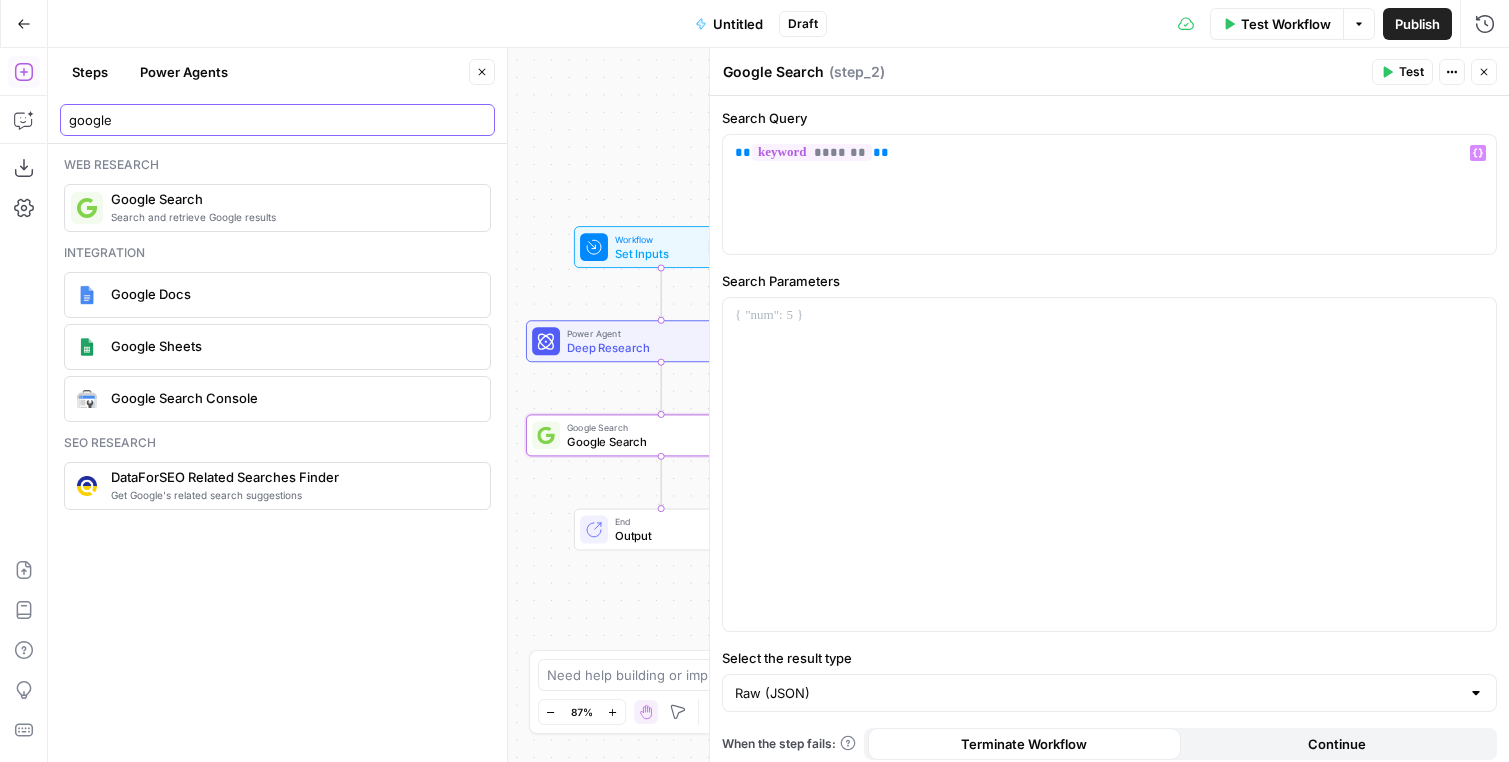 click on "google" at bounding box center (277, 120) 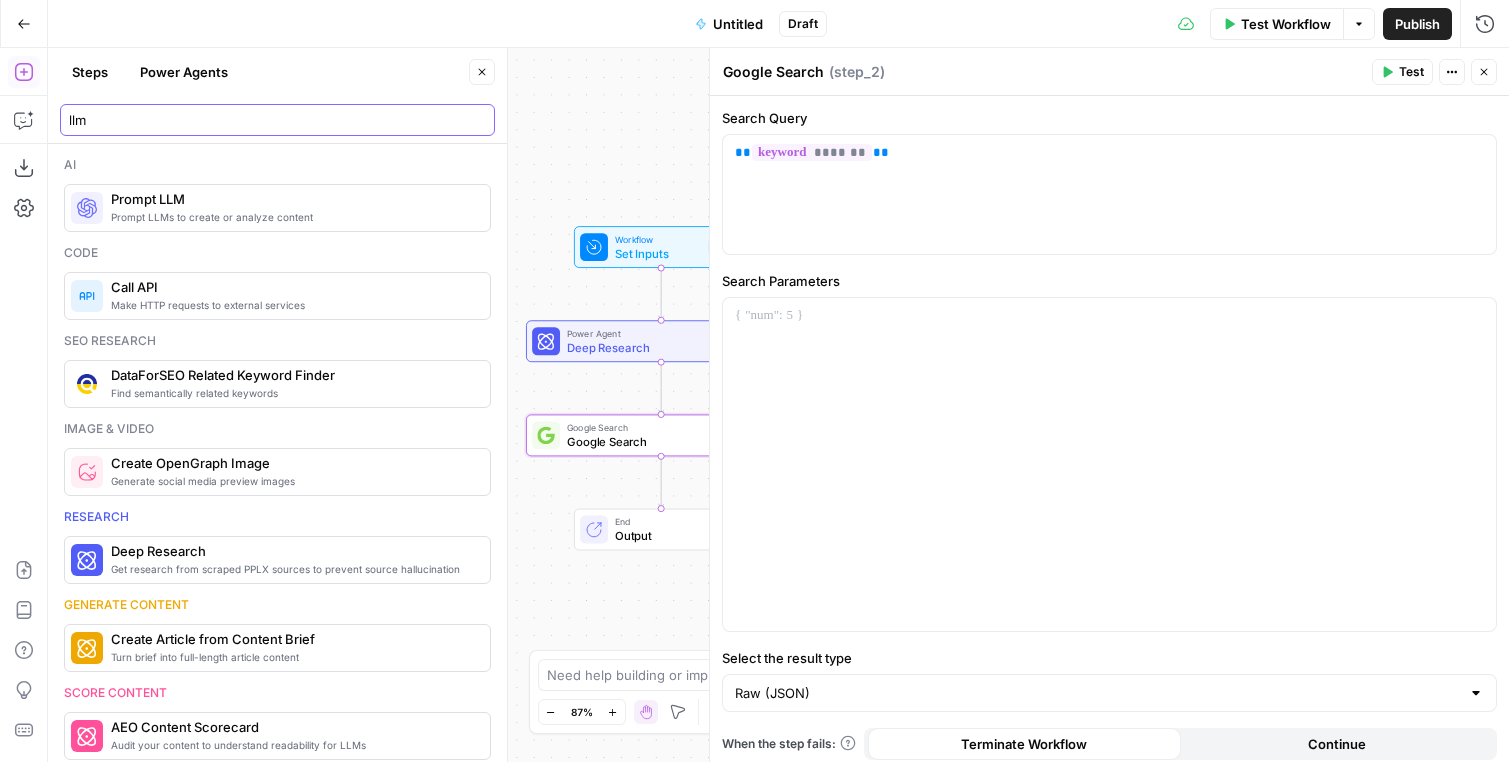 type on "llm" 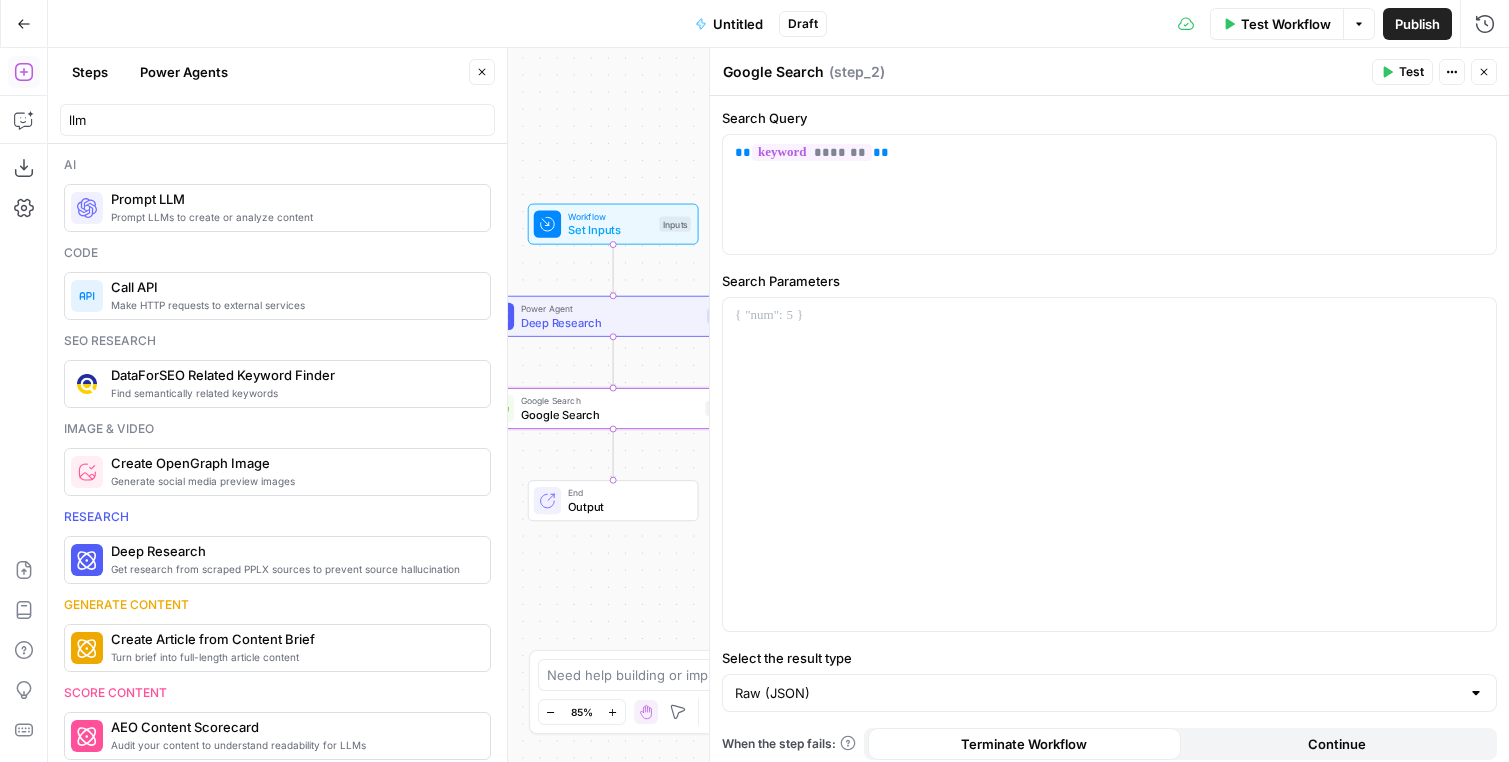 click 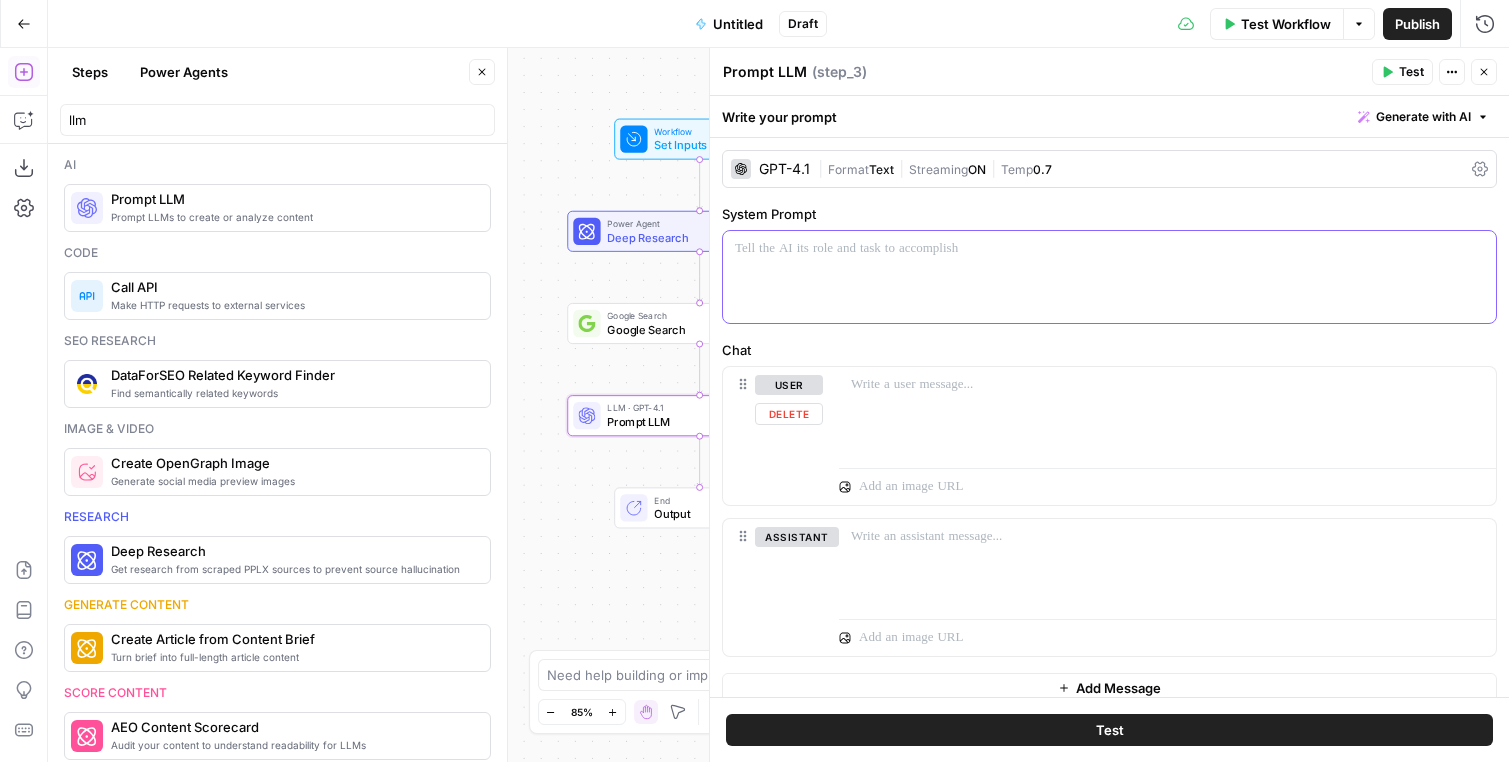 click at bounding box center (1109, 277) 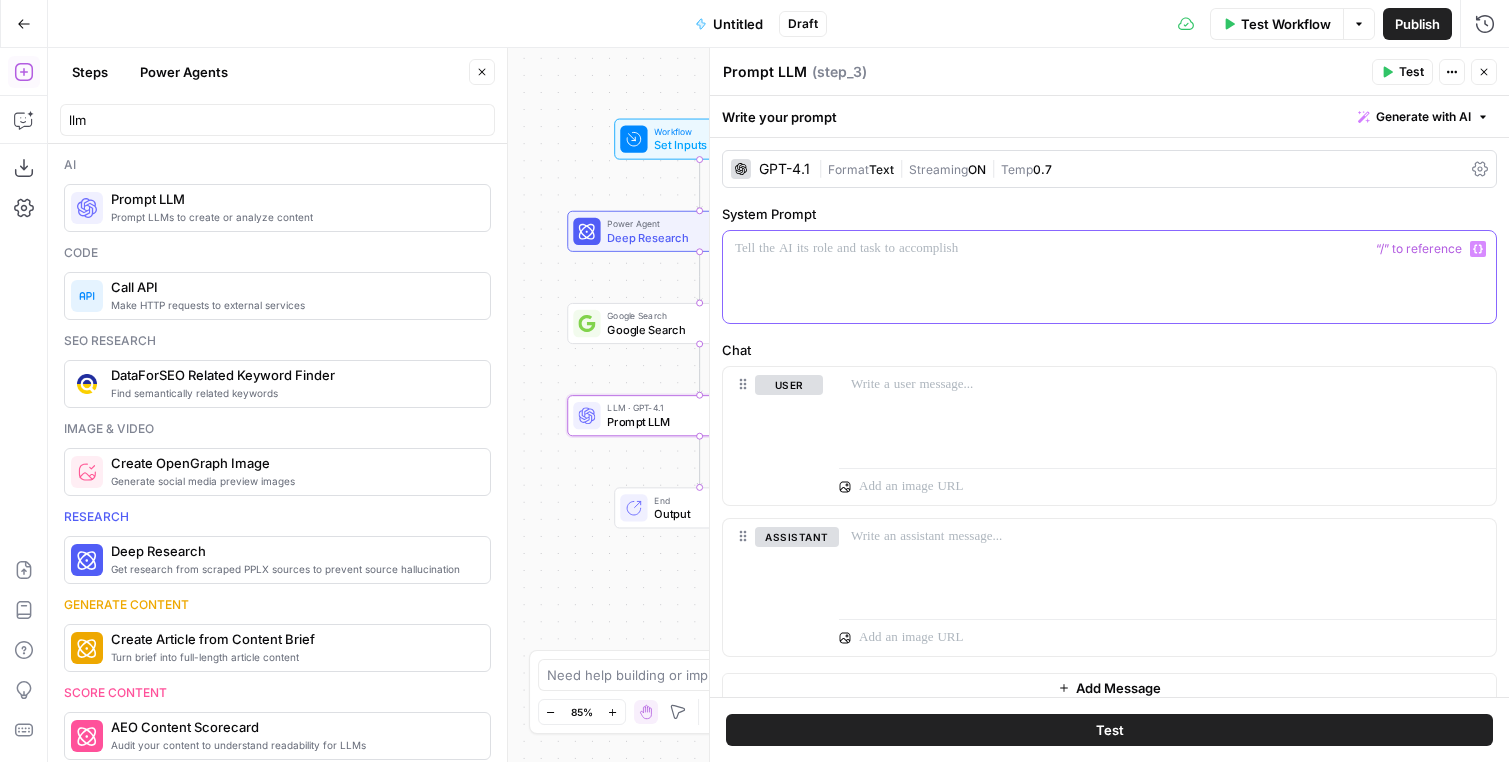 type 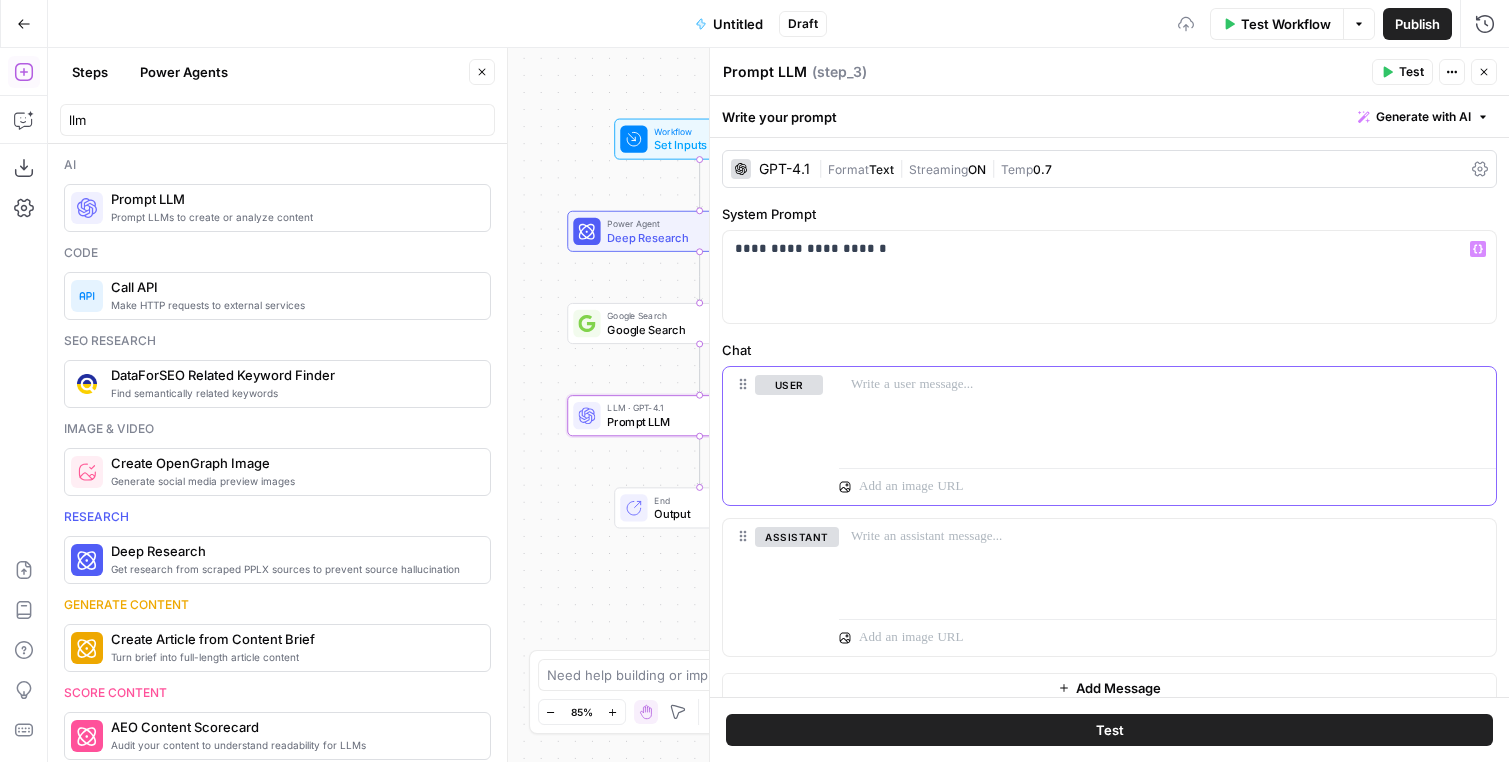 click at bounding box center (1167, 413) 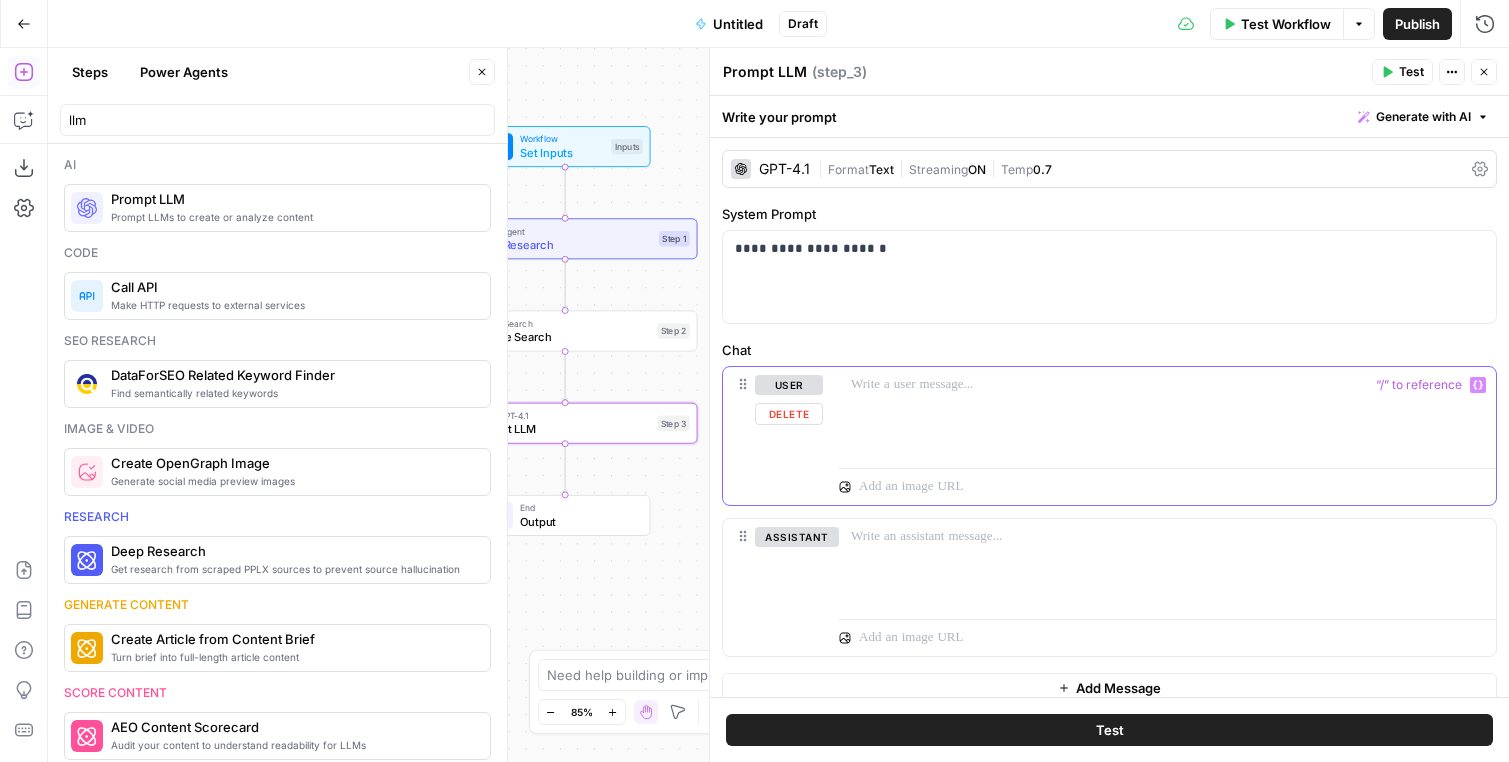 type 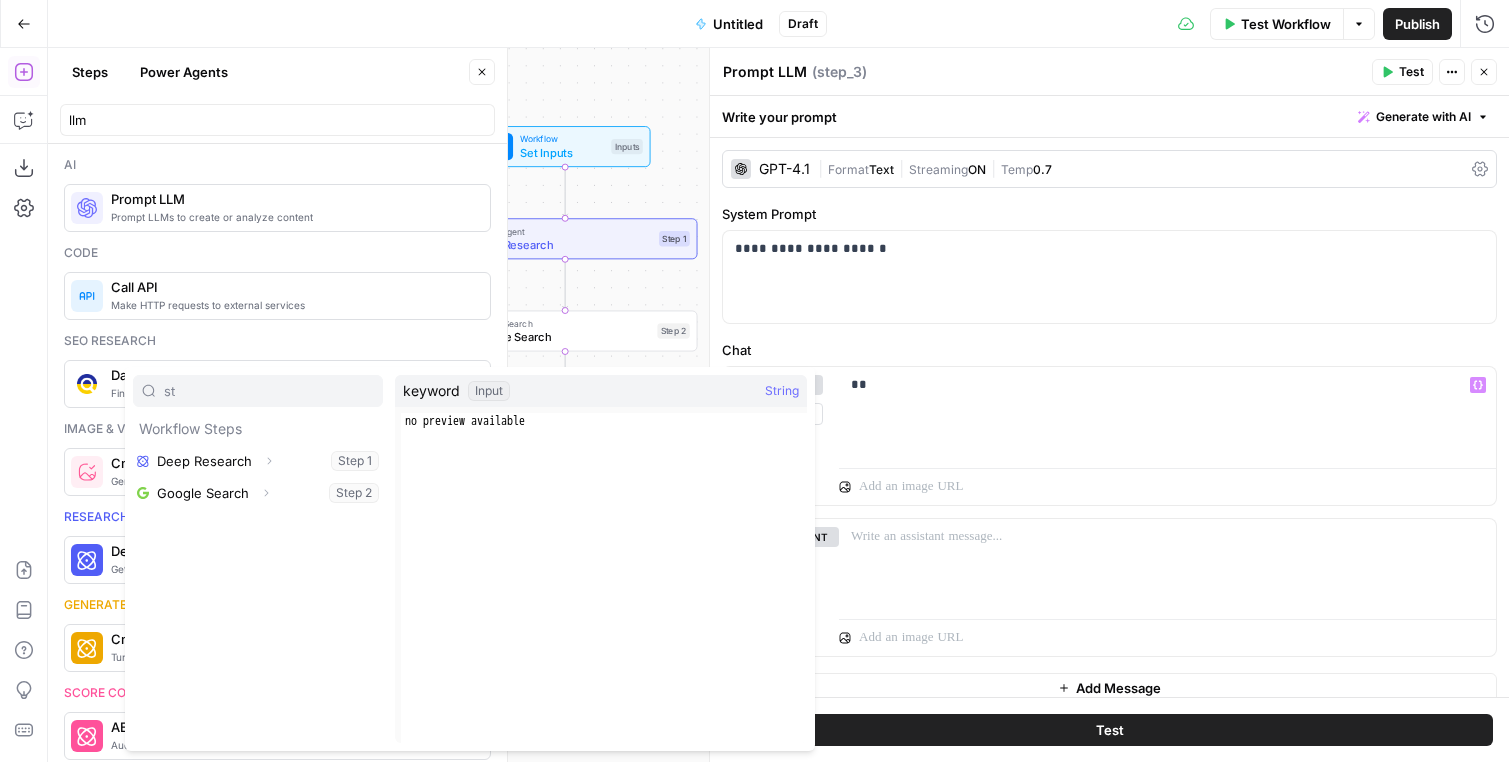 type on "st" 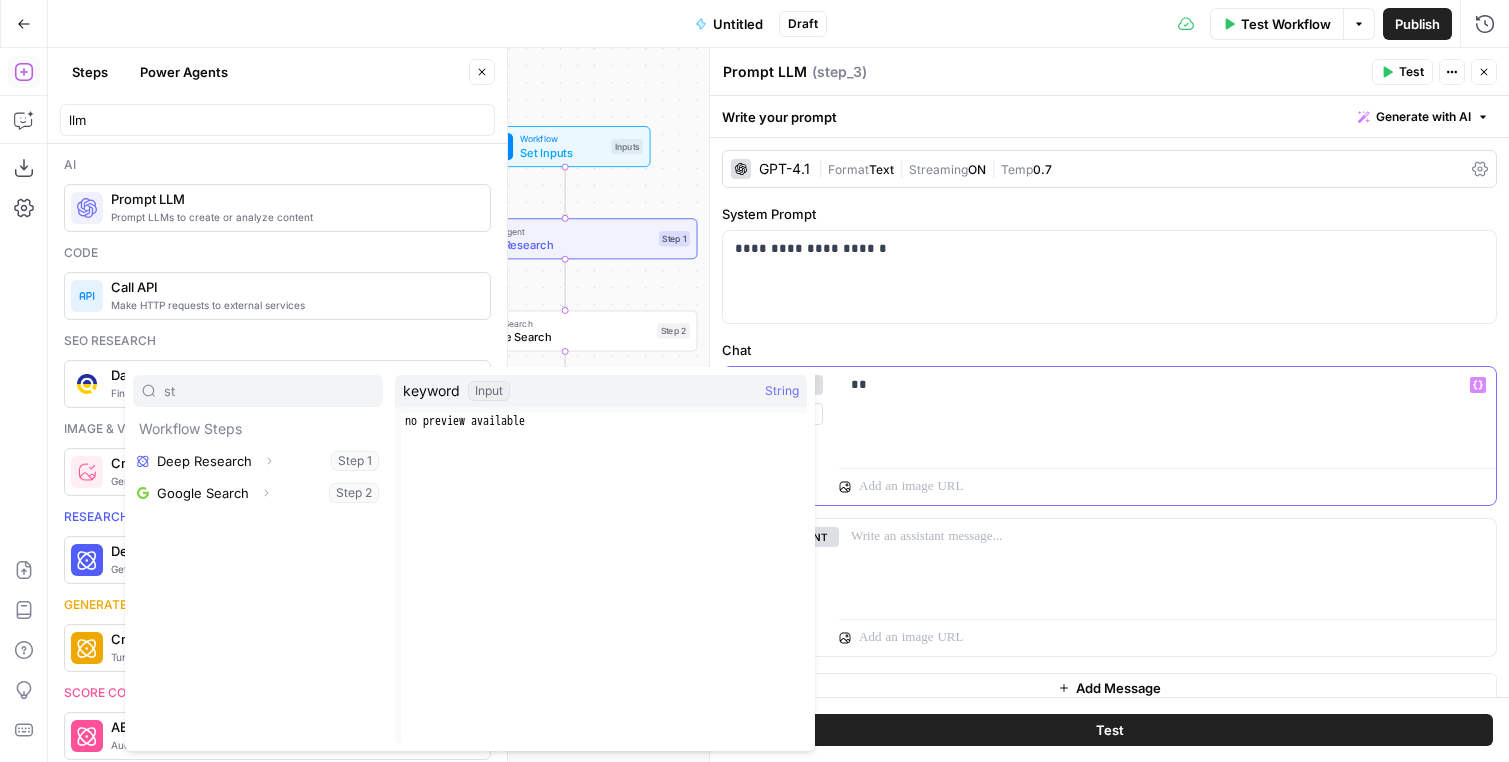 click on "**" at bounding box center (1167, 413) 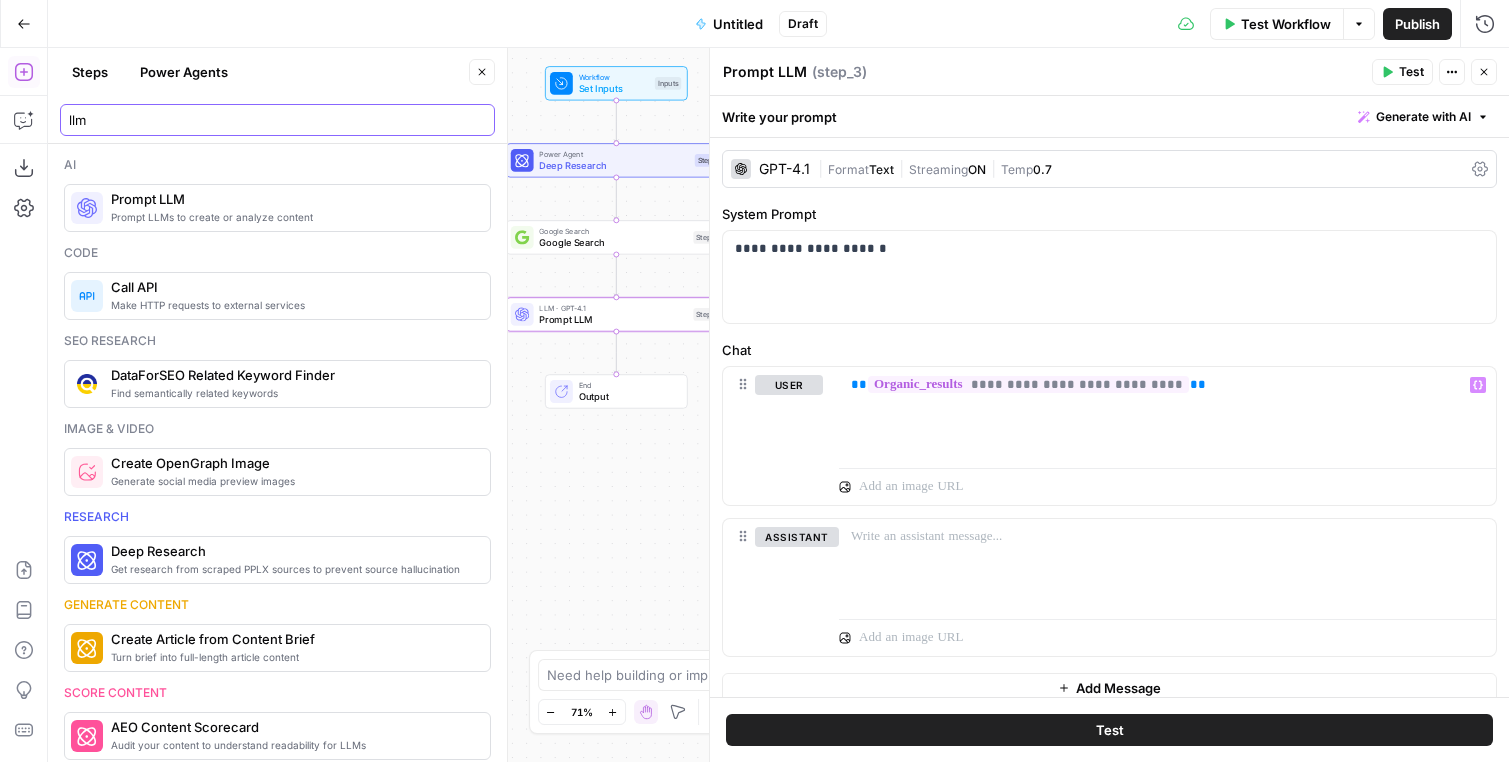 click on "llm" at bounding box center (277, 120) 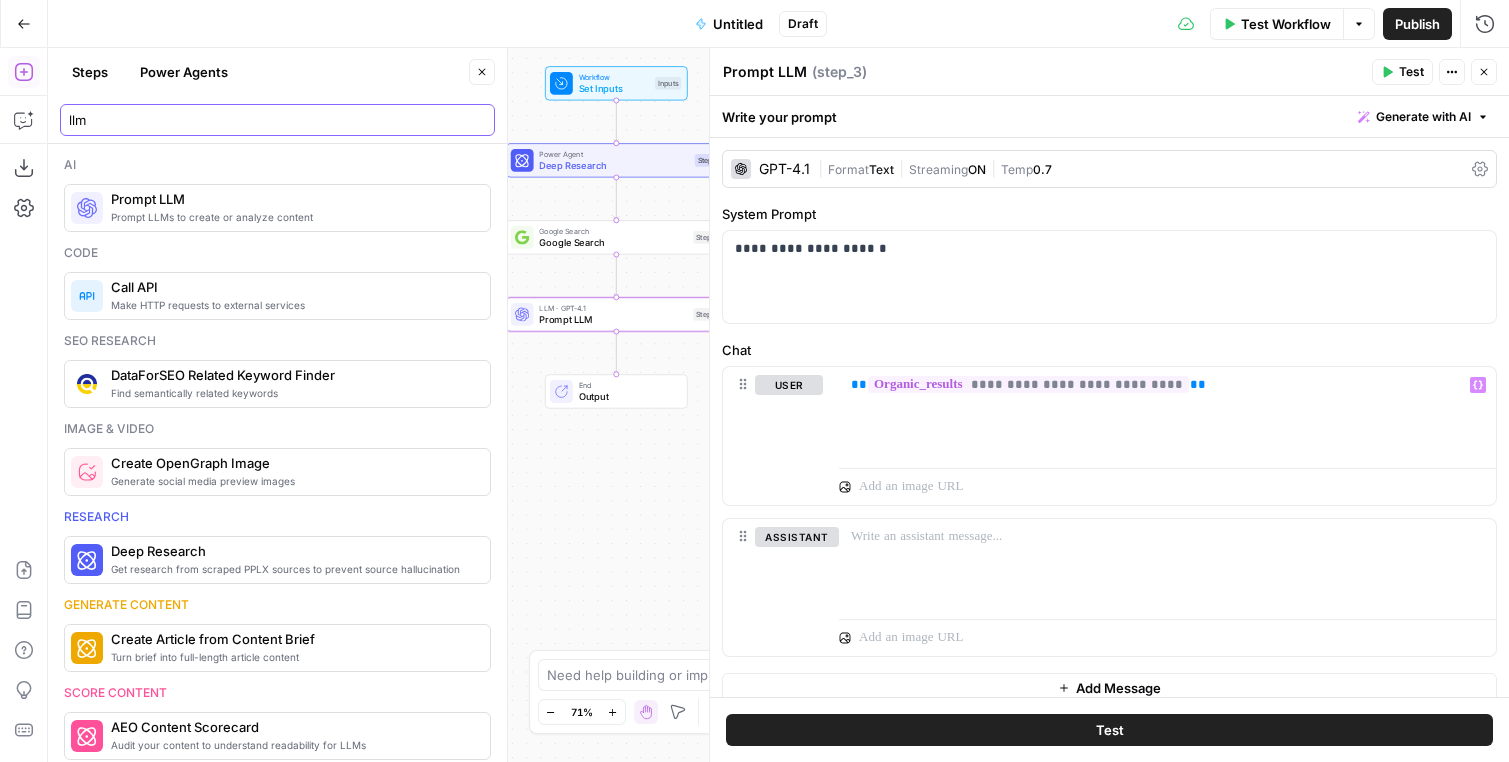 click on "llm" at bounding box center [277, 120] 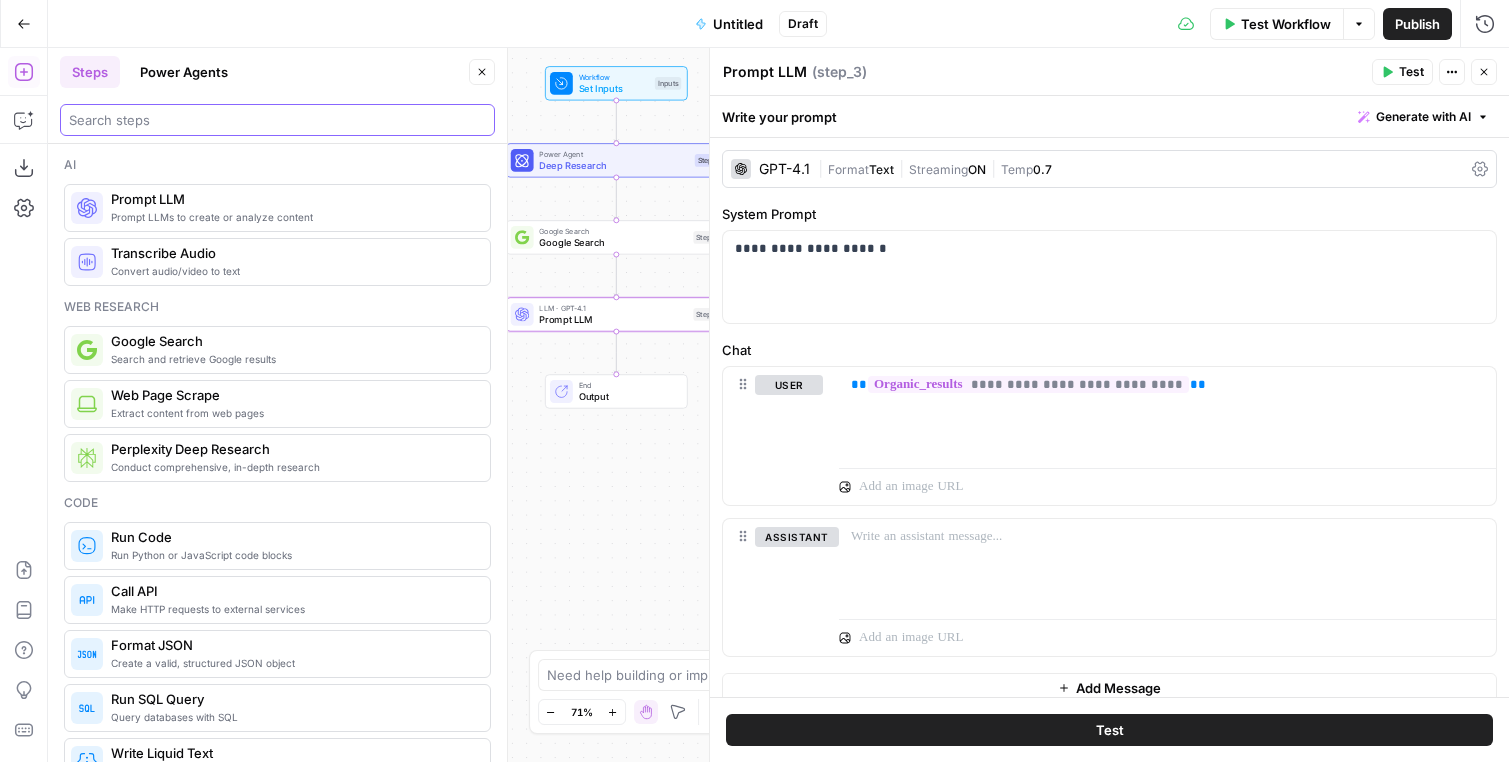 type on "l" 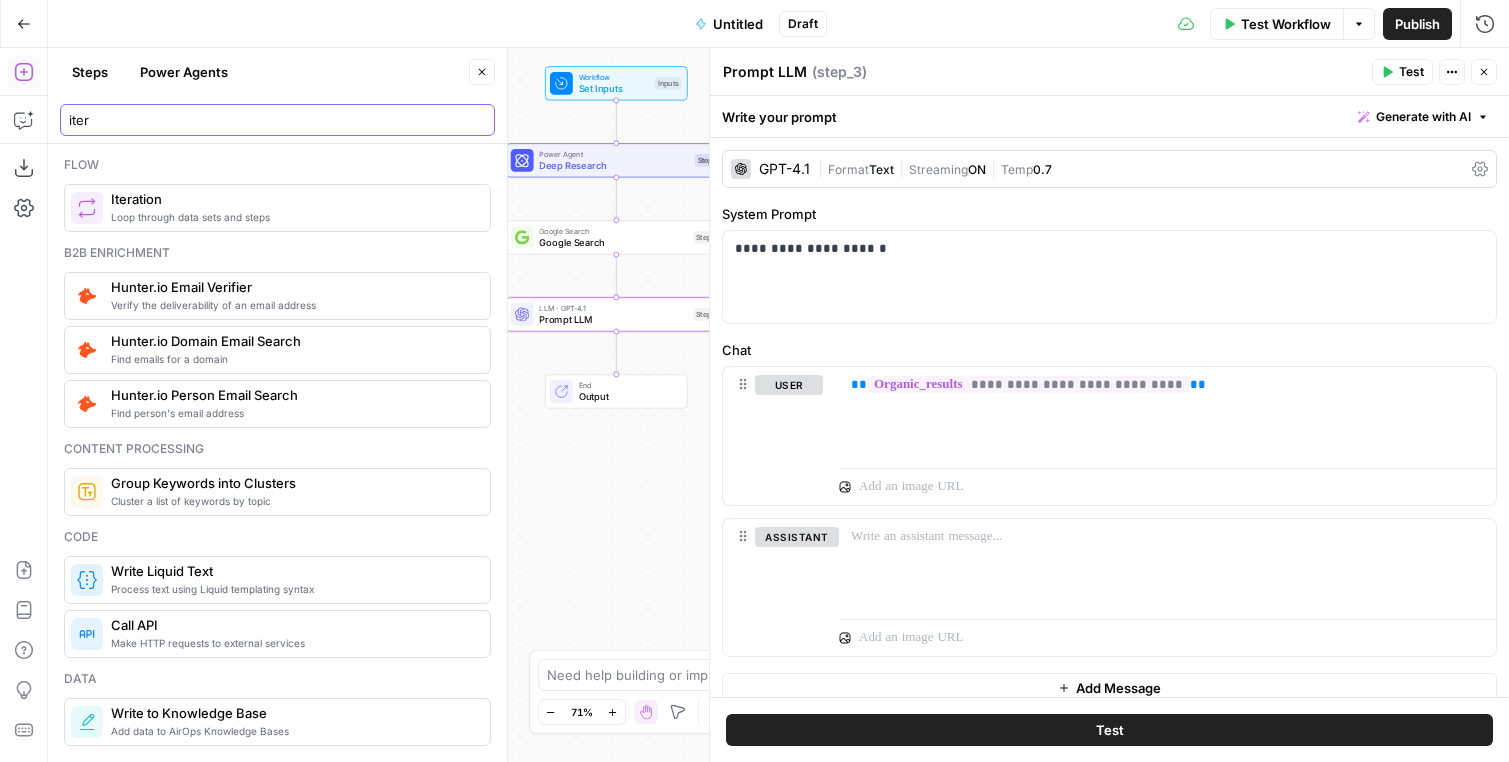 type on "iter" 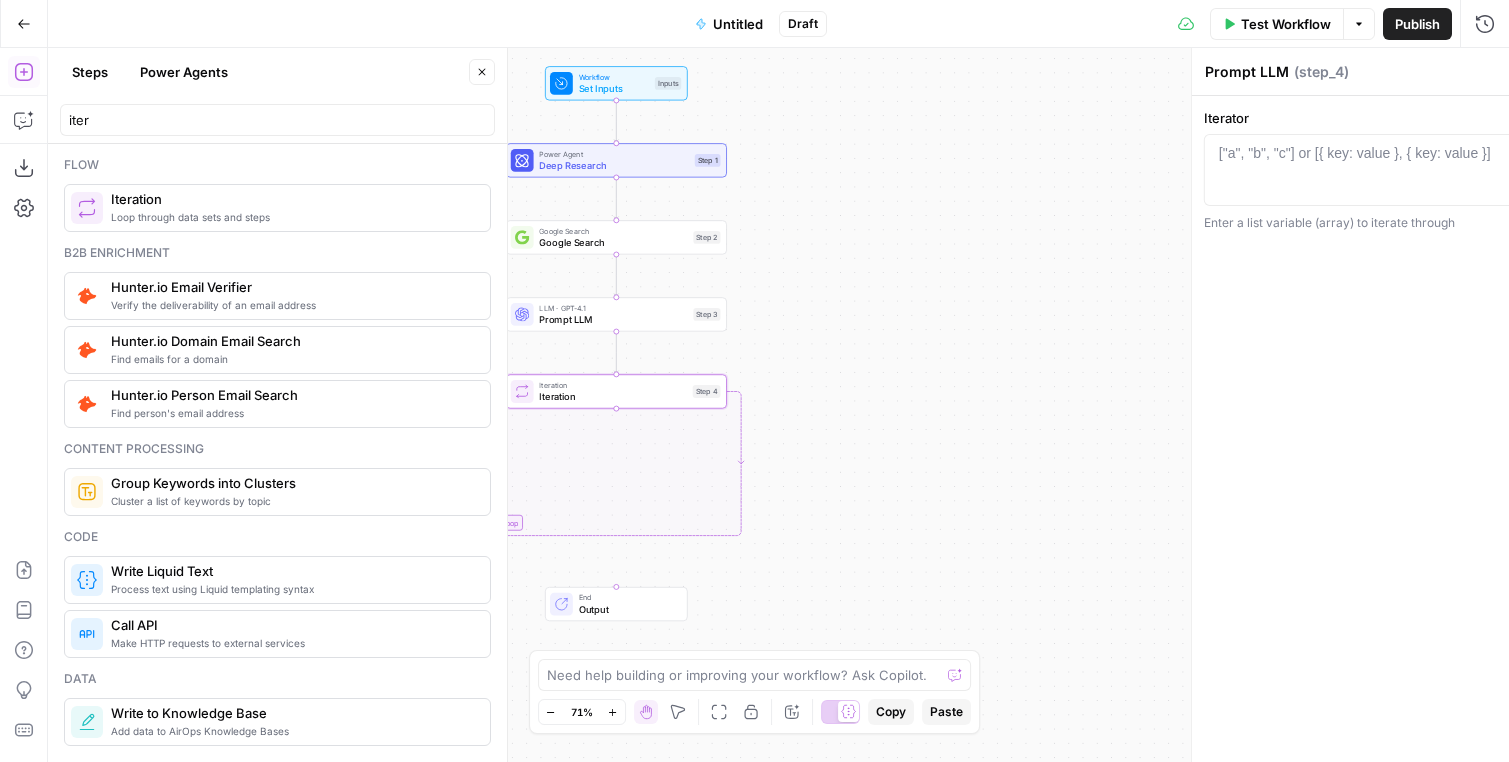 type on "Iteration" 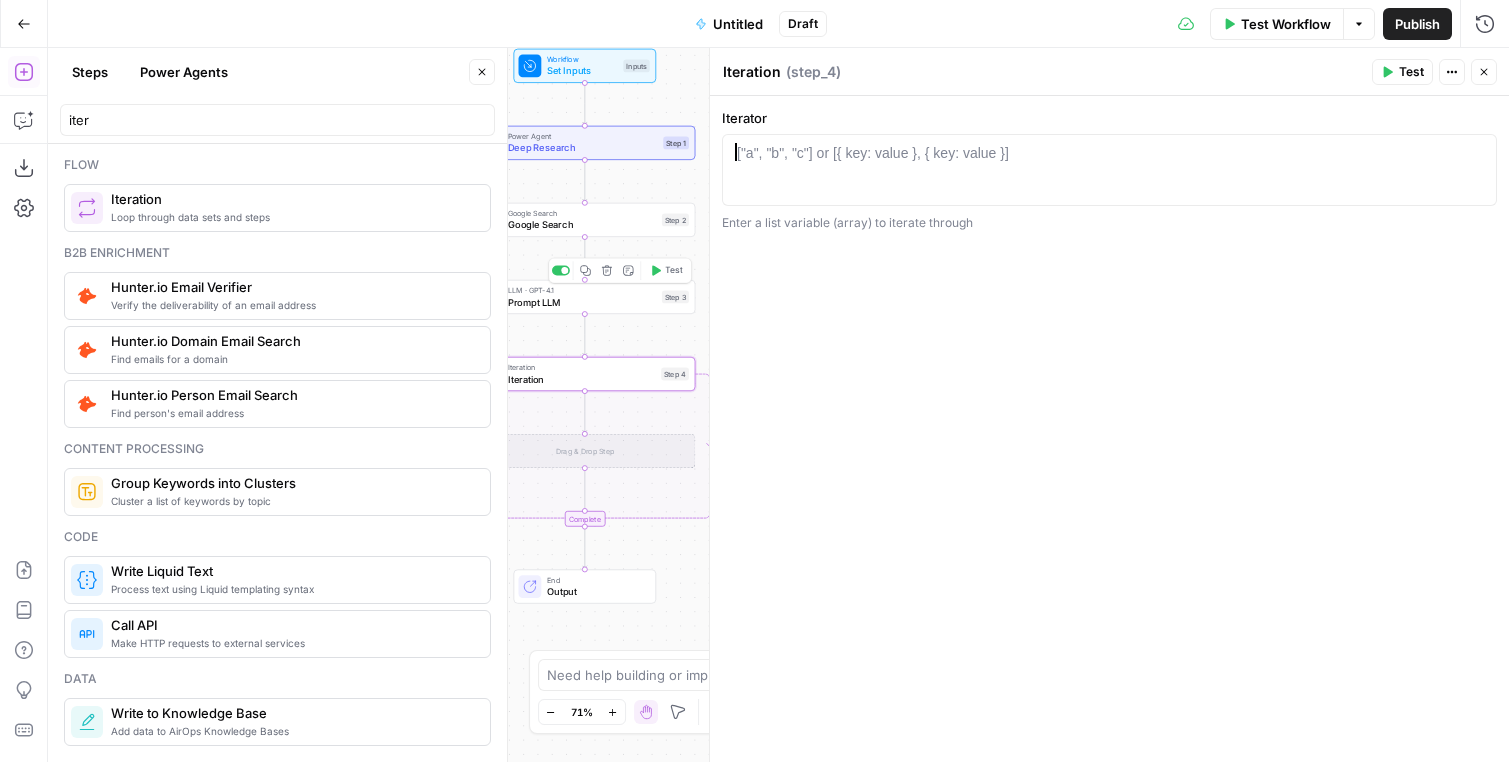 click on "["a", "b", "c"] or [{ key: value }, { key: value }]" at bounding box center (873, 153) 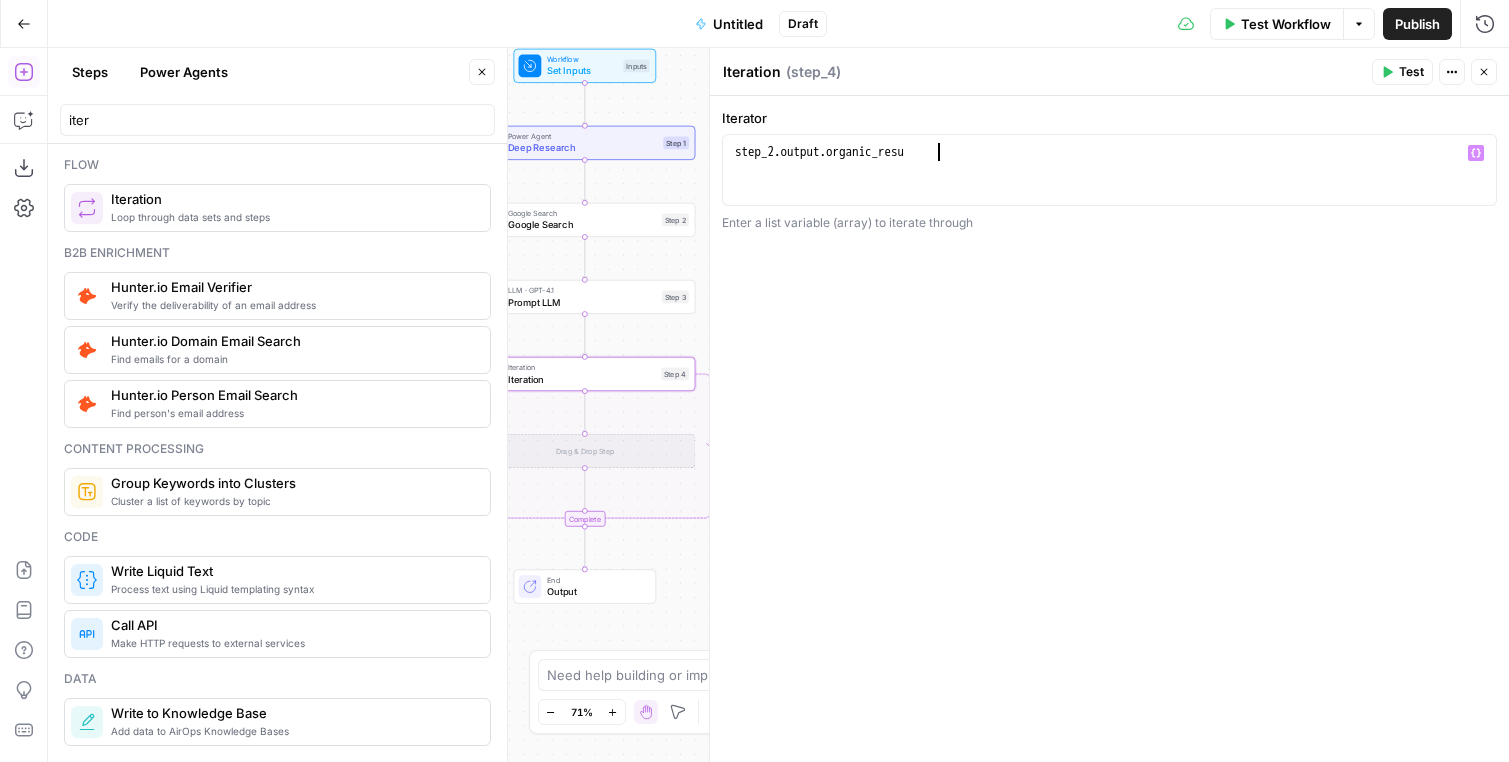 scroll, scrollTop: 0, scrollLeft: 16, axis: horizontal 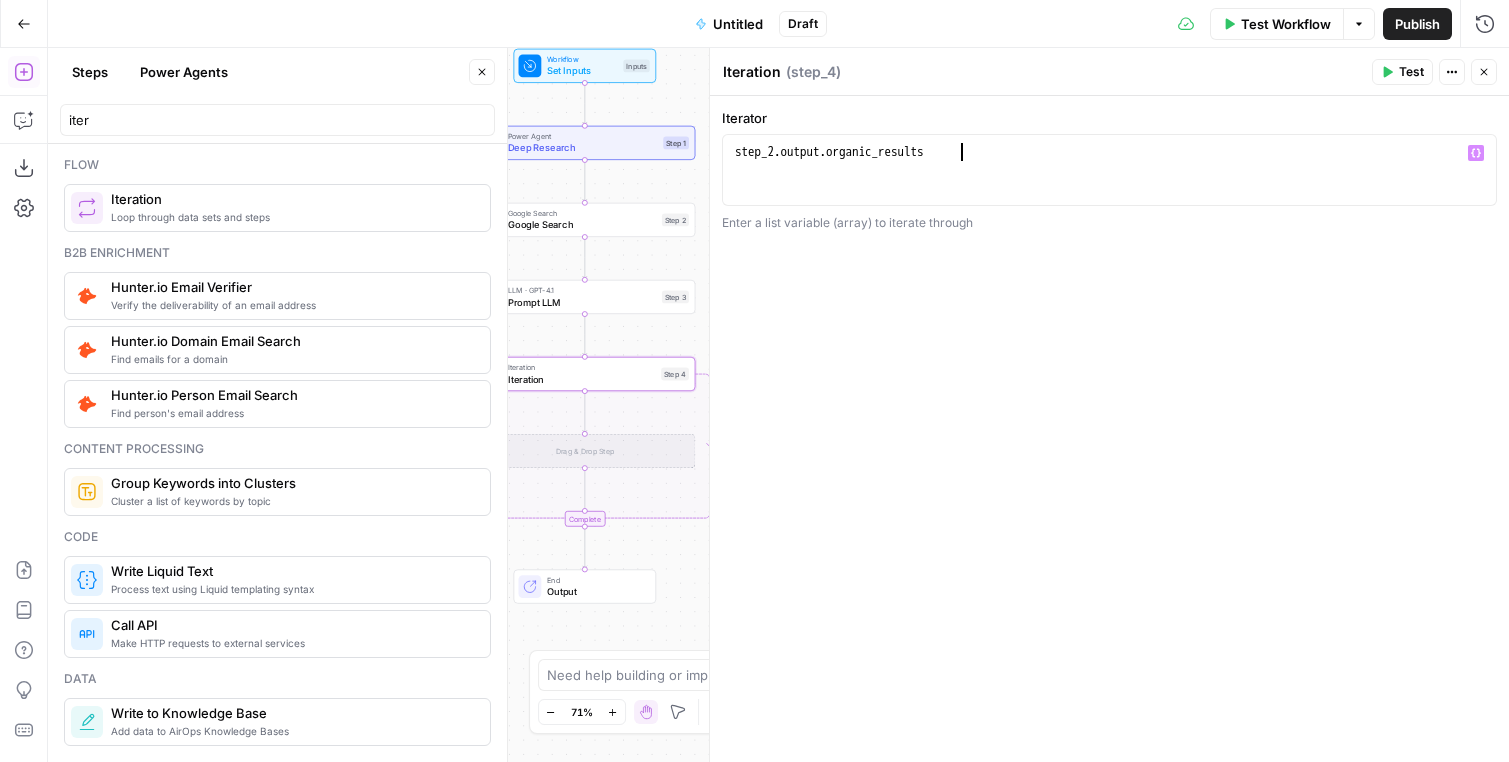 type on "**********" 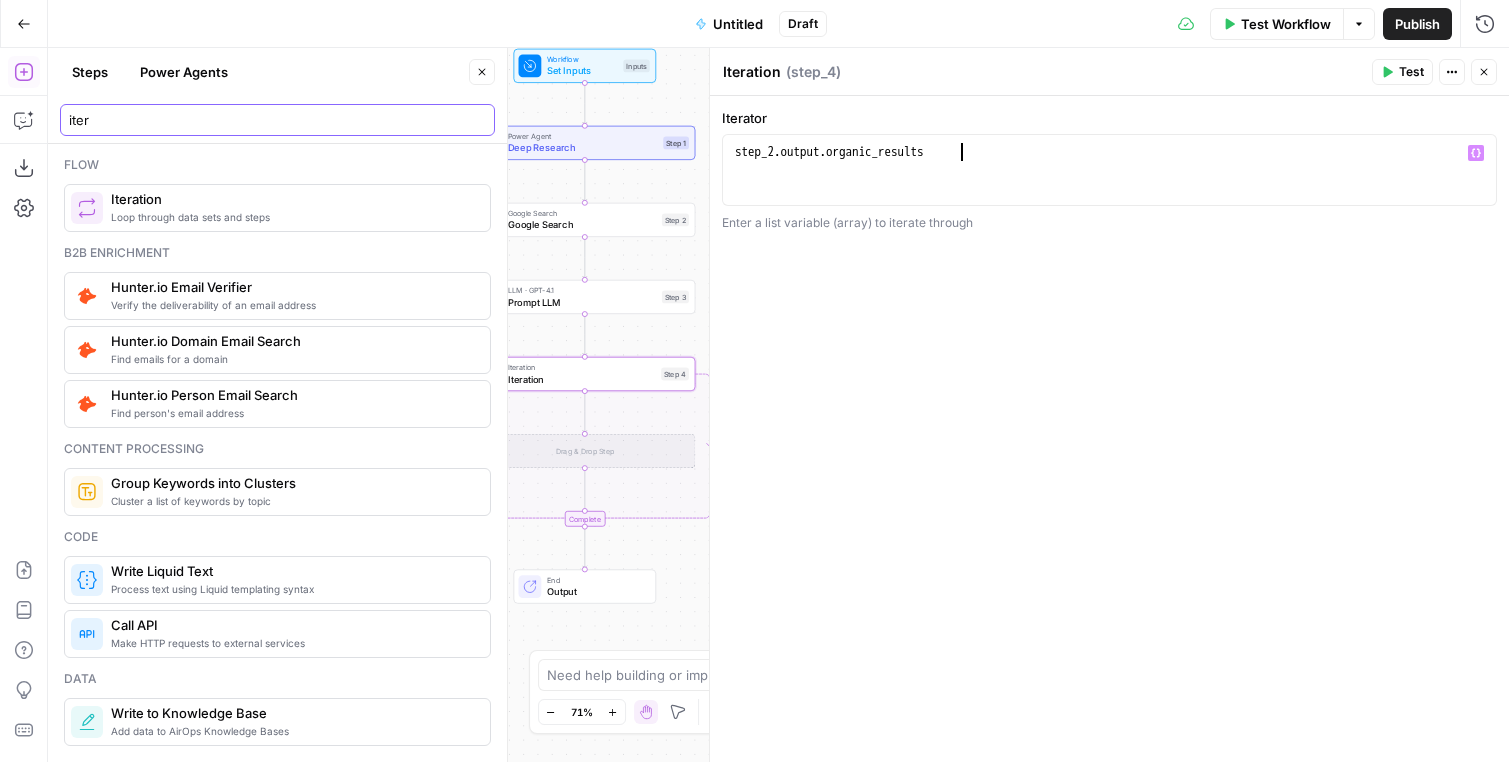 click on "iter" at bounding box center (277, 120) 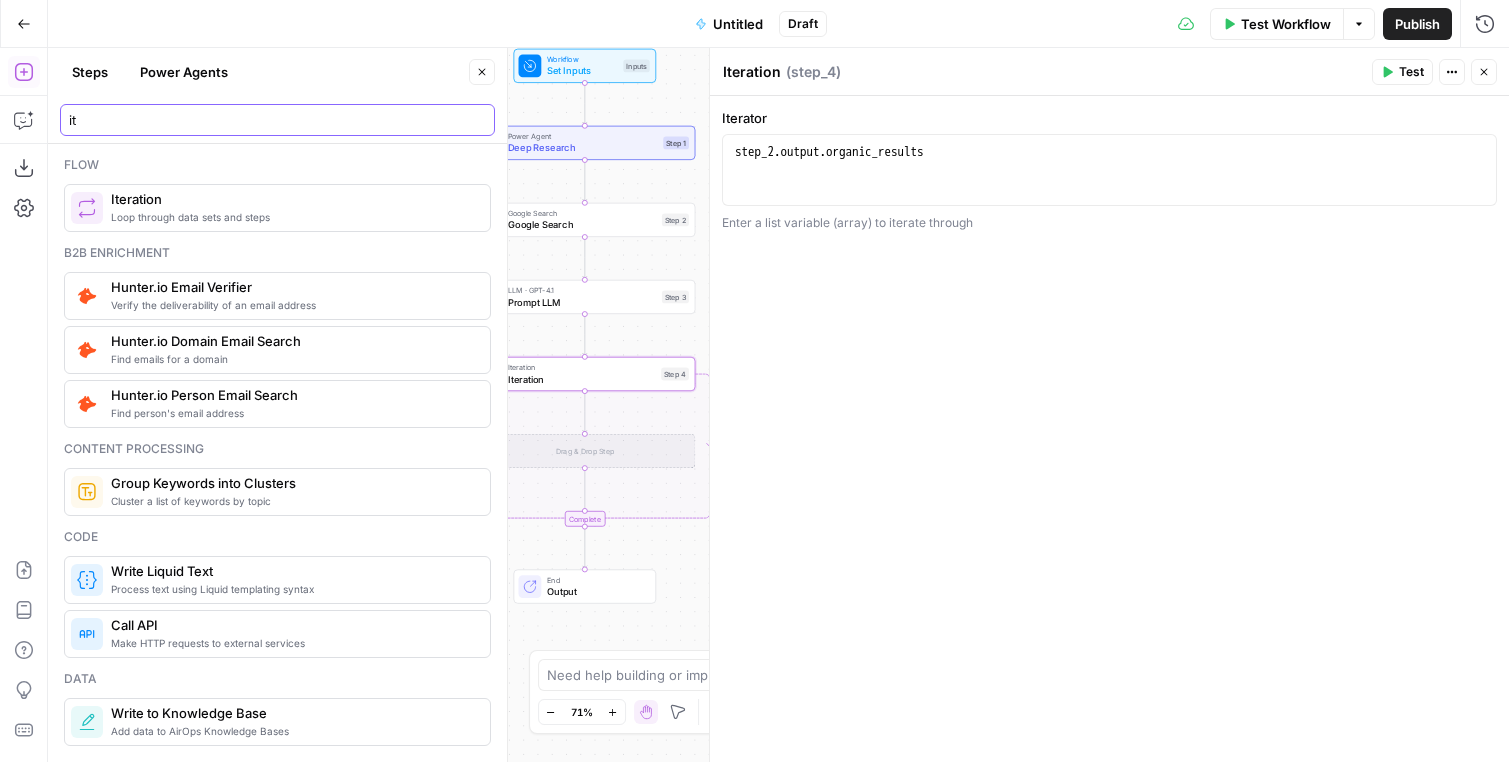 type on "i" 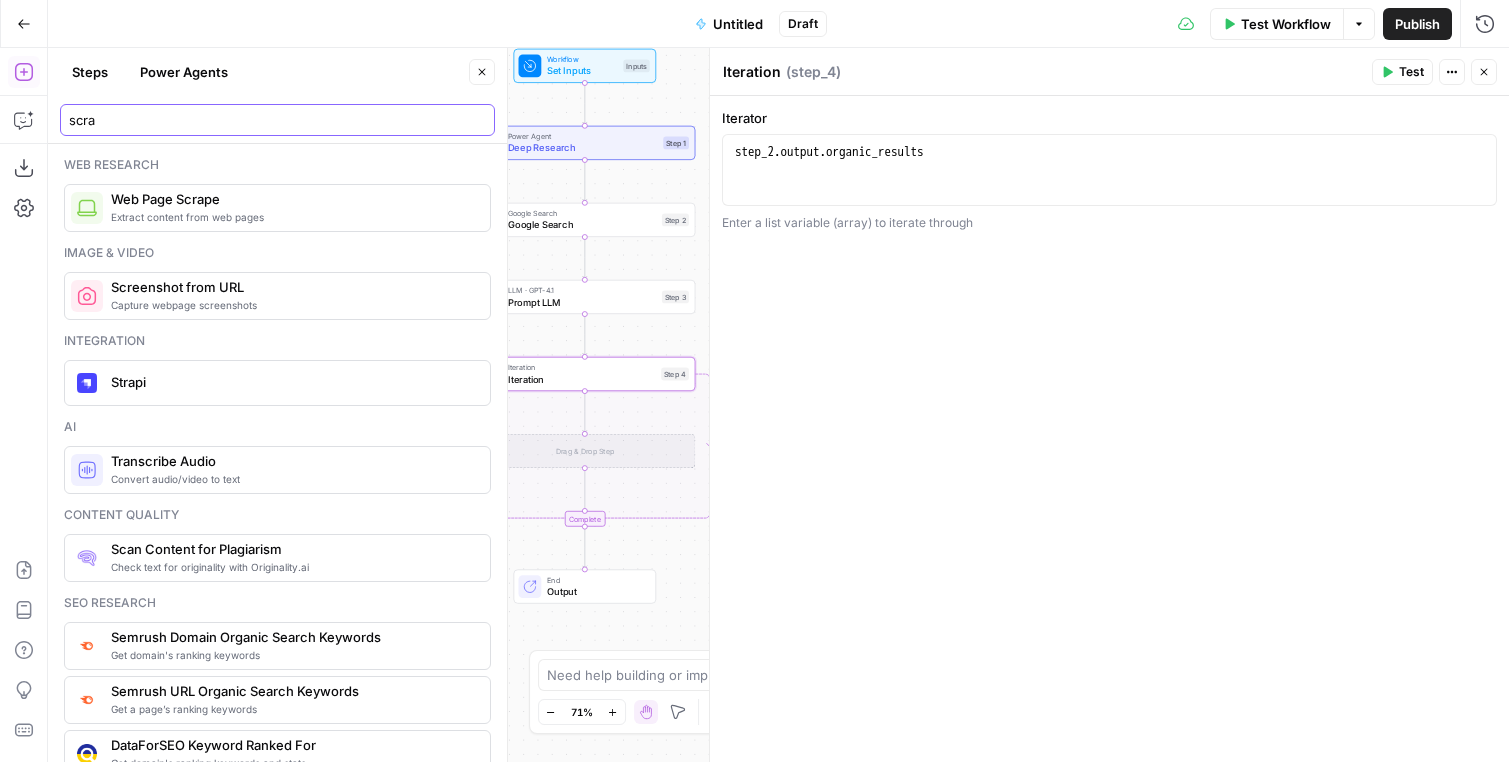 type on "scra" 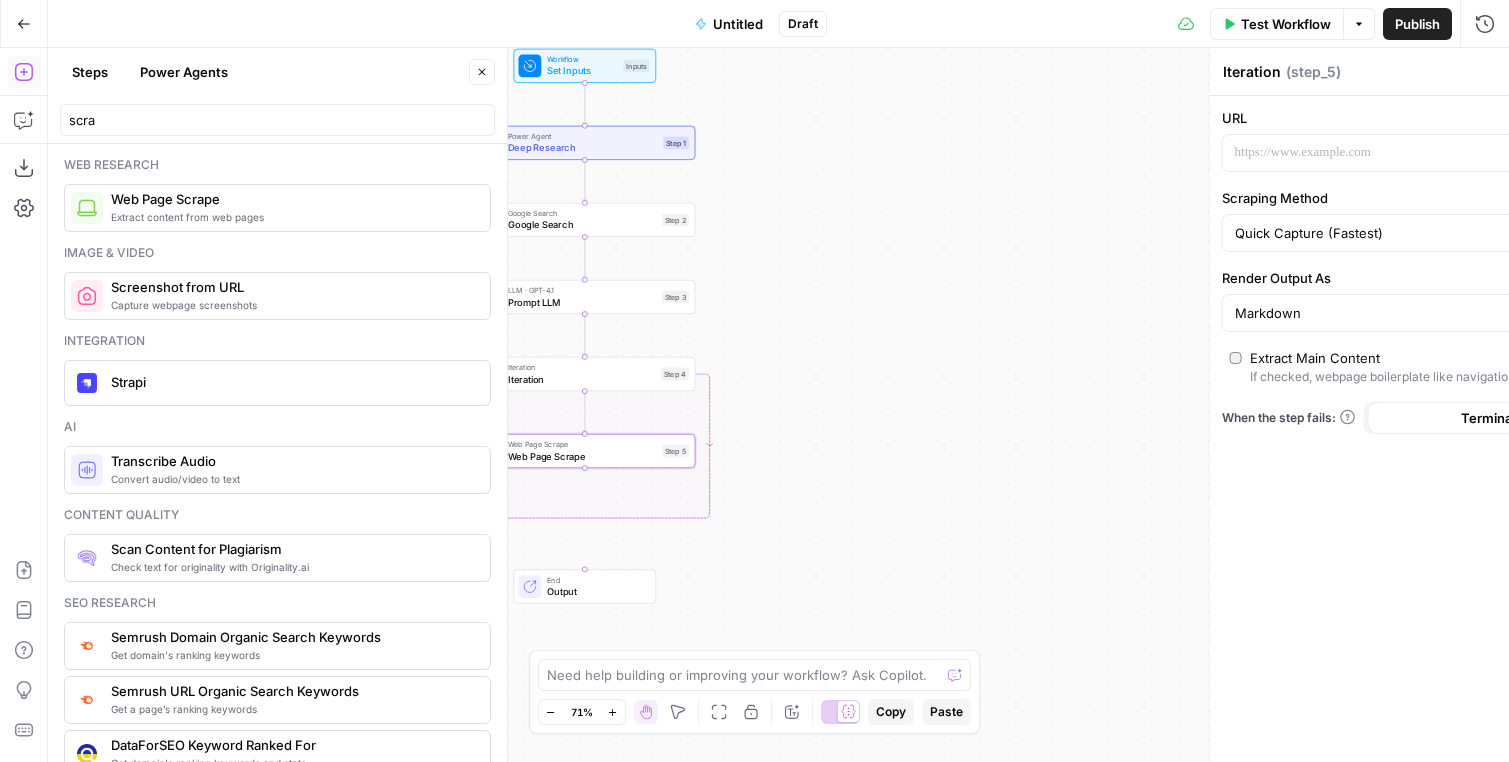 type on "Web Page Scrape" 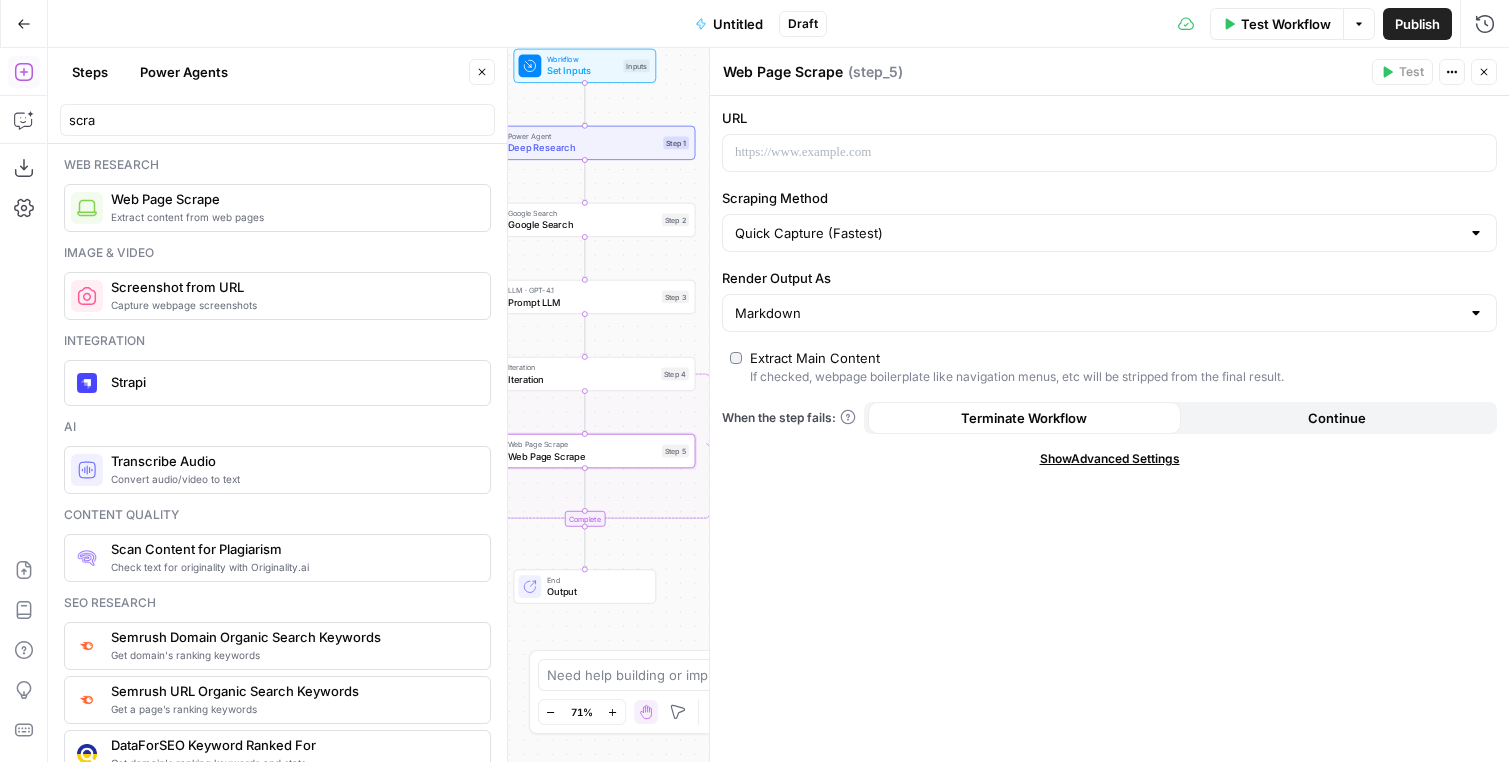 click 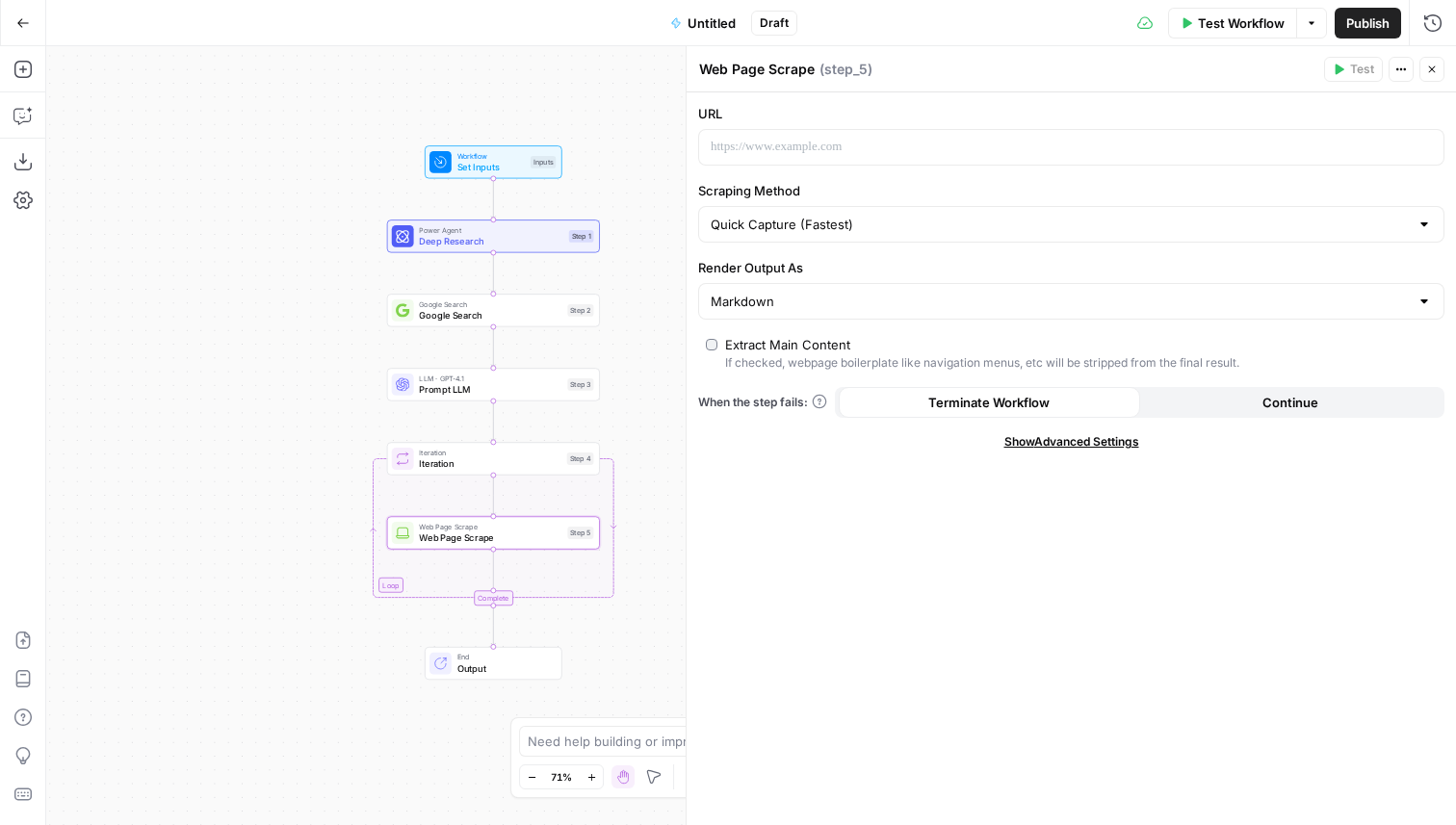 click on "Go Back" at bounding box center [23, 23] 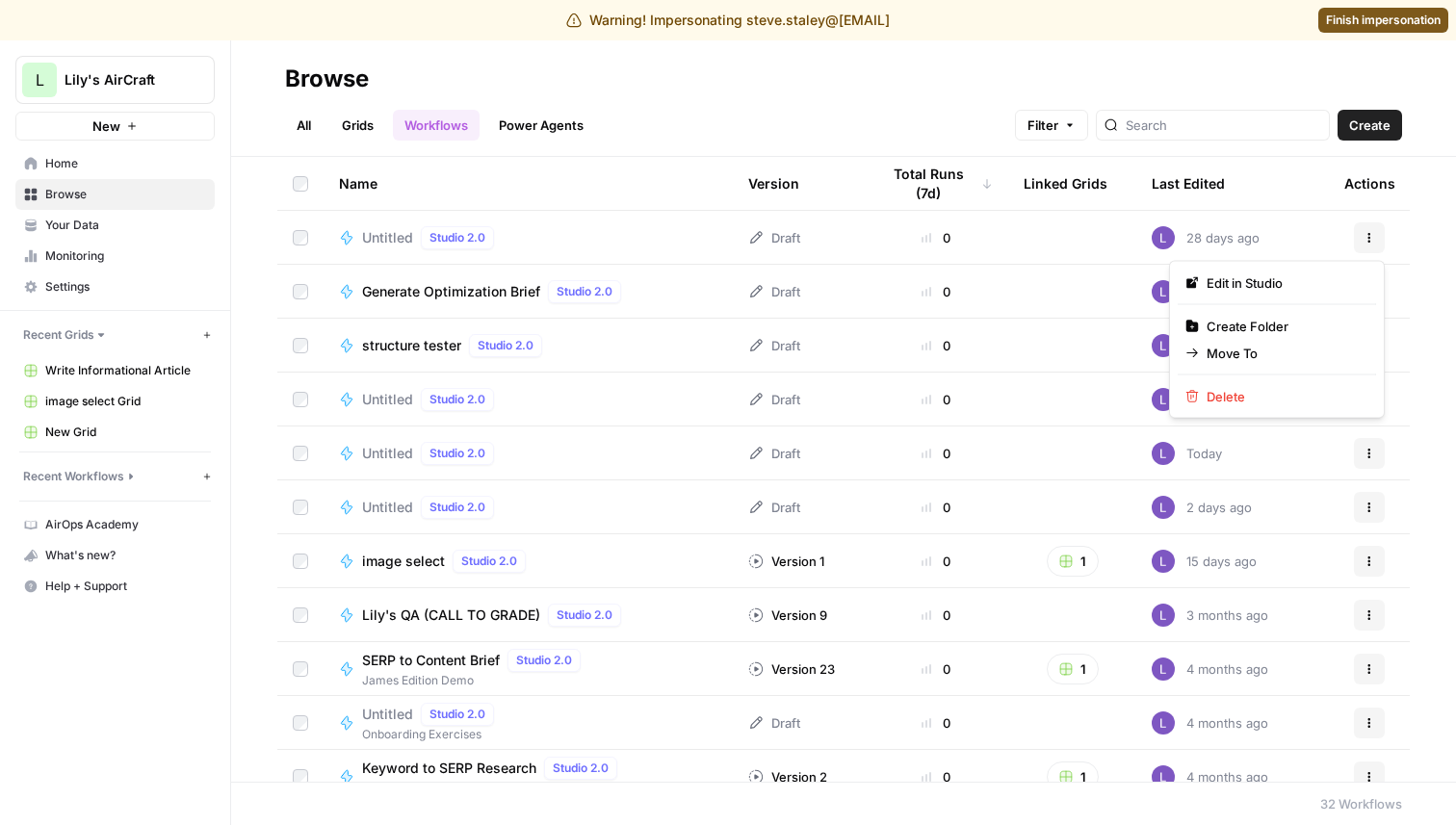 click on "Actions" at bounding box center (1369, 238) 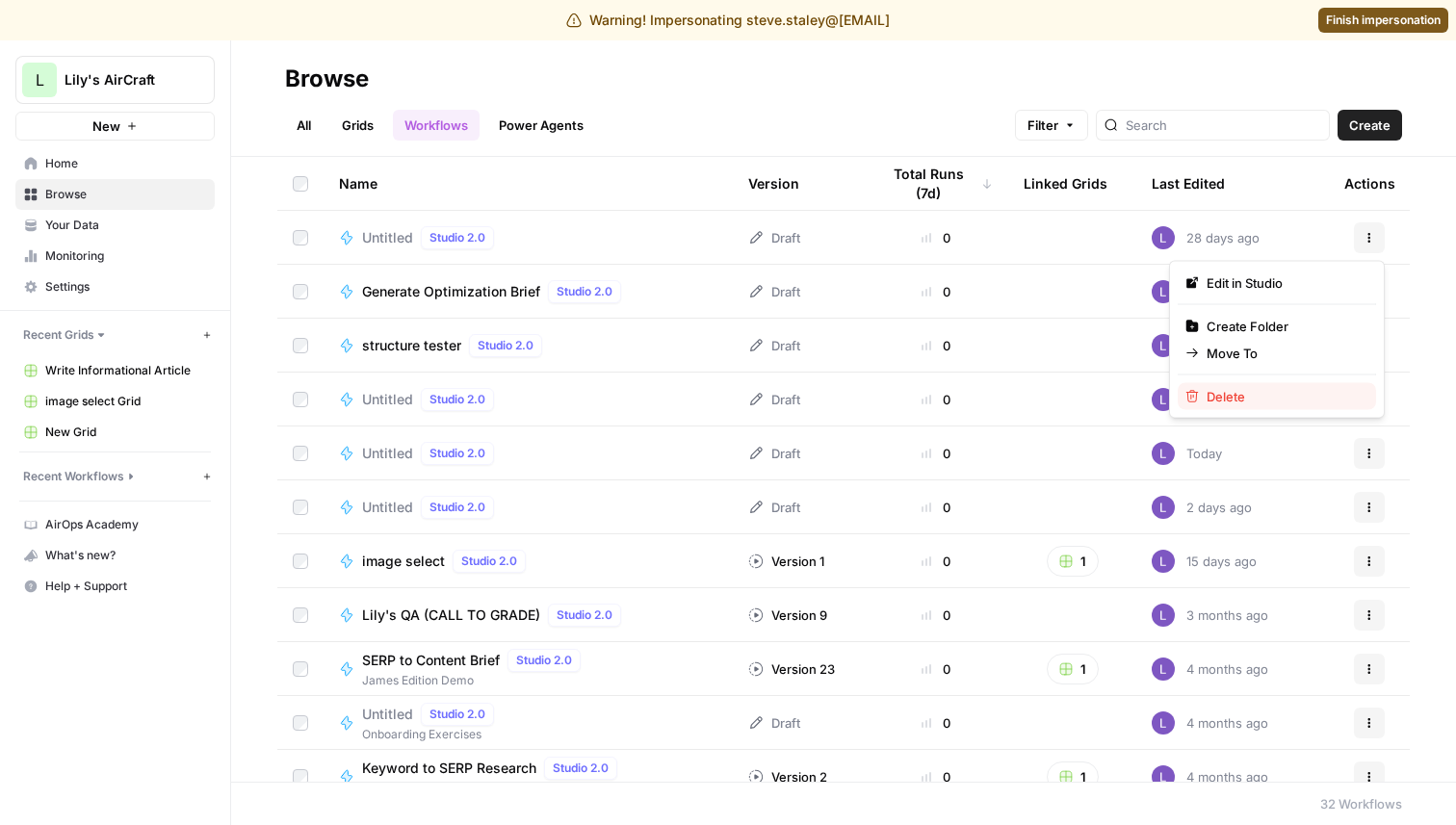 click on "Delete" at bounding box center (1284, 397) 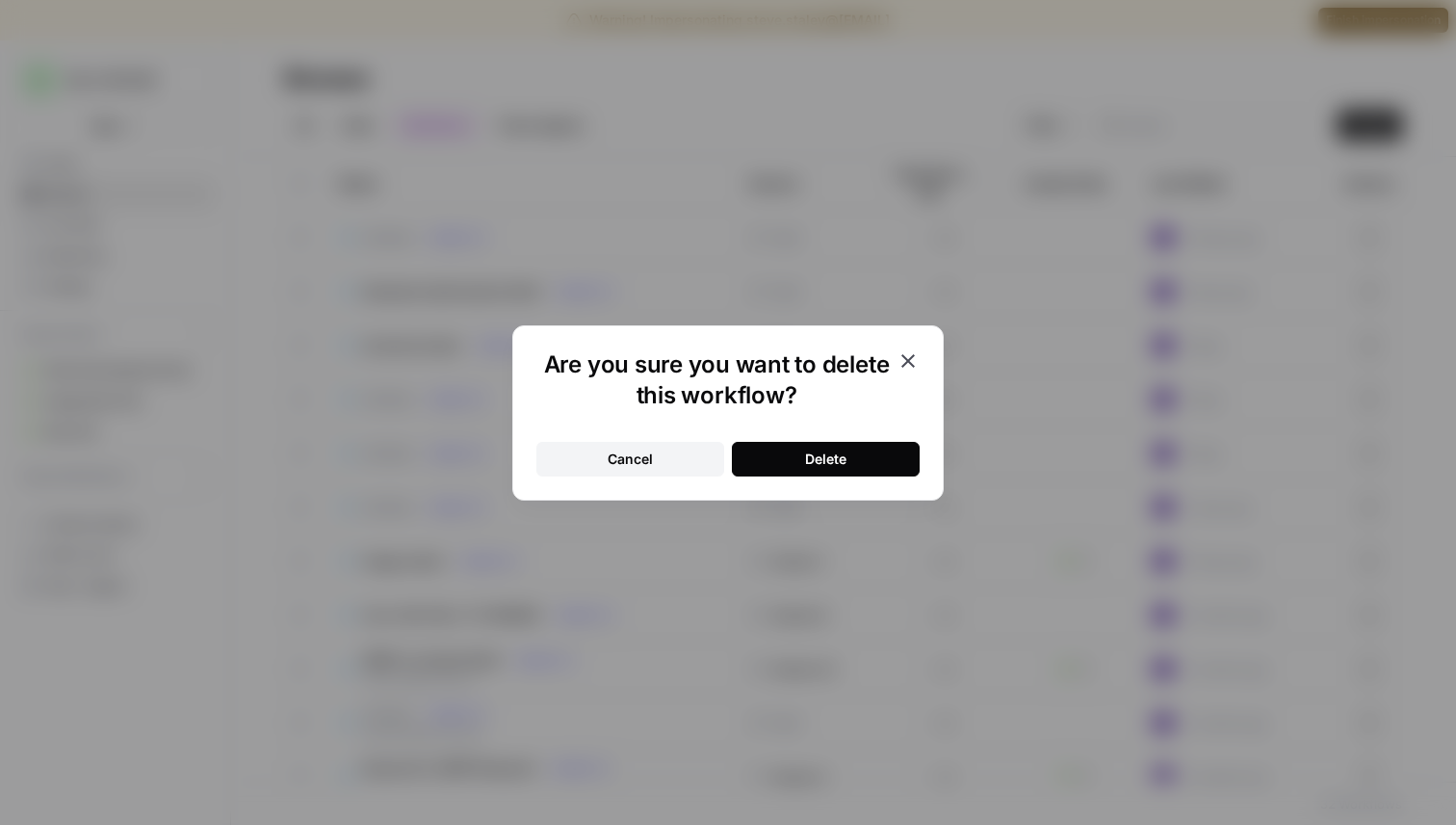 click on "Delete" at bounding box center [825, 459] 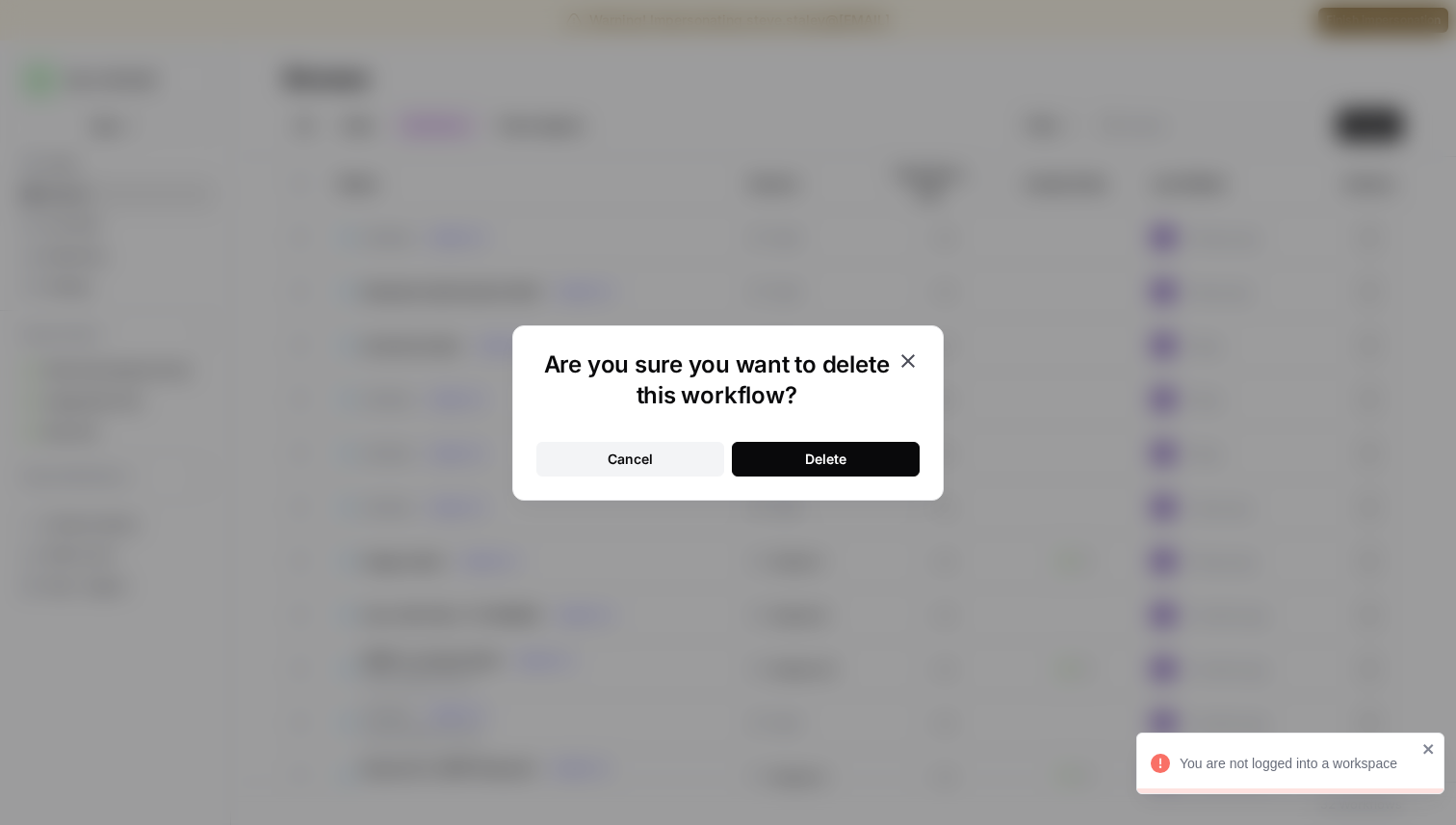 click 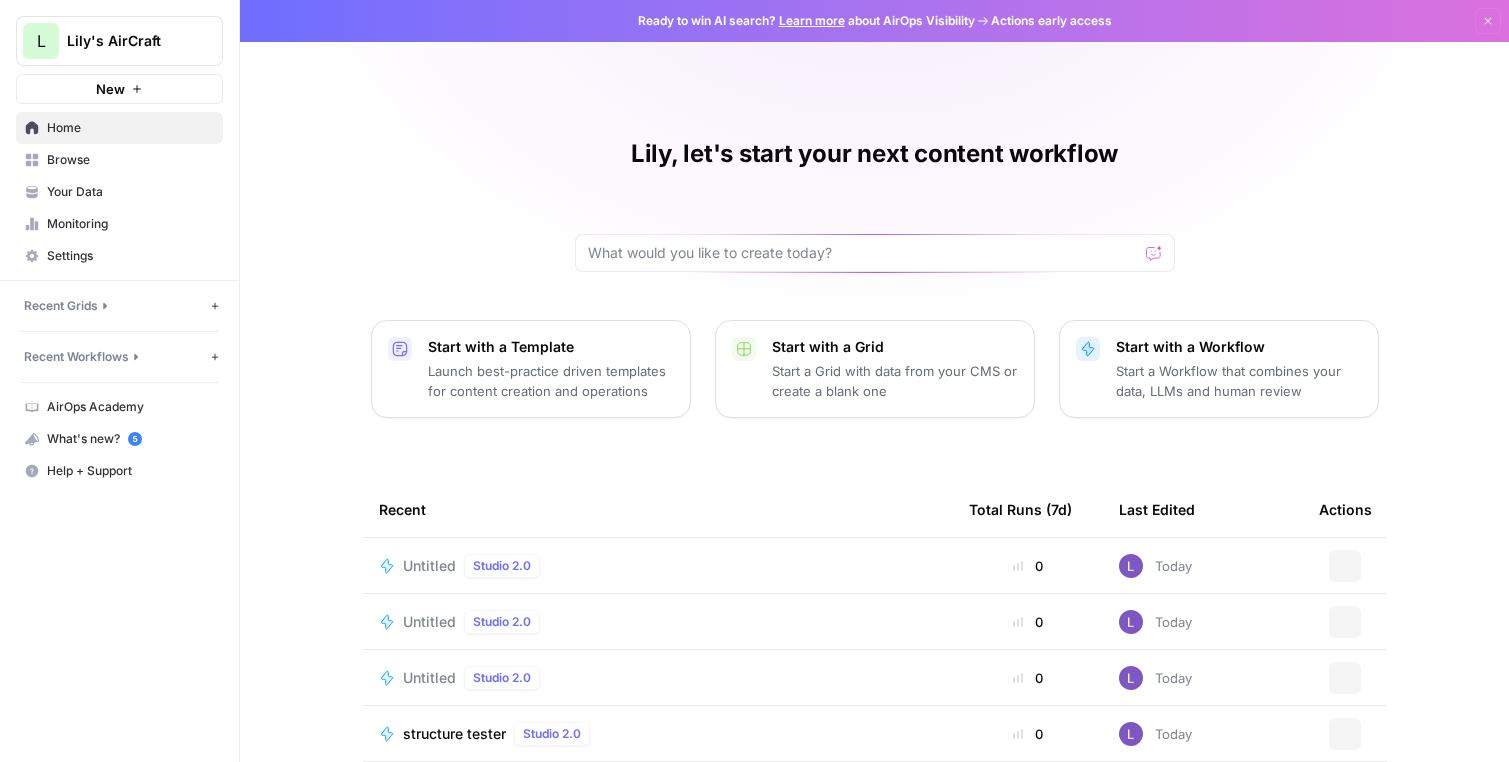 scroll, scrollTop: 0, scrollLeft: 0, axis: both 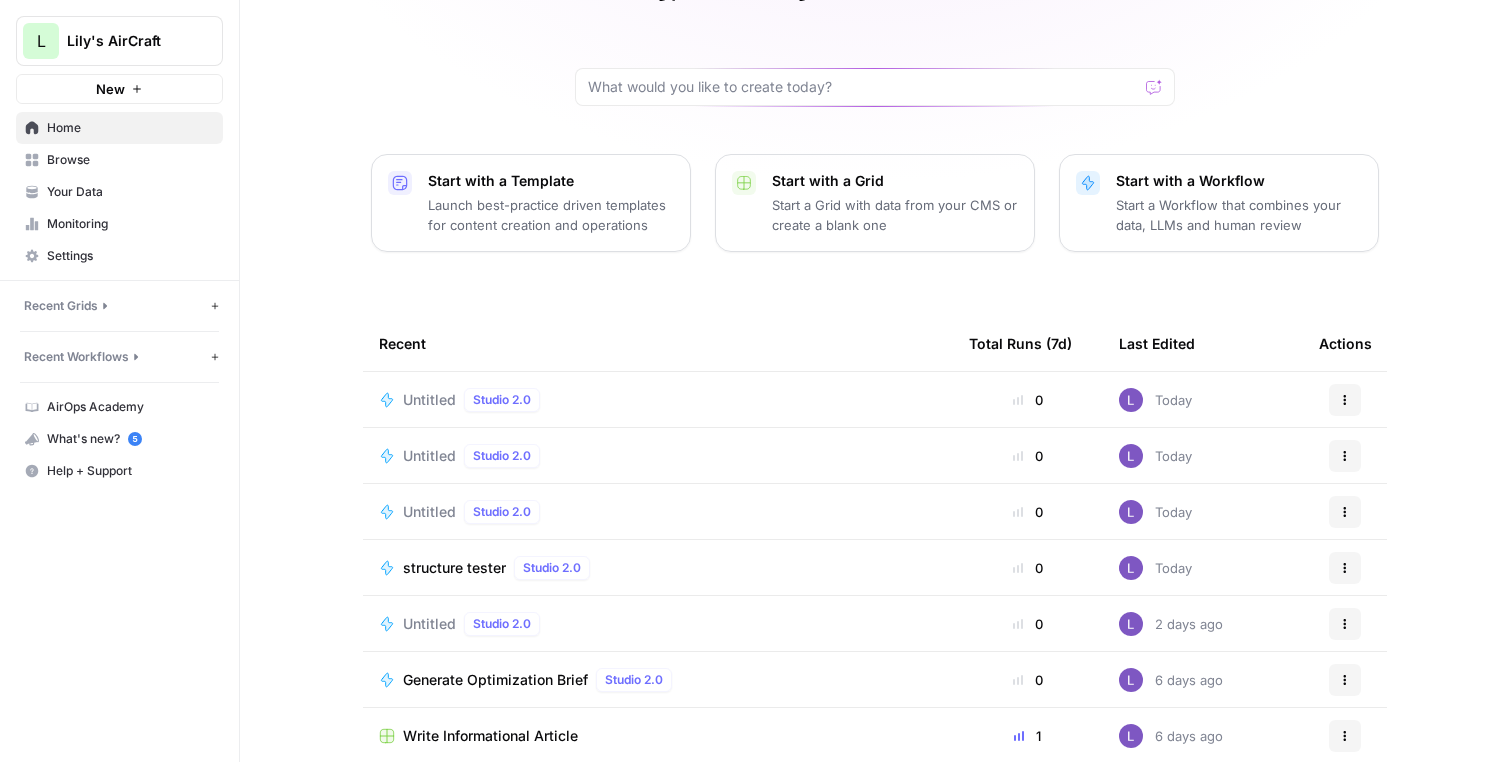 click on "Browse" at bounding box center (130, 160) 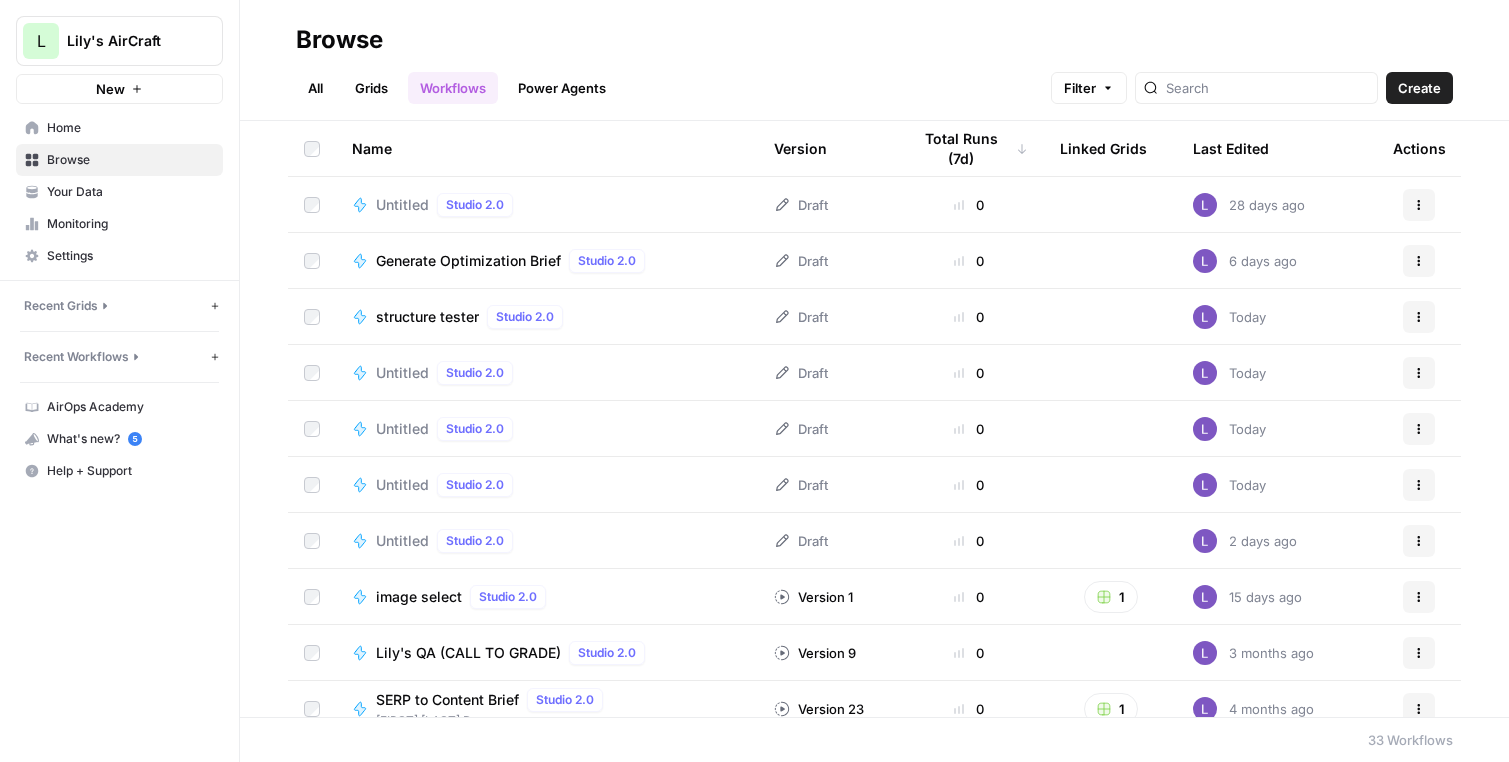 click on "Lily's AirCraft" at bounding box center (127, 41) 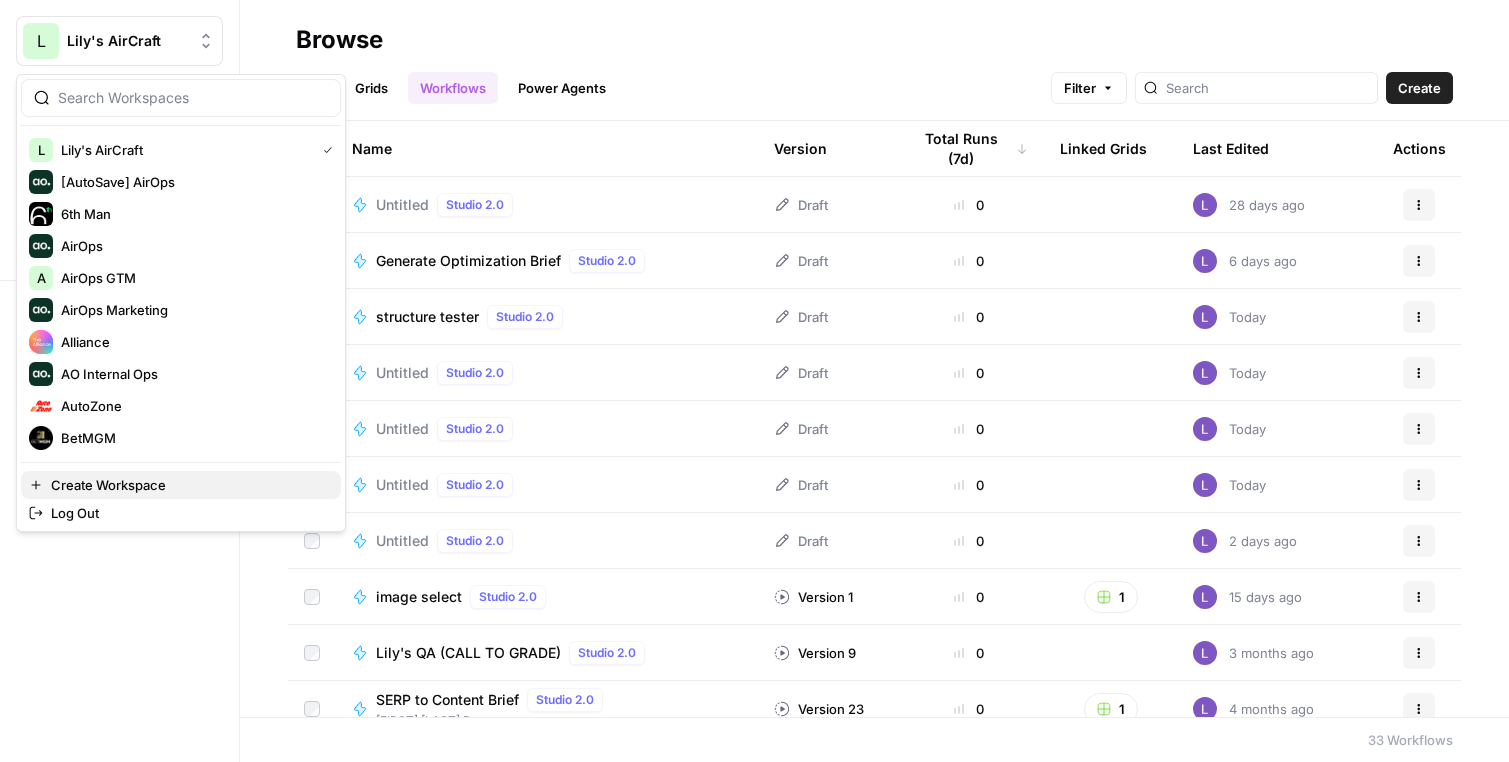 click on "Create Workspace" at bounding box center [188, 485] 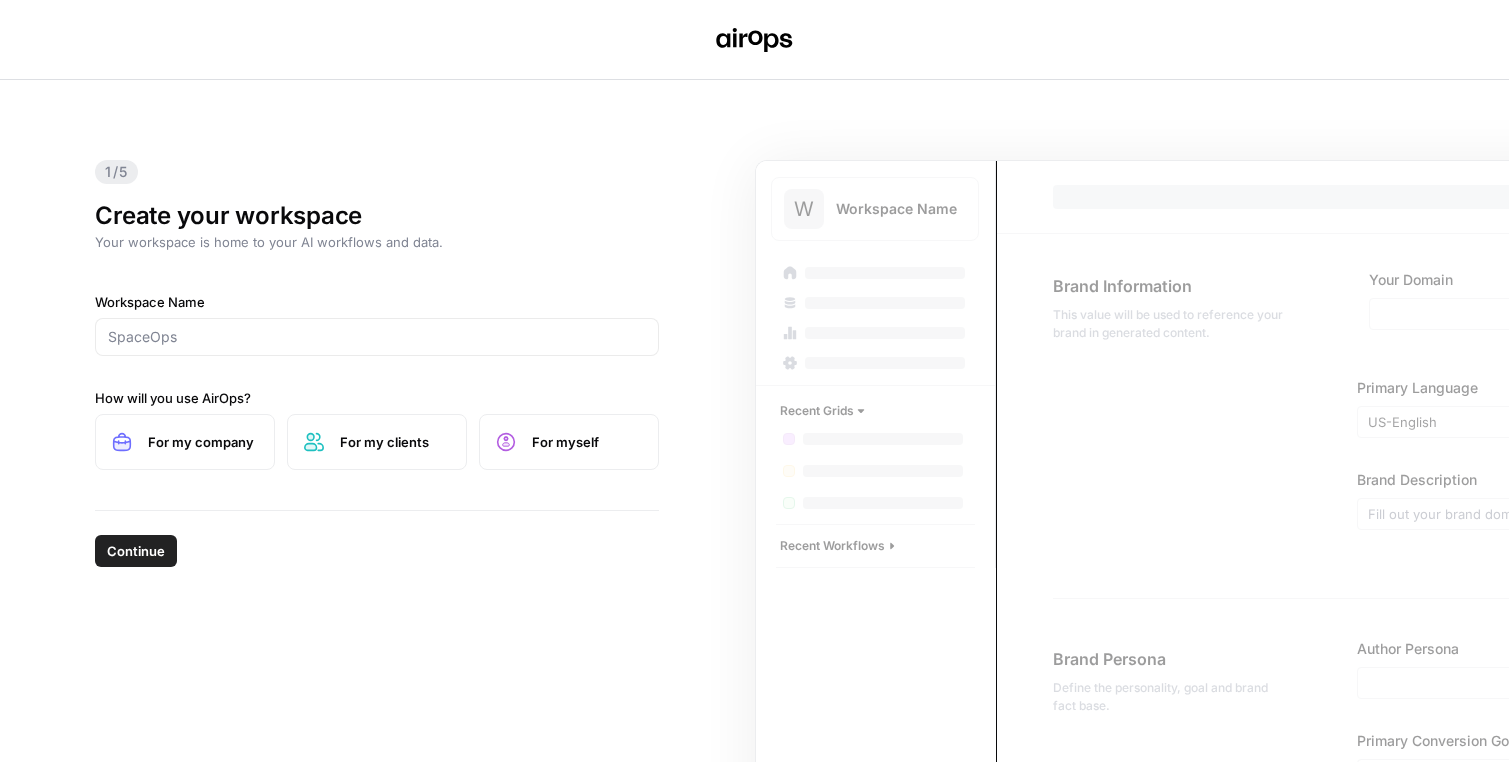 scroll, scrollTop: 0, scrollLeft: 0, axis: both 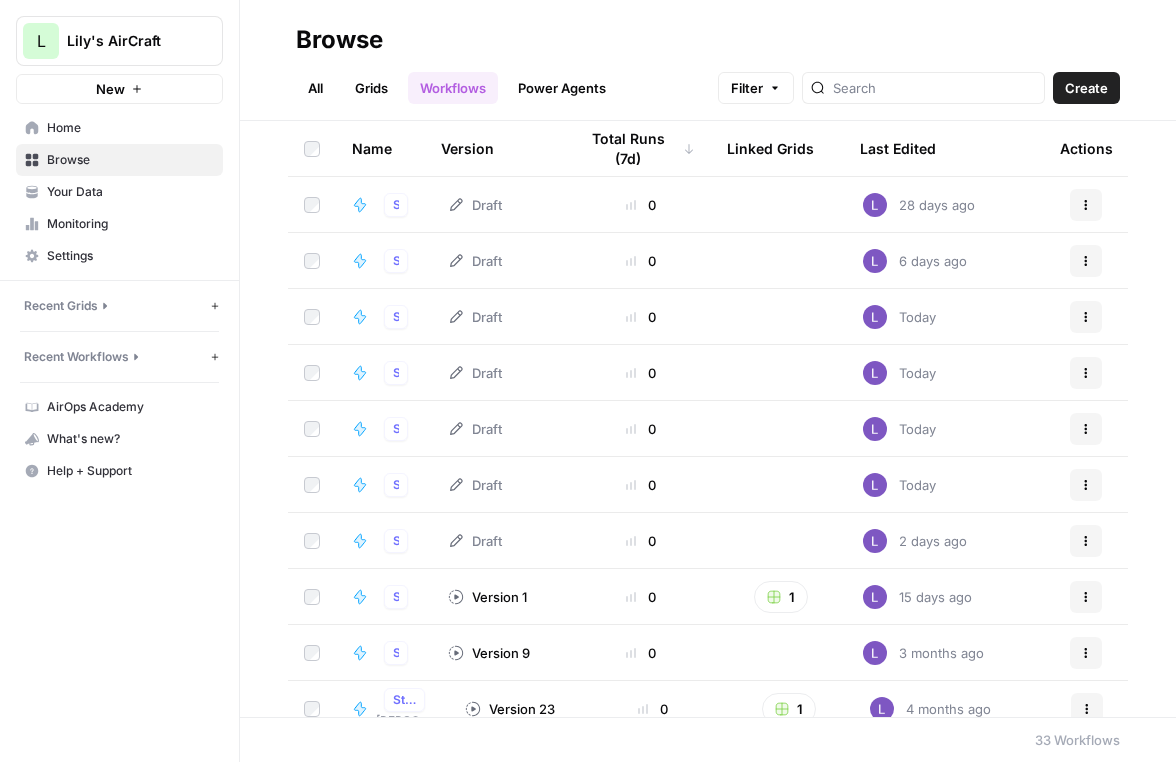 click on "Grids" at bounding box center [371, 88] 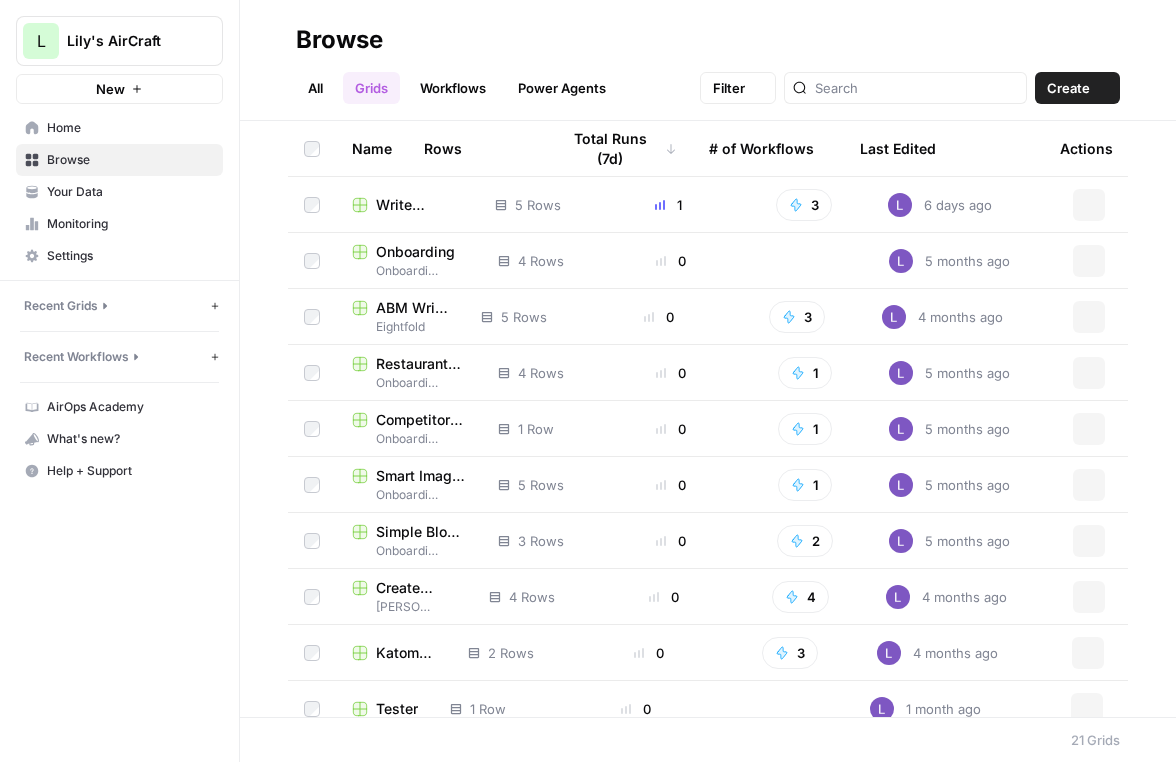 click on "Workflows" at bounding box center [453, 88] 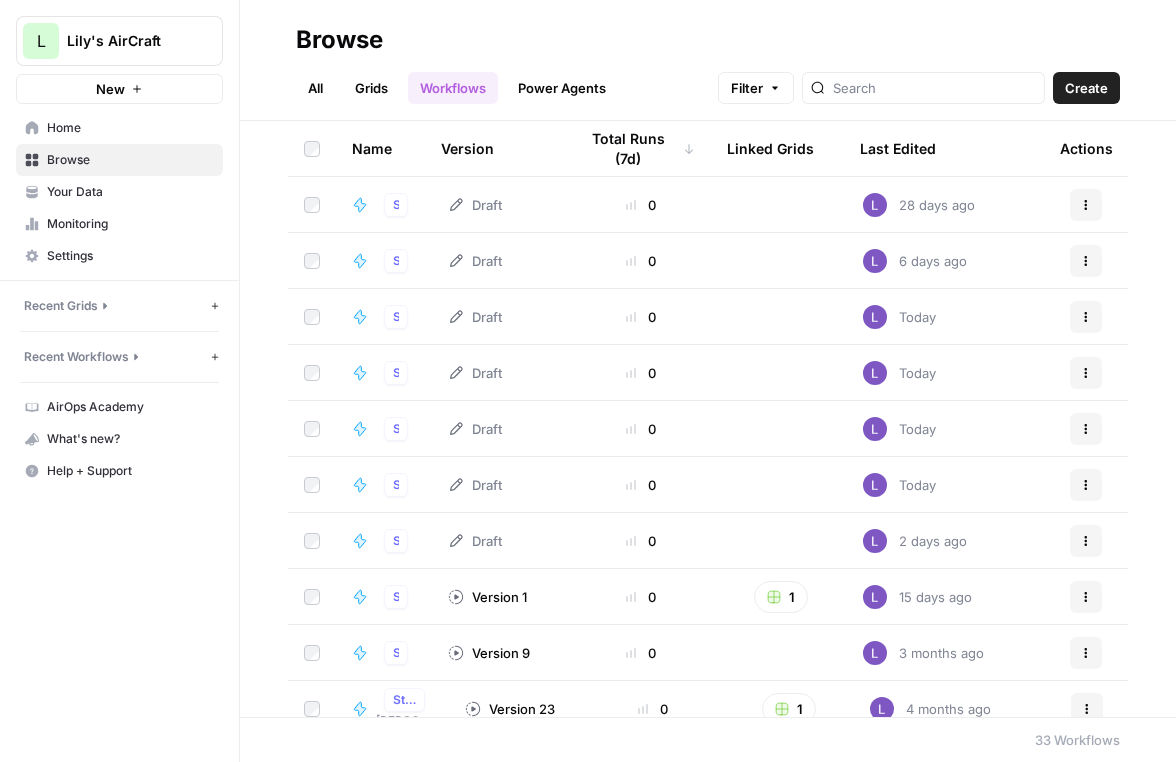 click on "Create" at bounding box center (1086, 88) 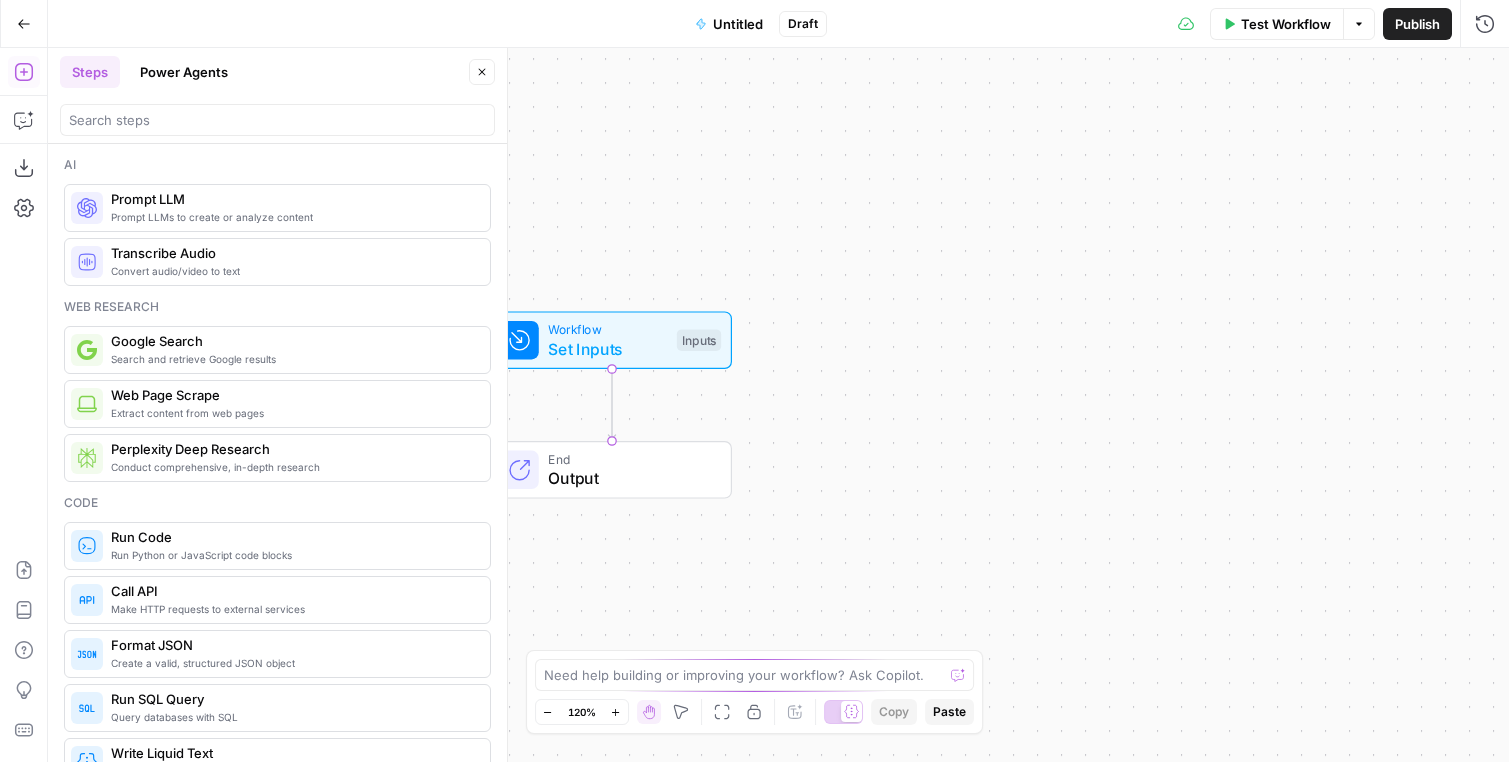 click on "Power Agents" at bounding box center (184, 72) 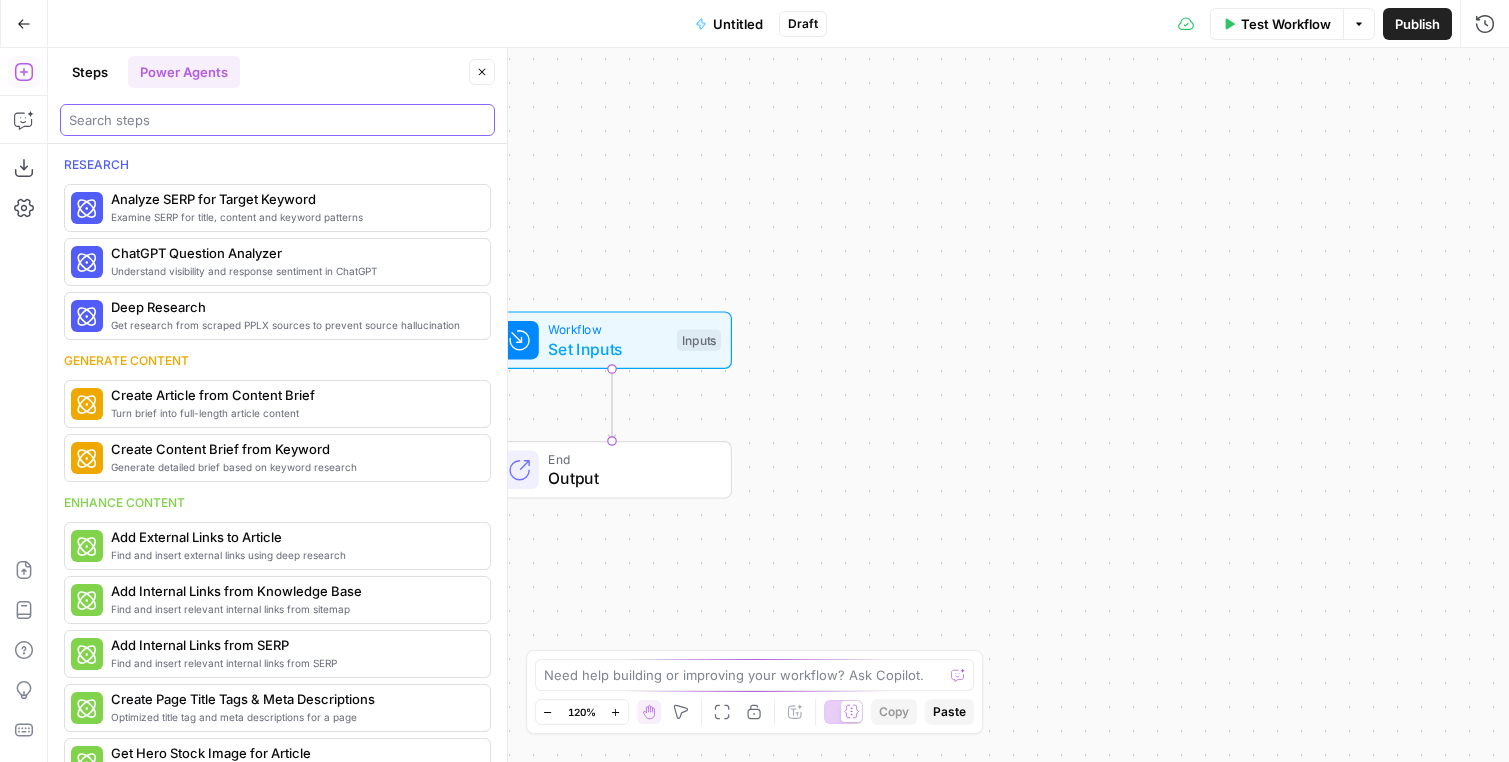 click at bounding box center [277, 120] 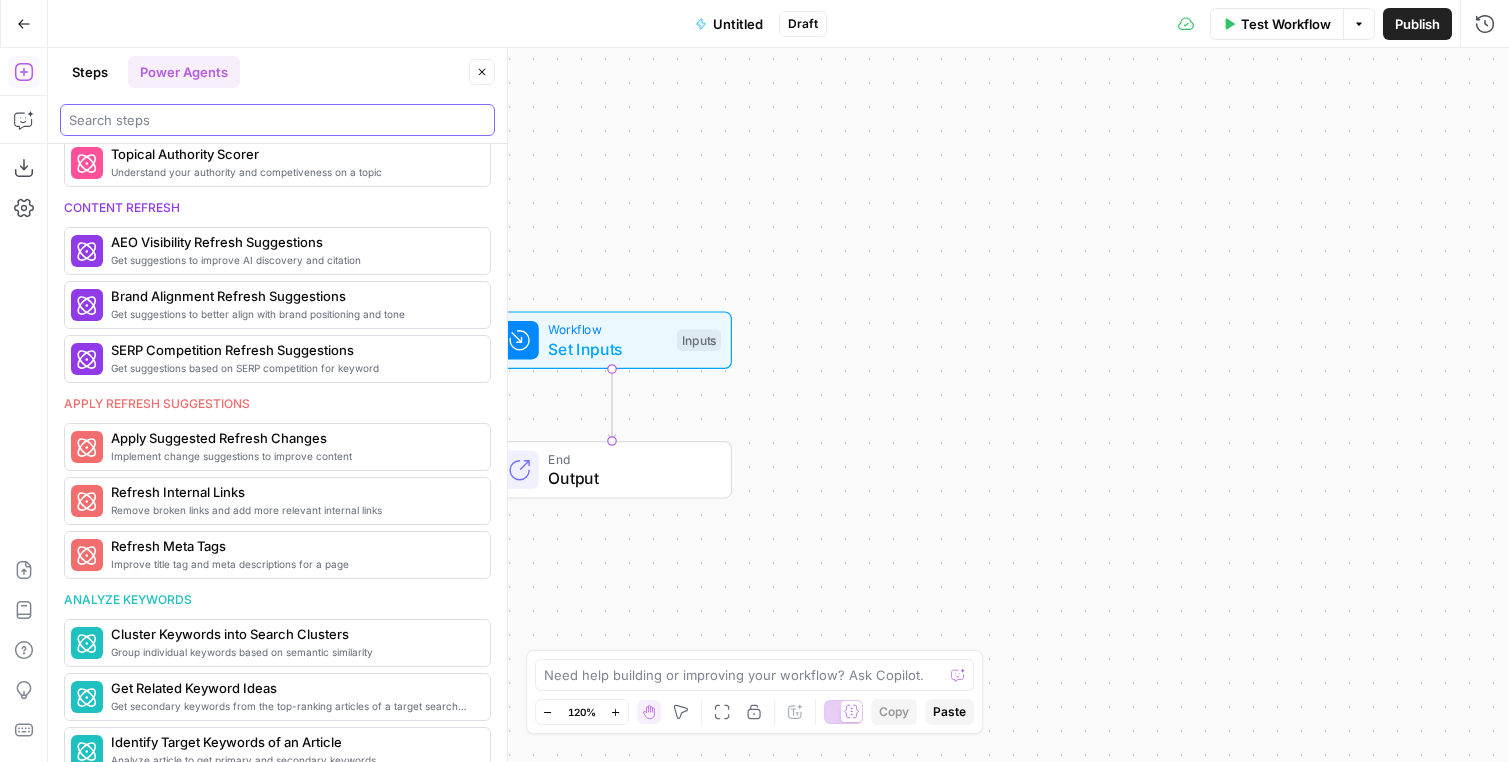 scroll, scrollTop: 801, scrollLeft: 0, axis: vertical 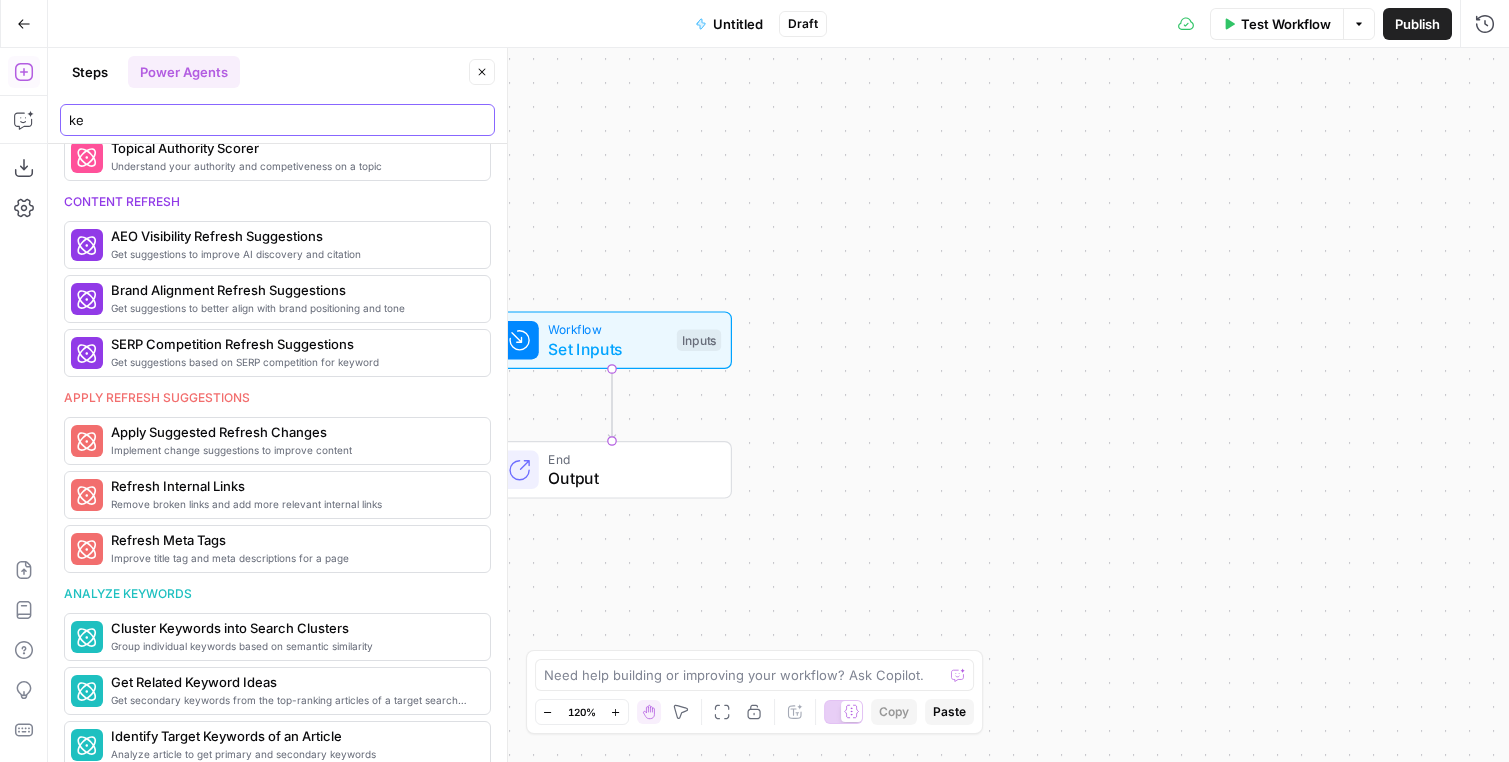 type on "key" 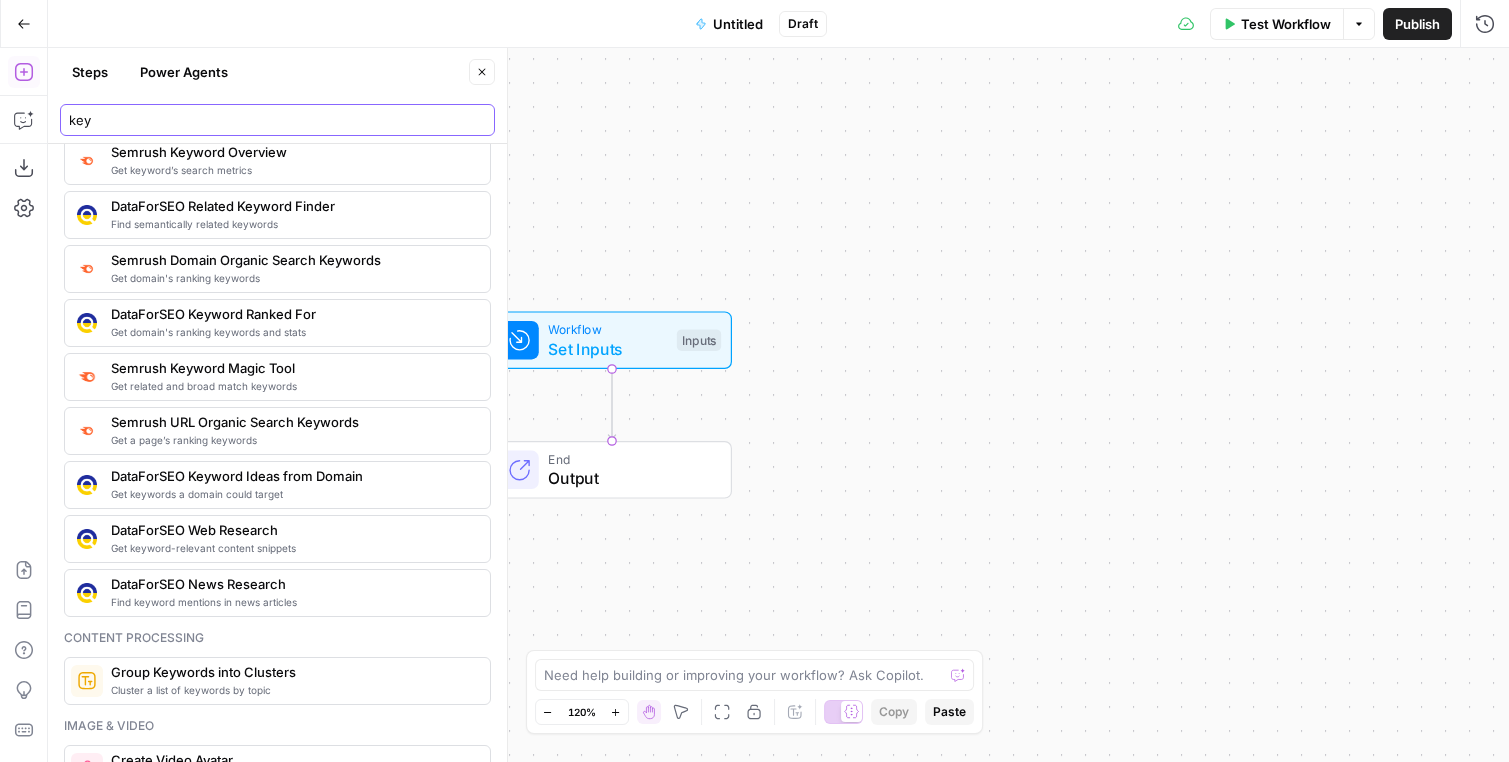 scroll, scrollTop: 0, scrollLeft: 0, axis: both 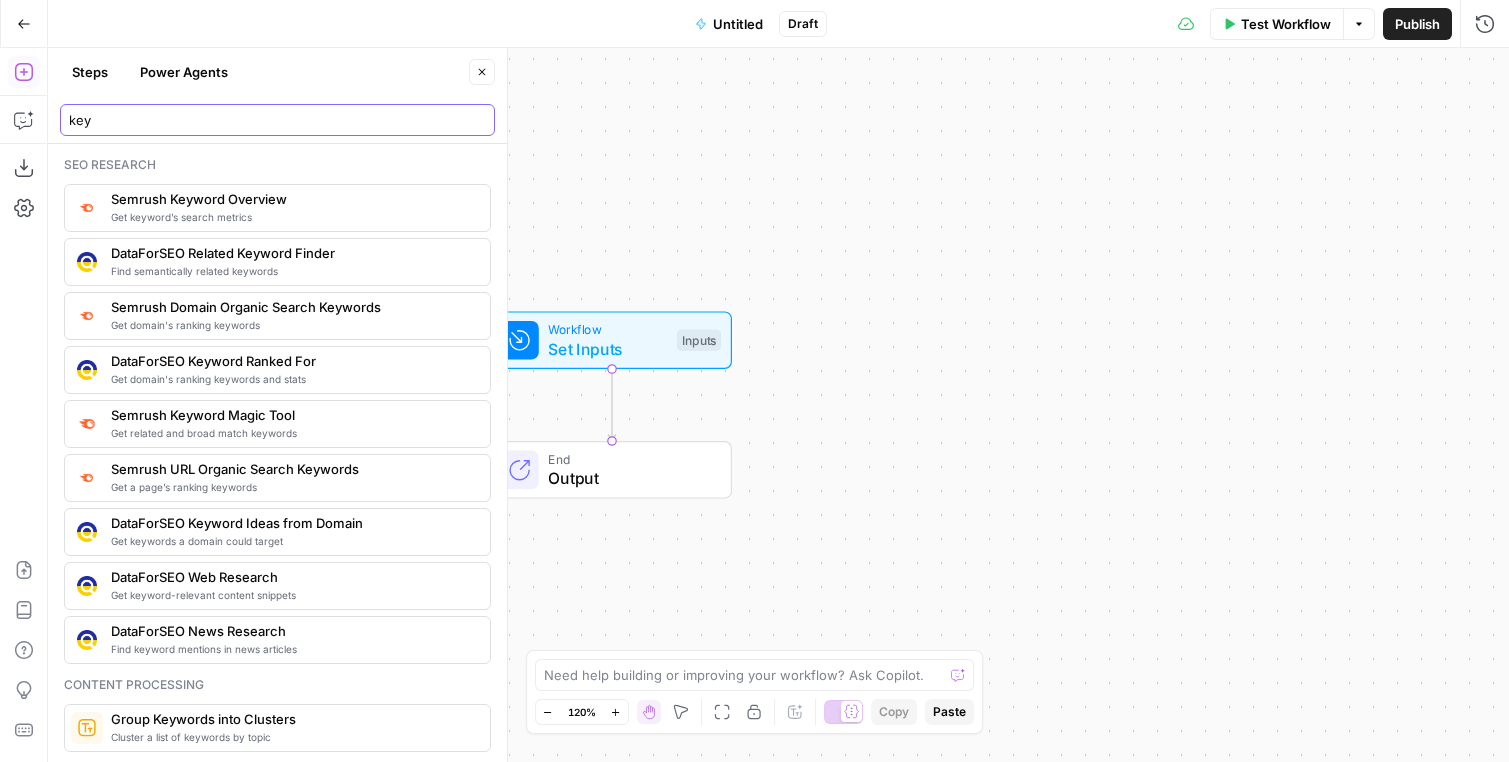 click on "key" at bounding box center [277, 120] 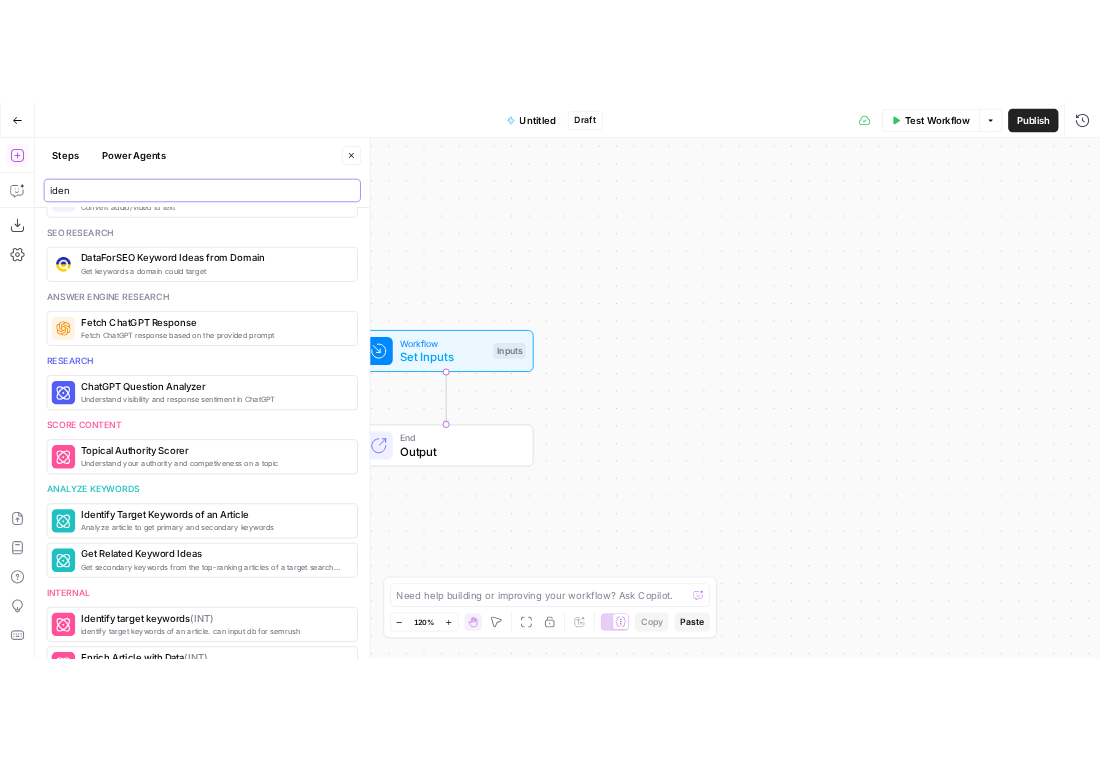 scroll, scrollTop: 231, scrollLeft: 0, axis: vertical 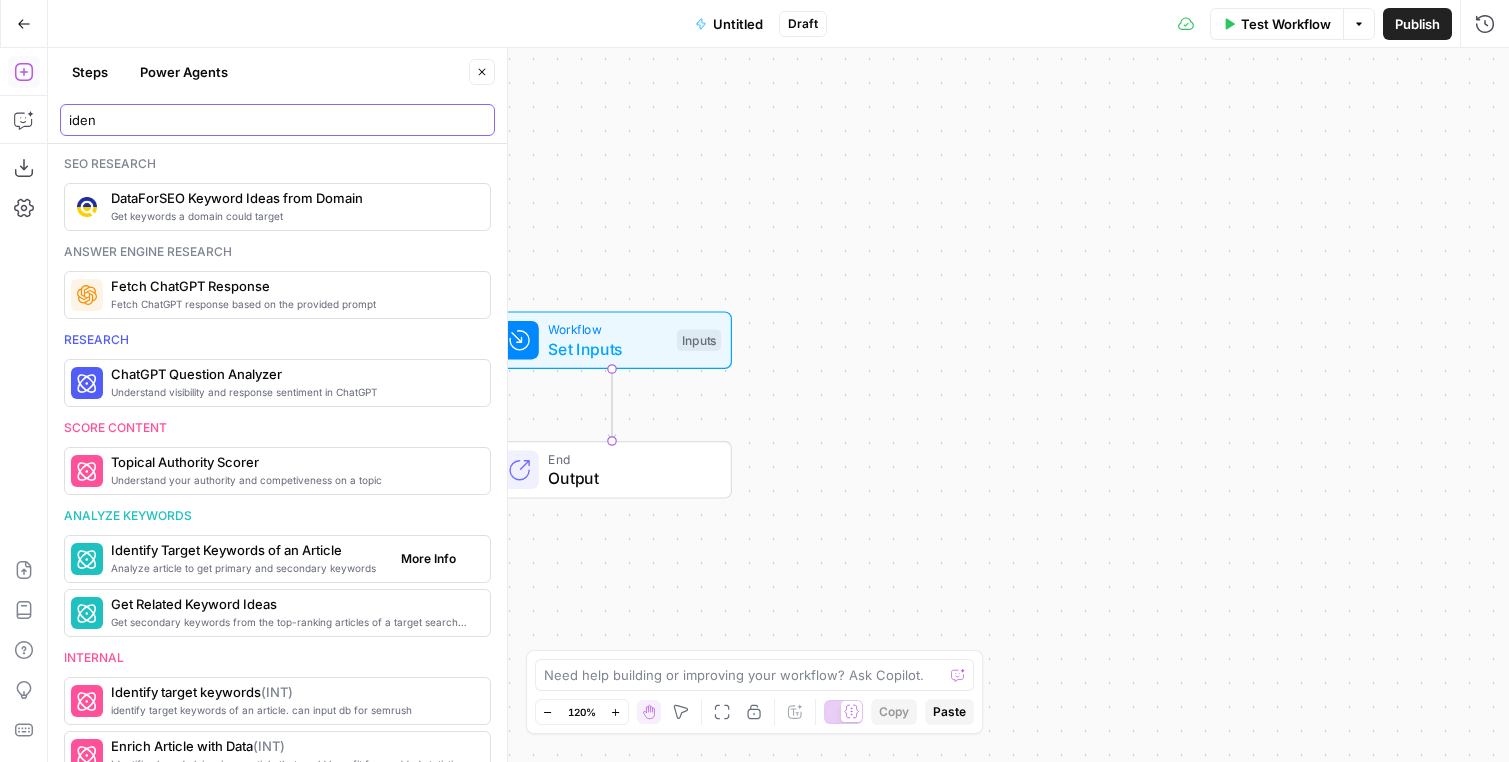 type on "iden" 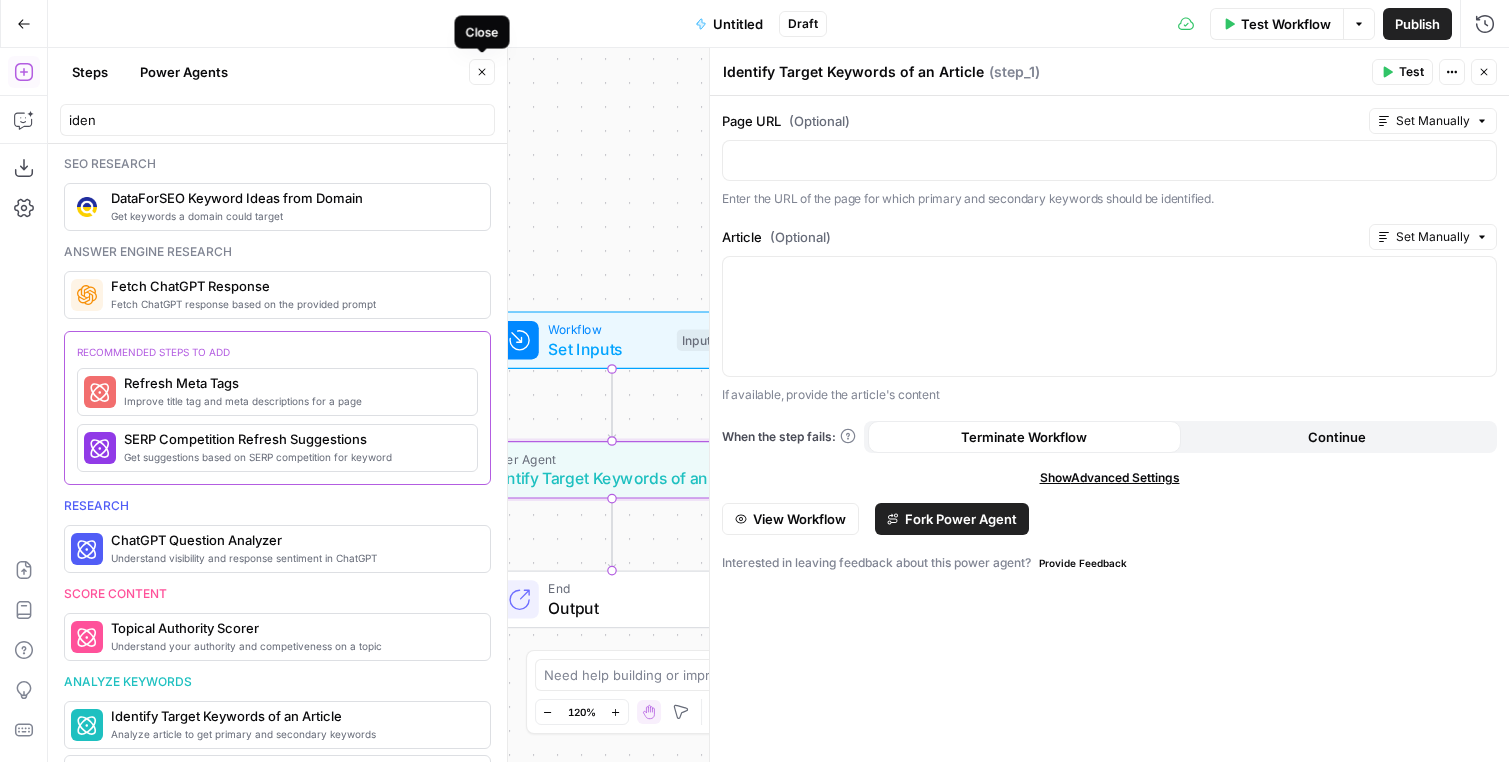 click 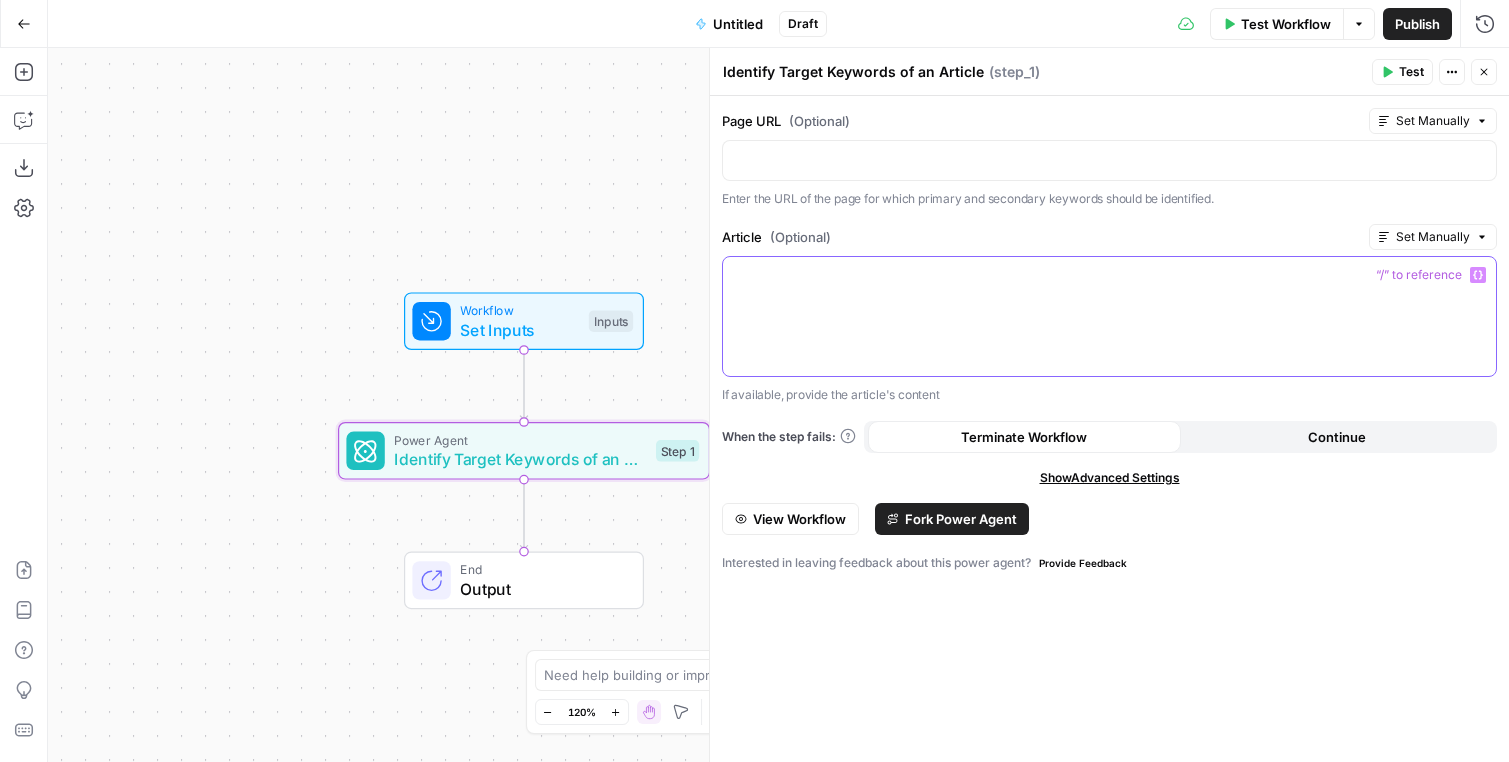 click at bounding box center (1109, 316) 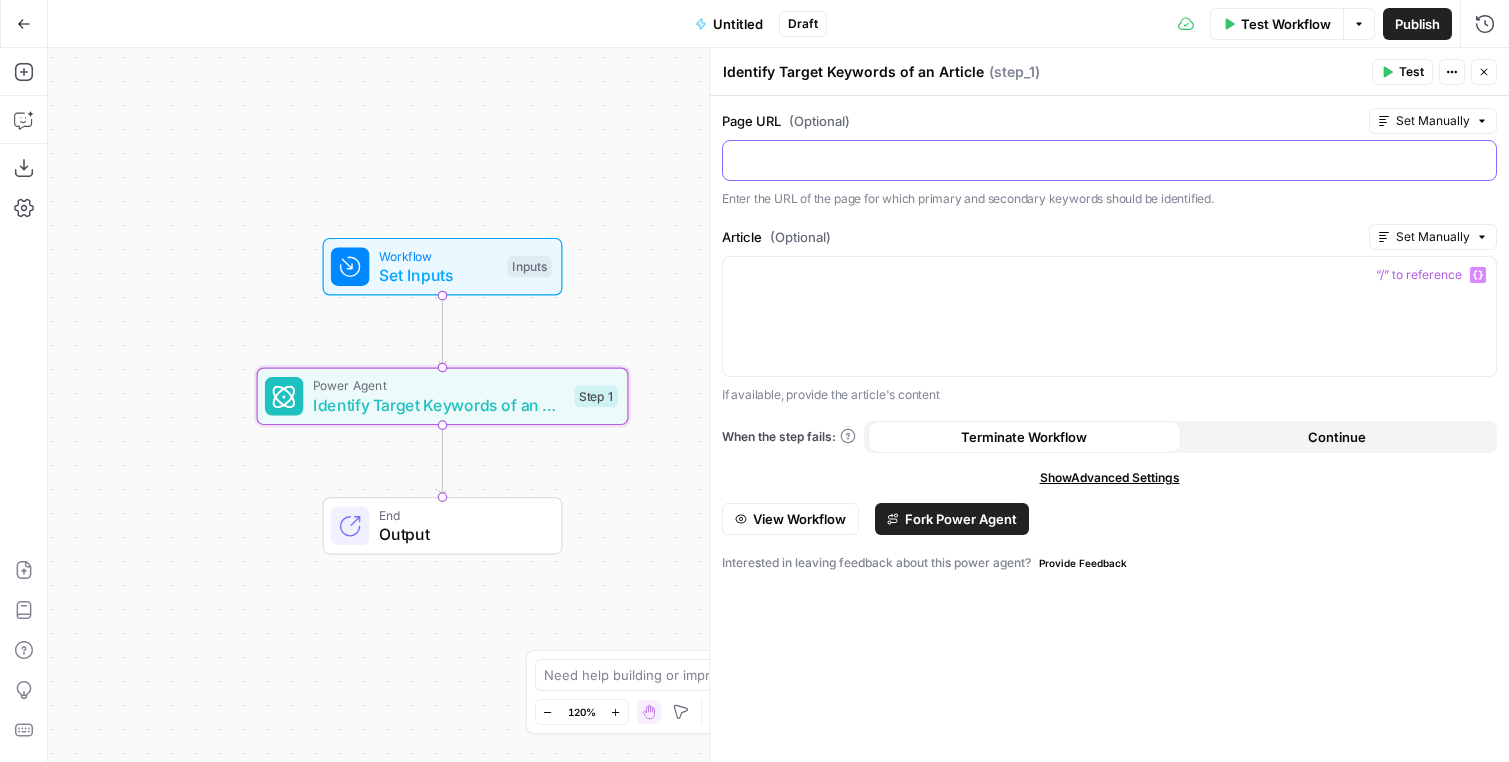 click at bounding box center [1109, 159] 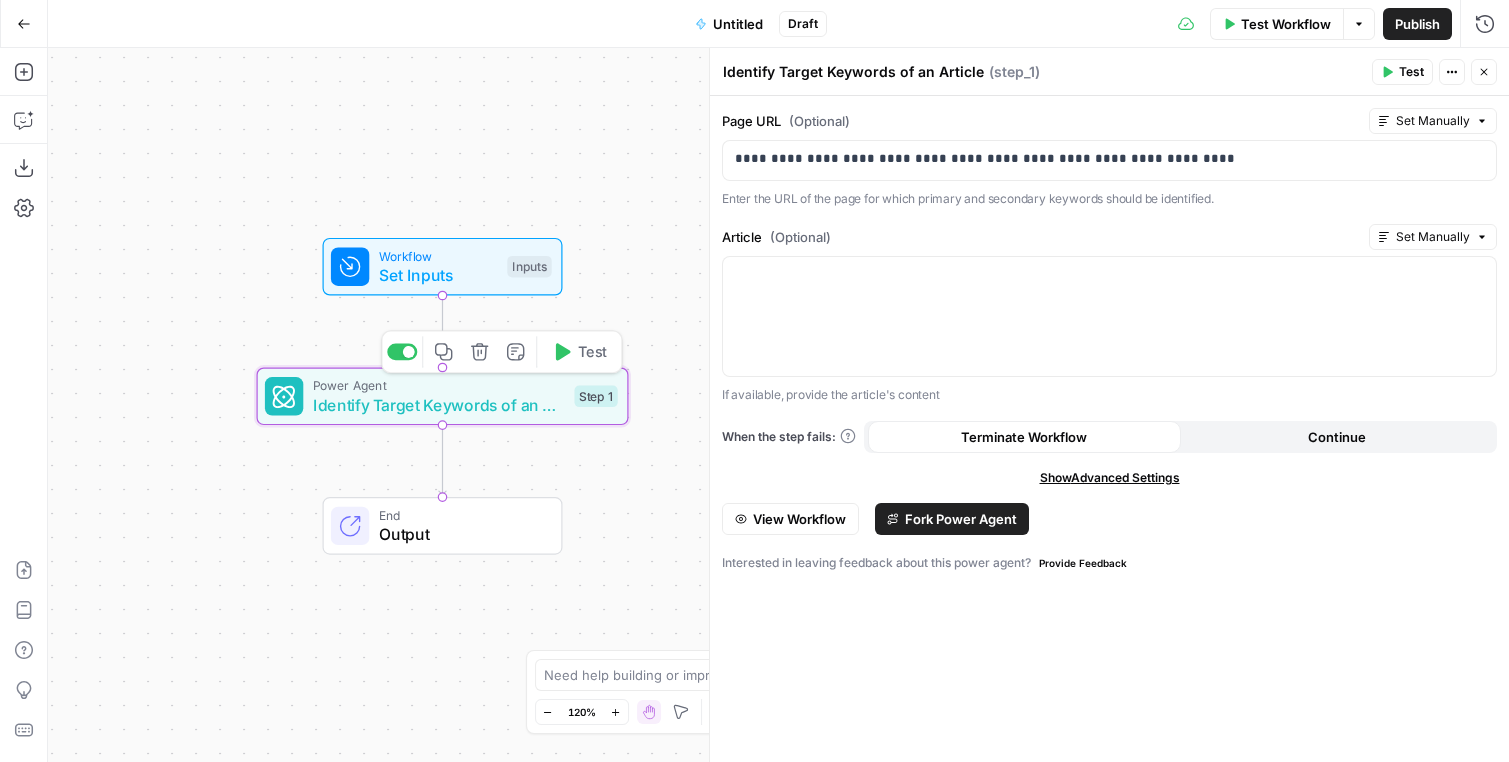 click on "Test" at bounding box center (579, 351) 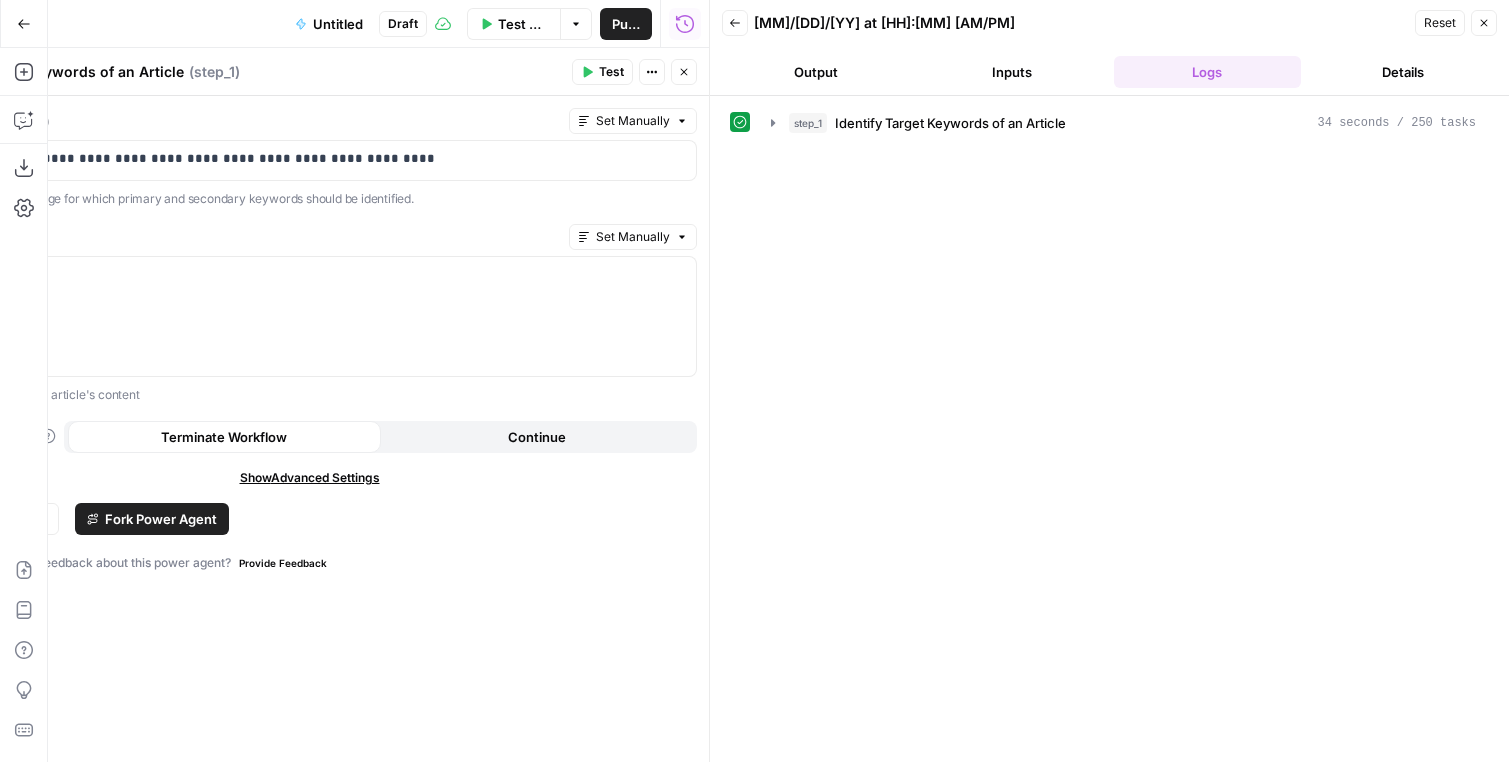 click 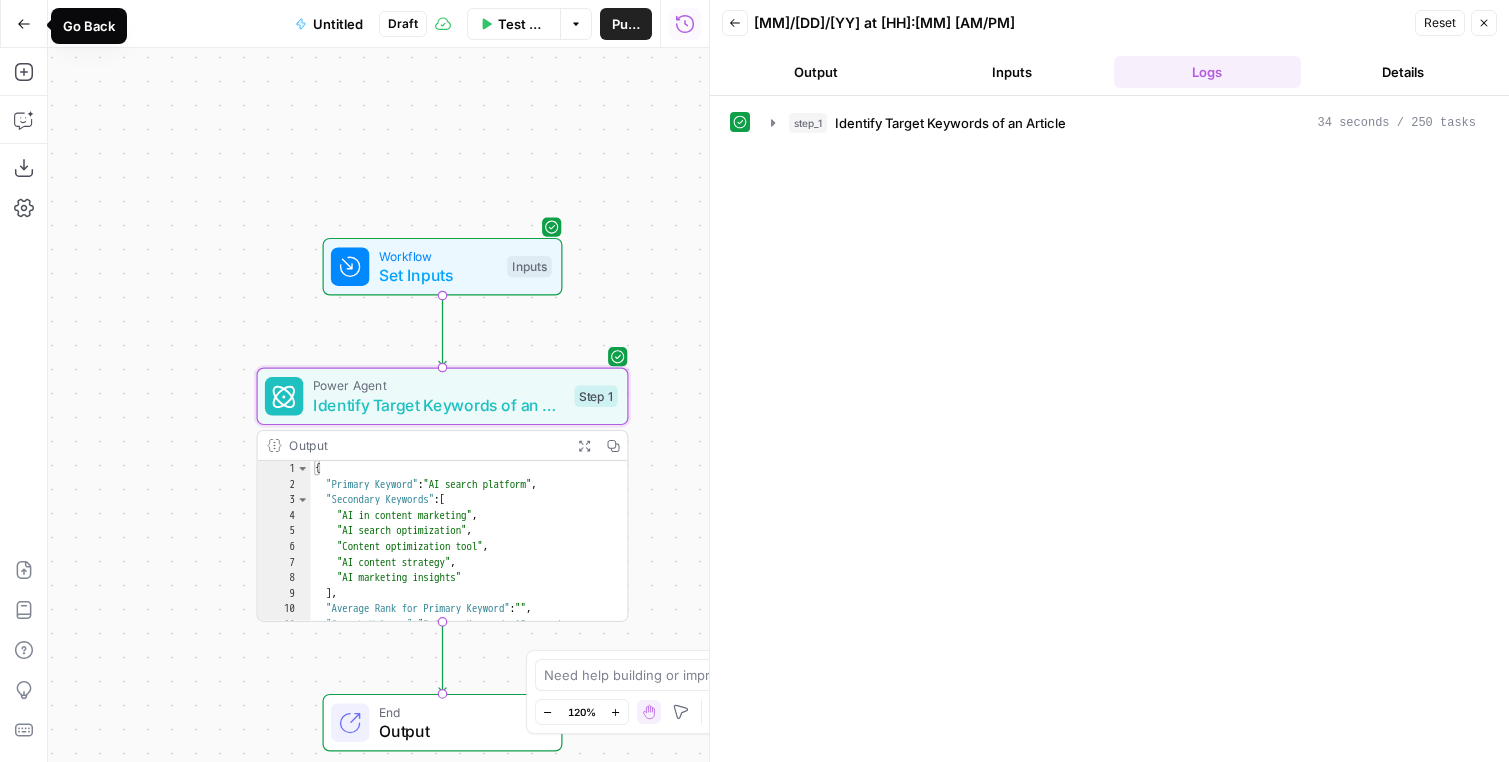 click on "Go Back" at bounding box center (24, 24) 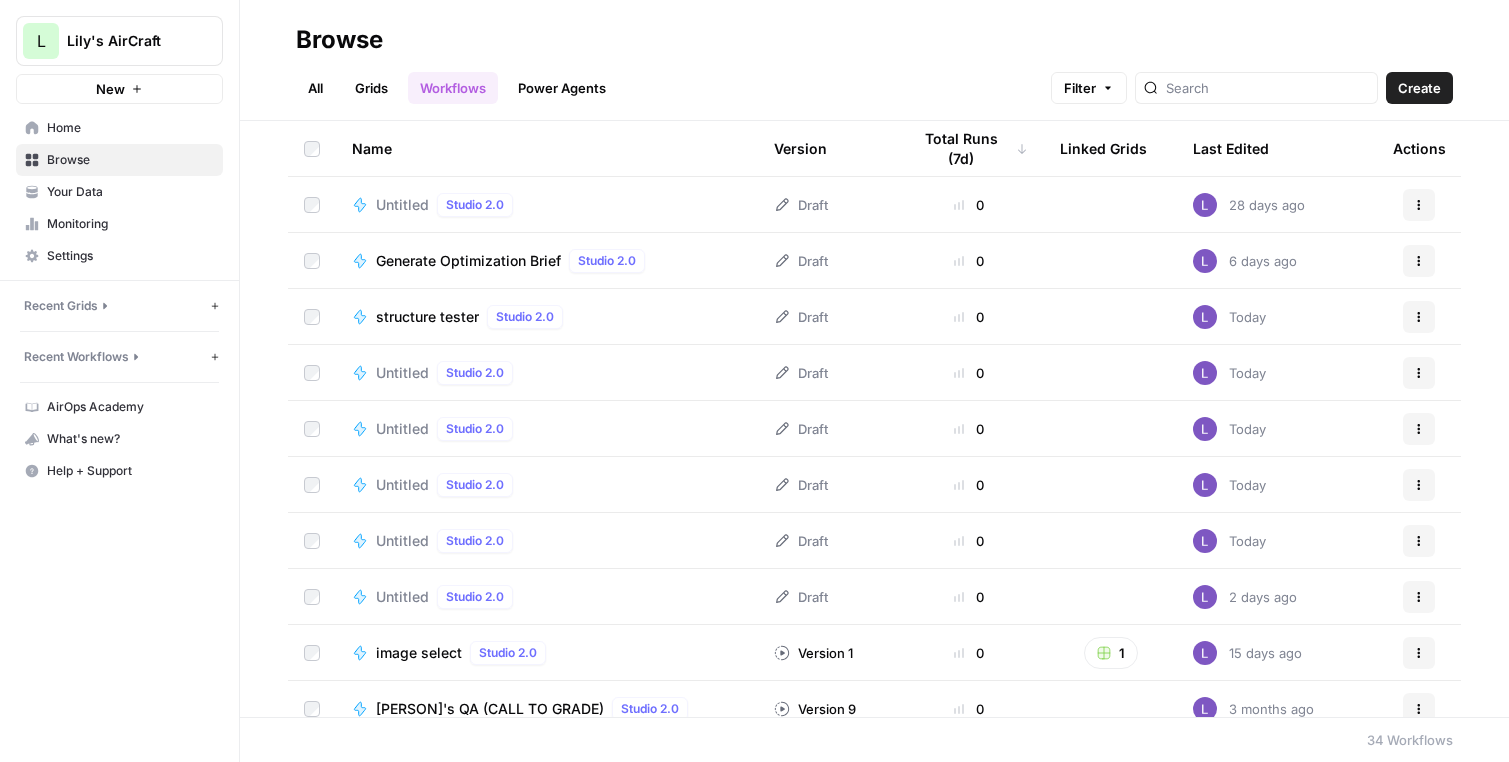 click on "Grids" at bounding box center [371, 88] 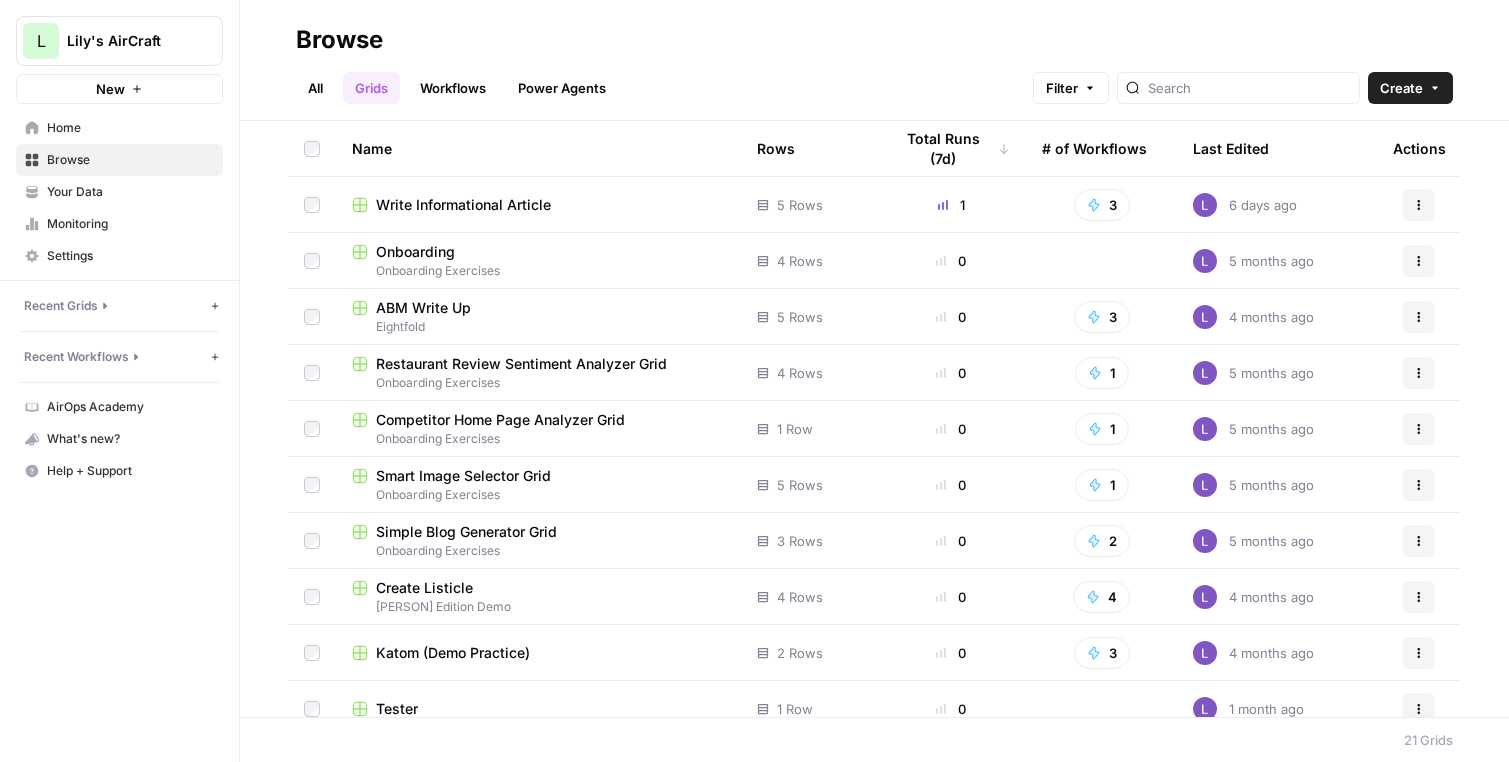 click on "Create" at bounding box center (1410, 88) 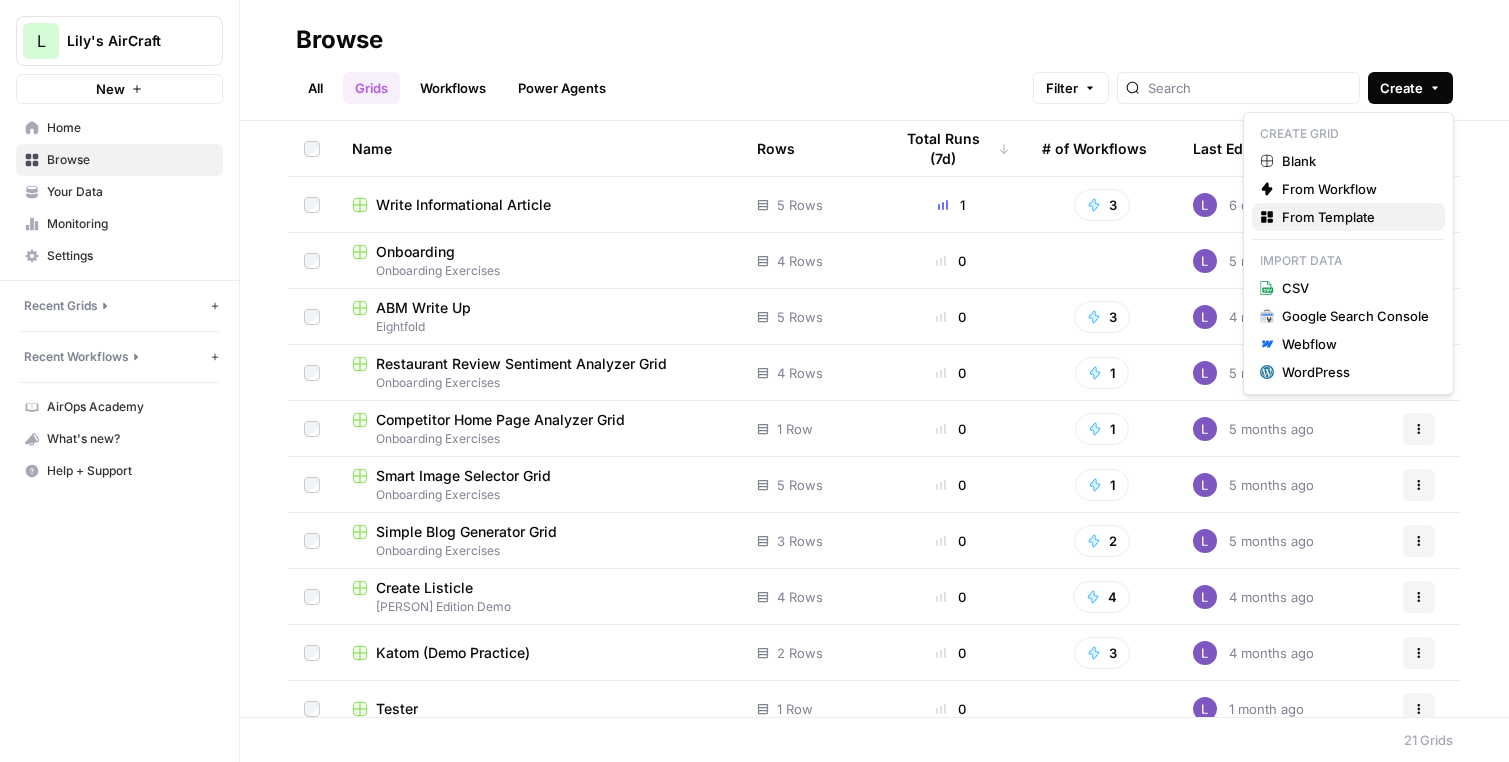 click on "From Template" at bounding box center (1355, 217) 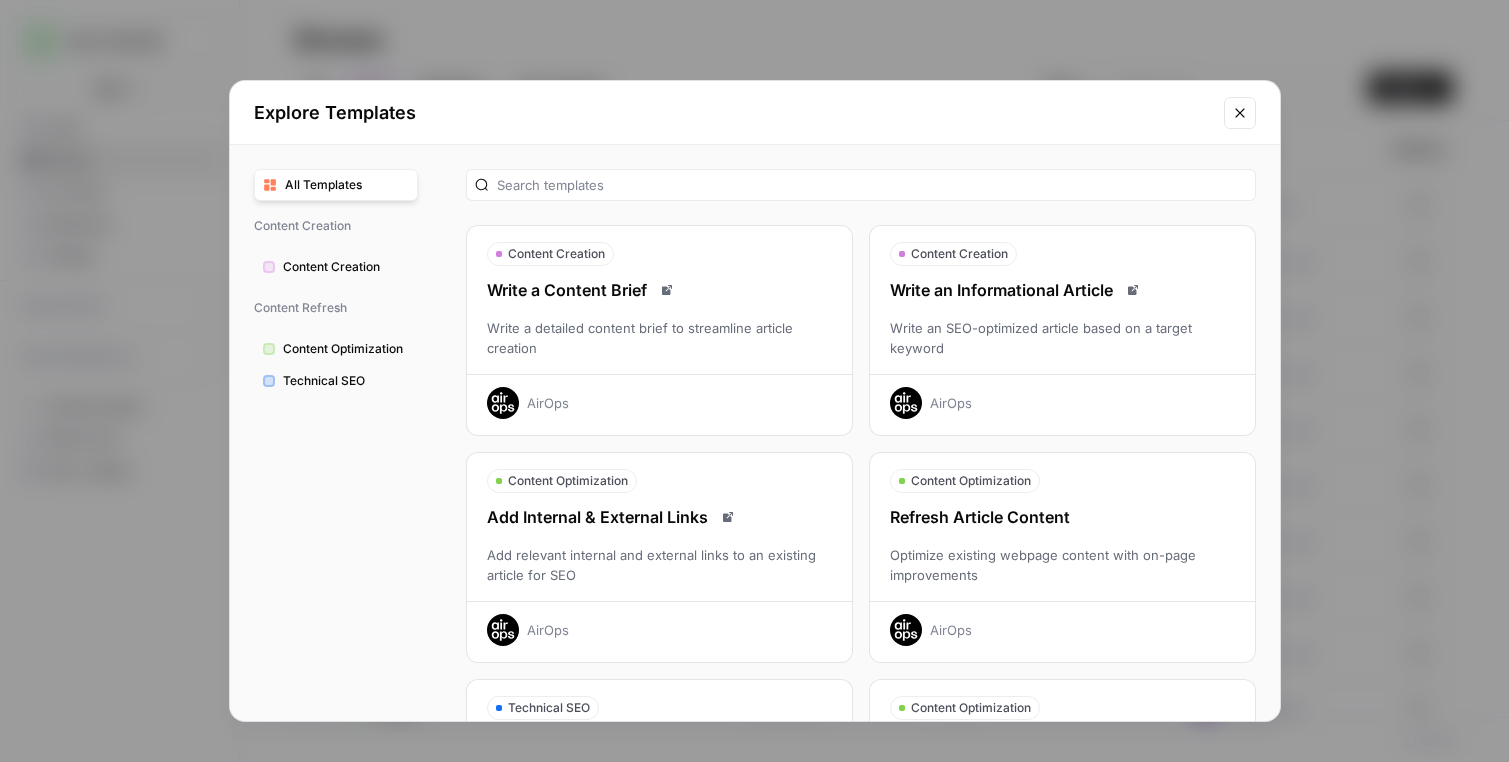 click on "Write an Informational Article Write an SEO-optimized article based on a target keyword AirOps" at bounding box center (1062, 348) 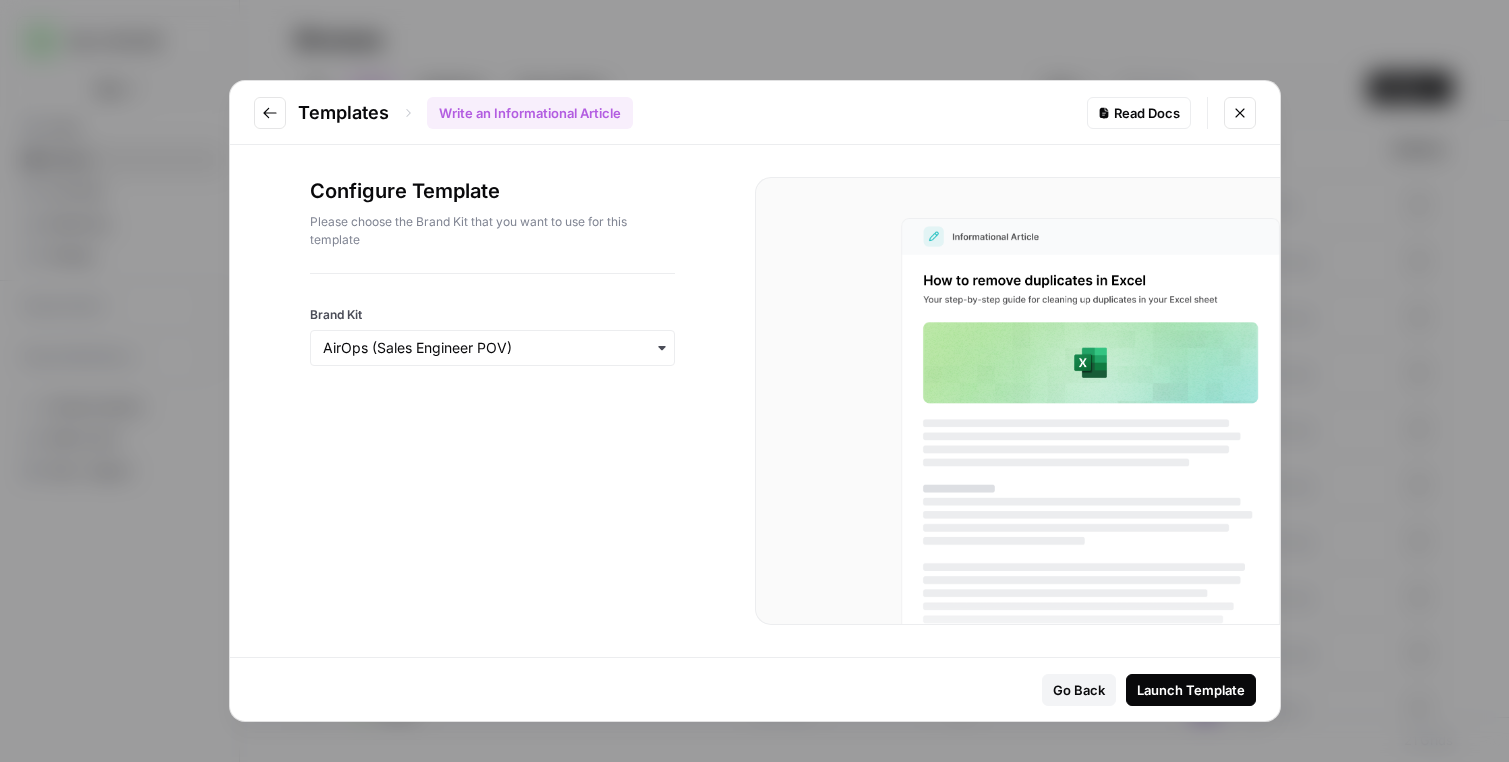 click on "Launch Template" at bounding box center [1191, 690] 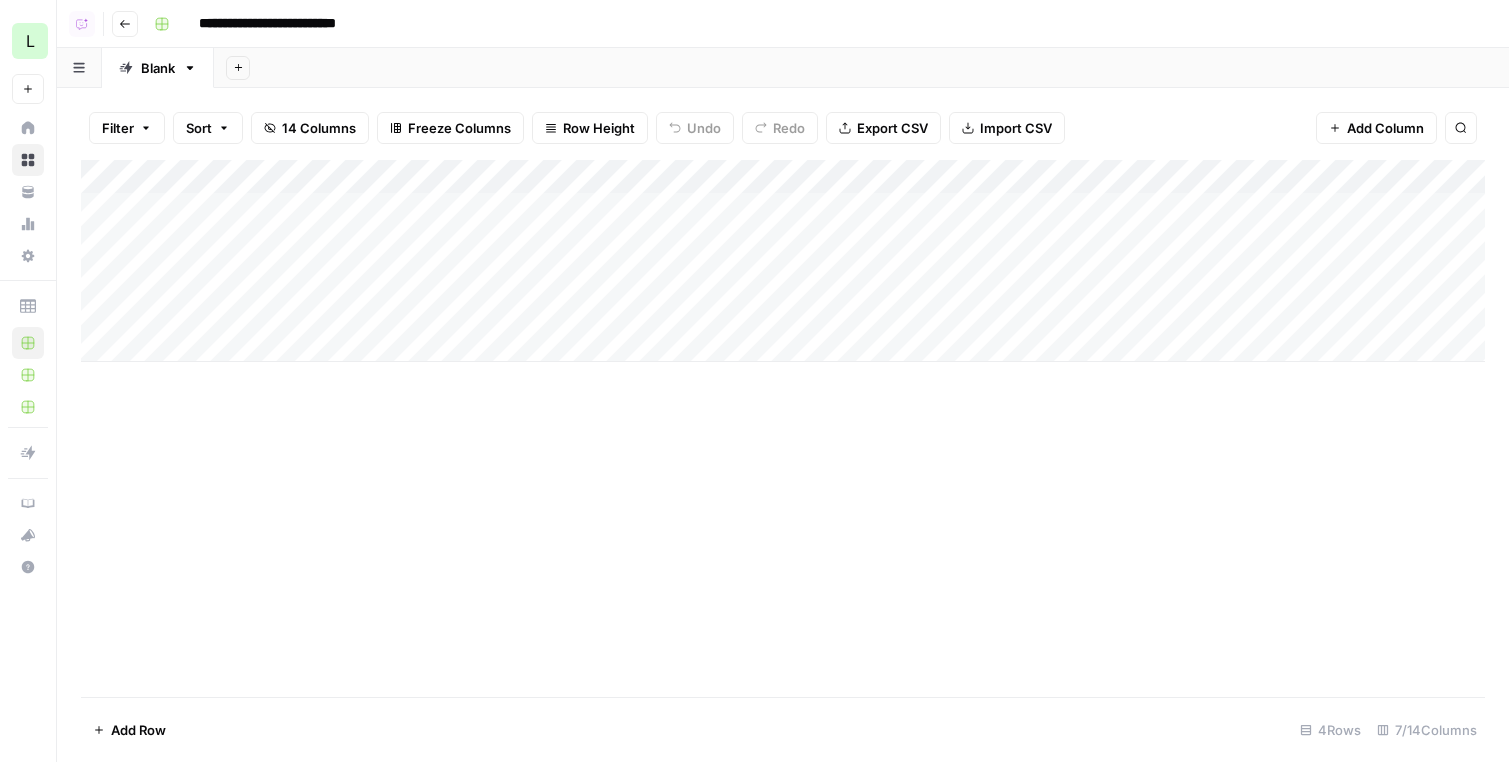 drag, startPoint x: 236, startPoint y: 206, endPoint x: 235, endPoint y: 311, distance: 105.00476 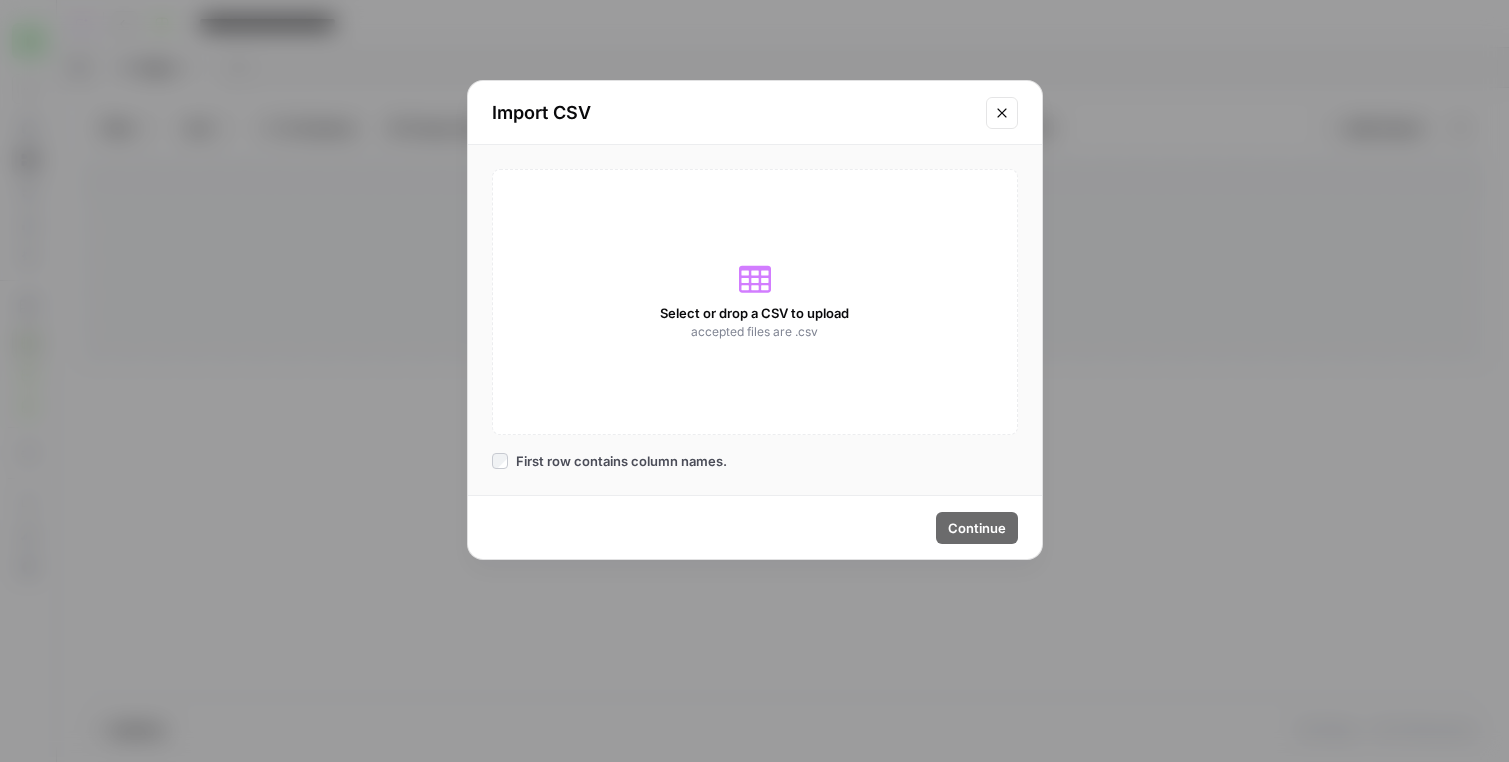 click 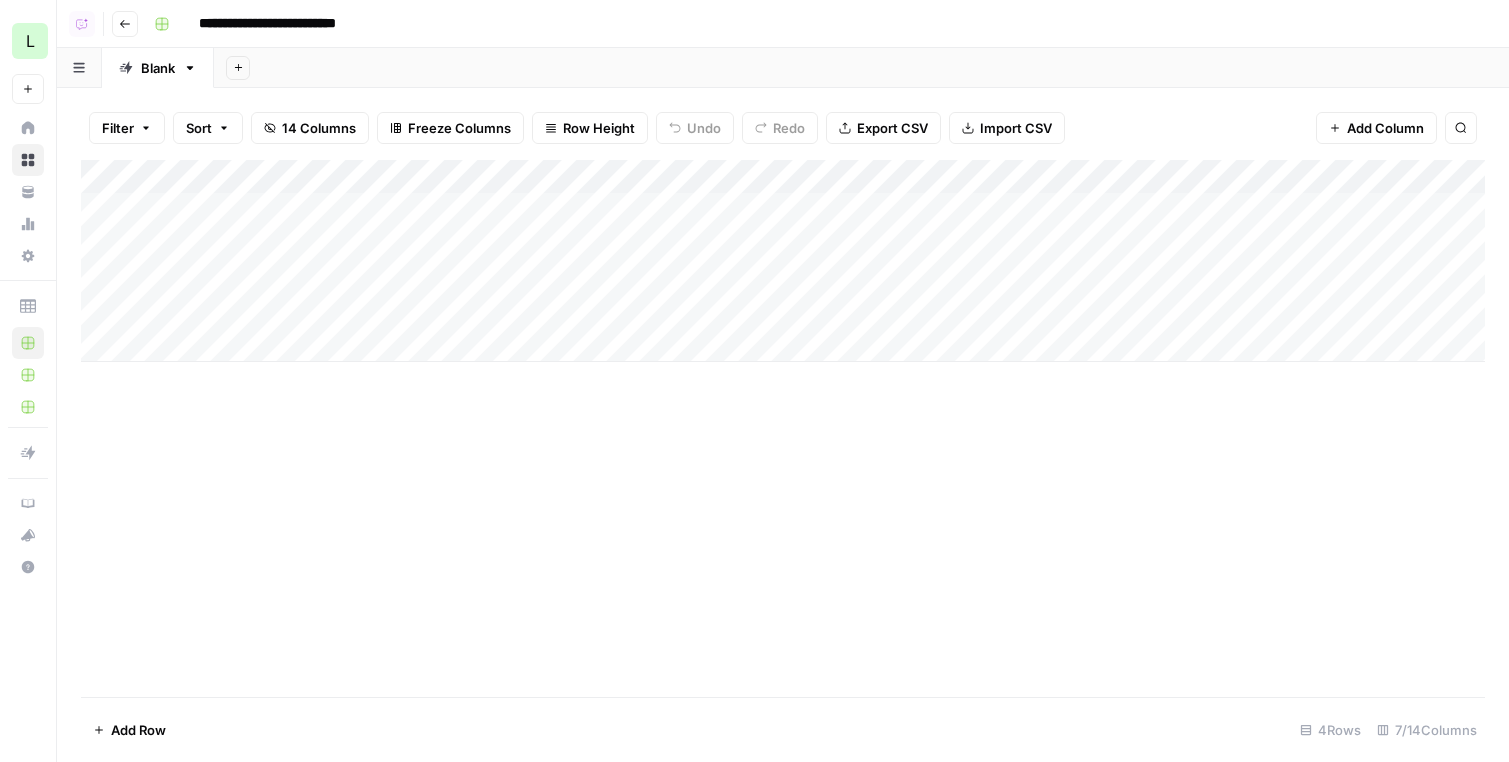 click on "Add Column" at bounding box center (783, 261) 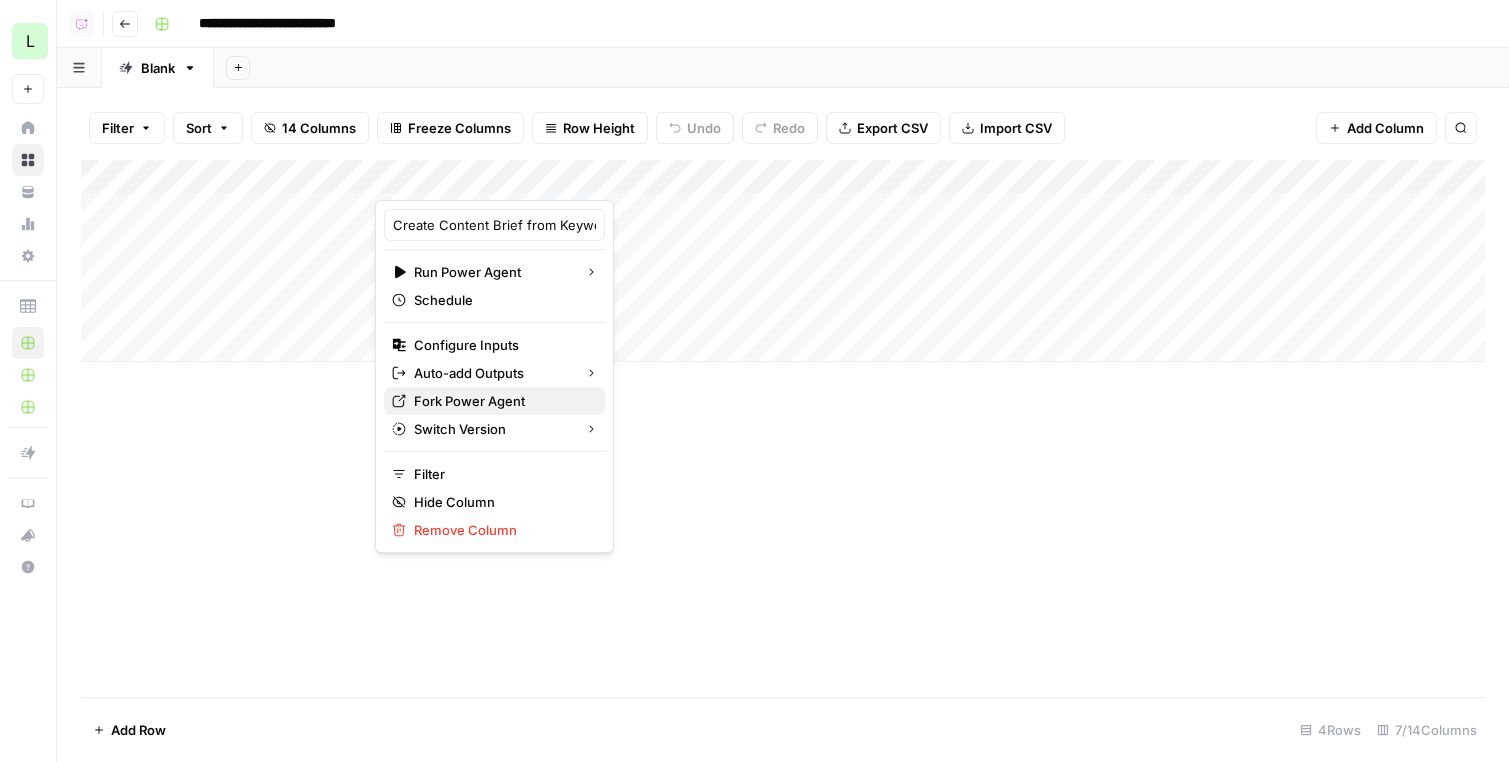click on "Fork Power Agent" at bounding box center (501, 401) 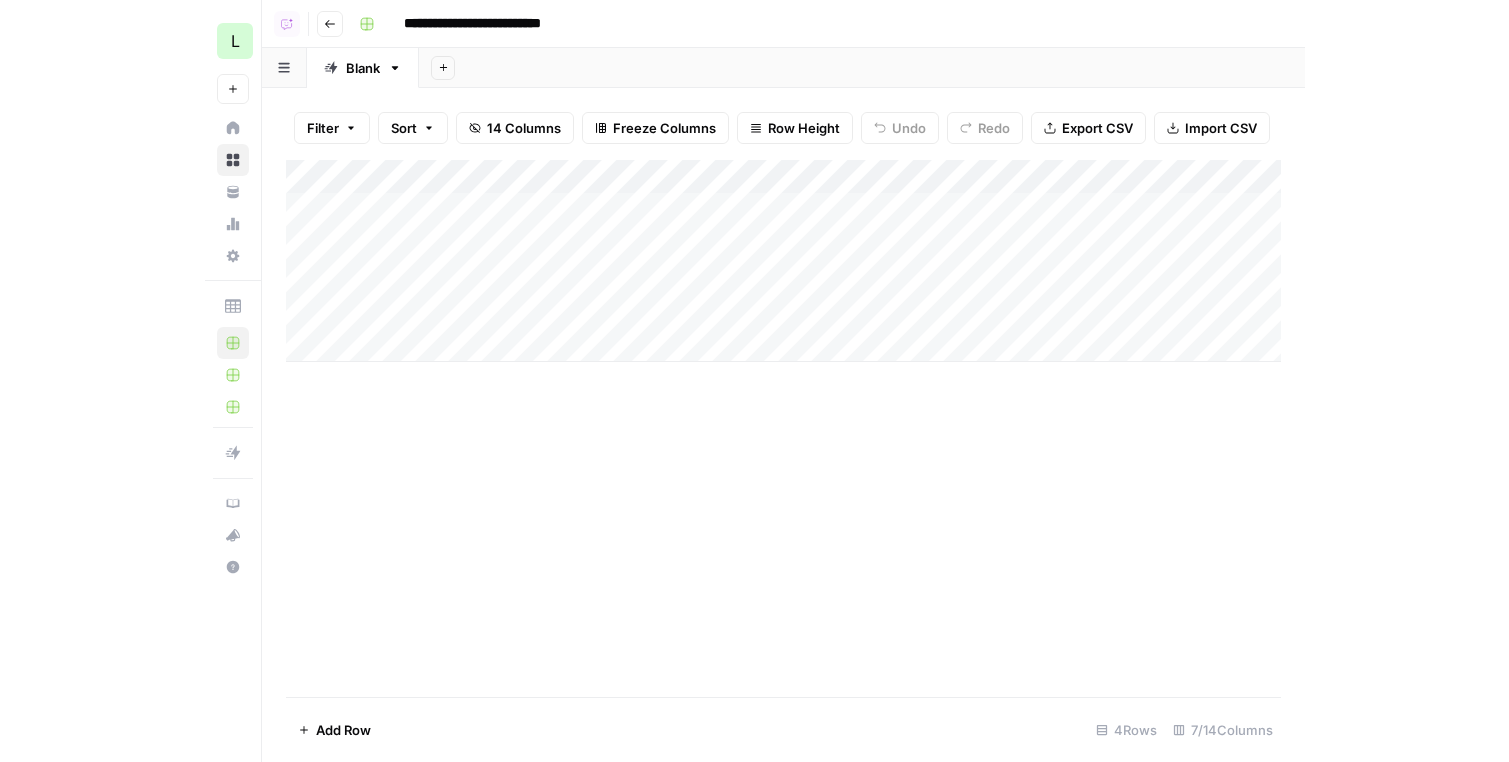 scroll, scrollTop: 0, scrollLeft: 0, axis: both 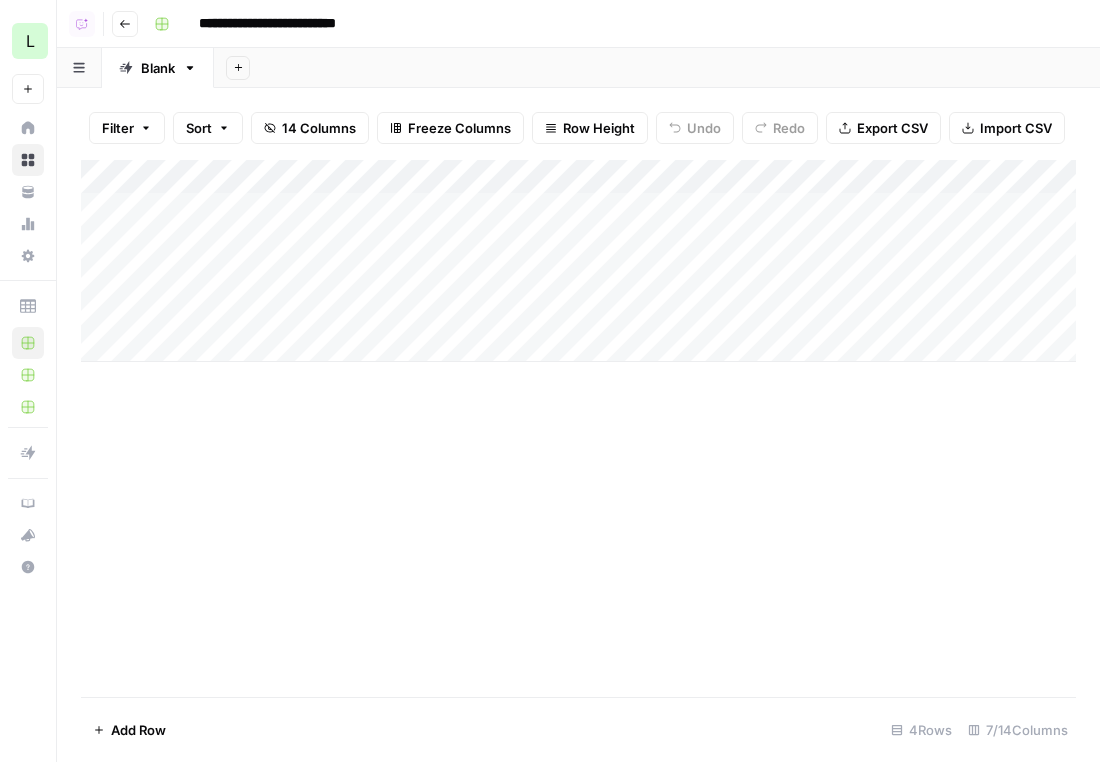 click on "Go back" at bounding box center (125, 24) 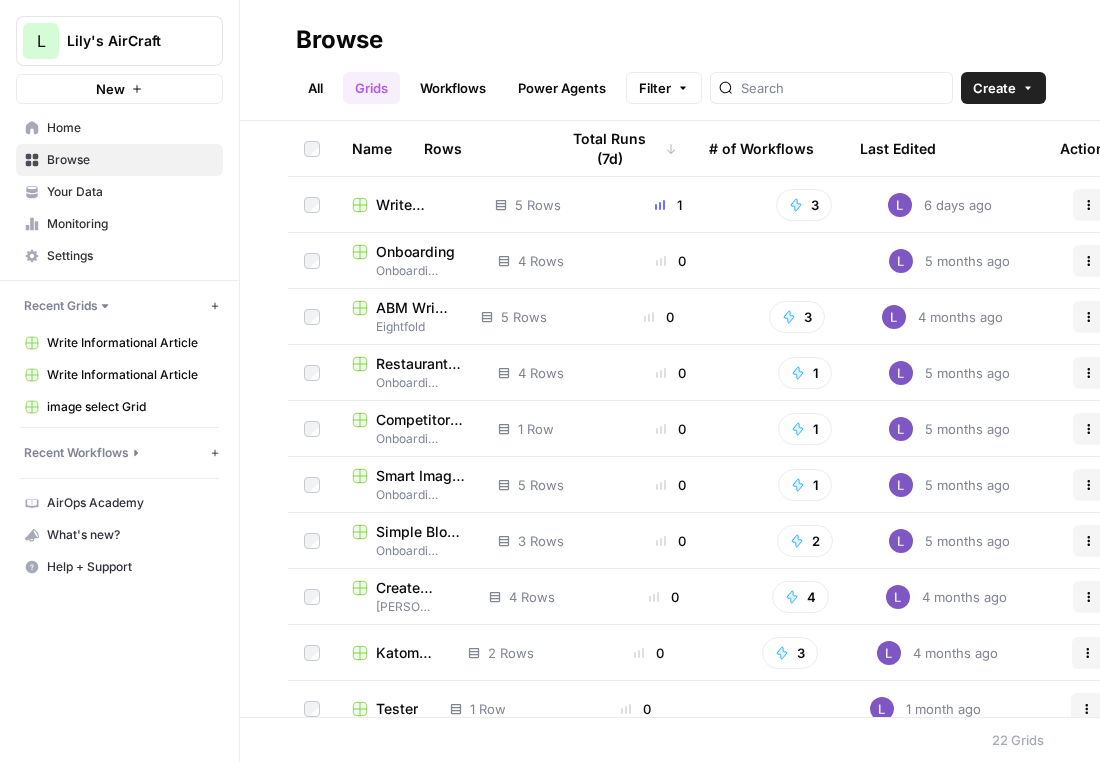 click on "Workflows" at bounding box center [453, 88] 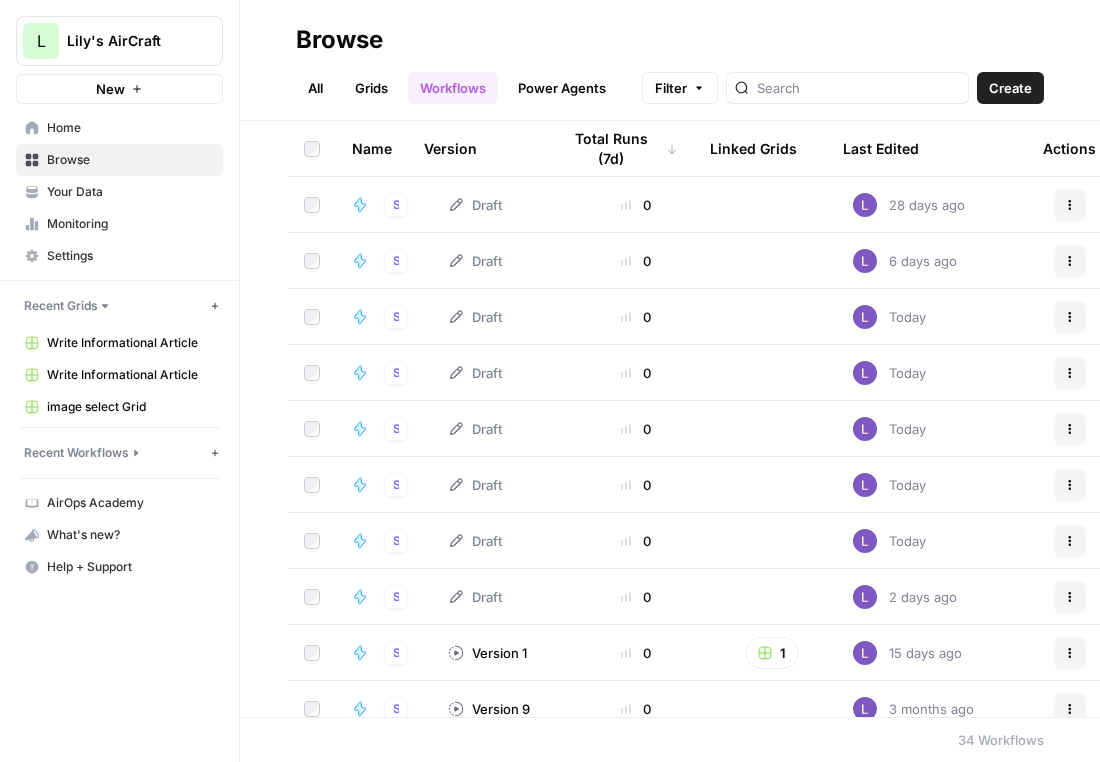 click on "Create" at bounding box center [1010, 88] 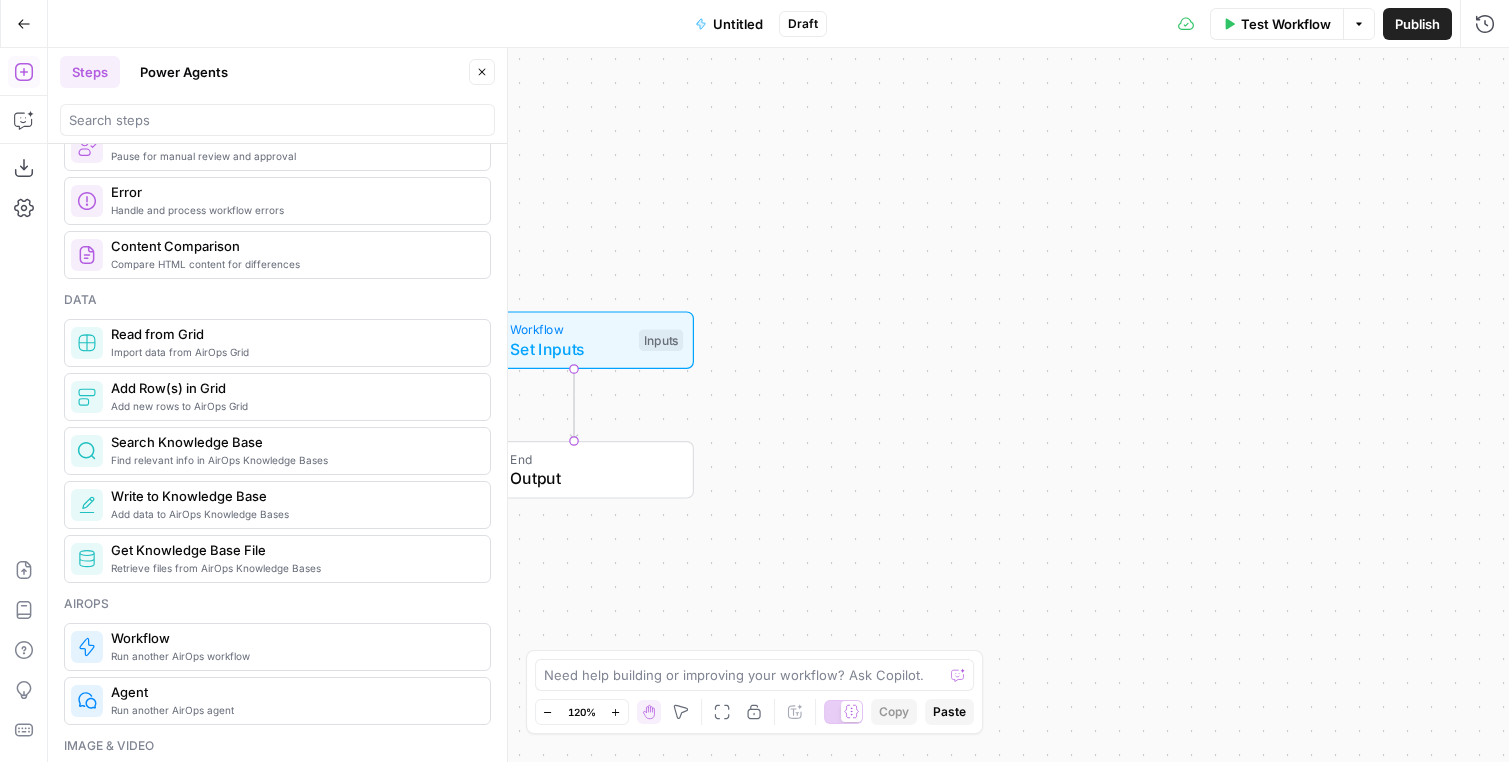 scroll, scrollTop: 829, scrollLeft: 0, axis: vertical 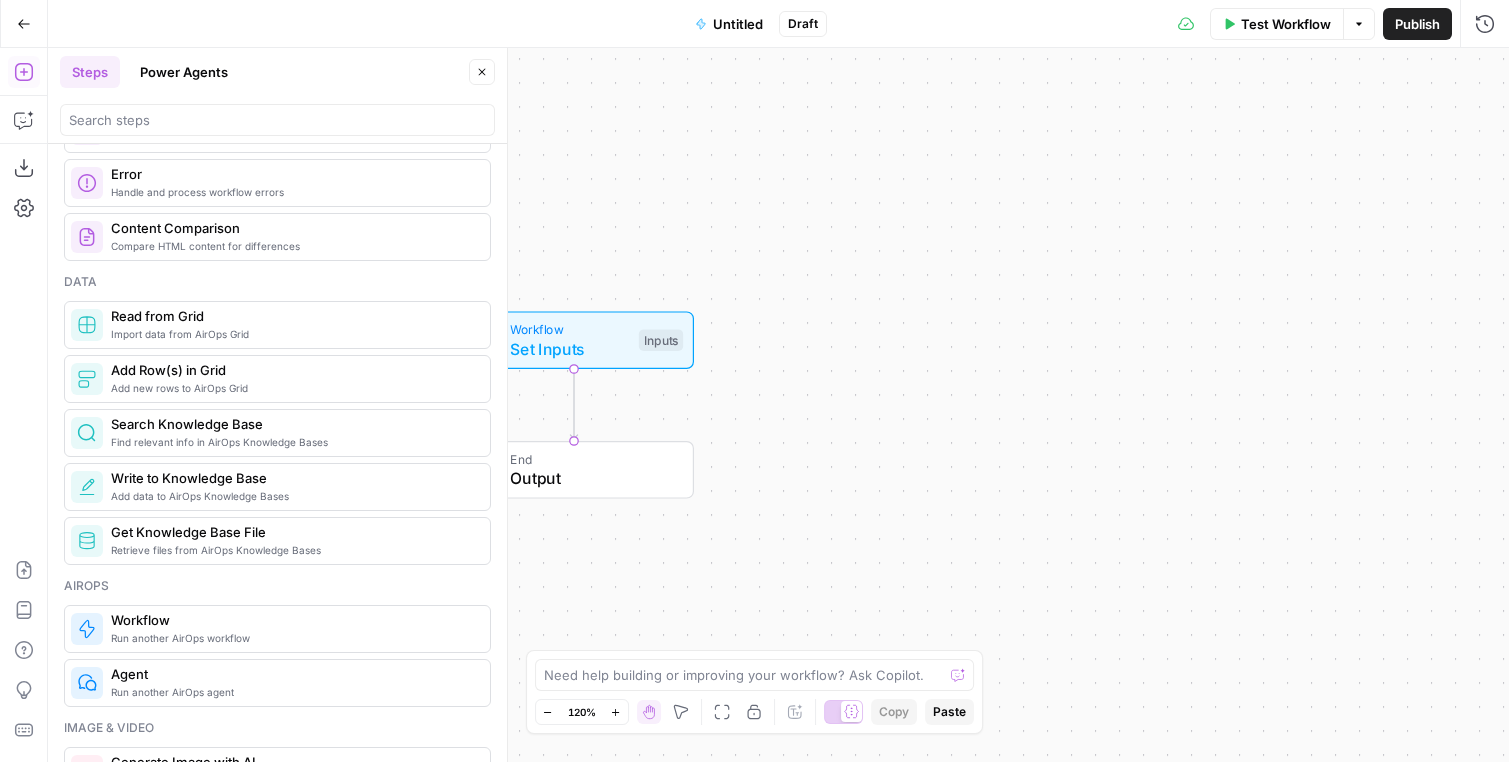 click on "Set Inputs" at bounding box center [569, 349] 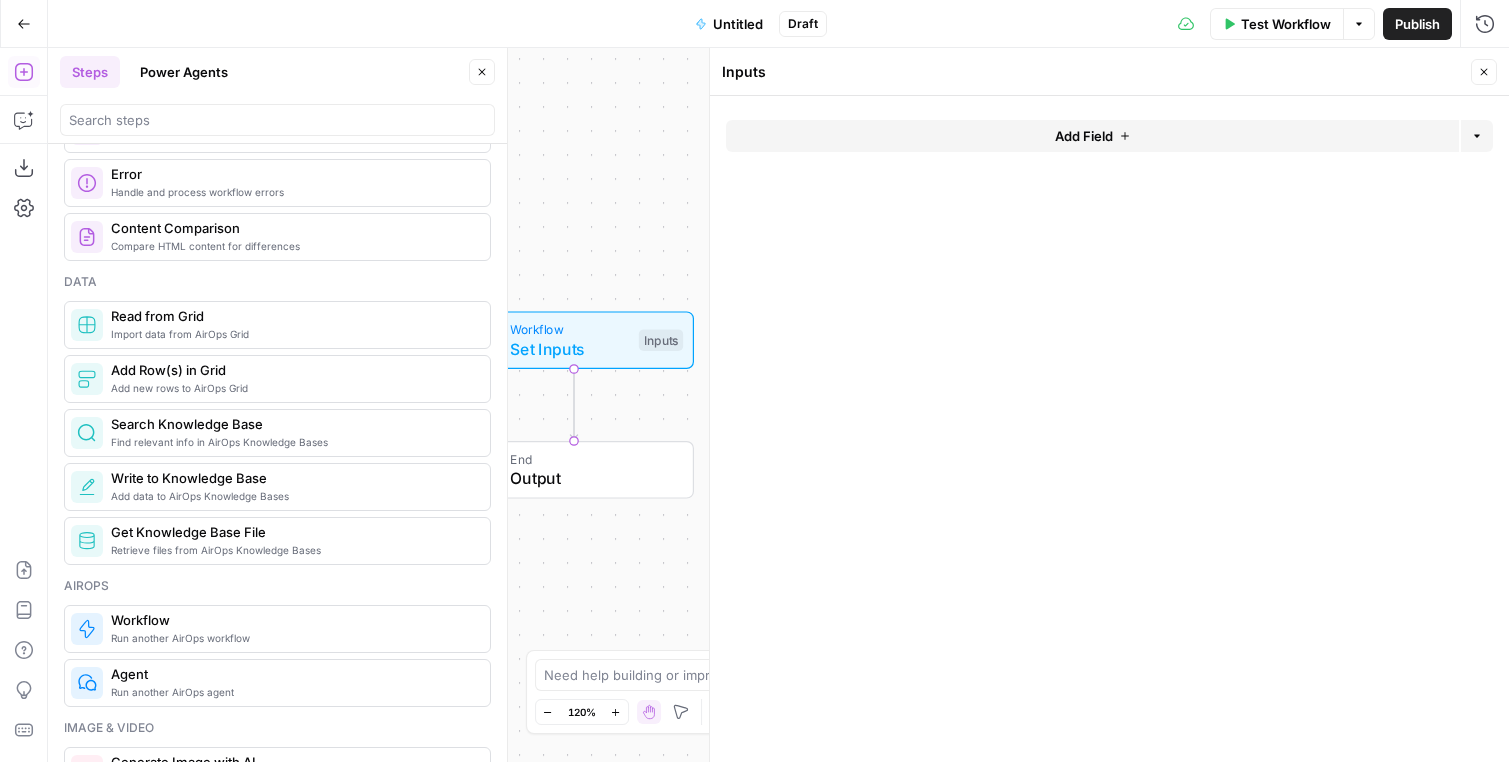 click on "Add Field" at bounding box center (1092, 136) 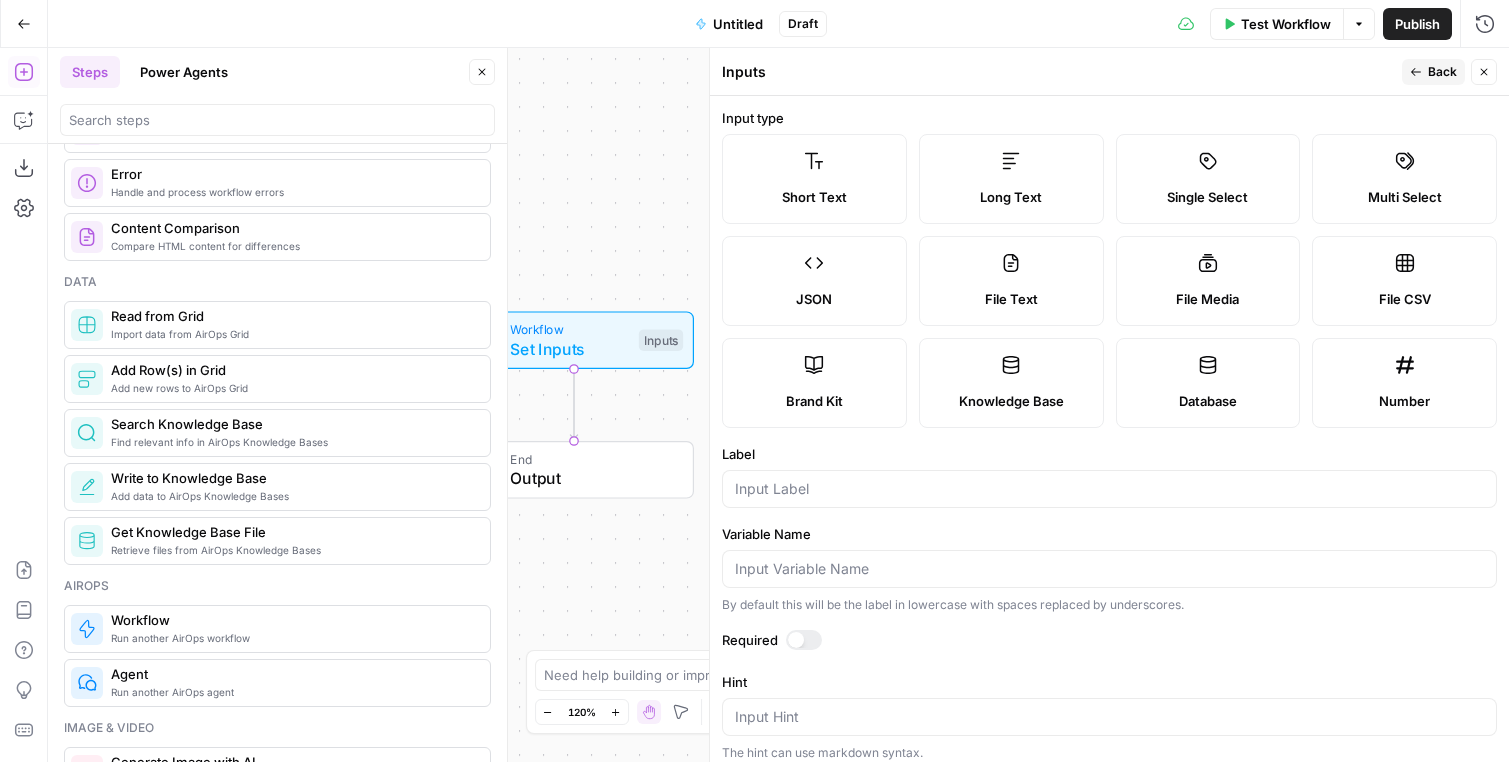 click on "Long Text" at bounding box center (1011, 179) 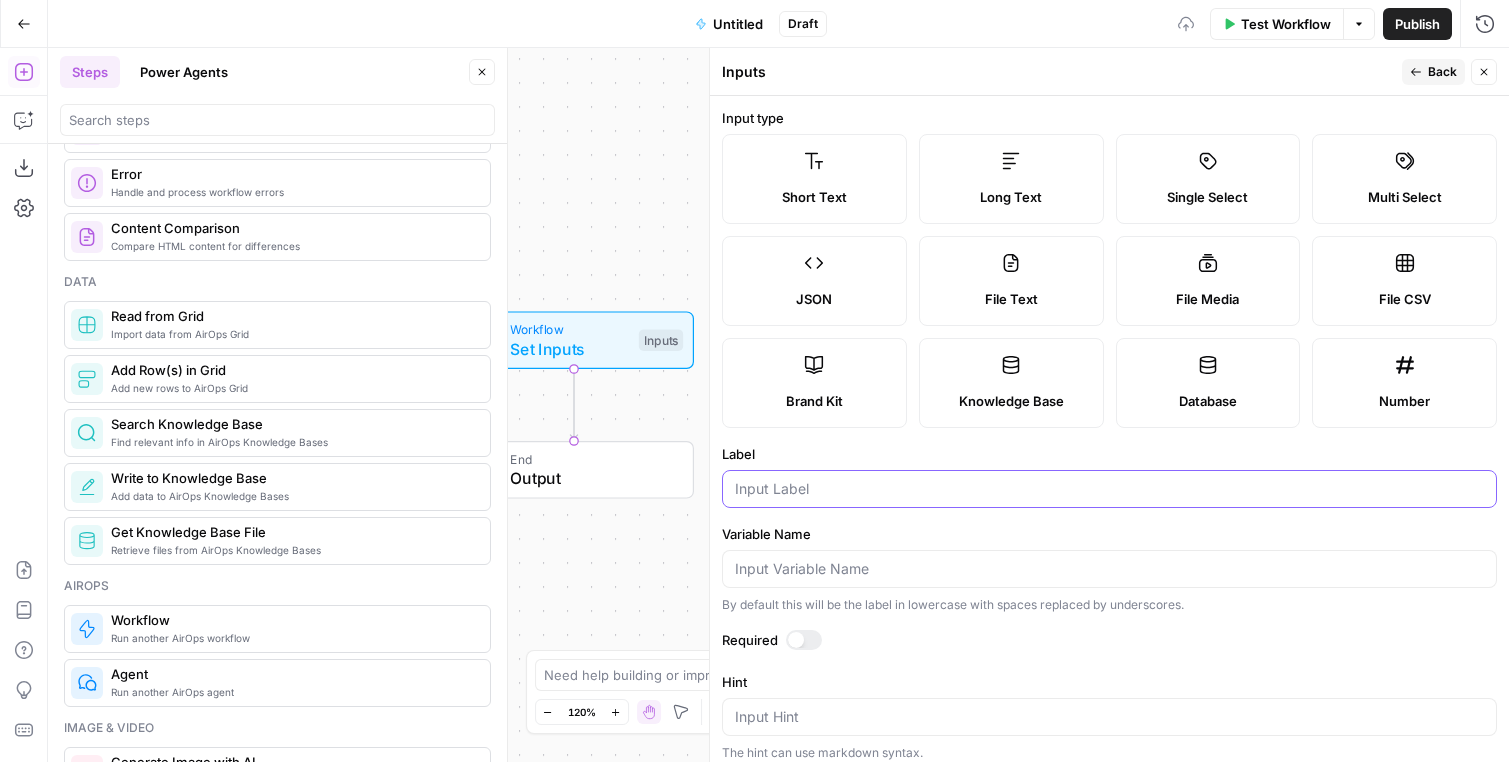 click on "Label" at bounding box center [1109, 489] 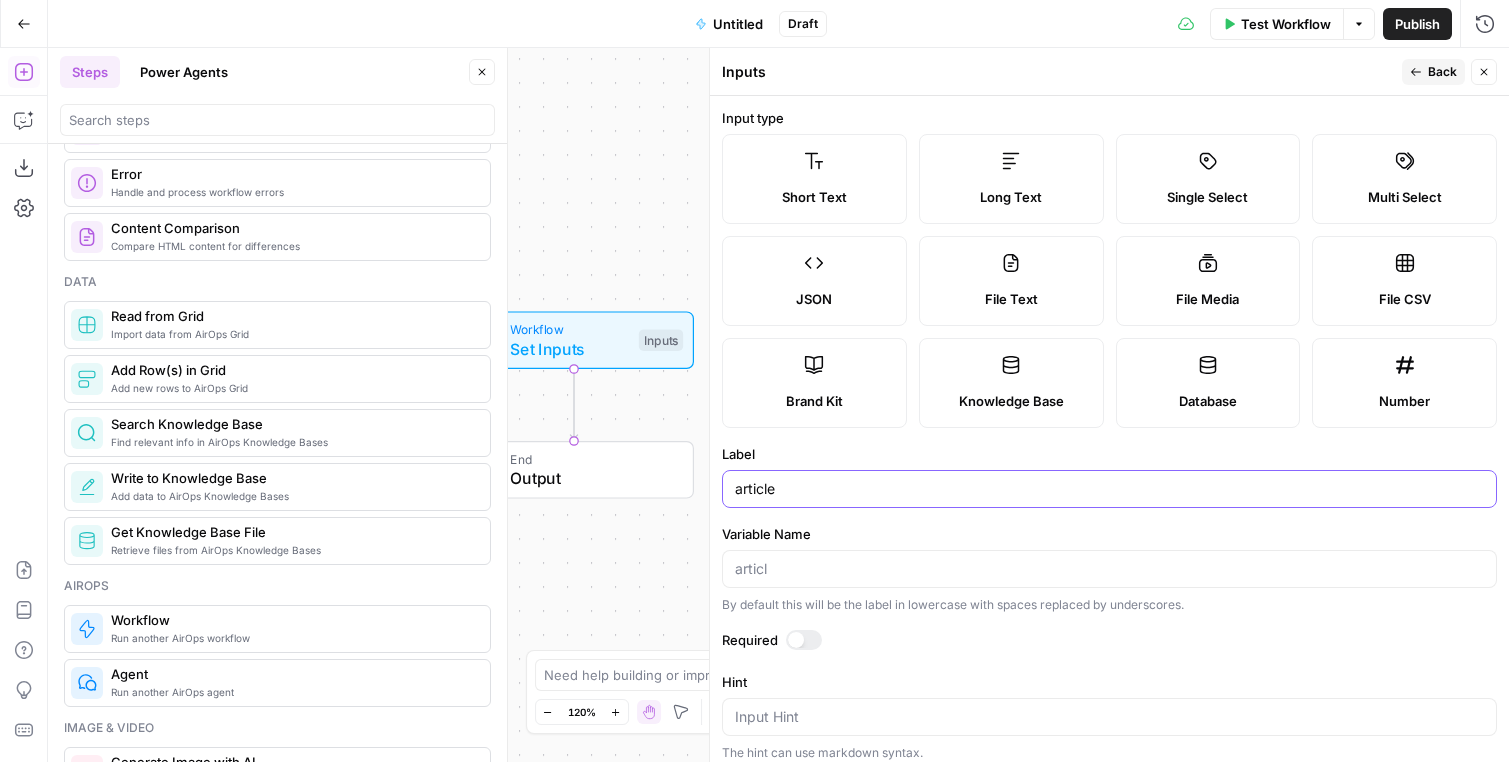 type on "article" 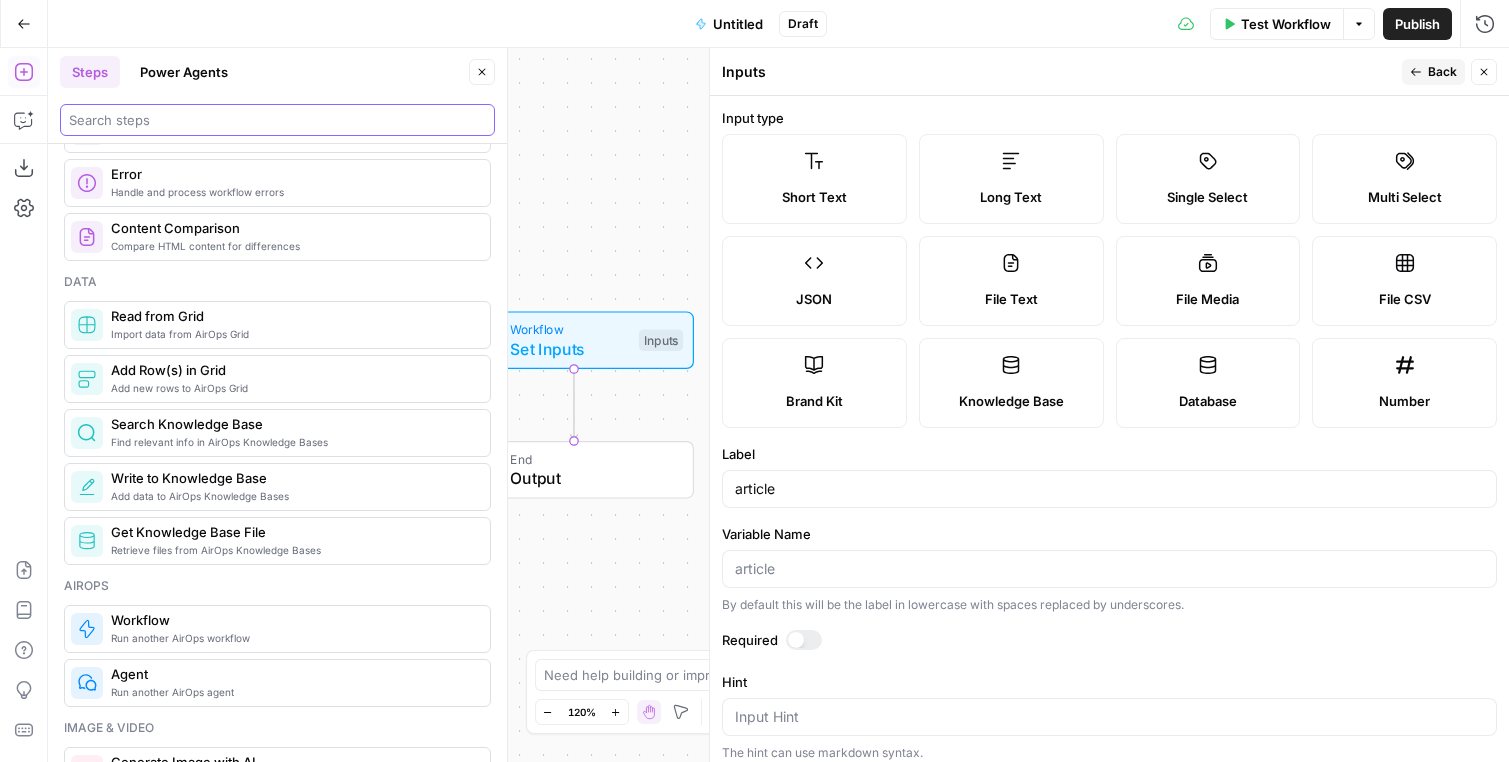 click at bounding box center [277, 120] 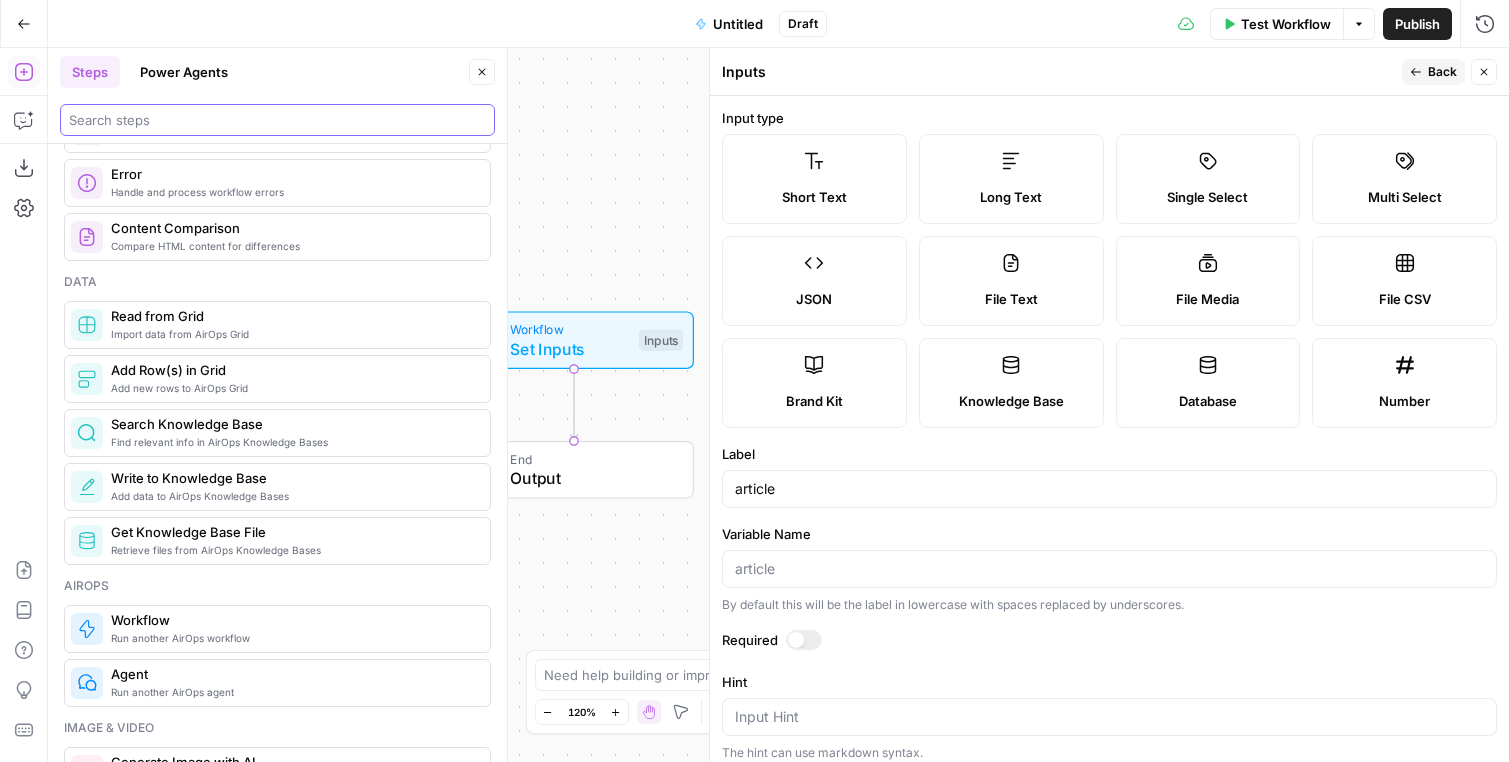 type on "s" 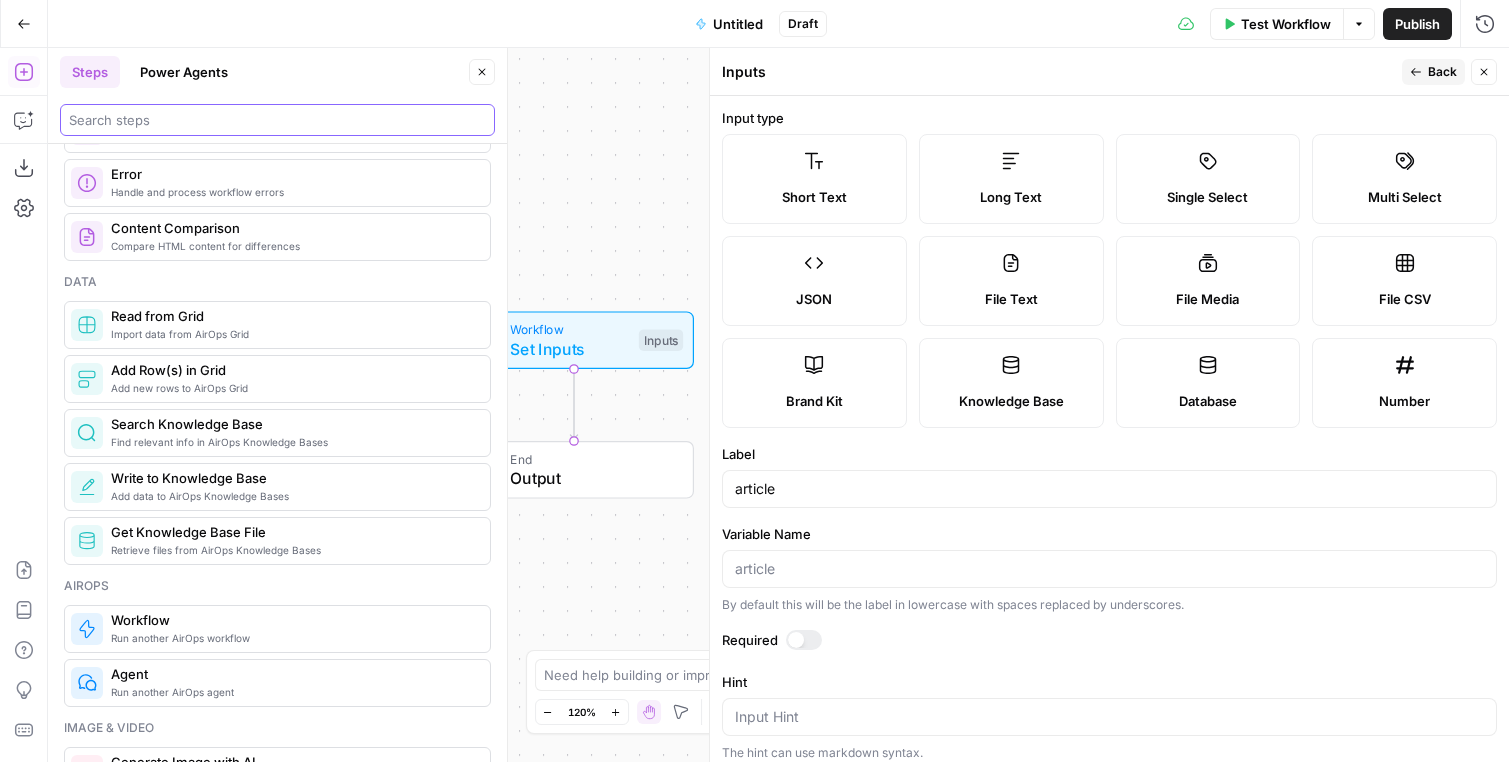 scroll, scrollTop: 0, scrollLeft: 0, axis: both 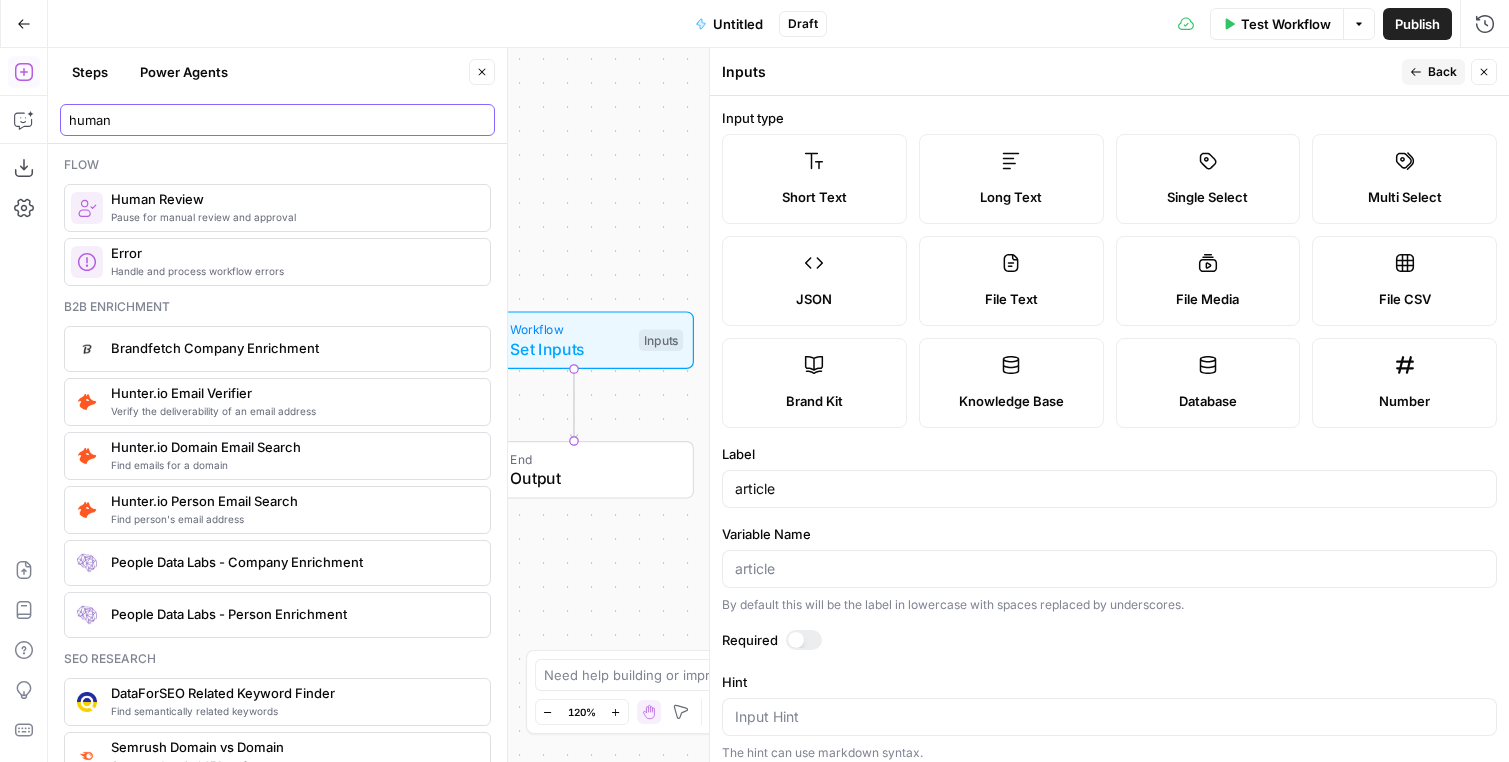 type on "human" 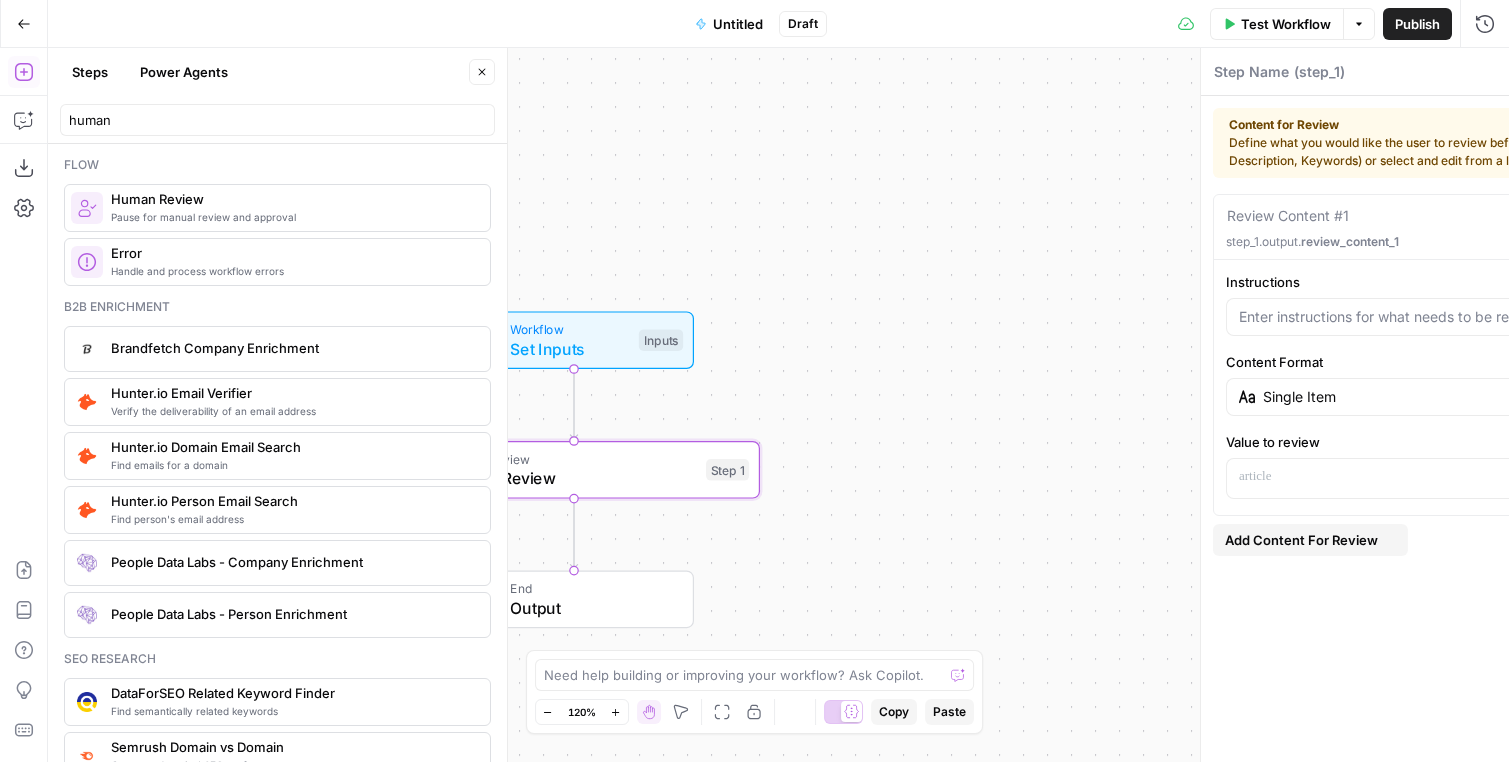 type on "Human Review" 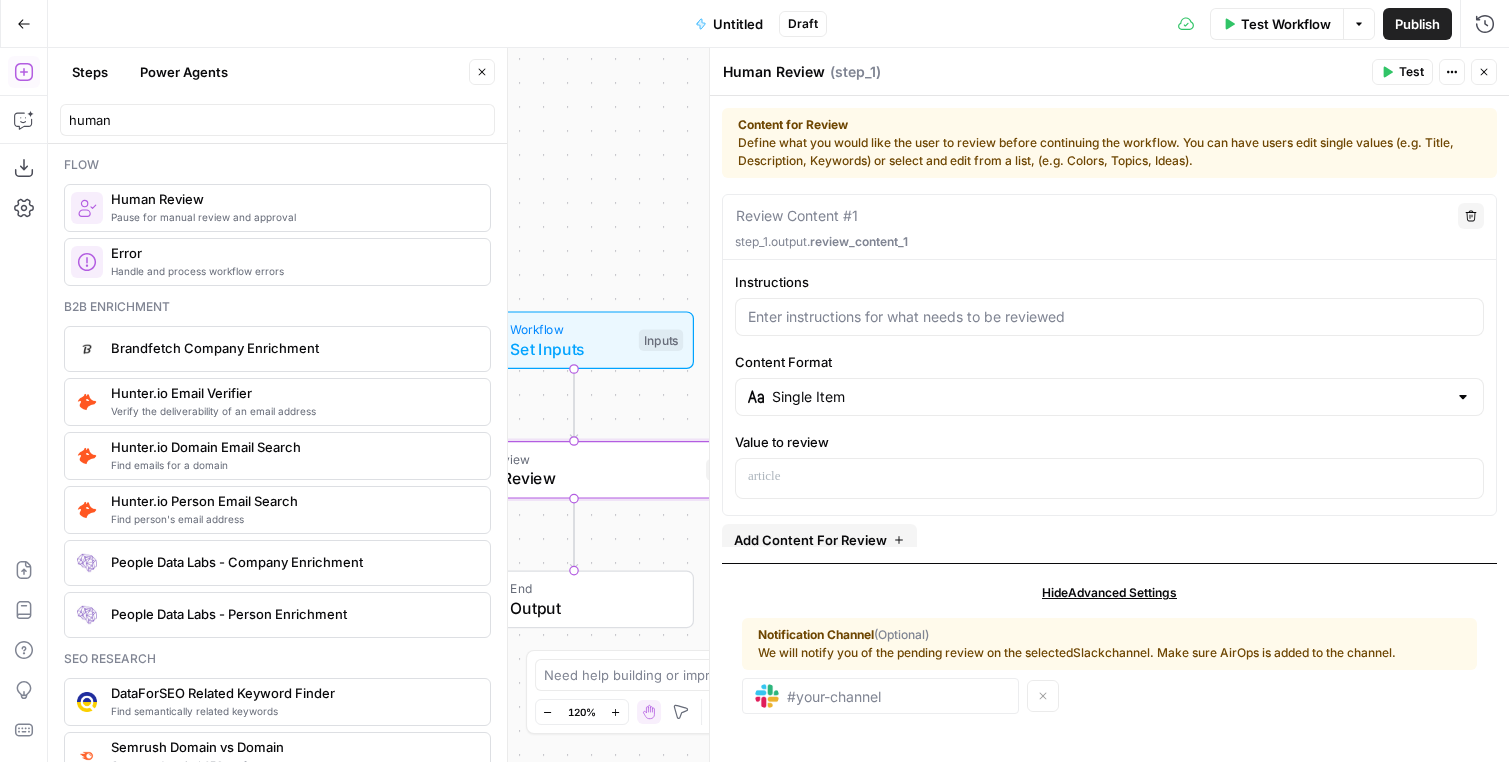 scroll, scrollTop: 9, scrollLeft: 0, axis: vertical 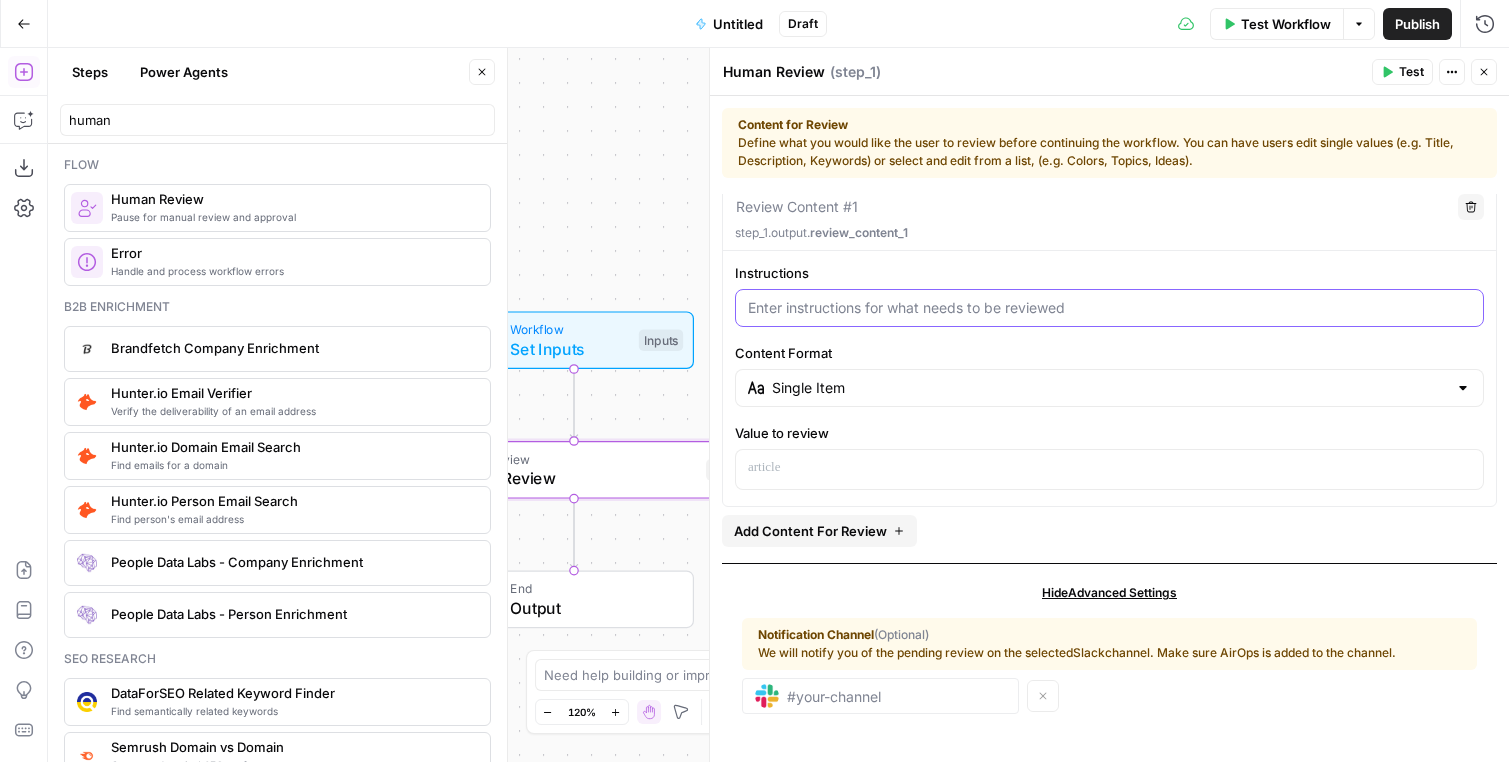 click on "Instructions" at bounding box center (1109, 308) 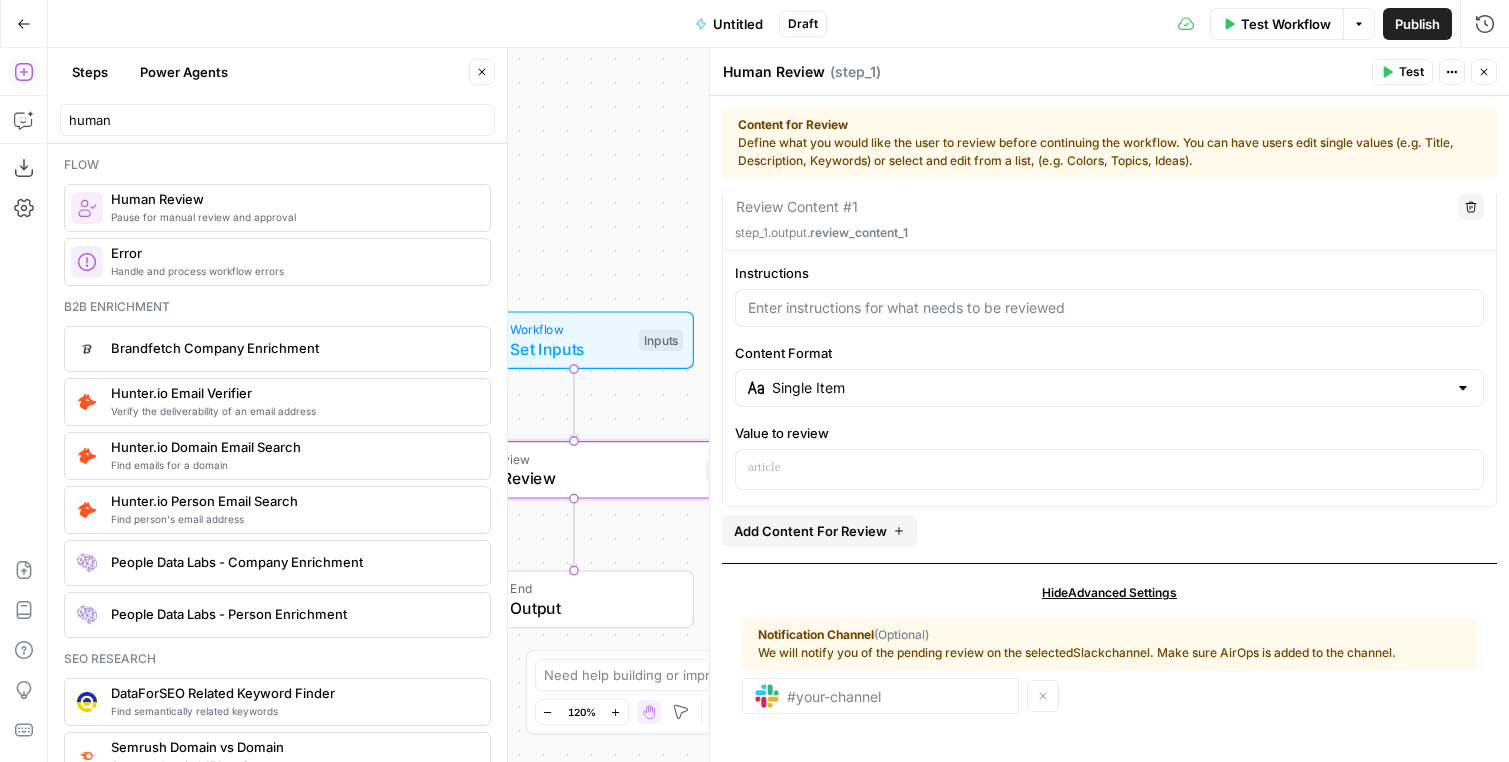 click on "Close" at bounding box center (482, 72) 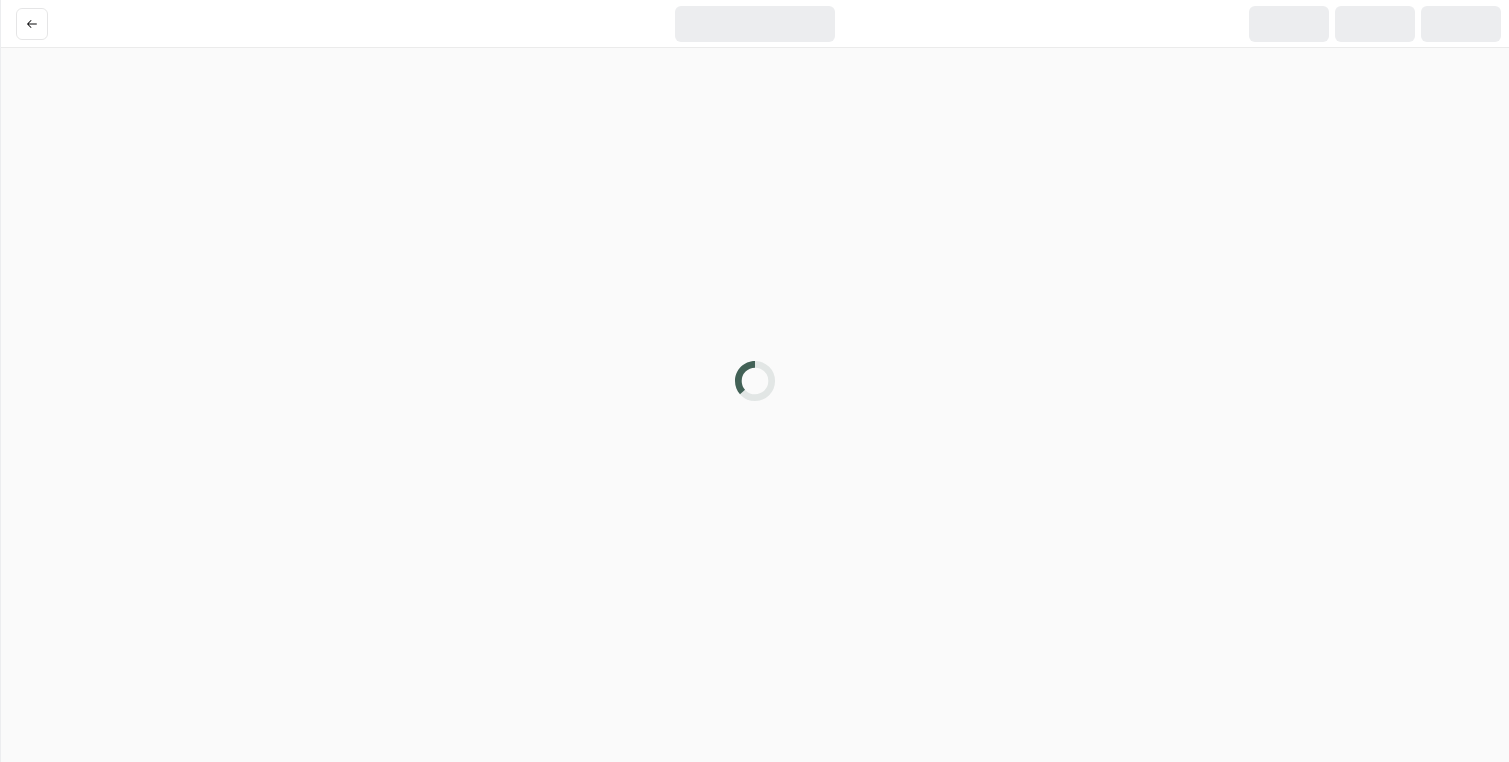 scroll, scrollTop: 0, scrollLeft: 0, axis: both 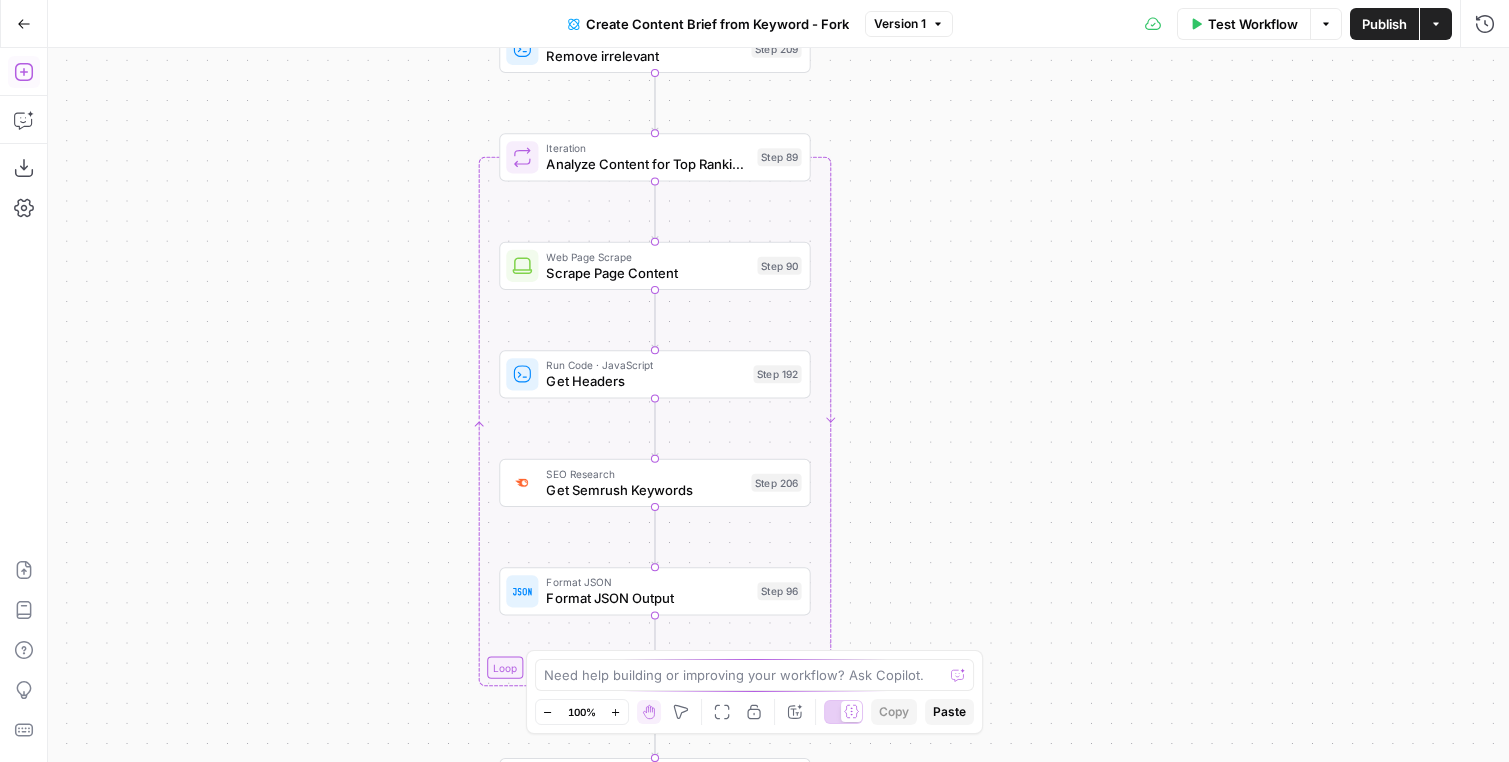 click on "Add Steps" at bounding box center (24, 72) 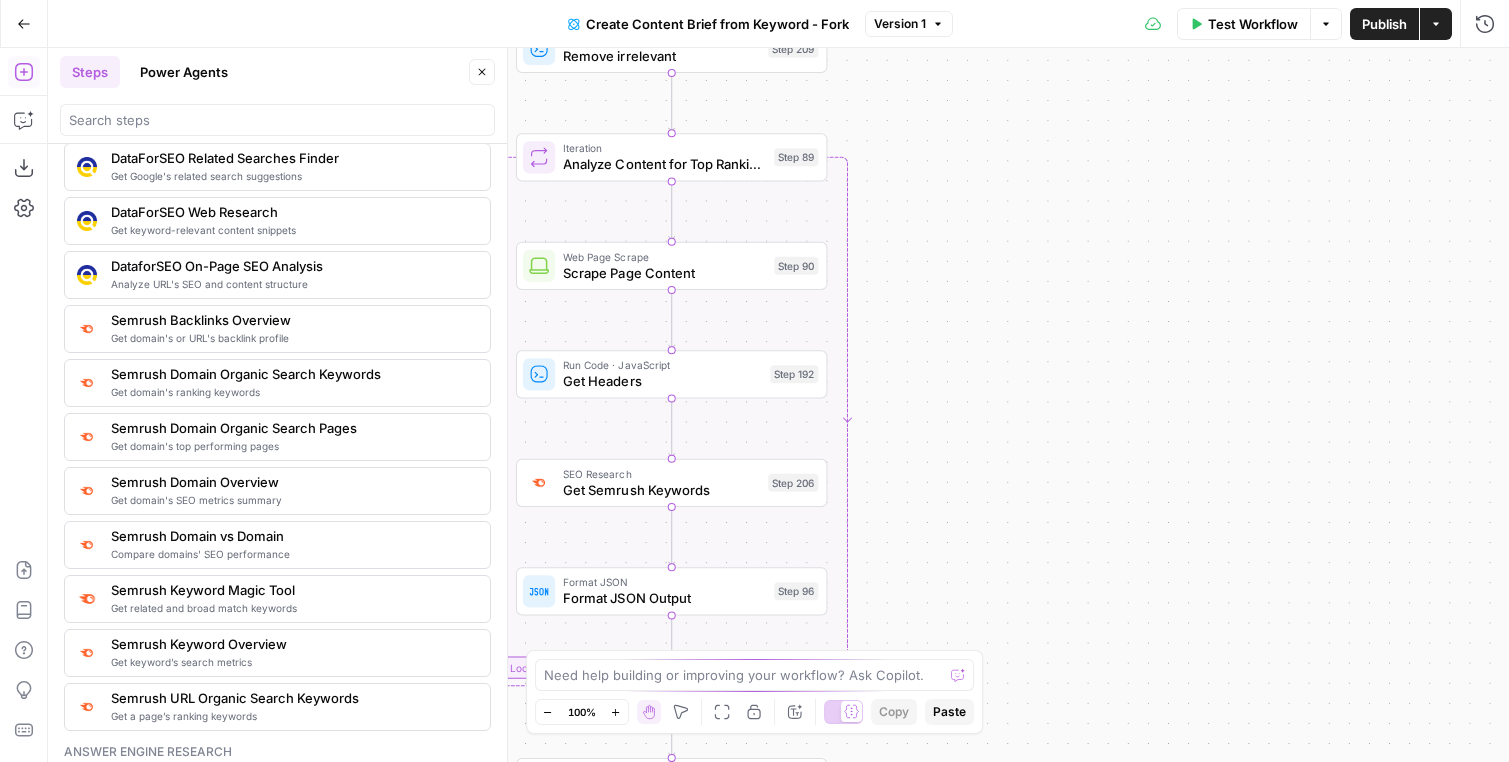 scroll, scrollTop: 2179, scrollLeft: 0, axis: vertical 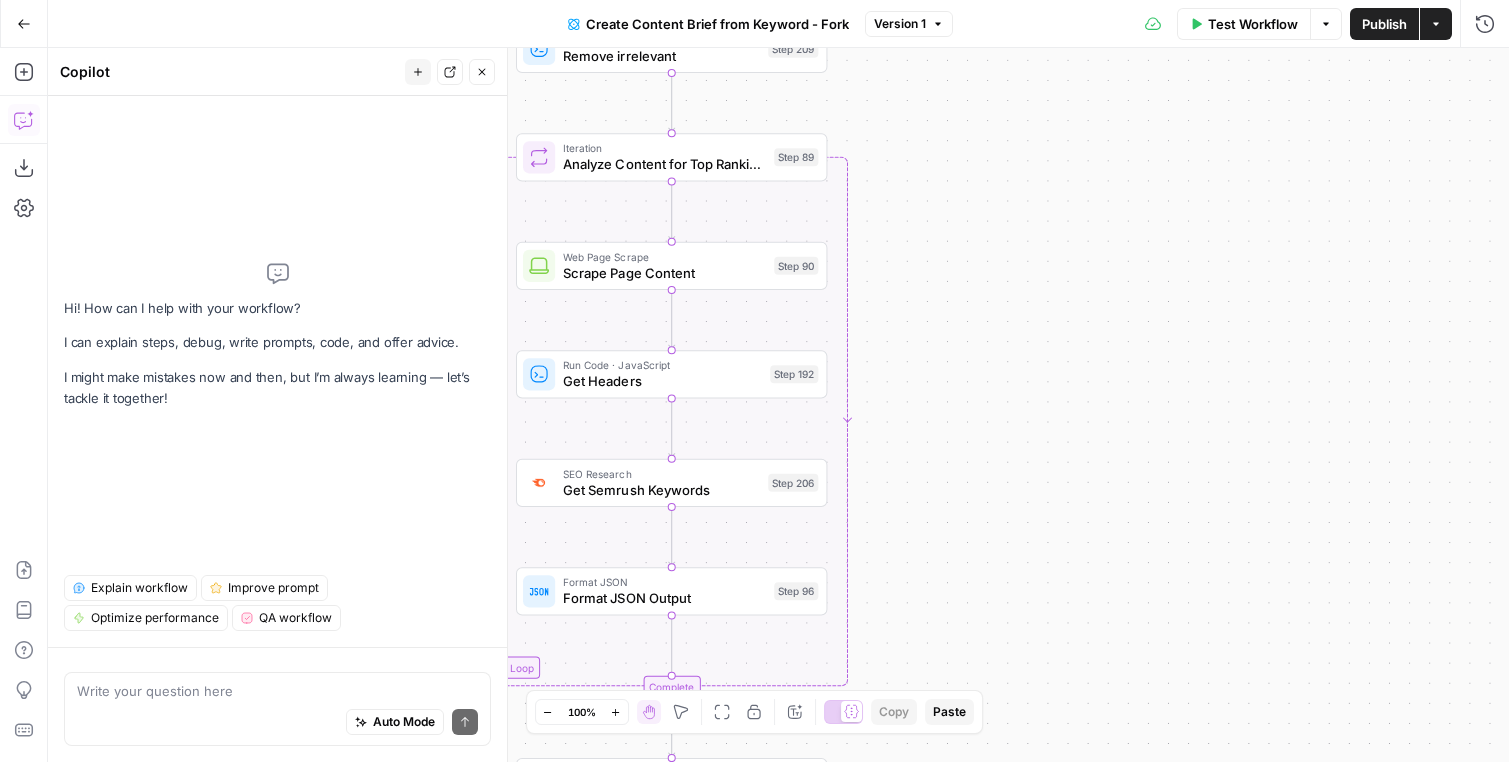 click on "Actions" at bounding box center [1436, 24] 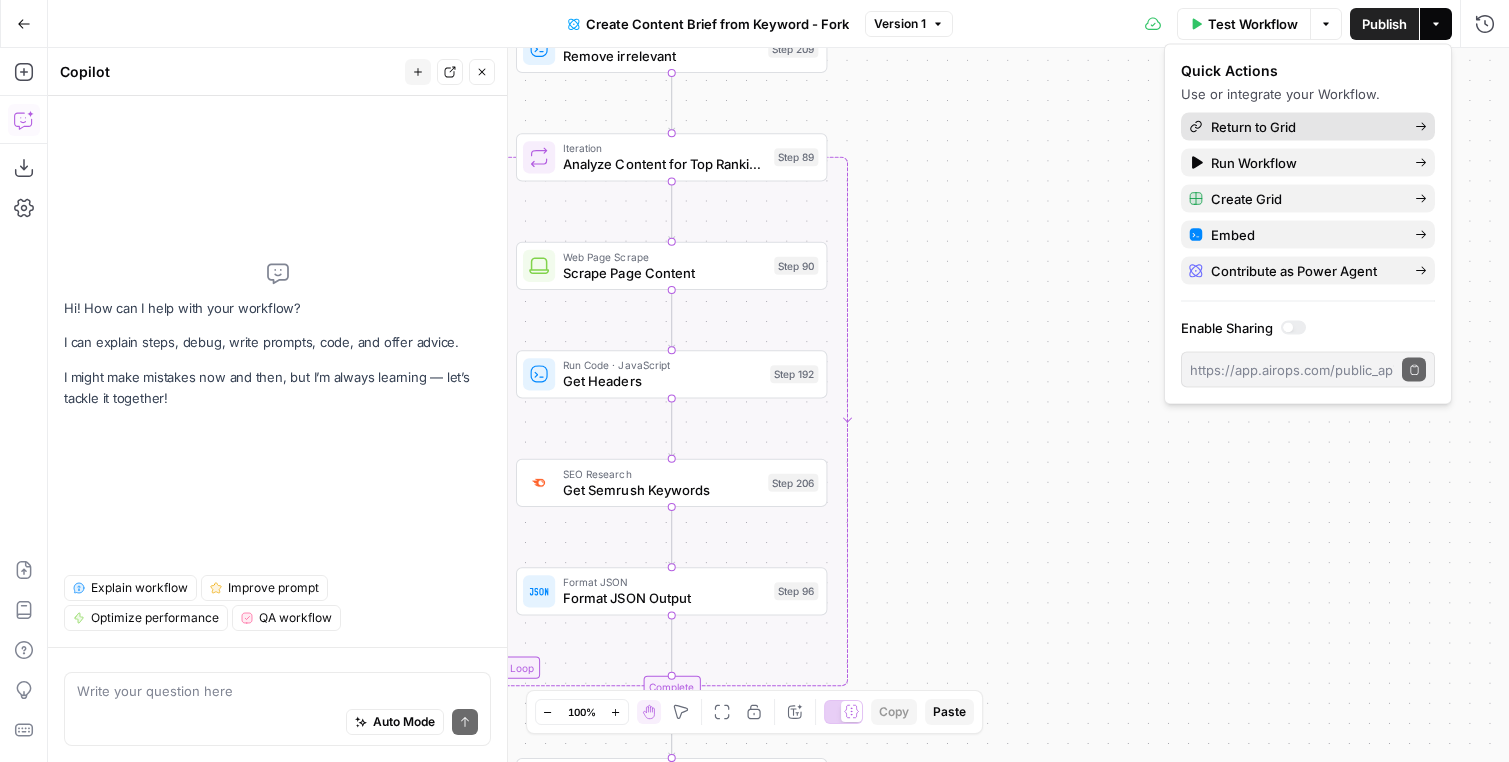 click on "Return to Grid" at bounding box center (1305, 127) 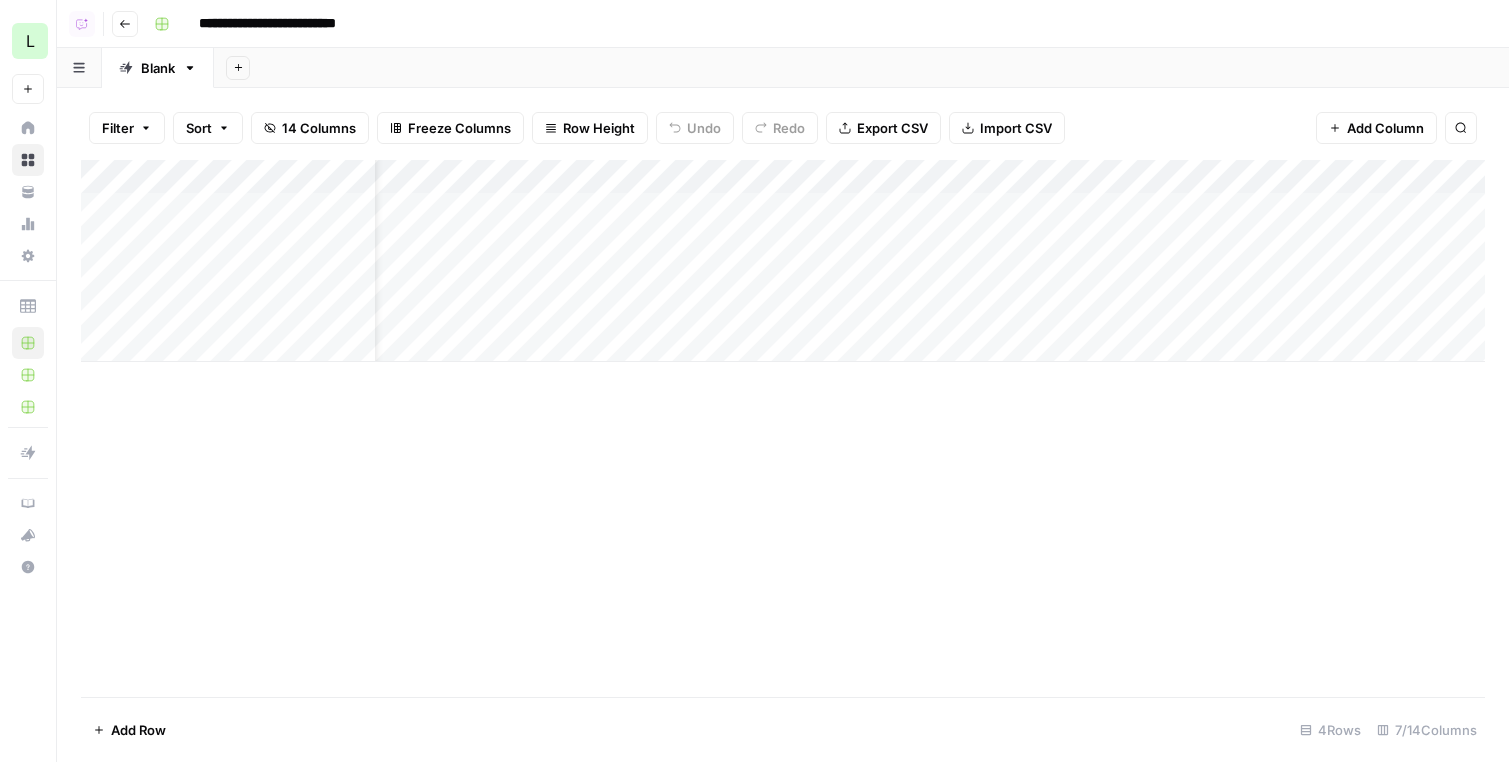 scroll, scrollTop: 0, scrollLeft: 408, axis: horizontal 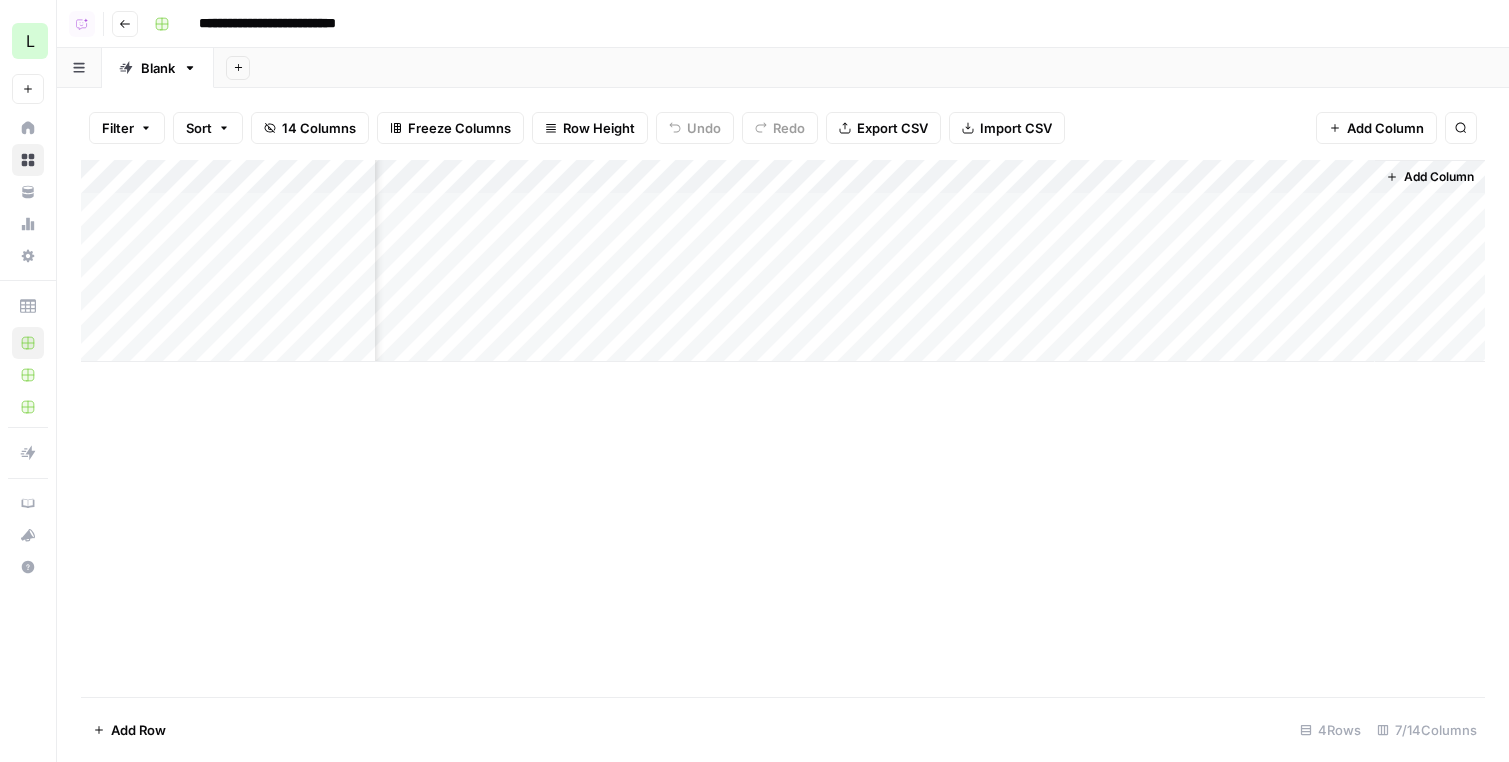 click on "L" at bounding box center [30, 41] 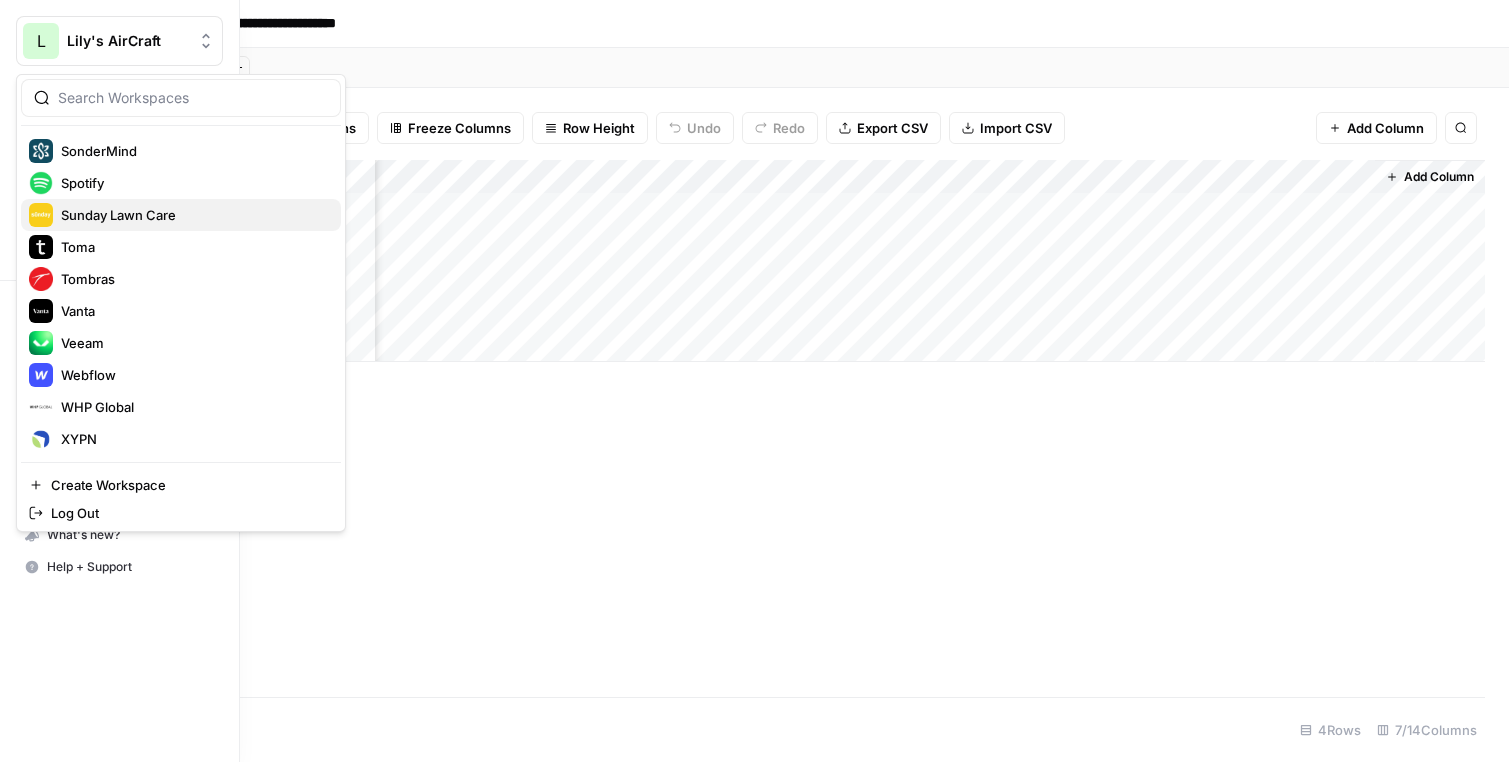 scroll, scrollTop: 1408, scrollLeft: 0, axis: vertical 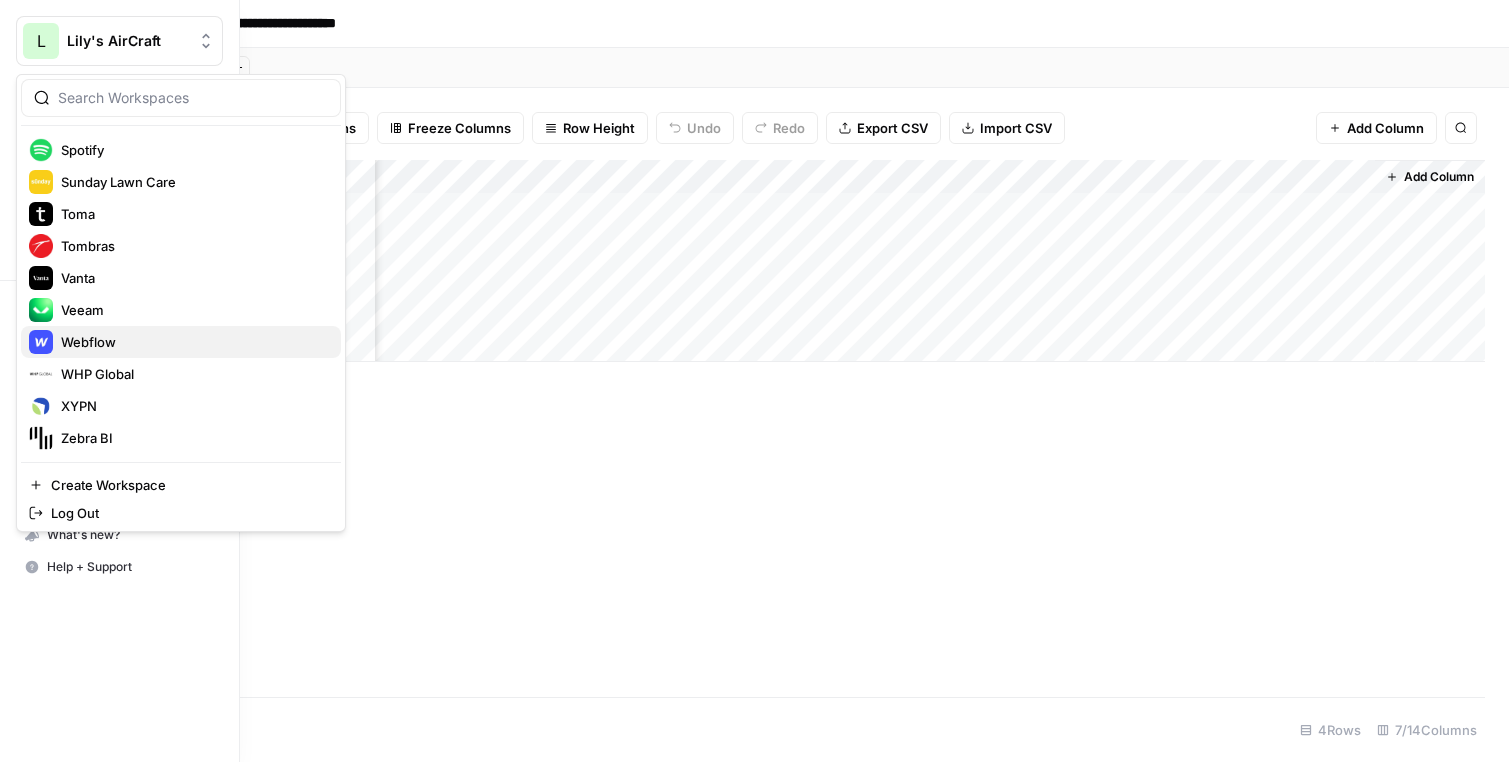 click on "Webflow" at bounding box center [193, 342] 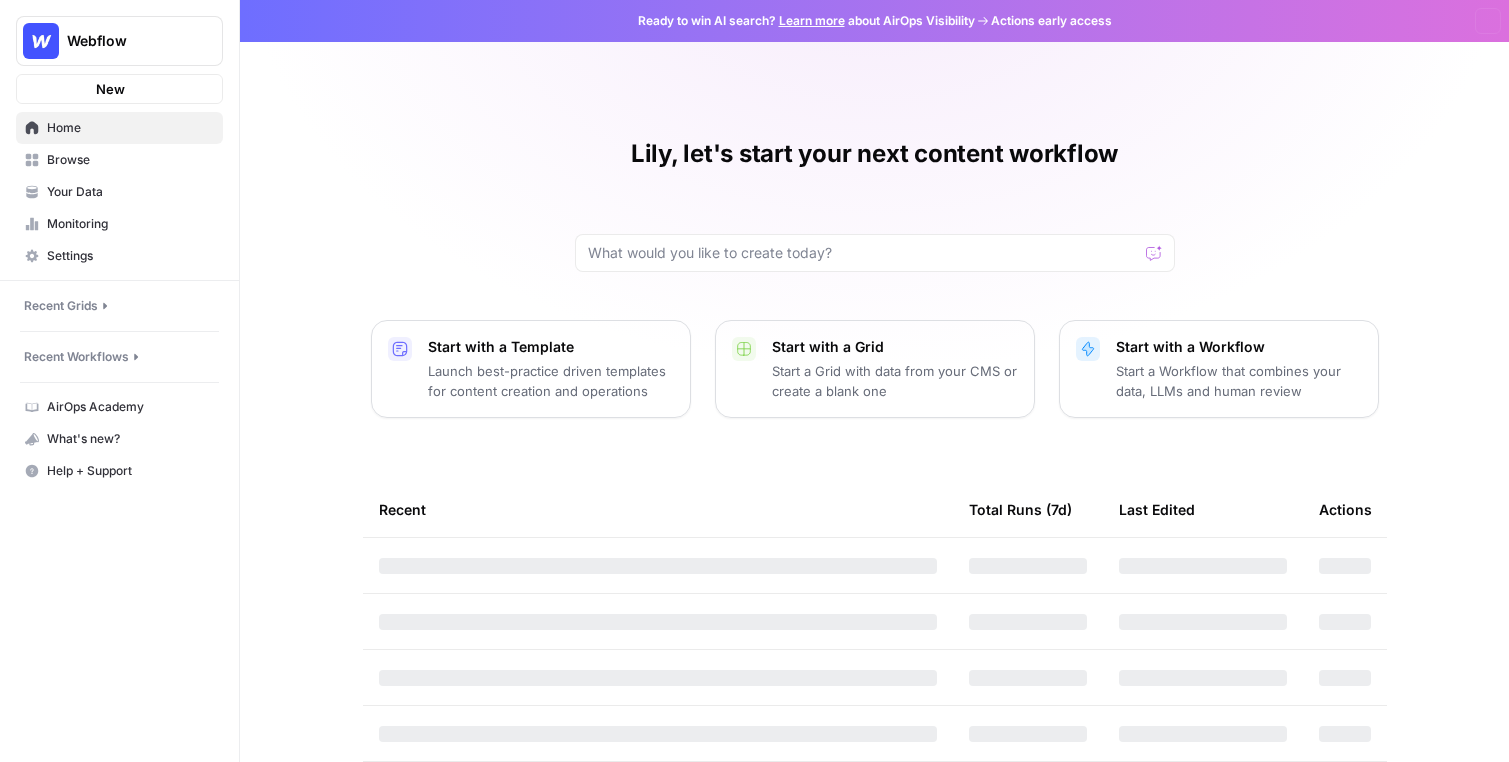 scroll, scrollTop: 0, scrollLeft: 0, axis: both 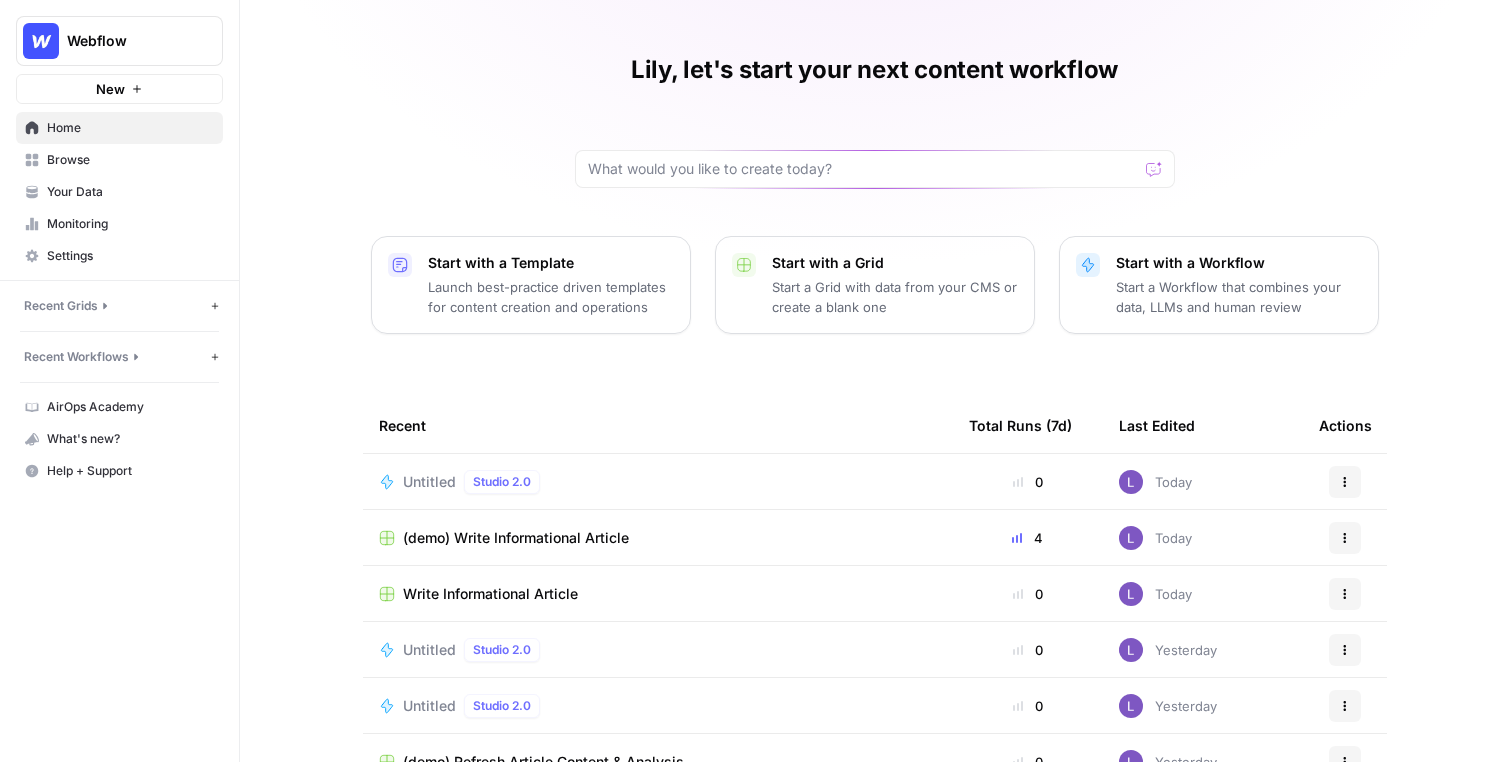 click on "(demo) Write Informational Article" at bounding box center (516, 538) 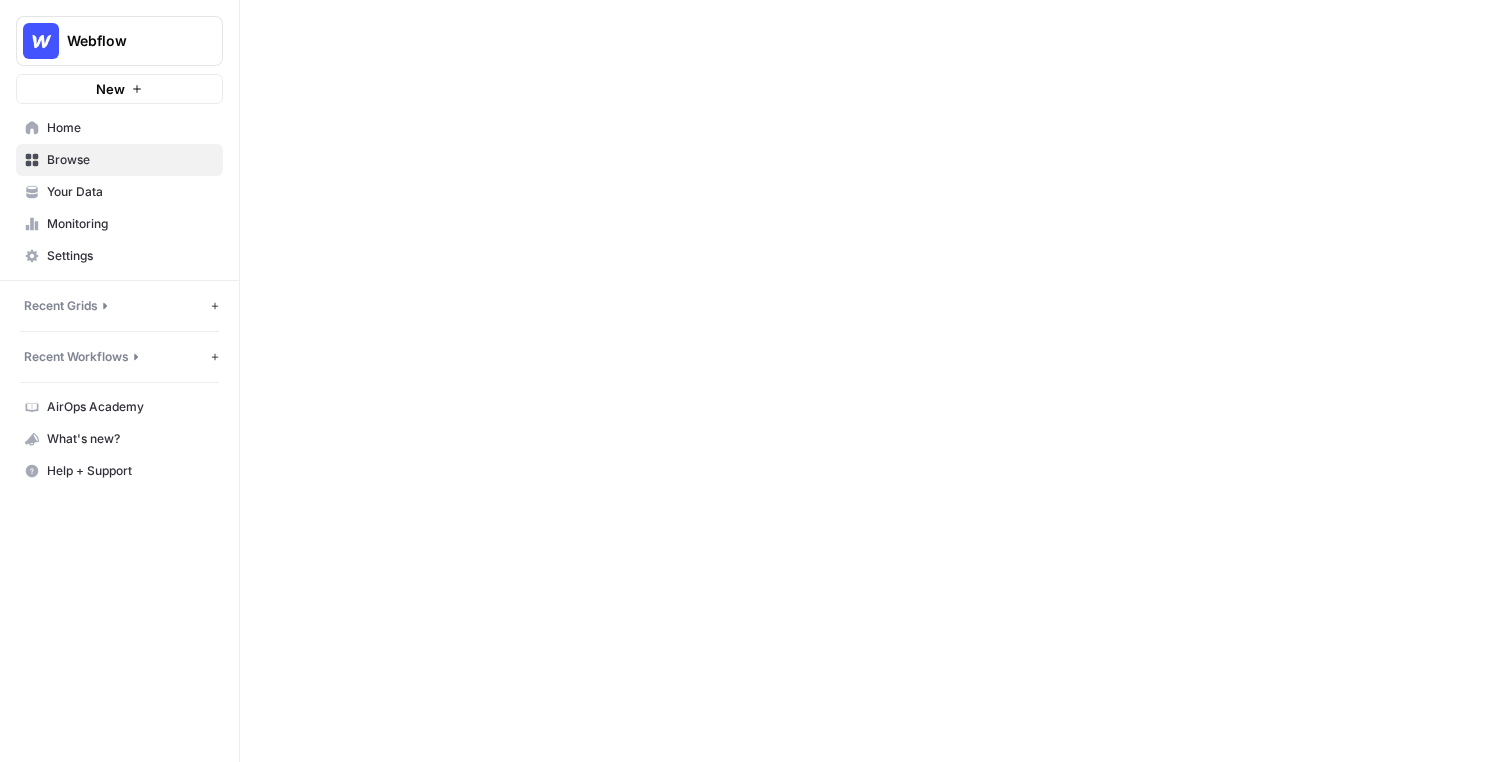 scroll, scrollTop: 0, scrollLeft: 0, axis: both 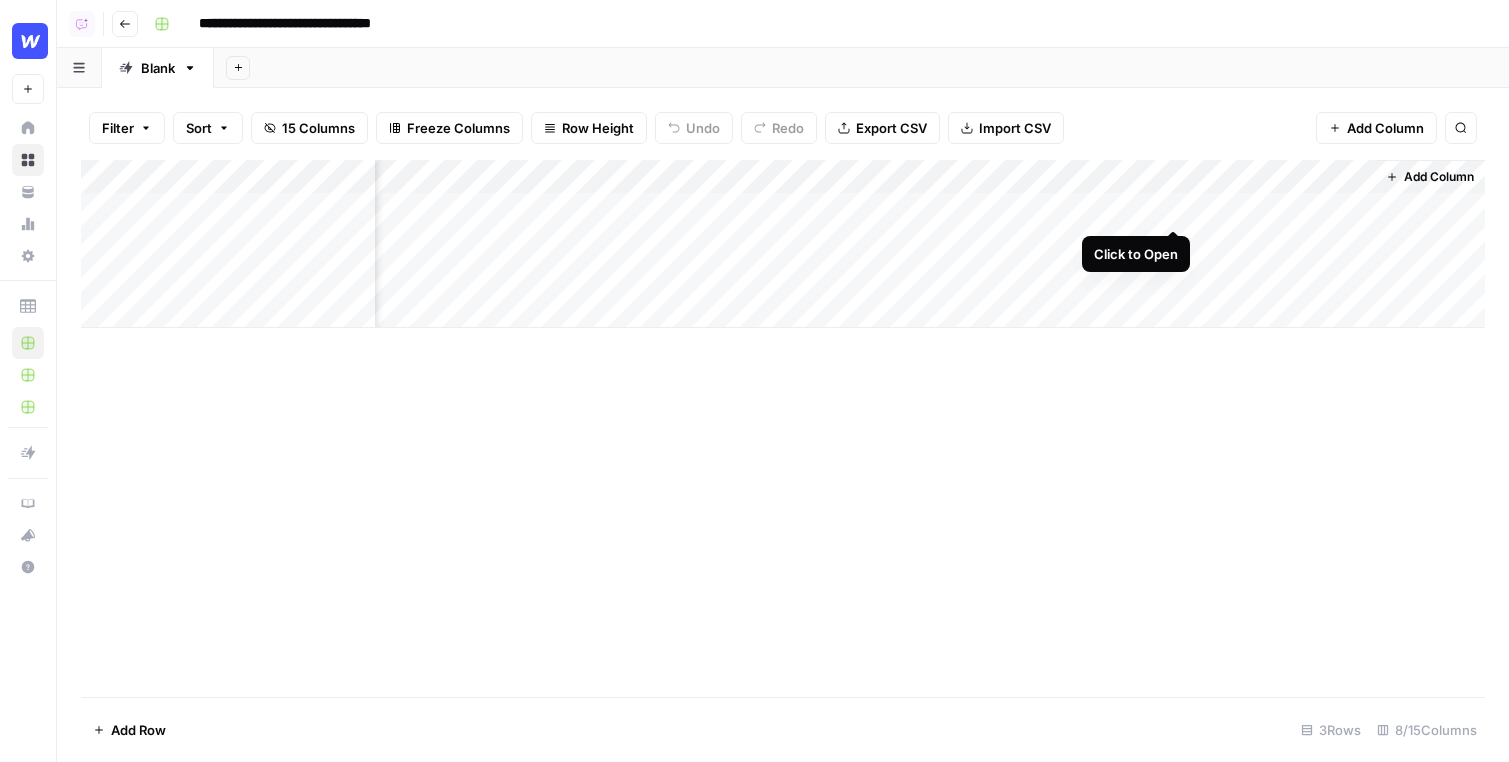 click on "Add Column" at bounding box center [783, 244] 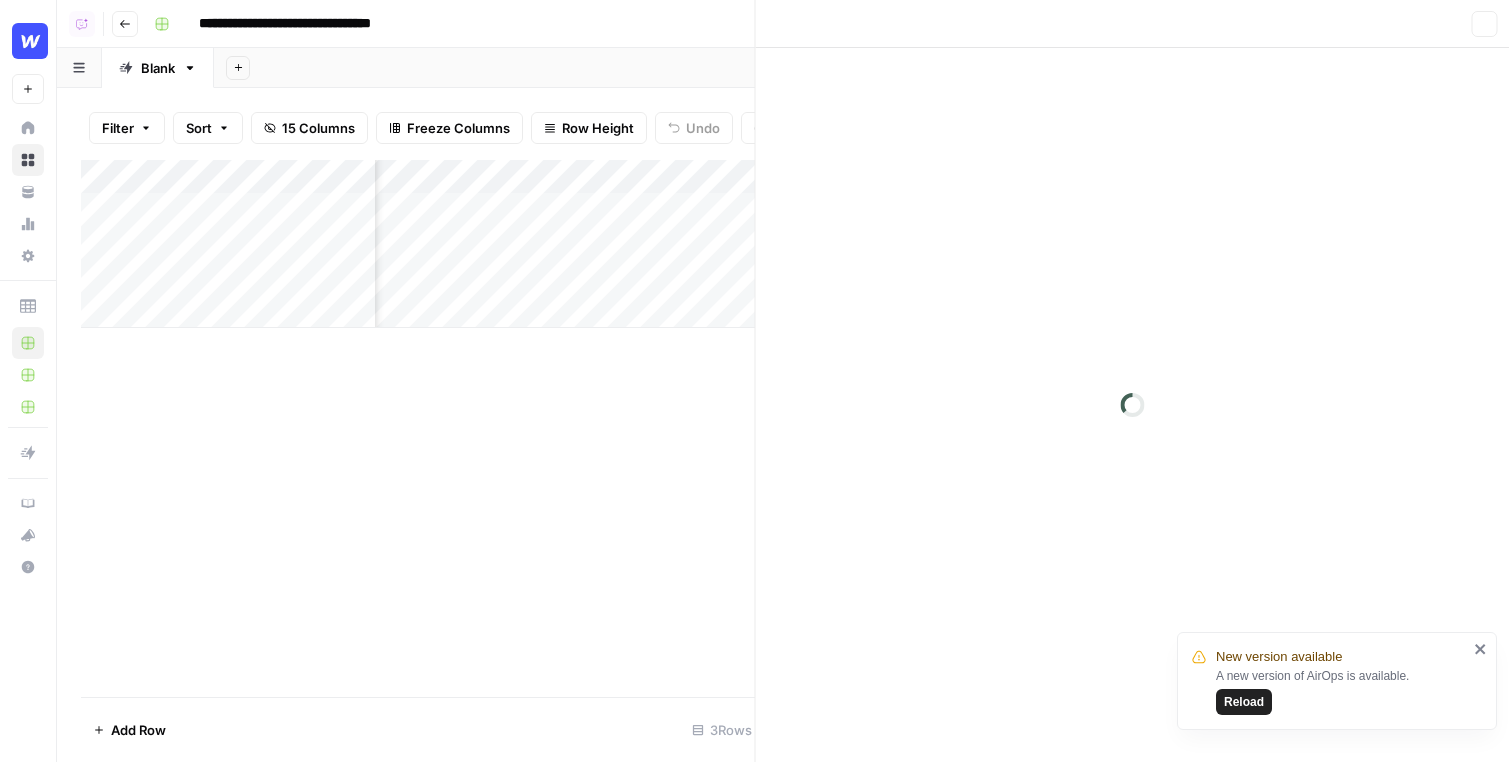 scroll, scrollTop: 0, scrollLeft: 479, axis: horizontal 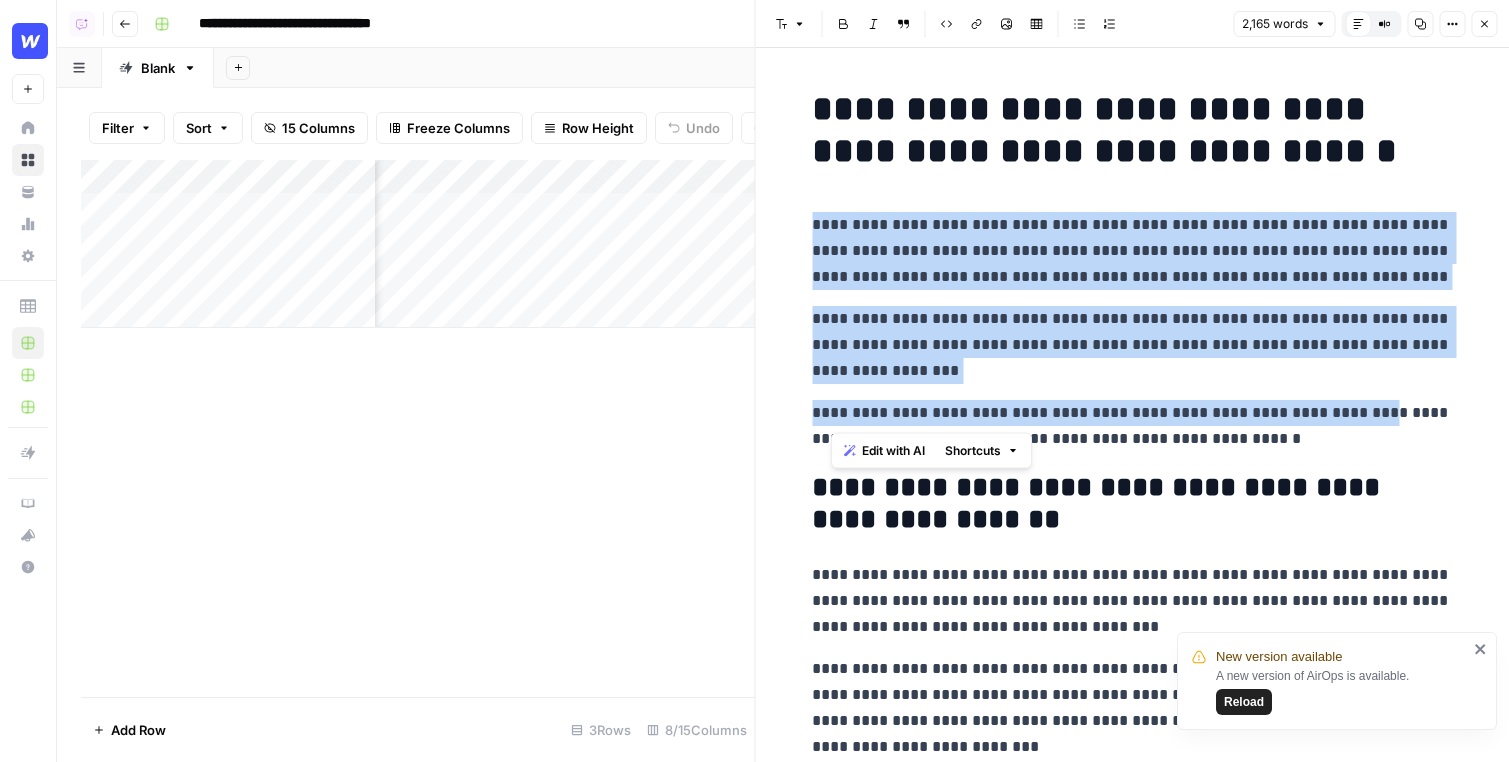 drag, startPoint x: 1329, startPoint y: 425, endPoint x: 786, endPoint y: 193, distance: 590.4854 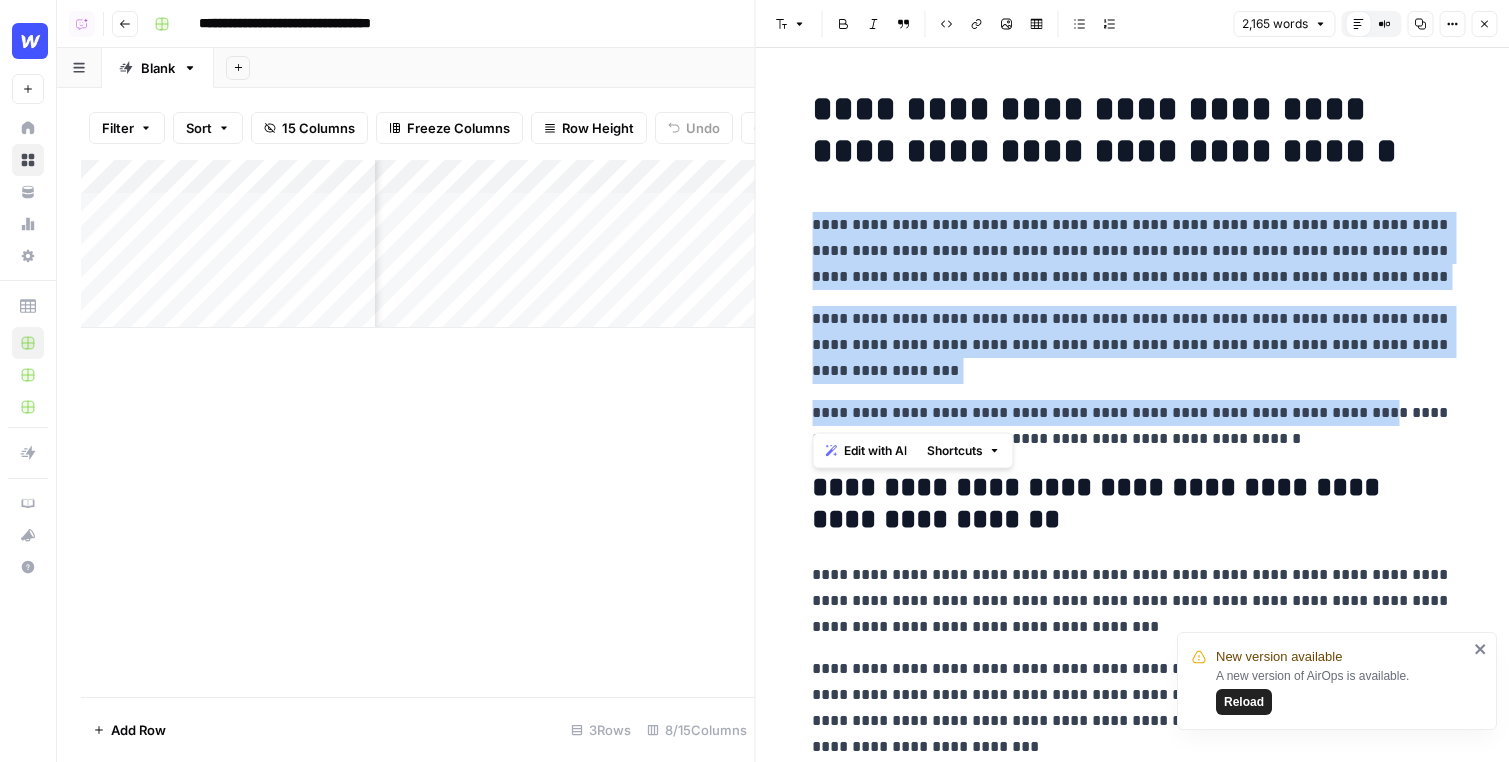 click on "Edit with AI" at bounding box center (875, 451) 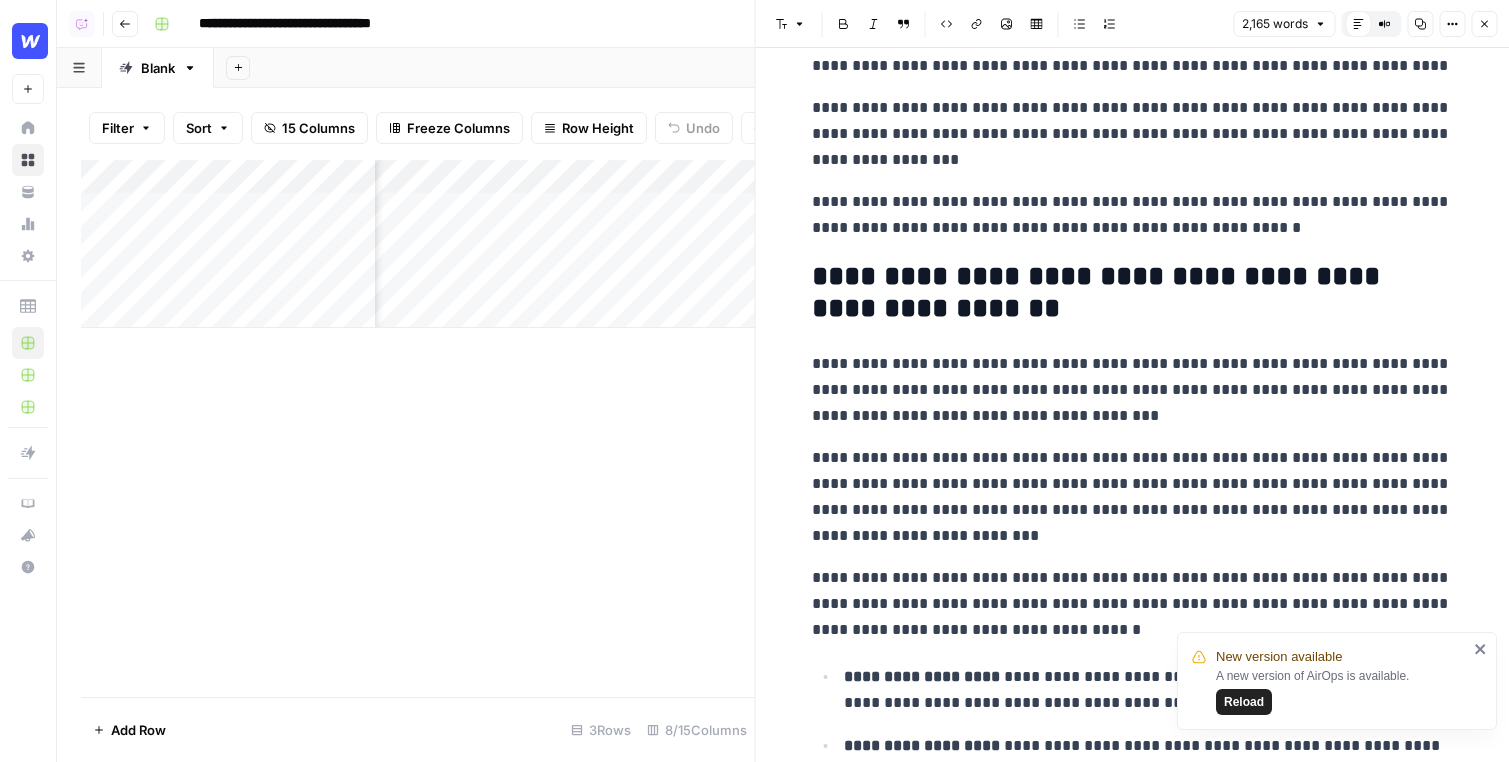 scroll, scrollTop: 212, scrollLeft: 0, axis: vertical 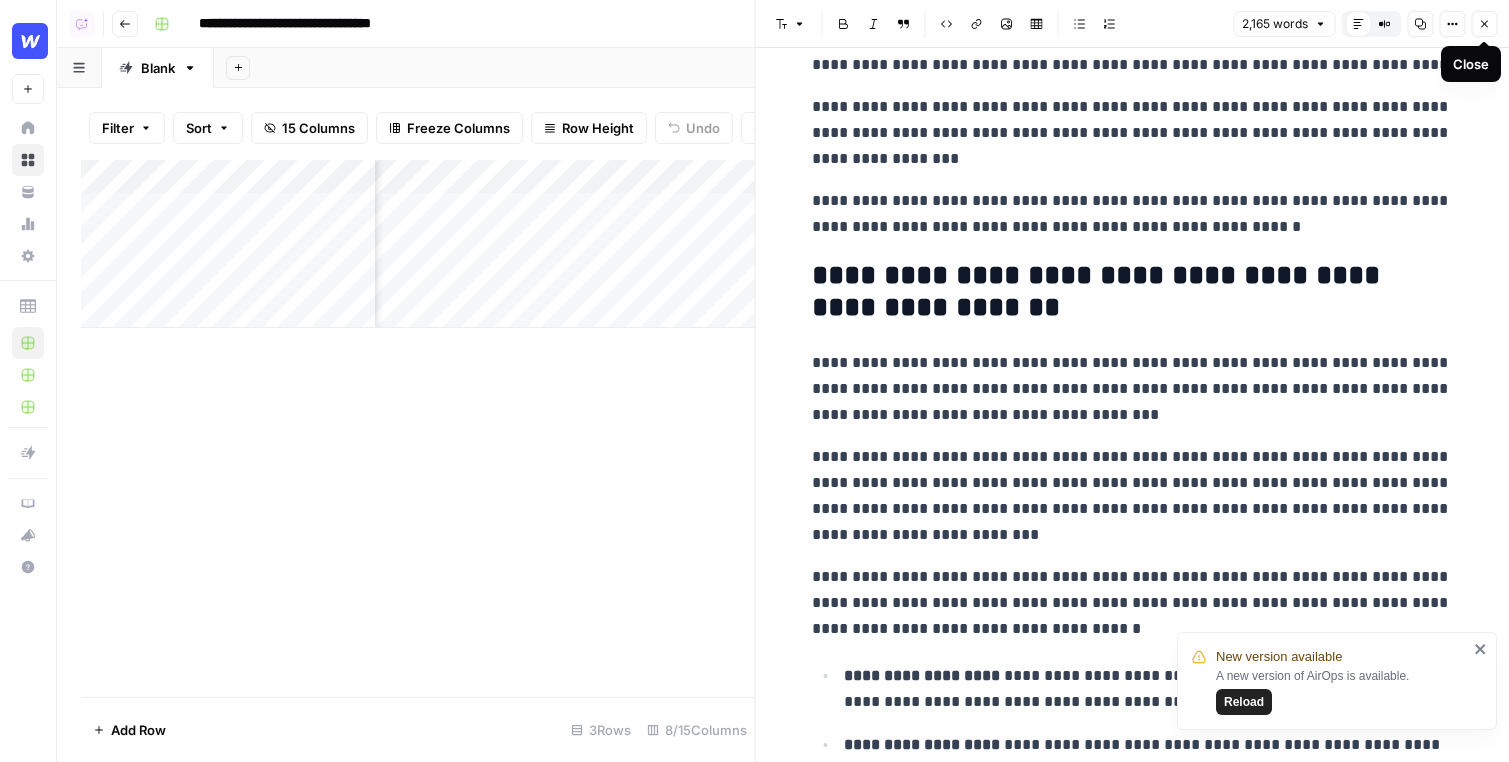 click 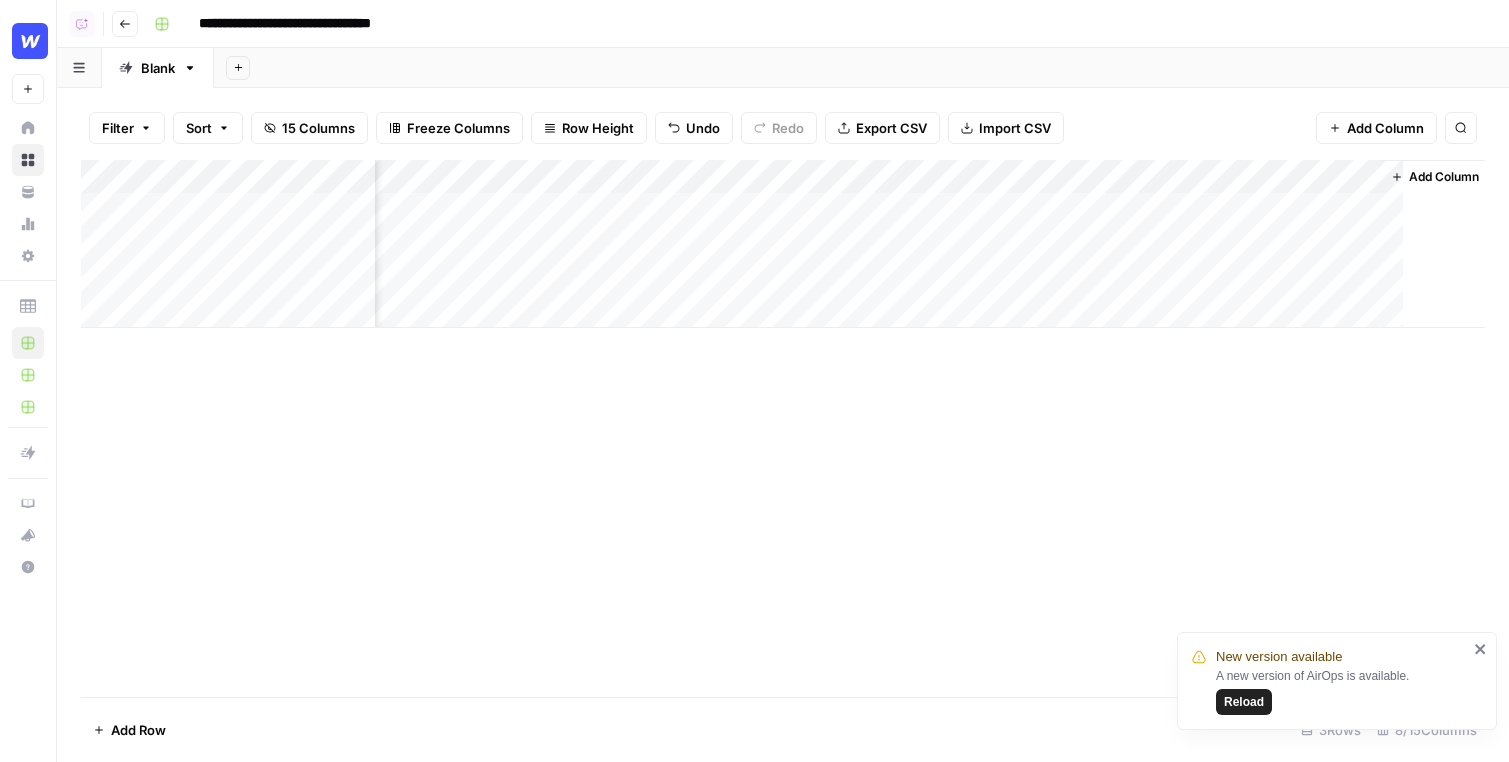 scroll, scrollTop: 0, scrollLeft: 461, axis: horizontal 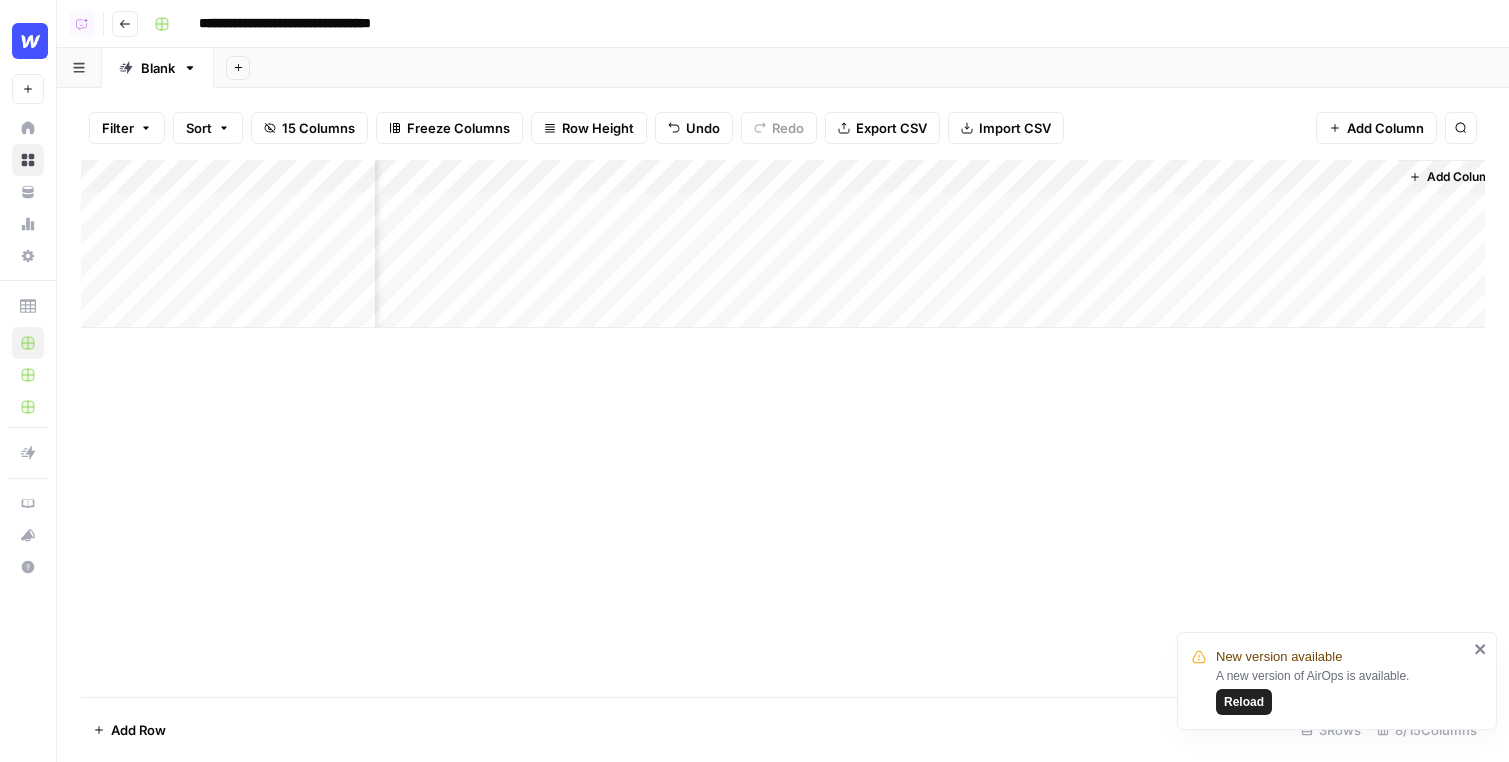click on "Add Column" at bounding box center [1462, 177] 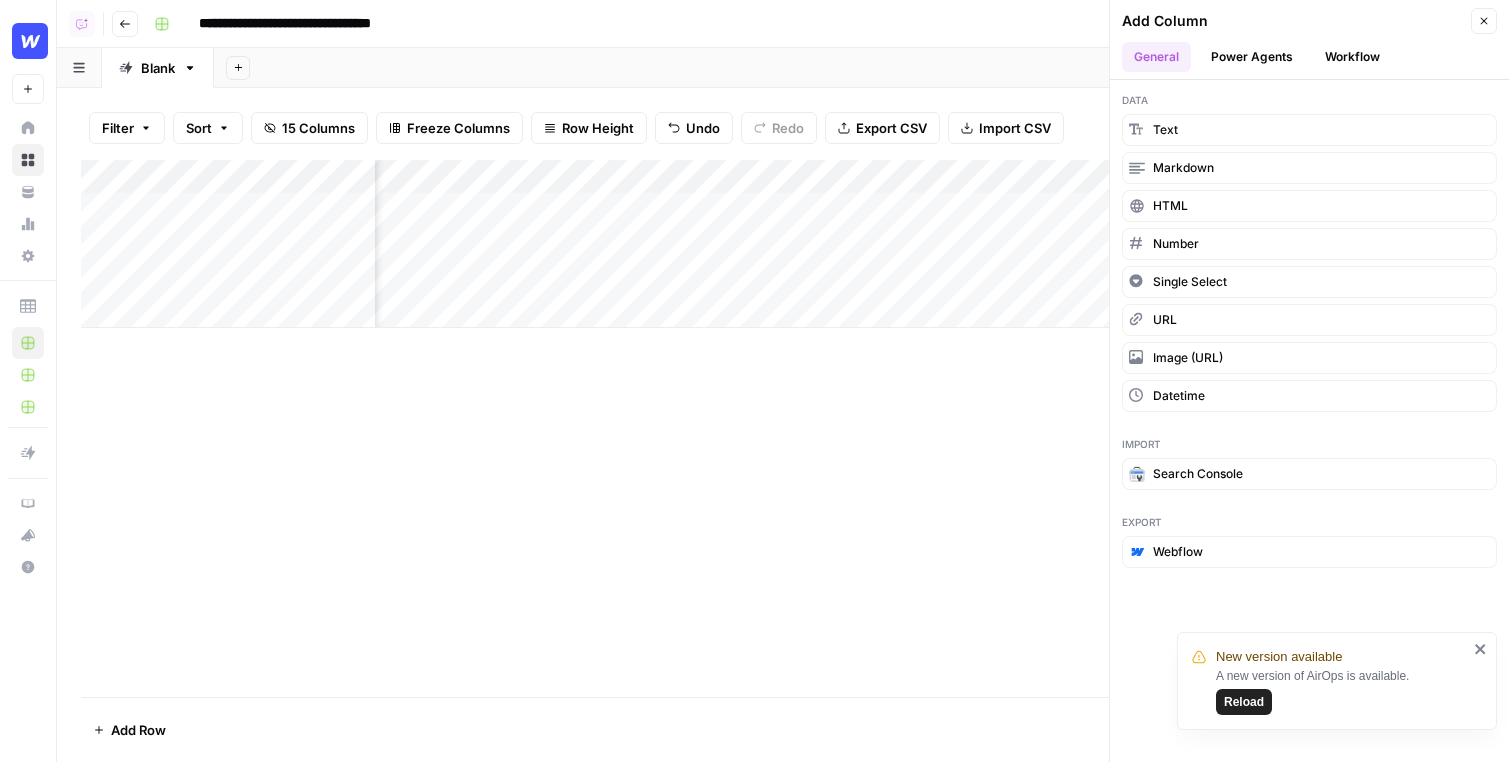 click on "Workflow" at bounding box center [1352, 57] 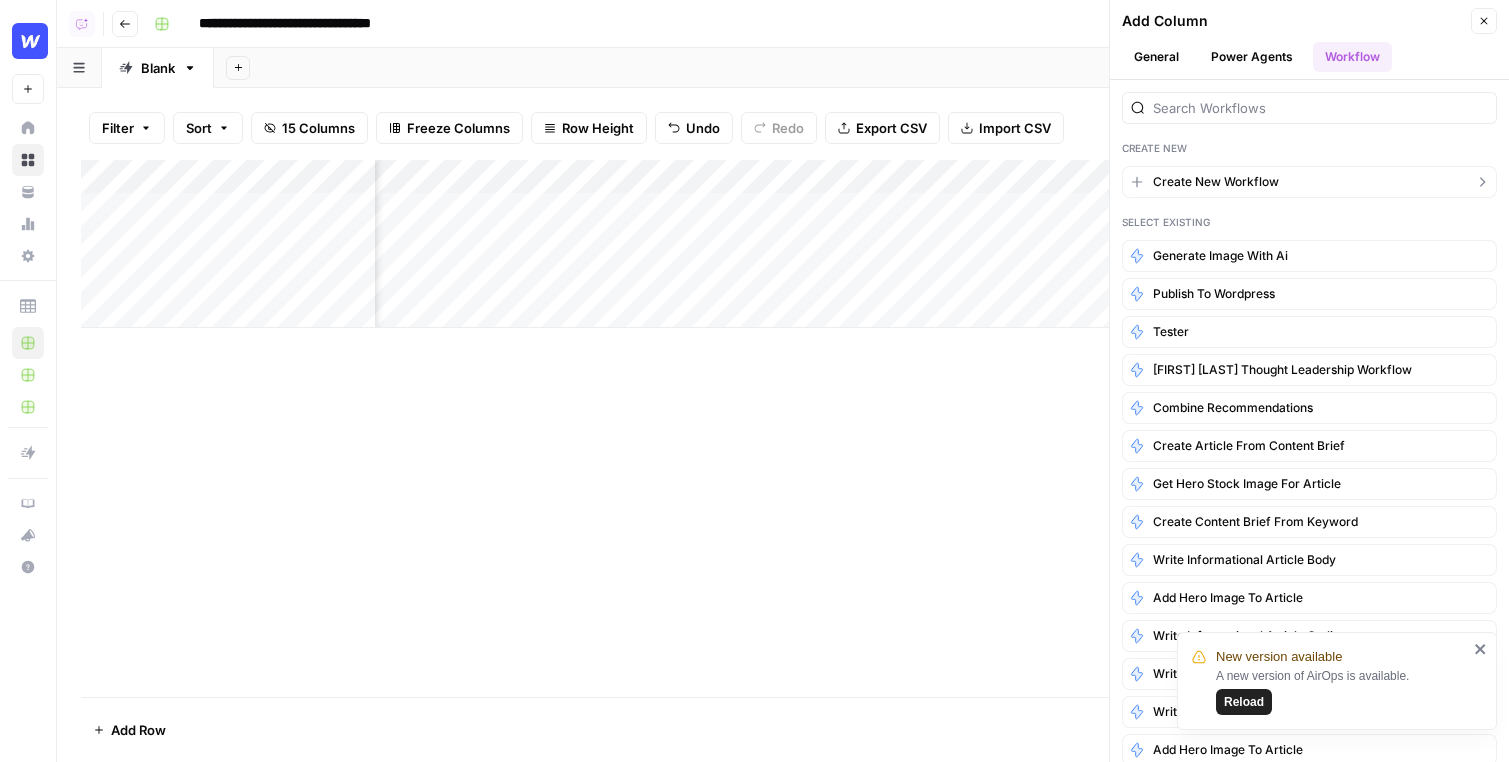 click on "Create New Workflow" at bounding box center [1309, 182] 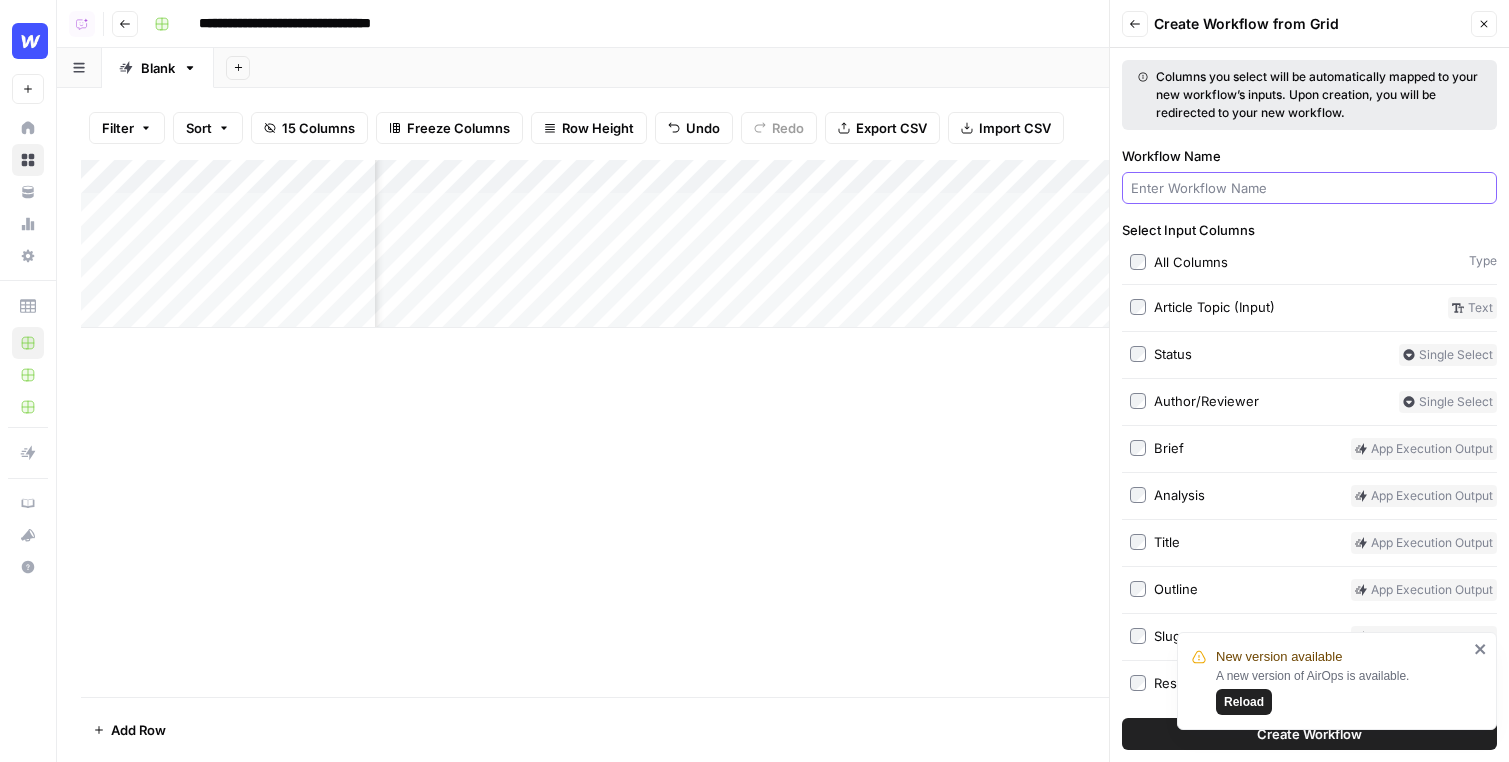 click on "Workflow Name" at bounding box center [1309, 188] 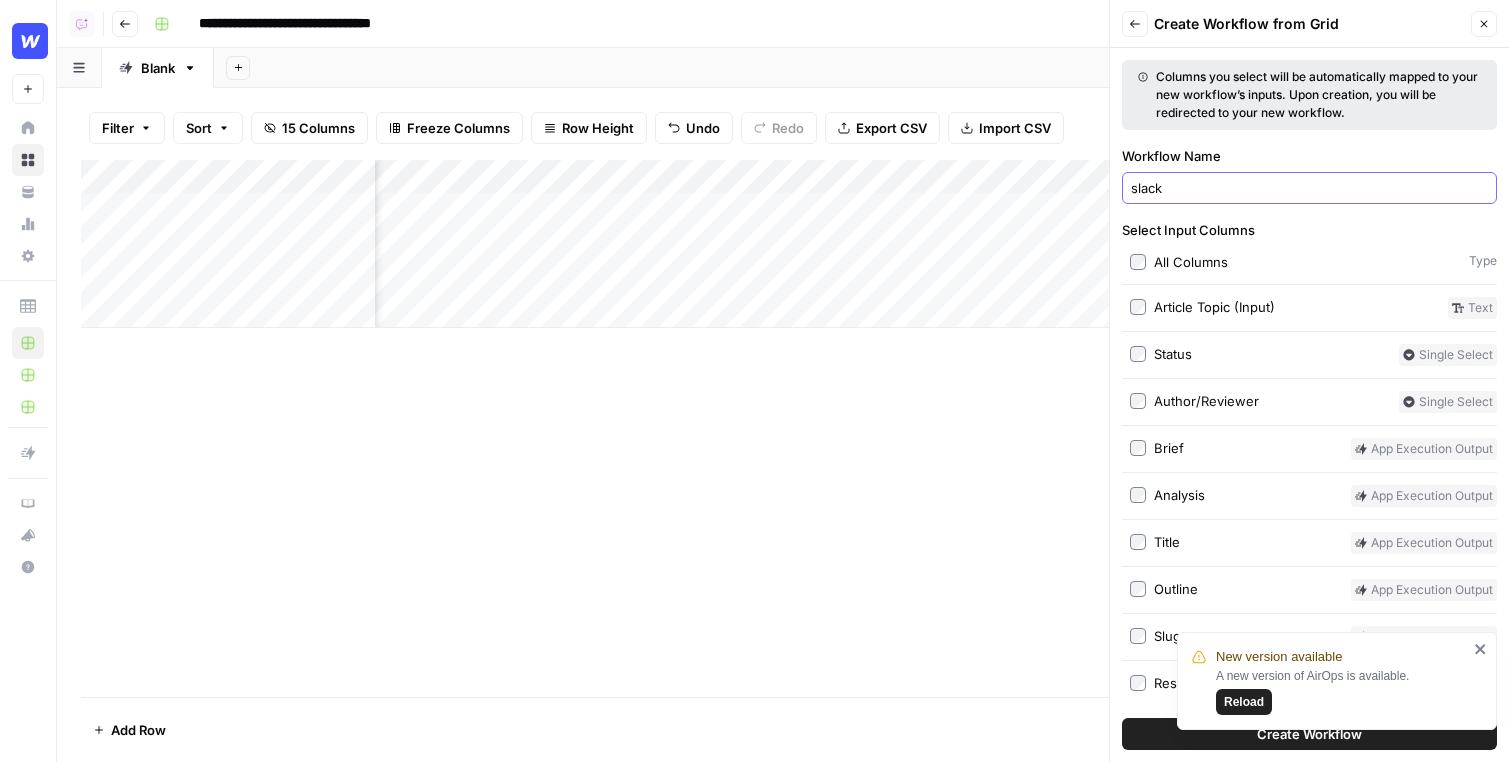 type on "slack" 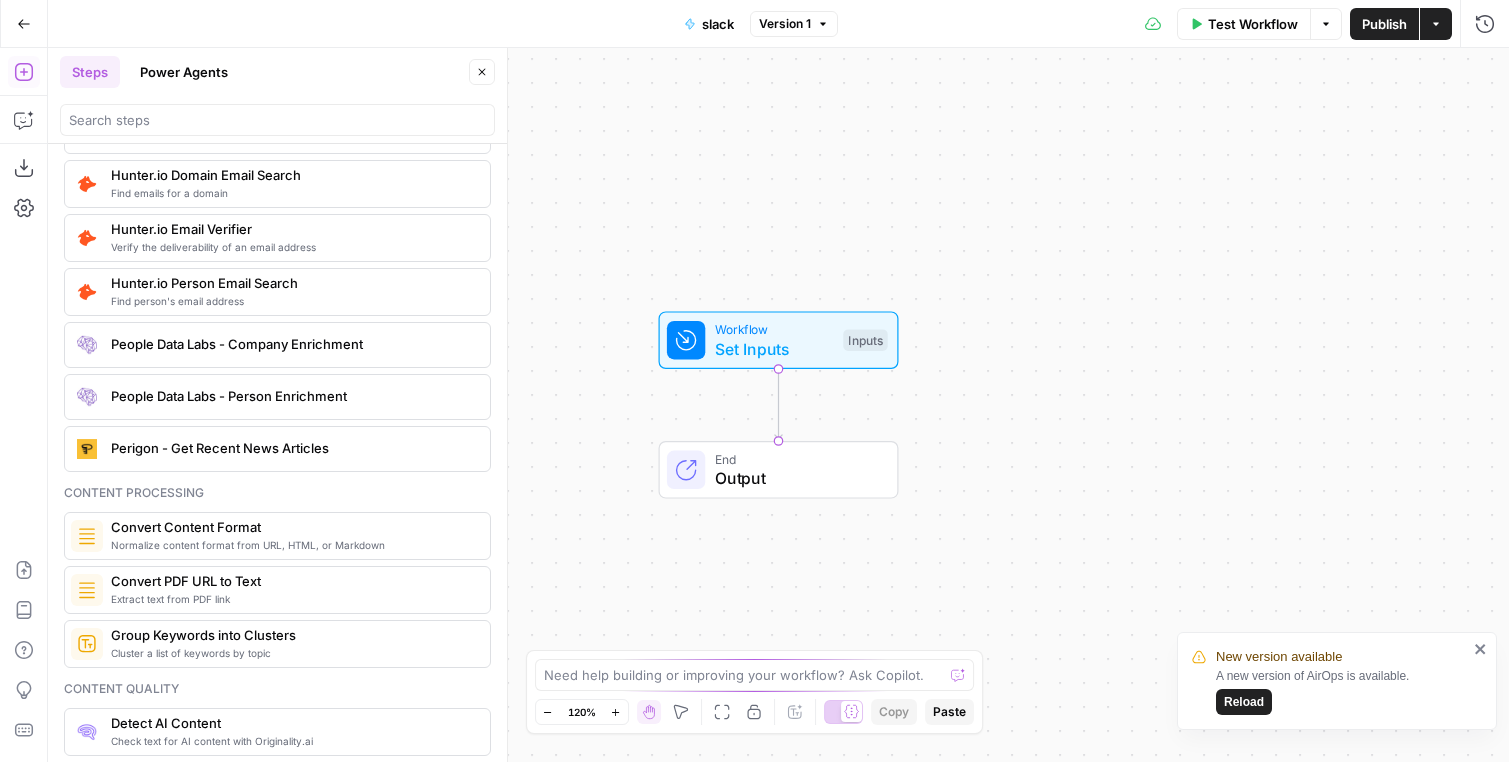 scroll, scrollTop: 3688, scrollLeft: 0, axis: vertical 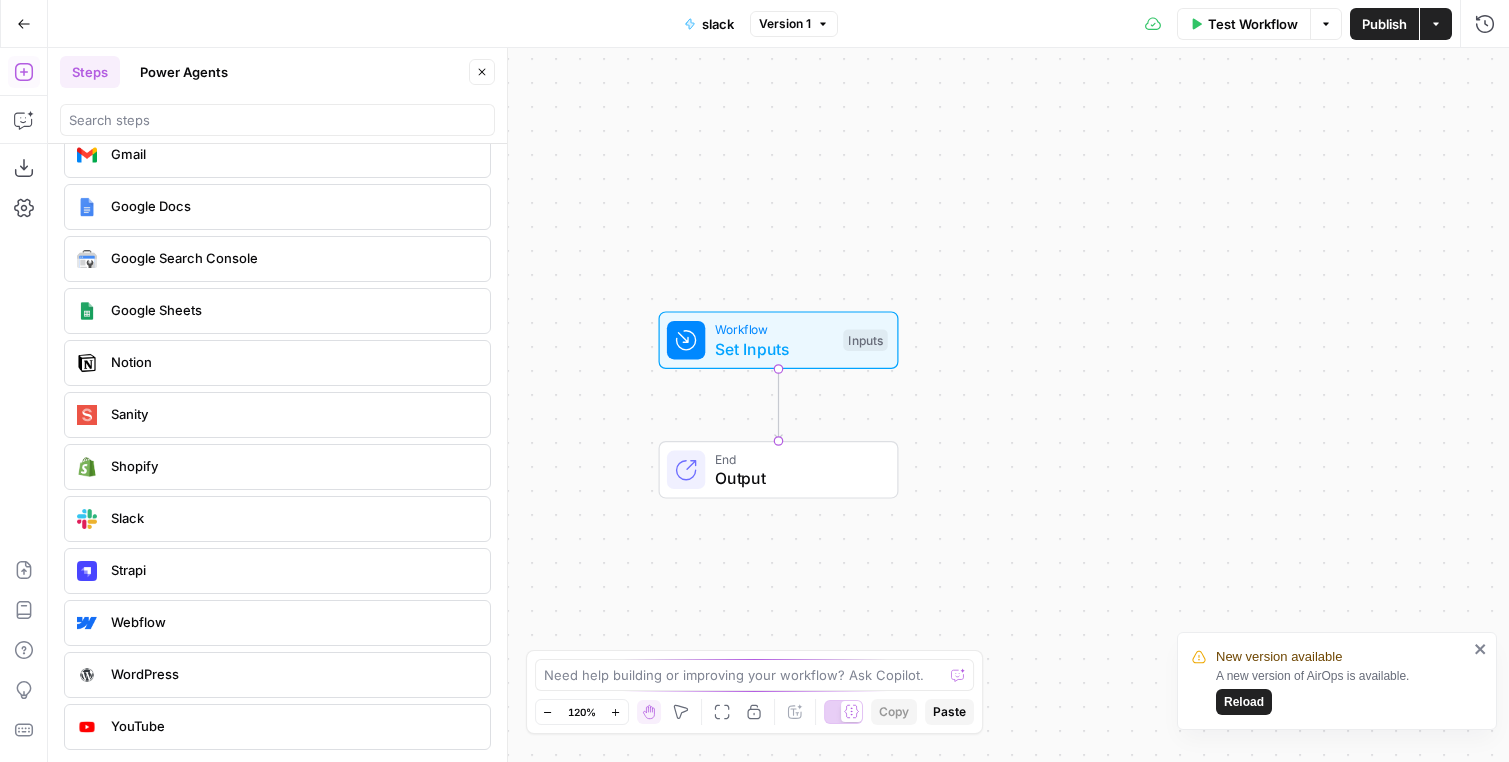 click on "Slack" at bounding box center (292, 518) 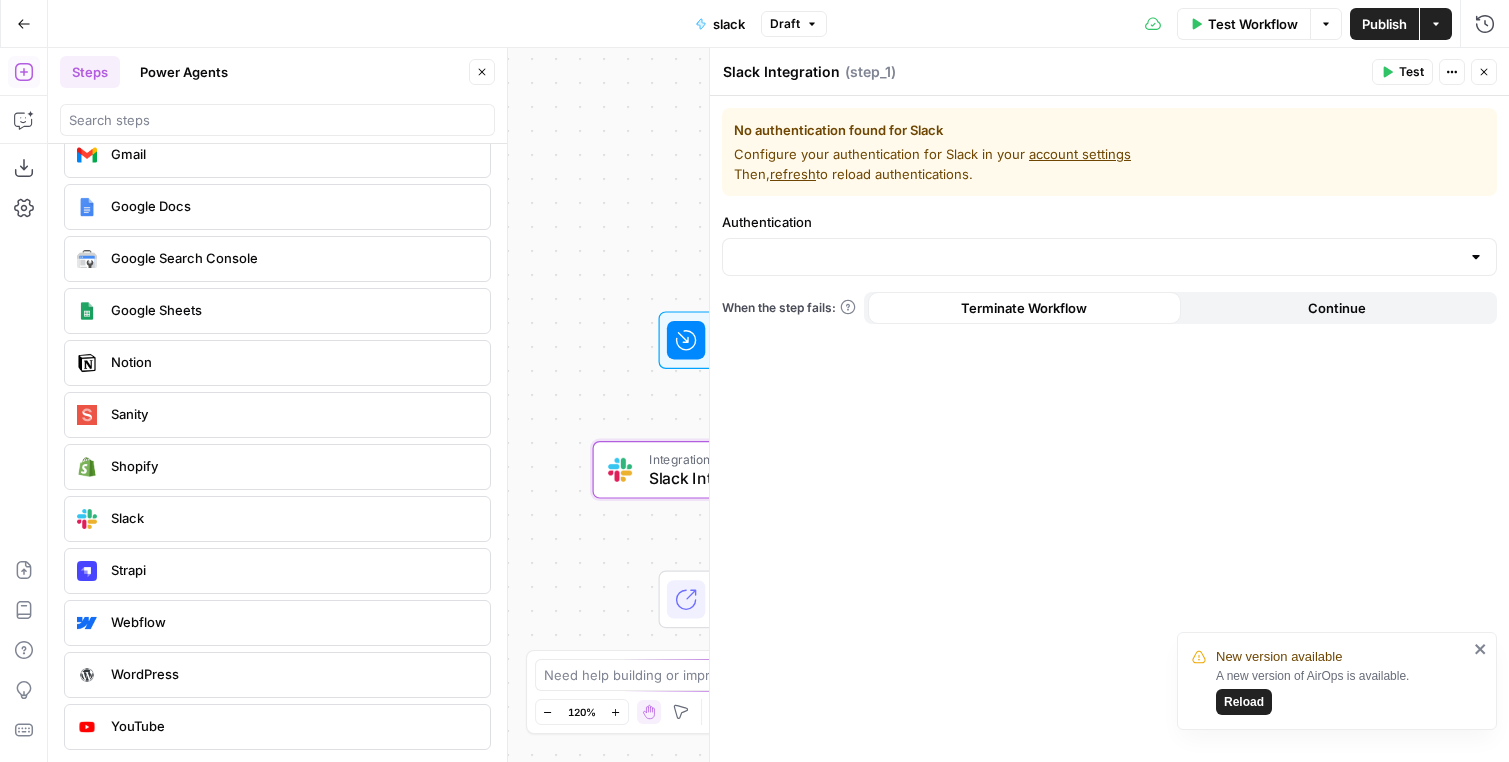click at bounding box center [1109, 257] 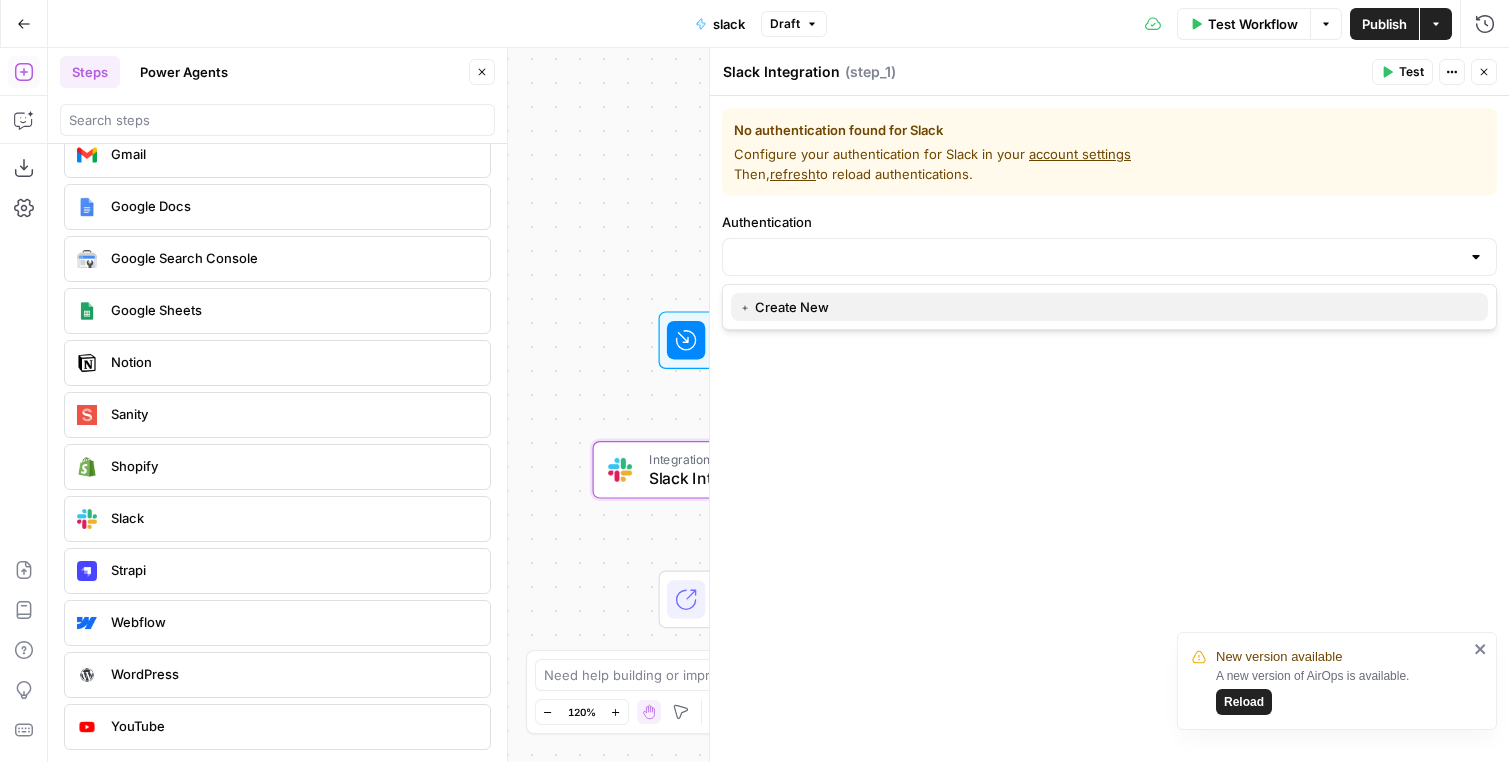 click on "﹢ Create New" at bounding box center [1105, 307] 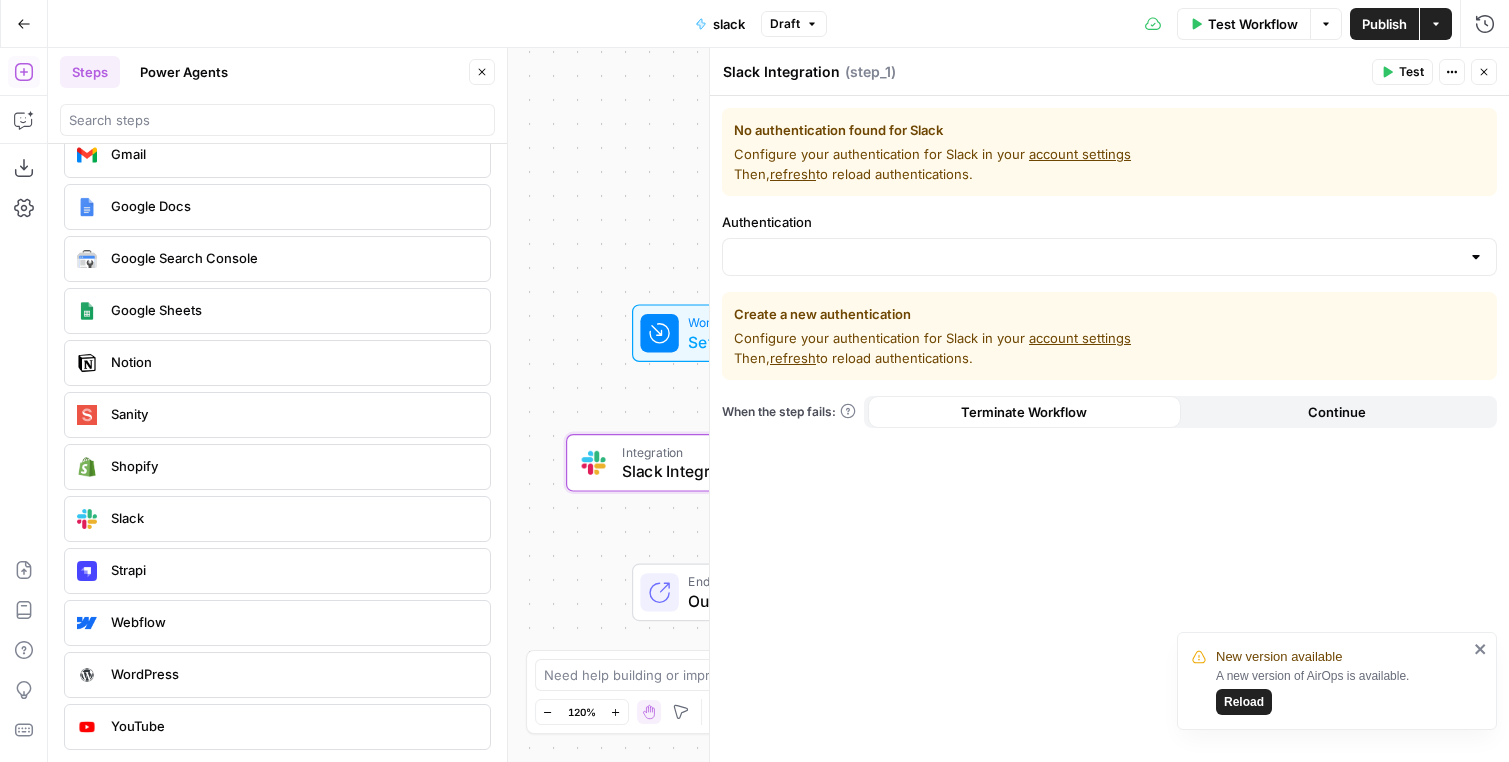 click on "Steps Power Agents Close" at bounding box center (277, 72) 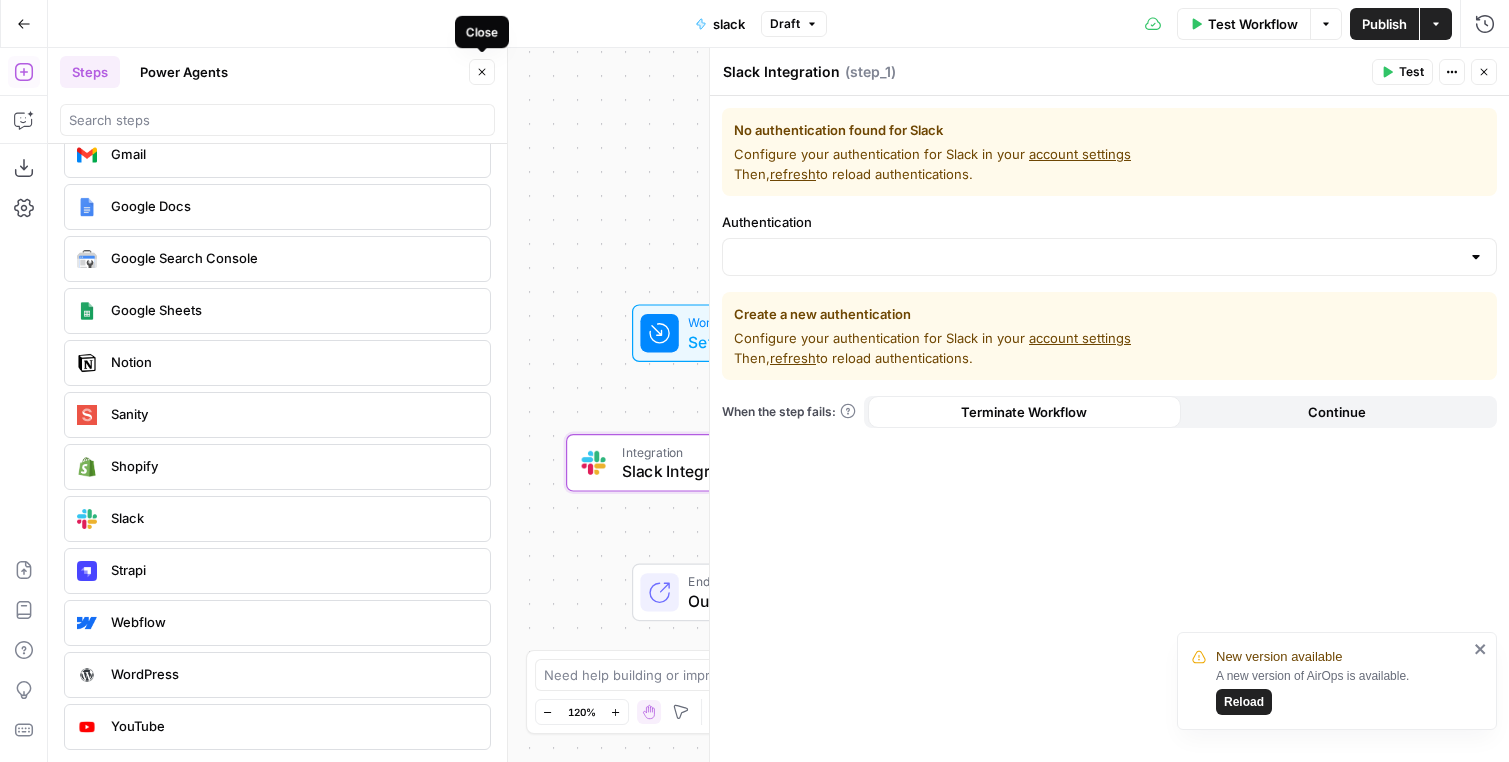 click 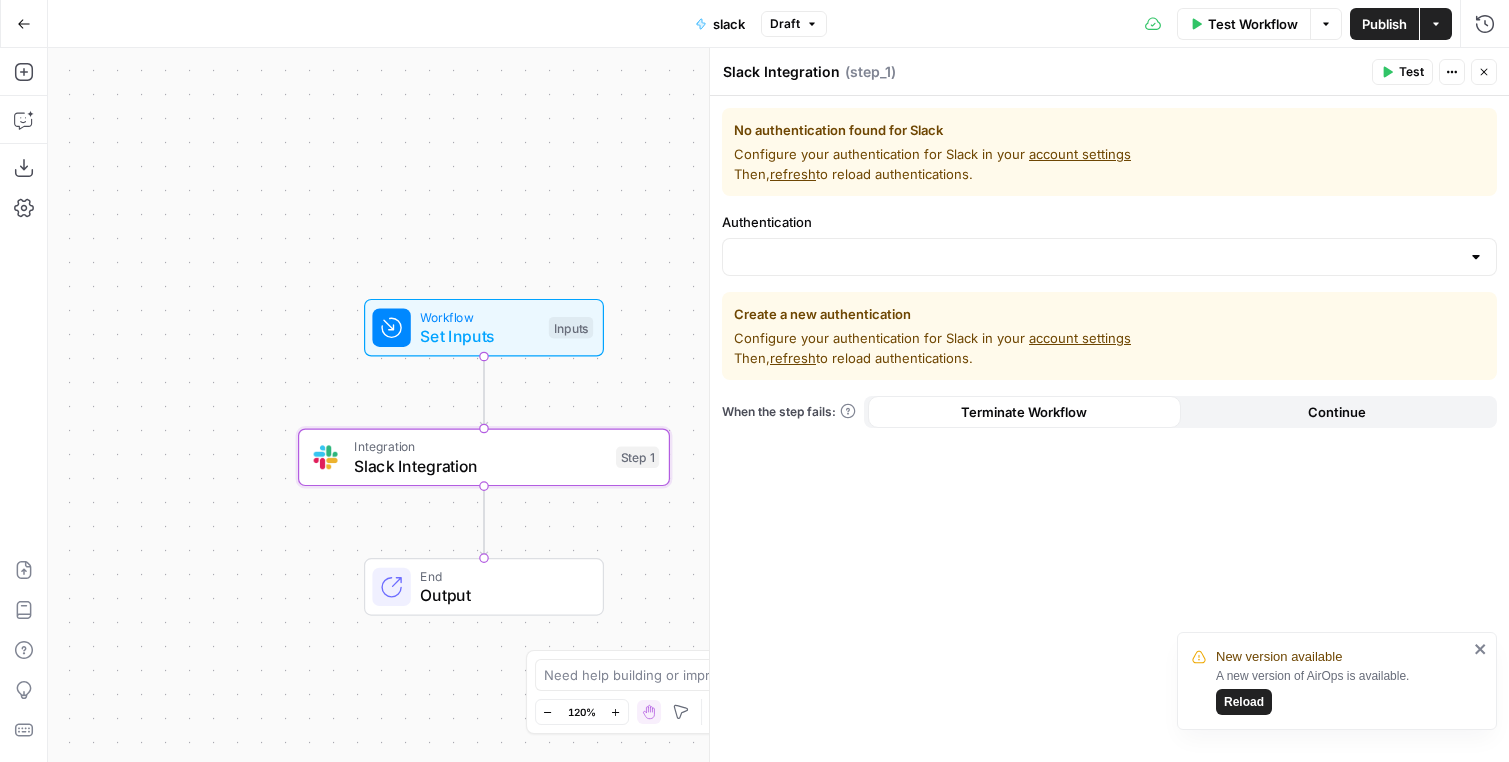 click on "Actions" at bounding box center [1436, 24] 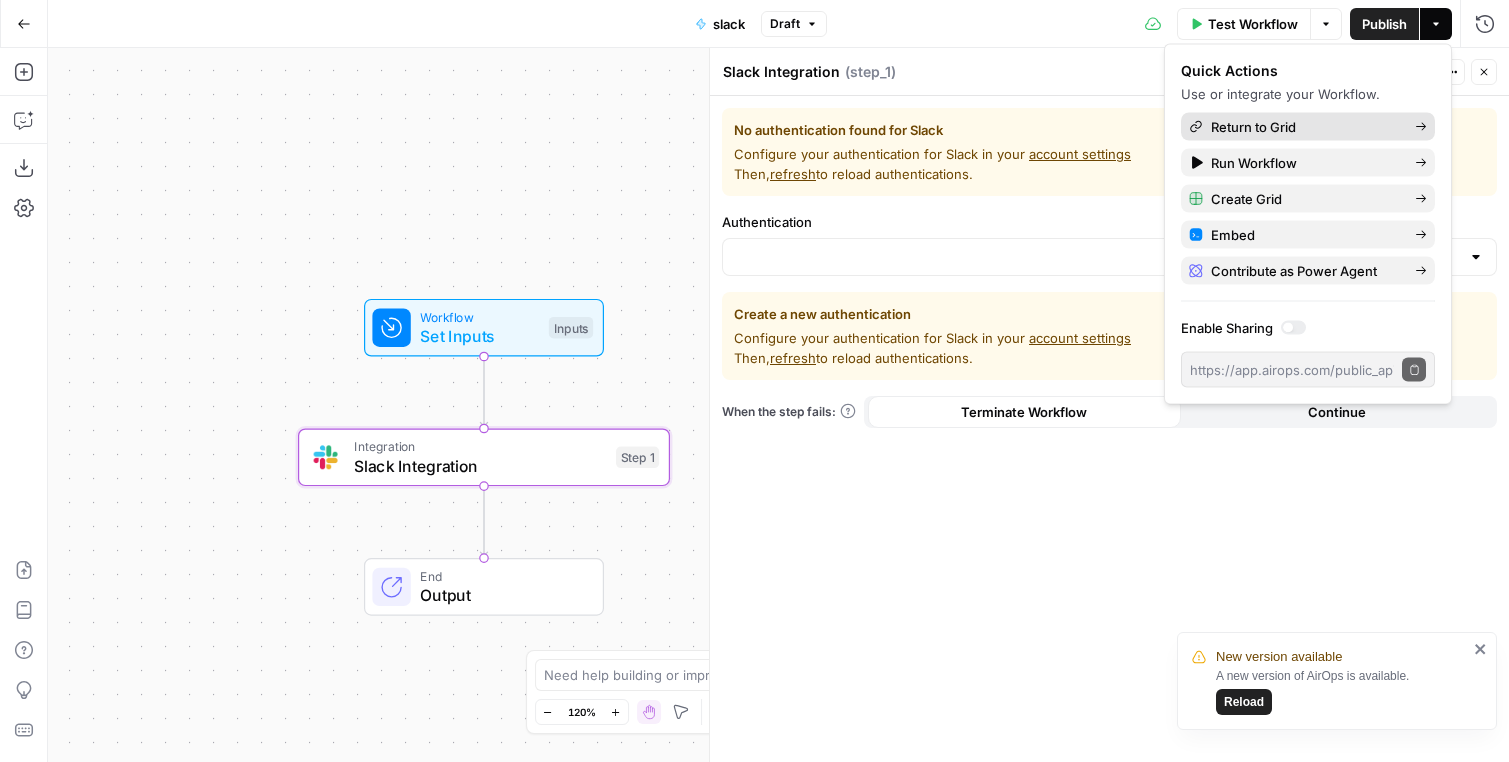 click on "Return to Grid" at bounding box center (1305, 127) 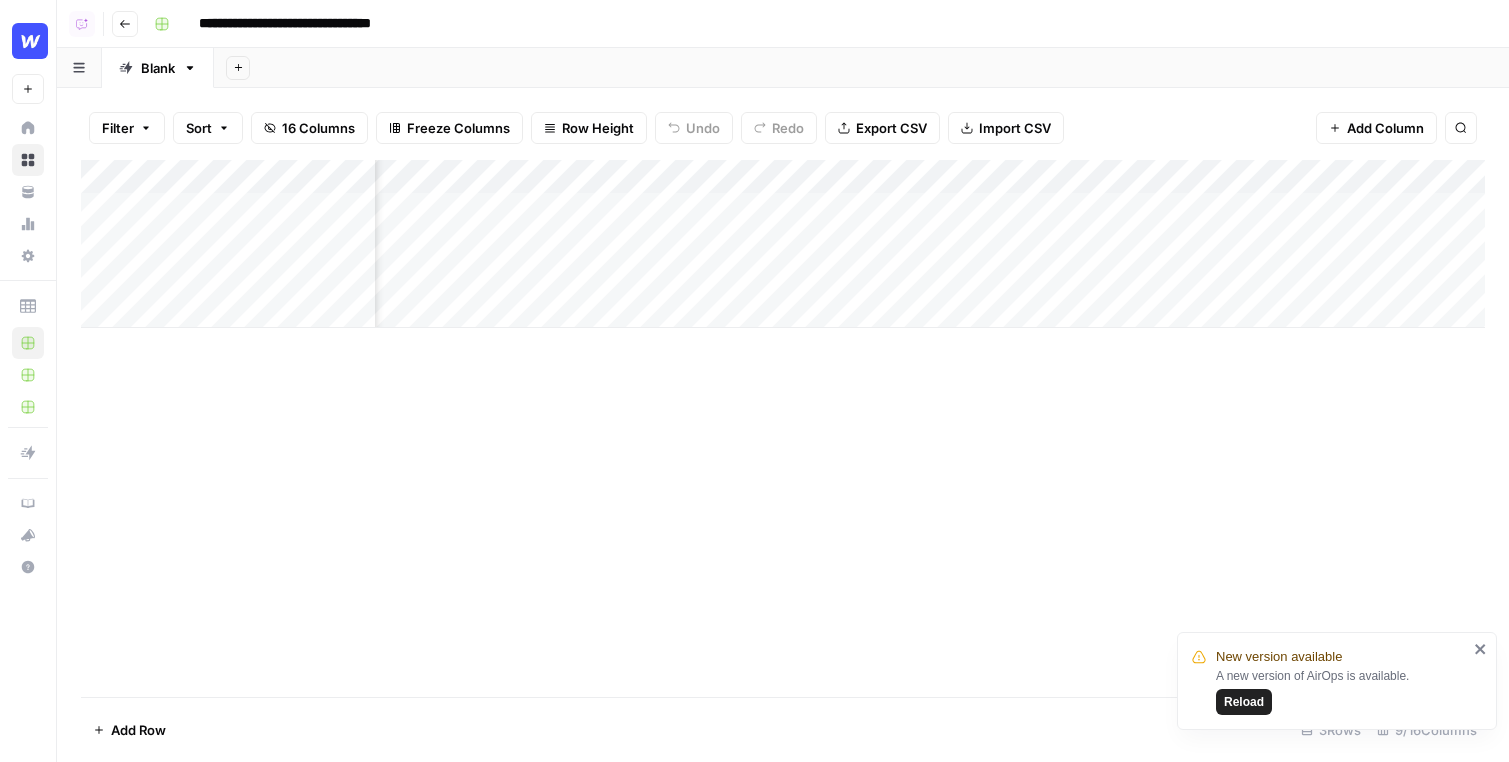 scroll, scrollTop: 0, scrollLeft: 665, axis: horizontal 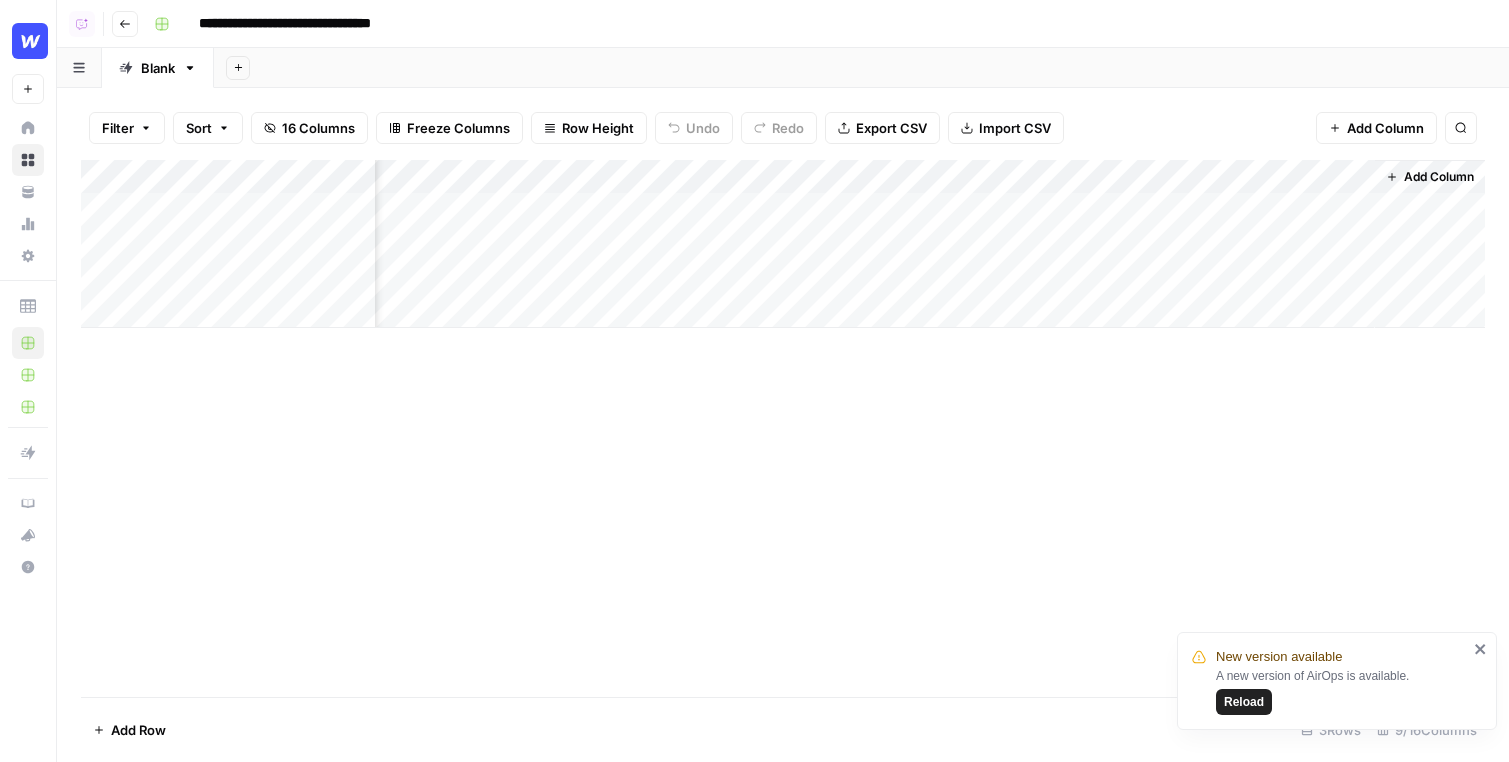 click on "Add Column" at bounding box center [1430, 177] 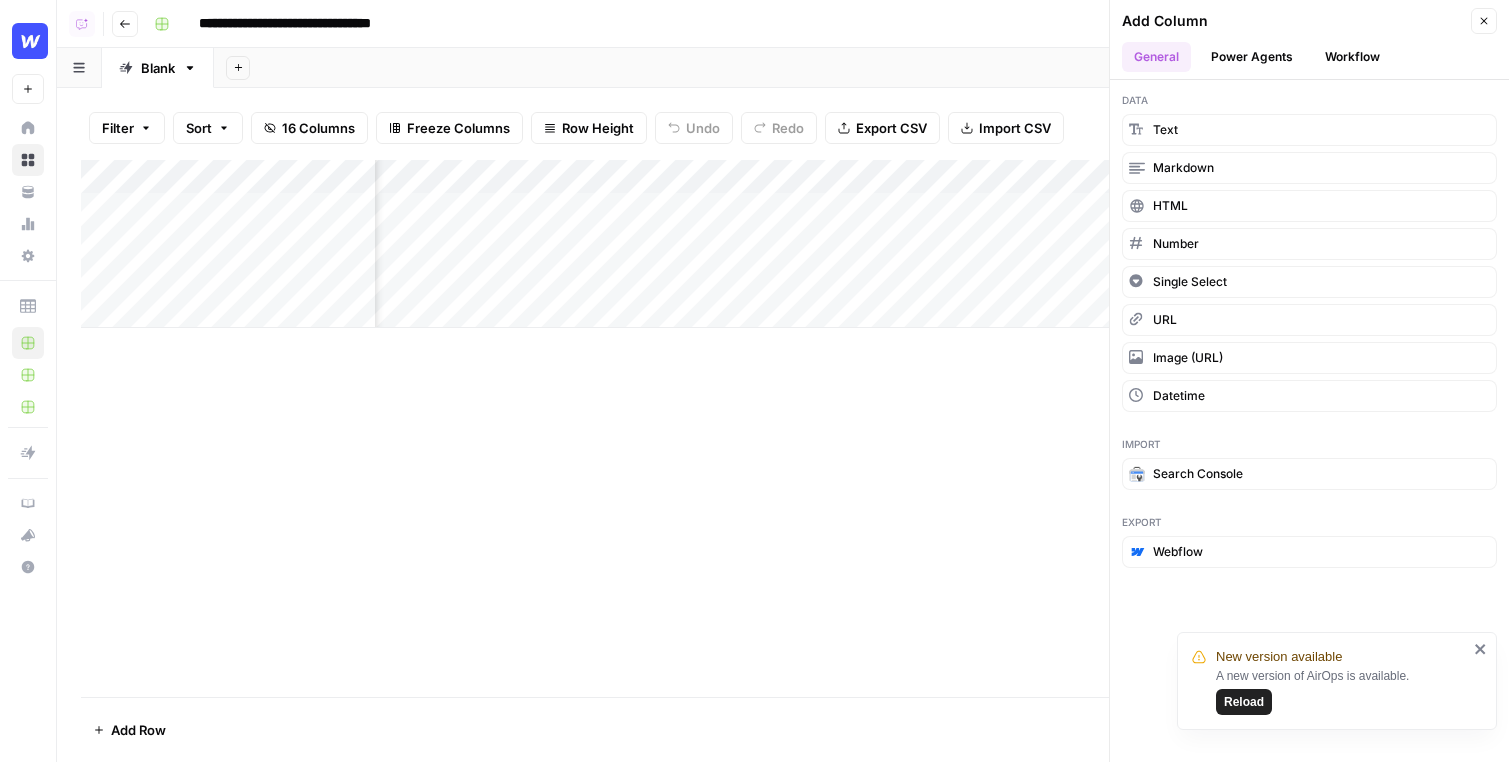 scroll, scrollTop: 0, scrollLeft: 954, axis: horizontal 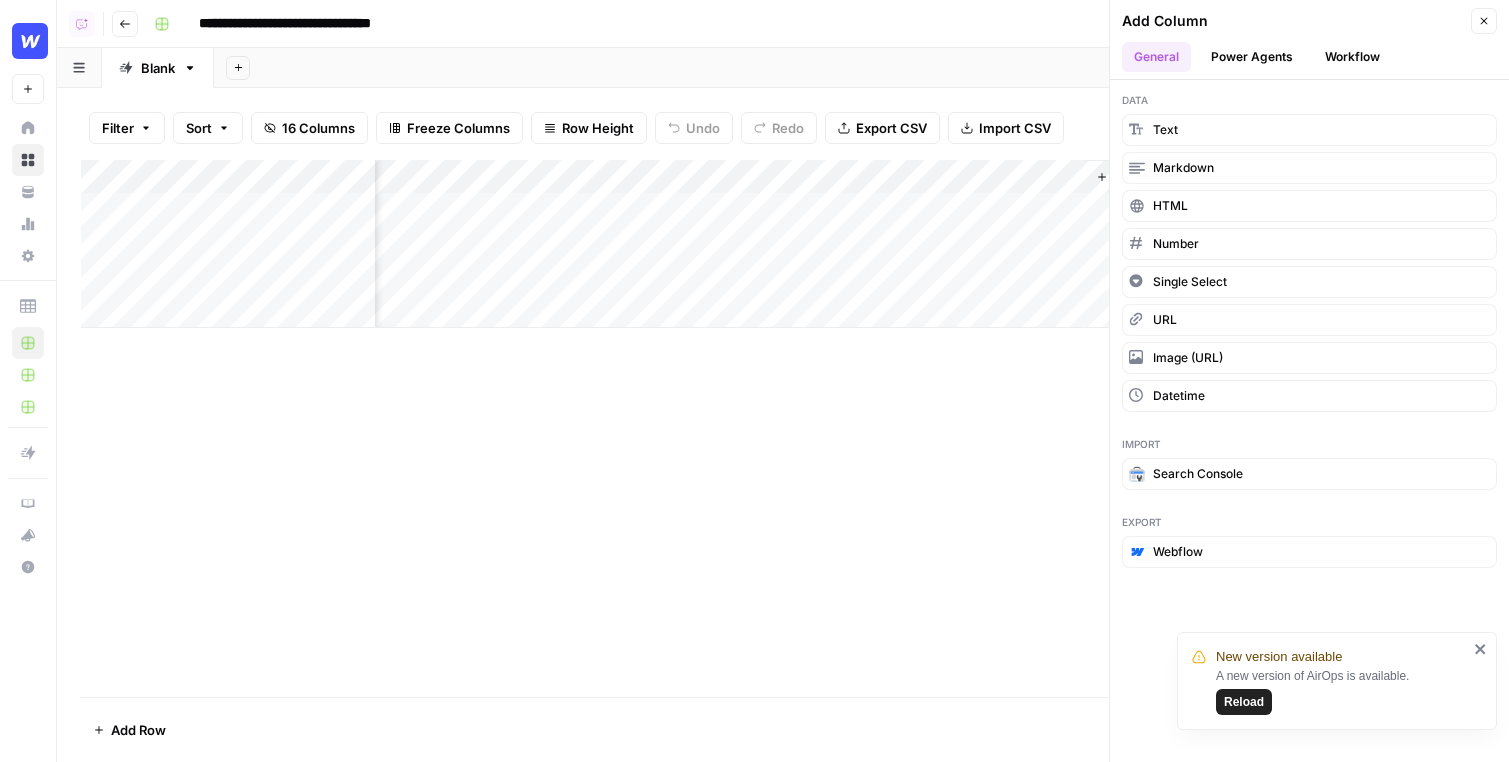 click on "Power Agents" at bounding box center (1252, 57) 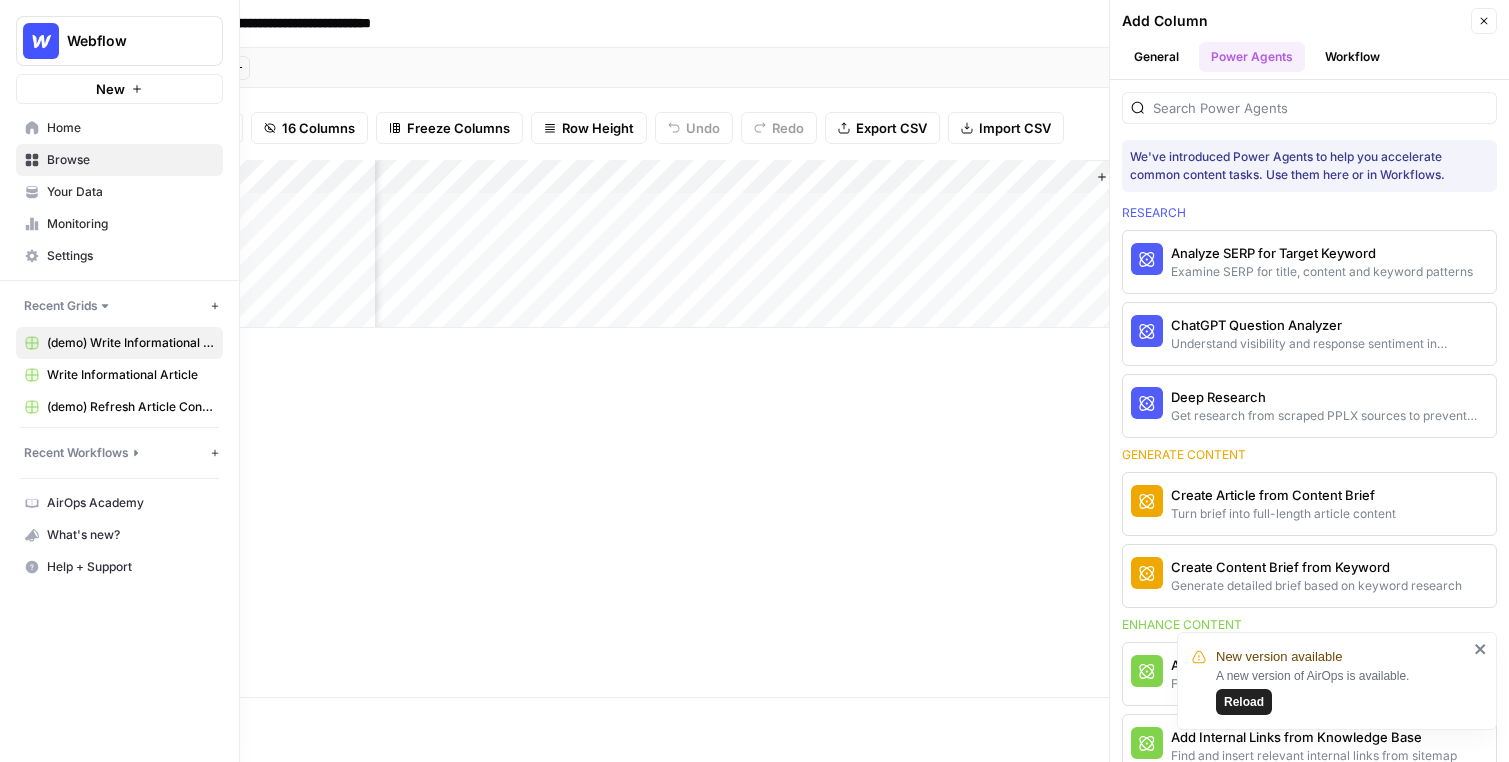click on "Your Data" at bounding box center [130, 192] 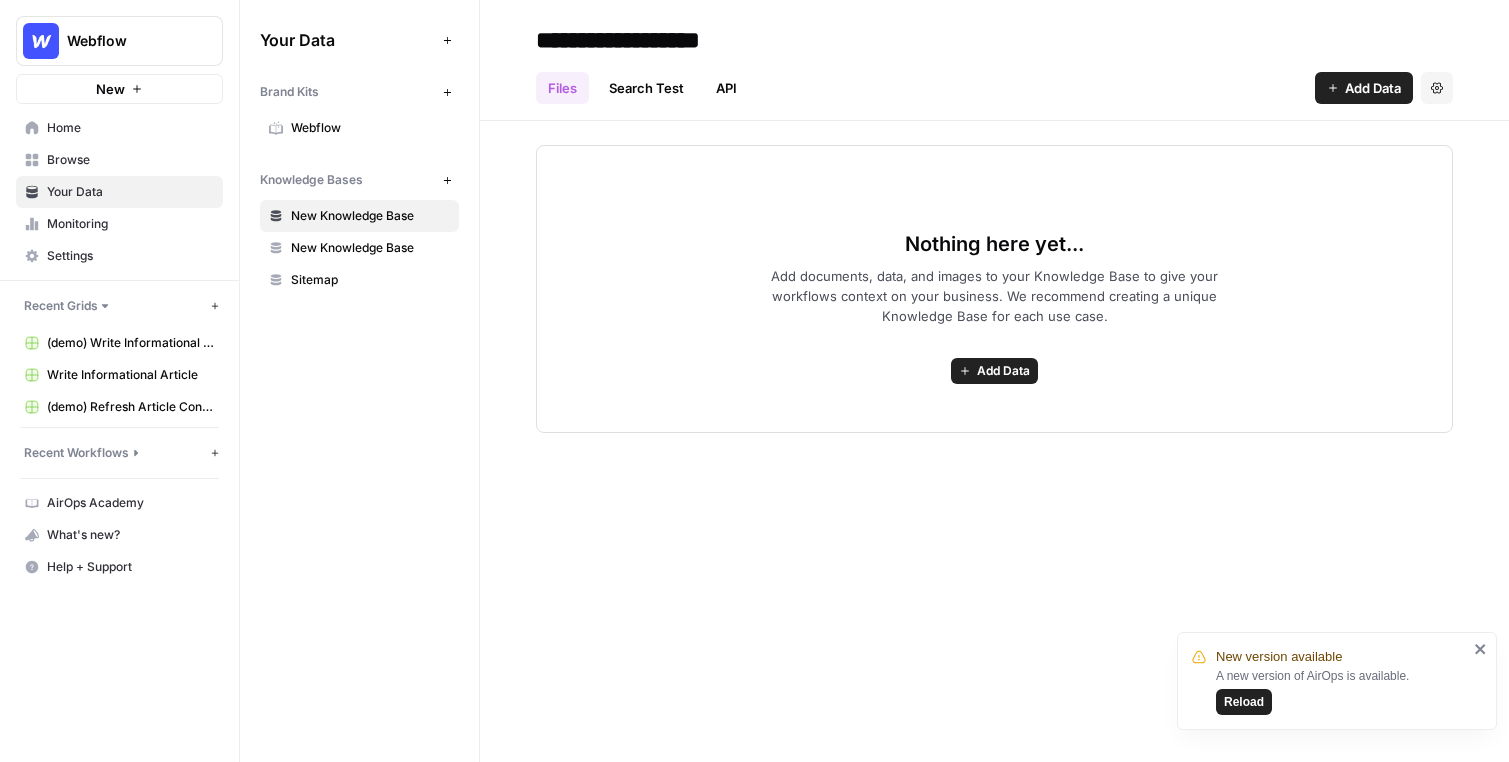 click 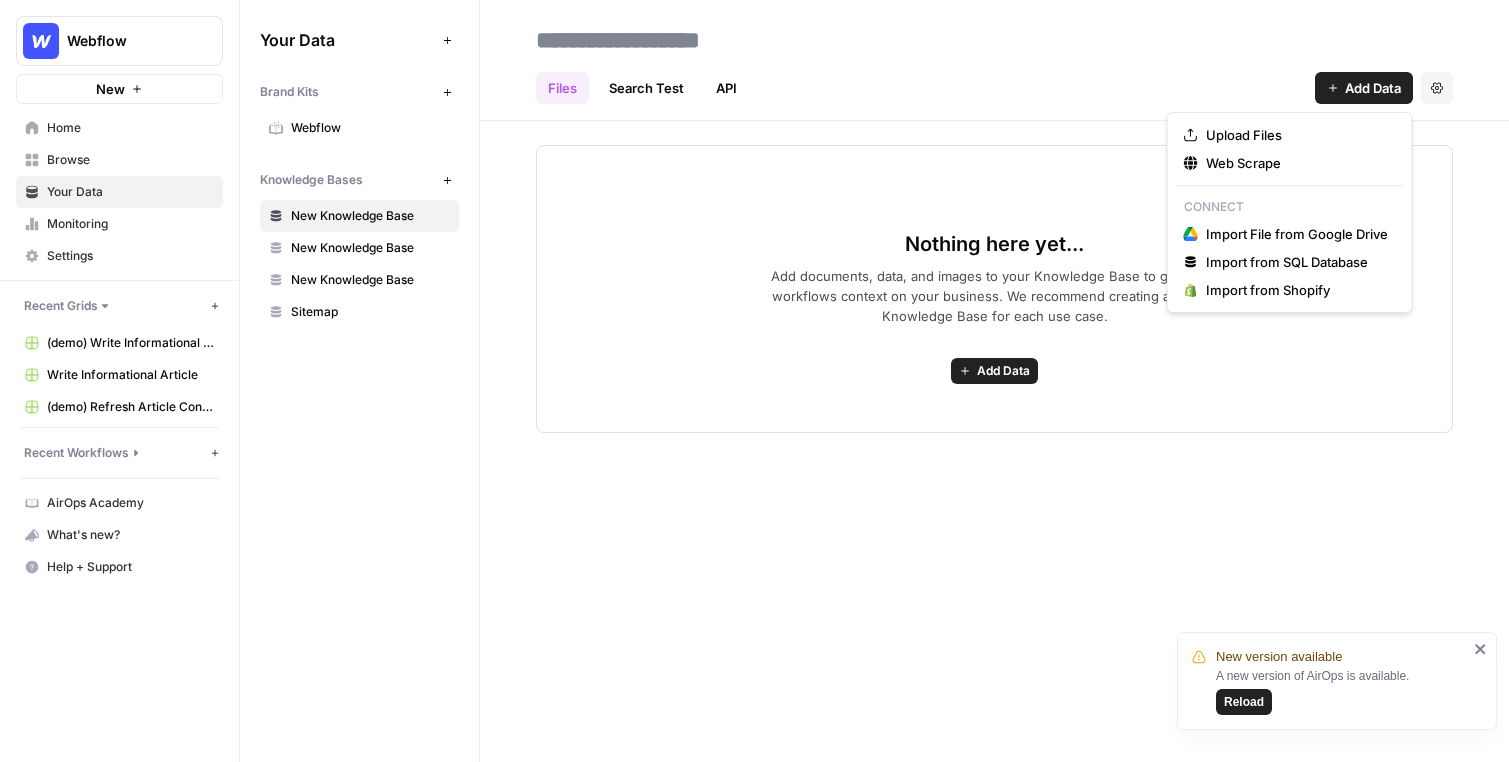 click on "Add Data" at bounding box center (1373, 88) 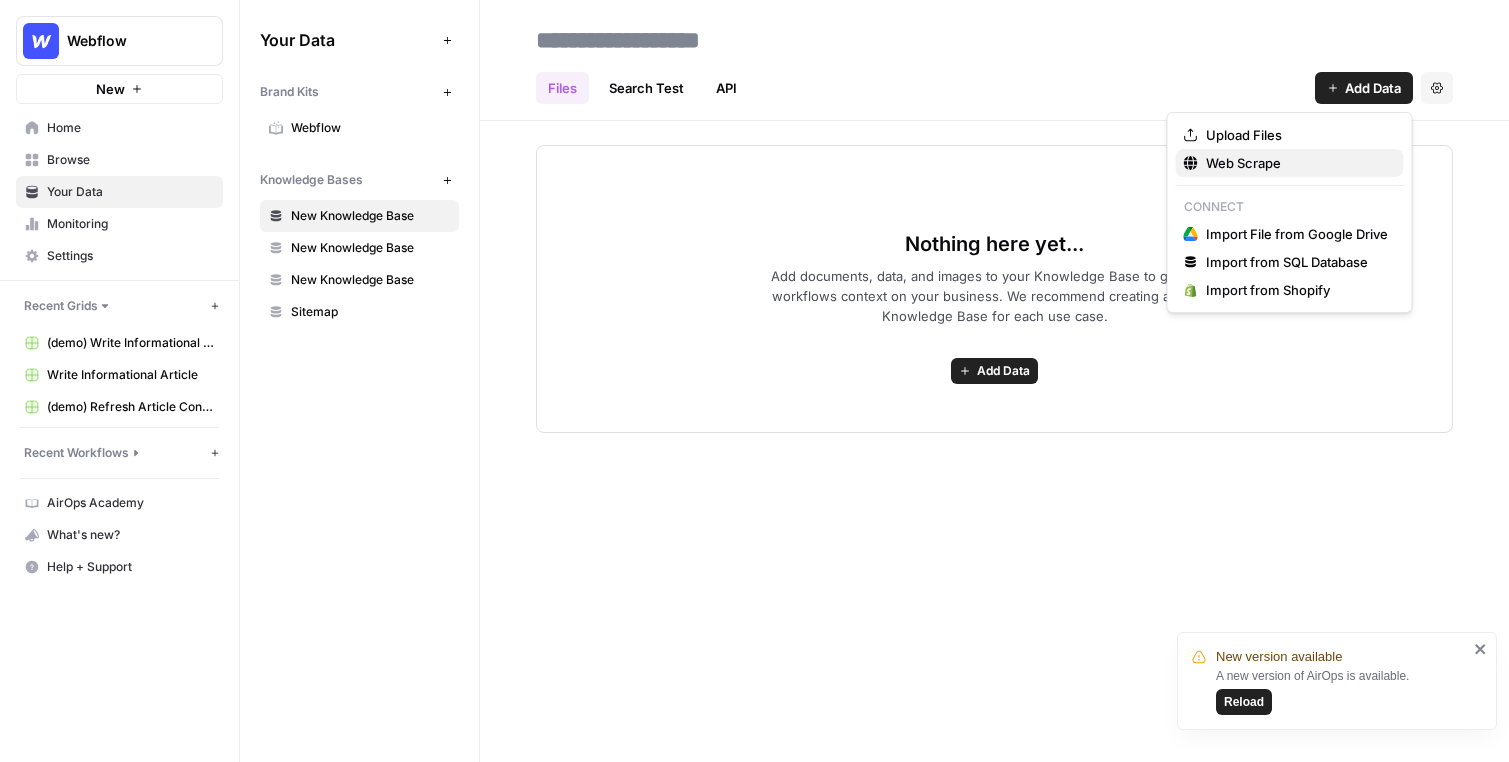 click on "Web Scrape" at bounding box center (1297, 163) 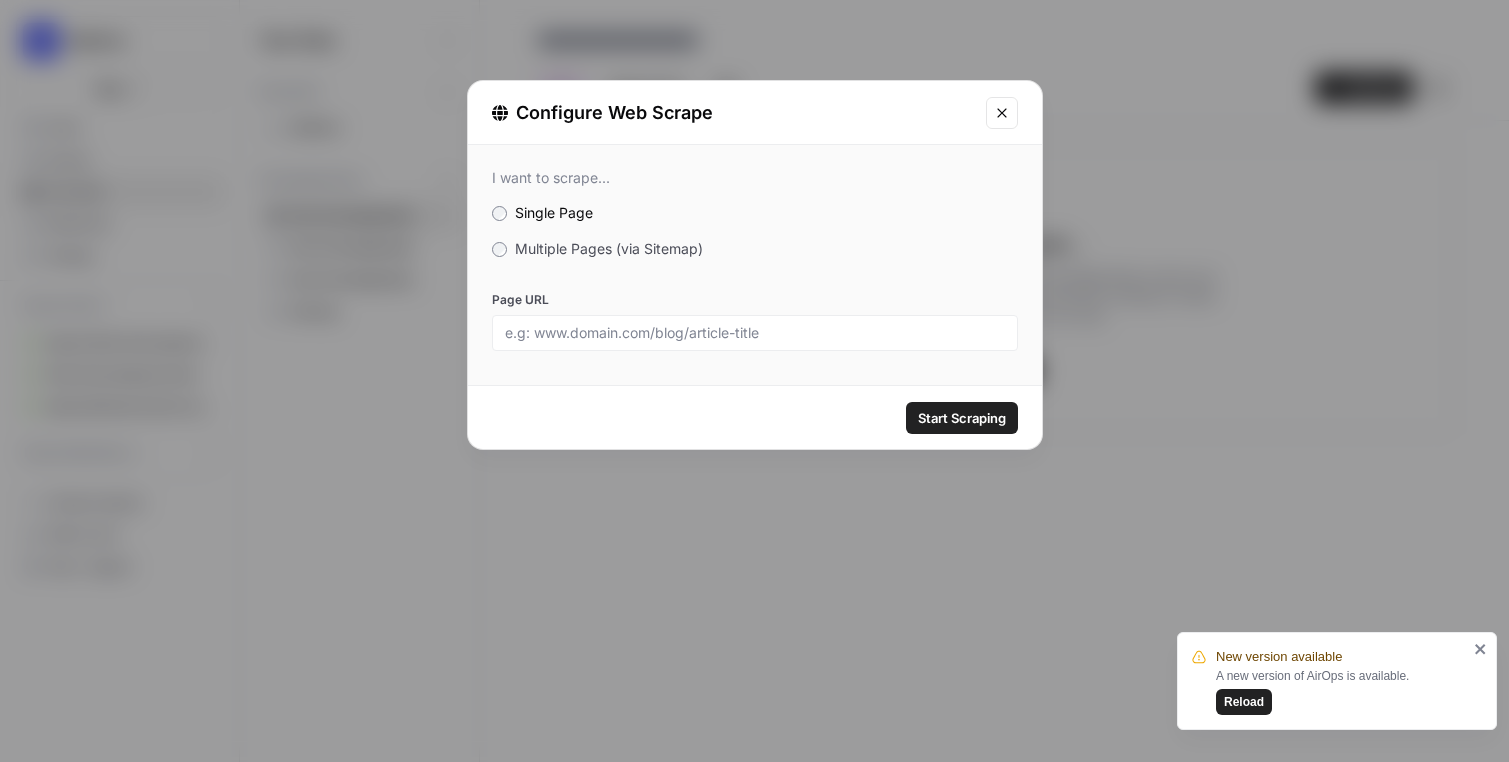 click on "Multiple Pages (via Sitemap)" at bounding box center [609, 248] 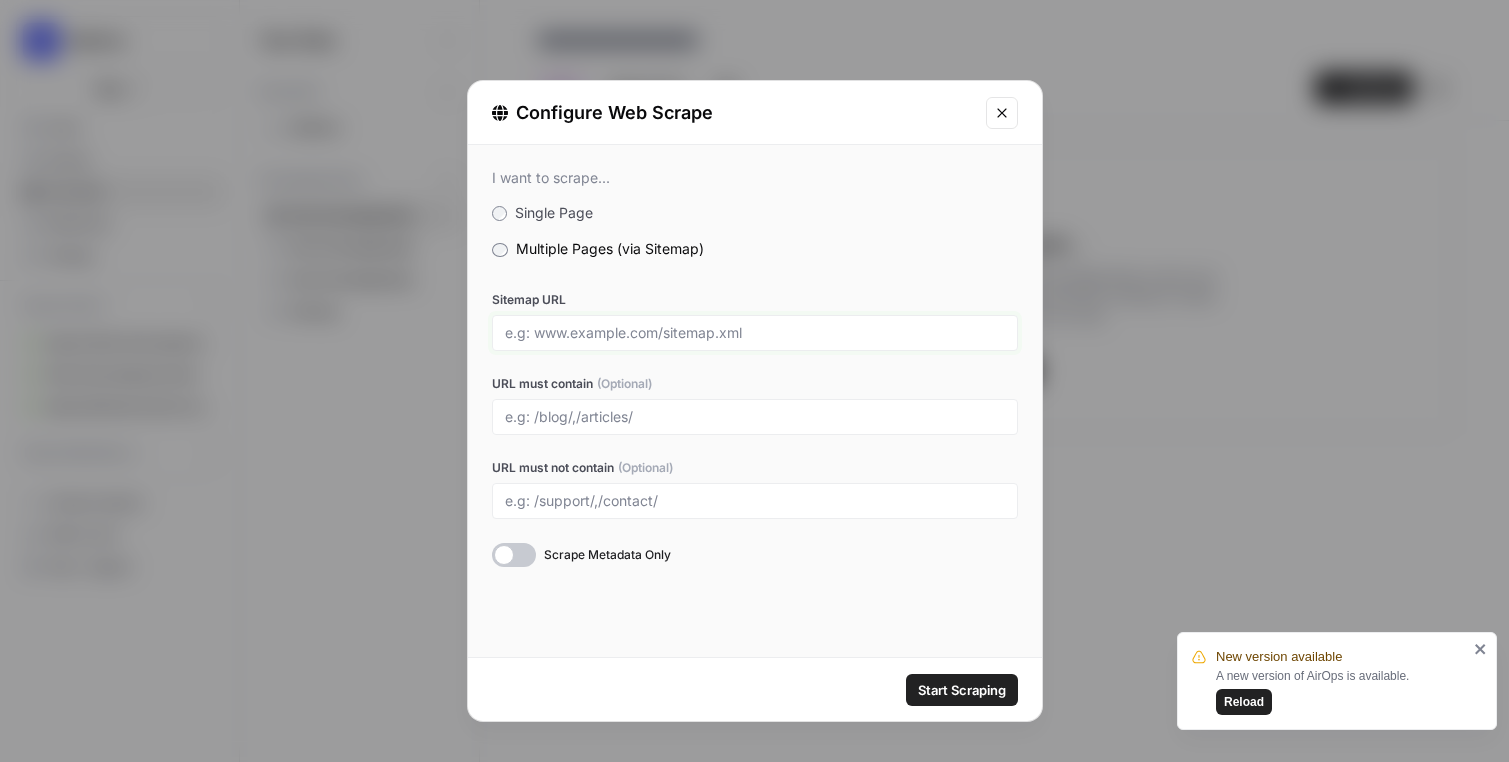 click on "Sitemap URL" at bounding box center [755, 333] 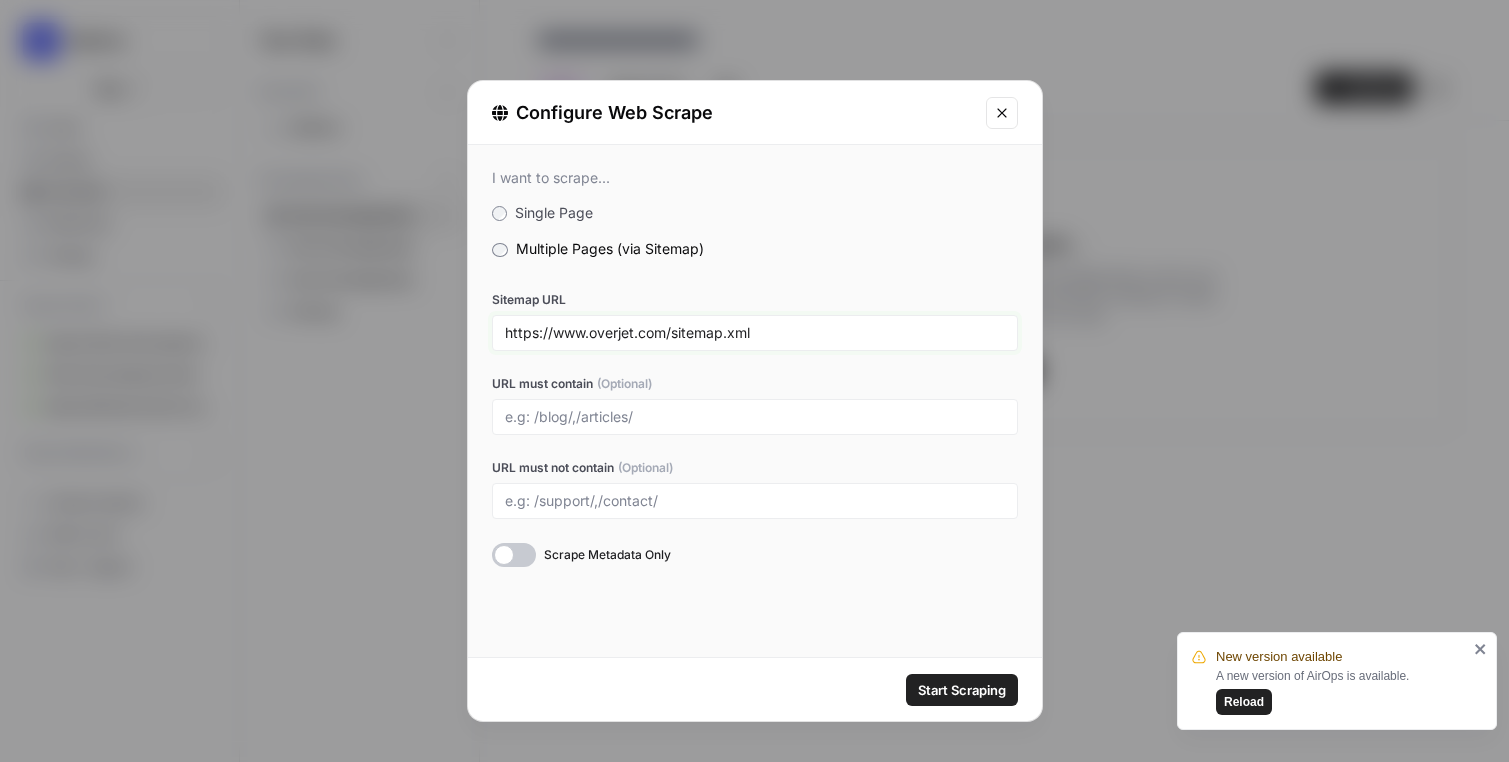 type on "https://www.overjet.com/sitemap.xml" 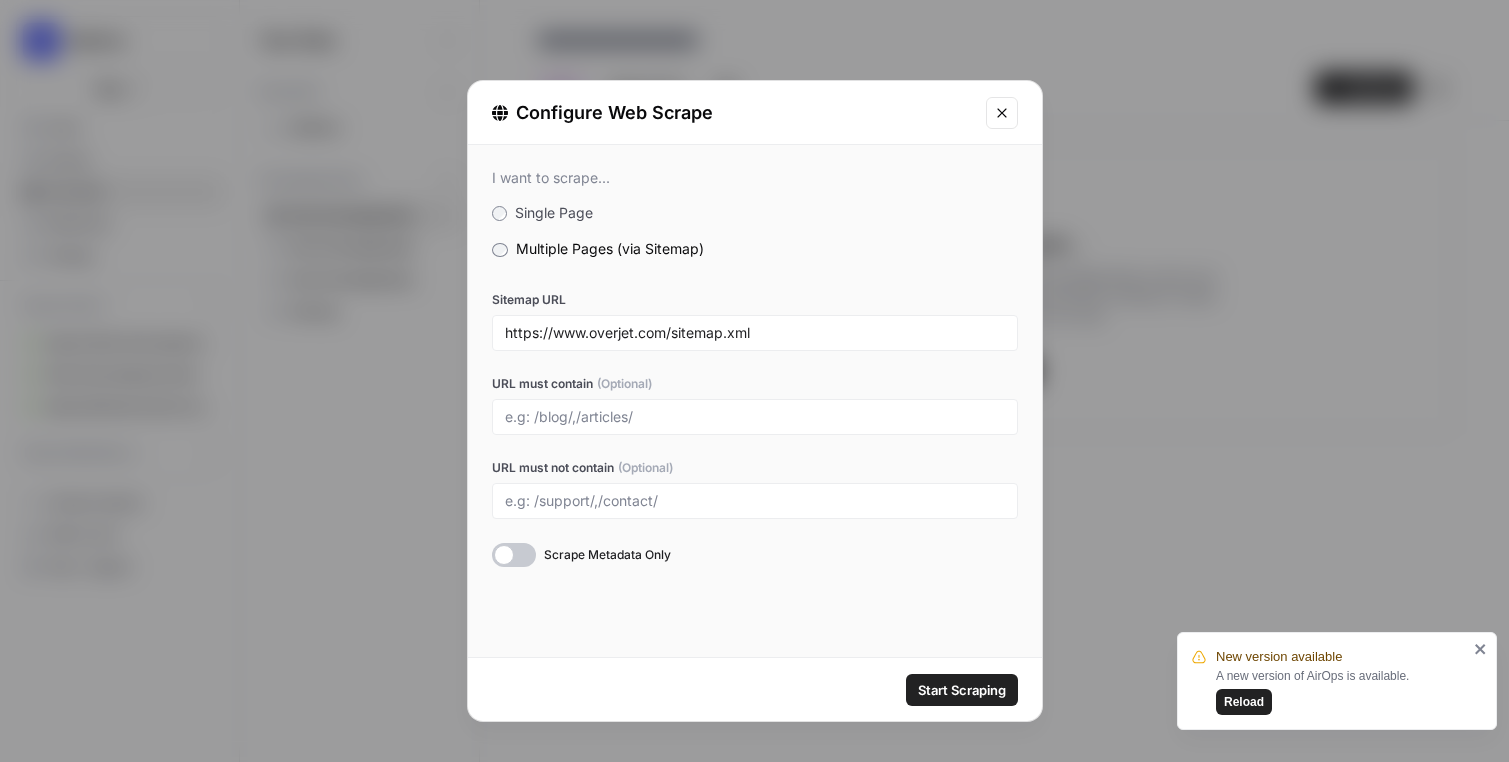 click on "Start Scraping" at bounding box center [962, 690] 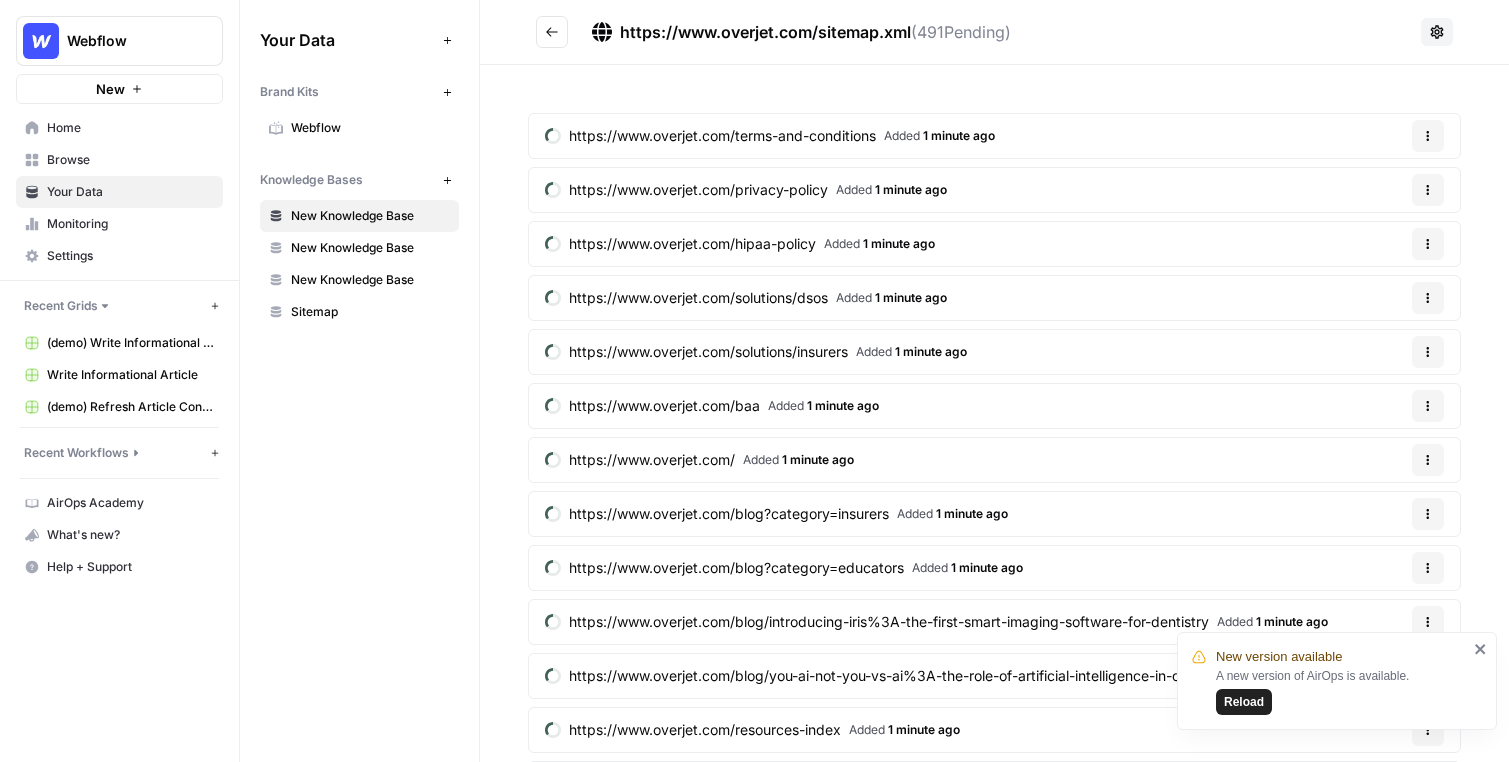 click 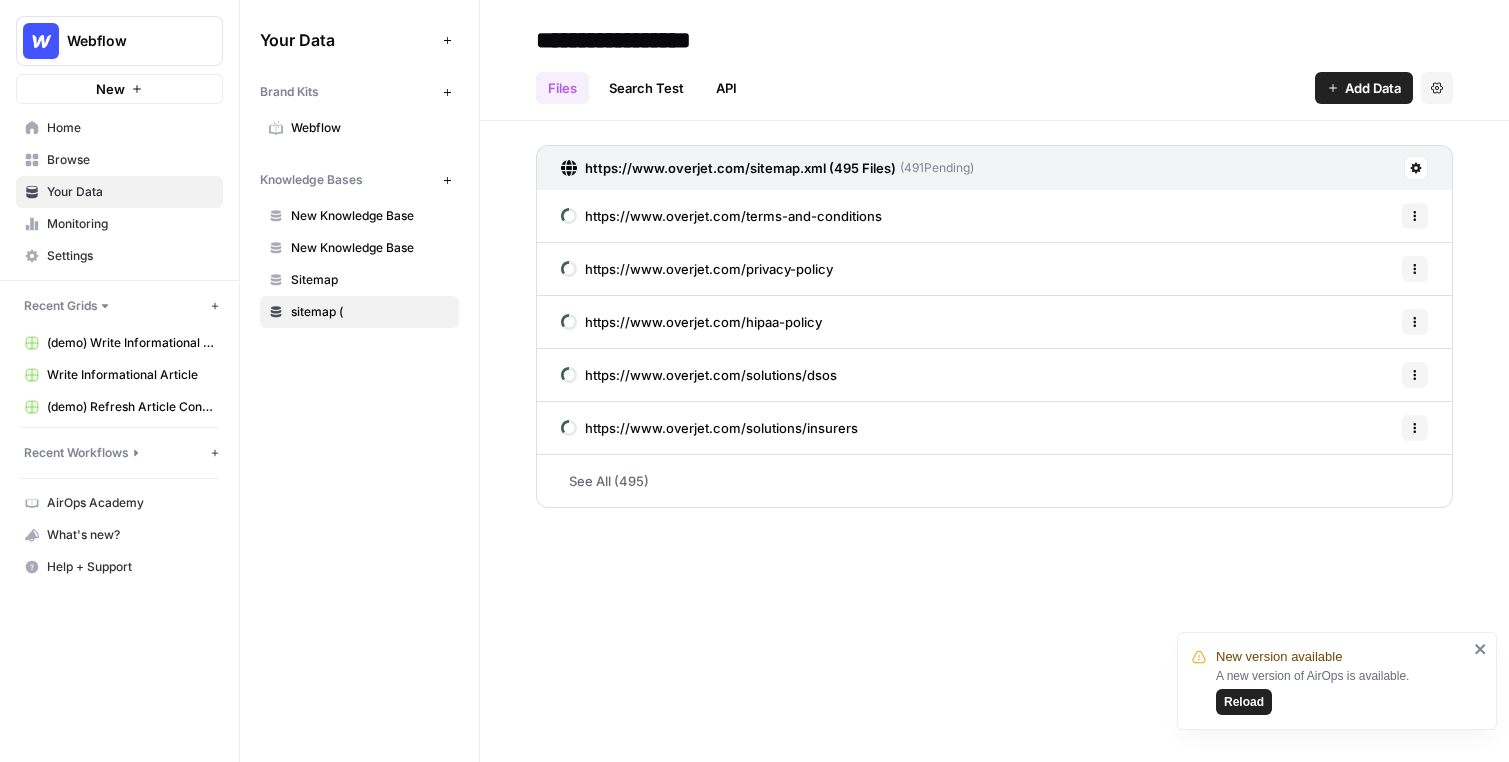 type on "**********" 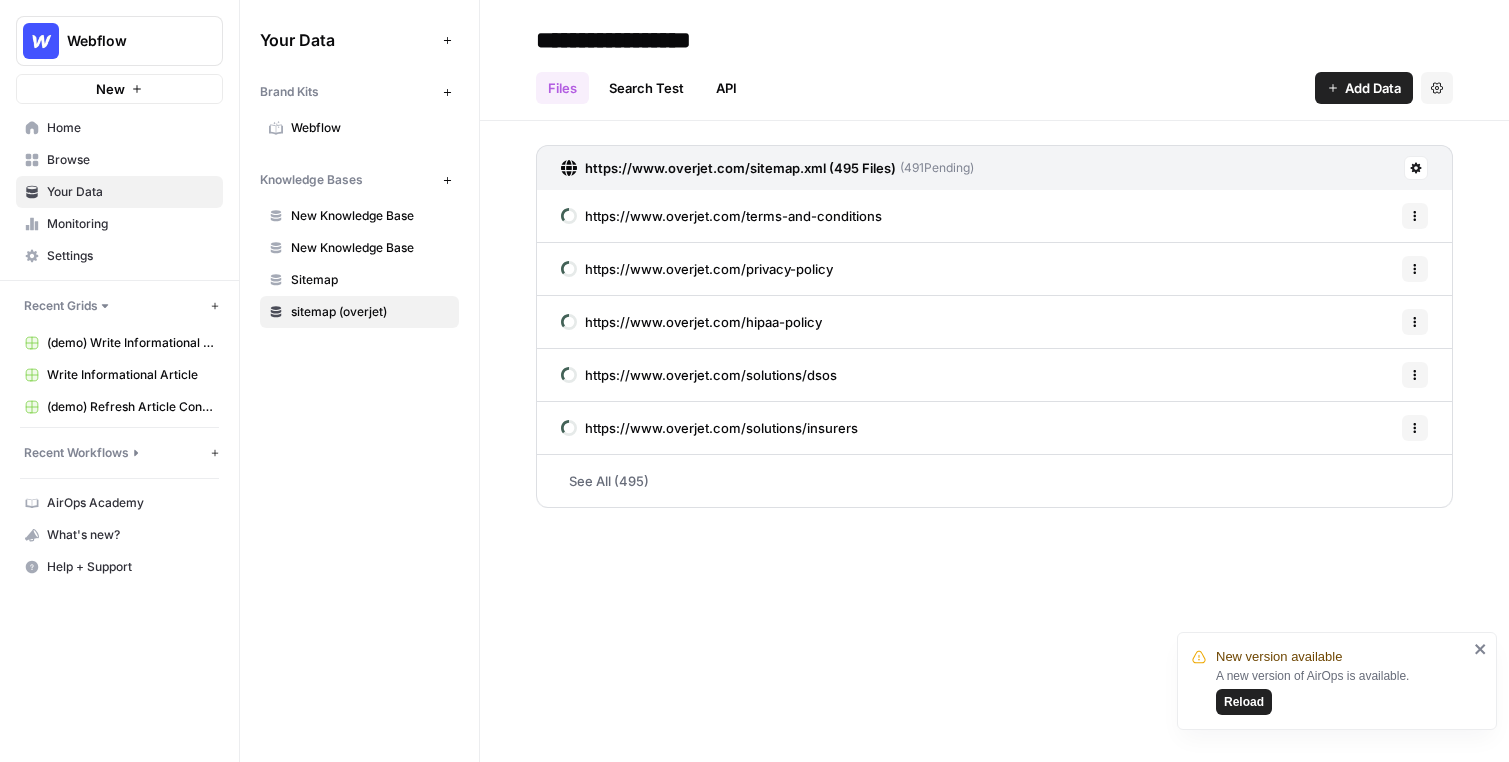 click on "Browse" at bounding box center (130, 160) 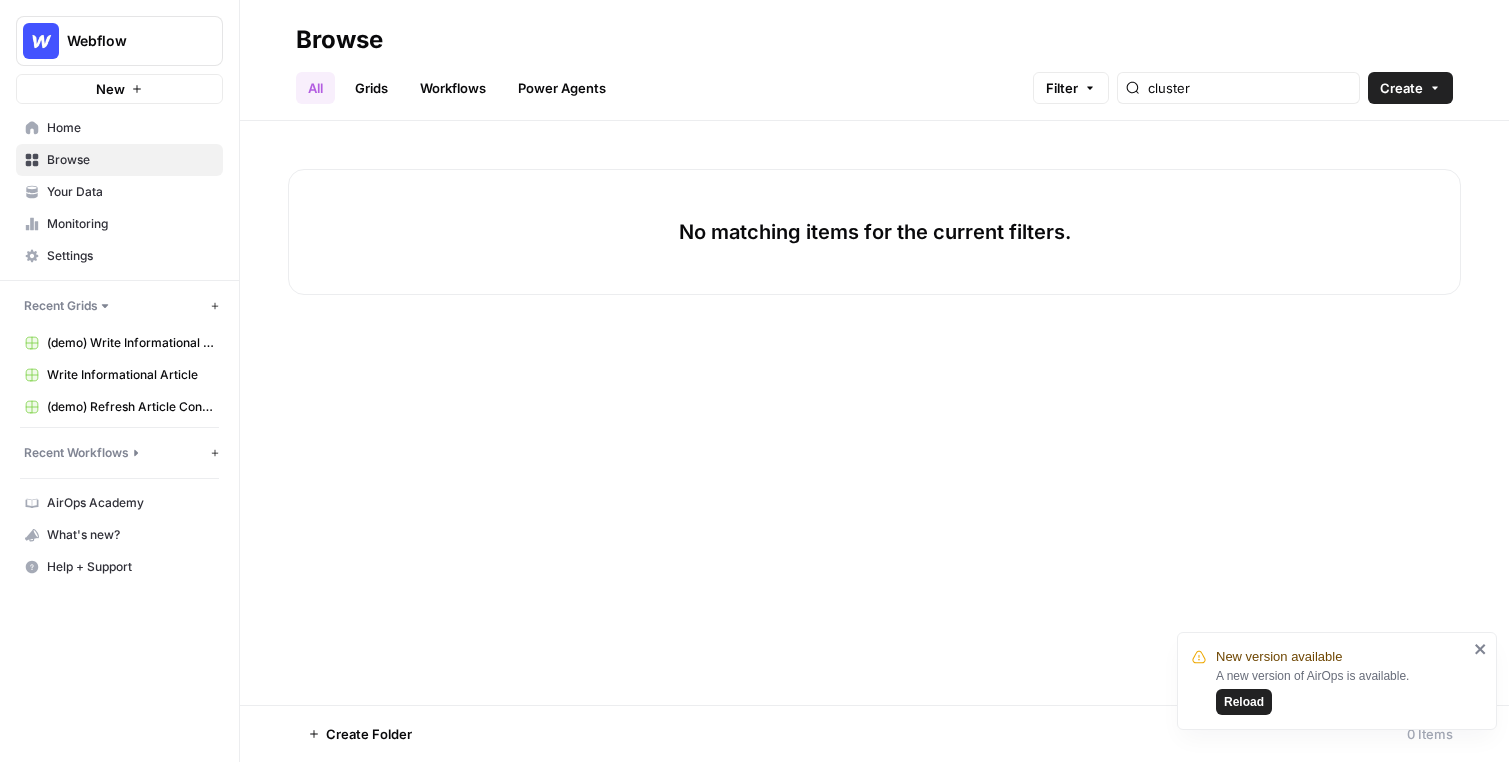 click on "(demo) Write Informational Article" at bounding box center (130, 343) 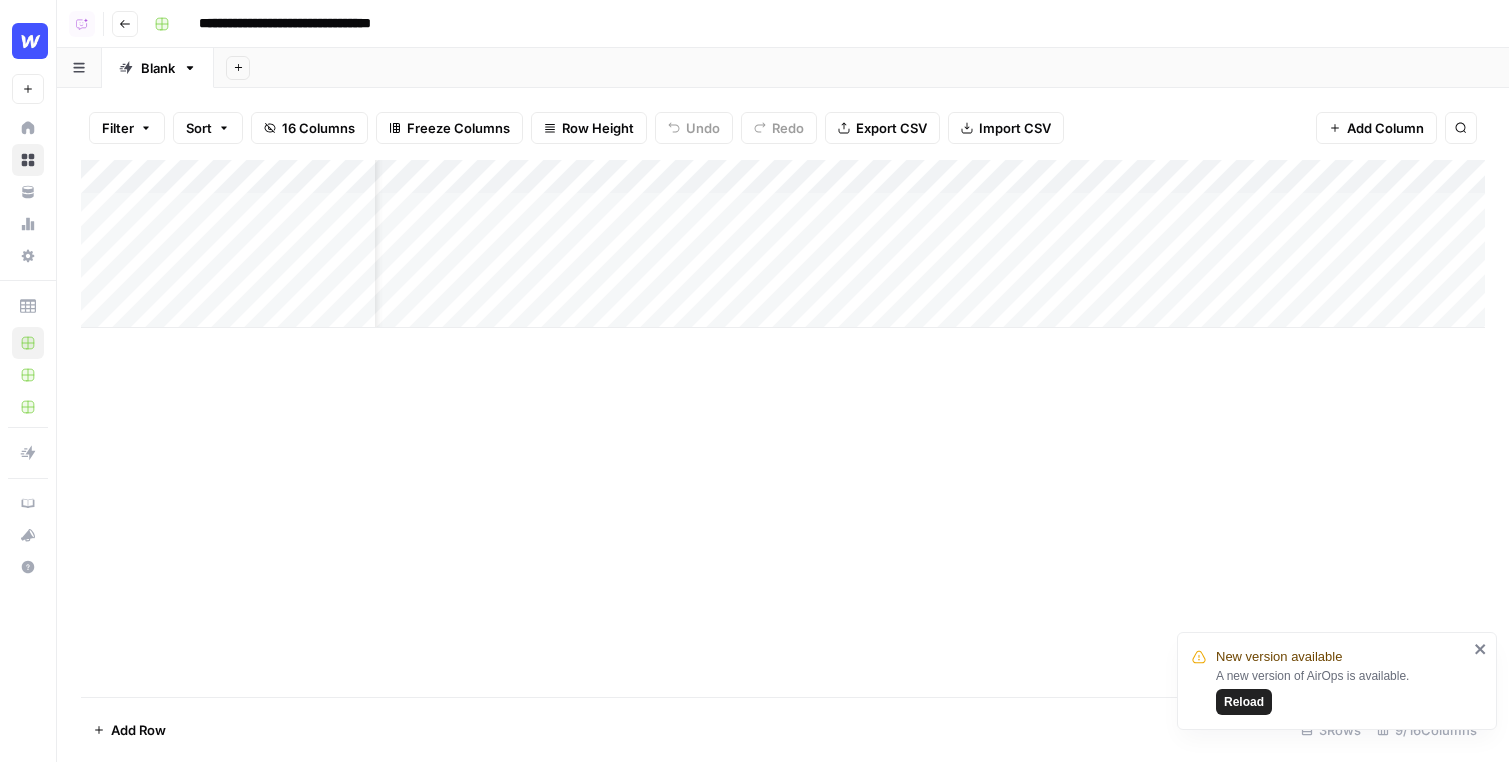 scroll, scrollTop: 0, scrollLeft: 665, axis: horizontal 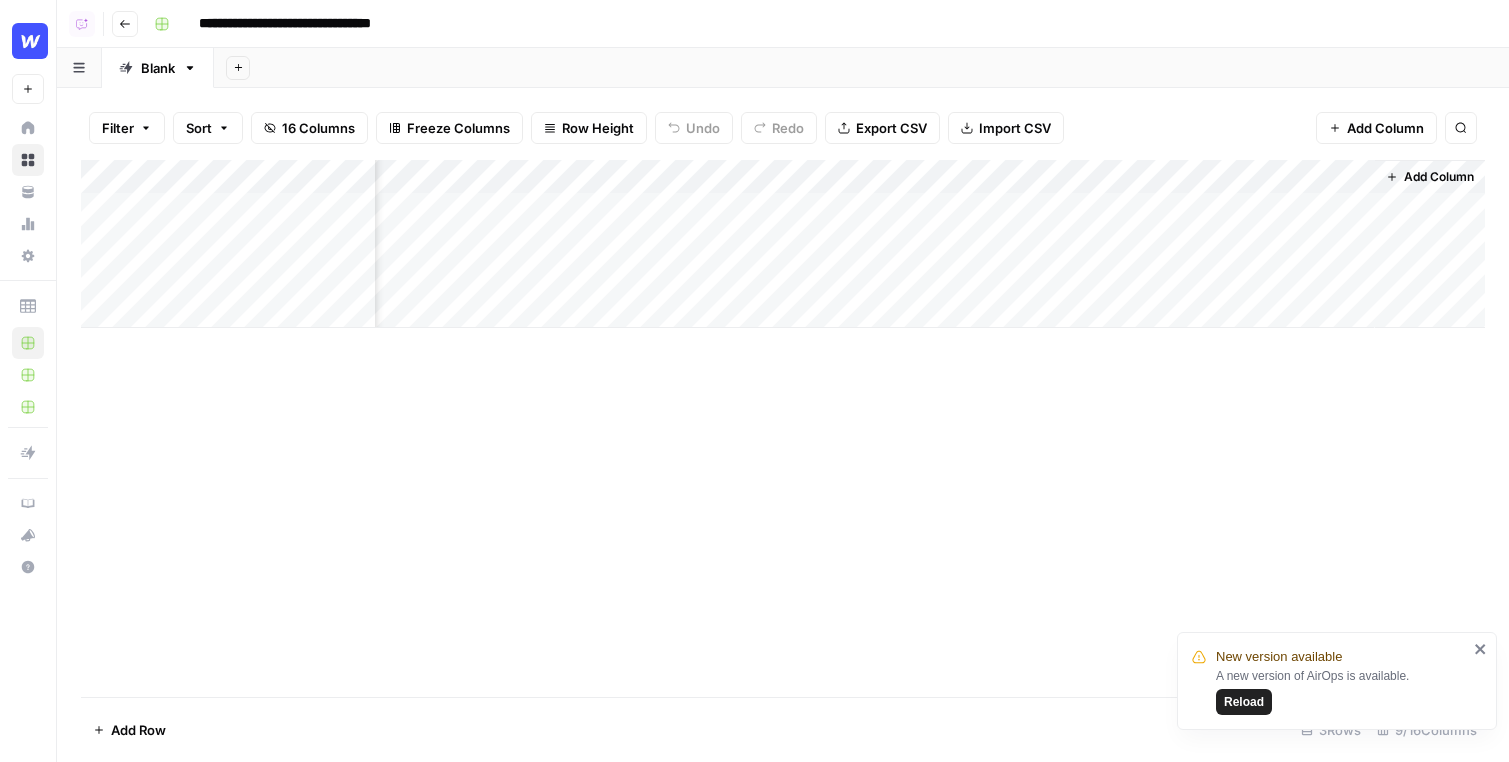 click on "Add Column" at bounding box center (1385, 128) 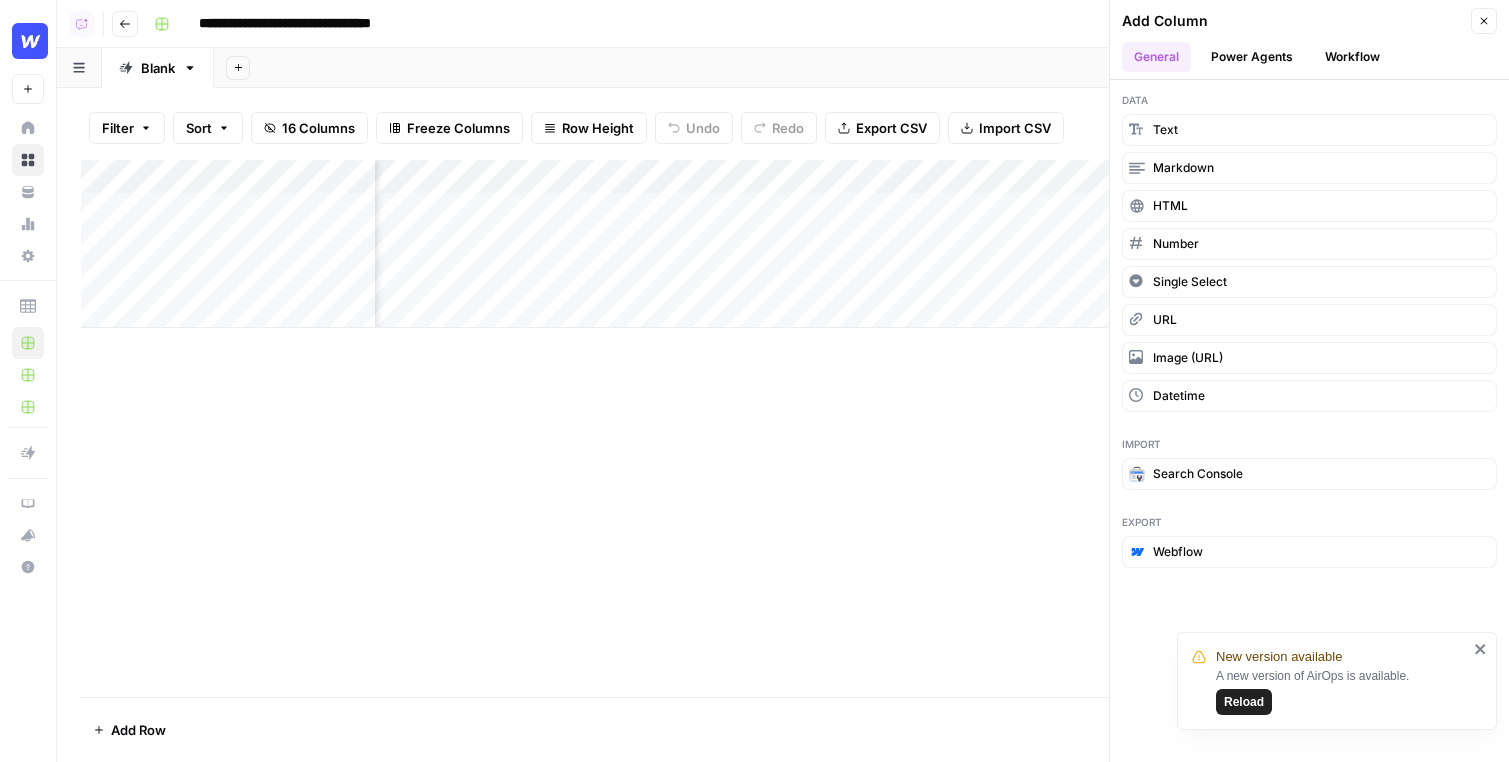 click on "Power Agents" at bounding box center [1252, 57] 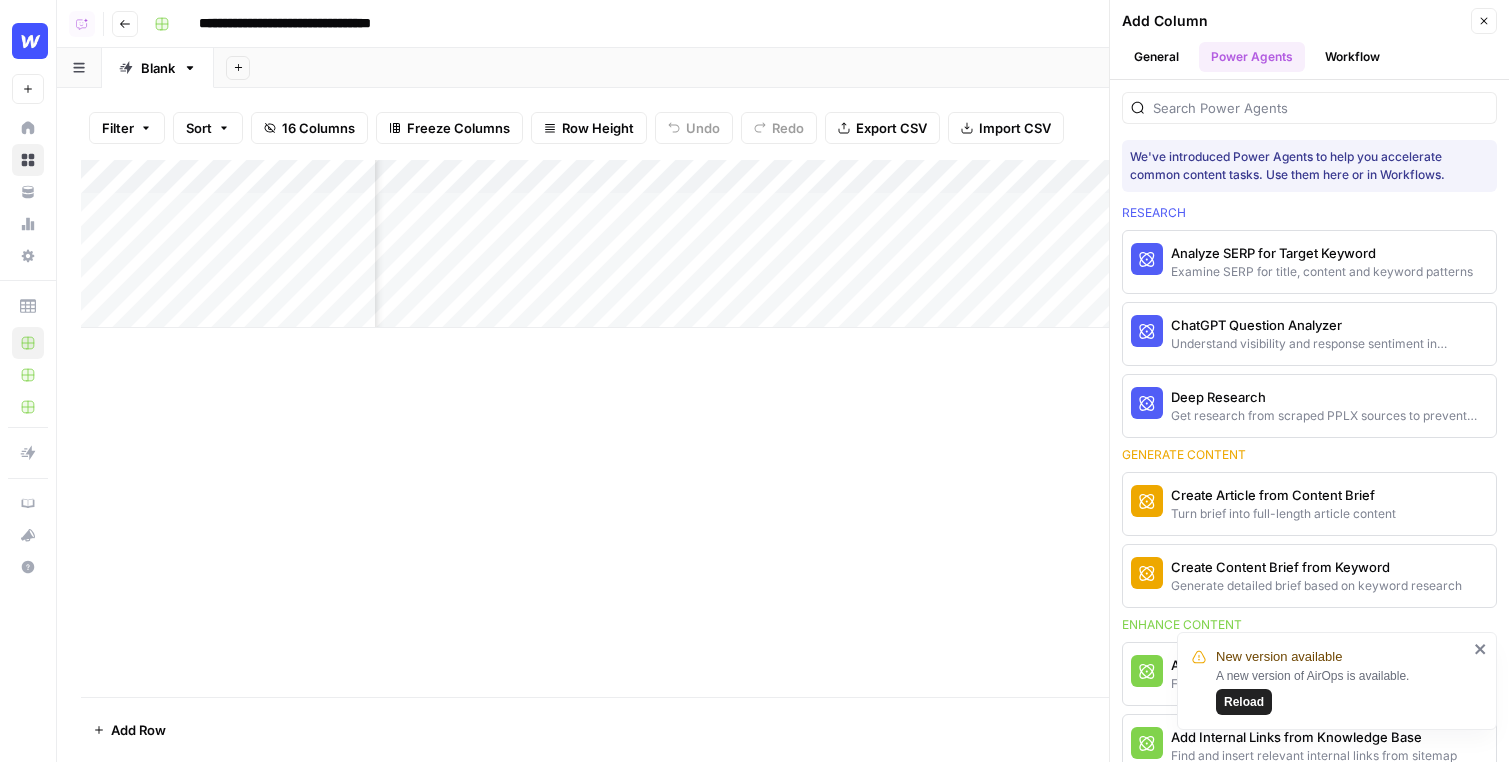 click on "We've introduced Power Agents to help you accelerate common content tasks. Use them here or in Workflows. Research Analyze SERP for Target Keyword Examine SERP for title, content and keyword patterns ChatGPT Question Analyzer Understand visibility and response sentiment in ChatGPT Deep Research Get research from scraped PPLX sources to prevent source hallucination Generate content Create Article from Content Brief Turn brief into full-length article content Create Content Brief from Keyword Generate detailed brief based on keyword research Enhance content Add External Links to Article Find and insert external links using deep research Add Internal Links from Knowledge Base Find and insert relevant internal links from sitemap Add Internal Links from SERP Find and insert relevant internal links from SERP Create Page Title Tags & Meta Descriptions Optimized title tag and meta descriptions for a page Get Hero Stock Image for Article Find a relevant hero stock image for article Schema Generator Score content" at bounding box center [1309, 421] 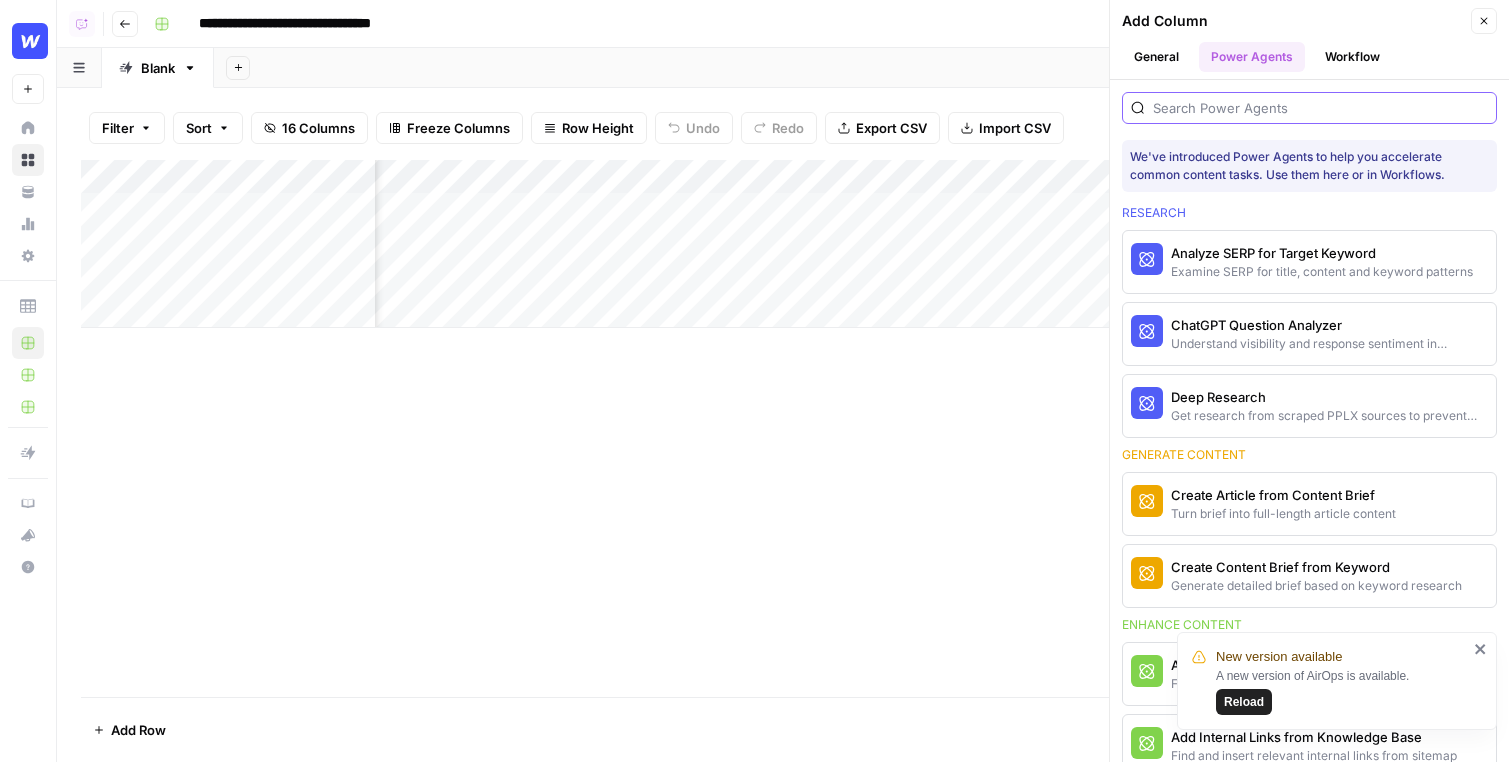 click at bounding box center (1320, 108) 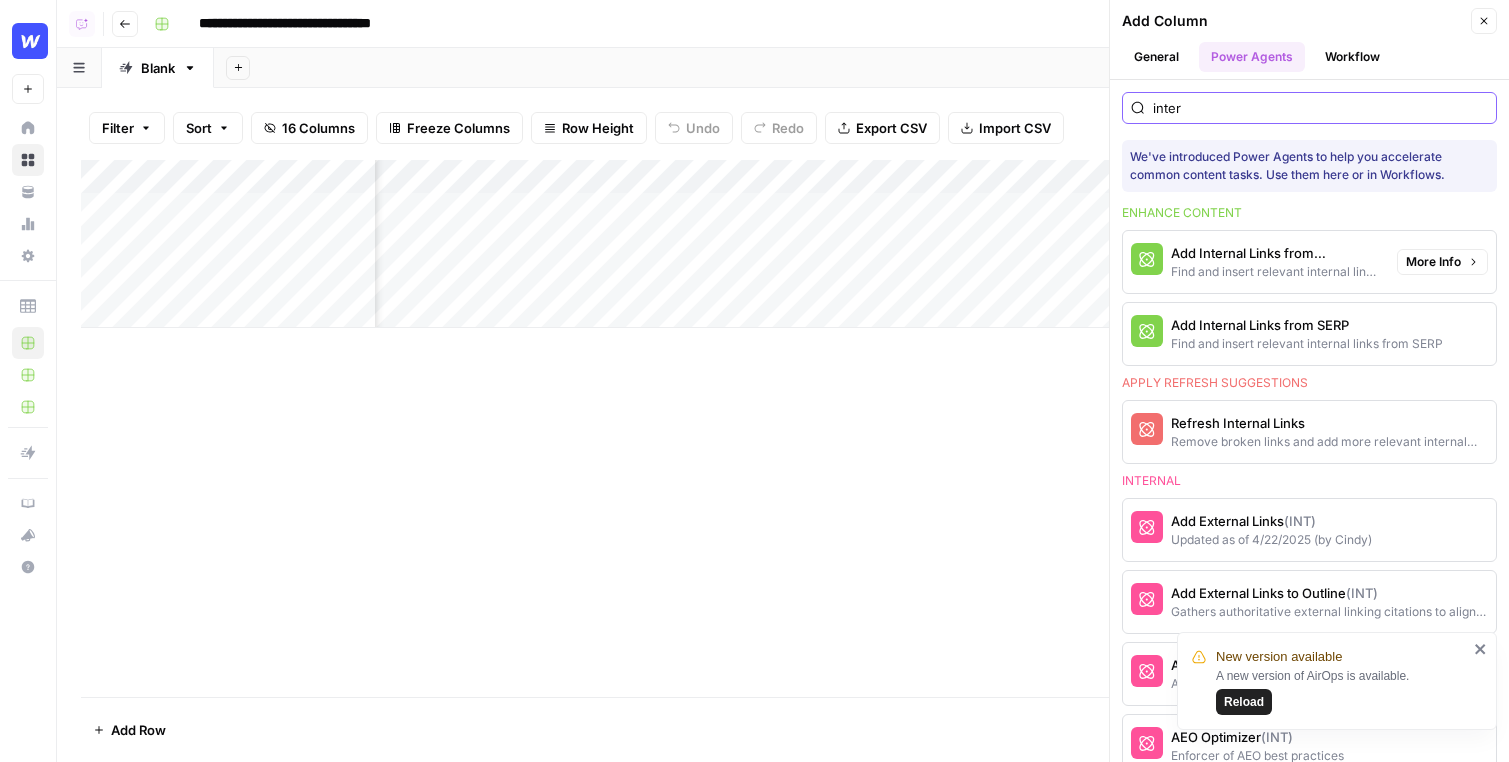 type on "inter" 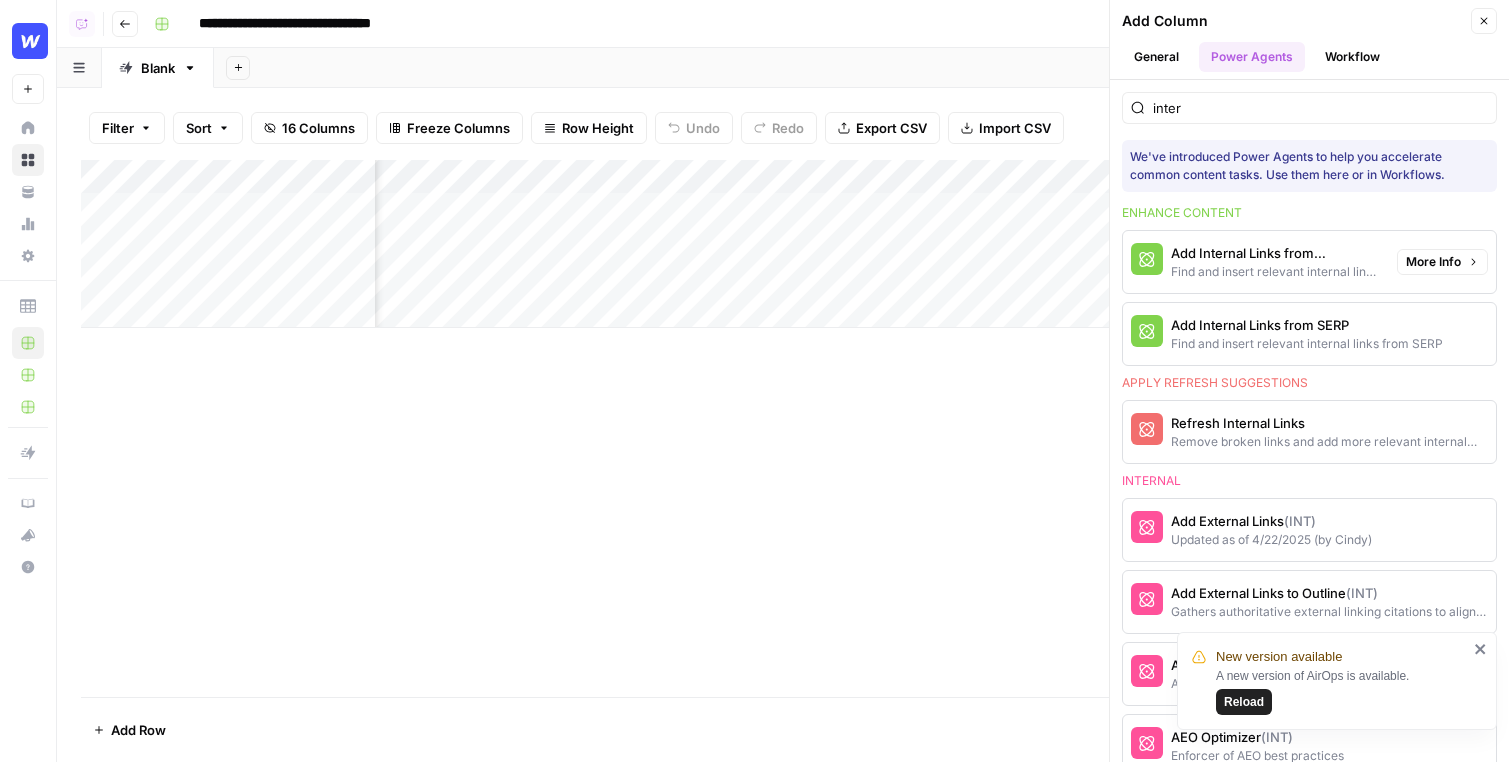 click on "Add Internal Links from Knowledge Base Find and insert relevant internal links from sitemap" at bounding box center [1256, 262] 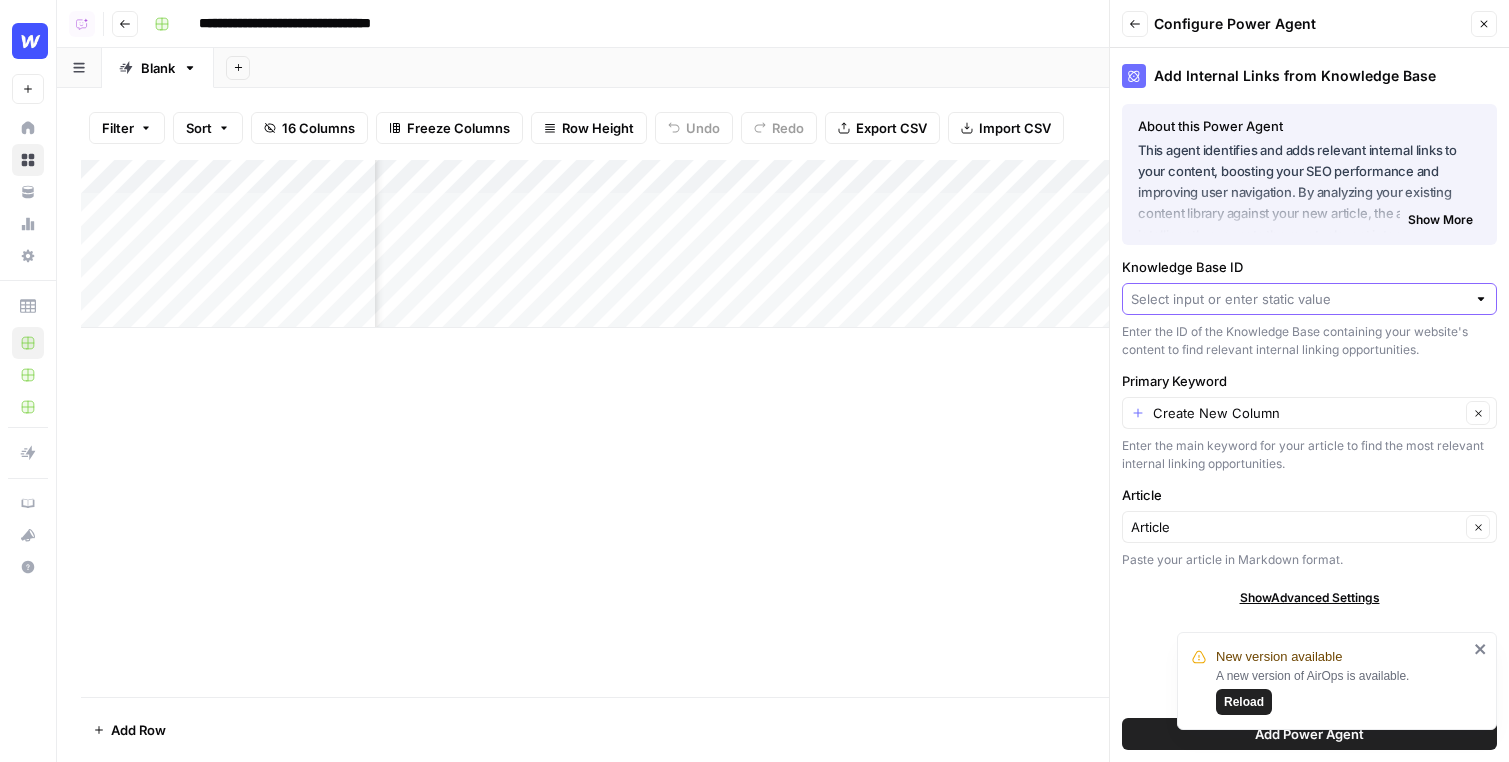 click on "Knowledge Base ID" at bounding box center (1298, 299) 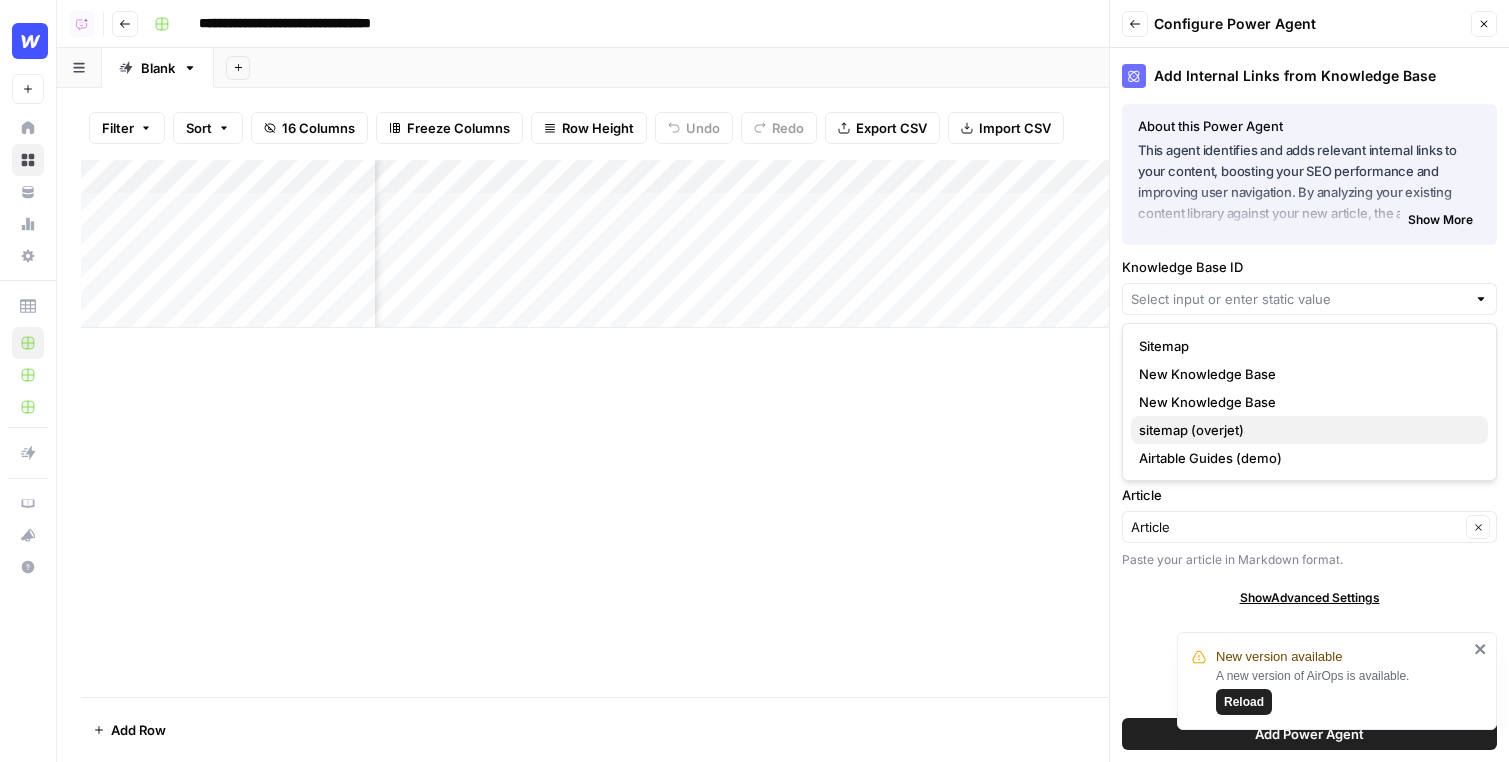 click on "sitemap (overjet)" at bounding box center [1305, 430] 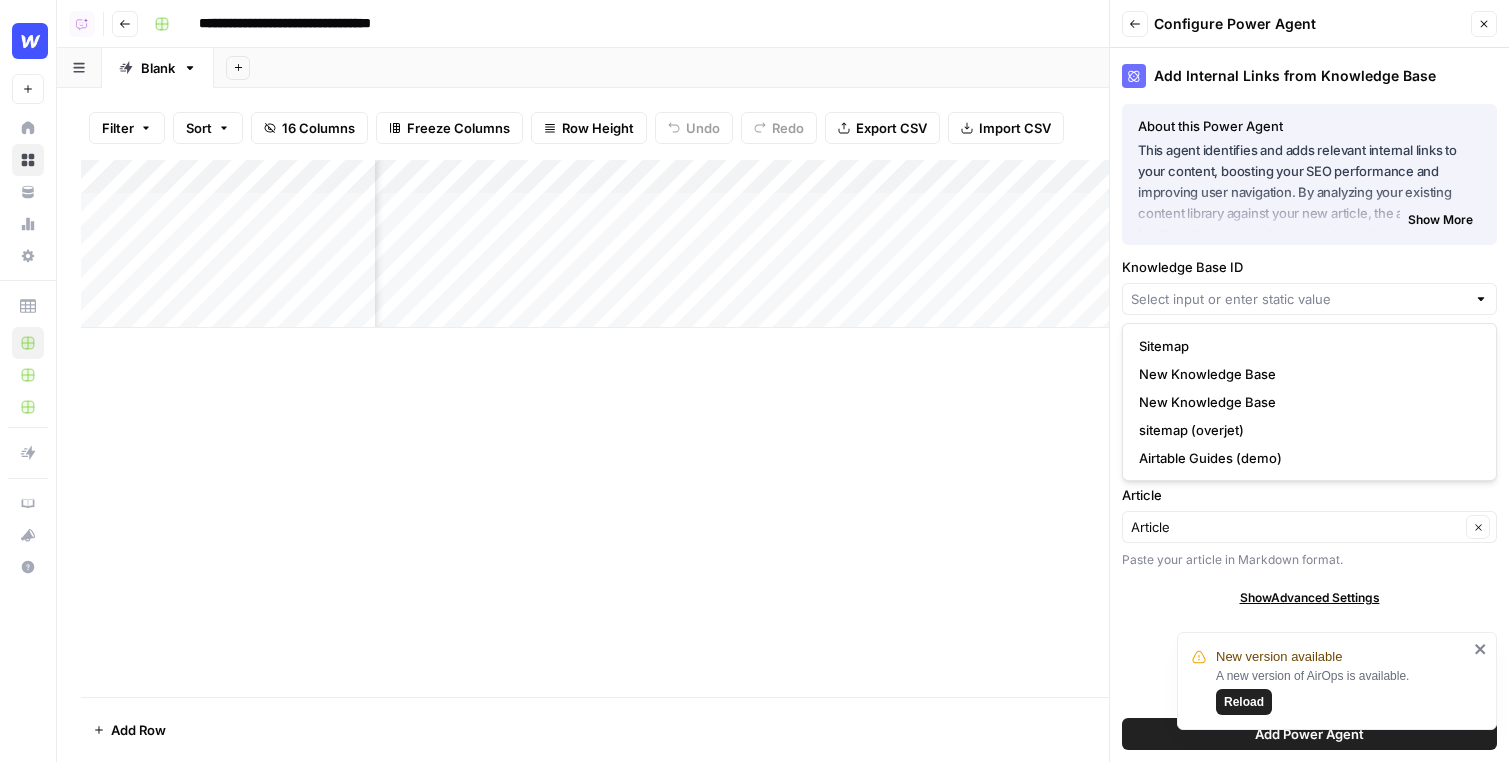 type on "sitemap (overjet)" 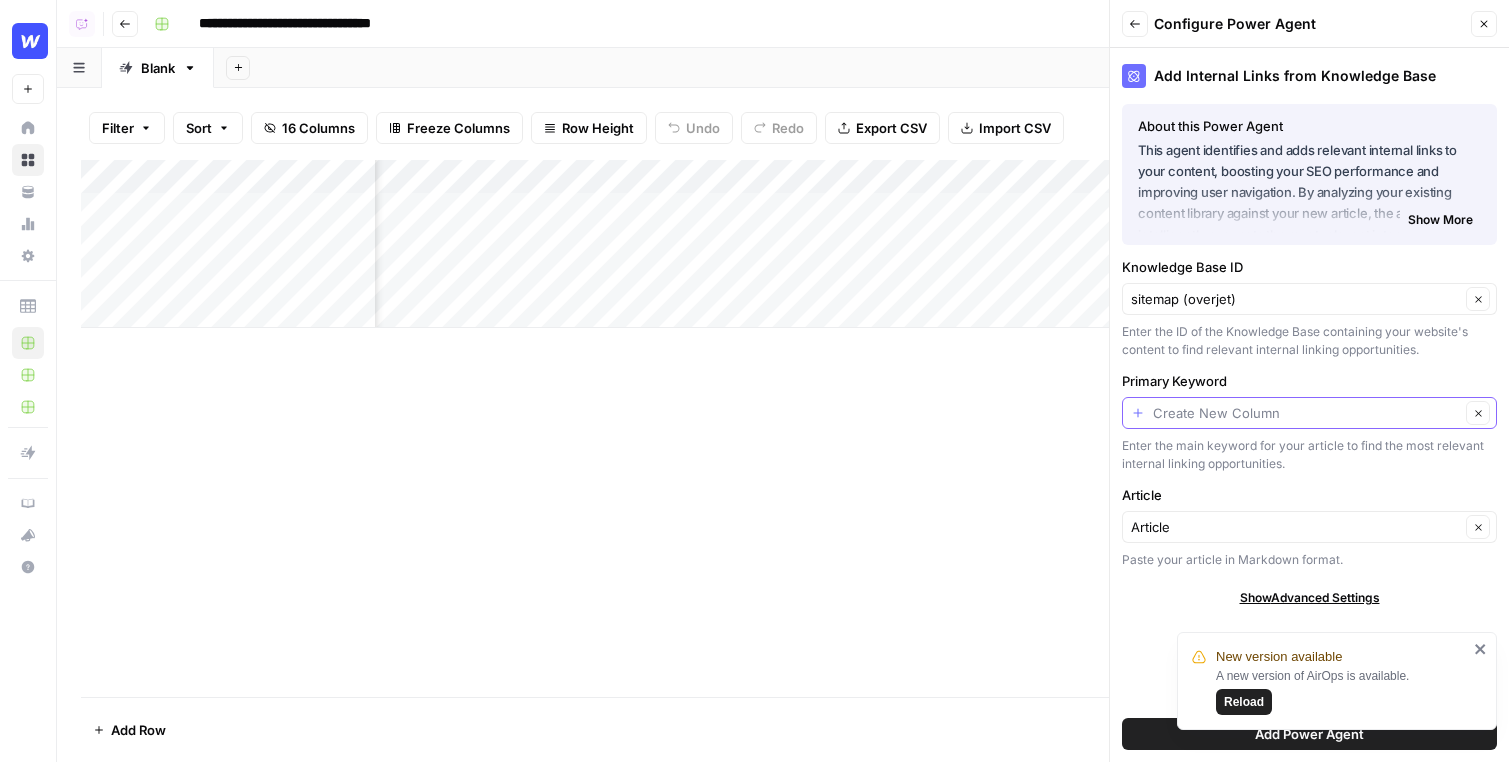 click on "Primary Keyword" at bounding box center [1306, 413] 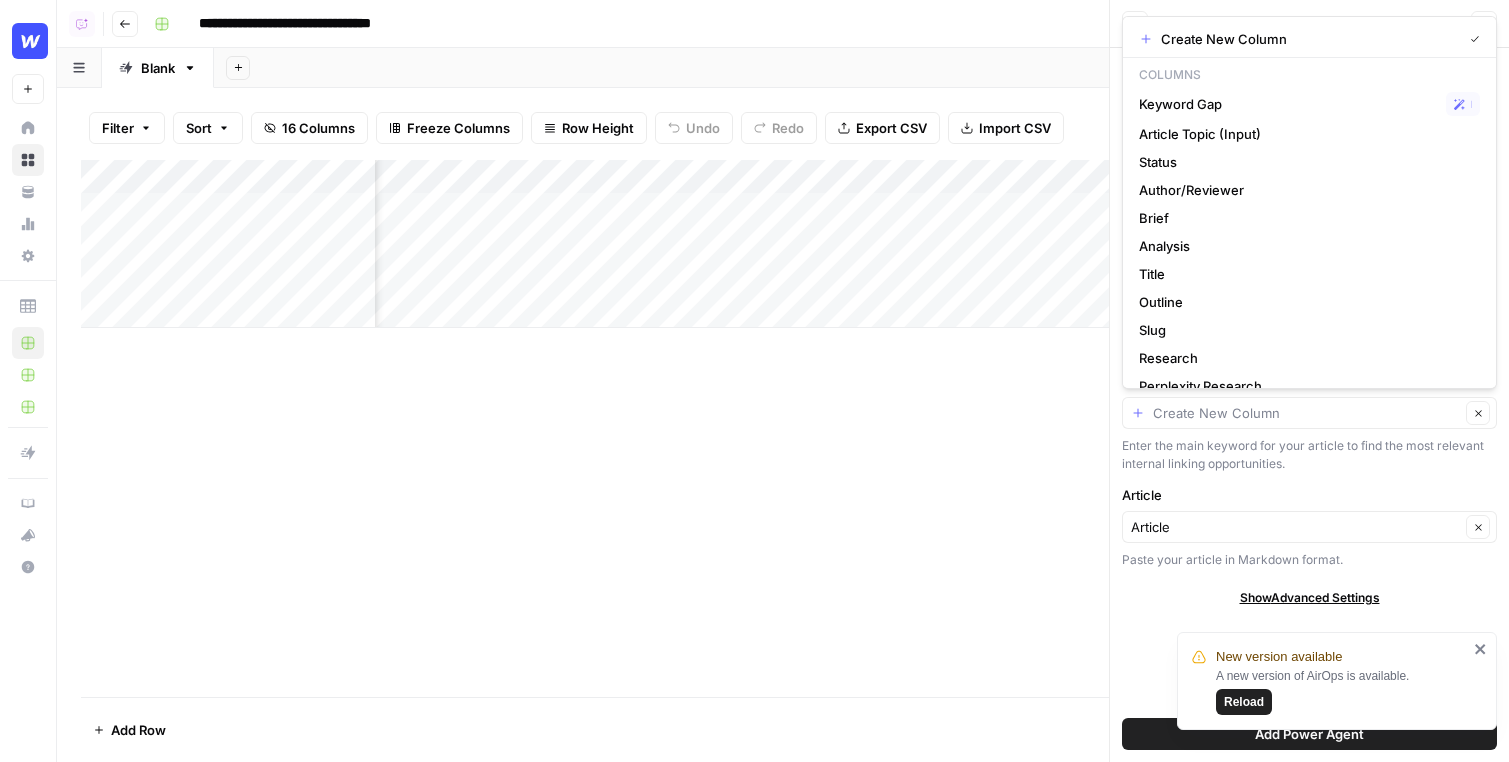scroll, scrollTop: 0, scrollLeft: 0, axis: both 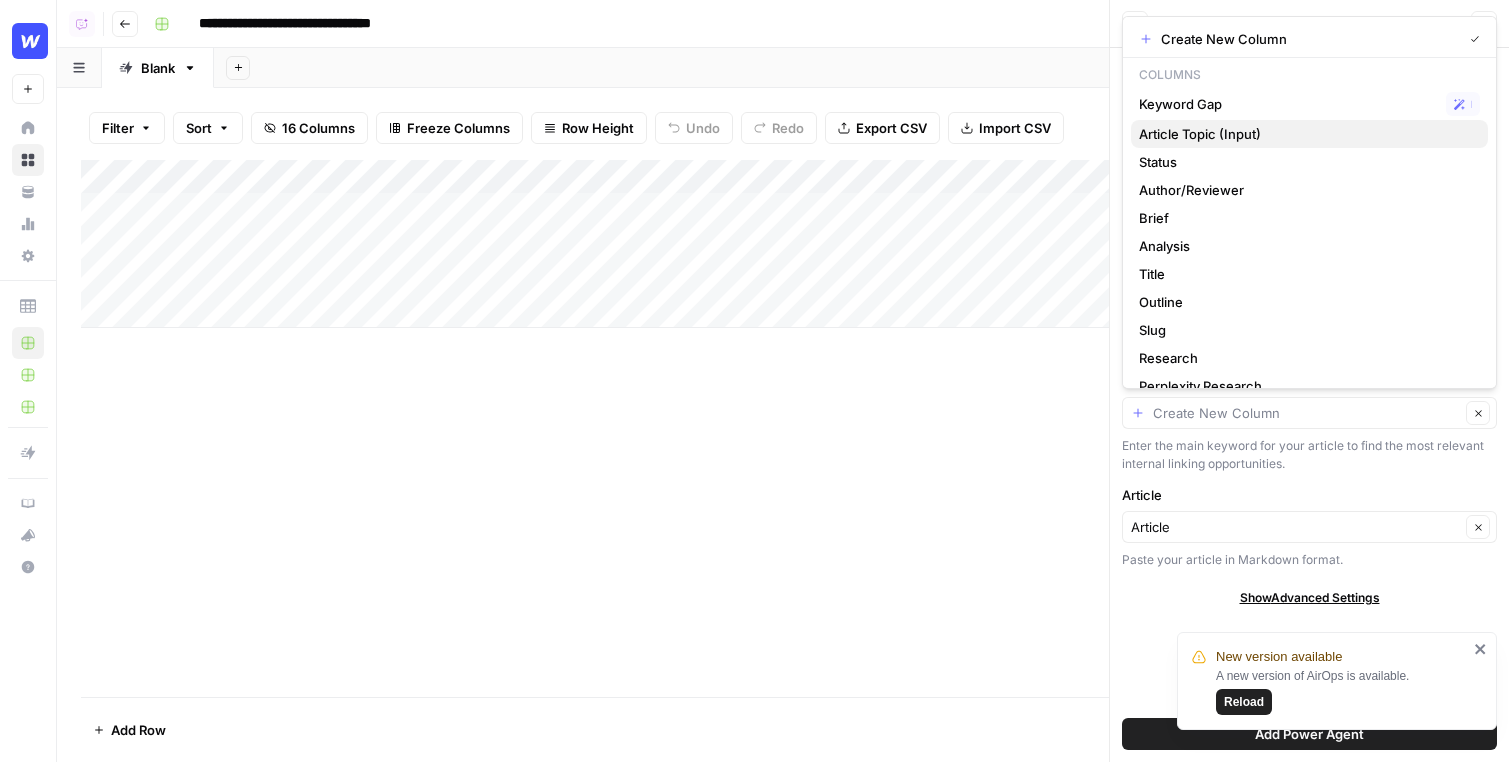 click on "Article Topic (Input)" at bounding box center (1305, 134) 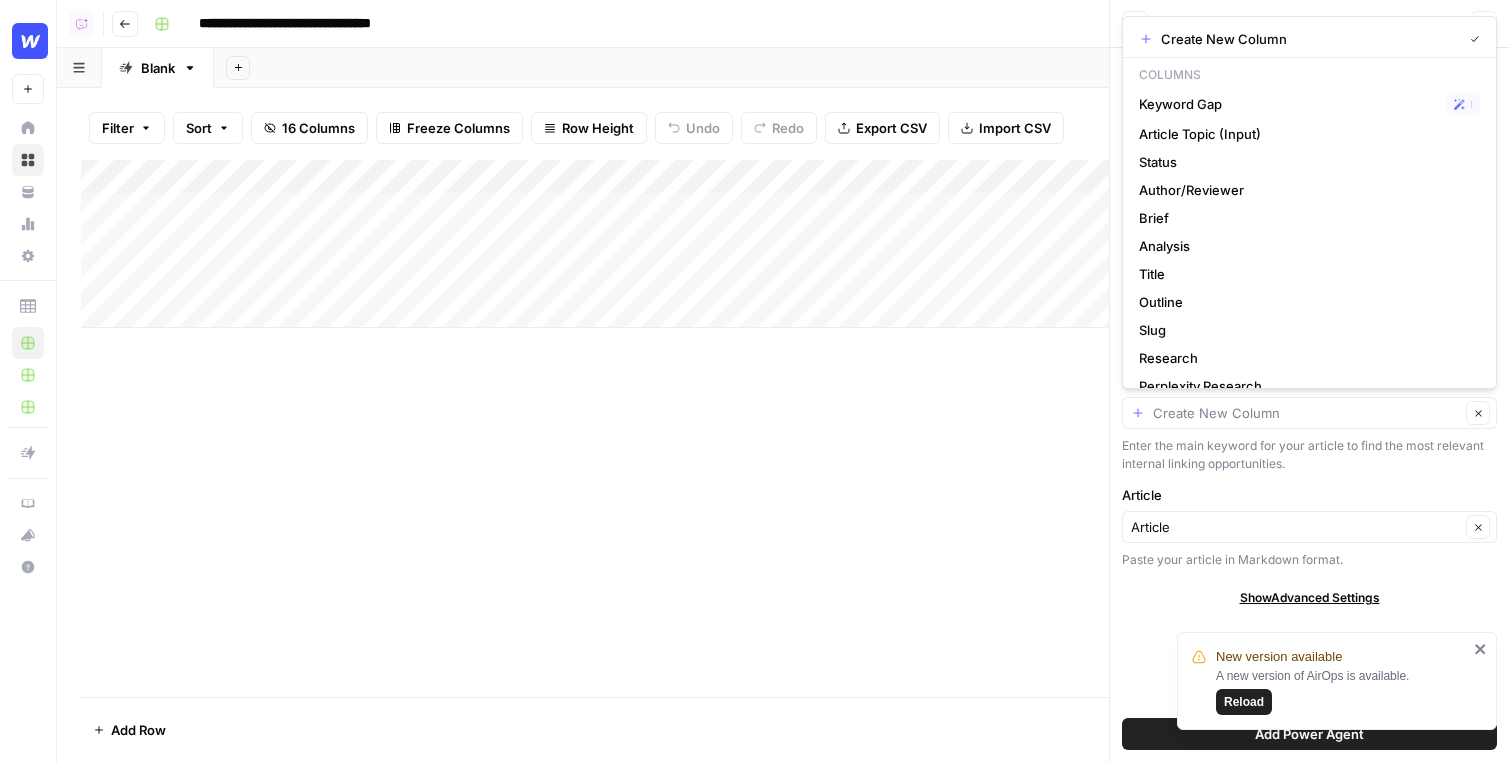 type on "Article Topic (Input)" 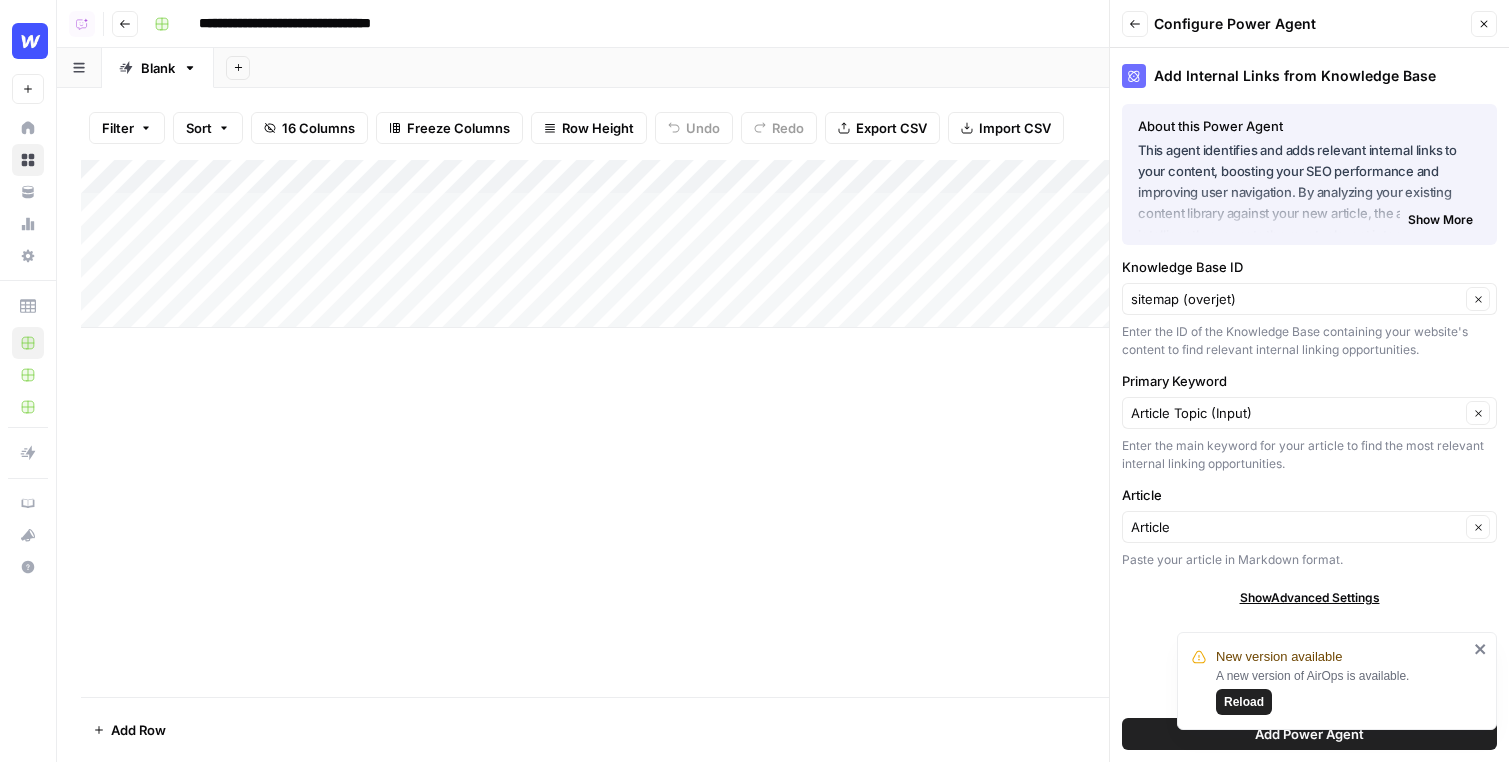 click on "Add Power Agent" at bounding box center [1309, 734] 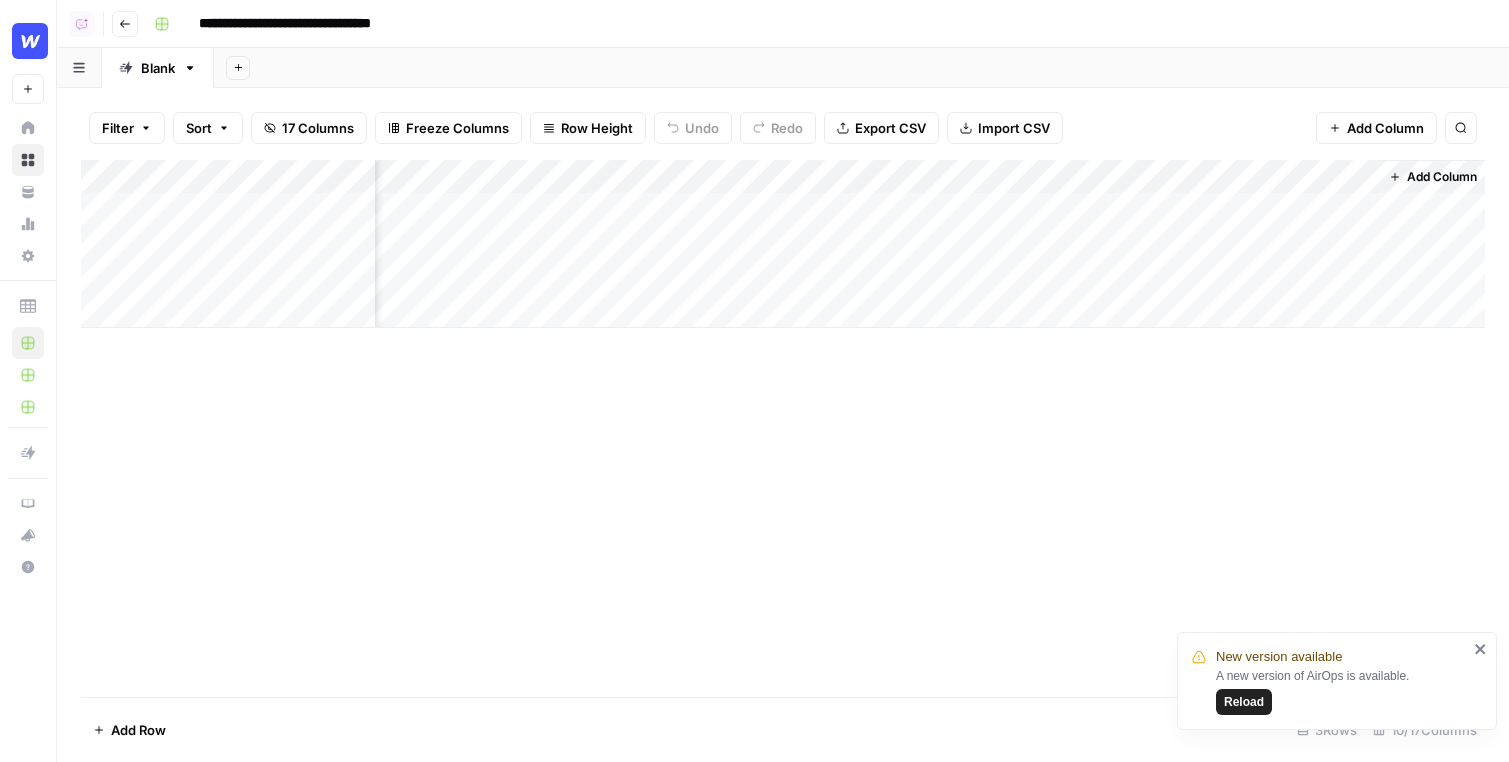 scroll, scrollTop: 0, scrollLeft: 845, axis: horizontal 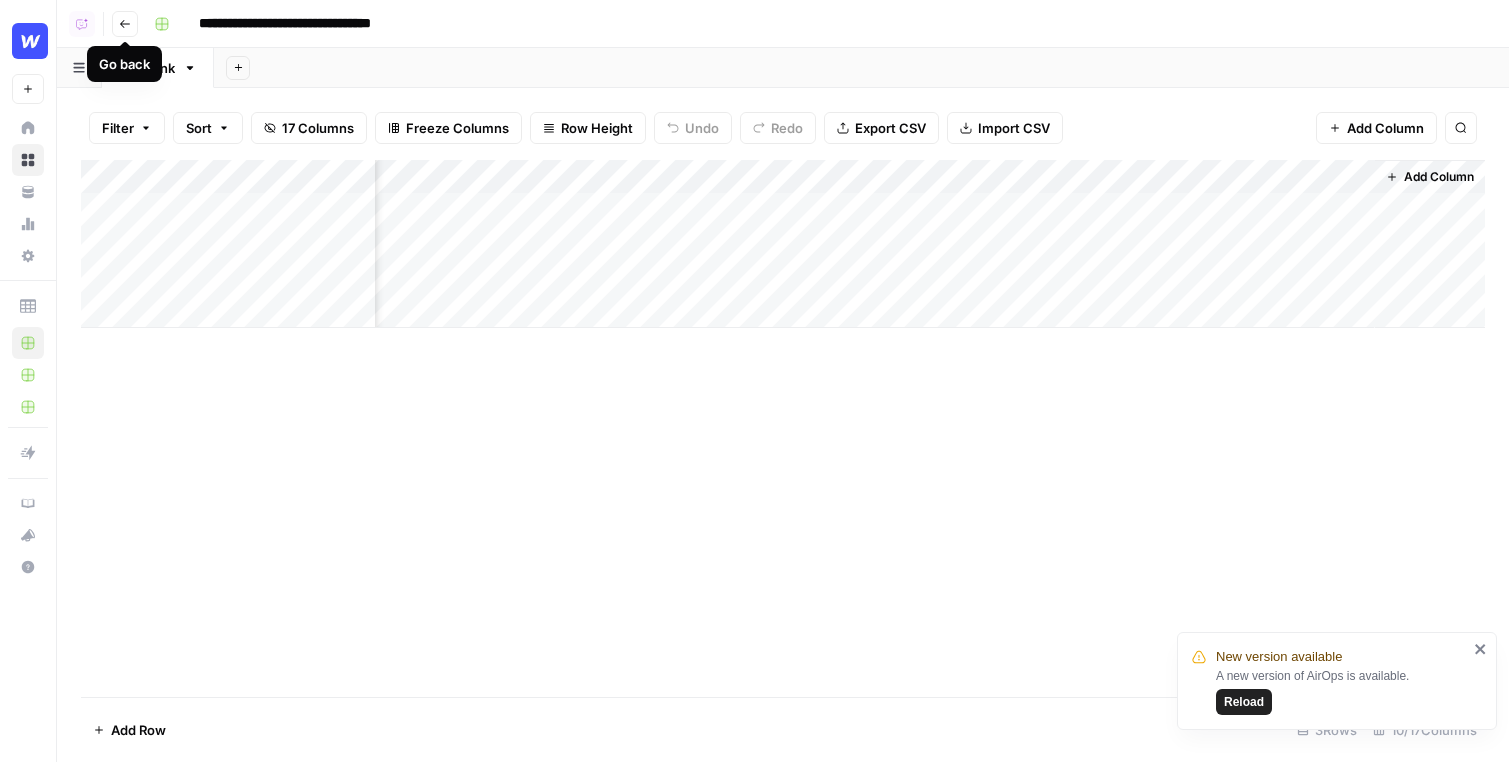click on "Go back" at bounding box center [125, 24] 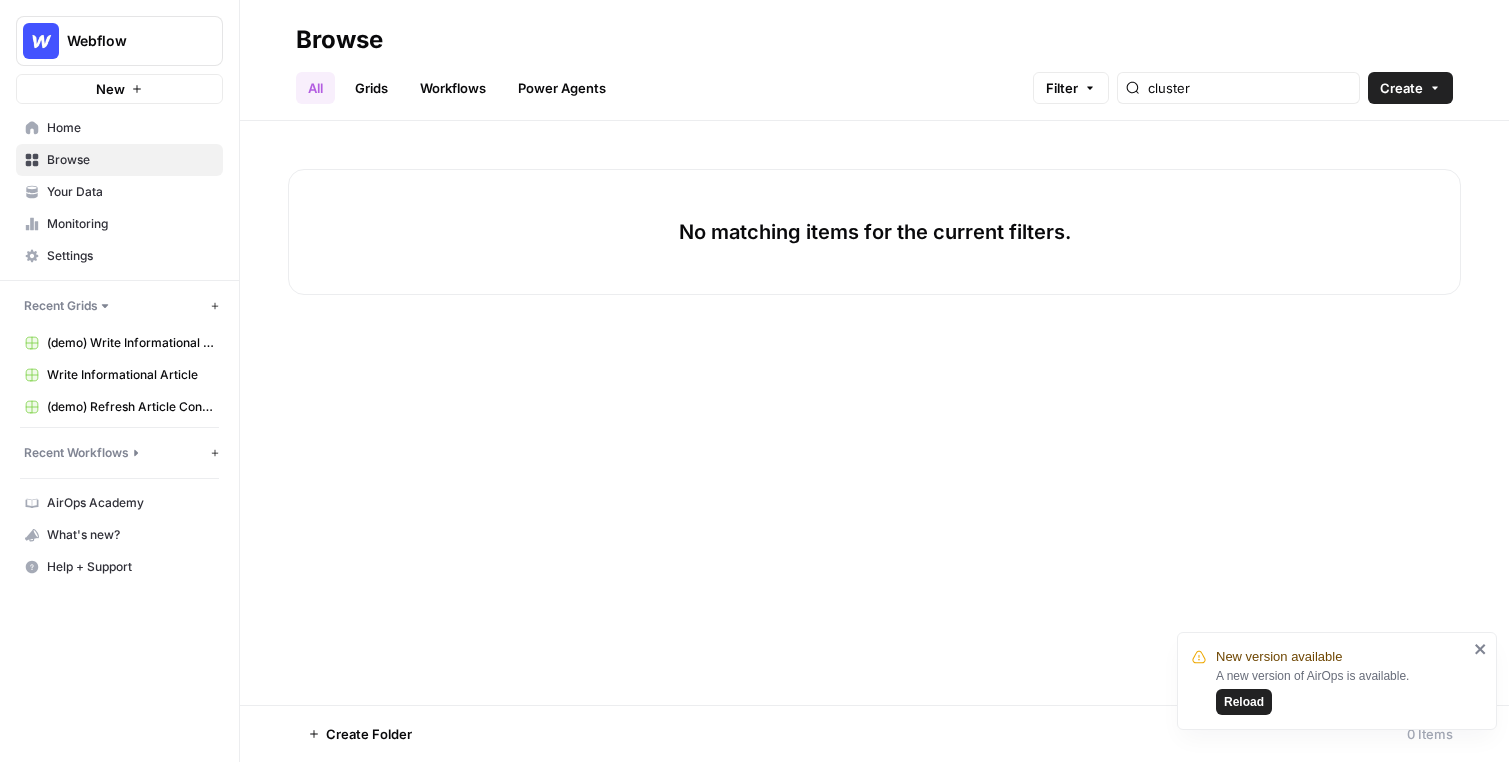 click on "Grids" at bounding box center (371, 88) 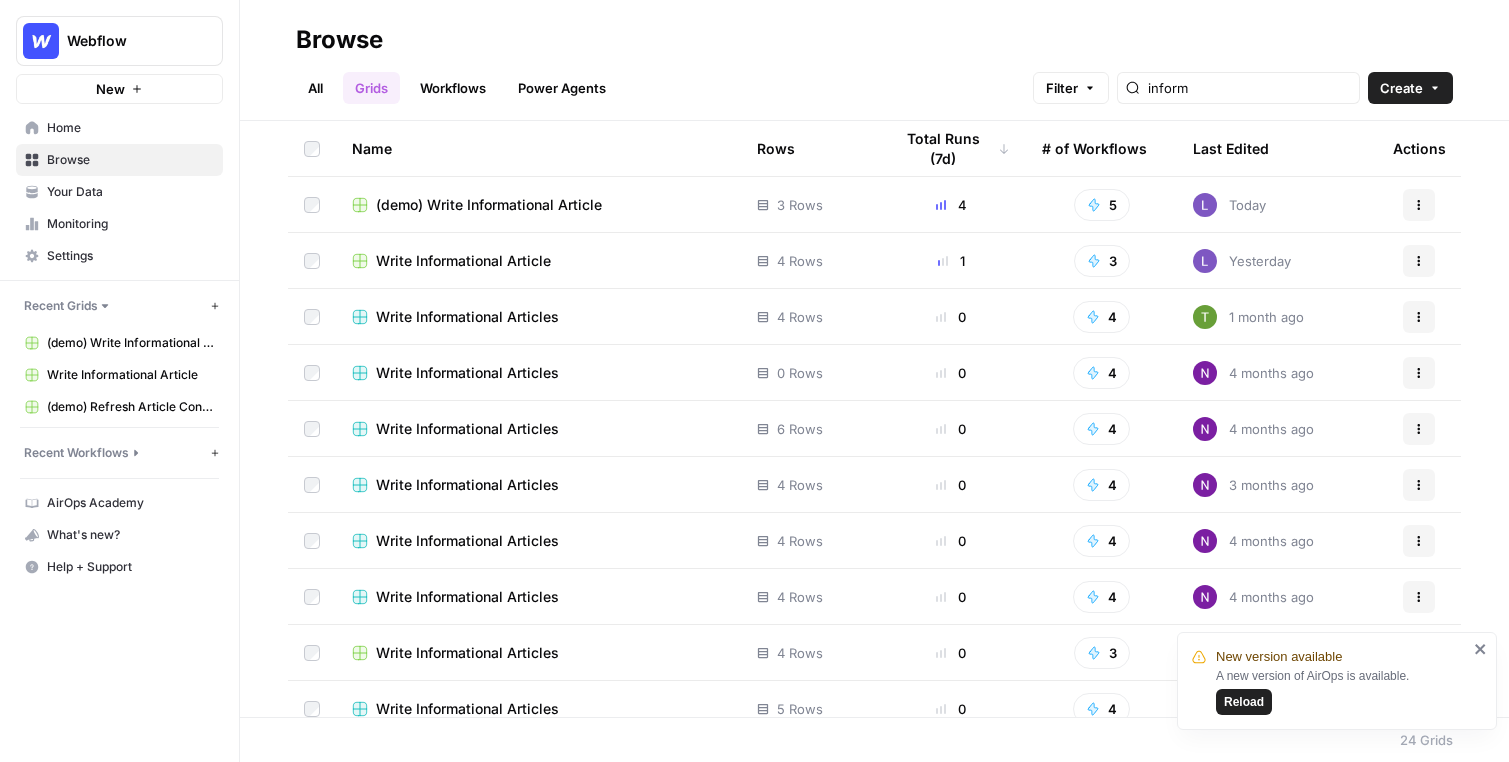 click on "Create" at bounding box center [1401, 88] 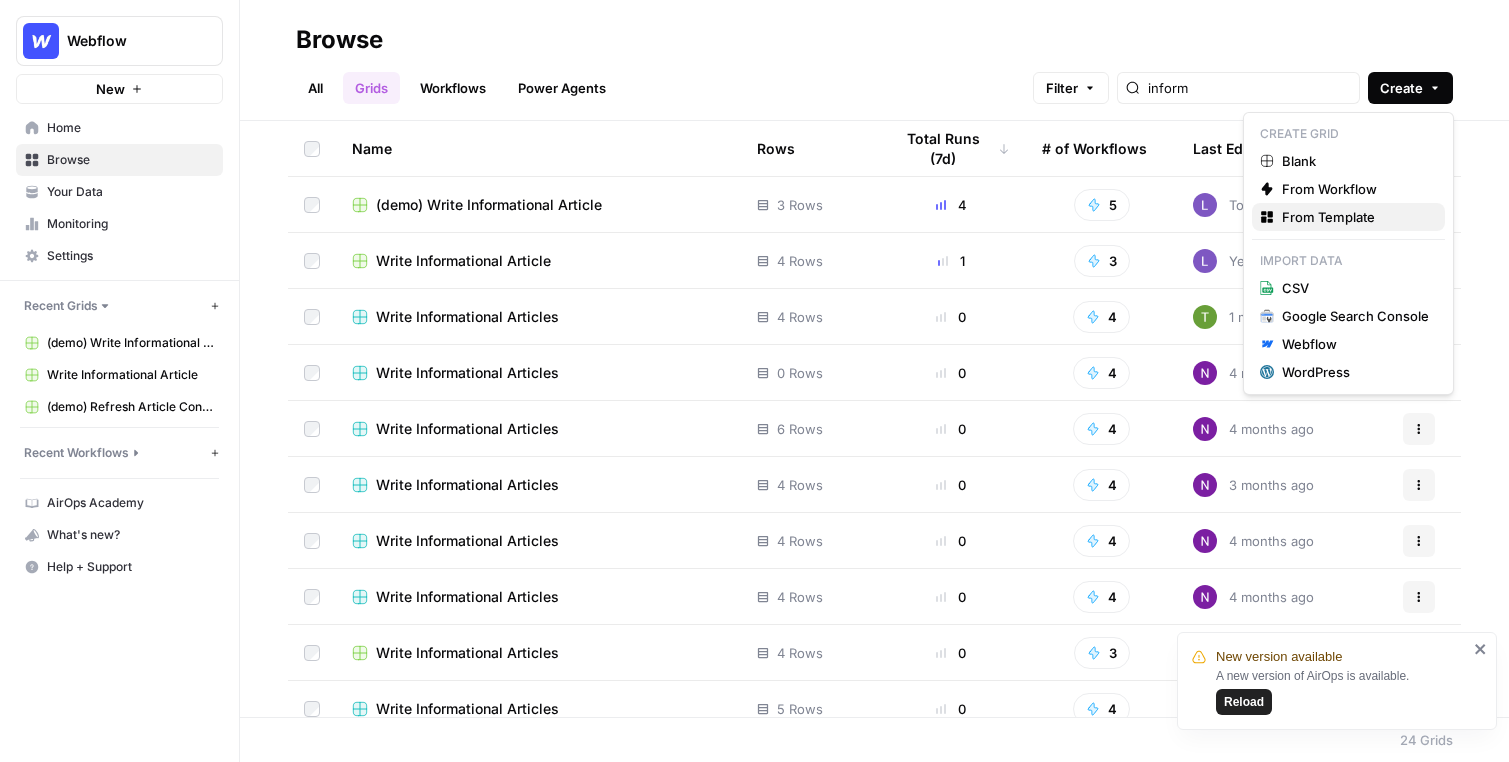 click on "From Template" at bounding box center (1355, 217) 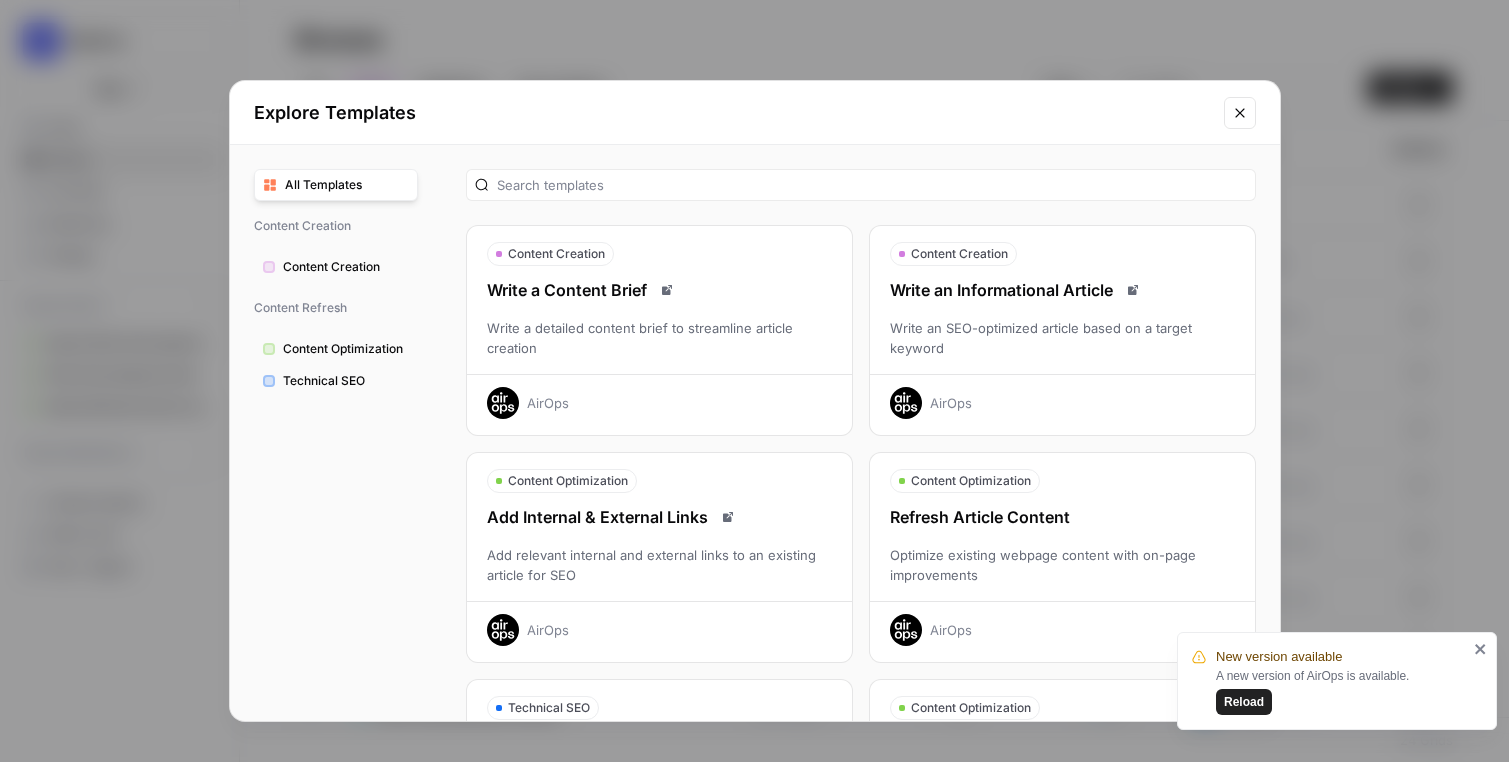 click on "Refresh Article Content Optimize existing webpage content with on-page improvements AirOps" at bounding box center (1062, 575) 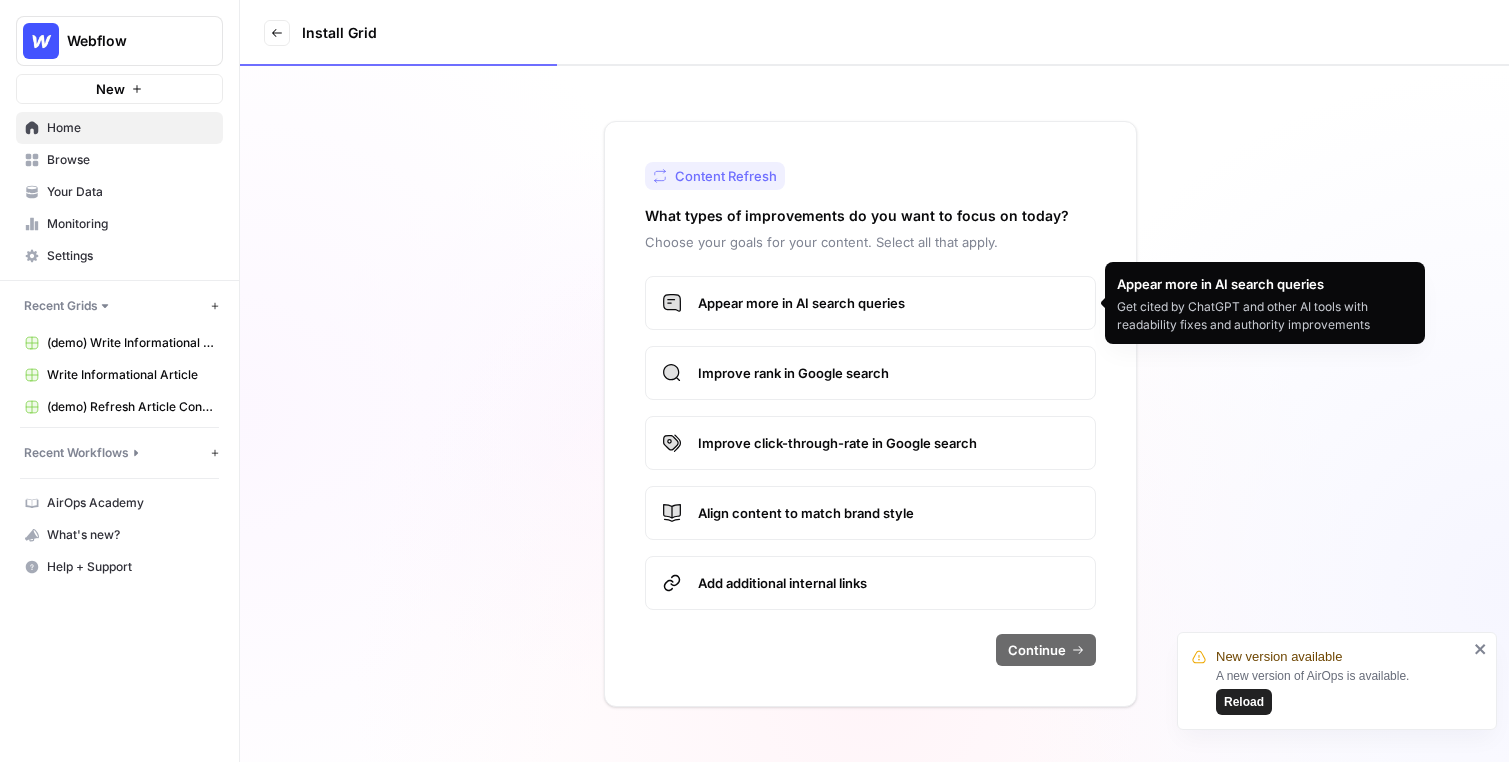 click on "Appear more in AI search queries" at bounding box center [888, 303] 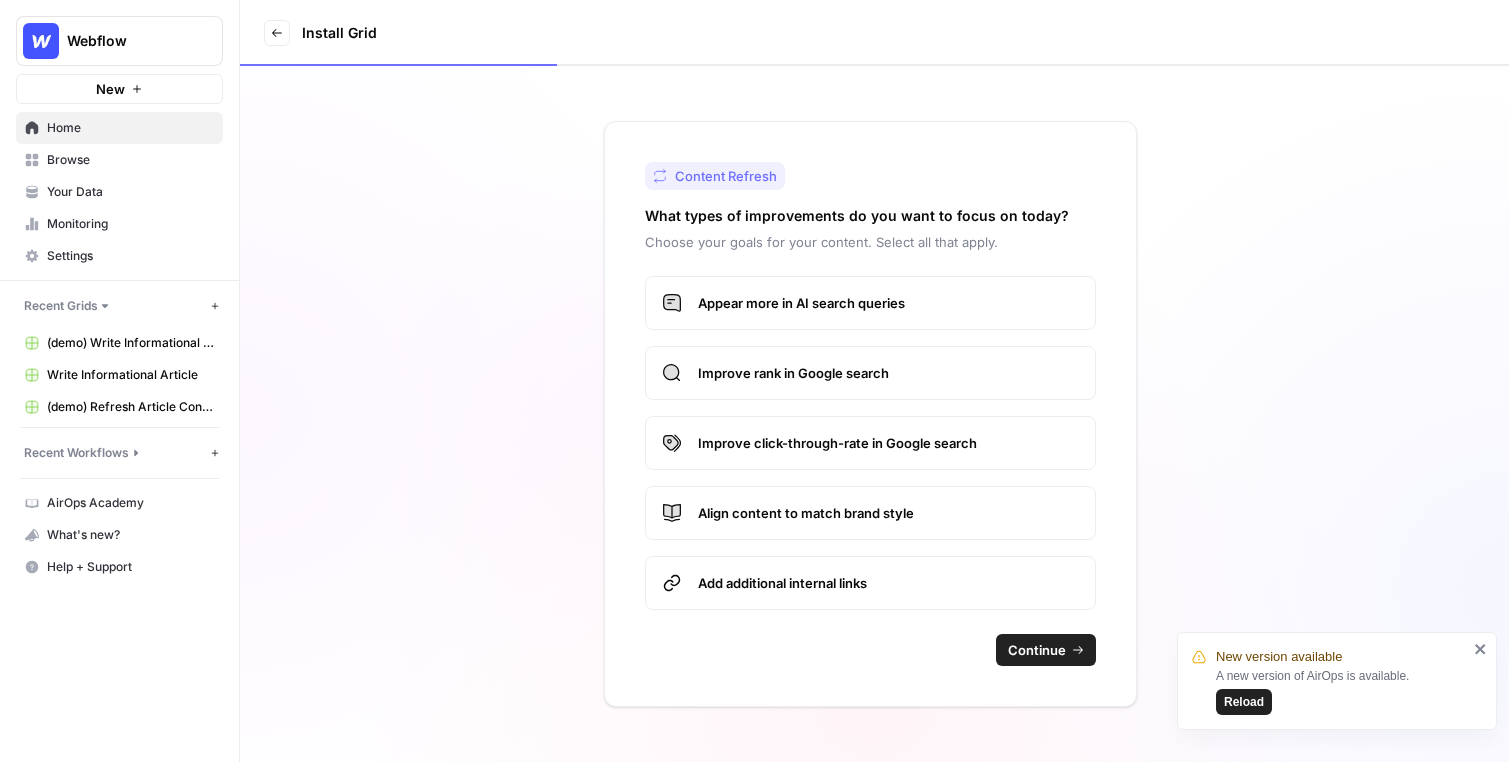 click on "Content Refresh What types of improvements do you want to focus on today? Choose your goals for your content. Select all that apply. Appear more in AI search queries Improve rank in Google search Improve click-through-rate in Google search Align content to match brand style Add additional internal links Continue" at bounding box center (870, 414) 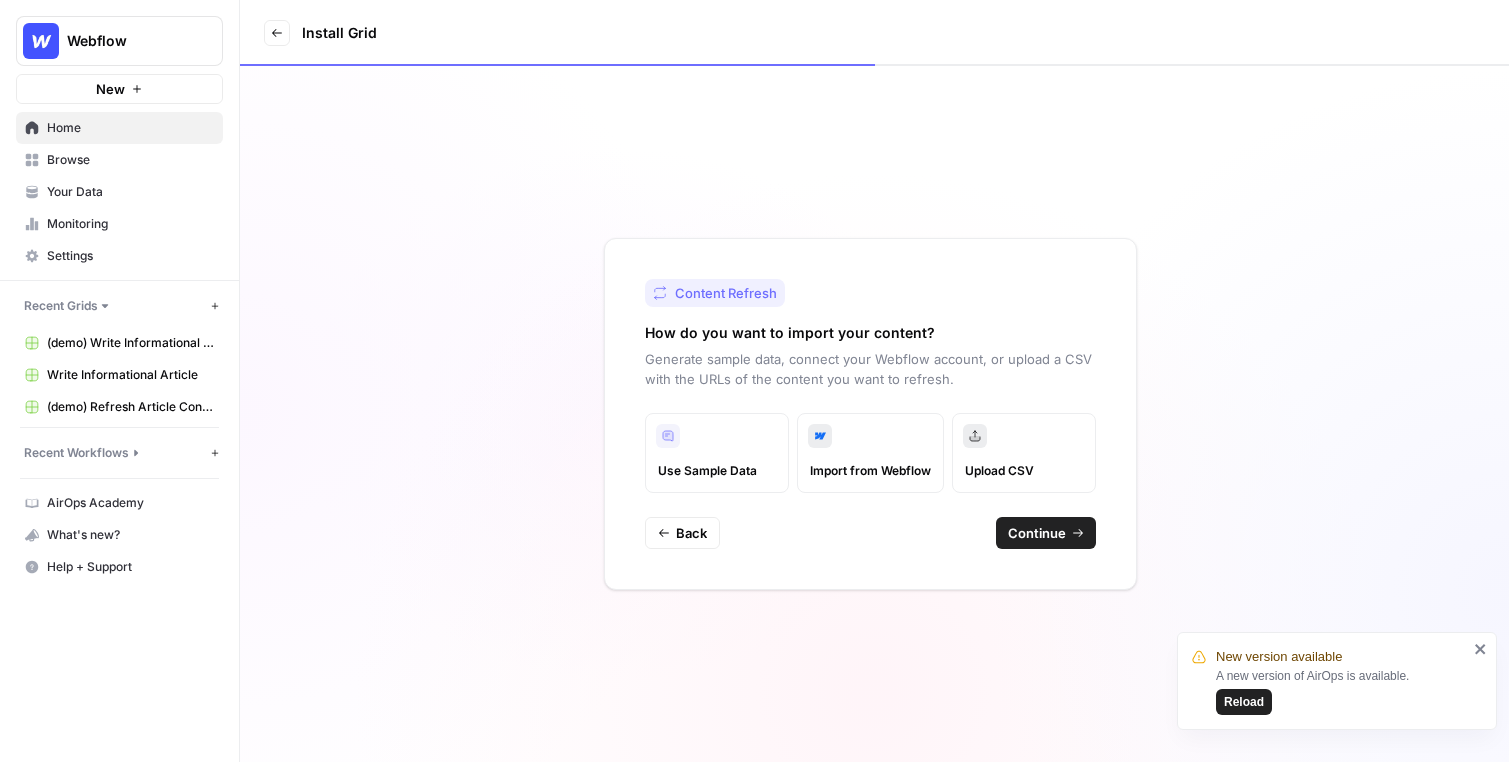 click on "Continue" at bounding box center (1046, 533) 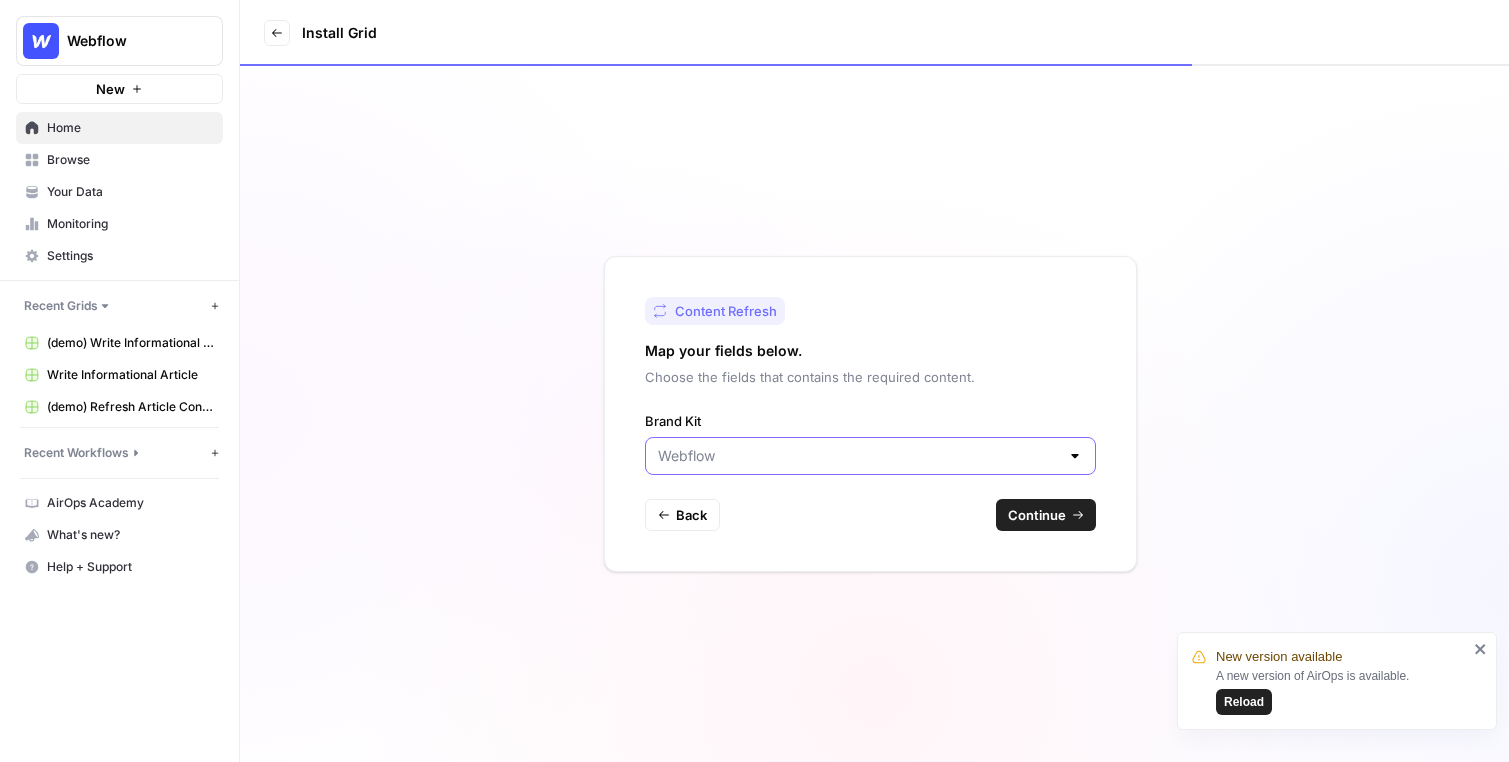 click on "Brand Kit" at bounding box center (858, 456) 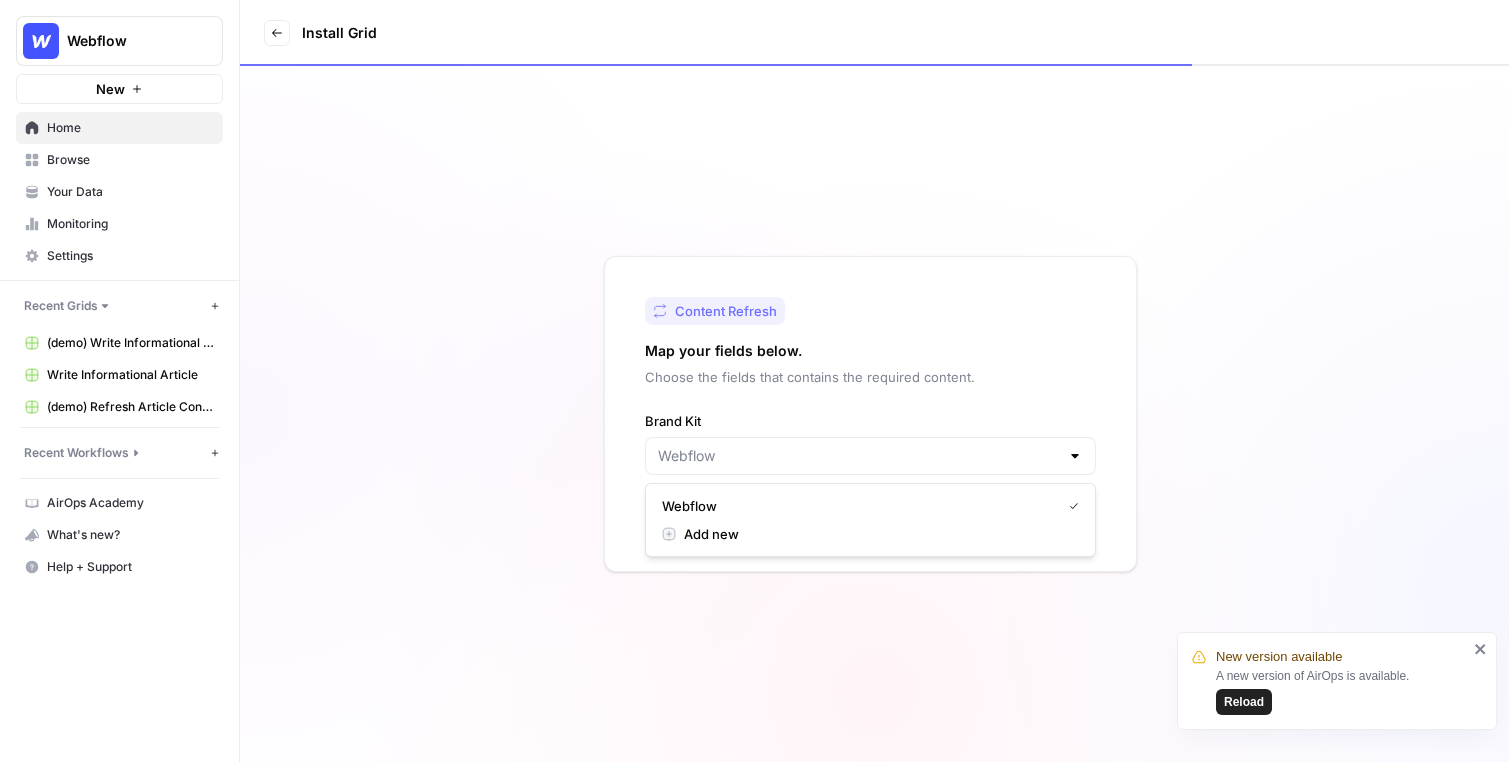 type on "Webflow" 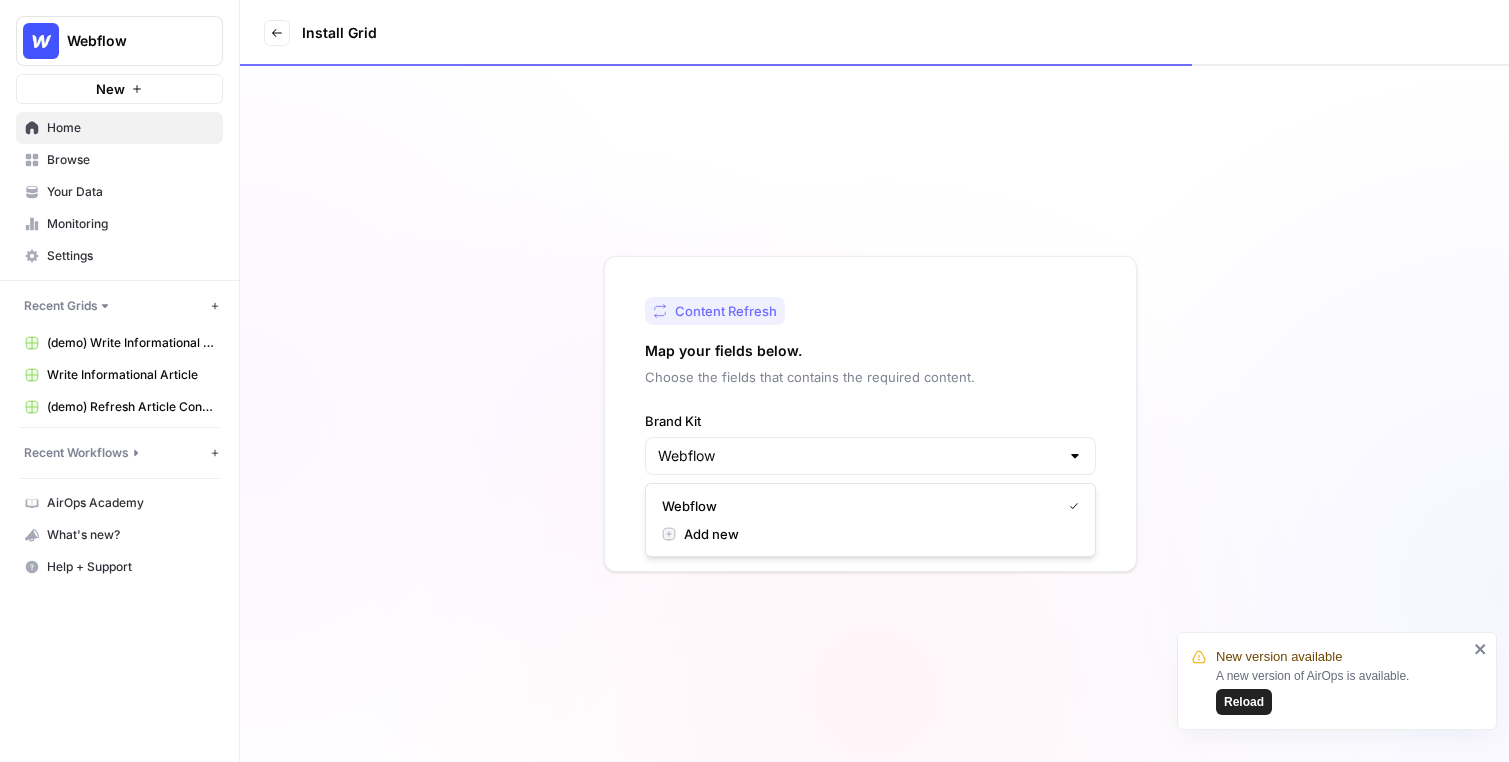 click on "Content Refresh Map your fields below. Choose the fields that contains the required content. Brand Kit Webflow Back Continue" at bounding box center [870, 414] 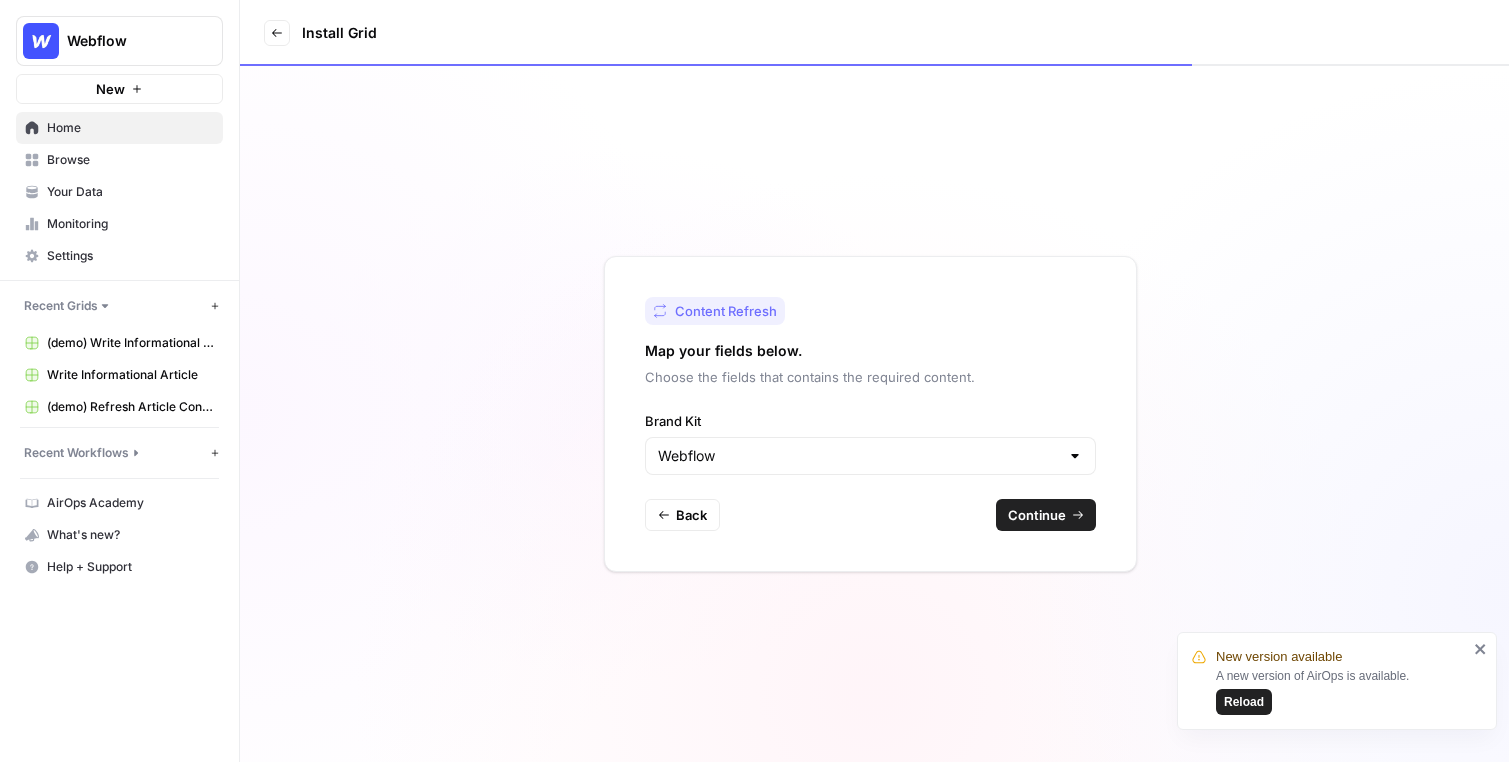 click on "Continue" at bounding box center (1037, 515) 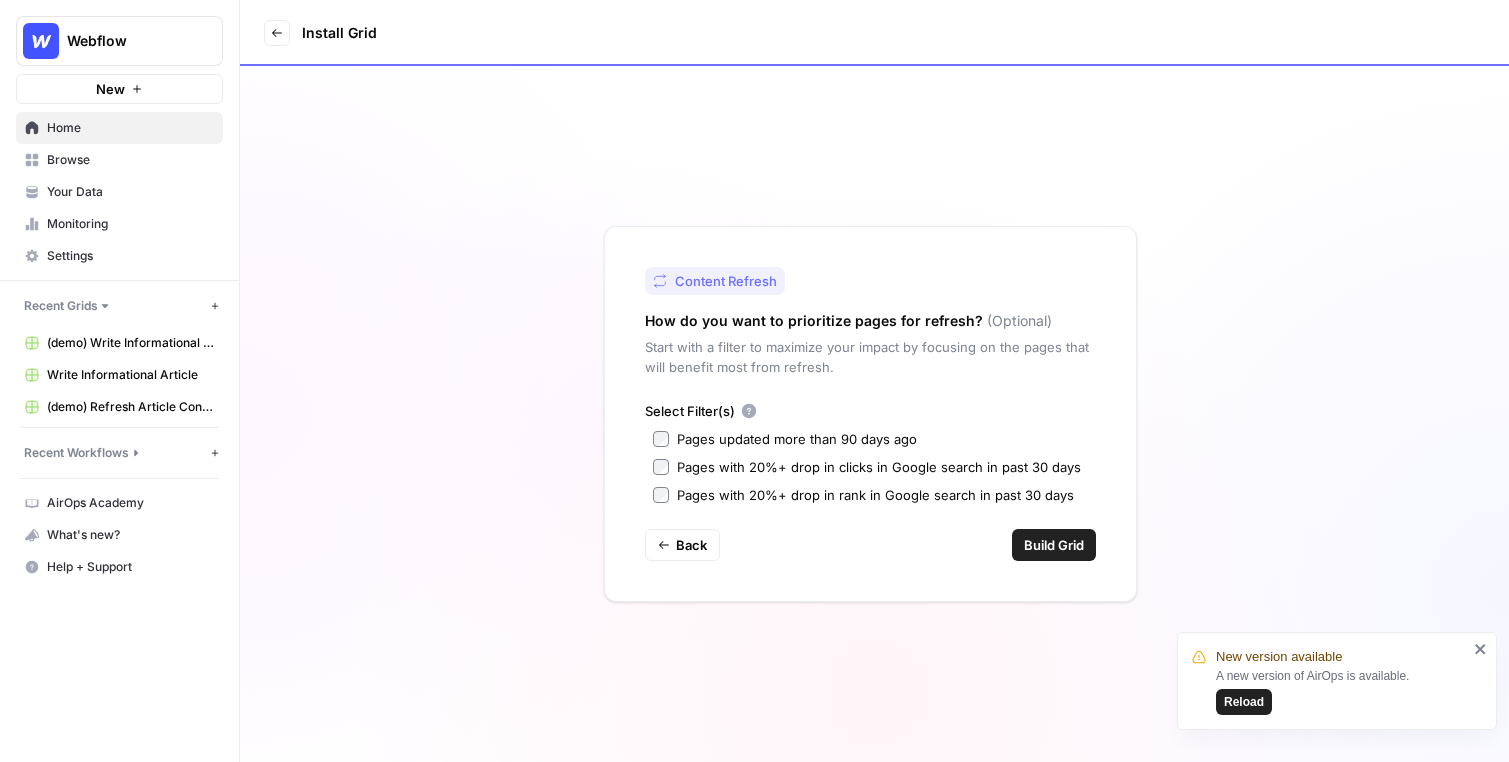 click on "Build Grid" at bounding box center [1054, 545] 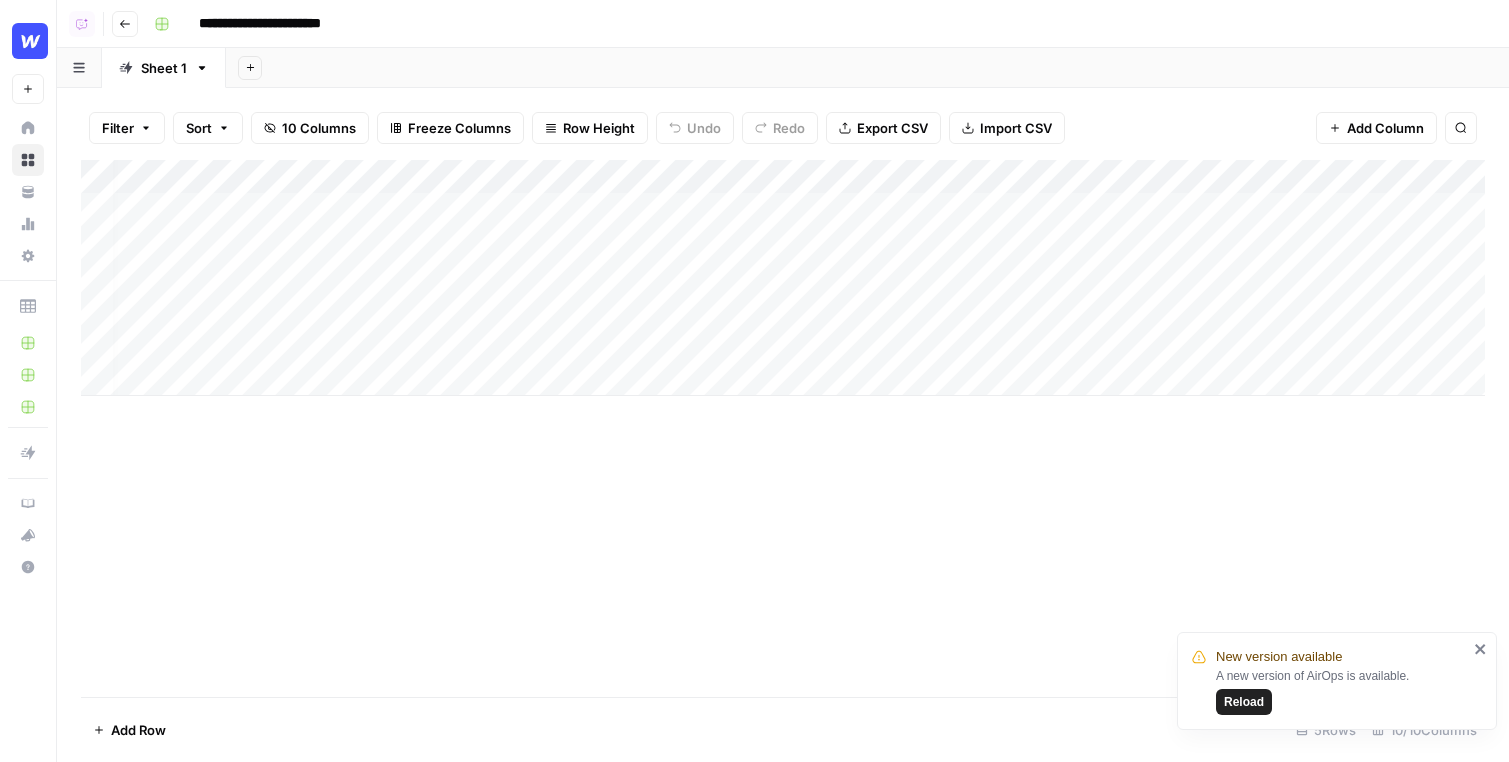 scroll, scrollTop: 0, scrollLeft: 0, axis: both 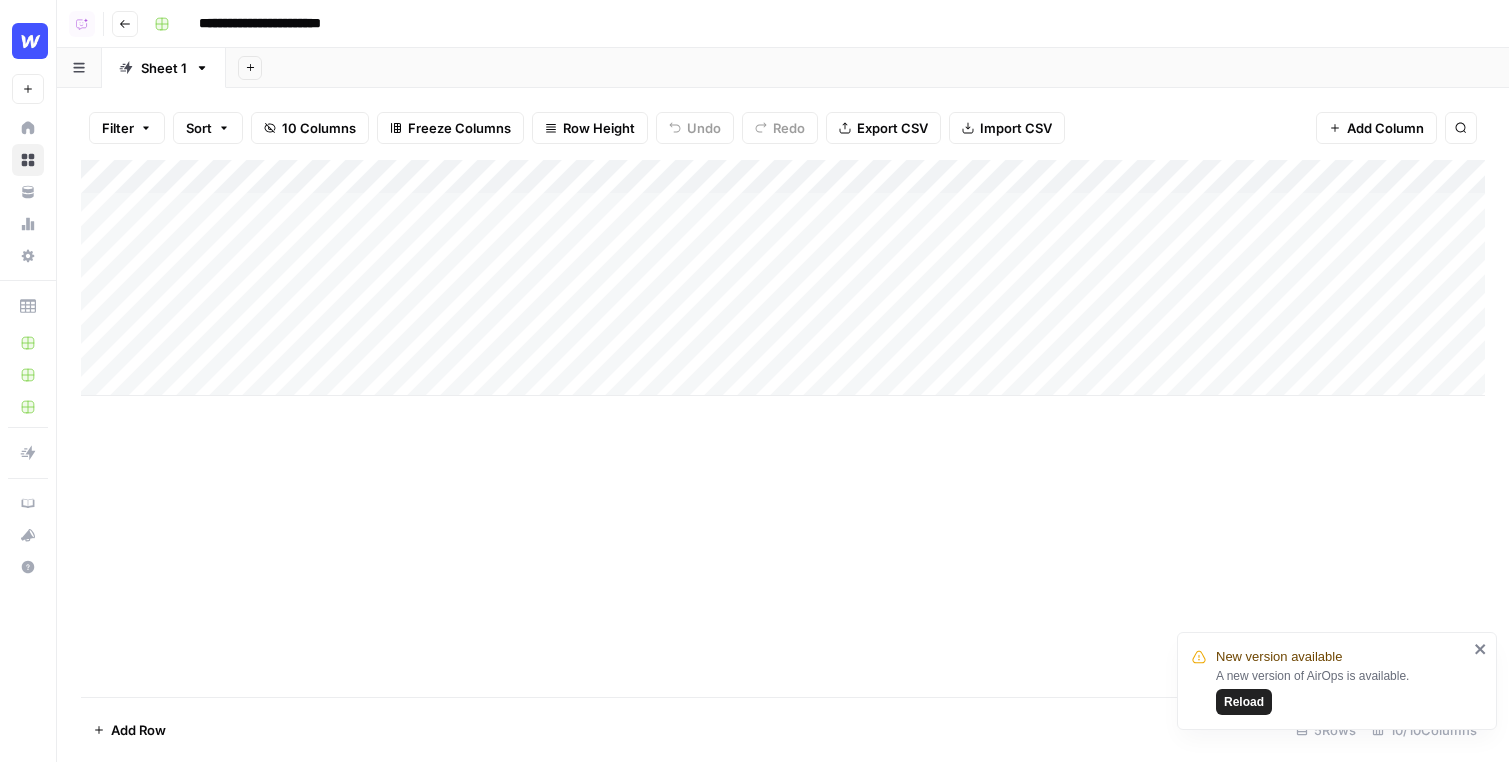 click 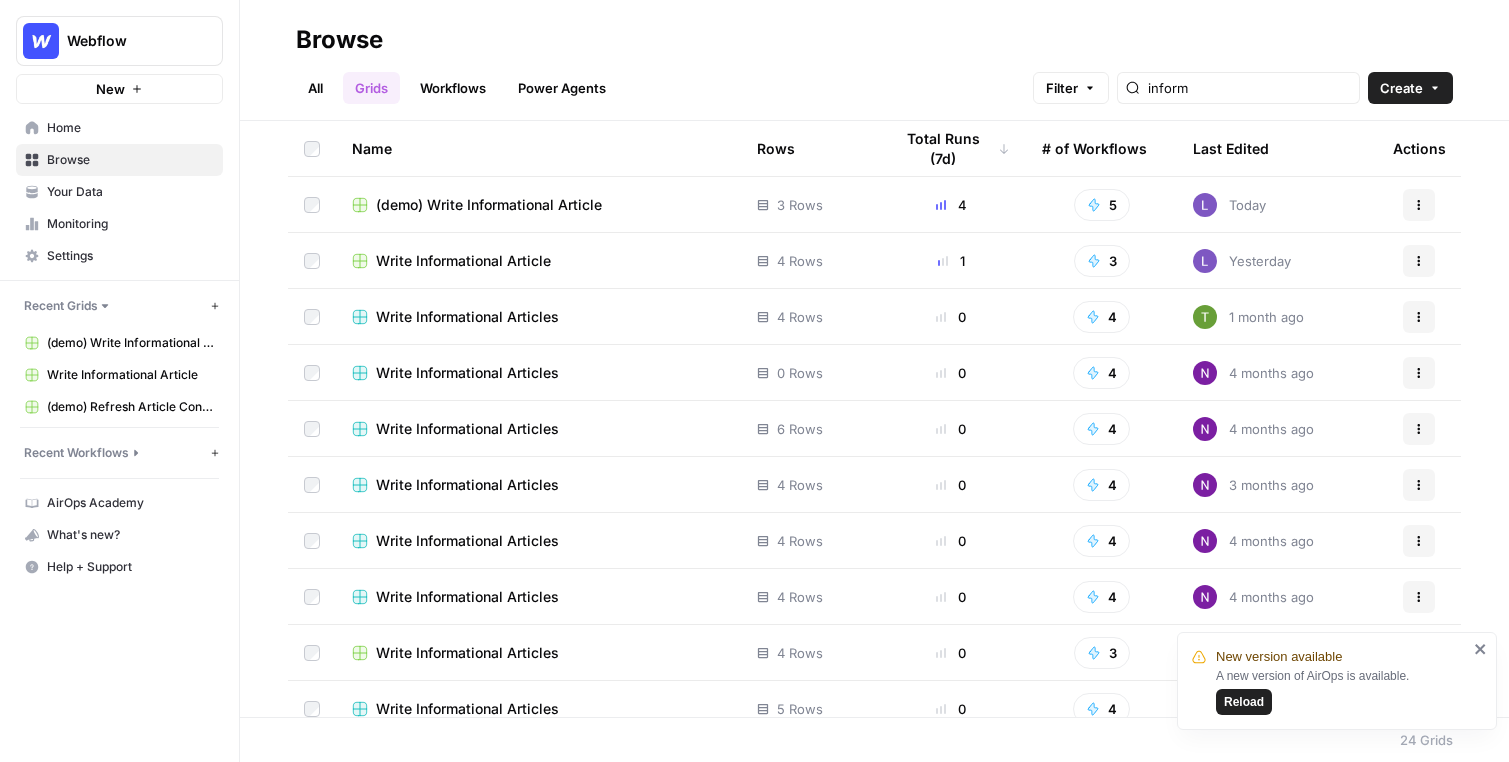 click on "Workflows" at bounding box center (453, 88) 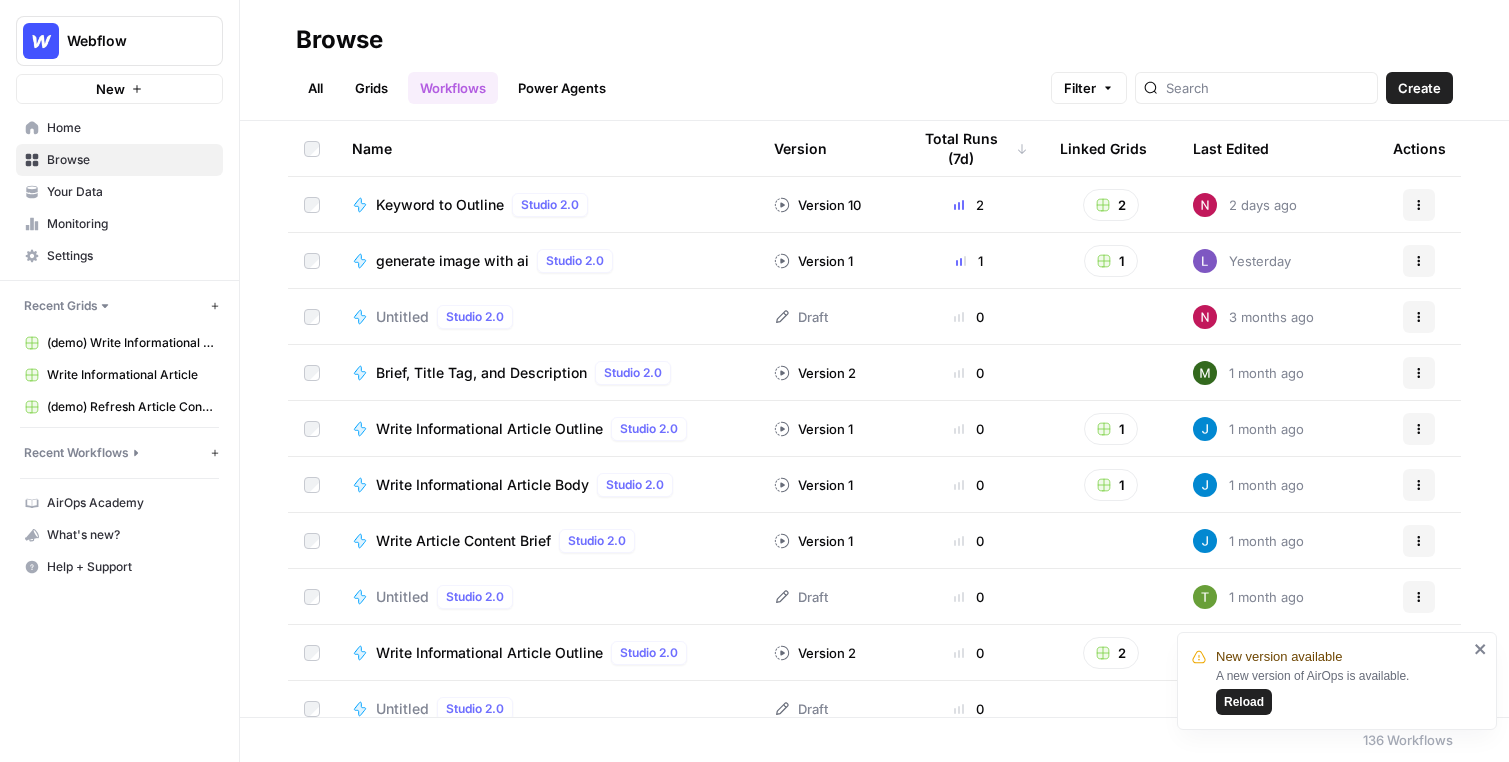 click on "All Grids Workflows Power Agents" at bounding box center [457, 88] 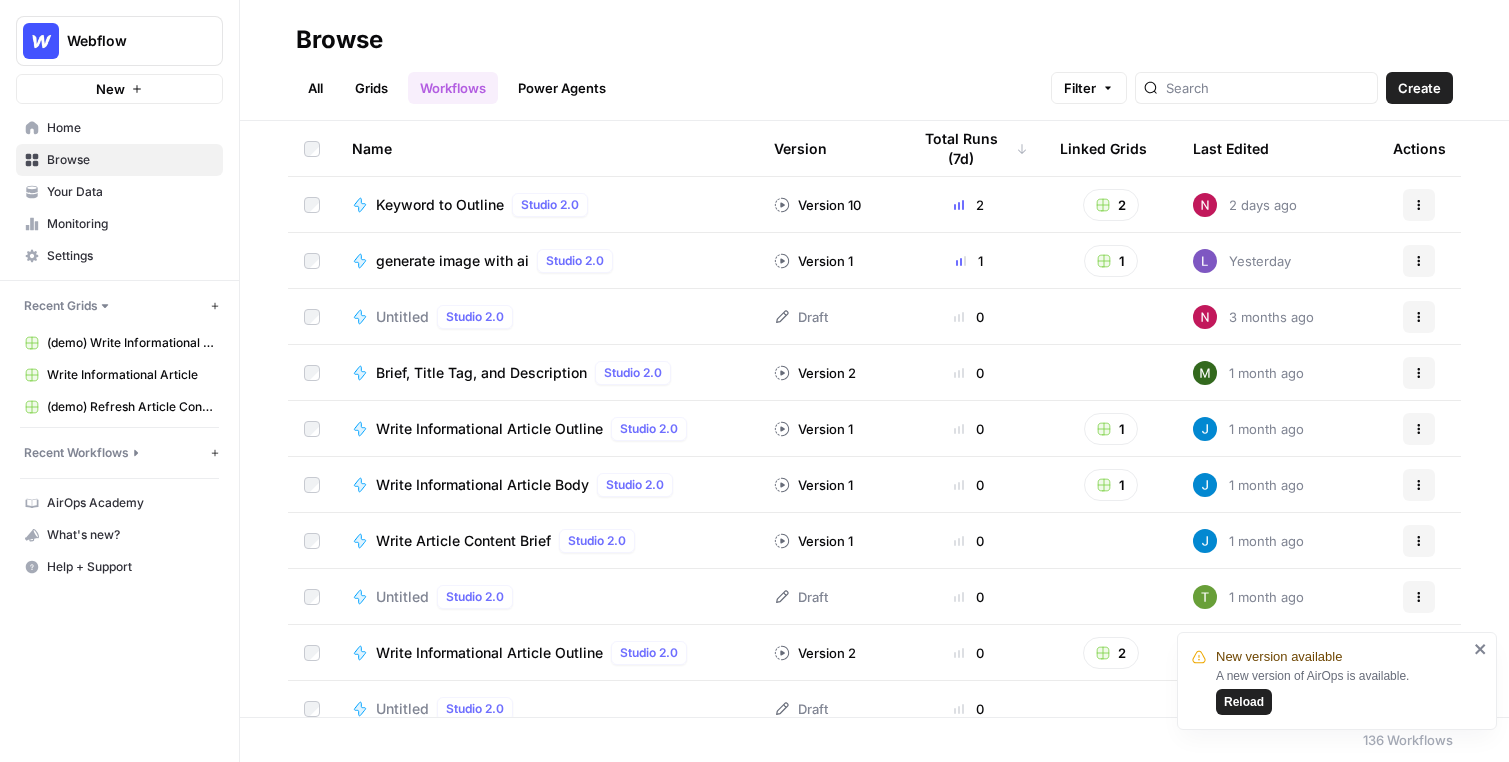 click on "All" at bounding box center [315, 88] 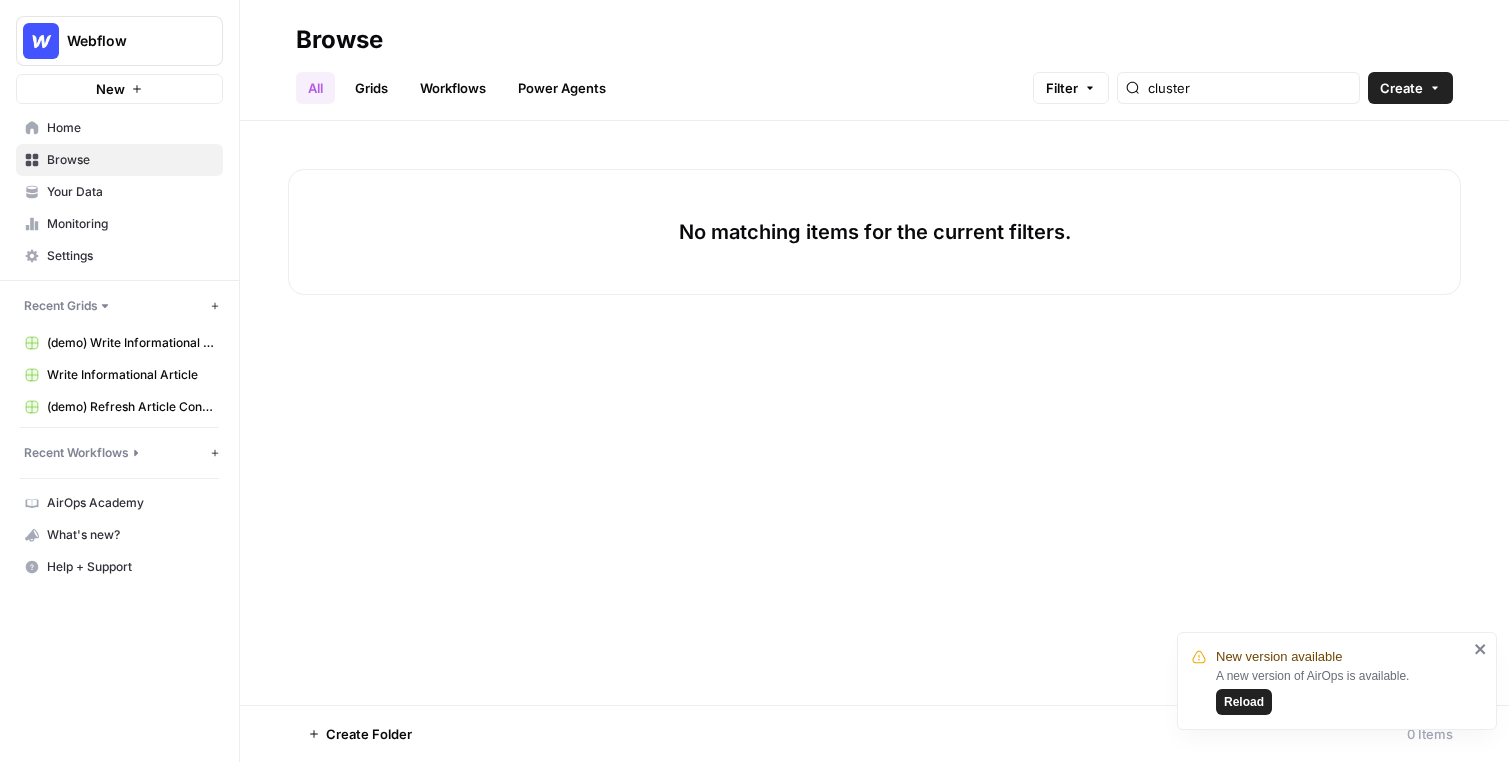 click on "Grids" at bounding box center [371, 88] 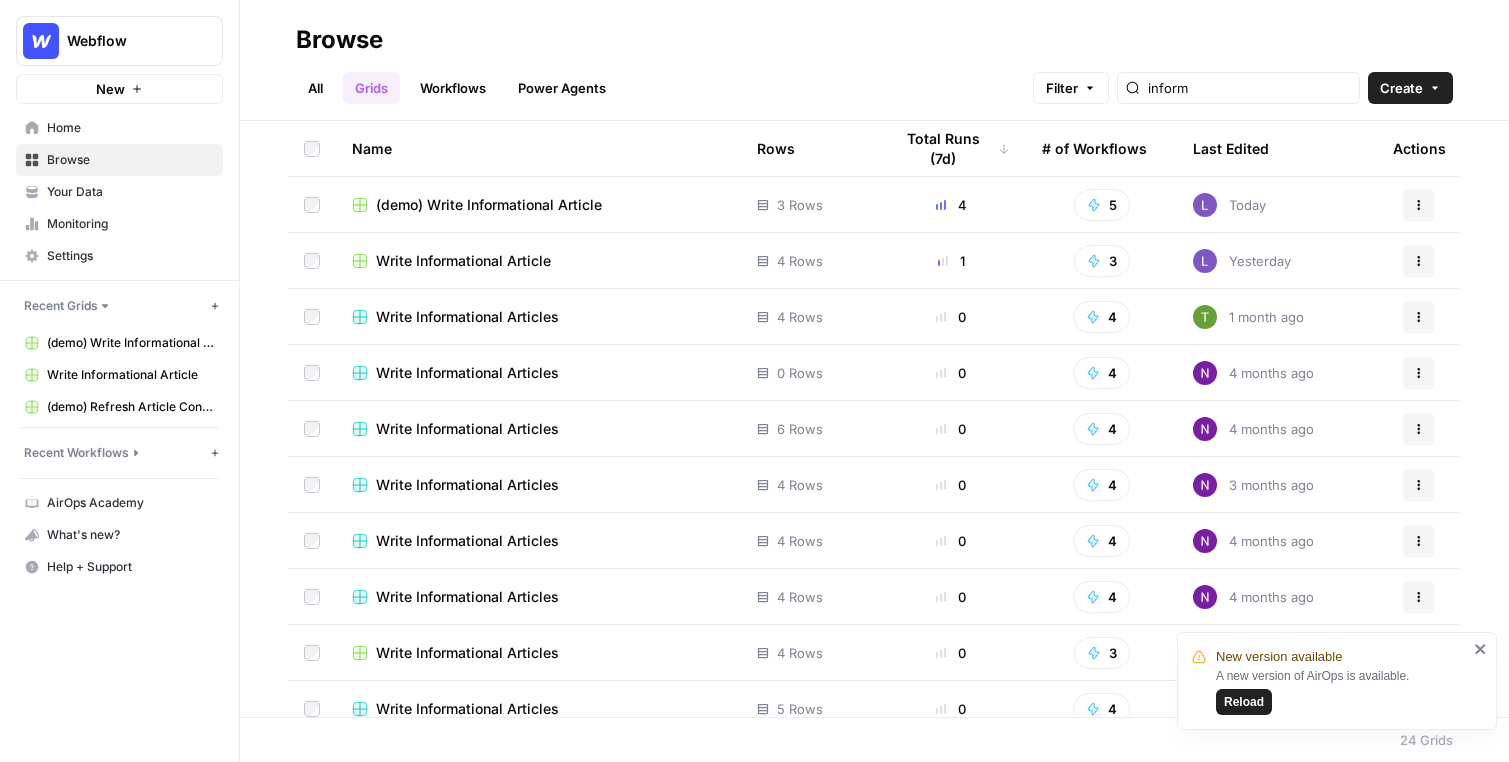 scroll, scrollTop: 804, scrollLeft: 0, axis: vertical 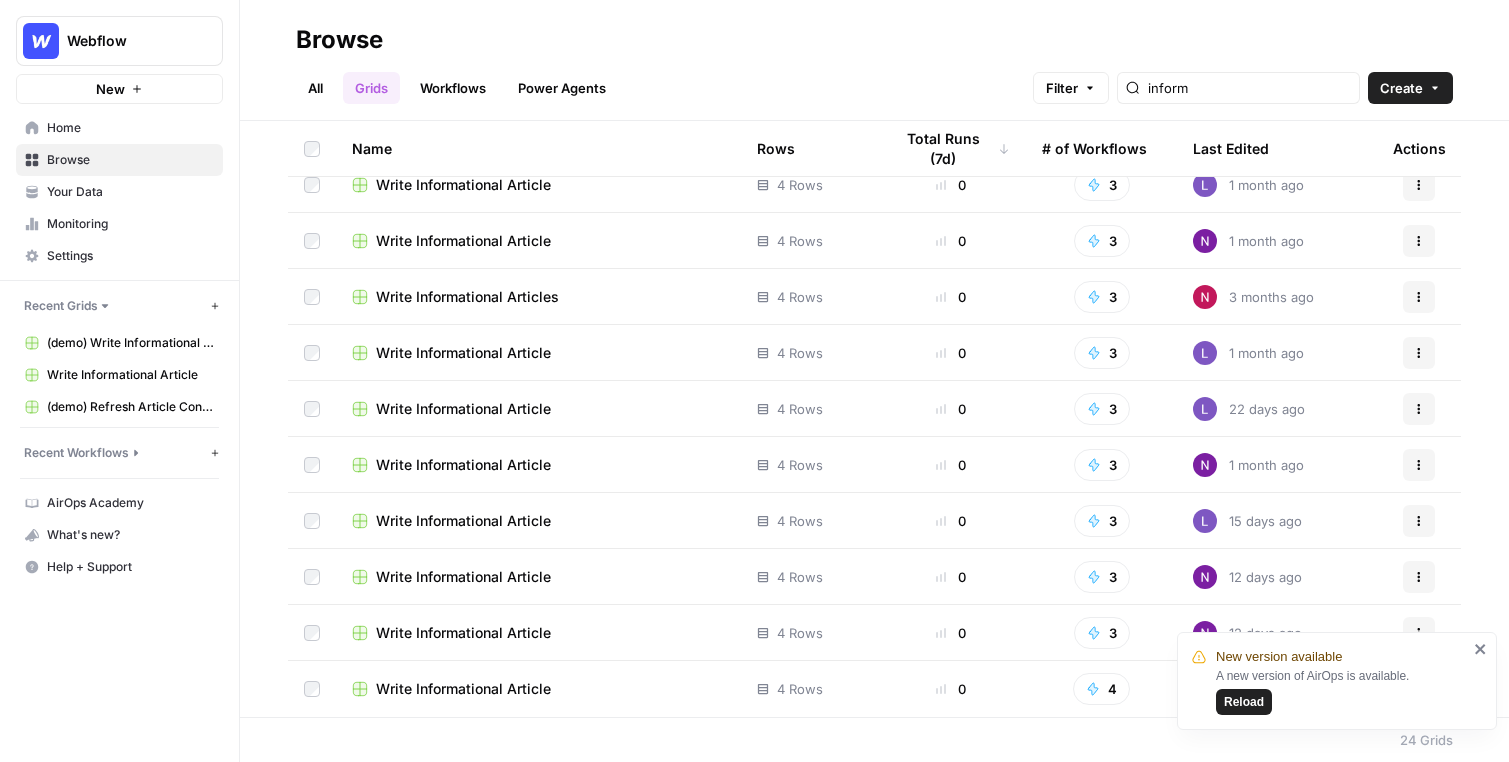 click 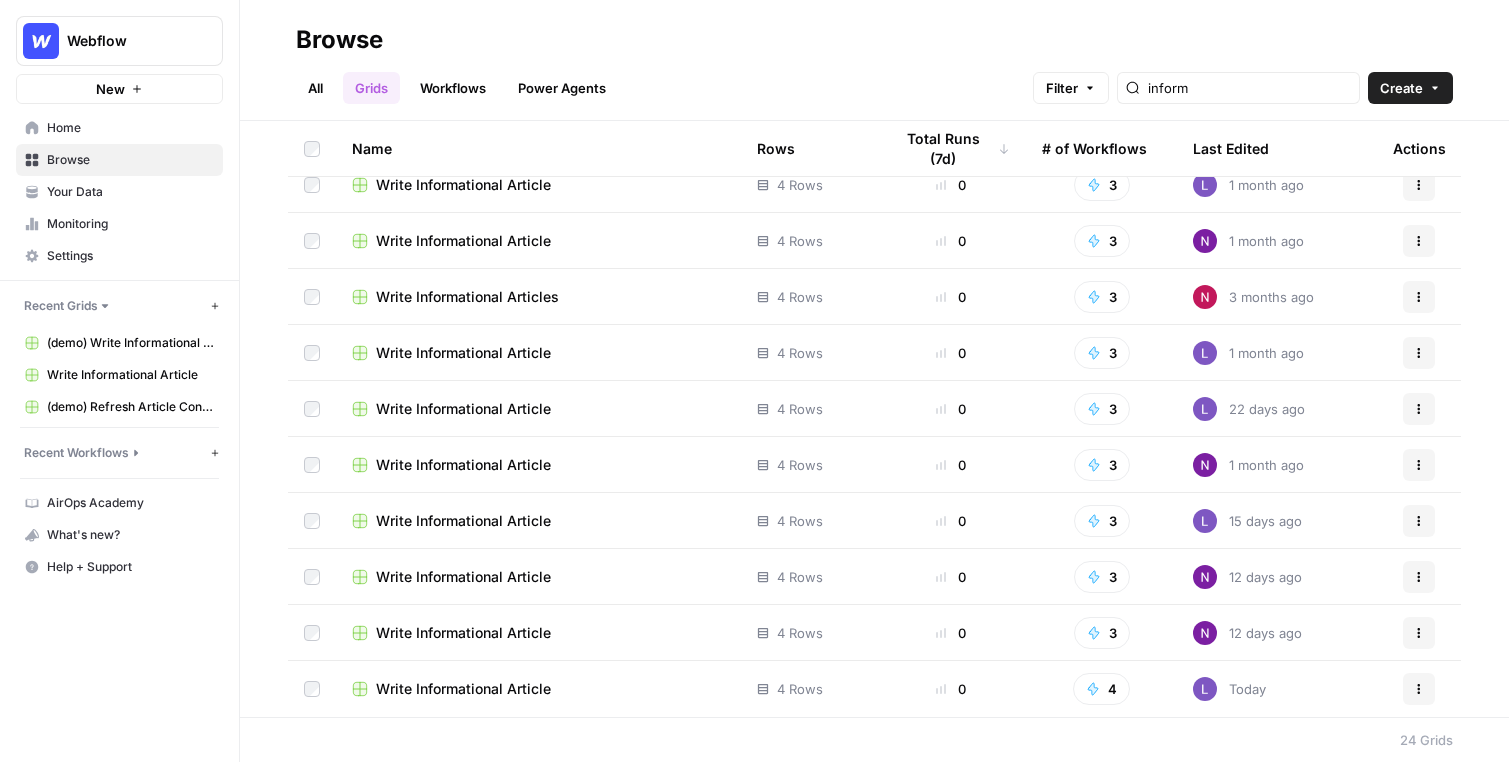 click 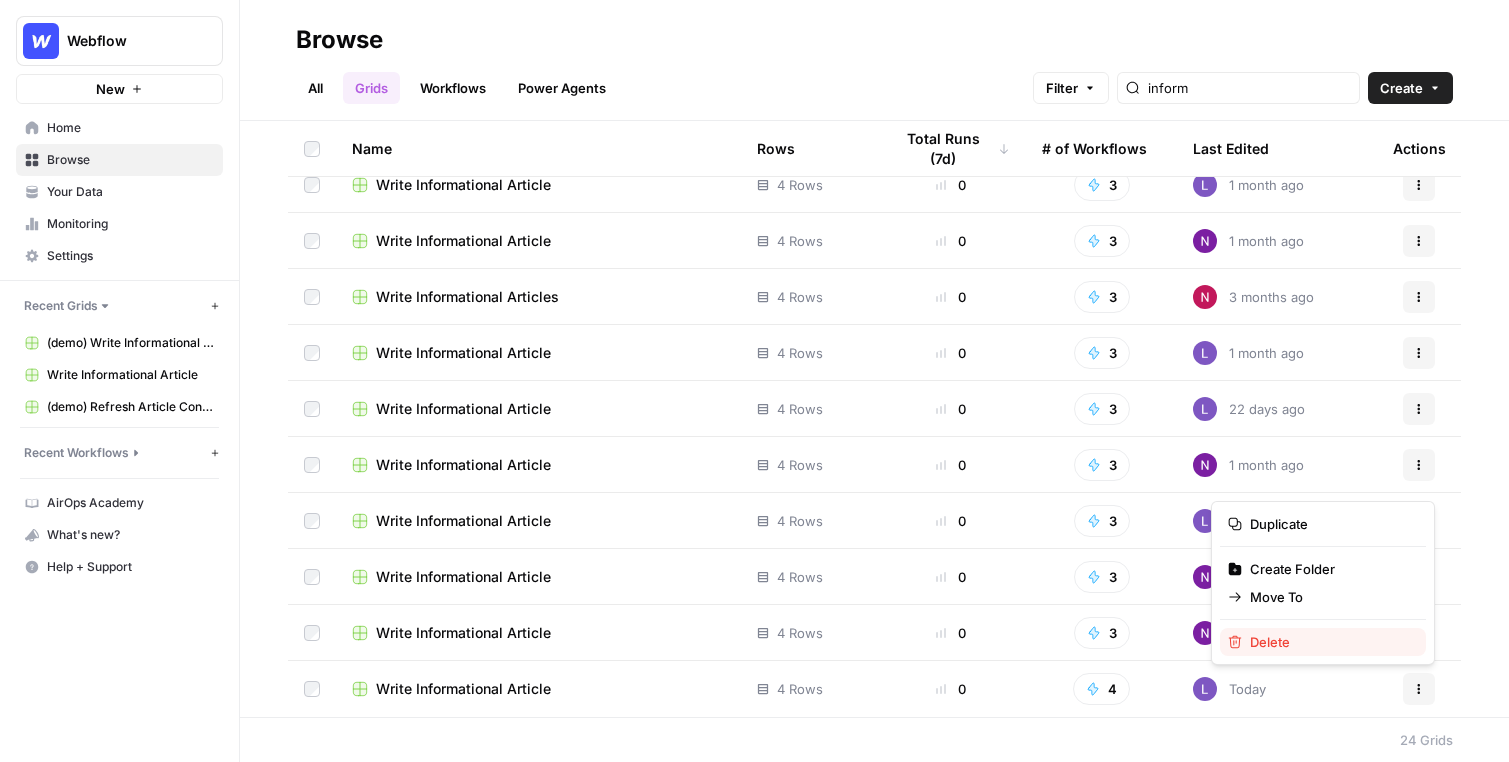 click on "Delete" at bounding box center (1330, 642) 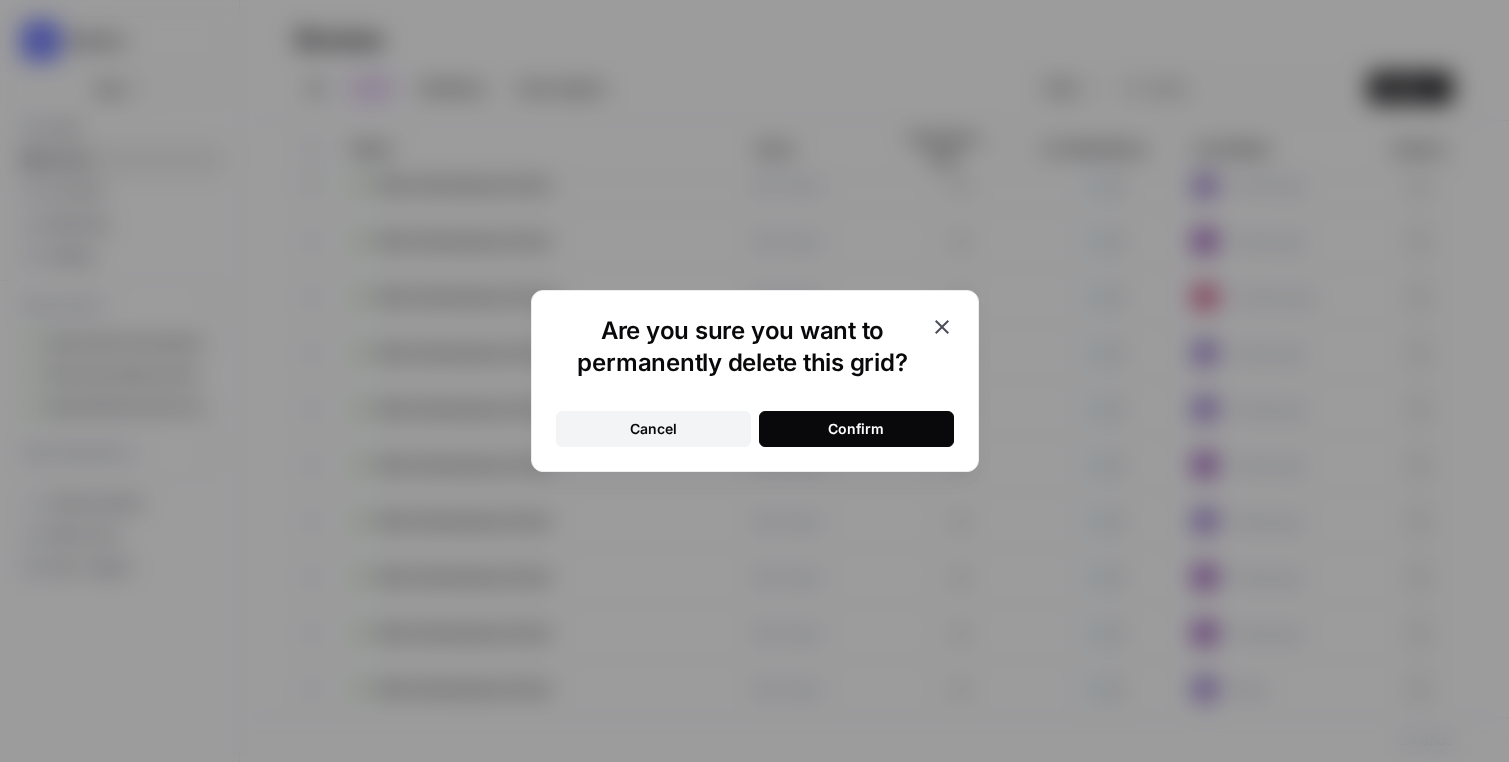 click on "Confirm" at bounding box center (856, 429) 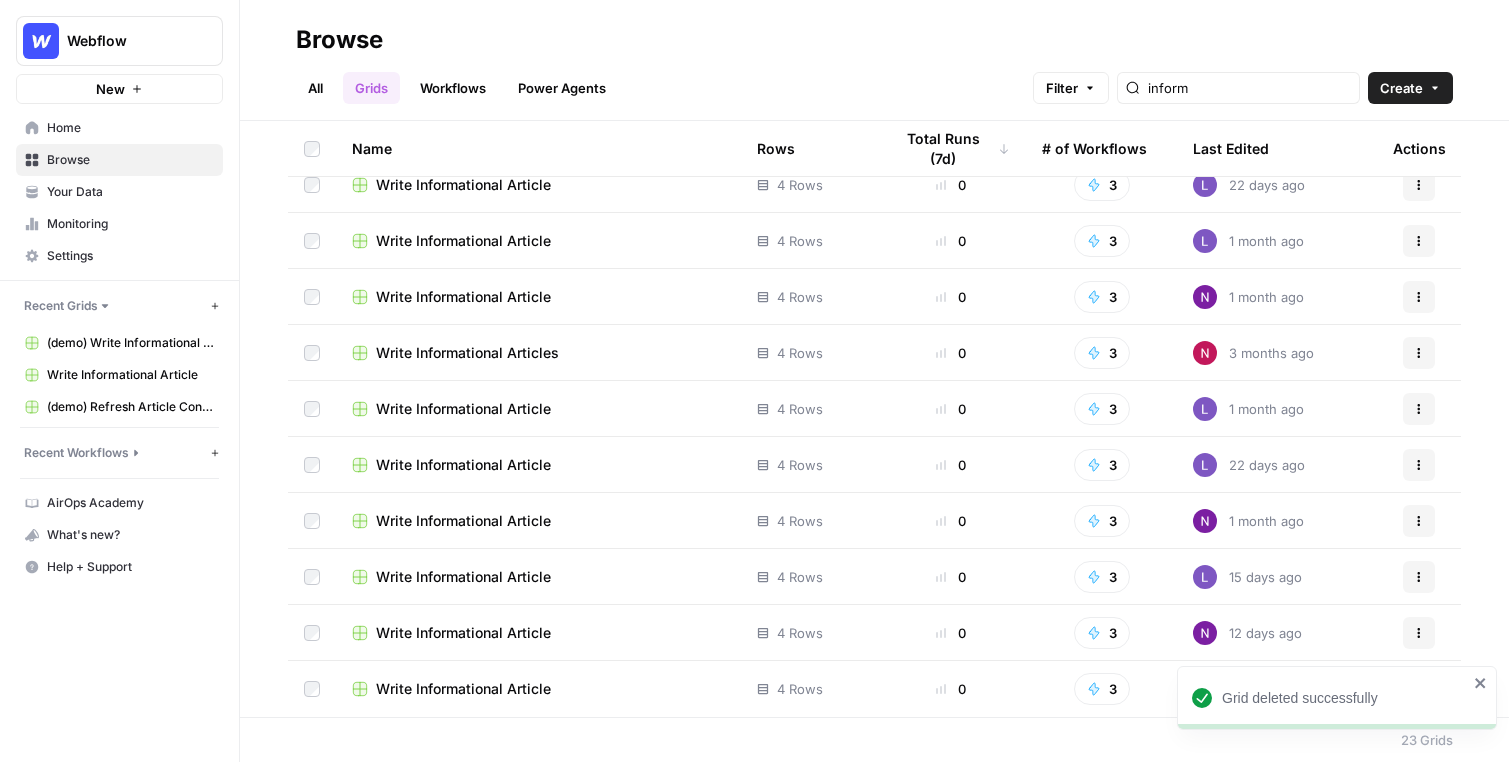 scroll, scrollTop: 748, scrollLeft: 0, axis: vertical 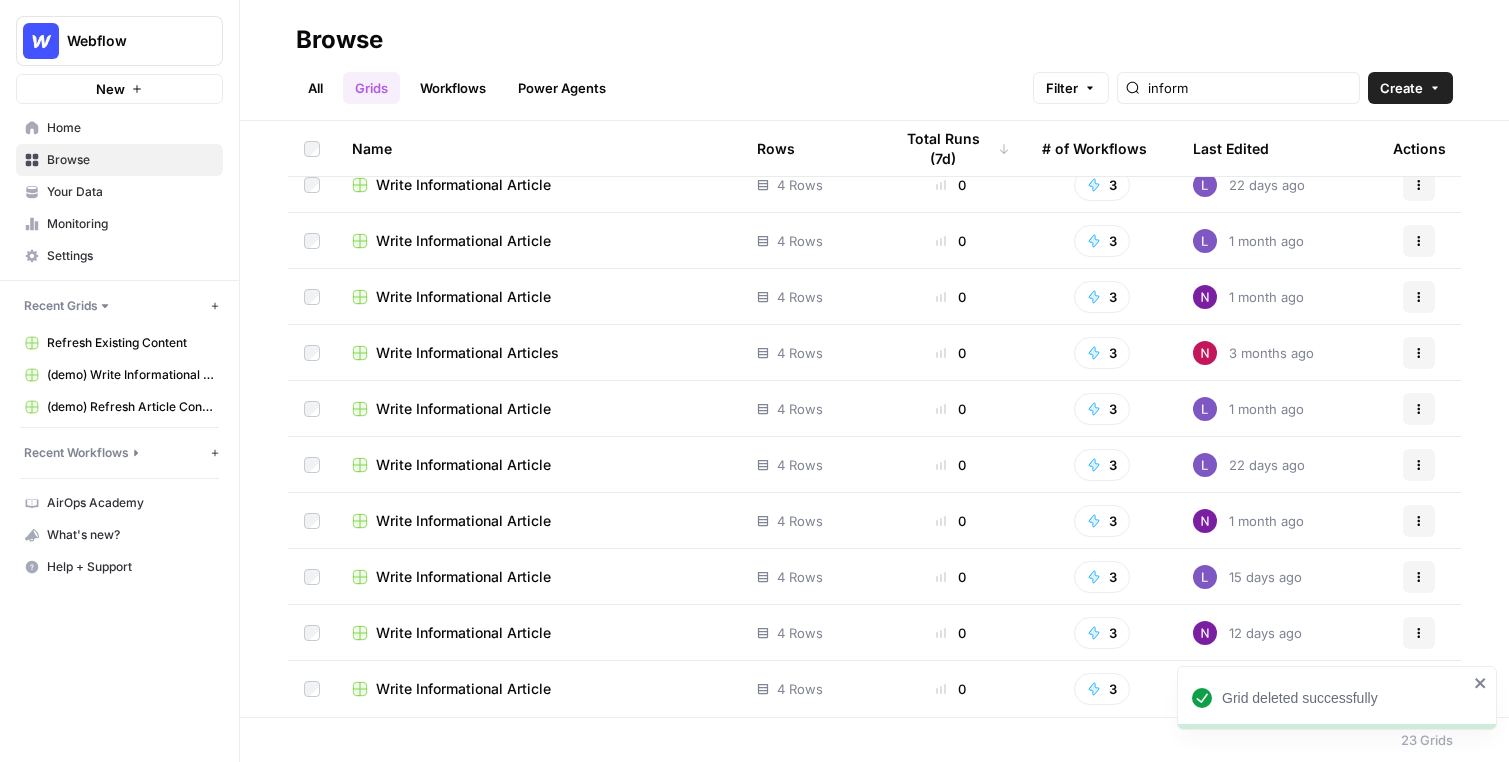 click on "Your Data" at bounding box center (119, 192) 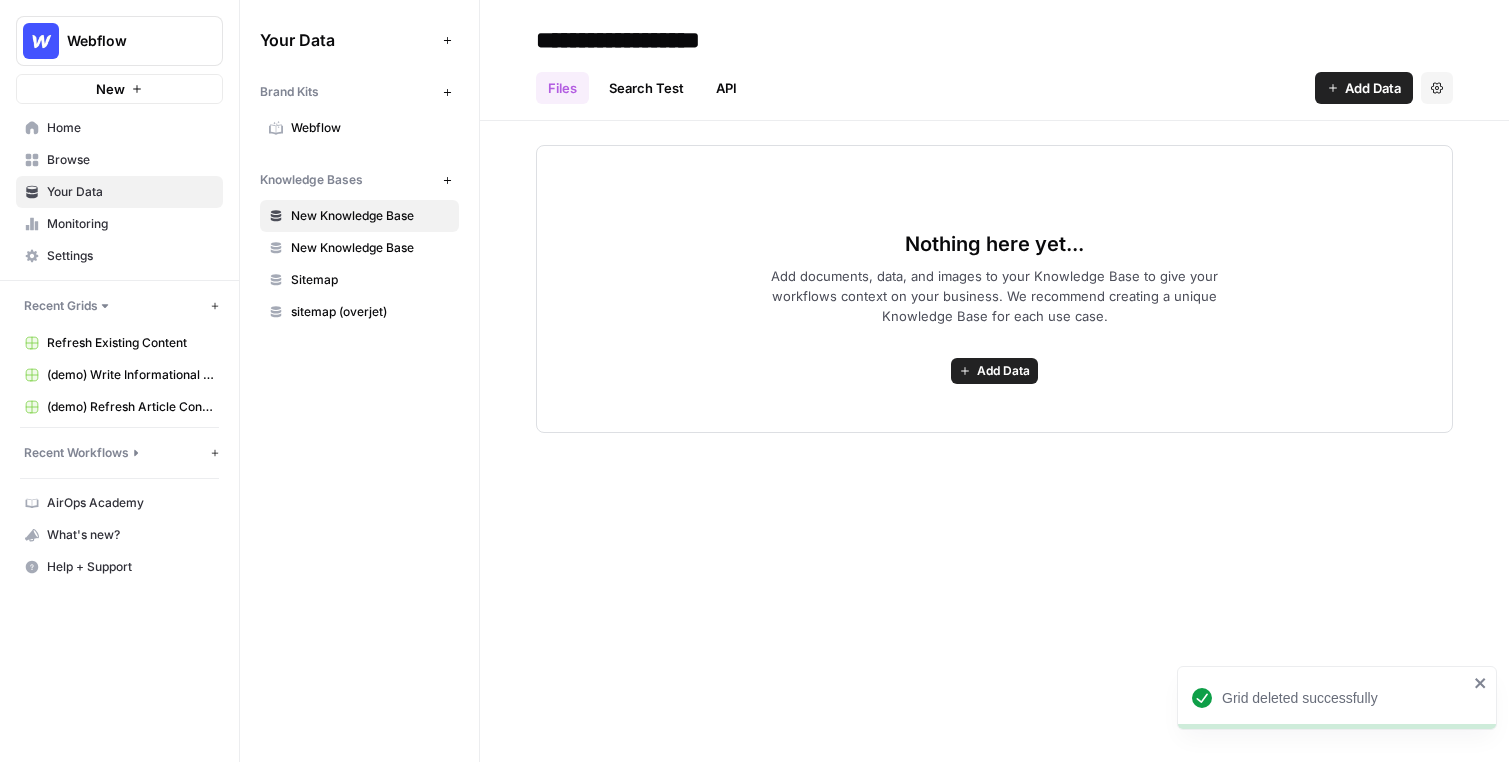 click on "sitemap (overjet)" at bounding box center (370, 312) 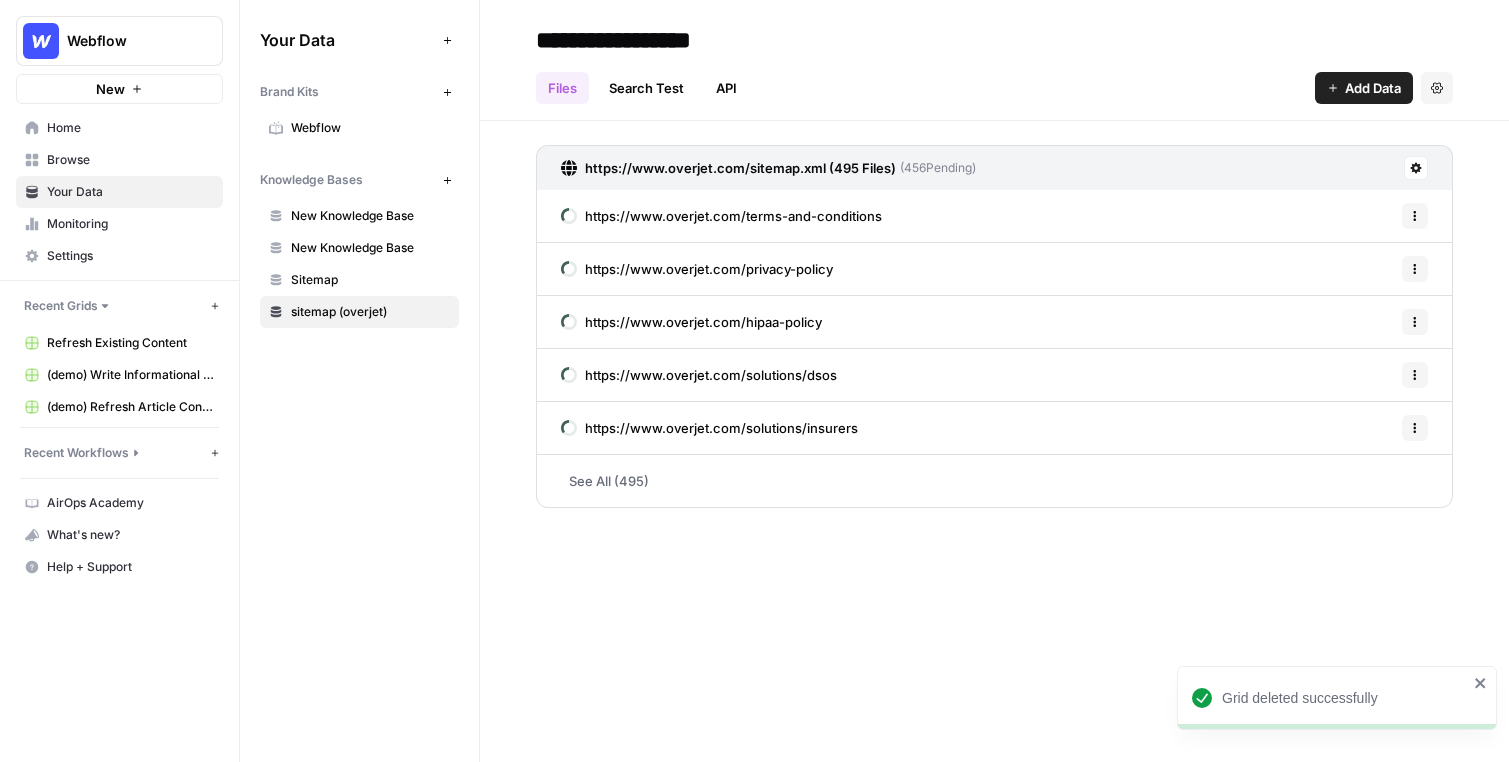 click on "Settings" at bounding box center [1437, 88] 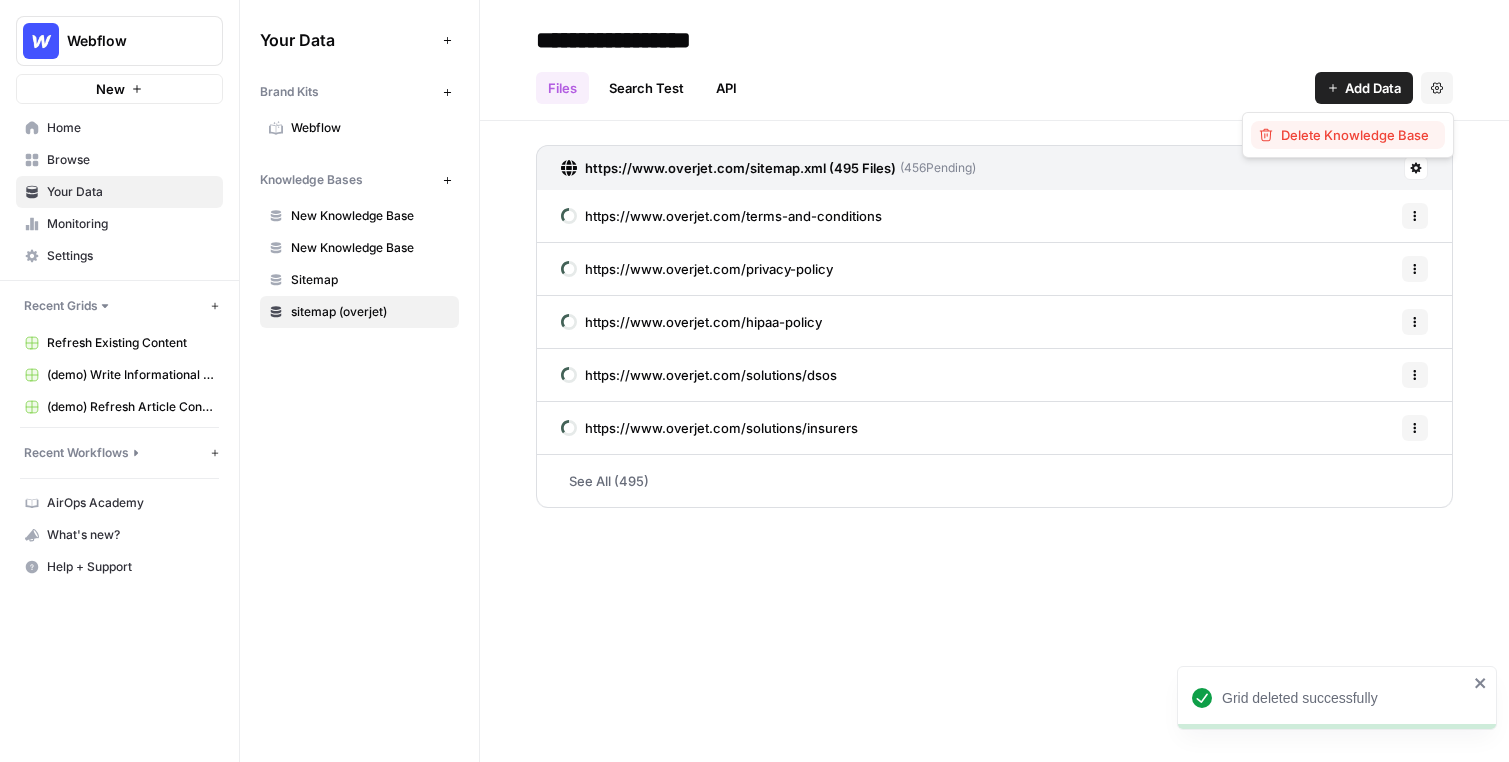 click on "Delete Knowledge Base" at bounding box center [1348, 135] 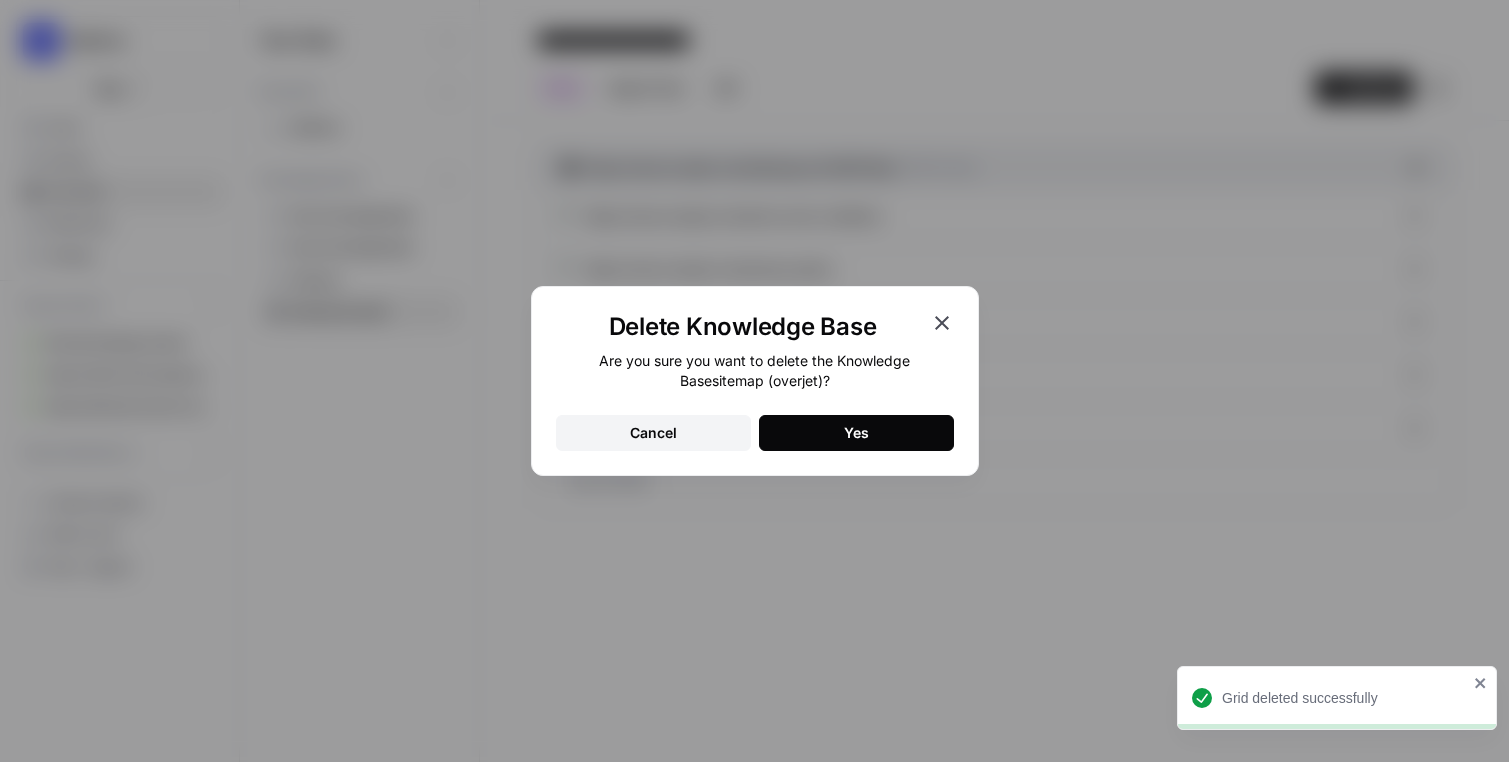 click on "Are you sure you want to delete the Knowledge Base  sitemap (overjet) ? Cancel Yes" at bounding box center [755, 401] 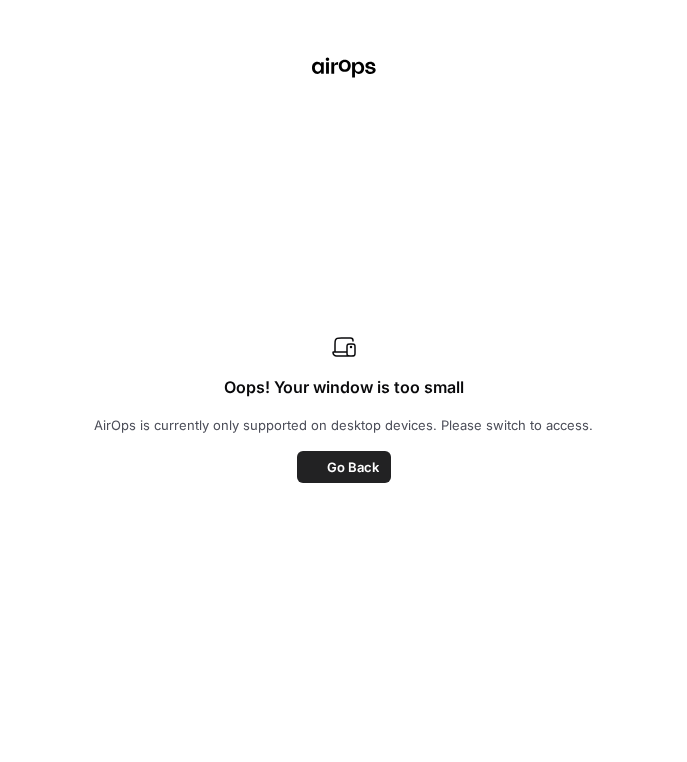 scroll, scrollTop: 0, scrollLeft: 0, axis: both 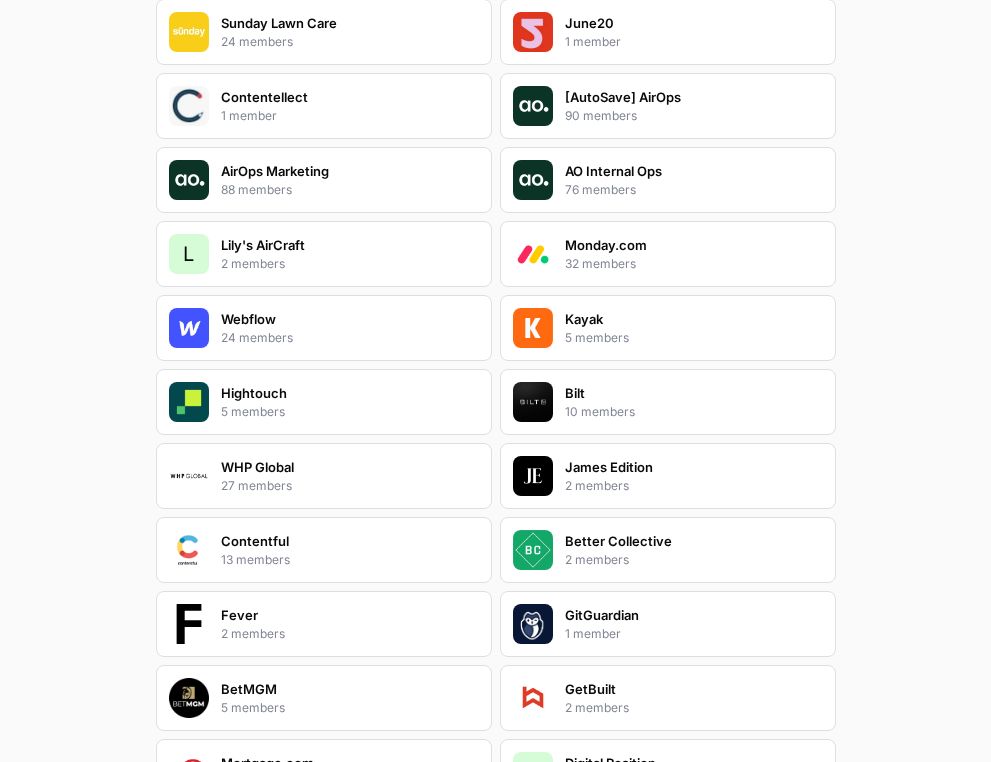click on "L [BRAND] 2 members" at bounding box center (324, 254) 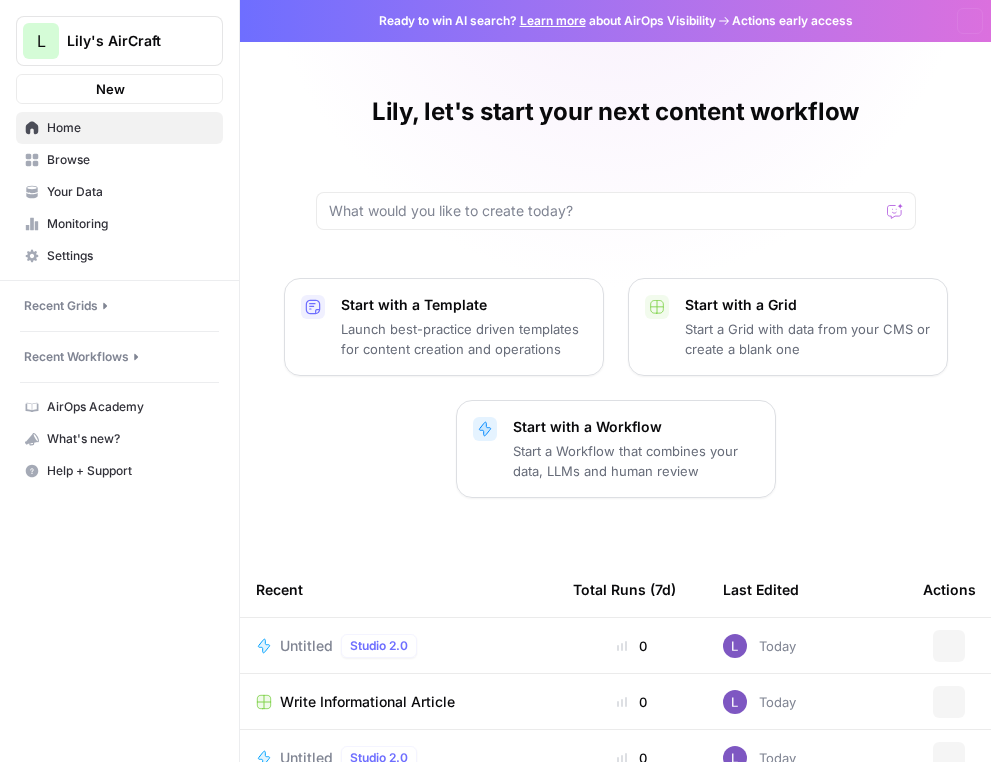 scroll, scrollTop: 0, scrollLeft: 0, axis: both 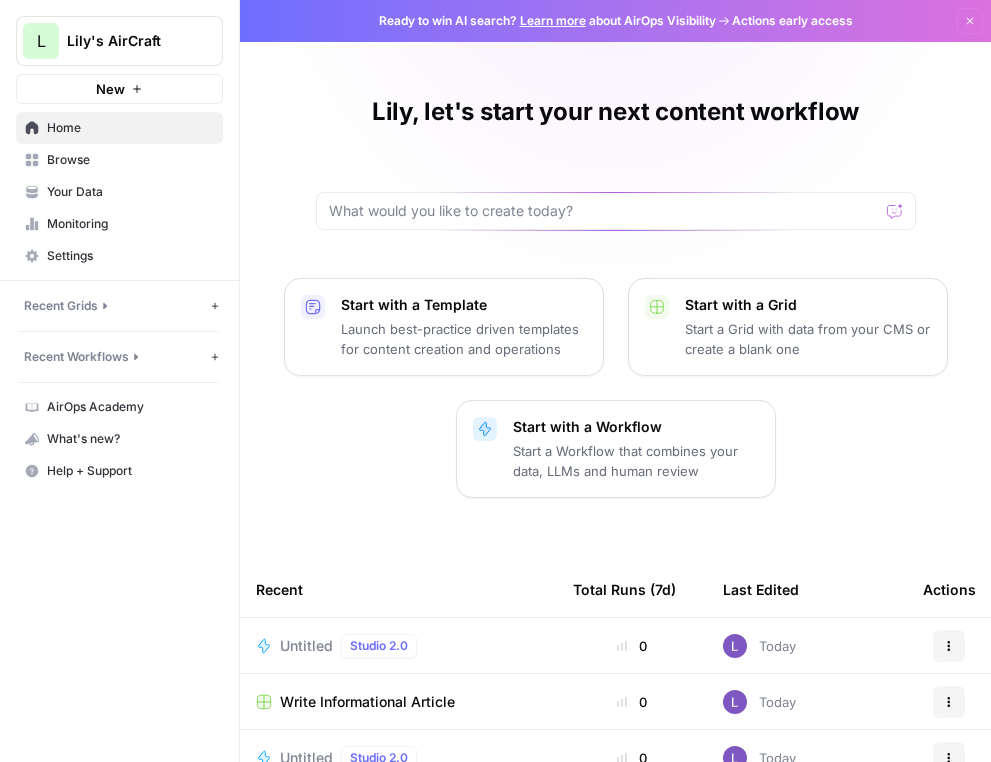 click on "Untitled" at bounding box center (306, 646) 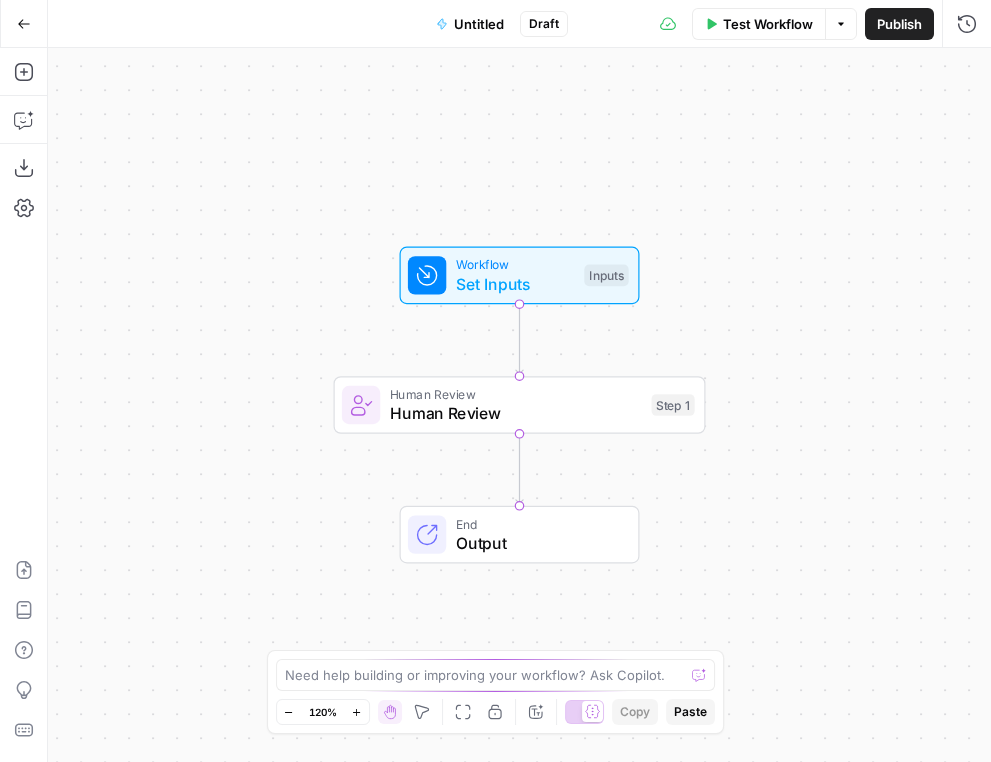 click on "Add Steps Copilot Download as JSON Settings Import JSON AirOps Academy Help Give Feedback Shortcuts" at bounding box center [24, 405] 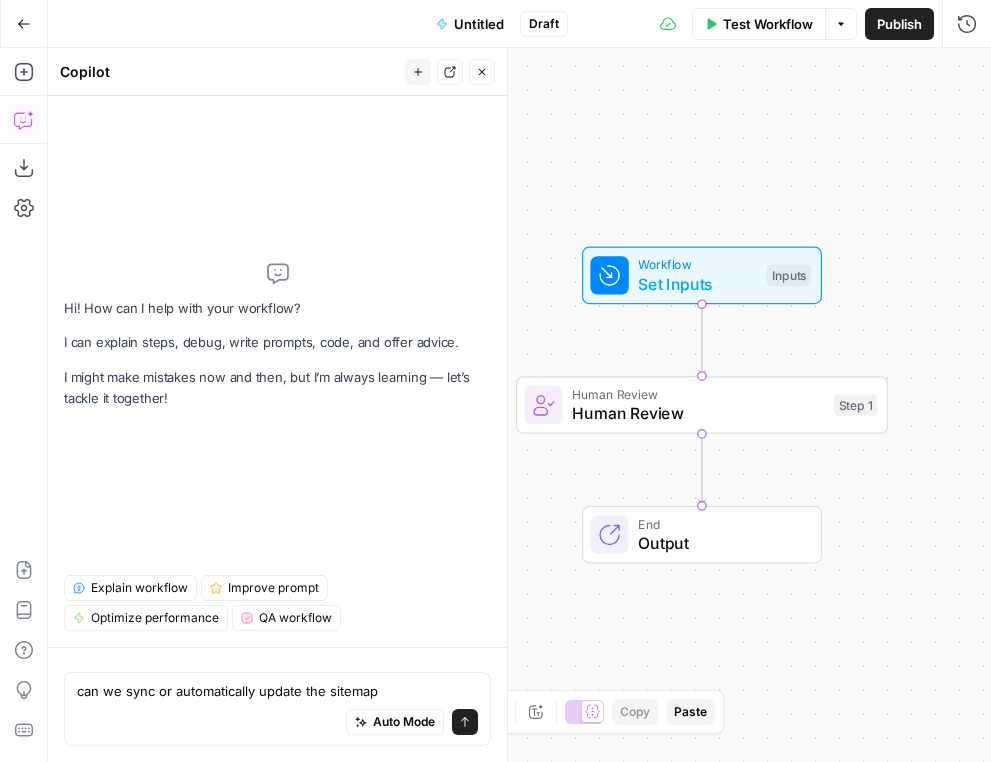 type on "can we sync or automatically update the sitemap" 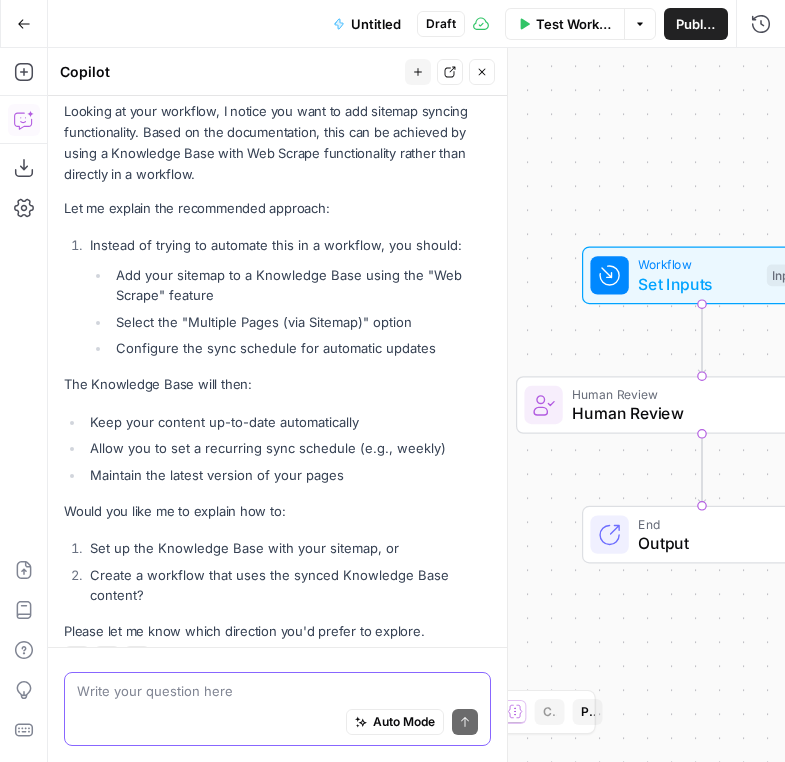 scroll, scrollTop: 221, scrollLeft: 0, axis: vertical 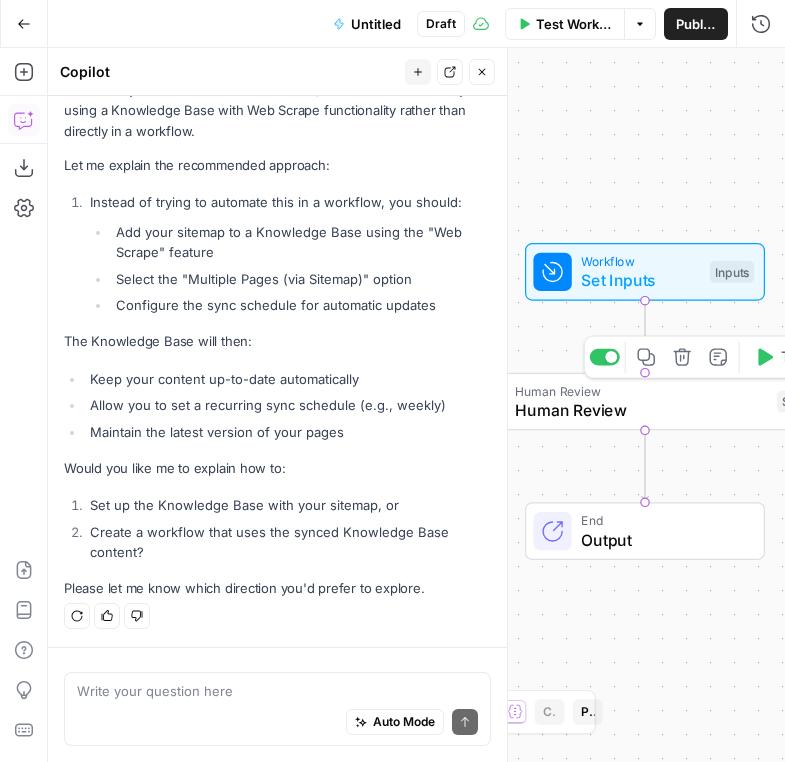 click on "Delete step" at bounding box center (682, 357) 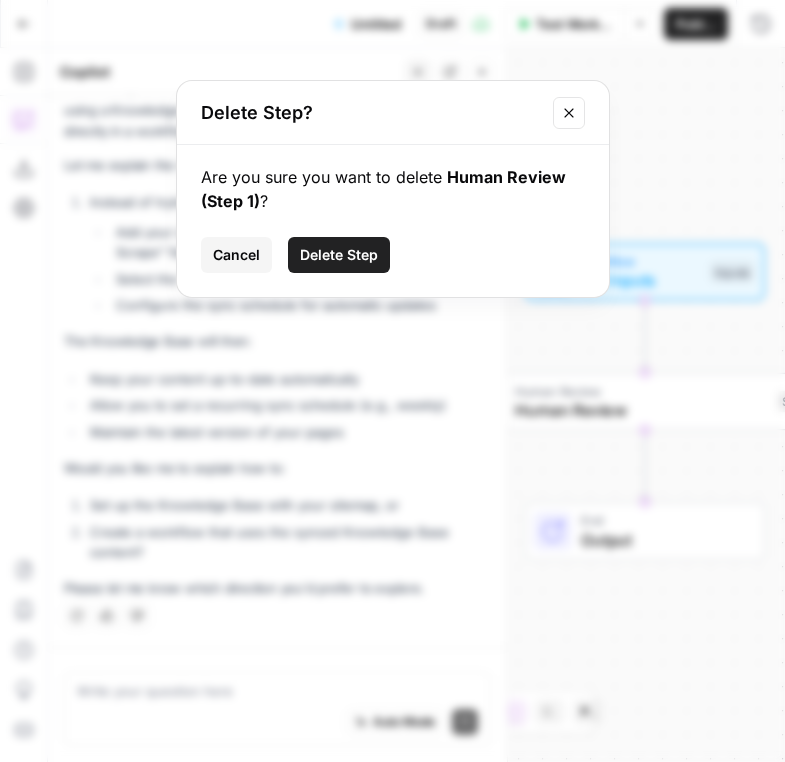 click on "Delete Step" at bounding box center [339, 255] 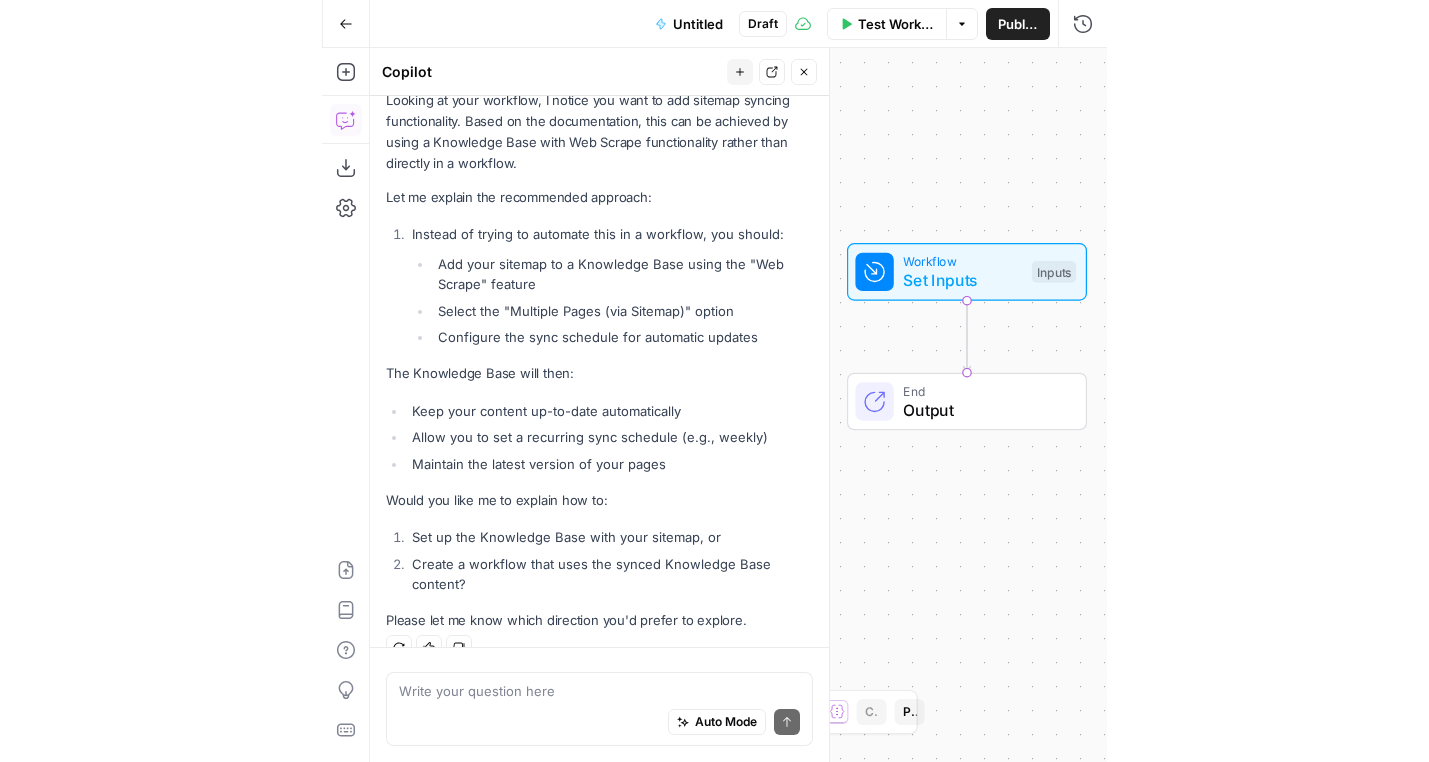 scroll, scrollTop: 253, scrollLeft: 0, axis: vertical 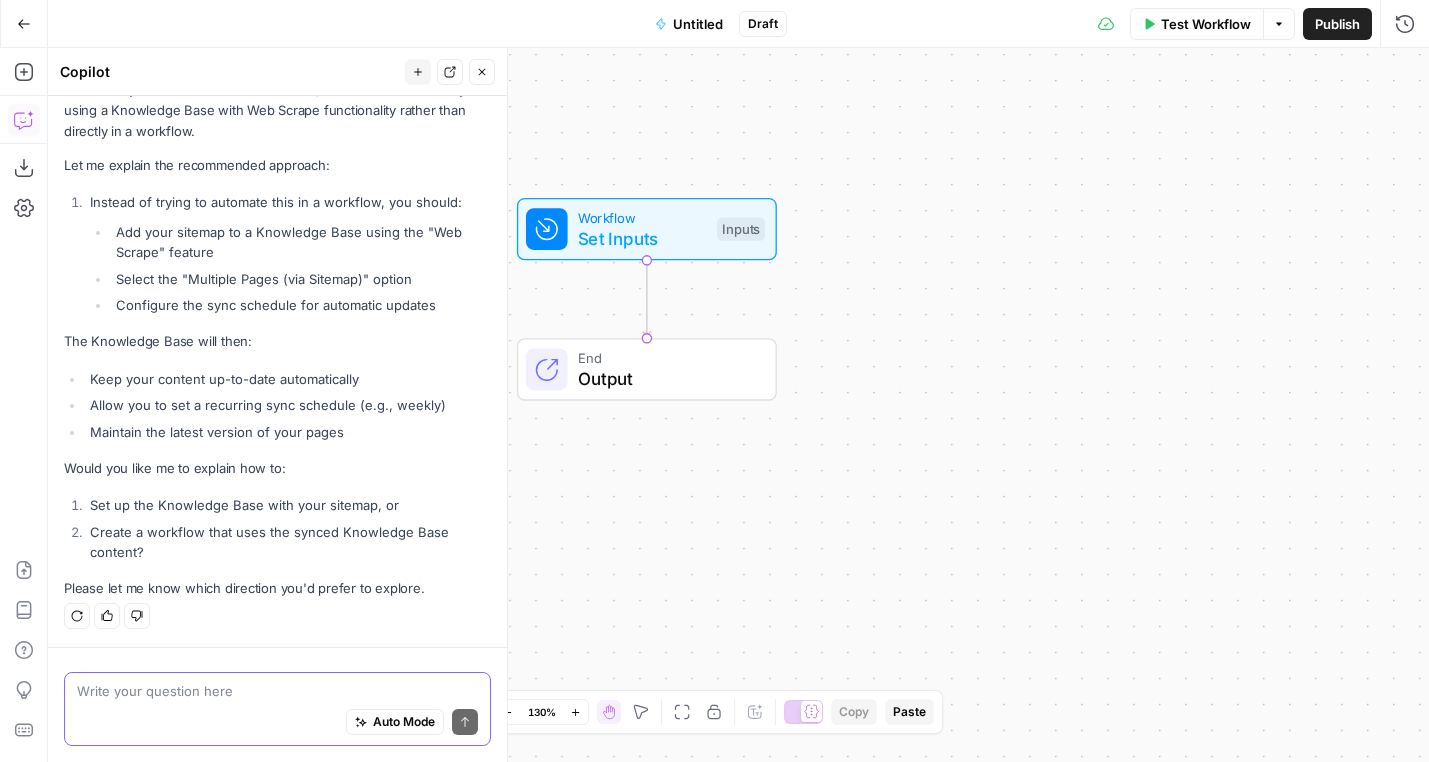 click at bounding box center [277, 691] 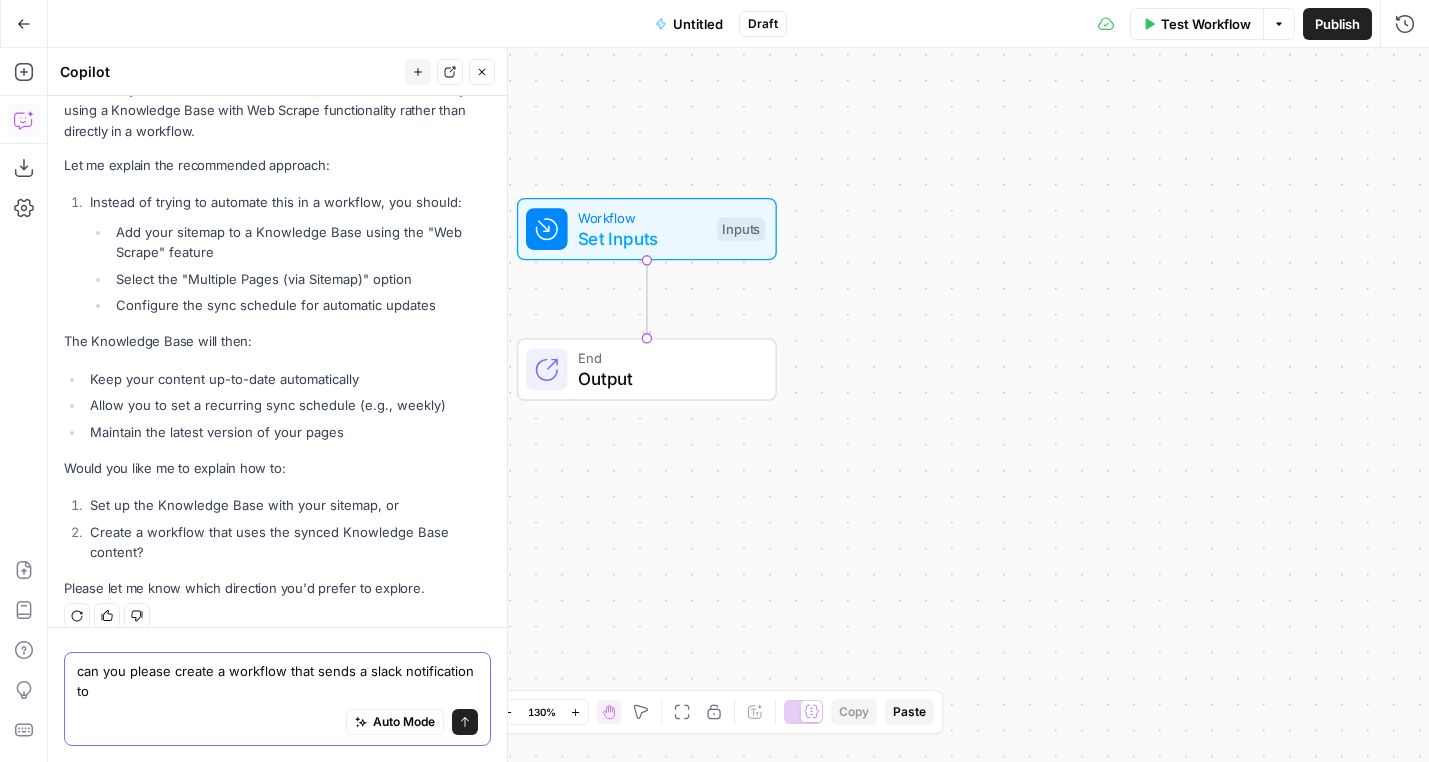 scroll, scrollTop: 273, scrollLeft: 0, axis: vertical 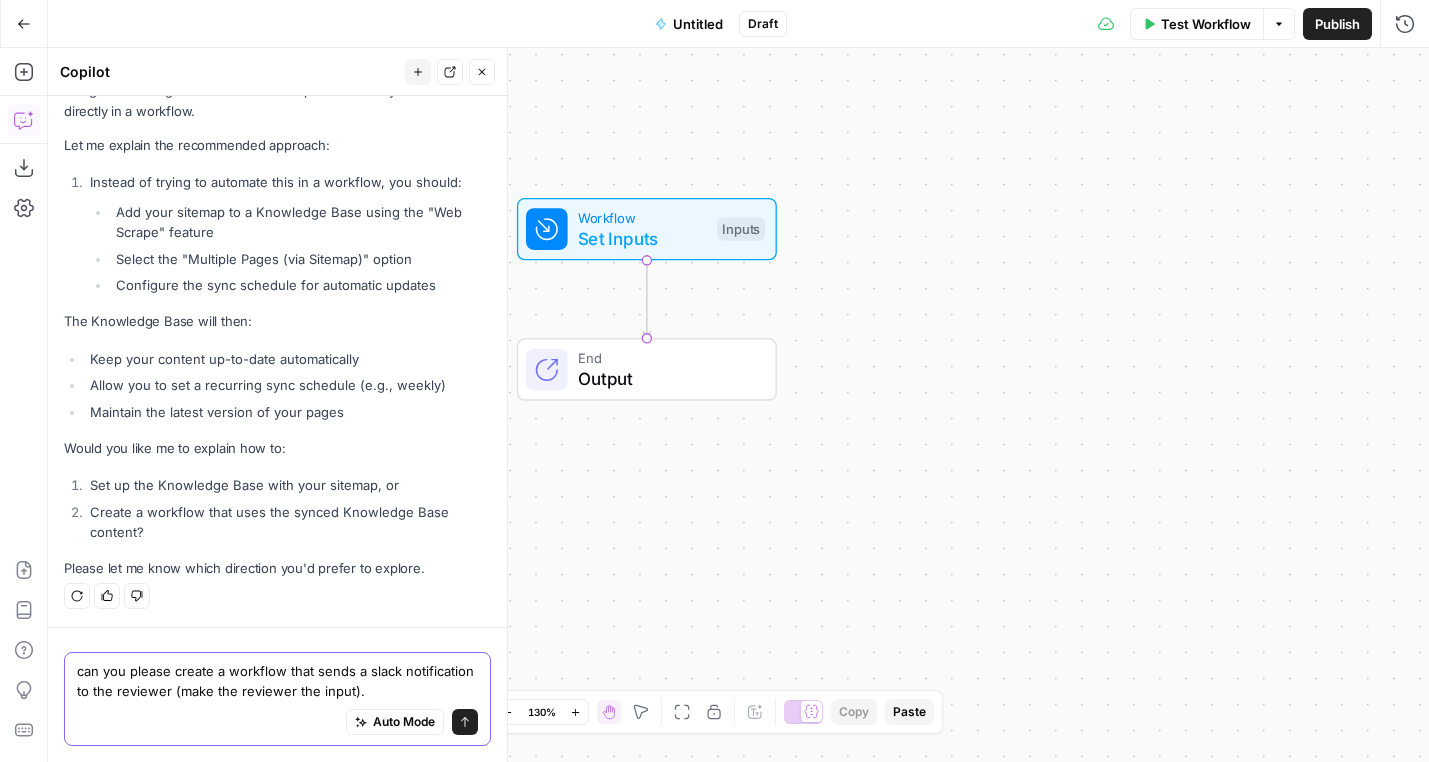 type on "can you please create a workflow that sends a slack notification to the reviewer (make the reviewer the input)." 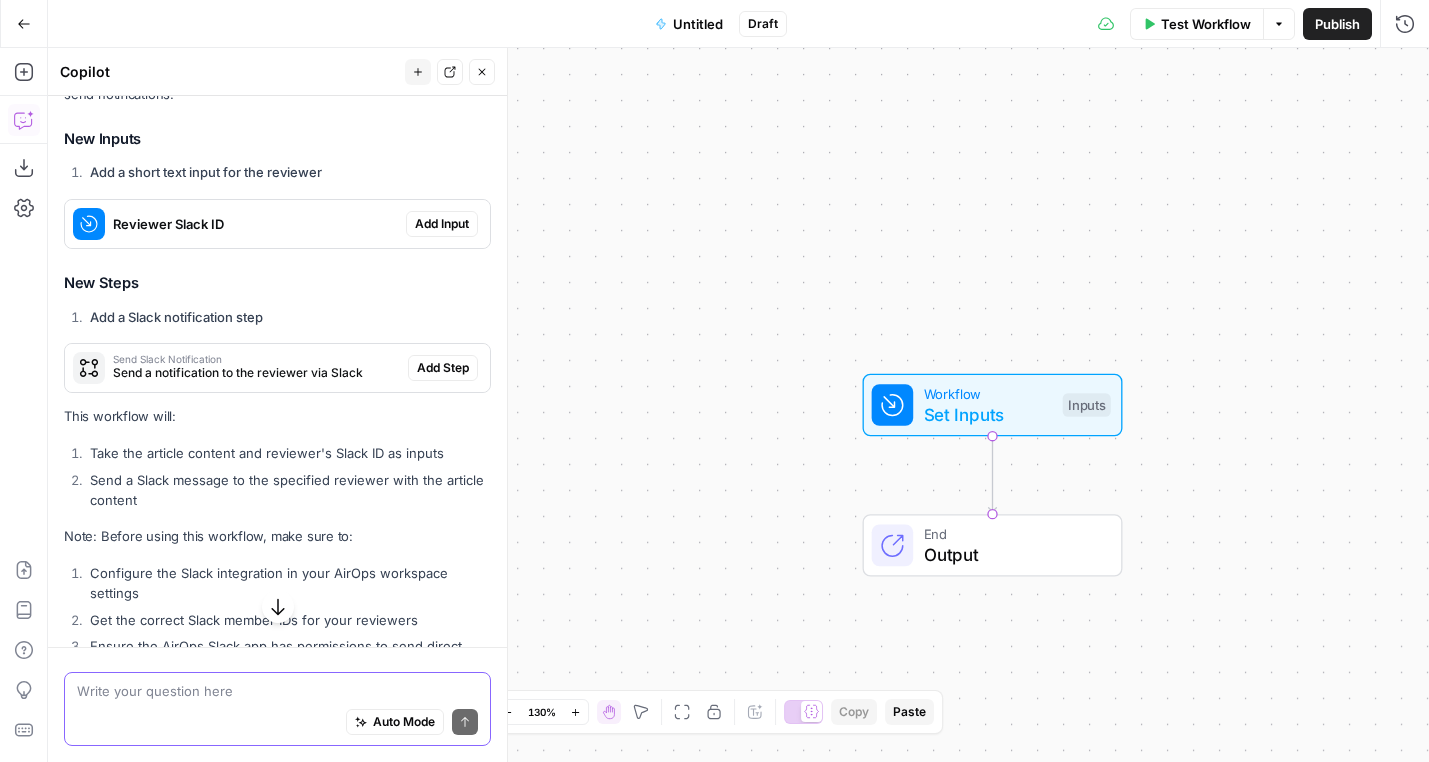 scroll, scrollTop: 919, scrollLeft: 0, axis: vertical 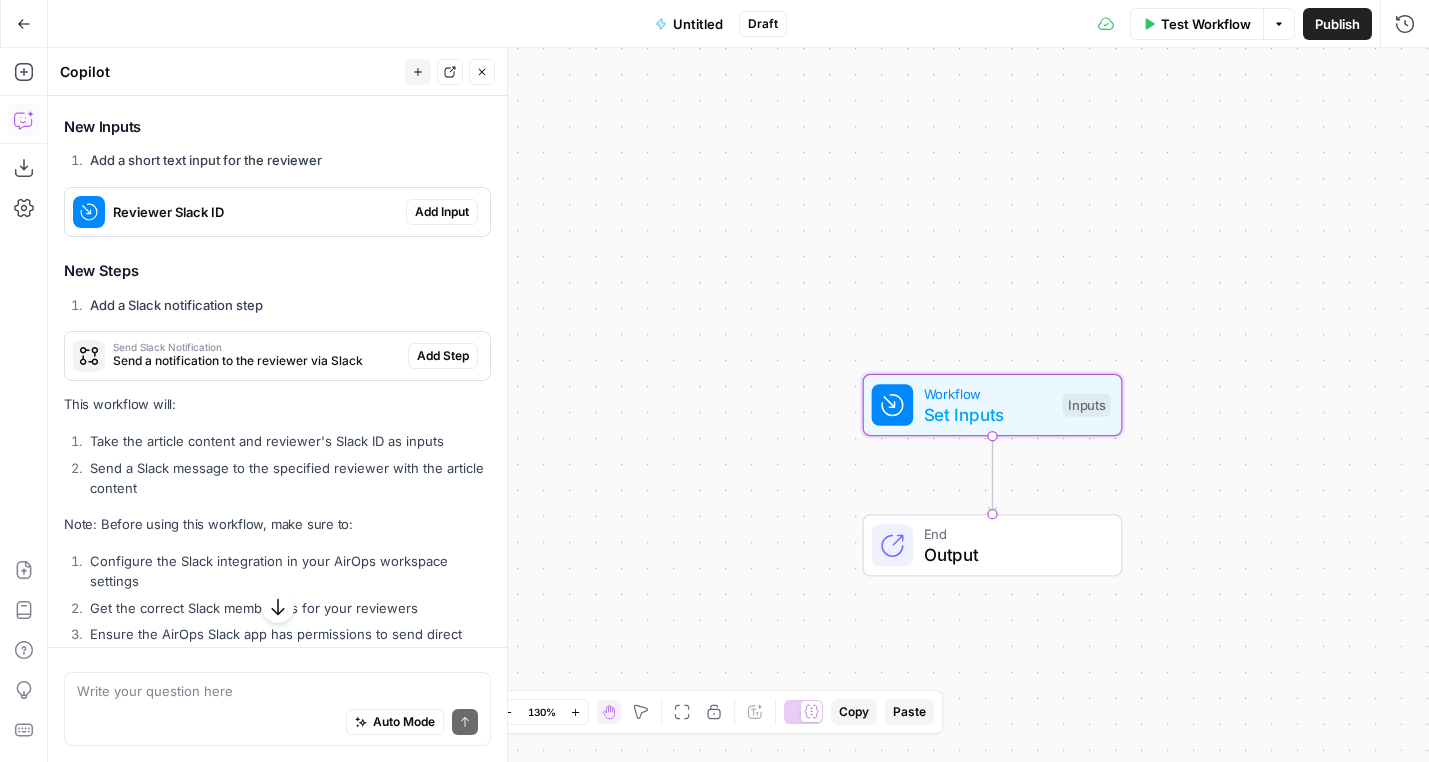 click on "Add Input" at bounding box center [442, 212] 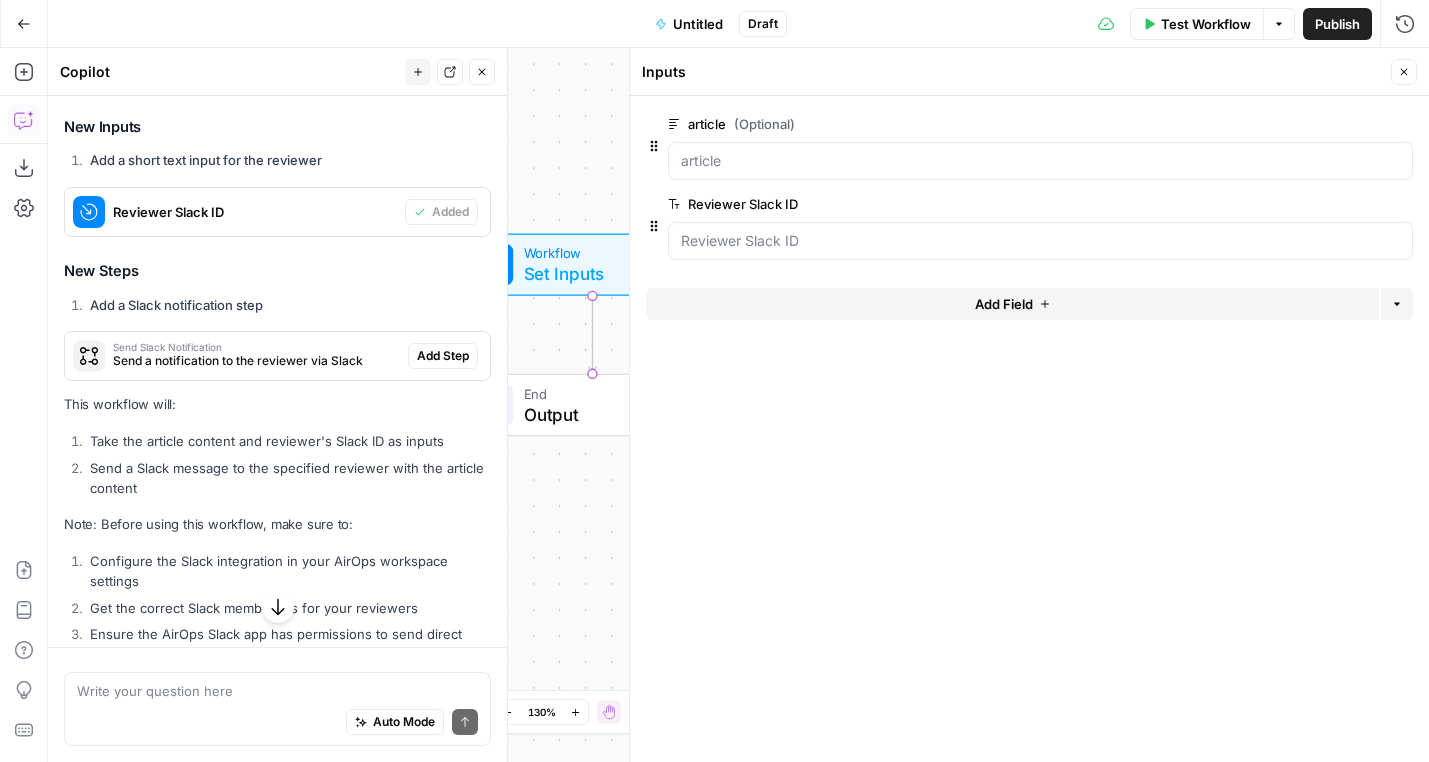 scroll, scrollTop: 1075, scrollLeft: 0, axis: vertical 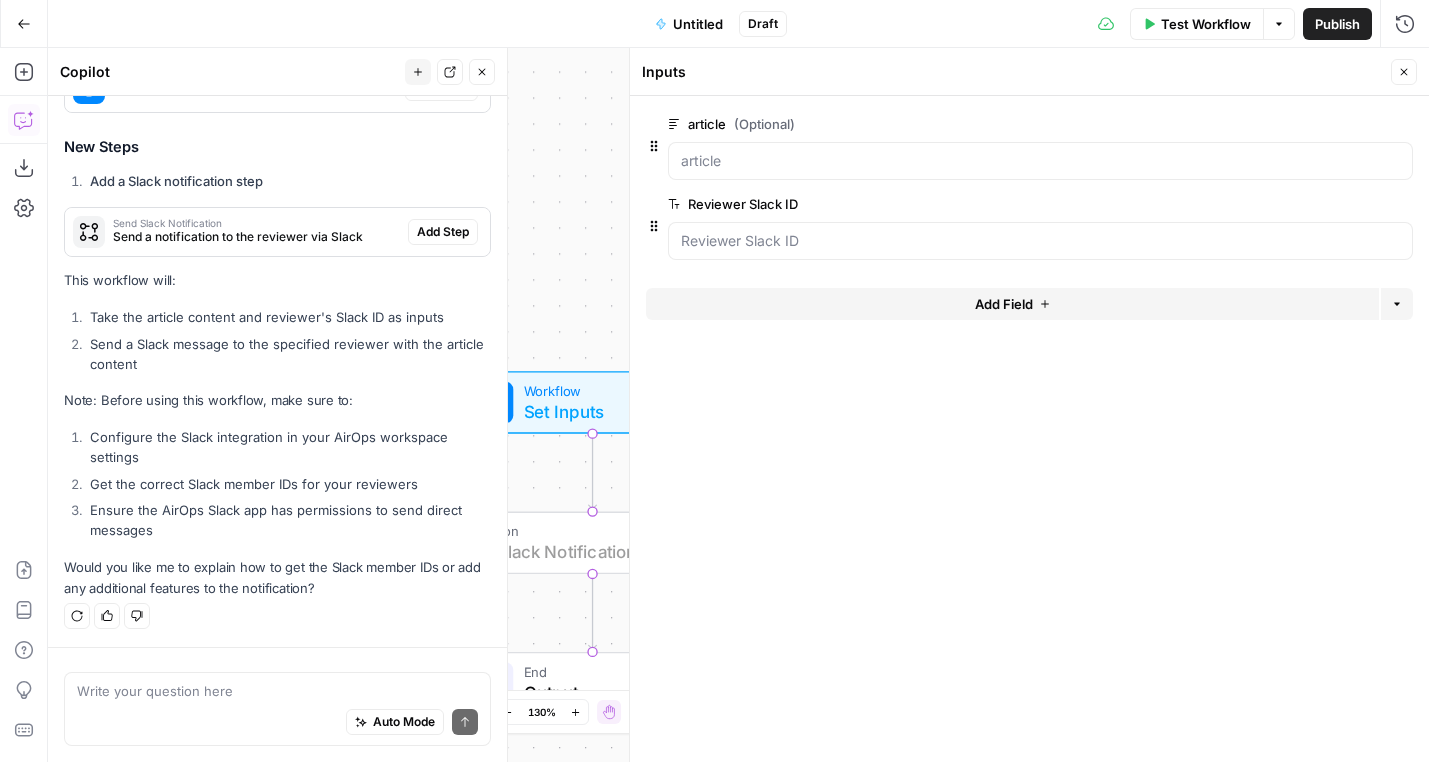 click on "Add Step" at bounding box center [443, 232] 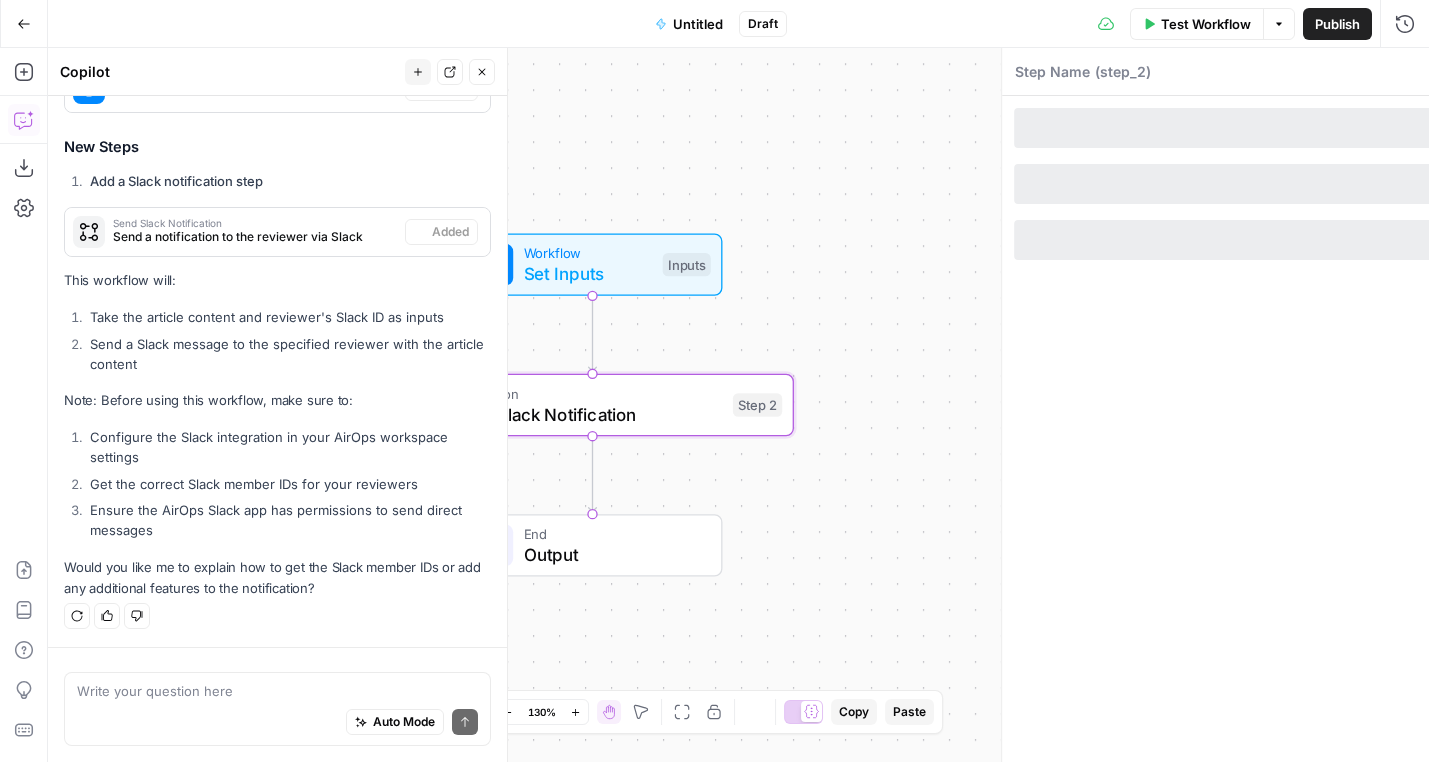 type on "Send Slack Notification" 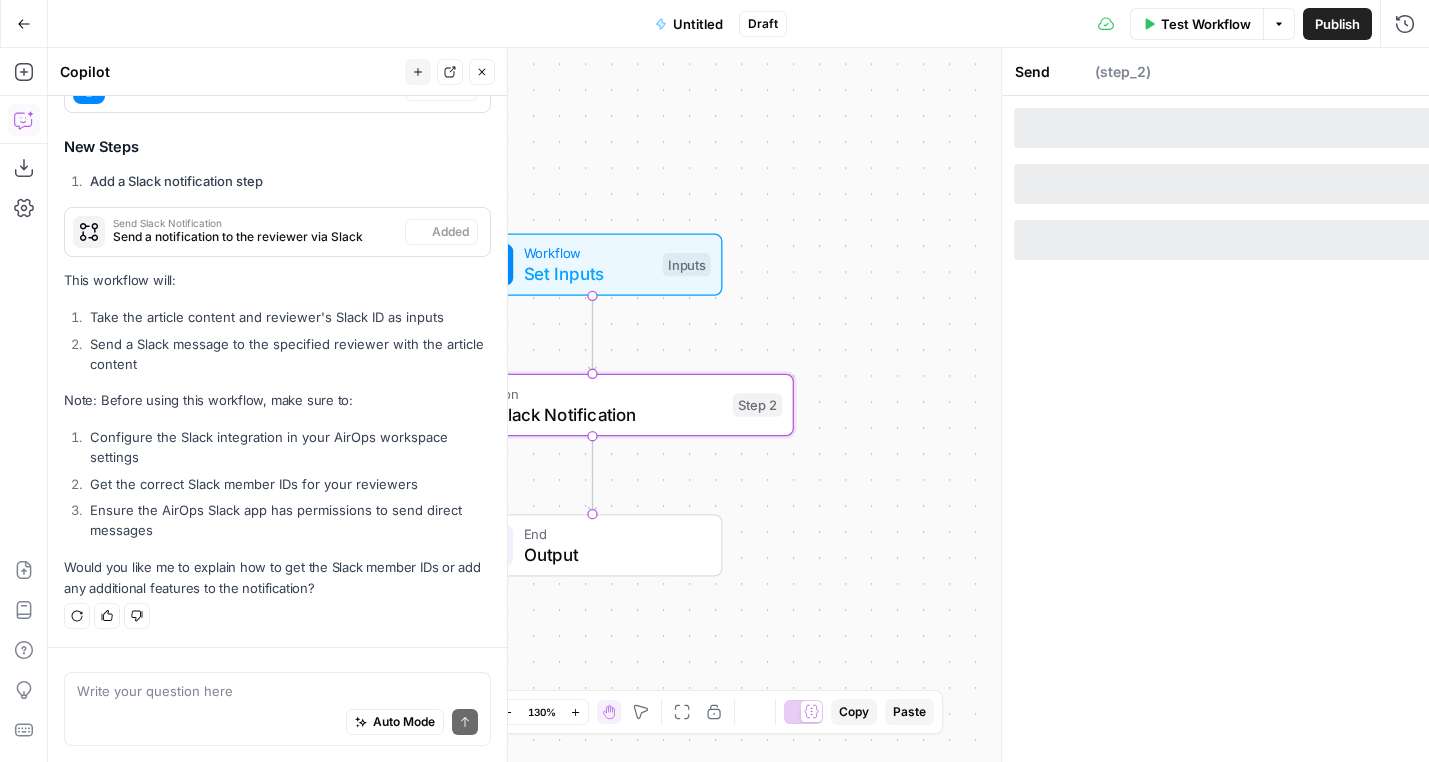 scroll, scrollTop: 1075, scrollLeft: 0, axis: vertical 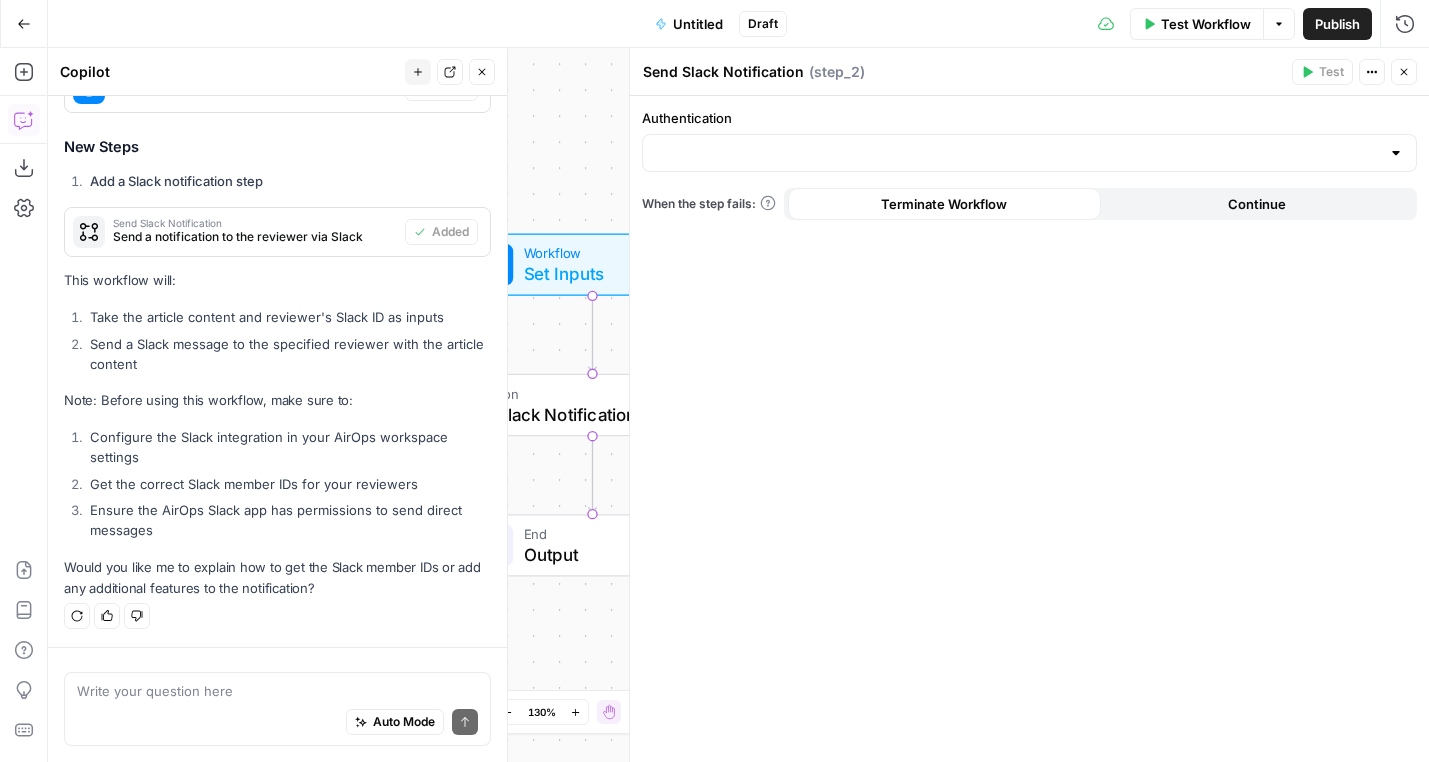 click on "Send Slack Notification" at bounding box center [587, 414] 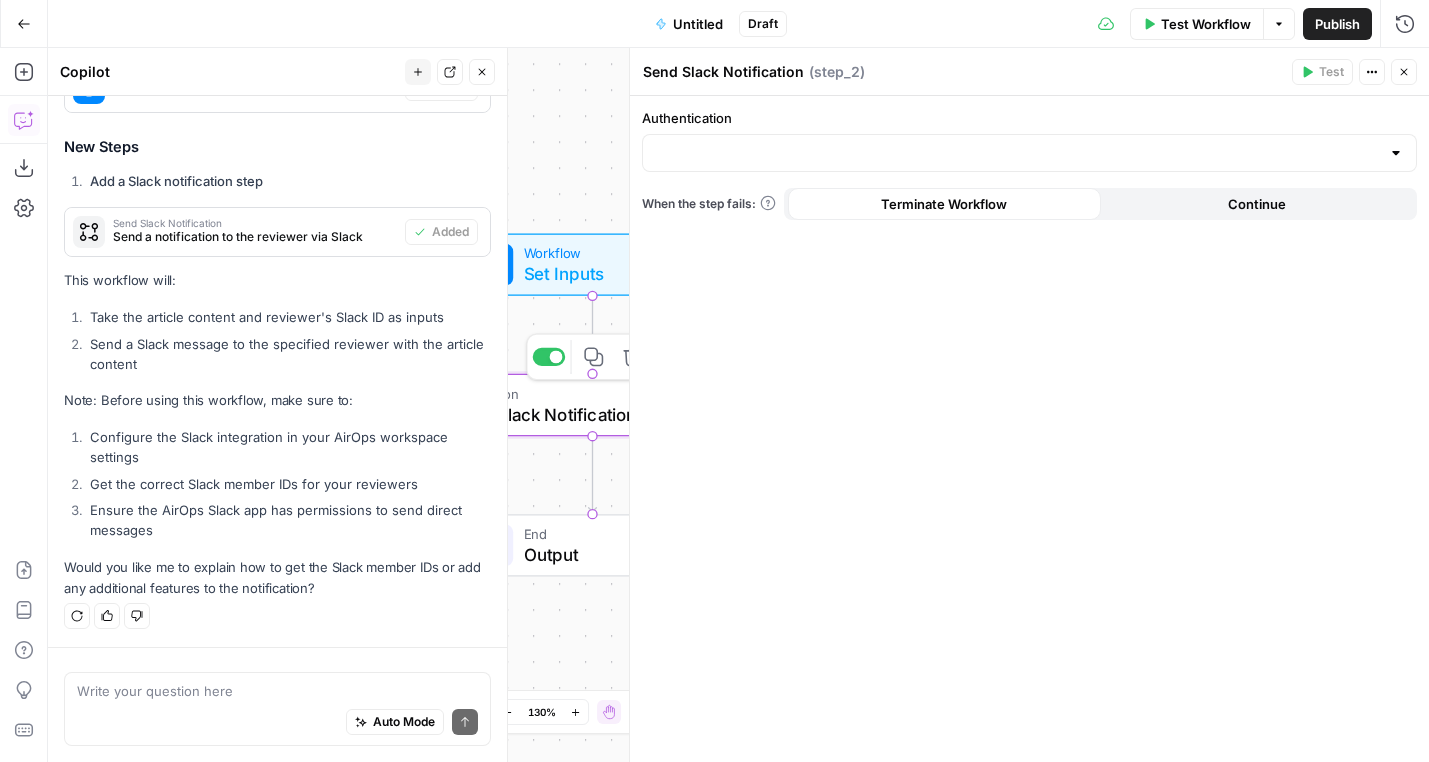 click on "Send Slack Notification" at bounding box center (587, 414) 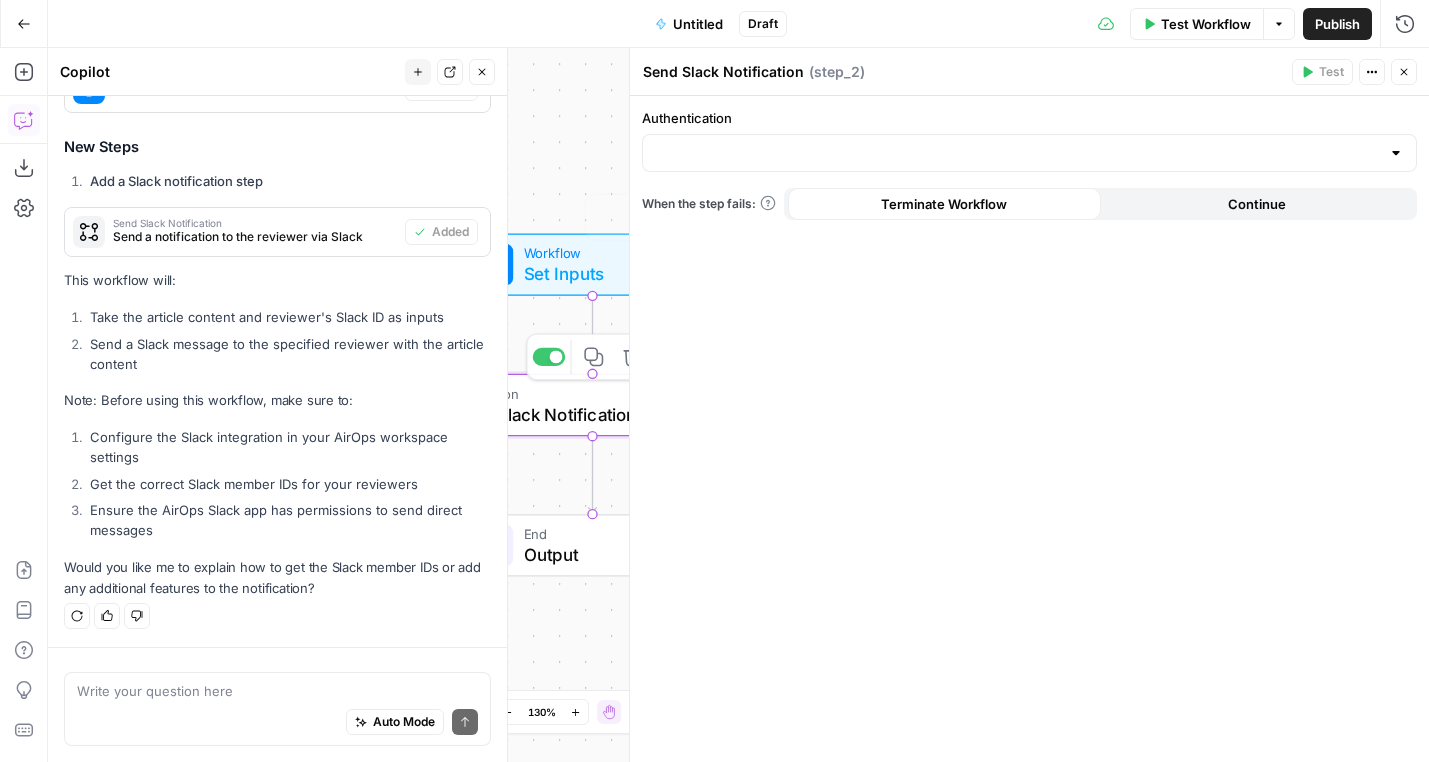 click on "Workflow Set Inputs Inputs Test Step Integration Send Slack Notification Step 2 Copy step Delete step Add Note Test End Output" at bounding box center [738, 405] 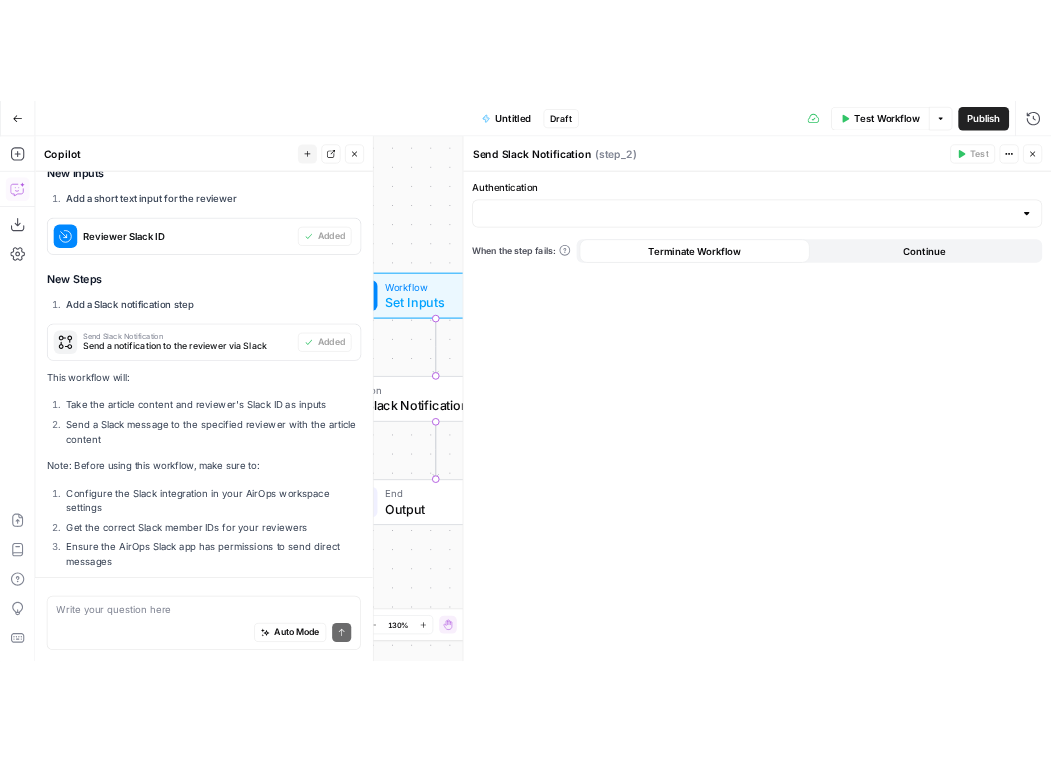 scroll, scrollTop: 1075, scrollLeft: 0, axis: vertical 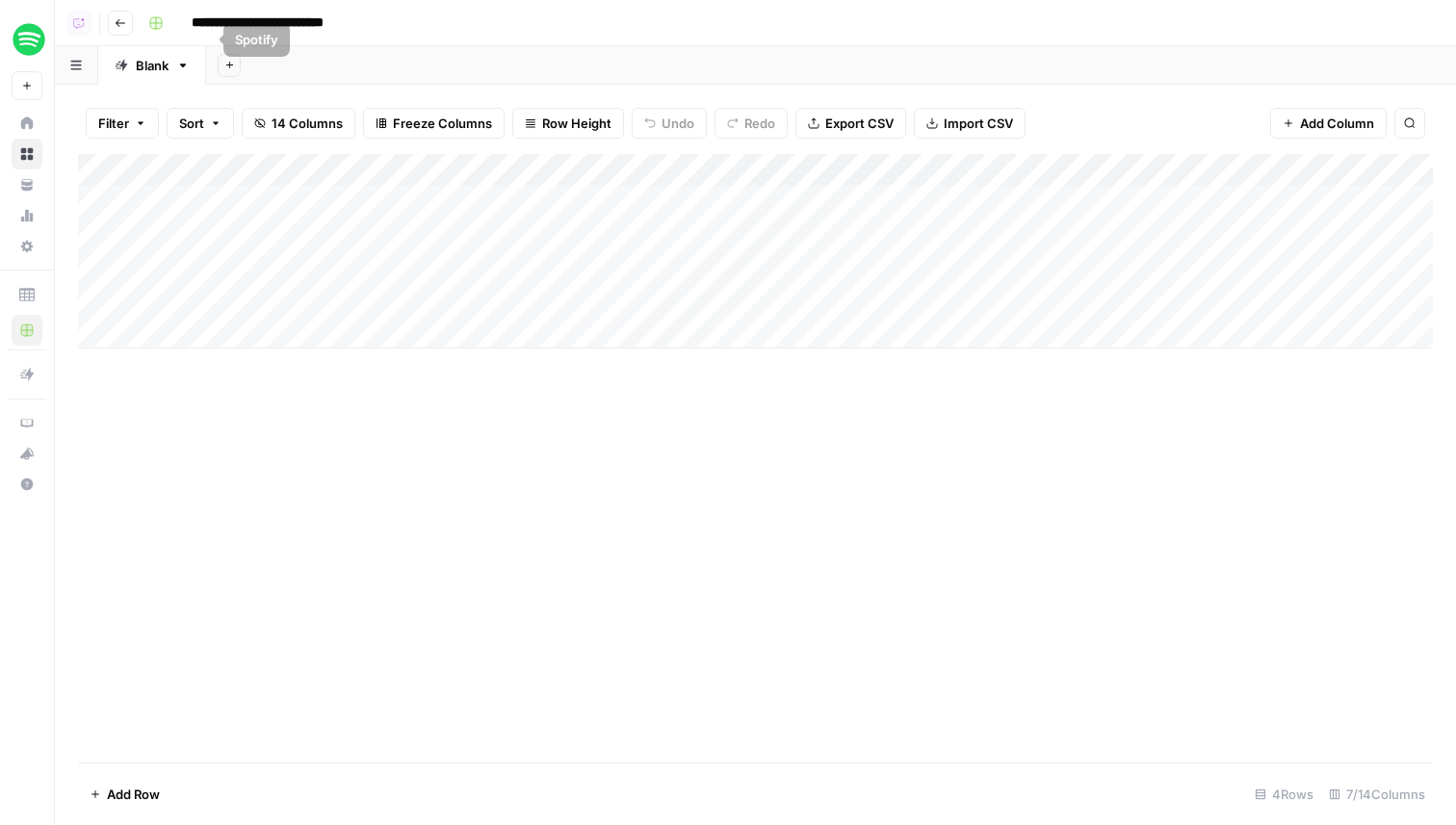 click 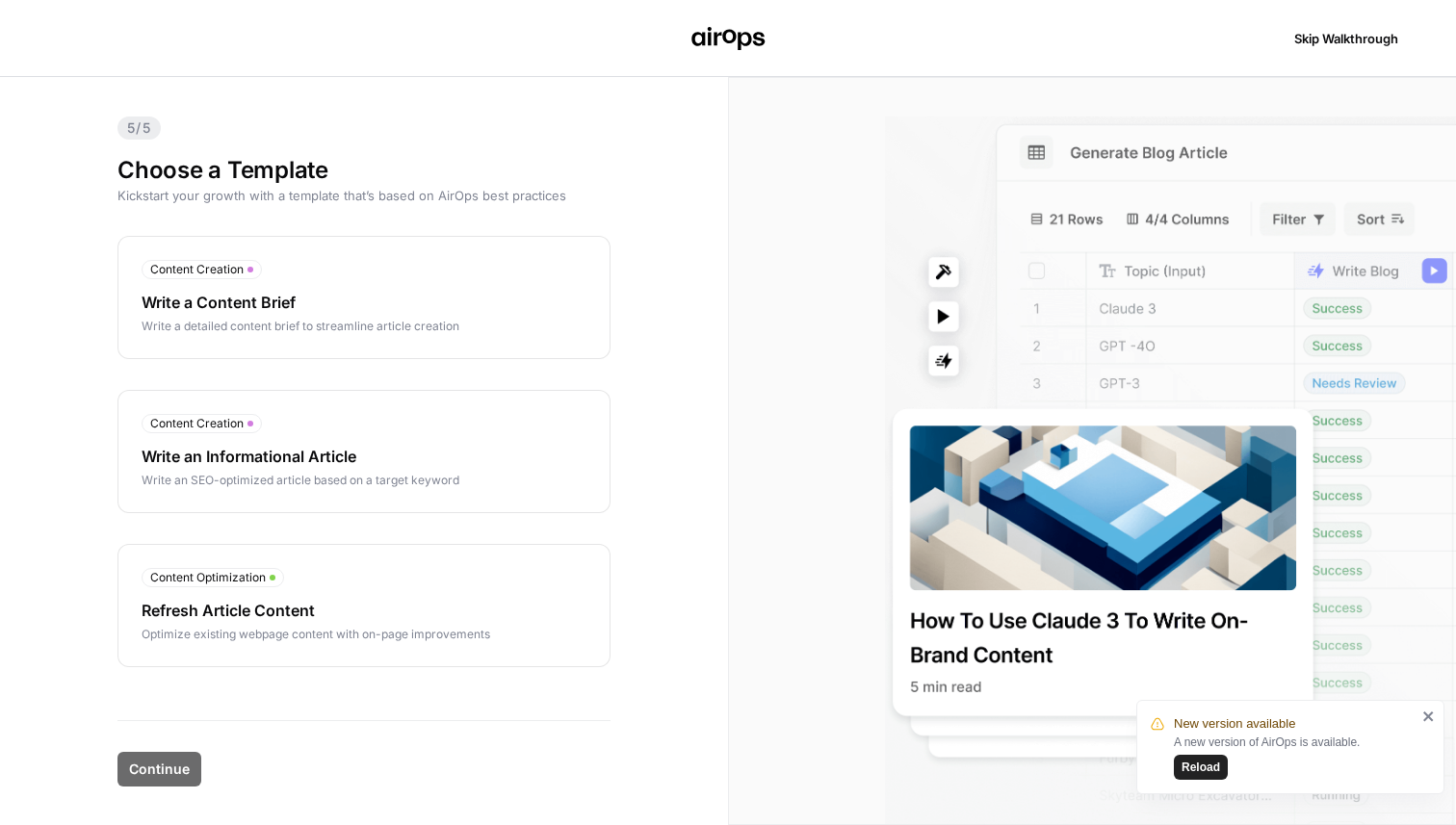 click on "Skip Walkthrough" at bounding box center (1346, 39) 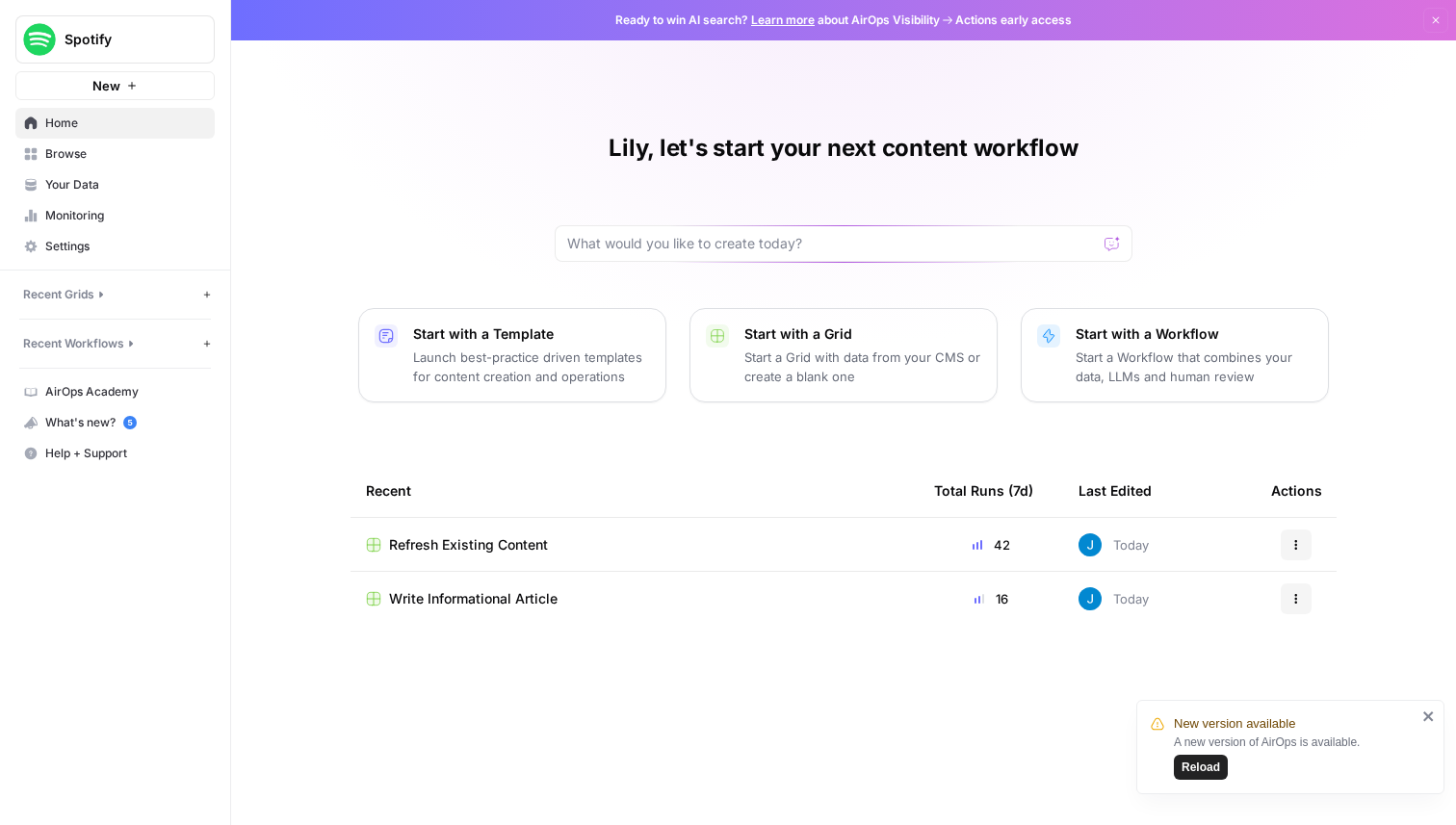 click on "Write Informational Article" at bounding box center (473, 599) 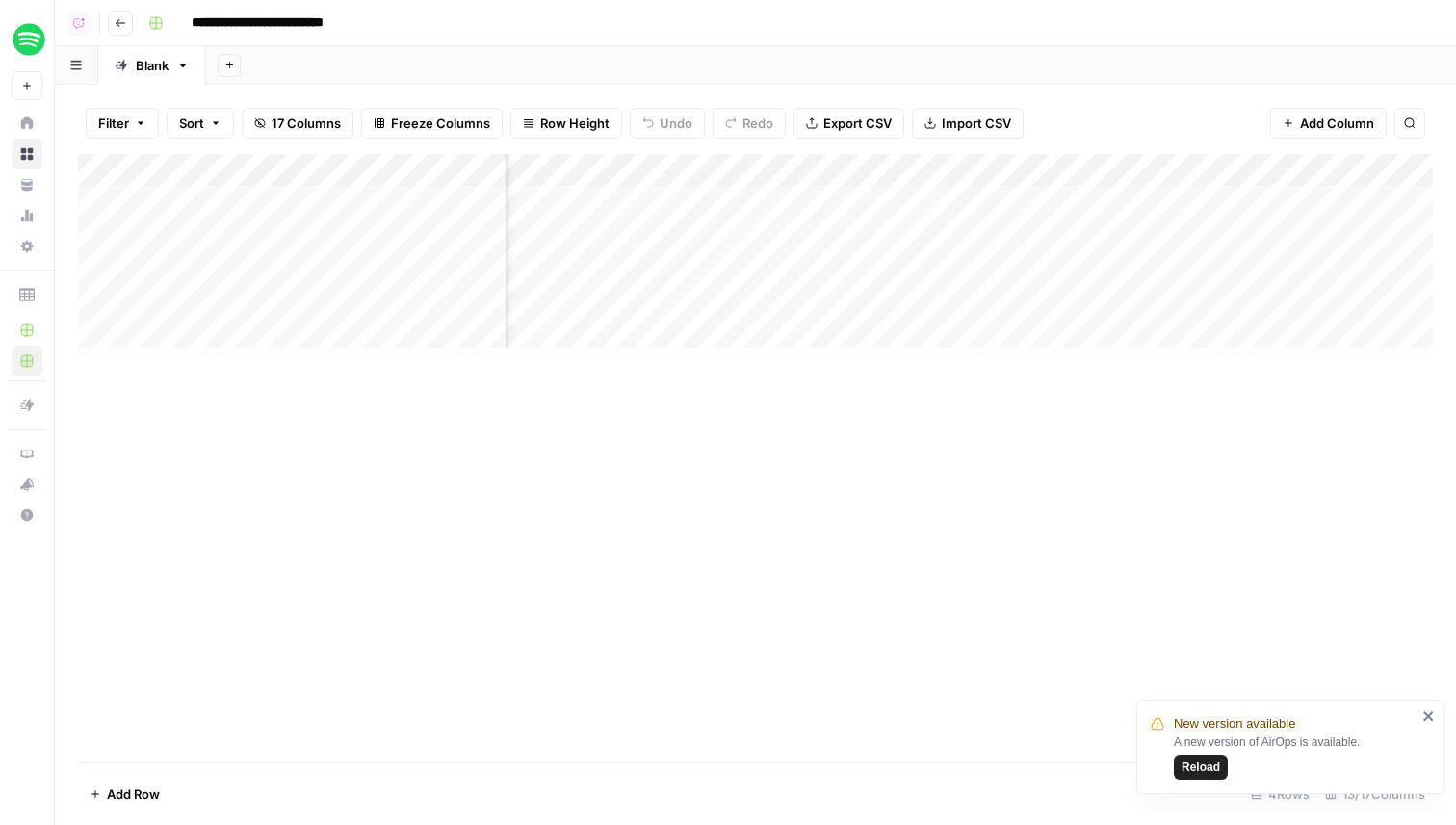 scroll, scrollTop: 0, scrollLeft: 1344, axis: horizontal 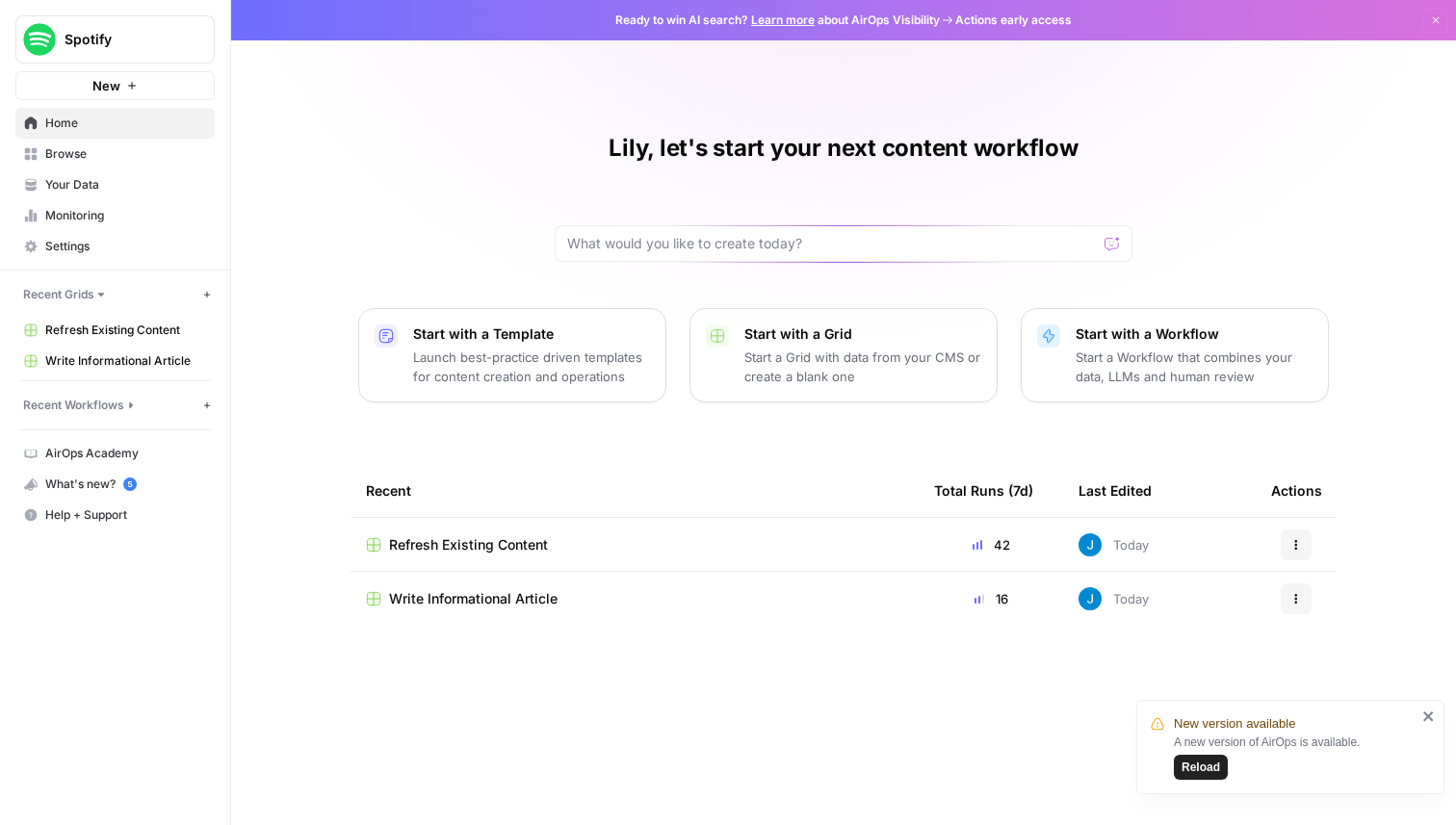 click on "Refresh Existing Content" at bounding box center (635, 544) 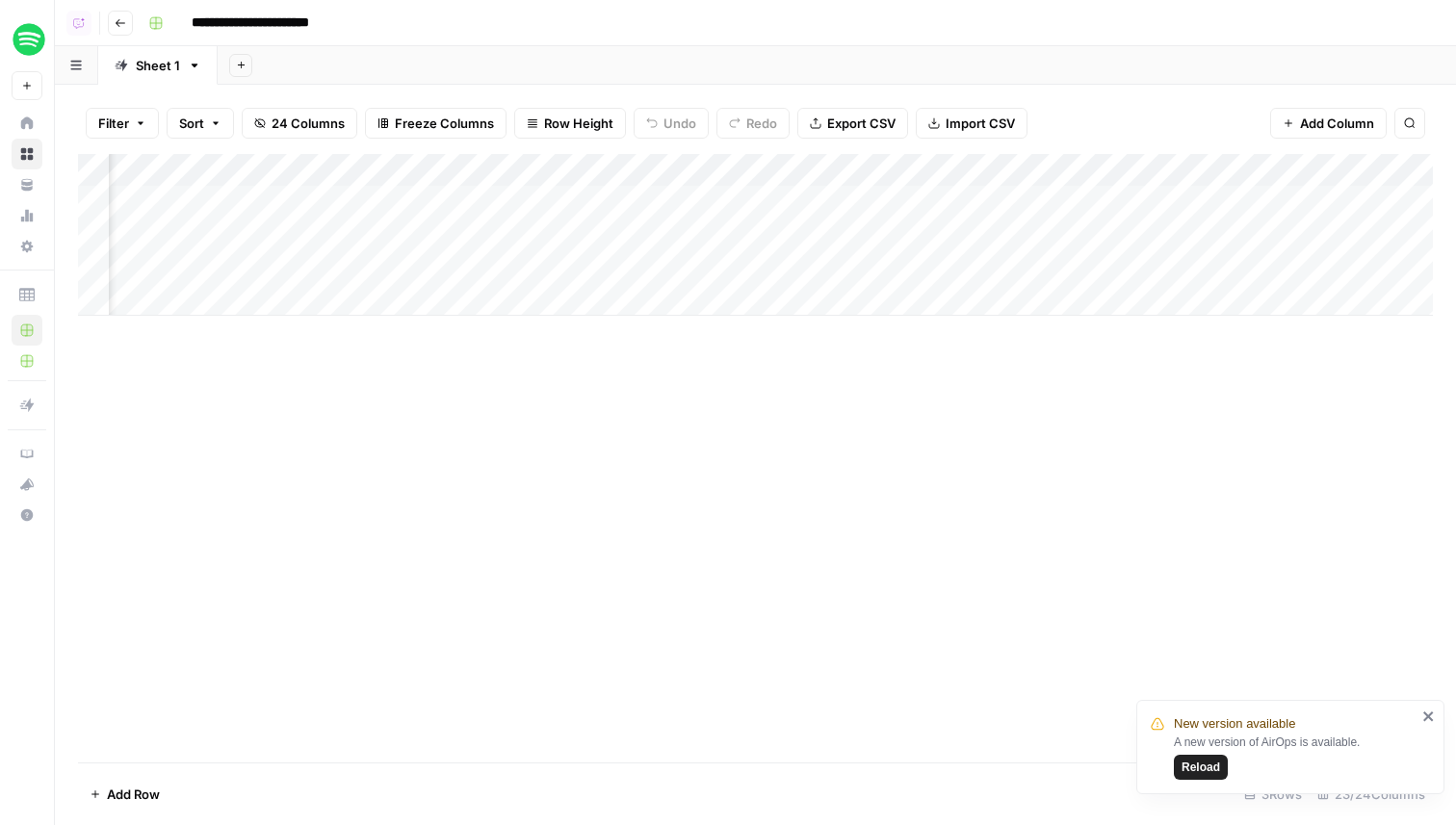 scroll, scrollTop: 0, scrollLeft: 0, axis: both 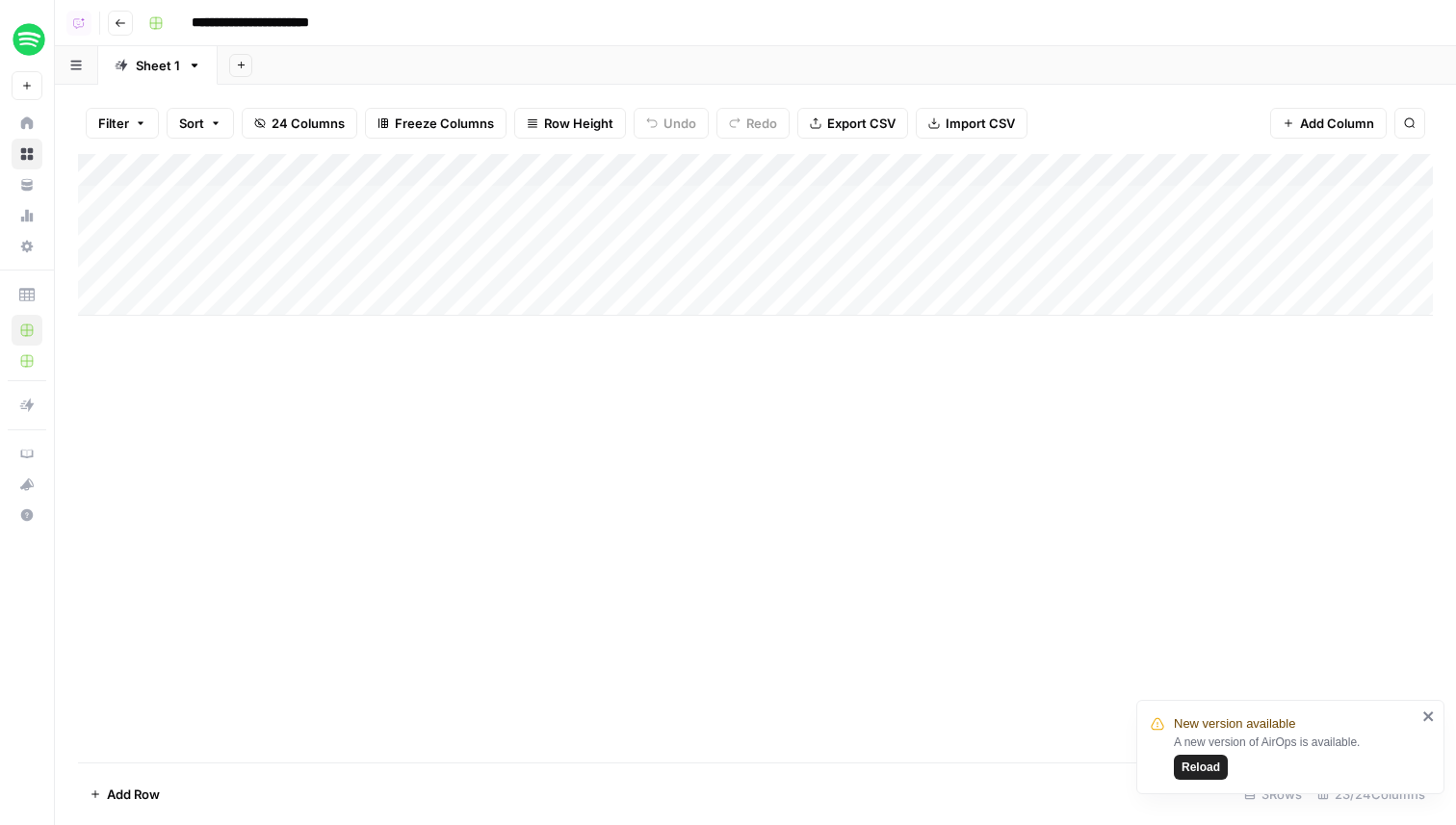 click on "Row Height" at bounding box center [570, 123] 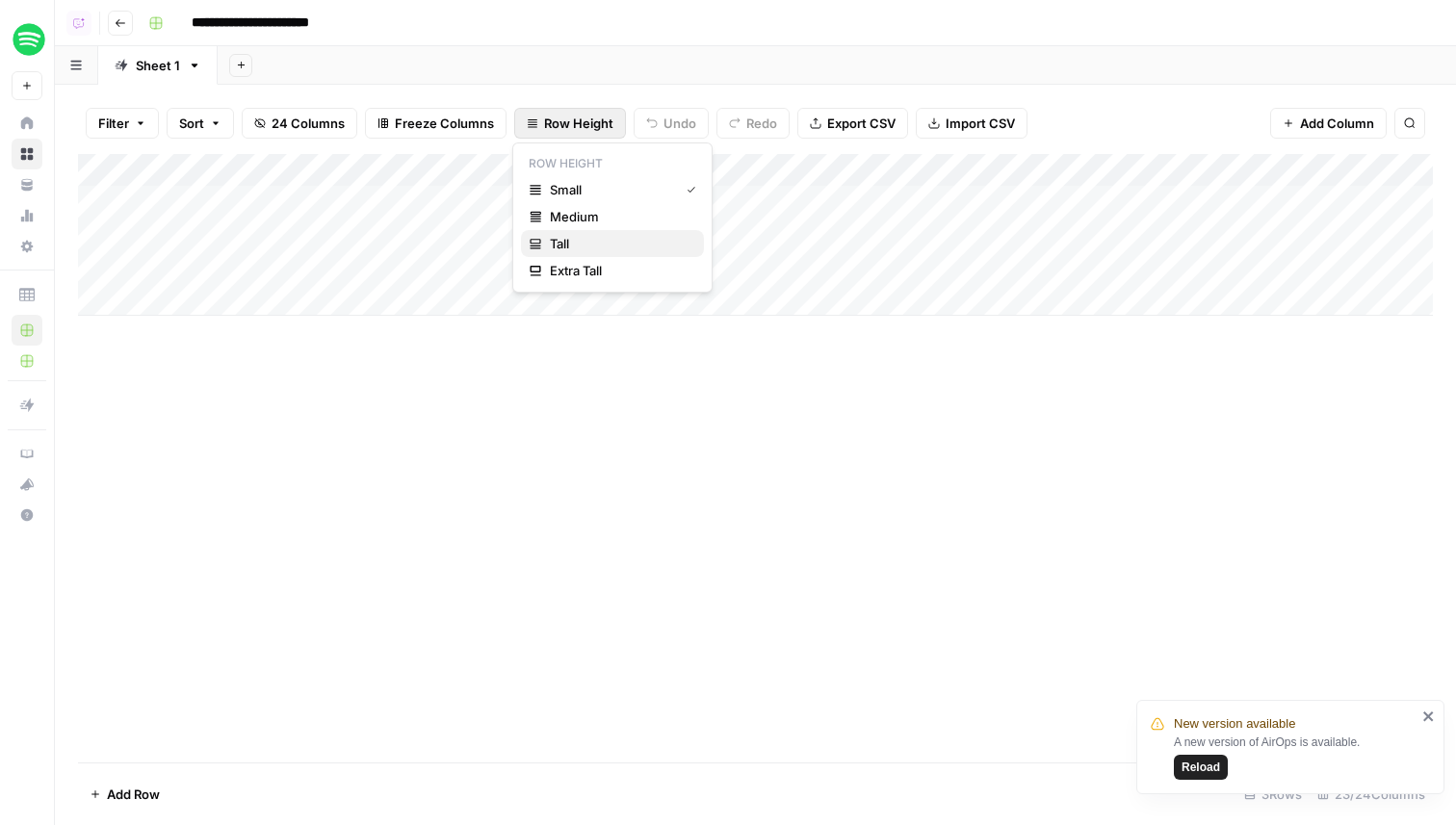 click on "Tall" at bounding box center [619, 244] 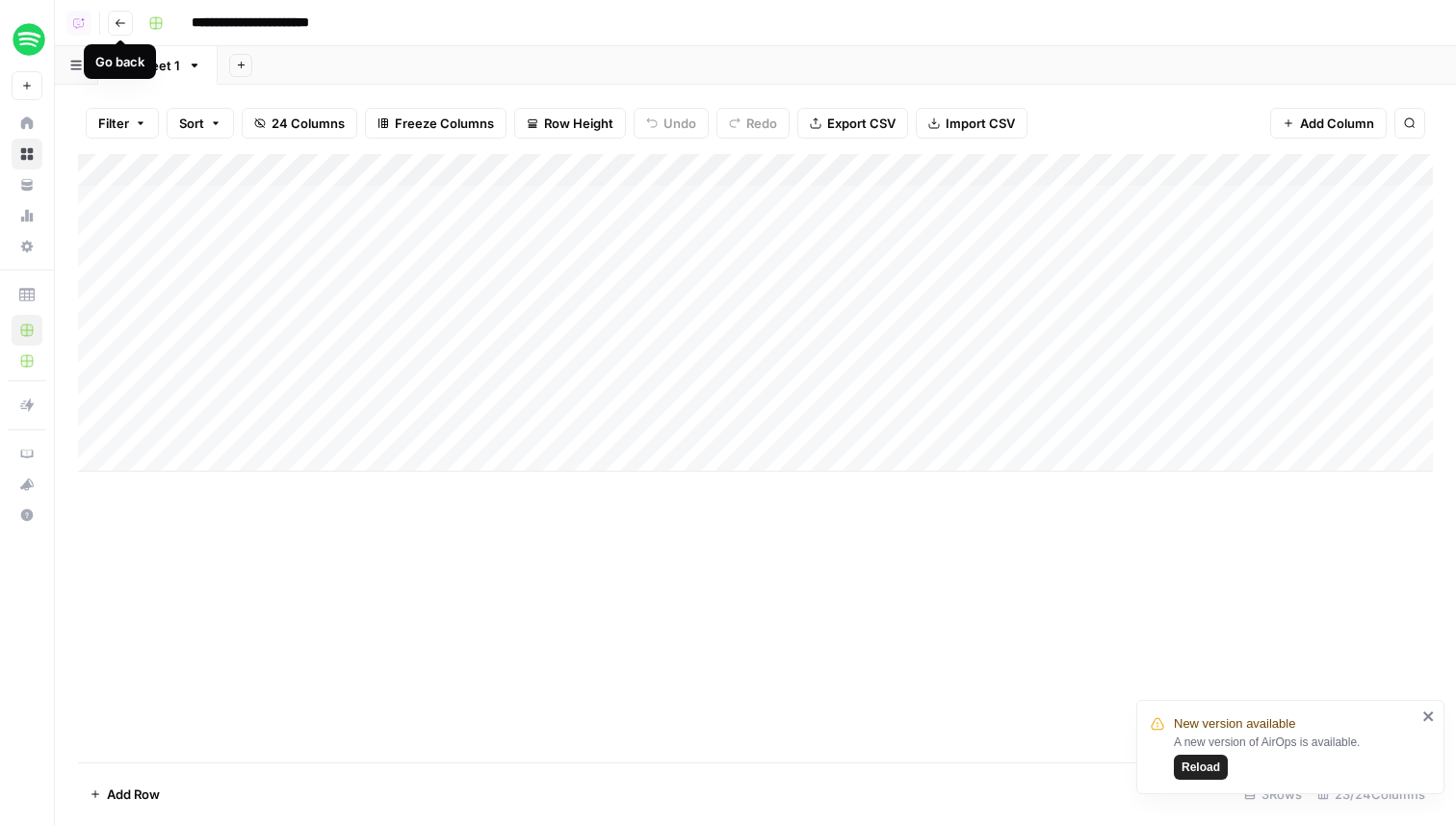 click 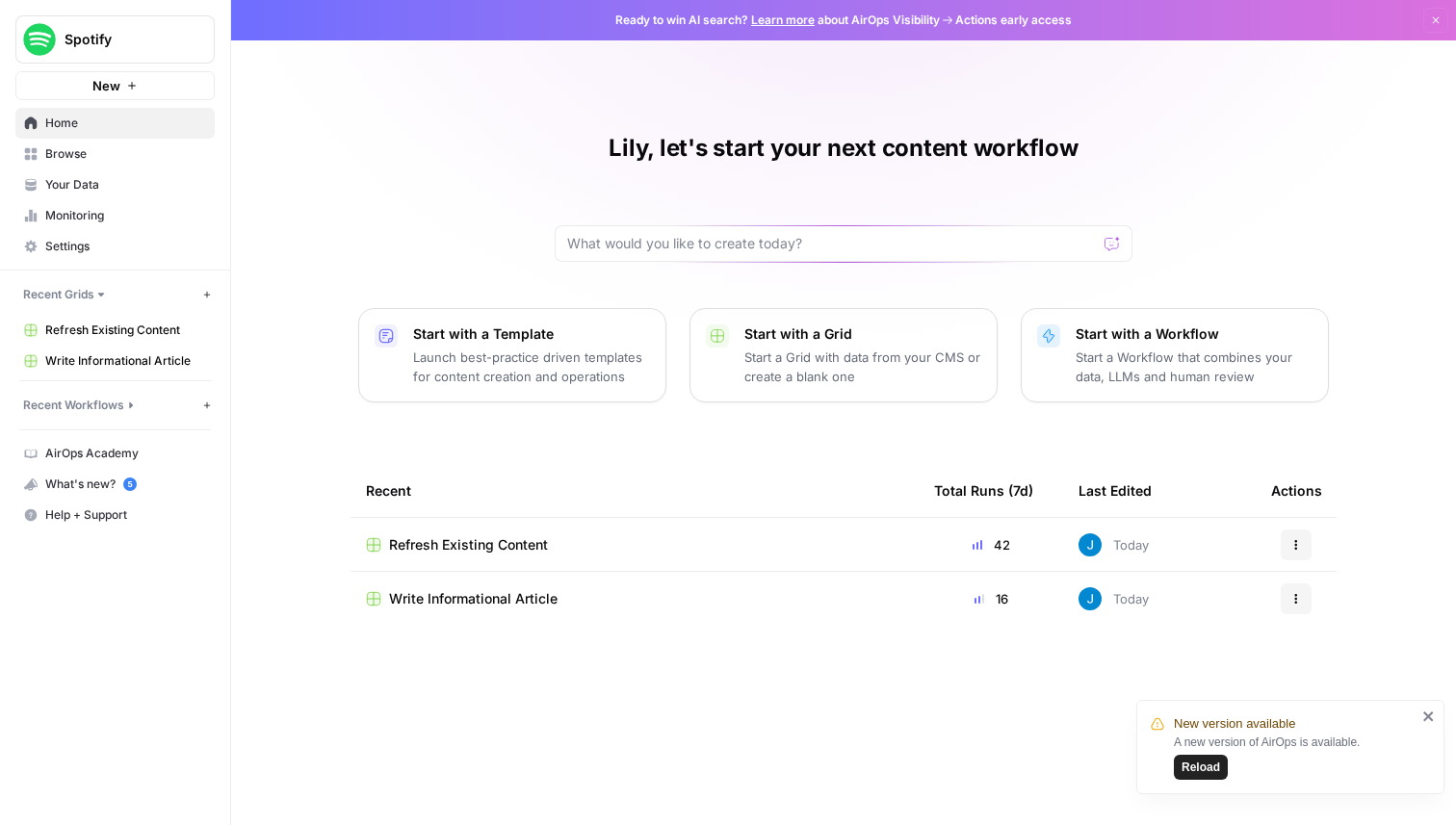 click on "Write Informational Article" at bounding box center (473, 599) 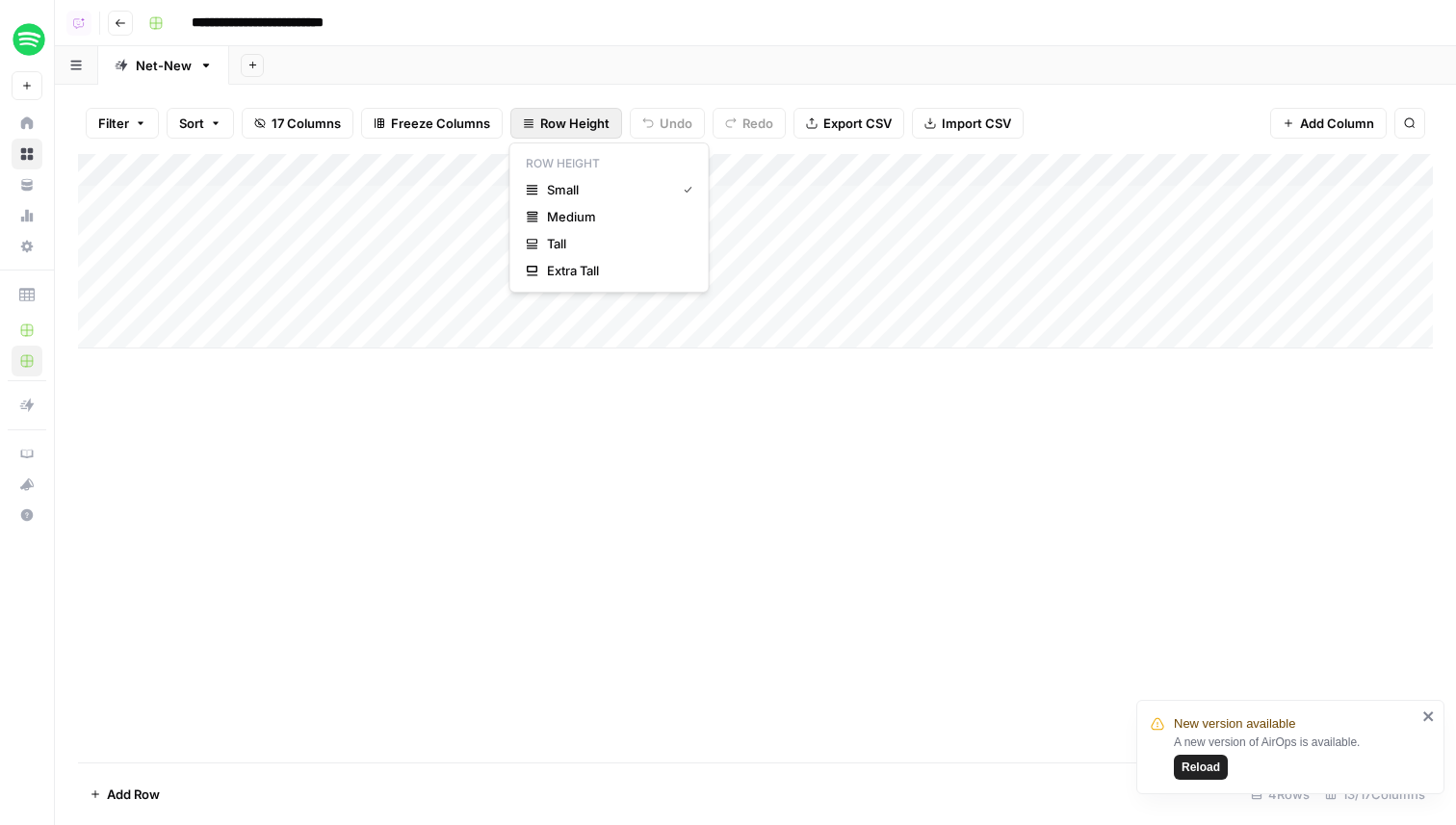 click on "Row Height" at bounding box center (575, 123) 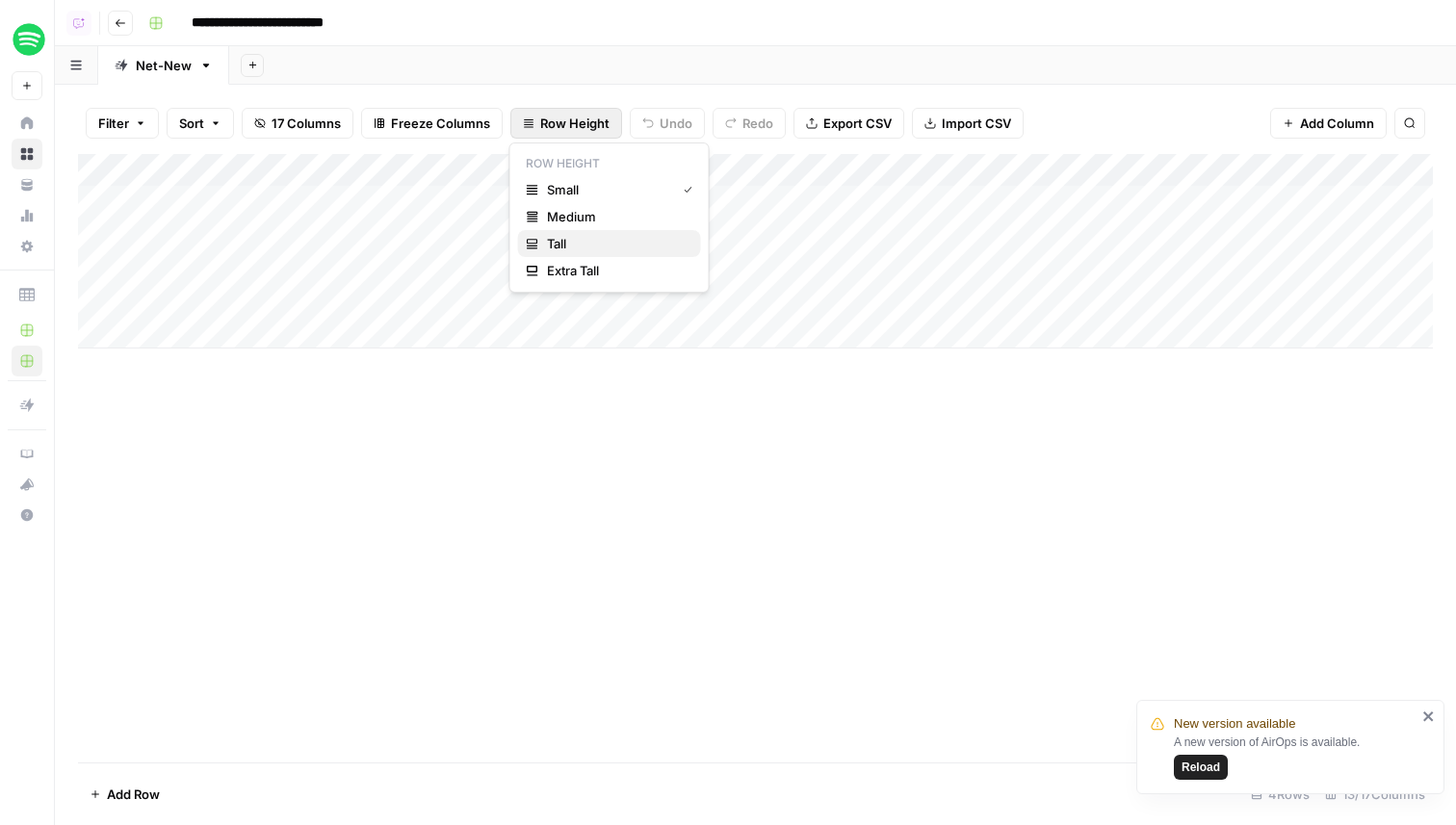 click on "Tall" at bounding box center (616, 244) 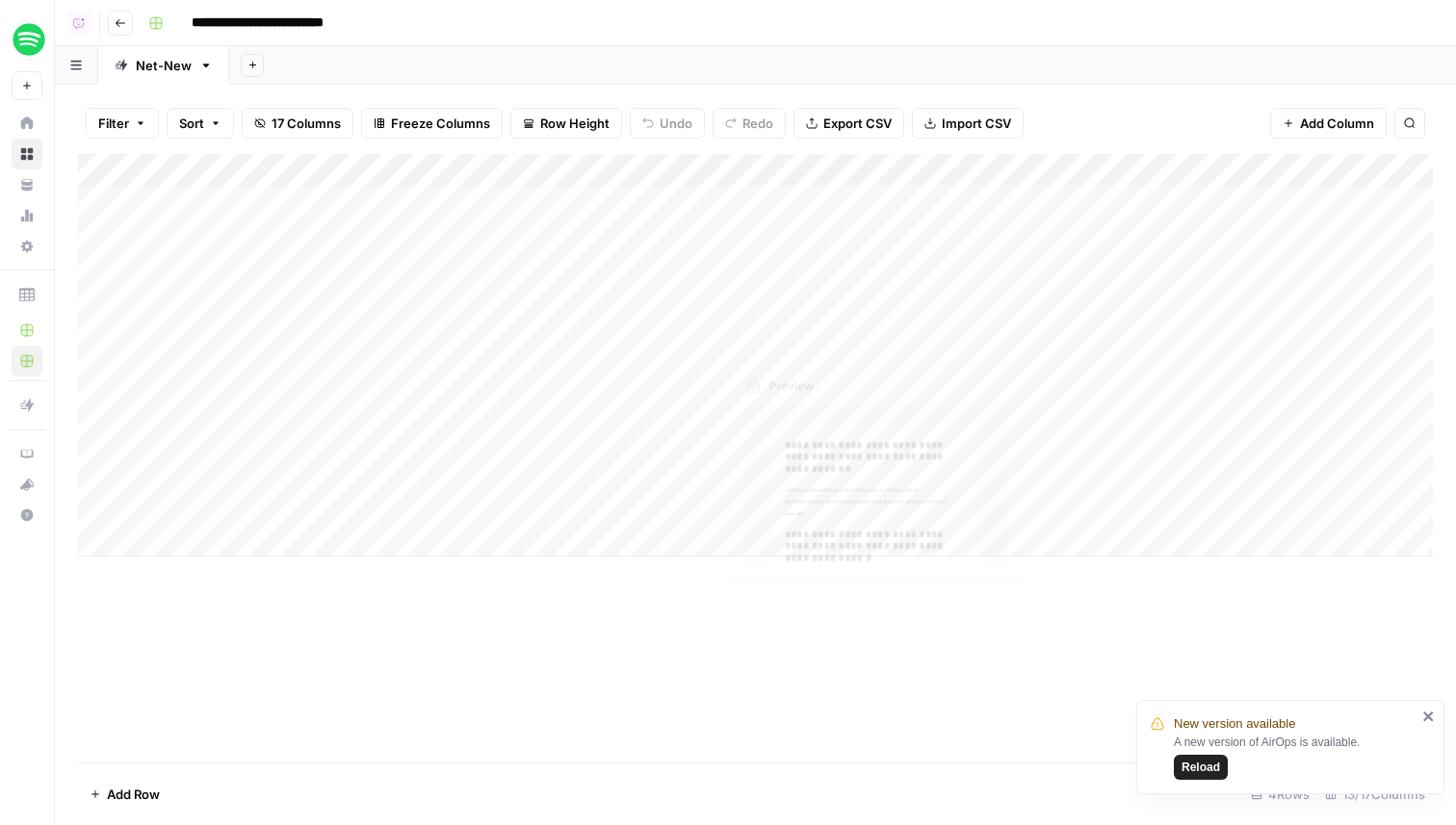 click on "Add Column" at bounding box center [755, 458] 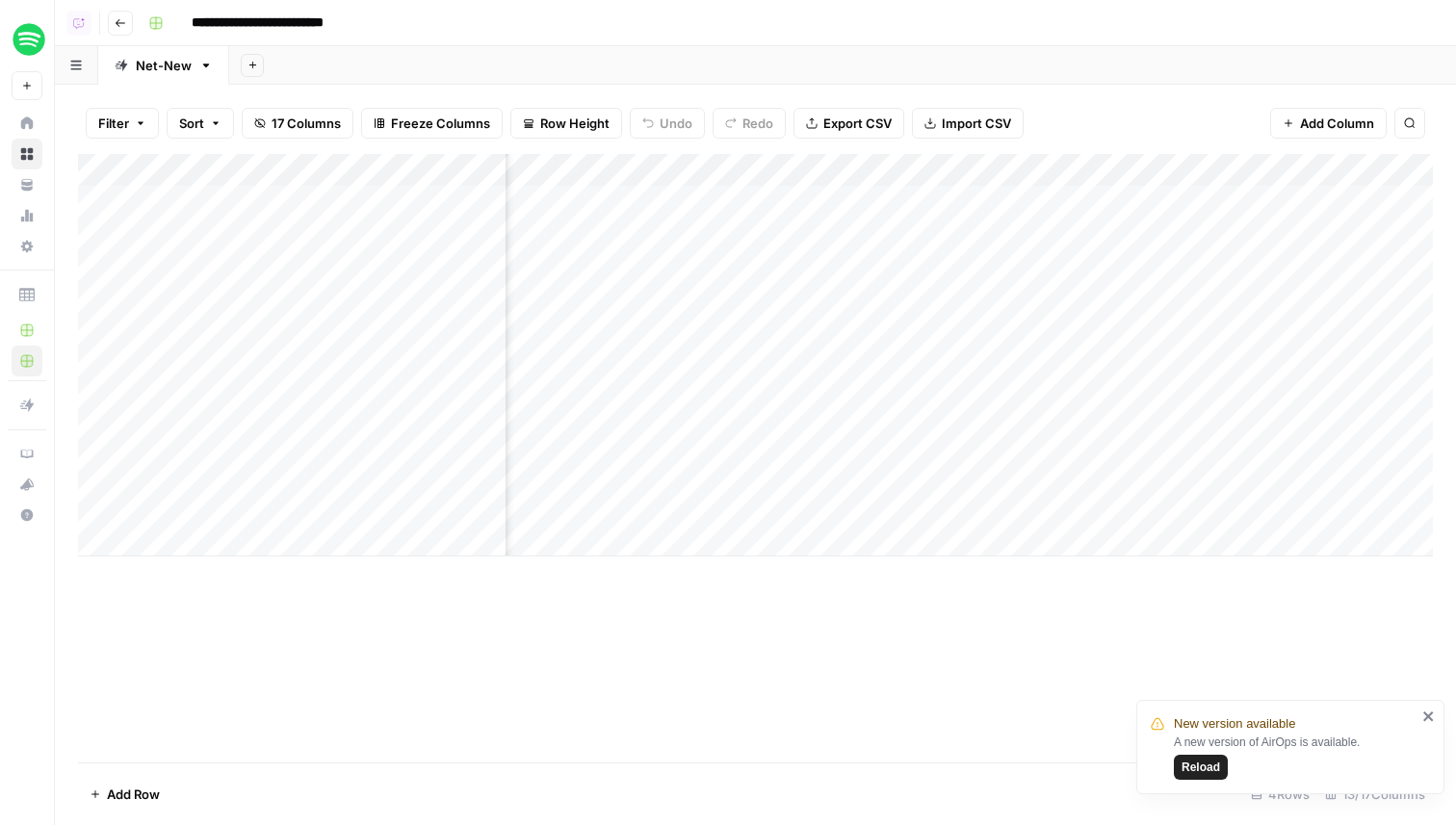 scroll, scrollTop: 0, scrollLeft: 0, axis: both 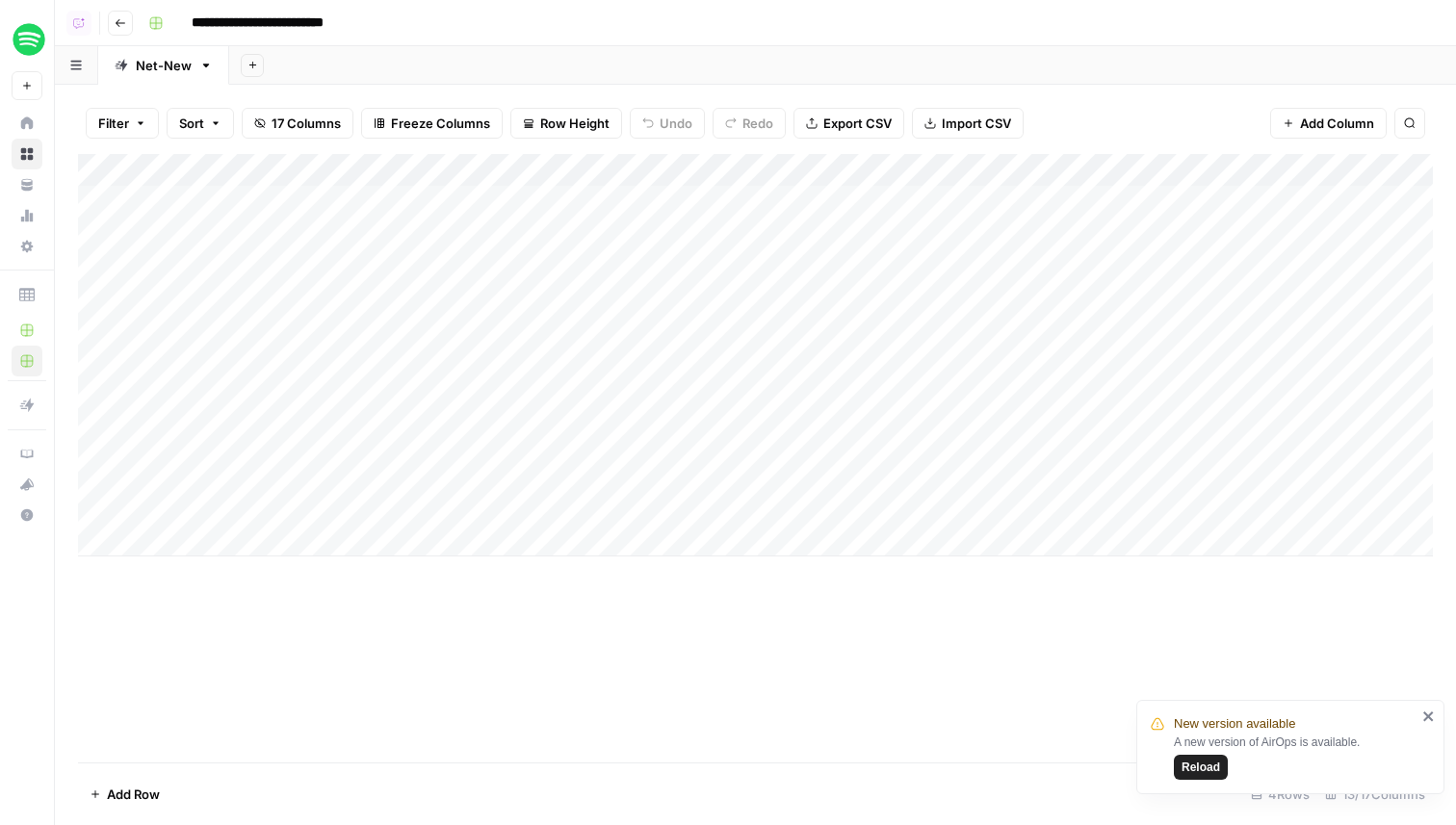 click on "Home" at bounding box center (27, 123) 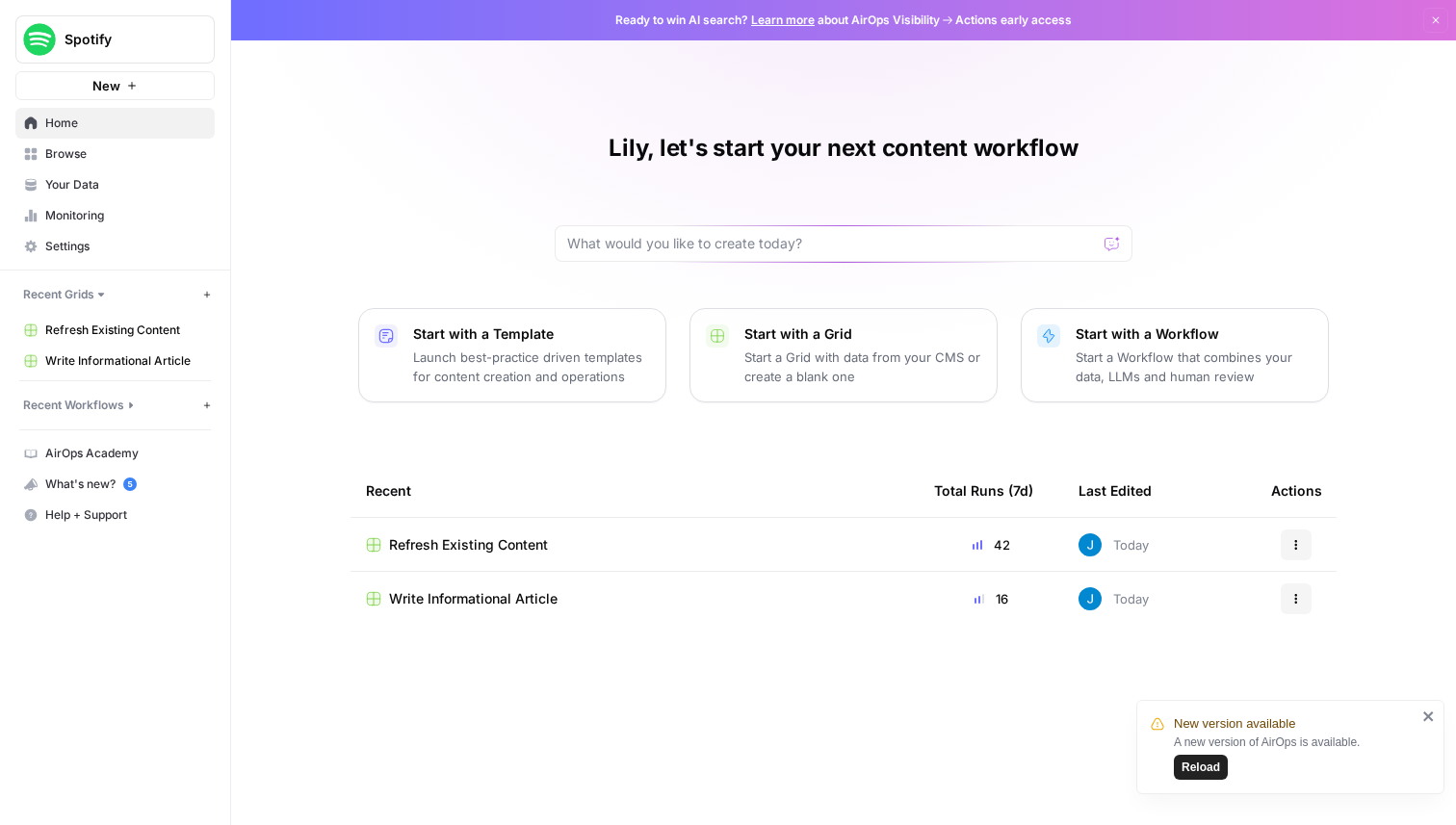 click on "Browse" at bounding box center [115, 154] 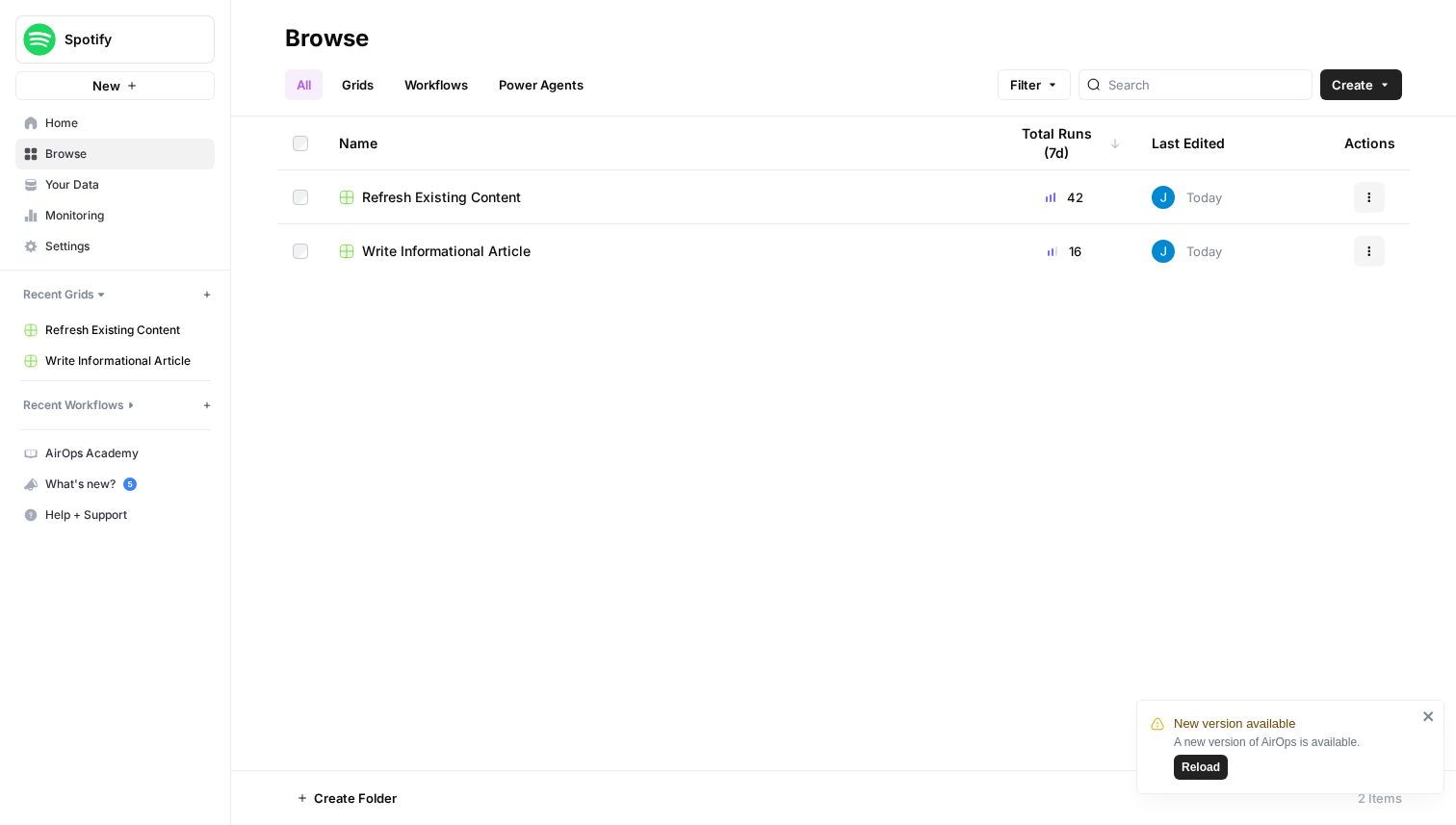 click on "Grids" at bounding box center (357, 85) 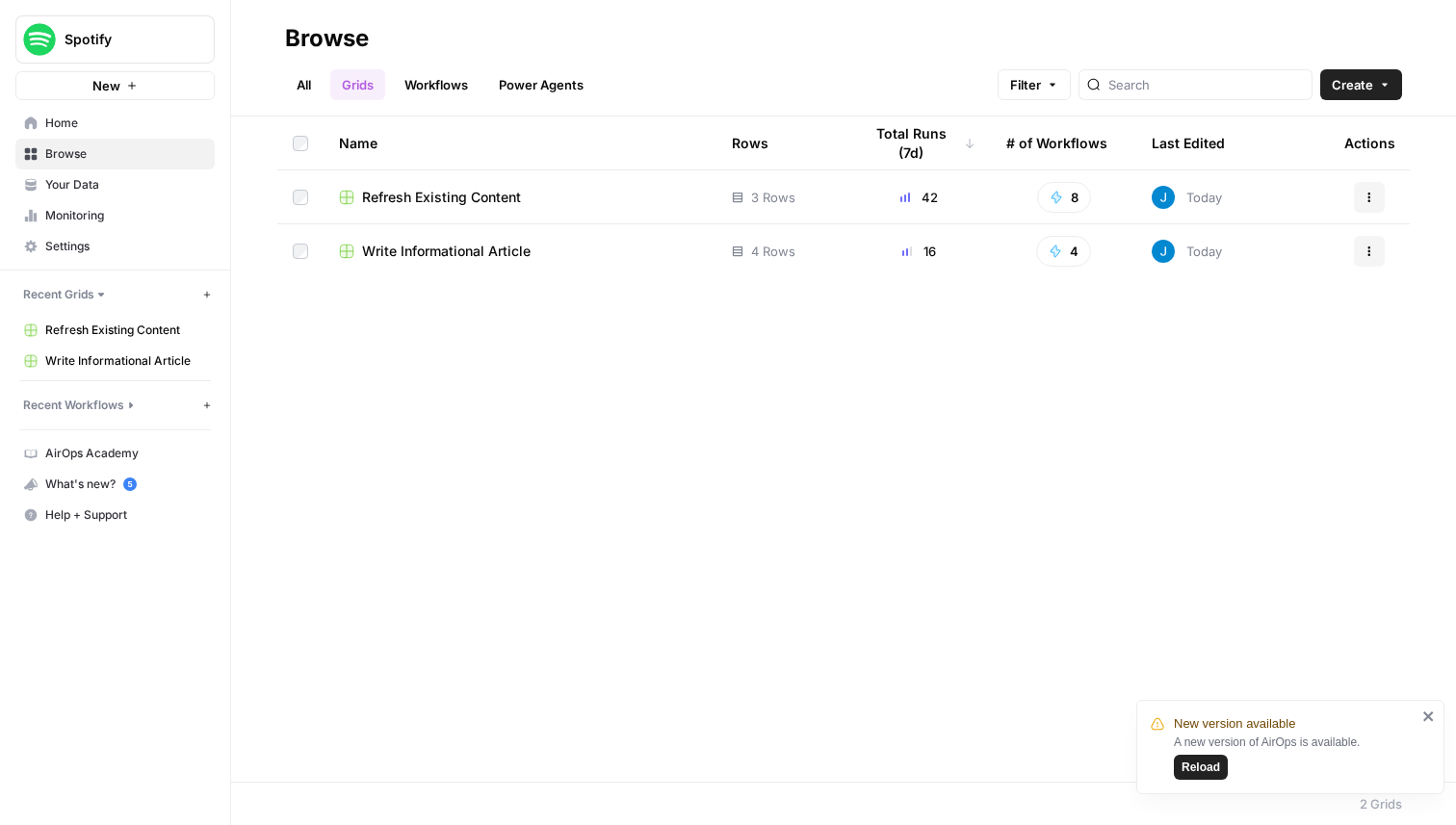 click on "Write Informational Article" at bounding box center (520, 251) 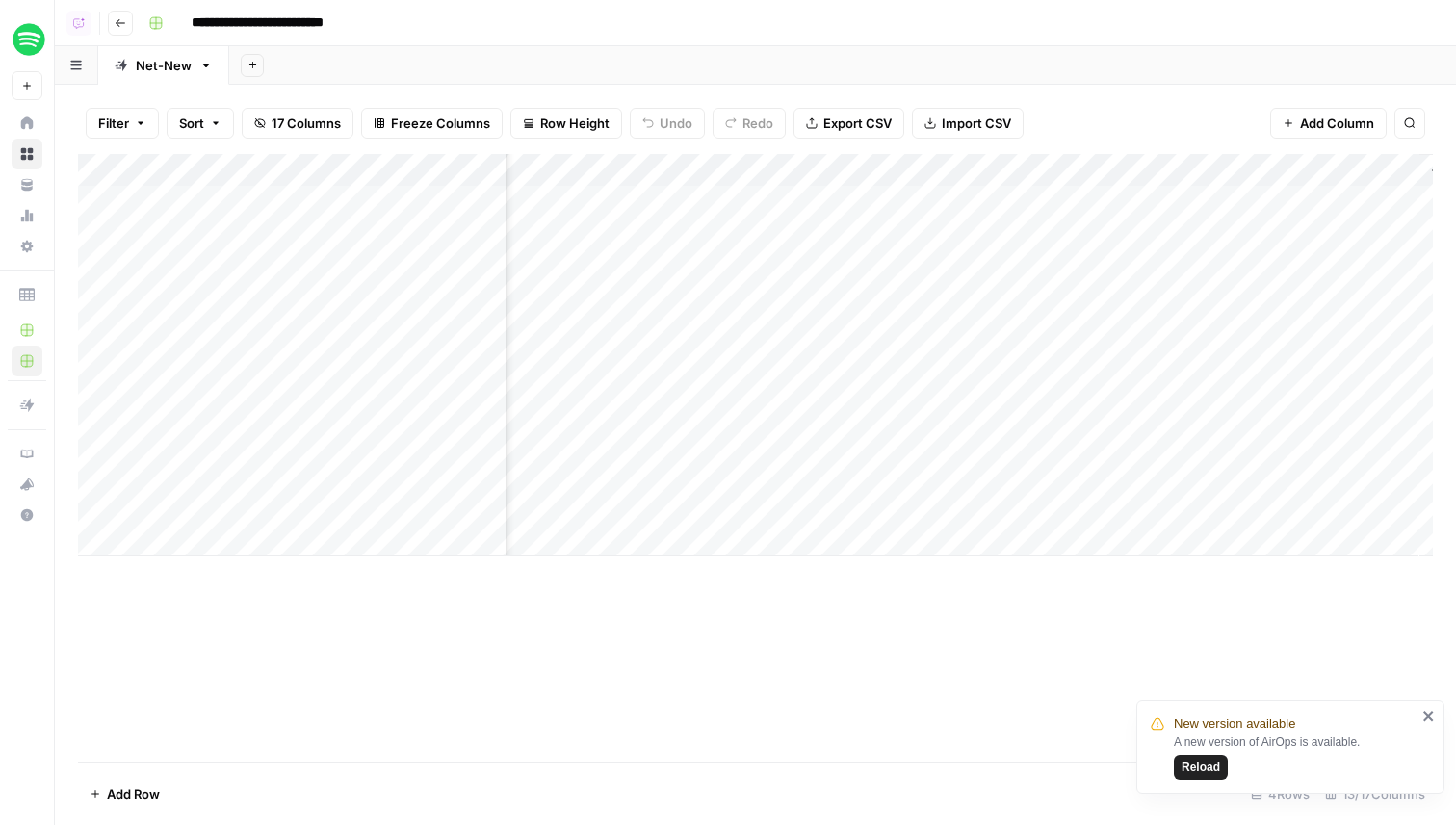 scroll, scrollTop: 0, scrollLeft: 1681, axis: horizontal 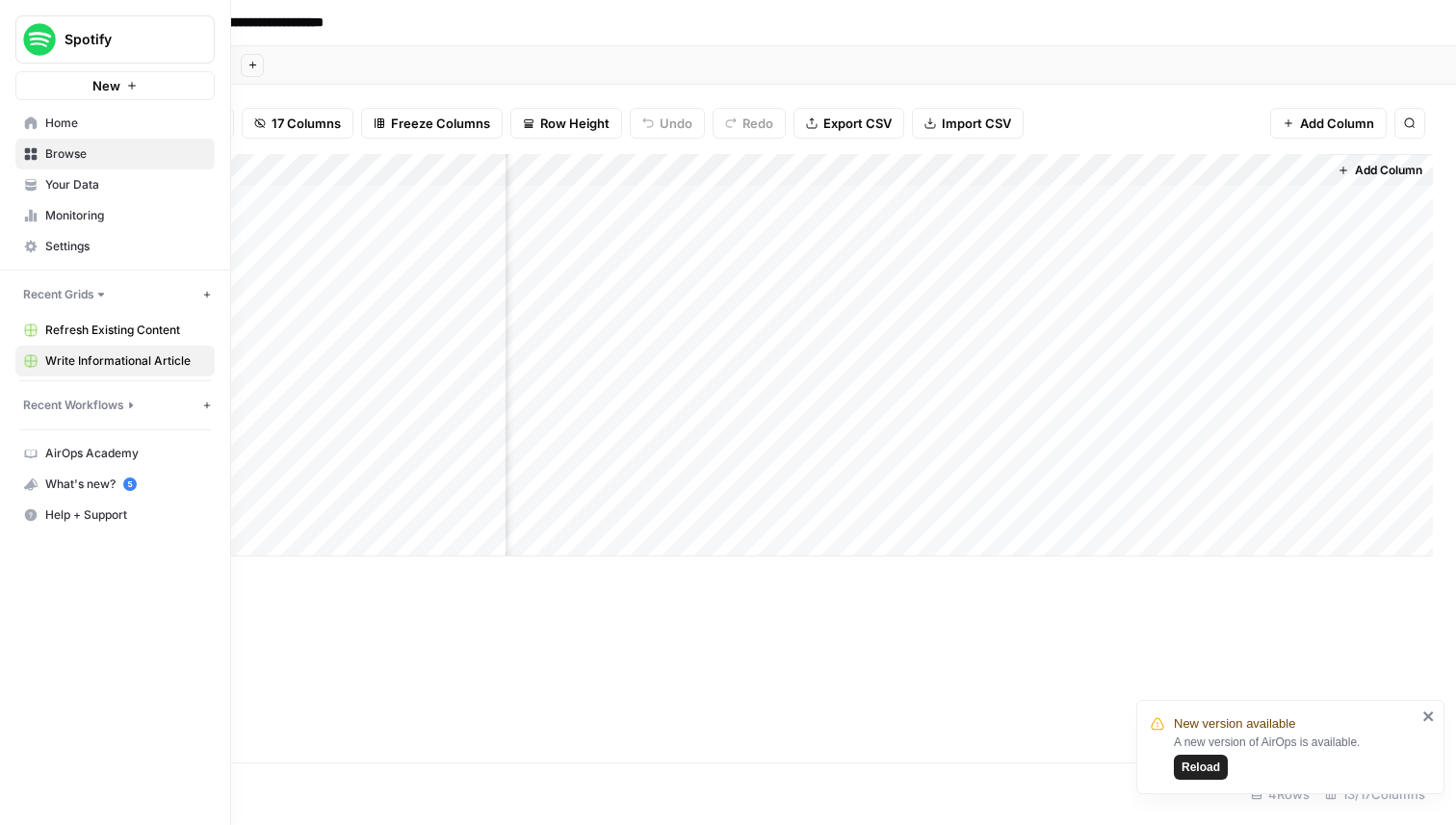 click on "Browse" at bounding box center (115, 154) 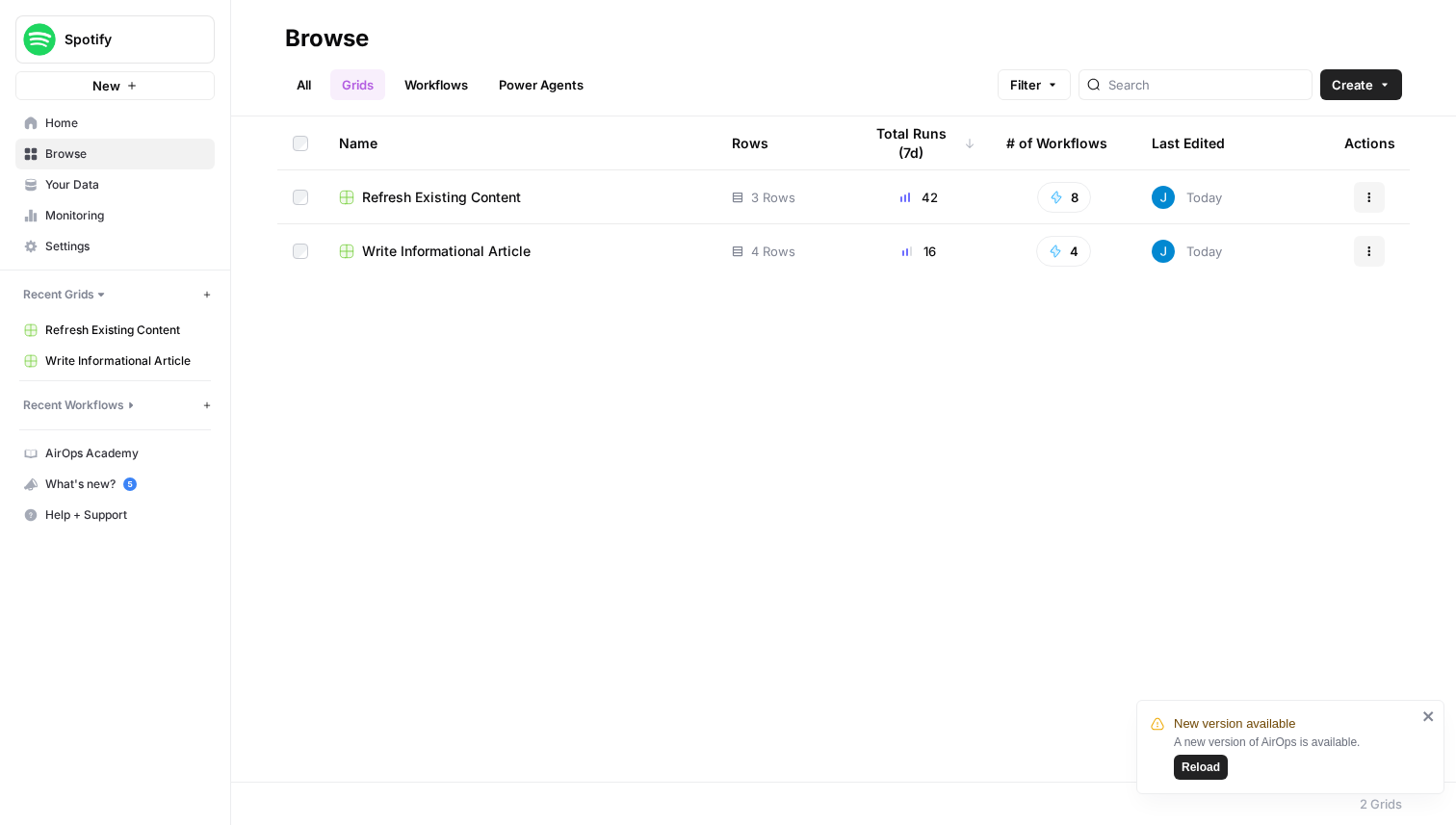 click on "Monitoring" at bounding box center (115, 216) 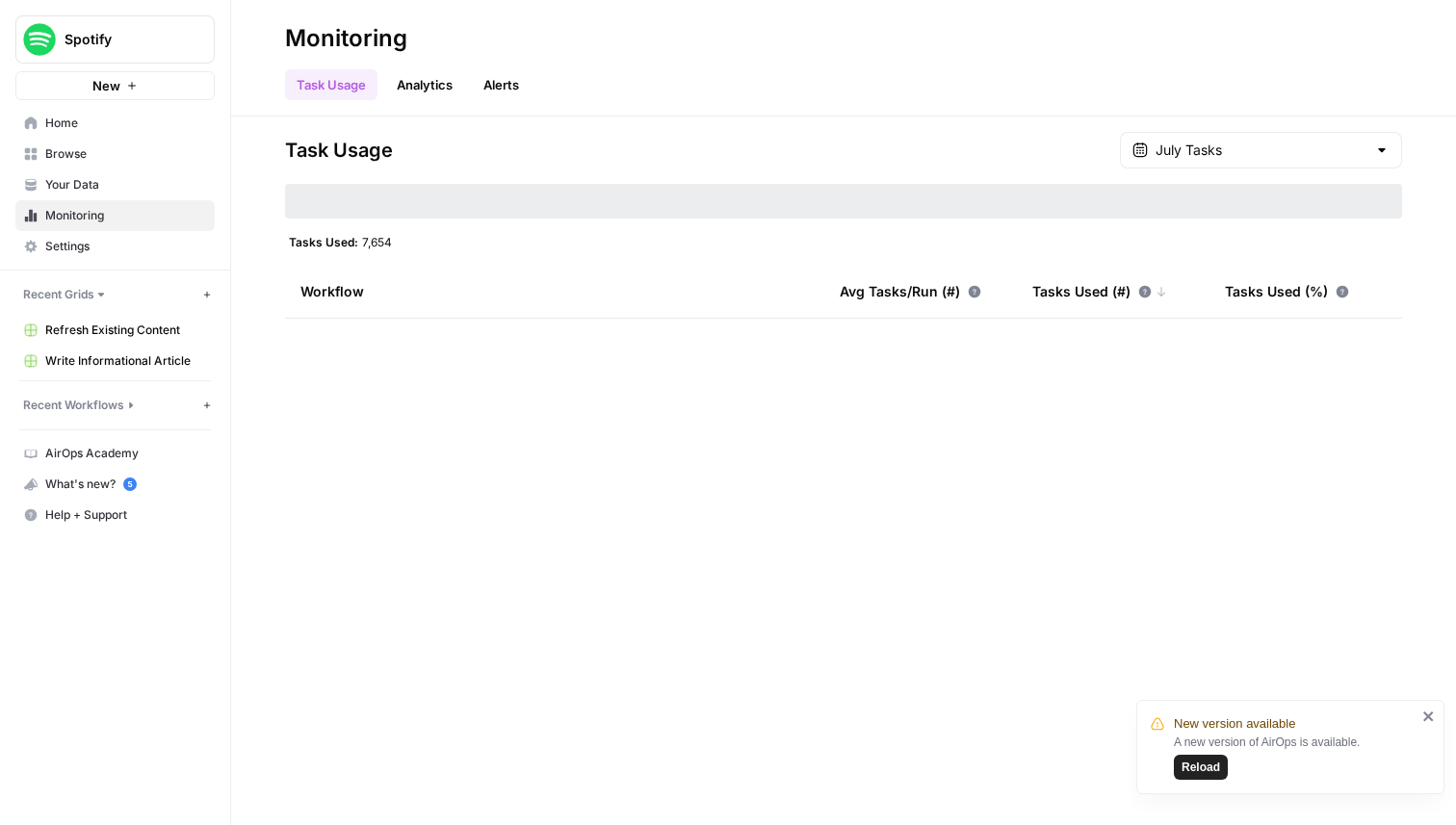 click on "Your Data" at bounding box center [125, 185] 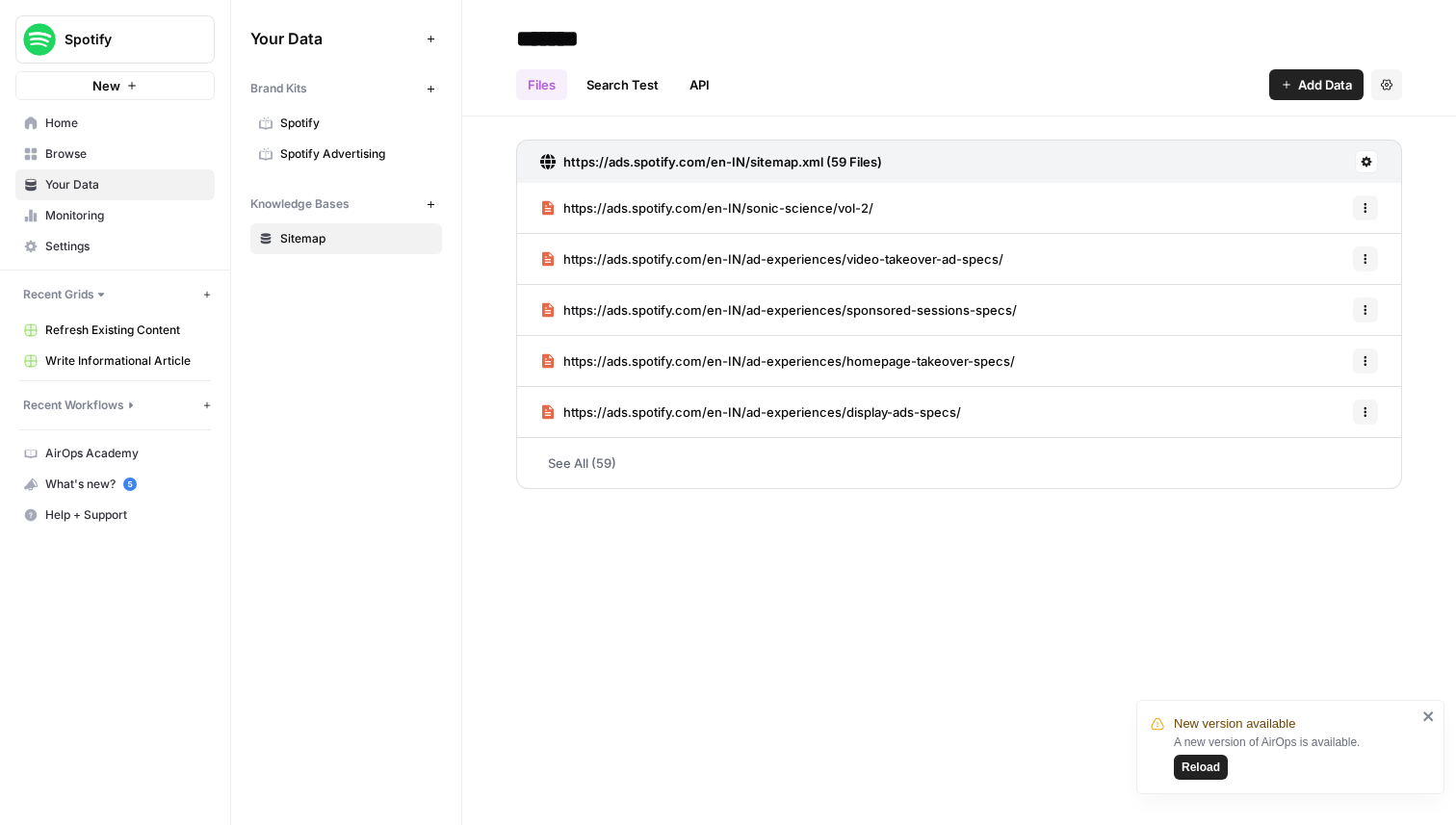 click on "See All (59)" at bounding box center [959, 463] 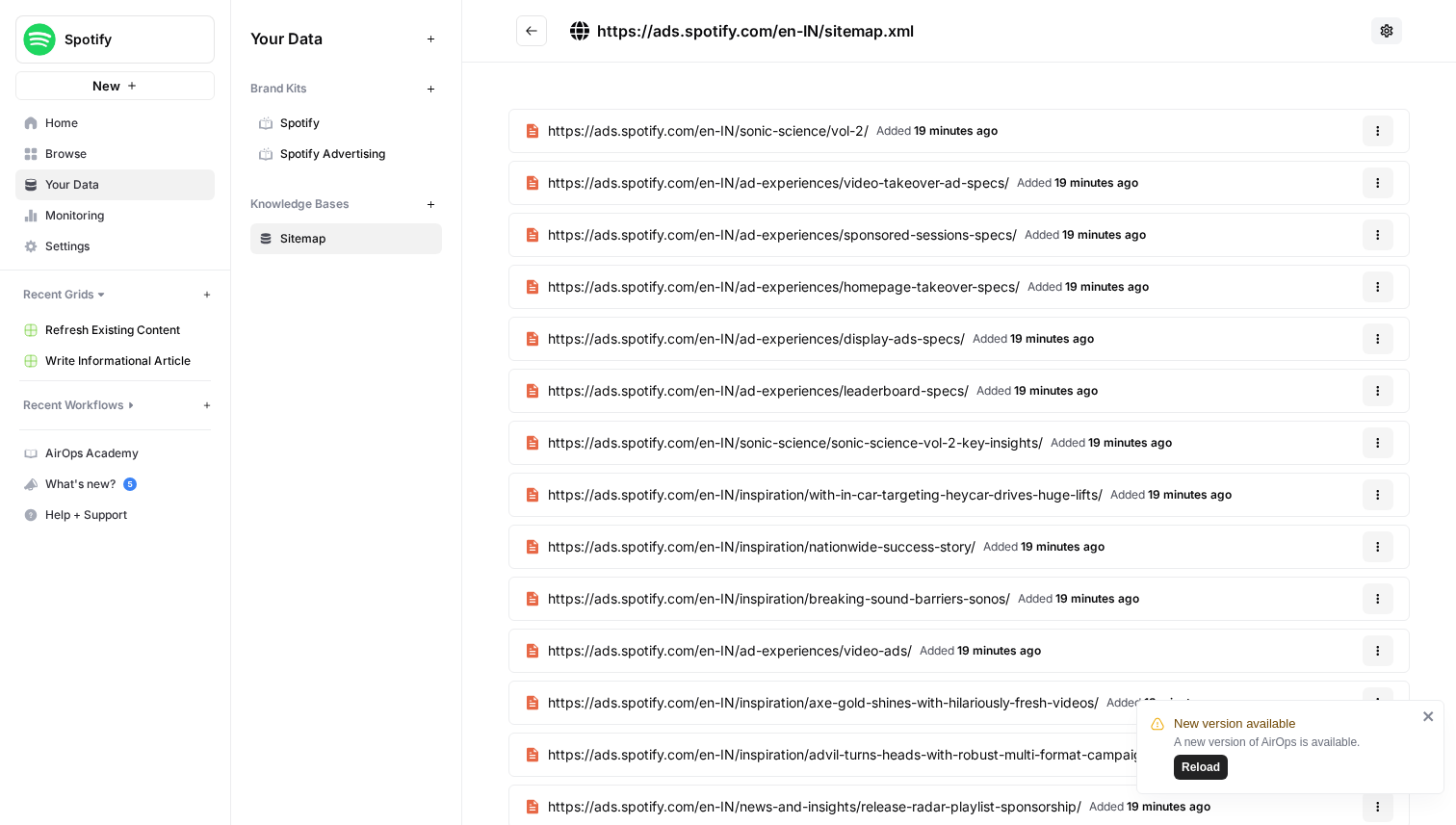 click on "https://ads.spotify.com/en-IN/sonic-science/vol-2/" at bounding box center (708, 131) 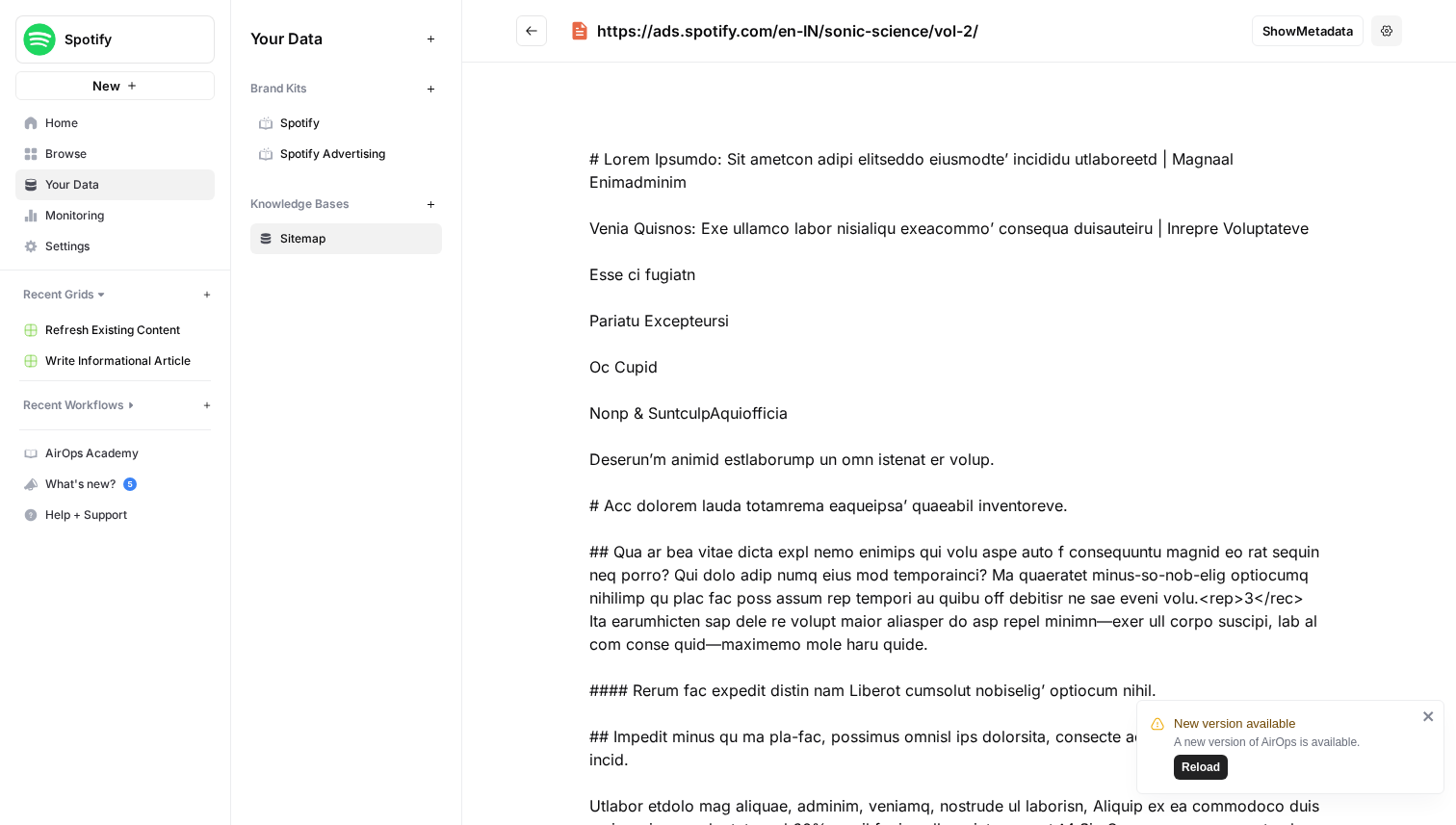 click on "https://ads.spotify.com/en-IN/sonic-science/vol-2/" at bounding box center [788, 31] 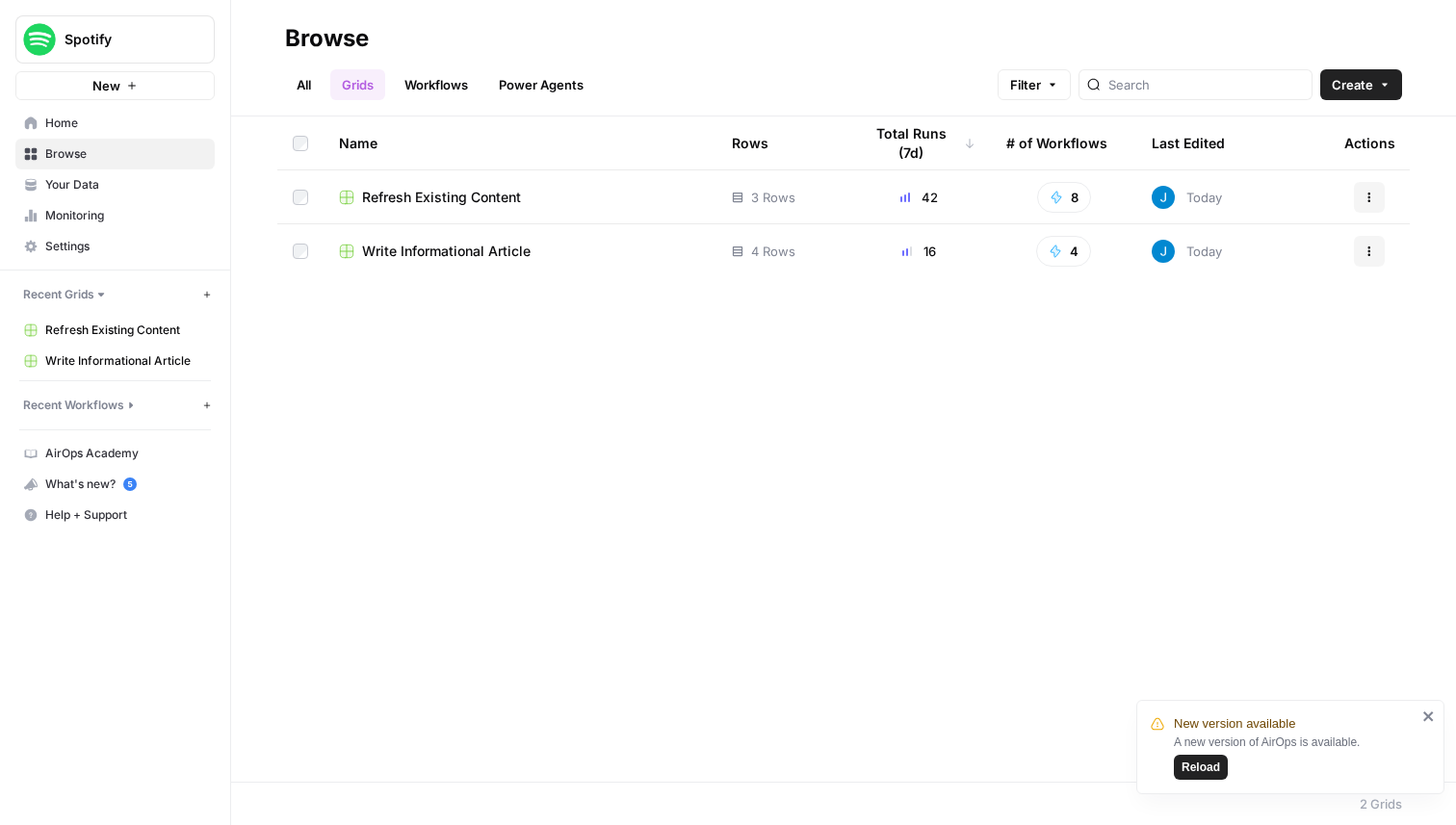 click on "Write Informational Article" at bounding box center (446, 251) 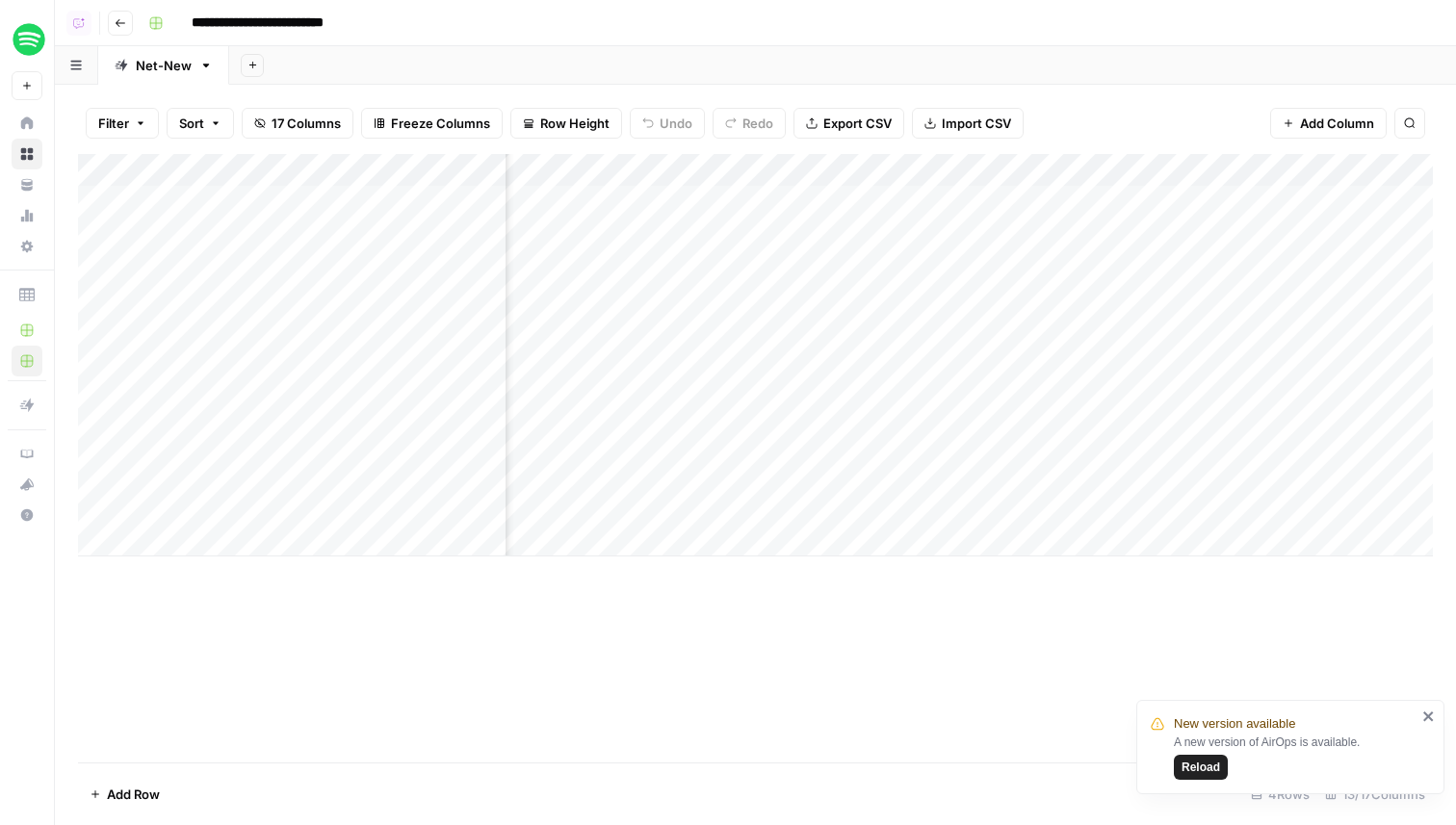 scroll, scrollTop: 0, scrollLeft: 1015, axis: horizontal 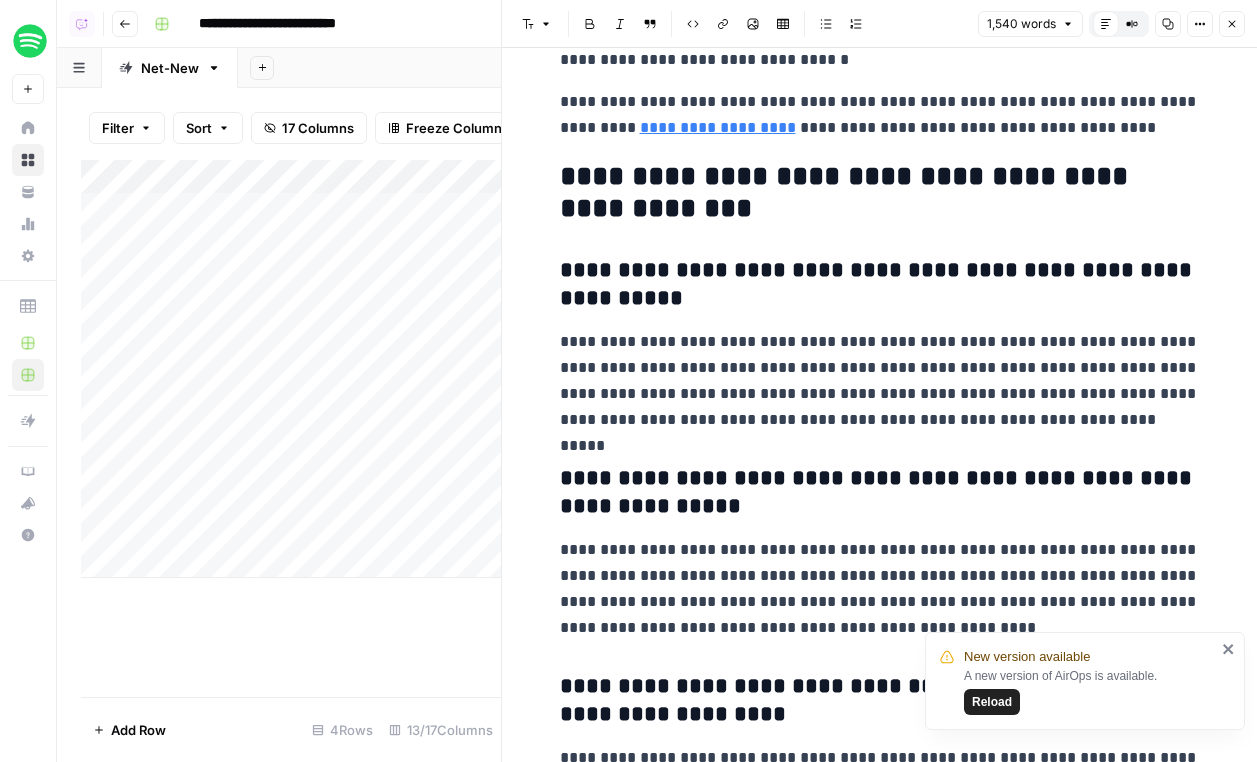 click on "Close" at bounding box center (1232, 24) 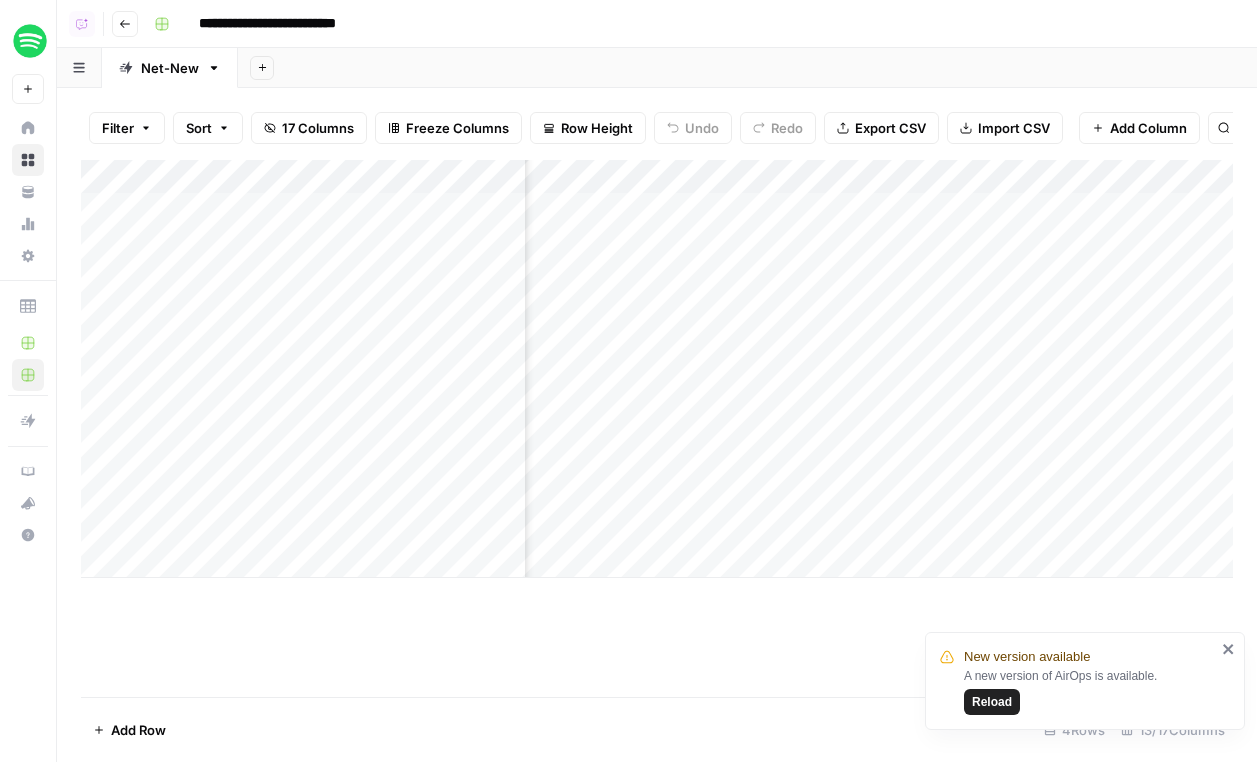 click on "Add Column" at bounding box center (657, 369) 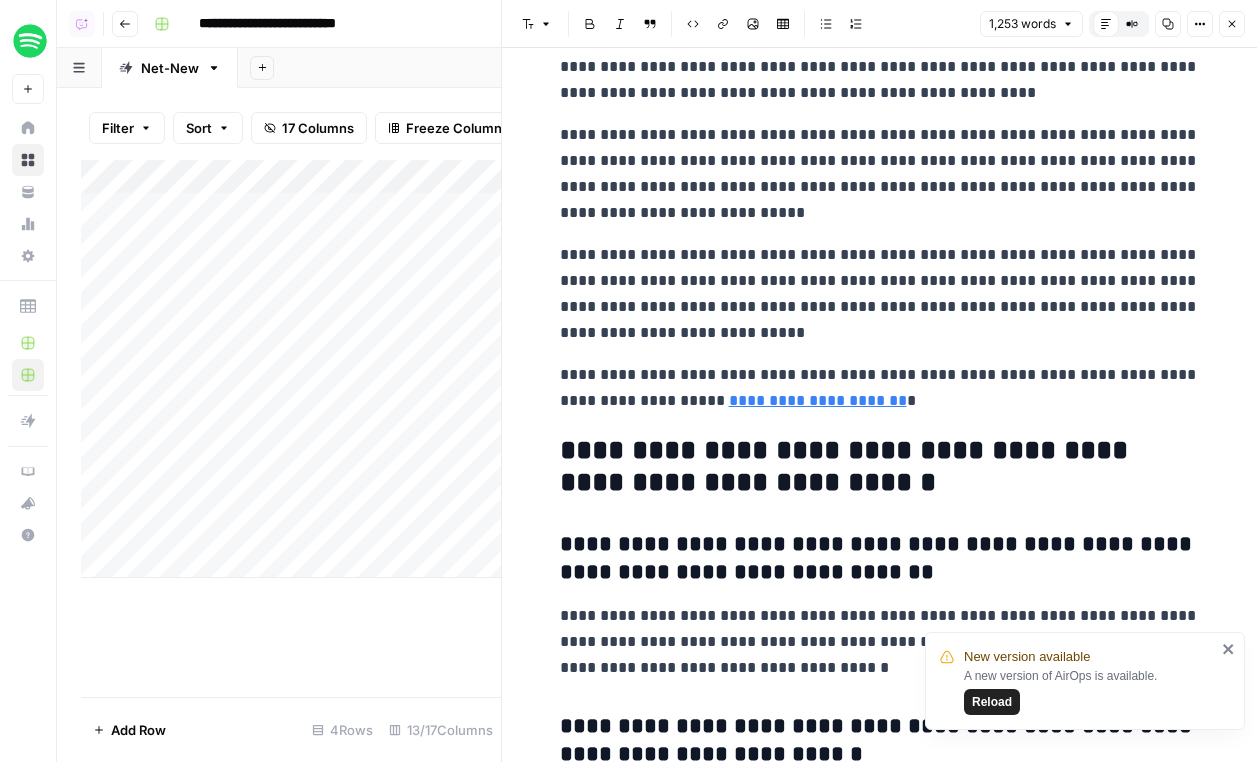 scroll, scrollTop: 5117, scrollLeft: 0, axis: vertical 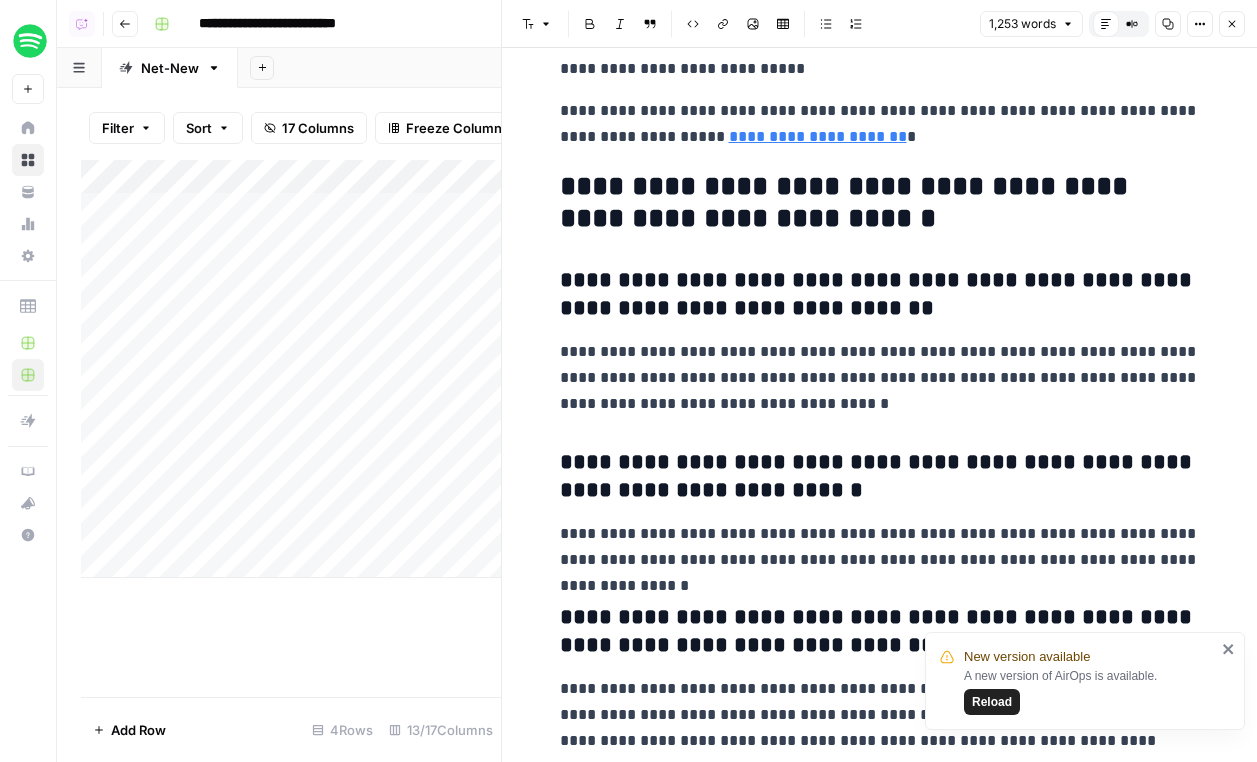 click 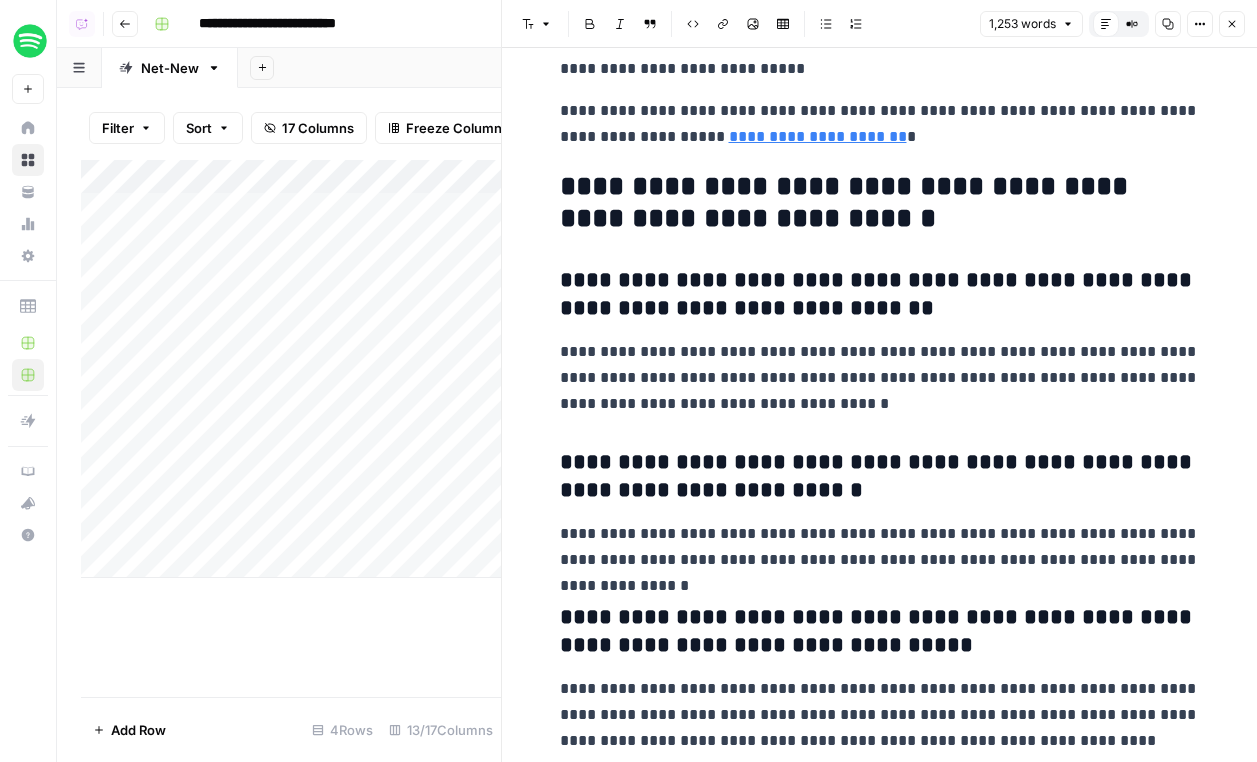 click on "Close" at bounding box center [1232, 24] 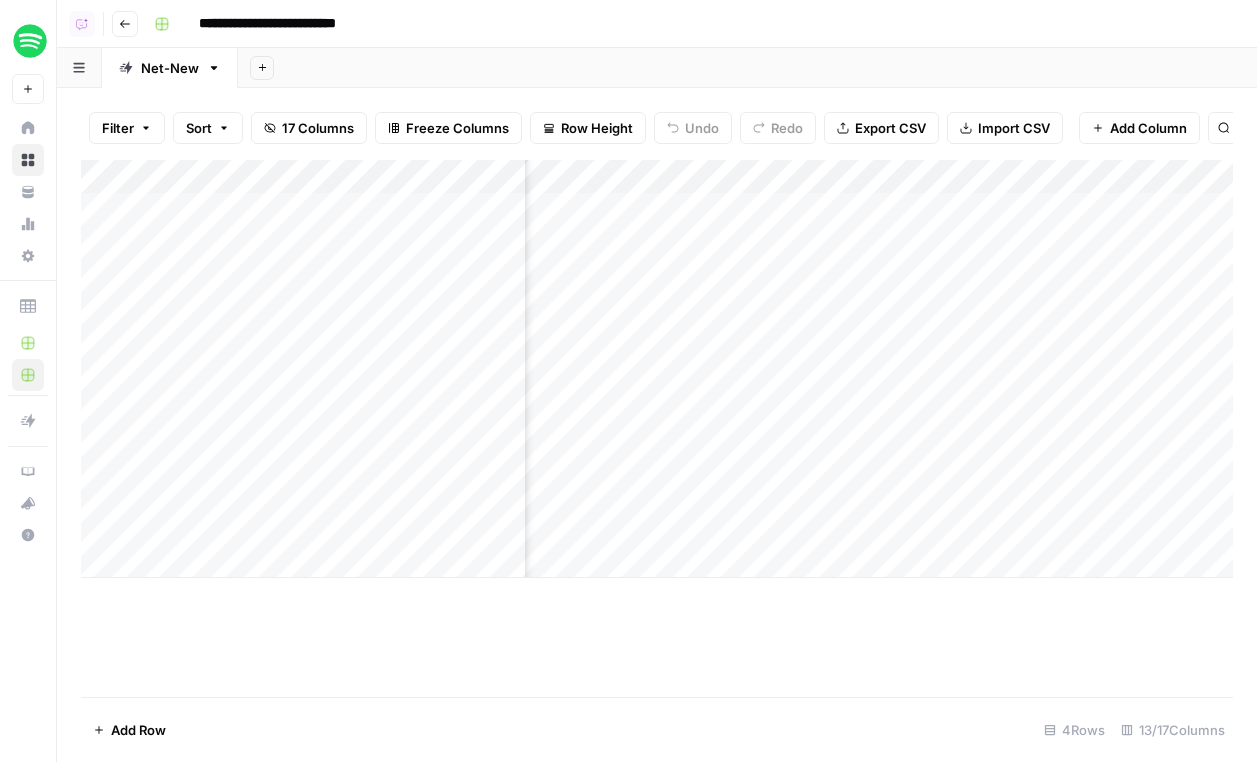 scroll, scrollTop: 0, scrollLeft: 1893, axis: horizontal 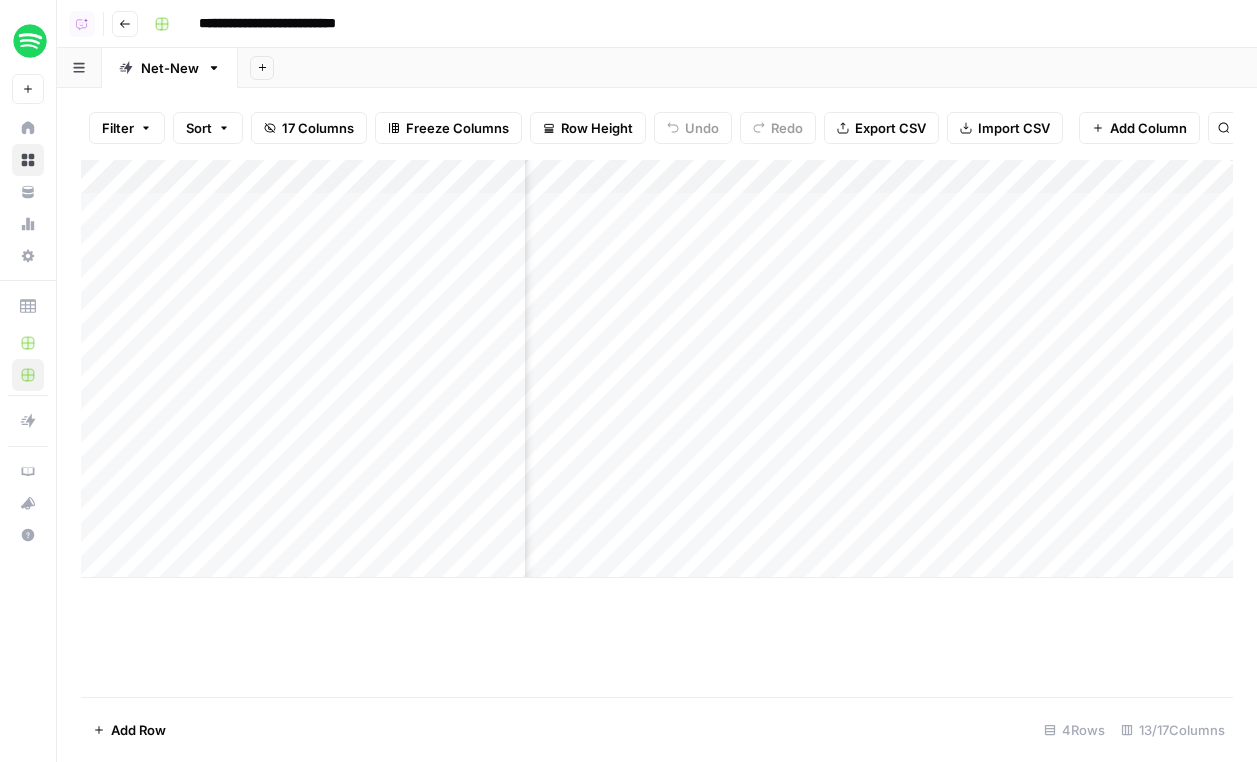 click on "Add Column" at bounding box center [1148, 128] 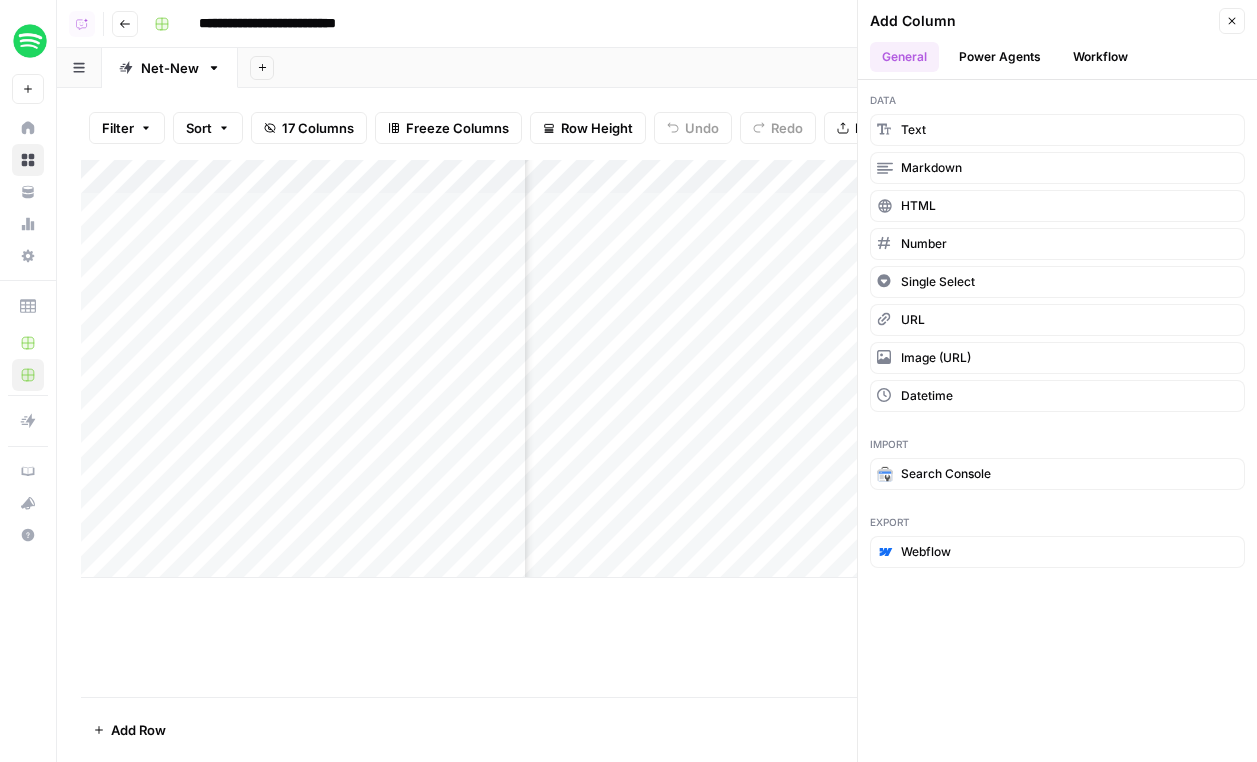 click on "Power Agents" at bounding box center [1000, 57] 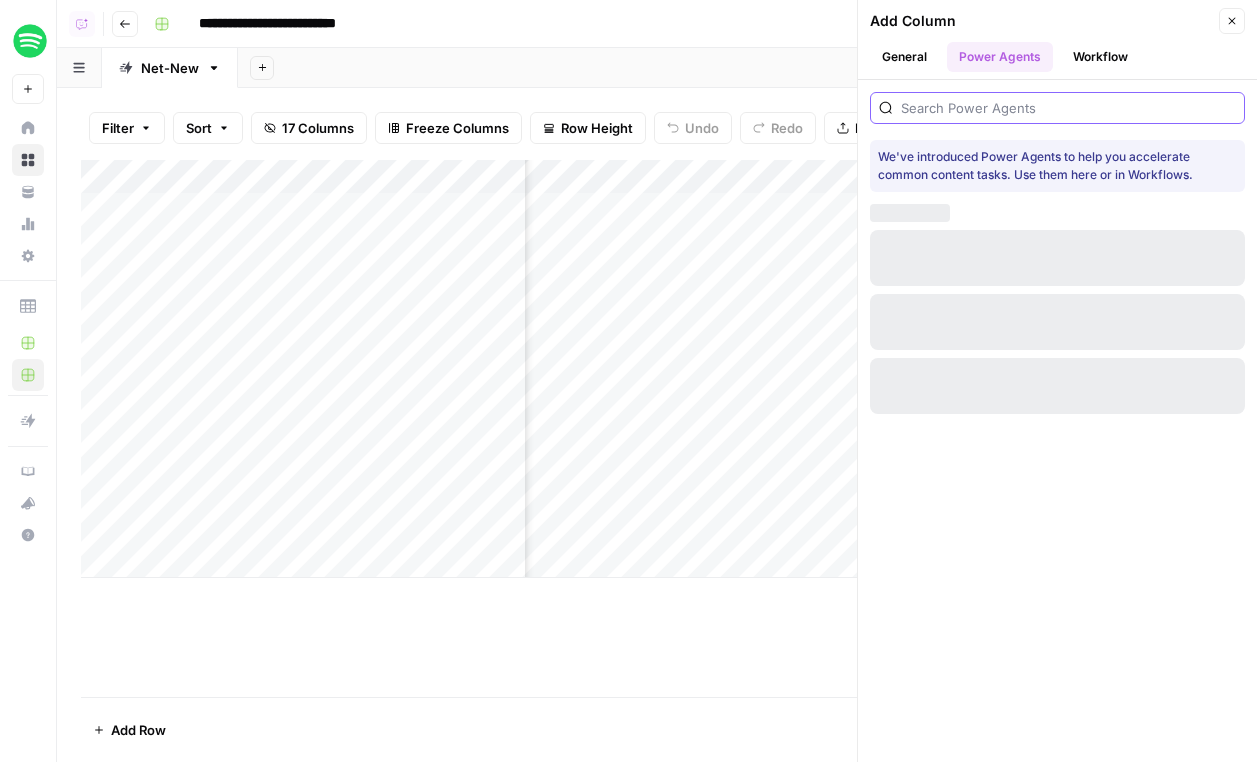 click at bounding box center [1068, 108] 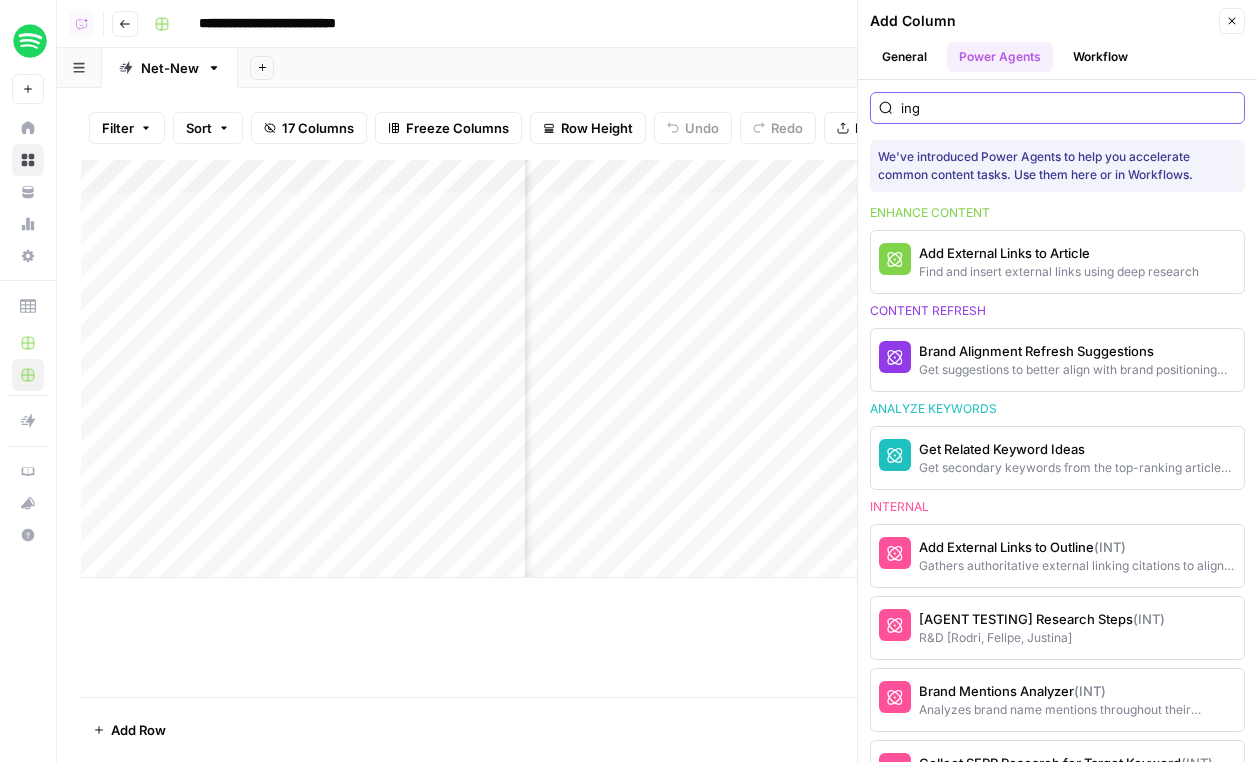 type on "ing" 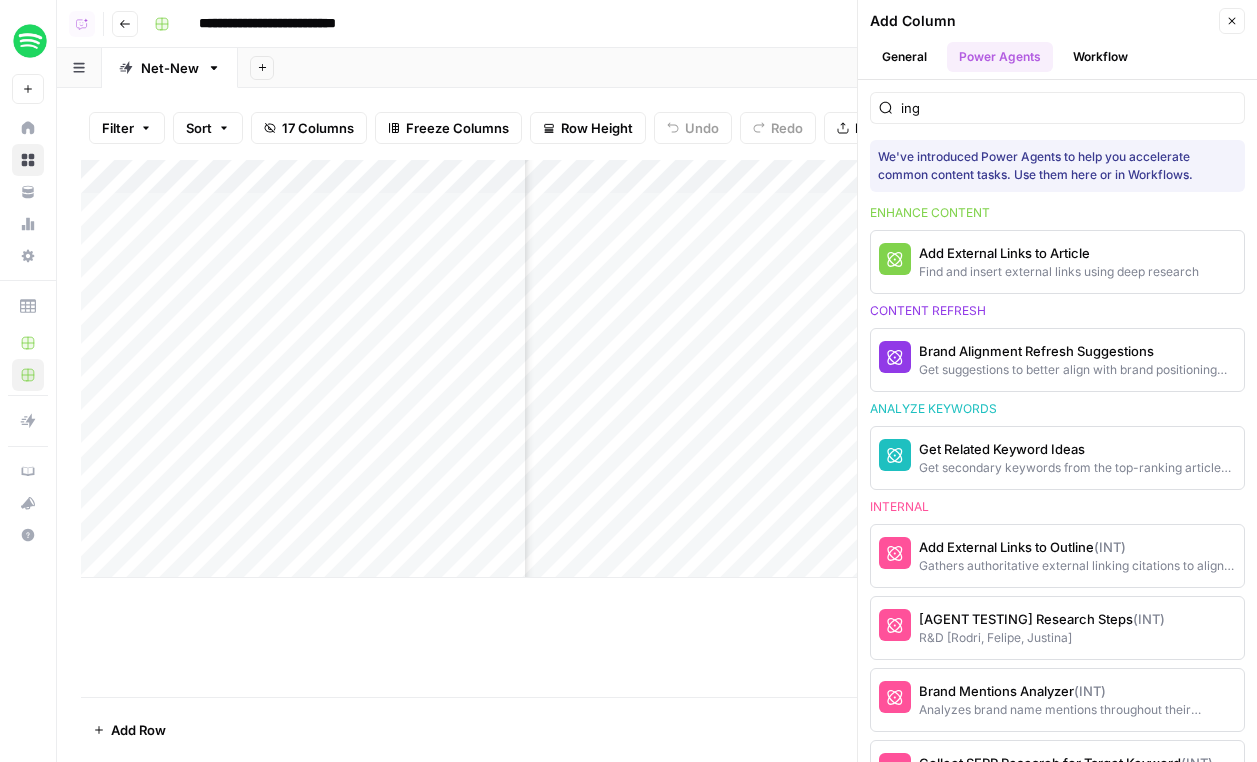click on "Go back" at bounding box center [125, 24] 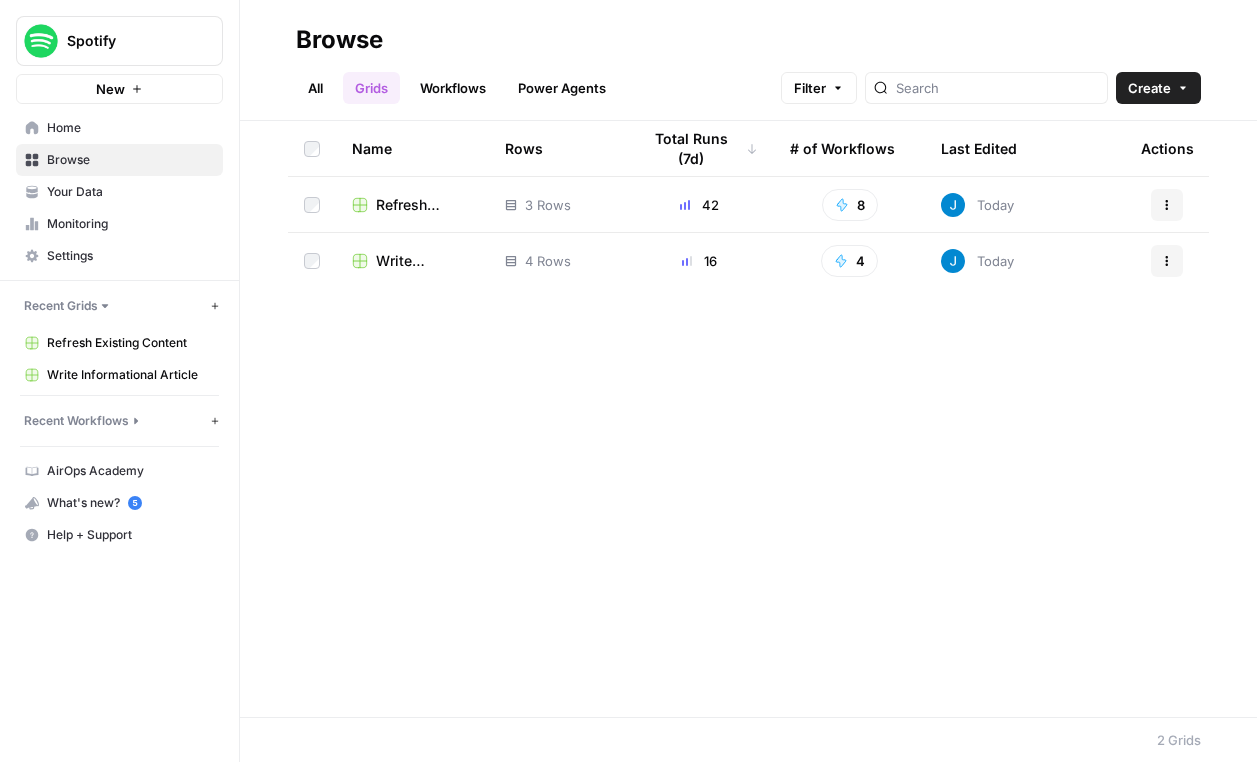 click on "Browse" at bounding box center (119, 160) 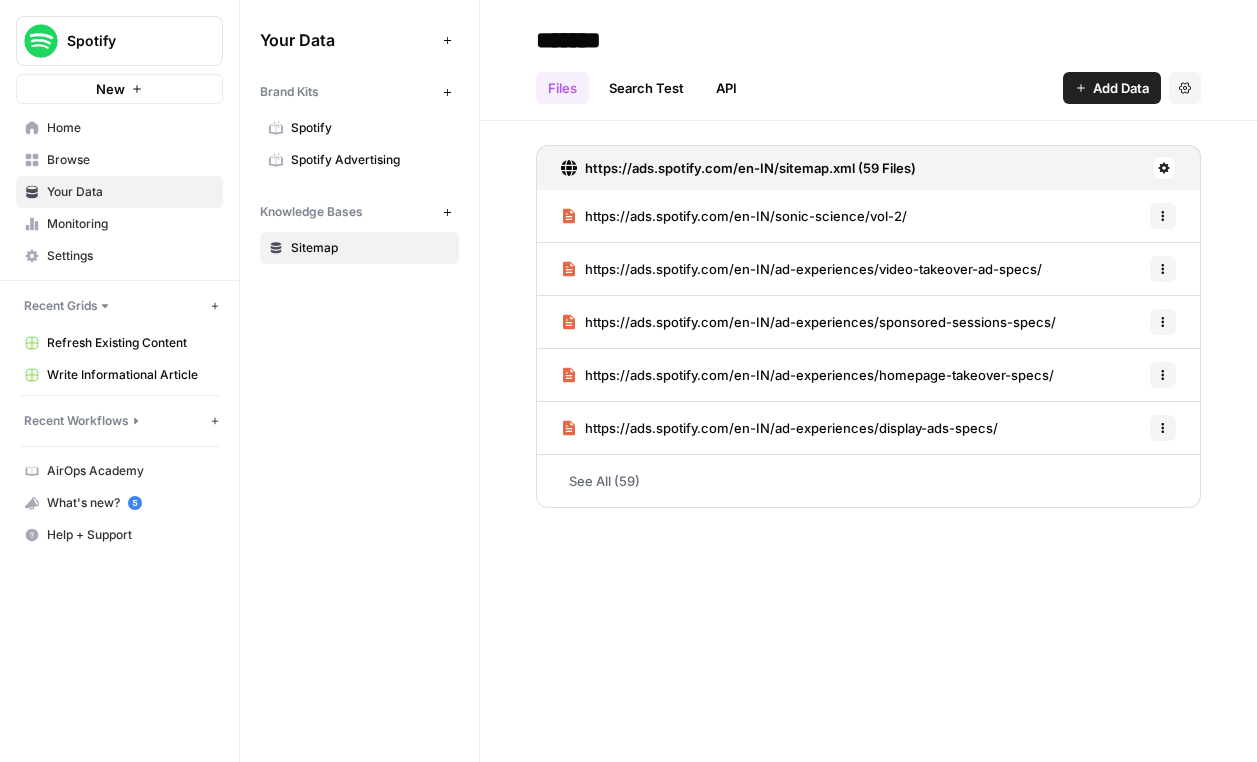 click on "Browse" at bounding box center [130, 160] 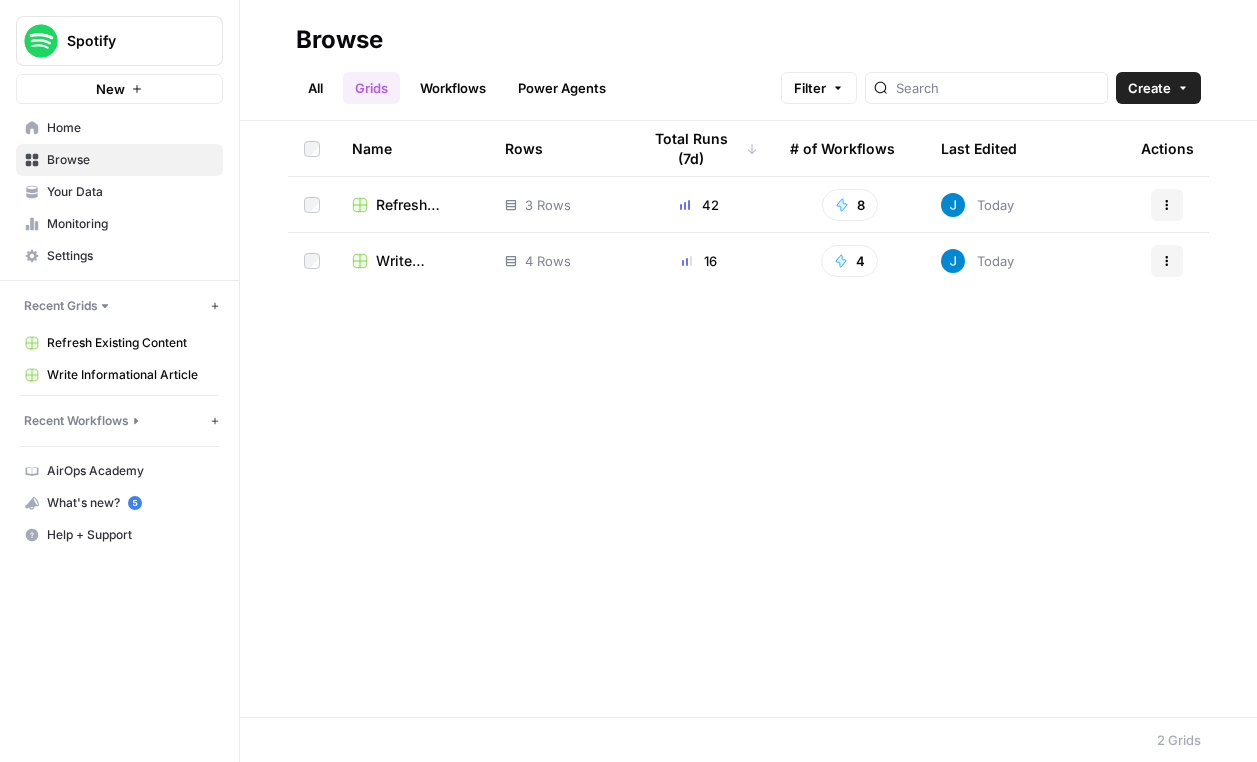 click on "Write Informational Article" at bounding box center (424, 261) 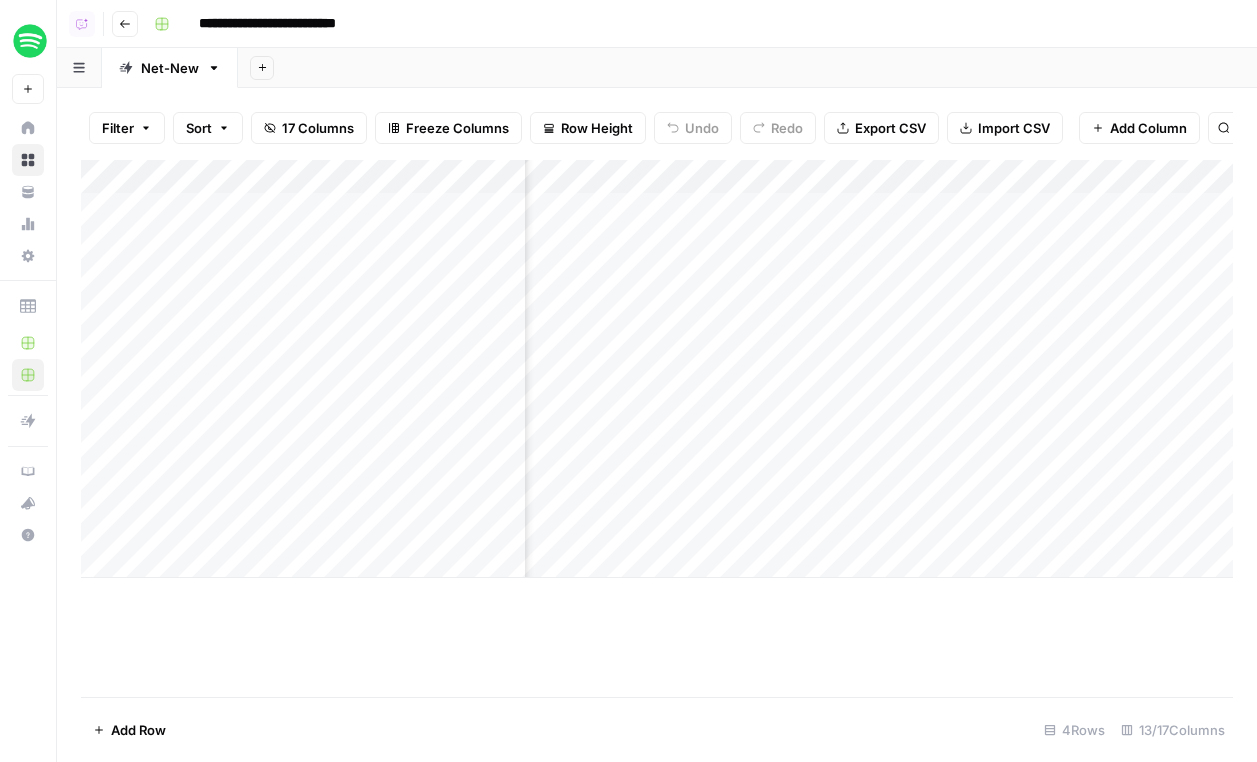 scroll, scrollTop: 0, scrollLeft: 2001, axis: horizontal 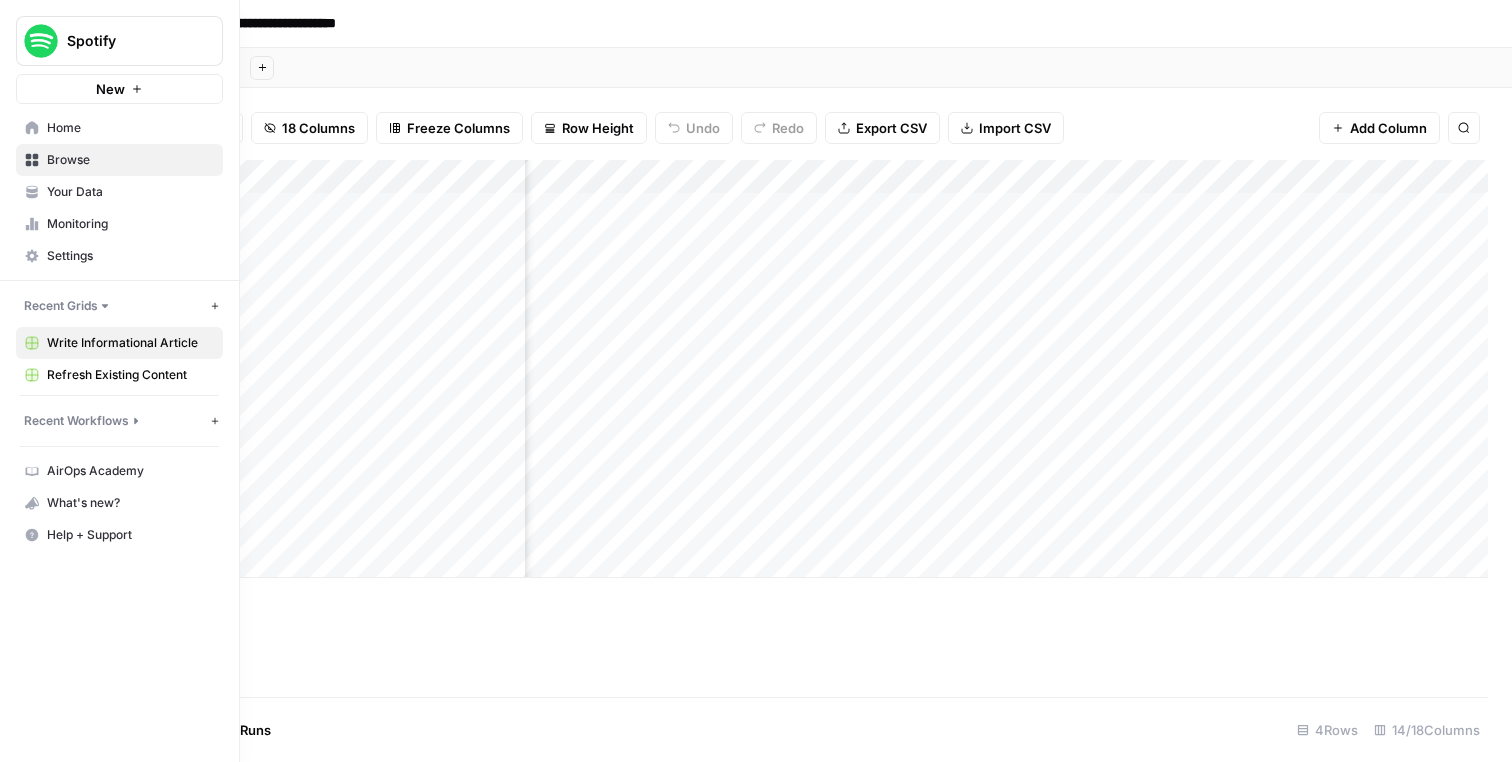 click on "Your Data" at bounding box center [130, 192] 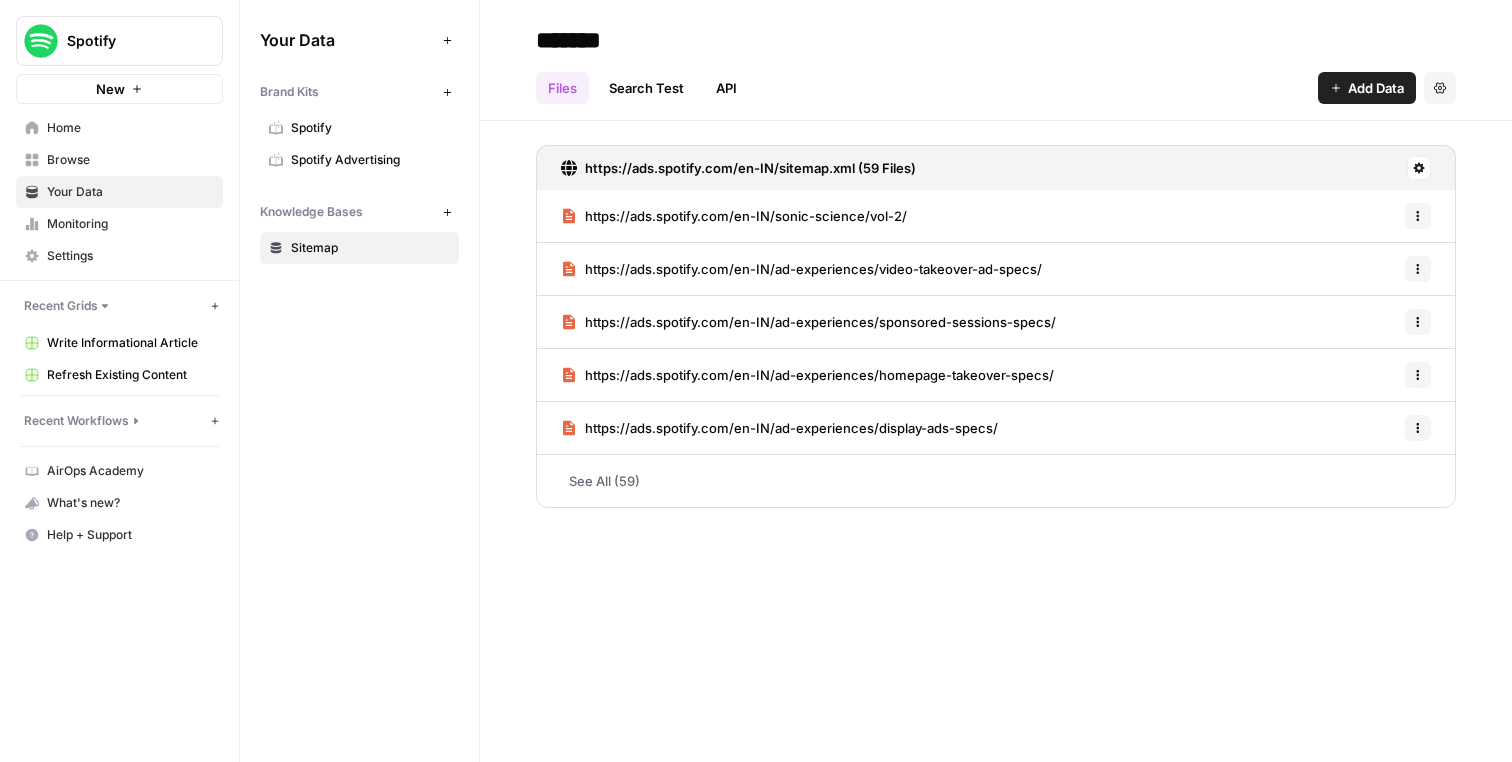 click on "See All (59)" at bounding box center [996, 481] 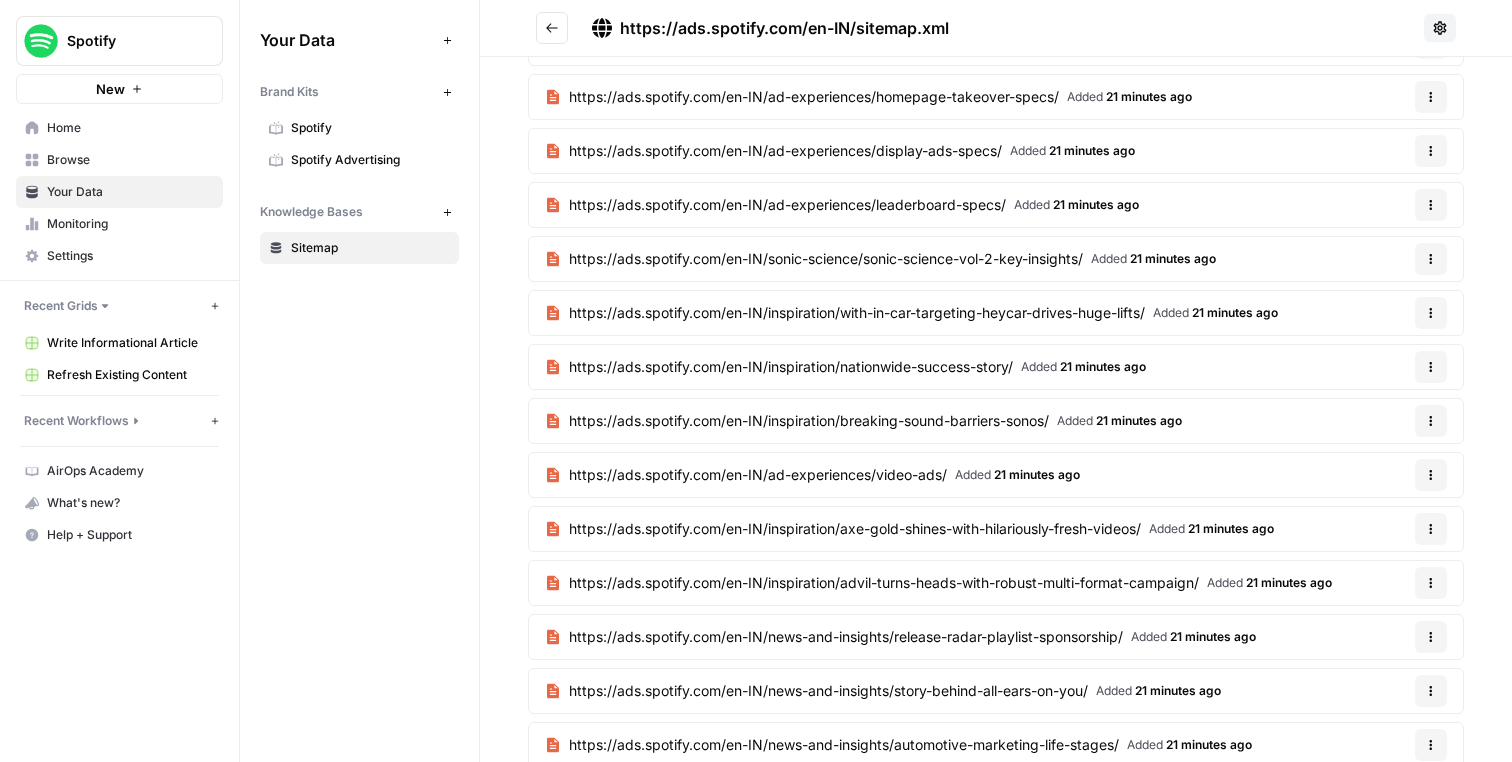 scroll, scrollTop: 0, scrollLeft: 0, axis: both 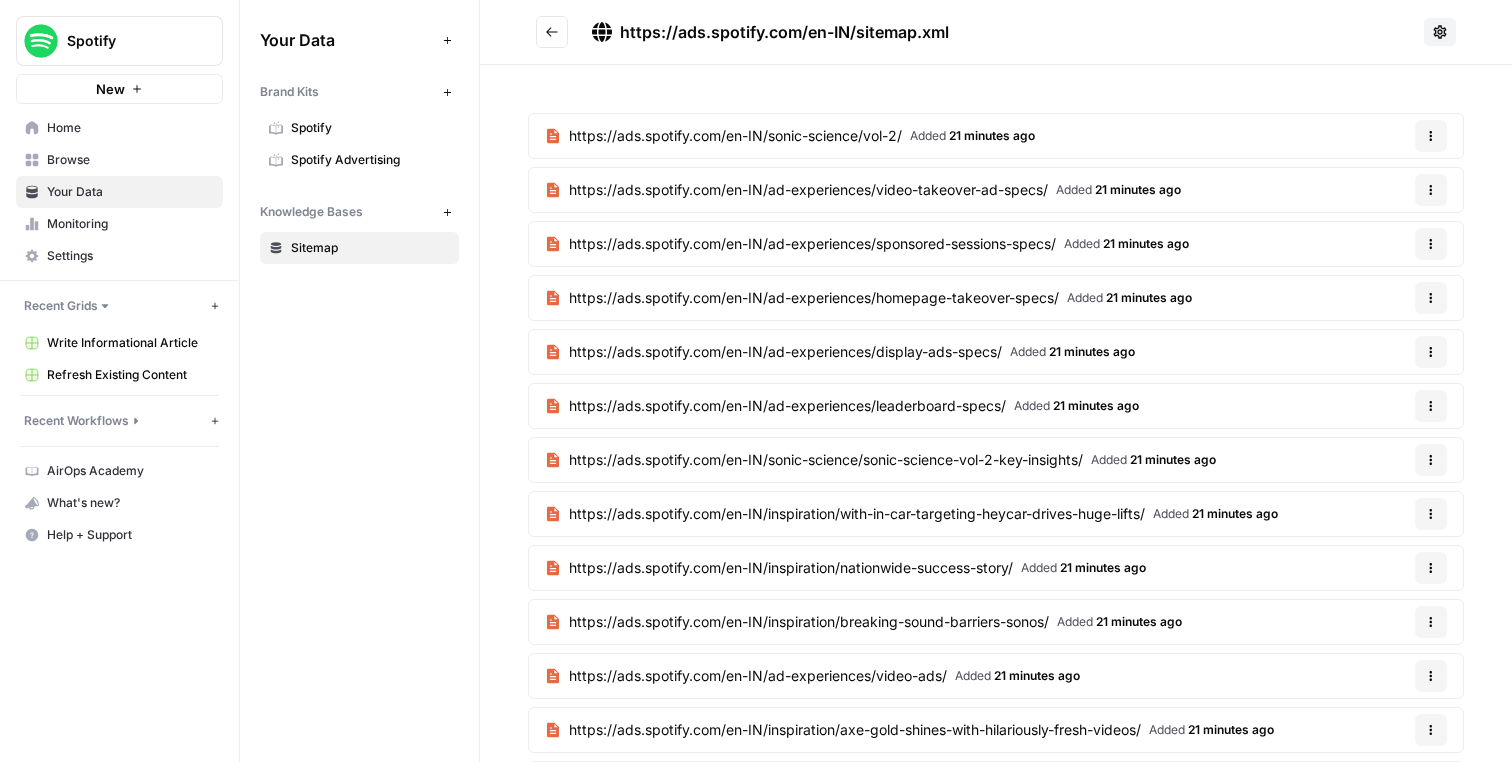 click on "Spotify Advertising" at bounding box center [370, 160] 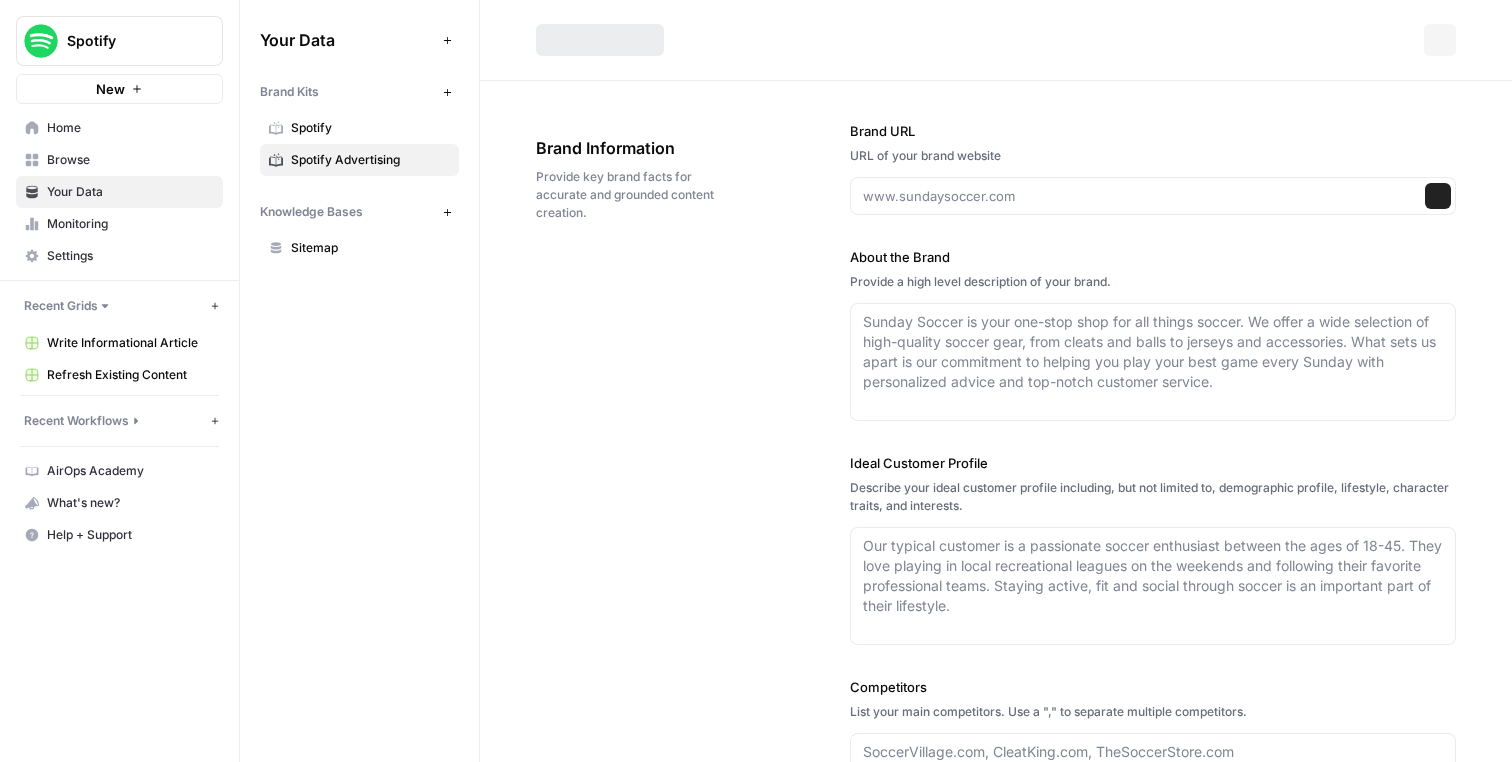 type on "ads.spotify.com" 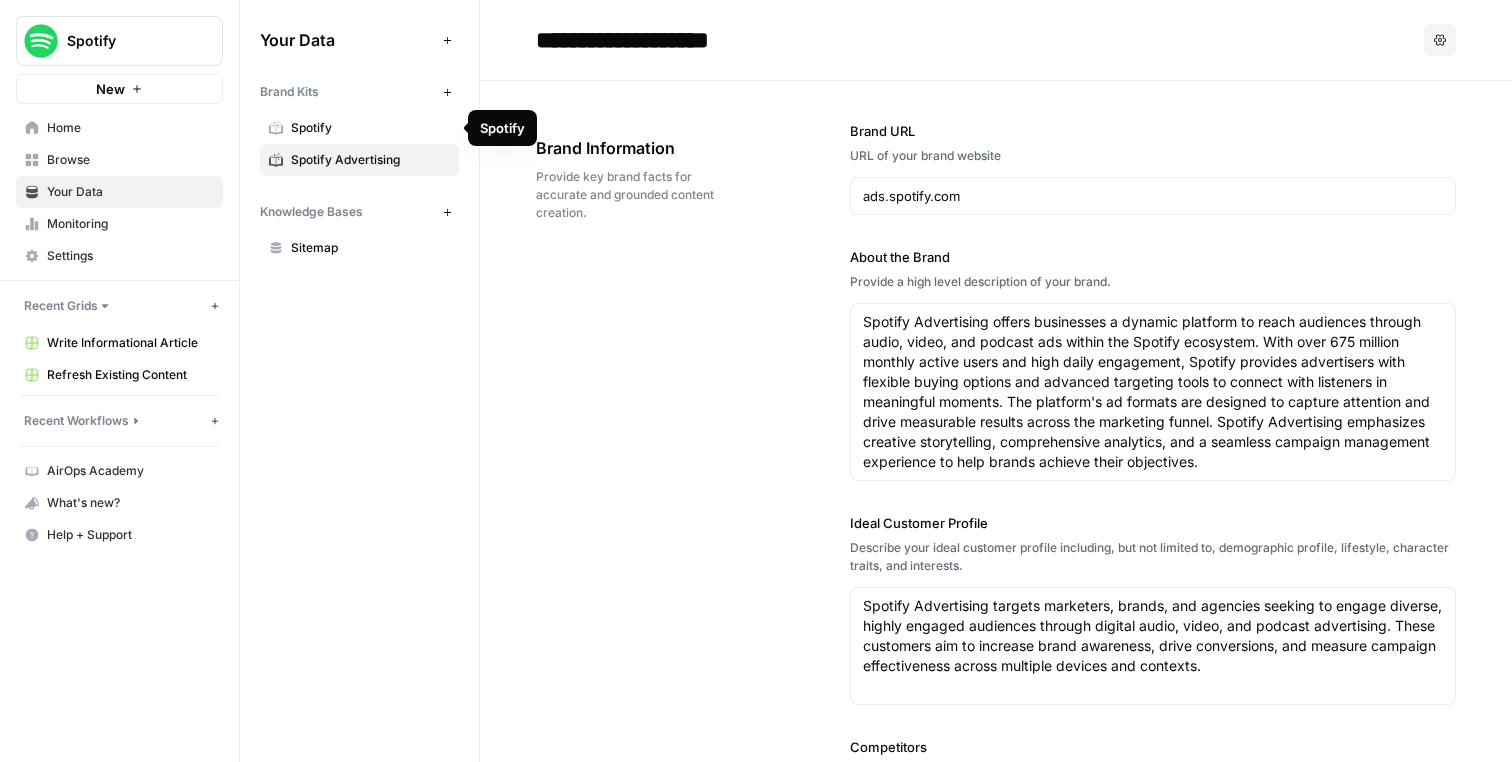 click on "Spotify" at bounding box center [370, 128] 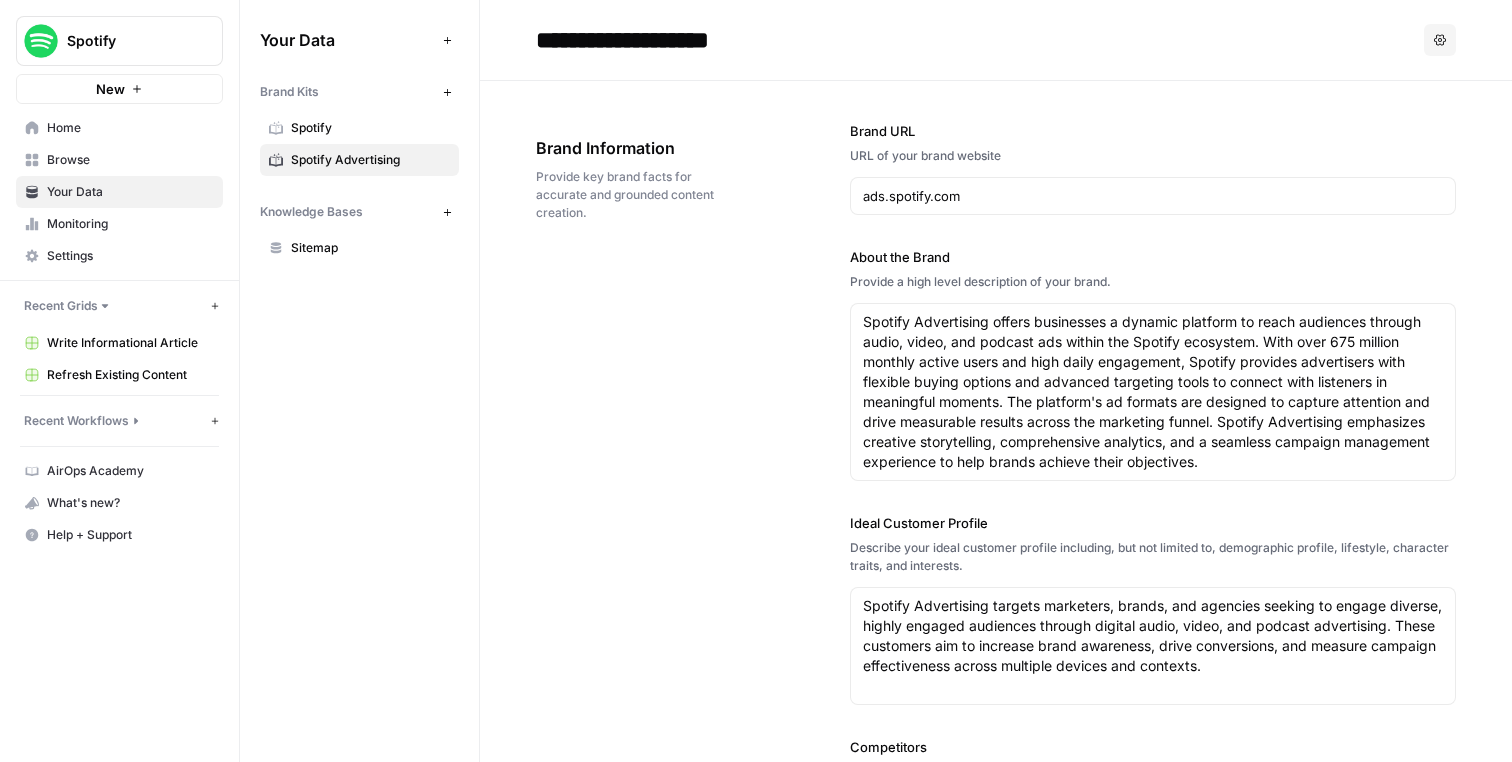 type 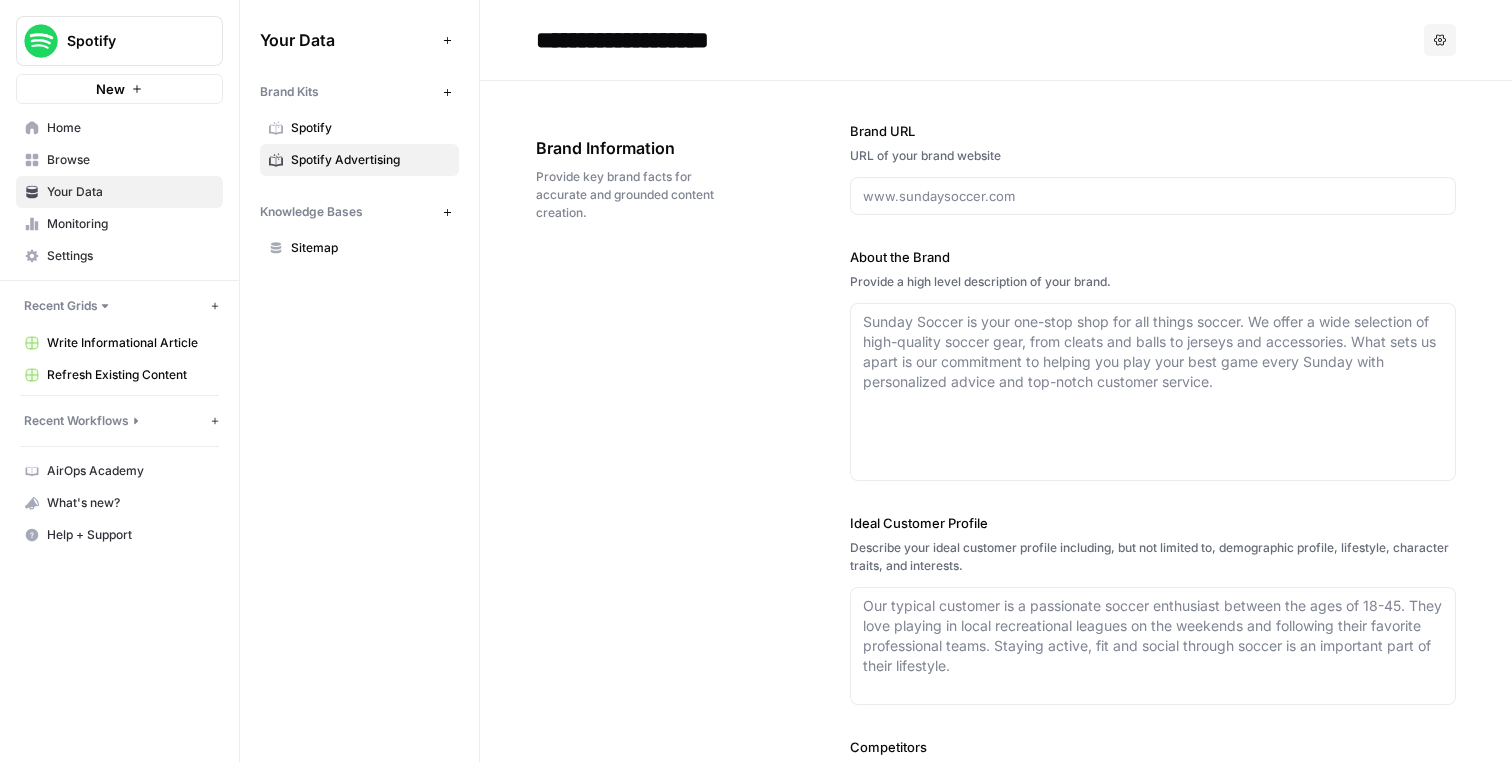 type on "https://open.spotify.com/" 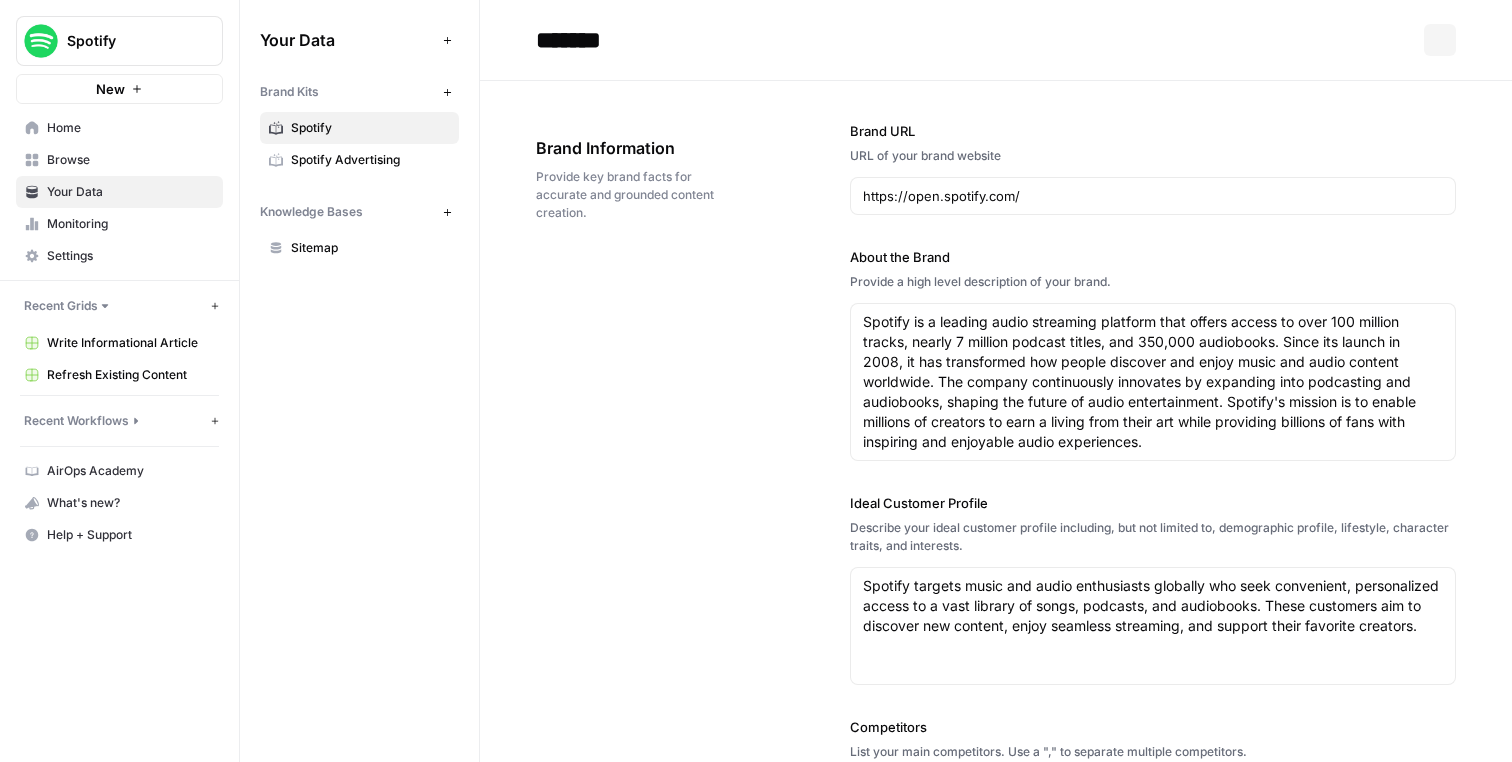 click on "Spotify Advertising" at bounding box center (370, 160) 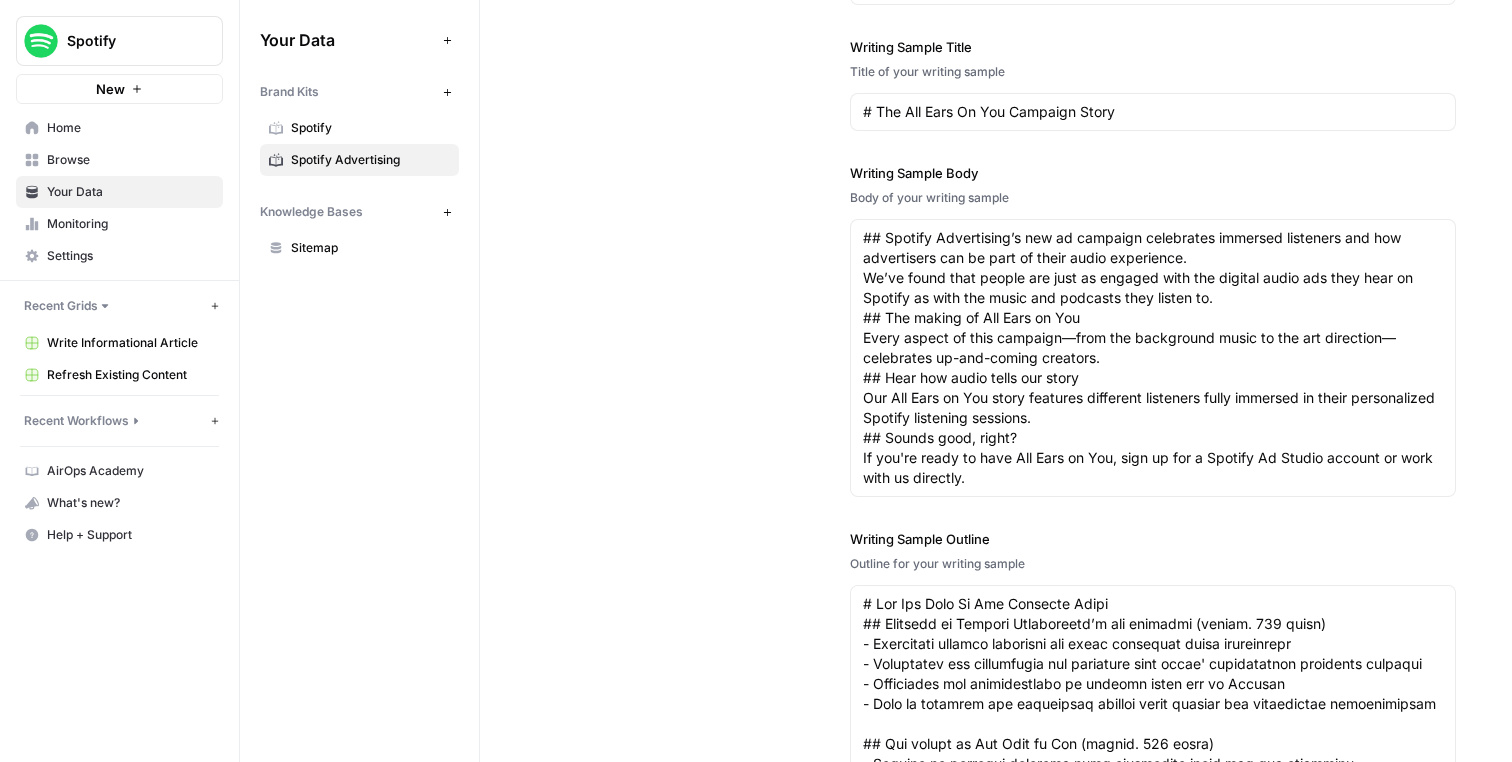 scroll, scrollTop: 2798, scrollLeft: 0, axis: vertical 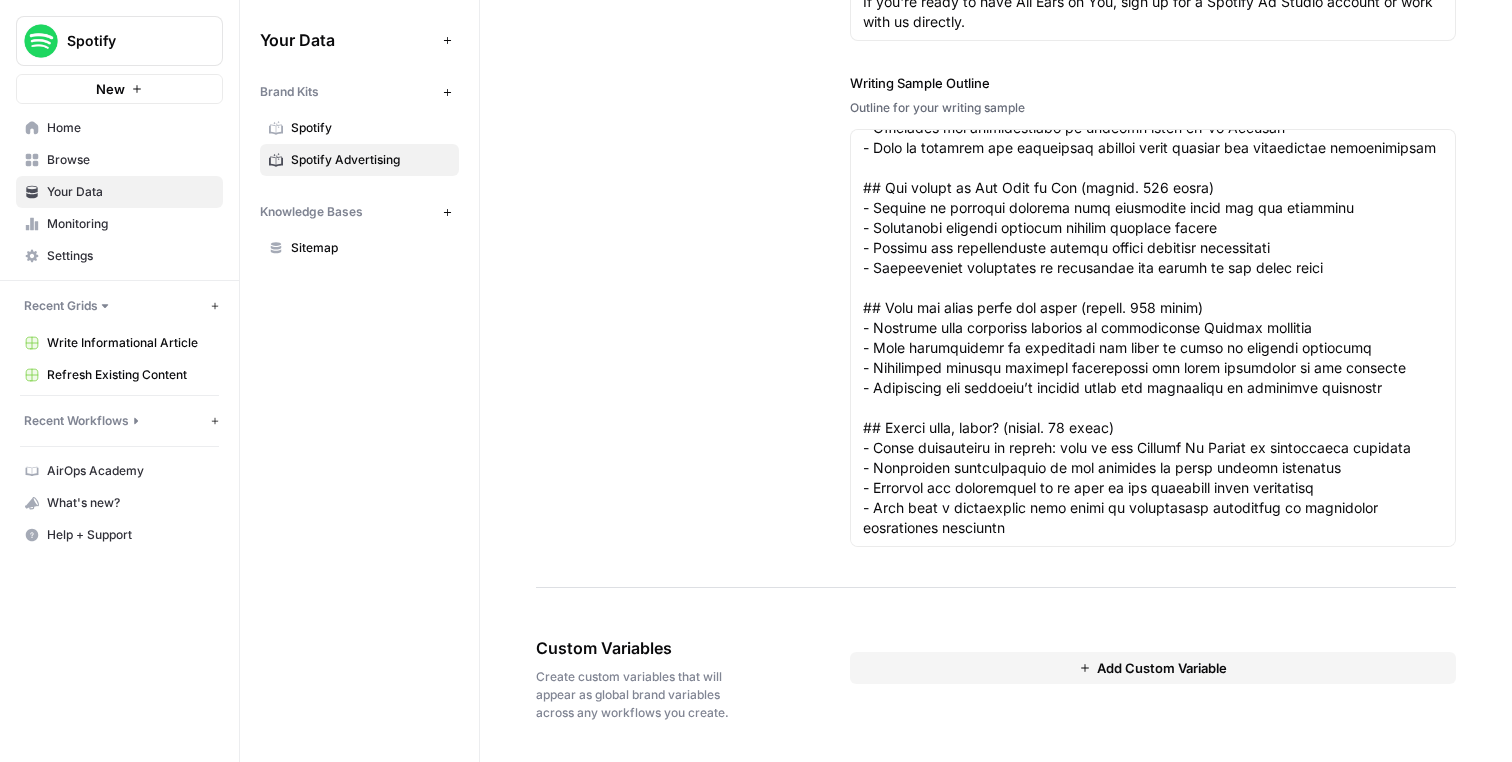 click on "Sitemap" at bounding box center (370, 248) 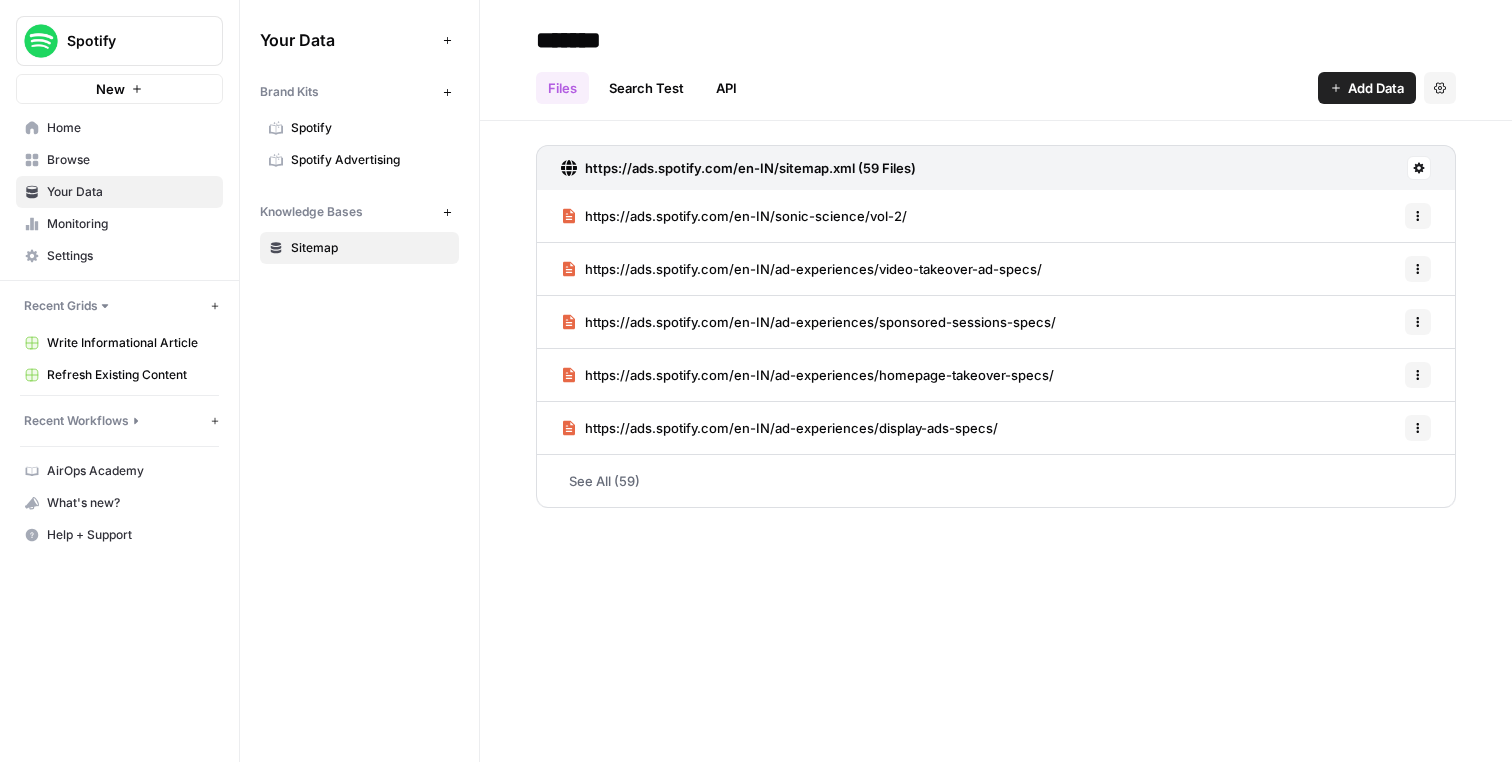 click on "See All (59)" at bounding box center (996, 481) 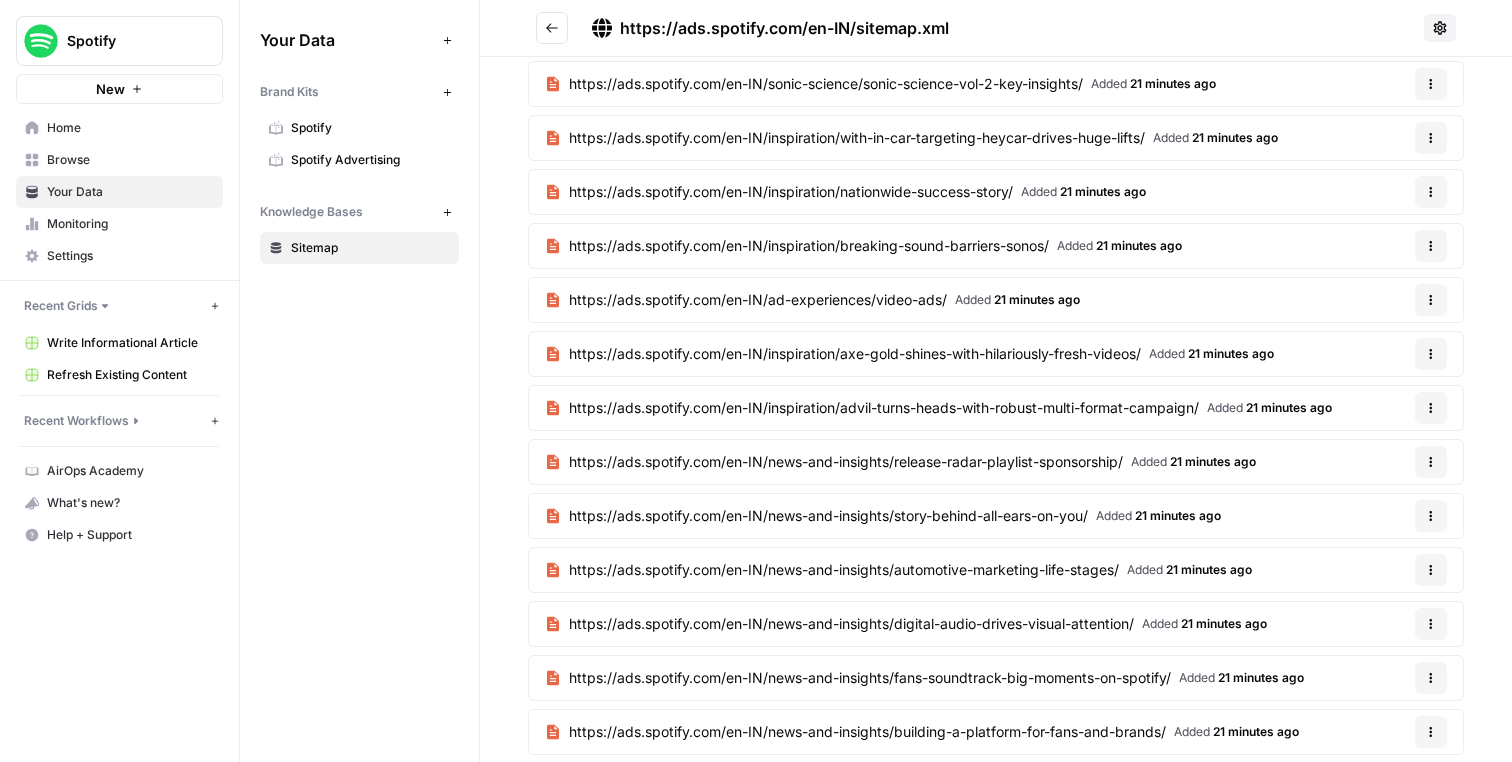 scroll, scrollTop: 1014, scrollLeft: 0, axis: vertical 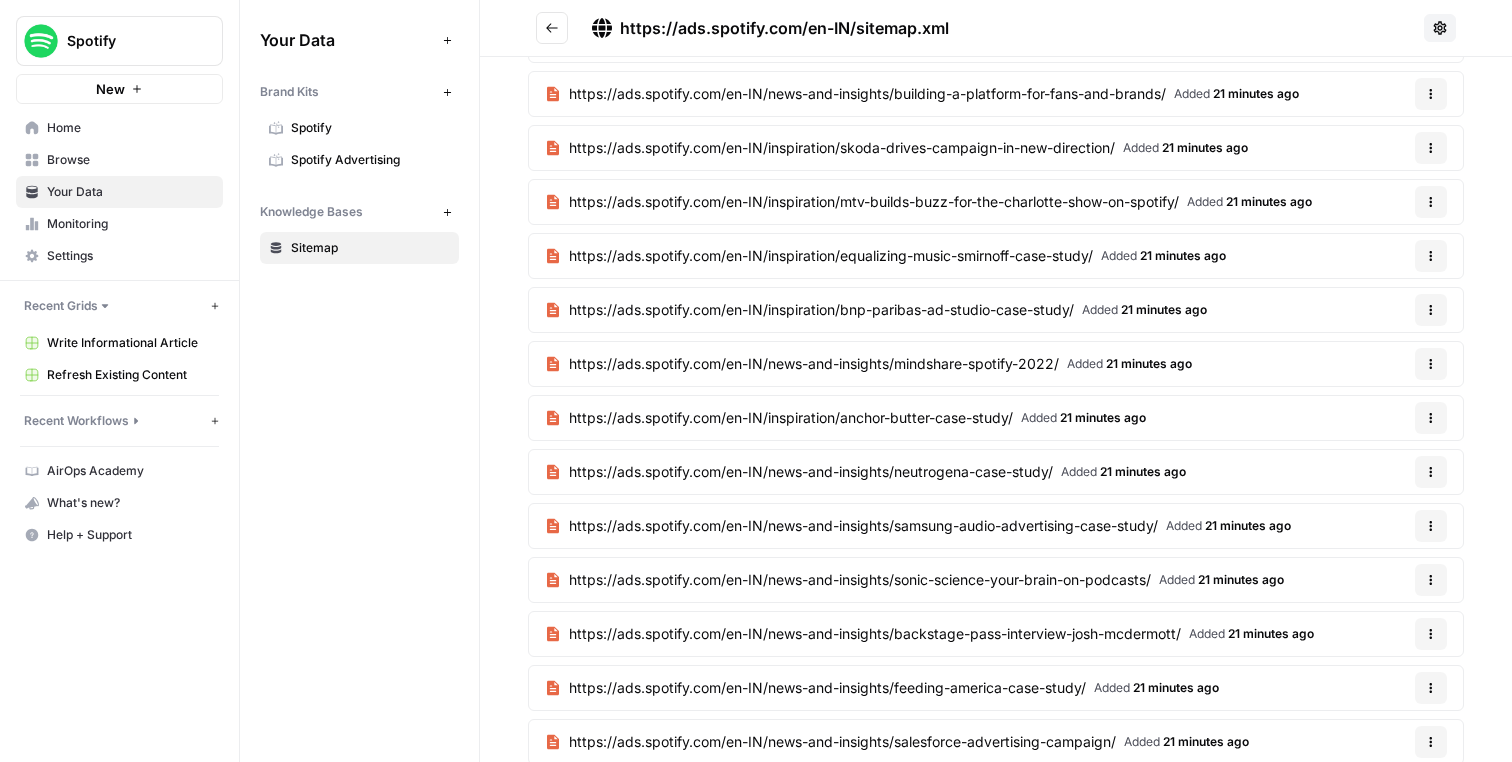 click on "https://ads.spotify.com/en-IN/inspiration/skoda-drives-campaign-in-new-direction/" at bounding box center (842, 148) 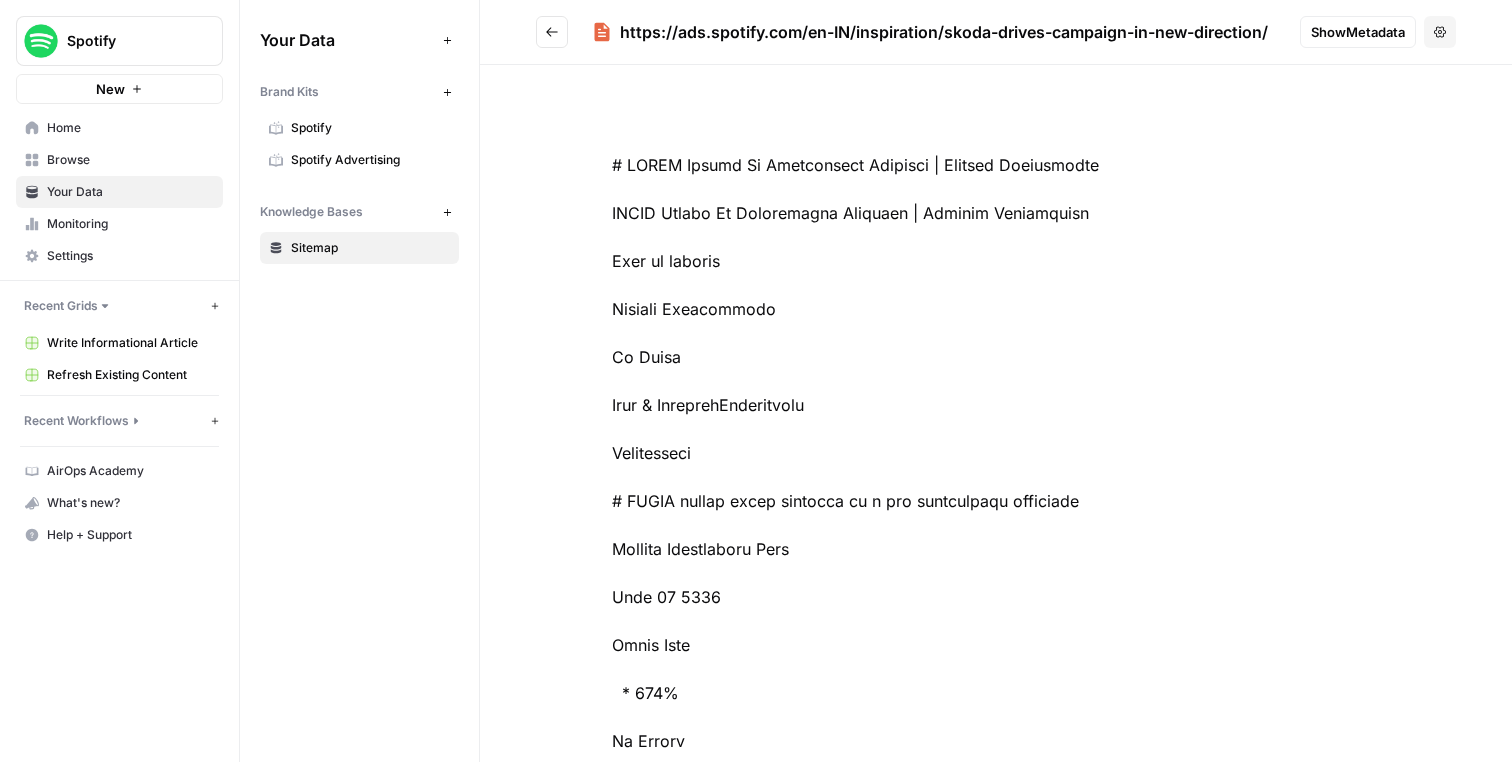 click on "Browse" at bounding box center (130, 160) 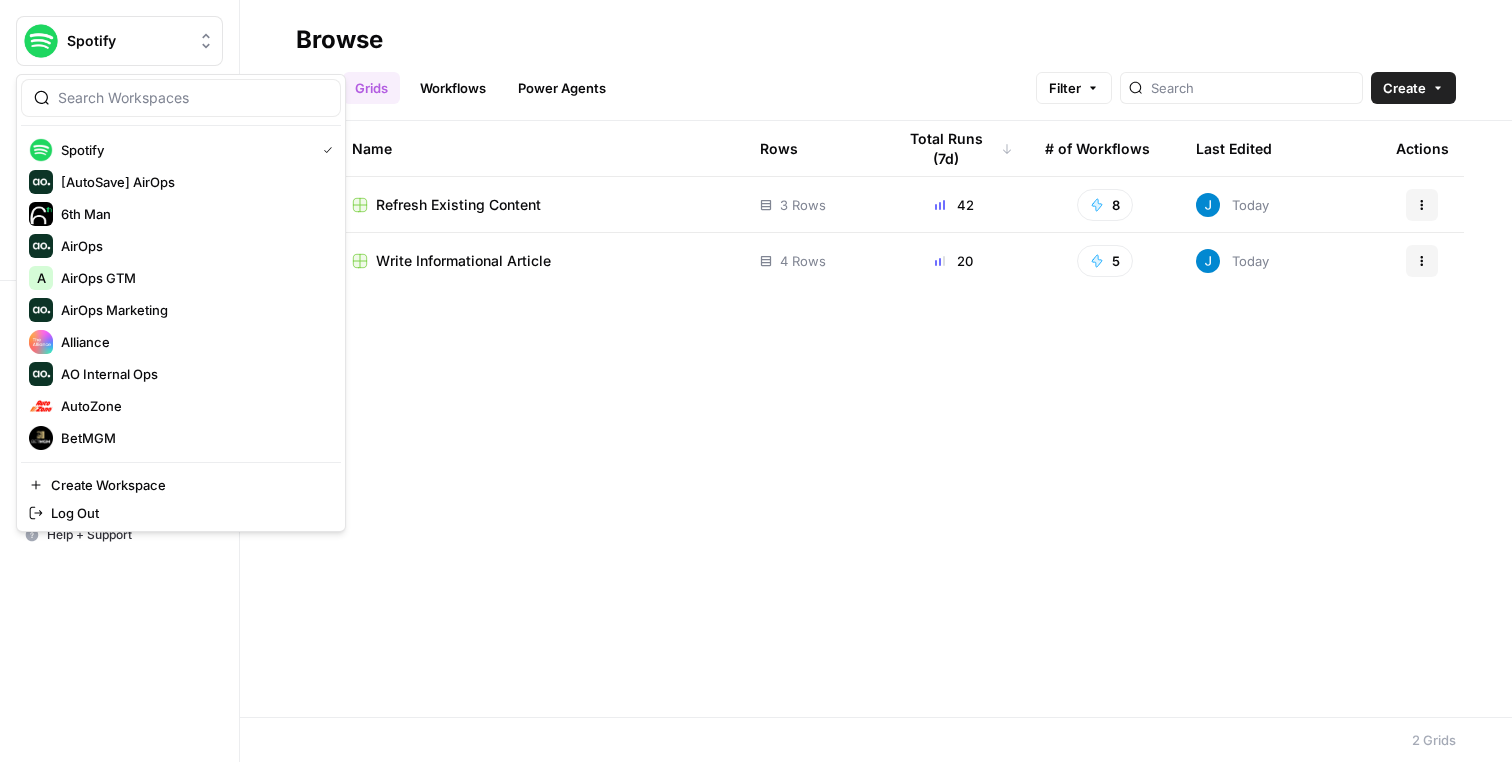 click on "Spotify" at bounding box center [127, 41] 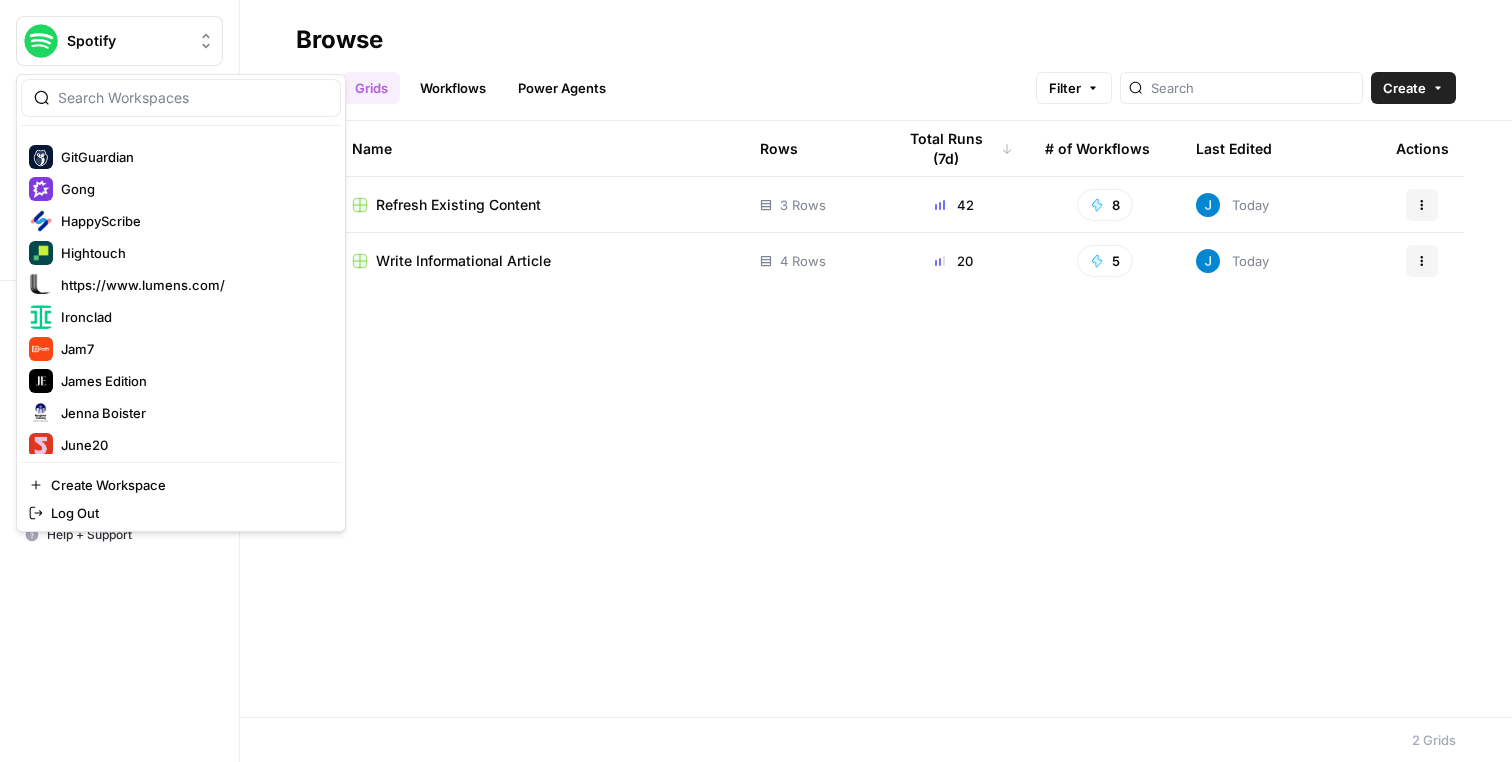 scroll, scrollTop: 744, scrollLeft: 0, axis: vertical 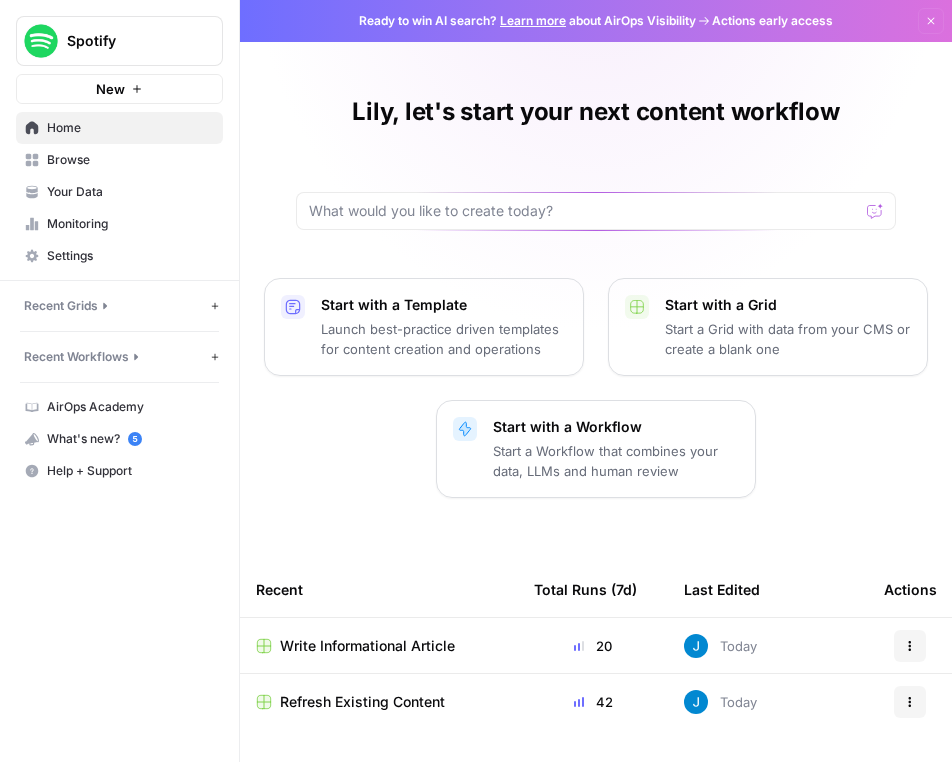 click on "Spotify" at bounding box center [119, 41] 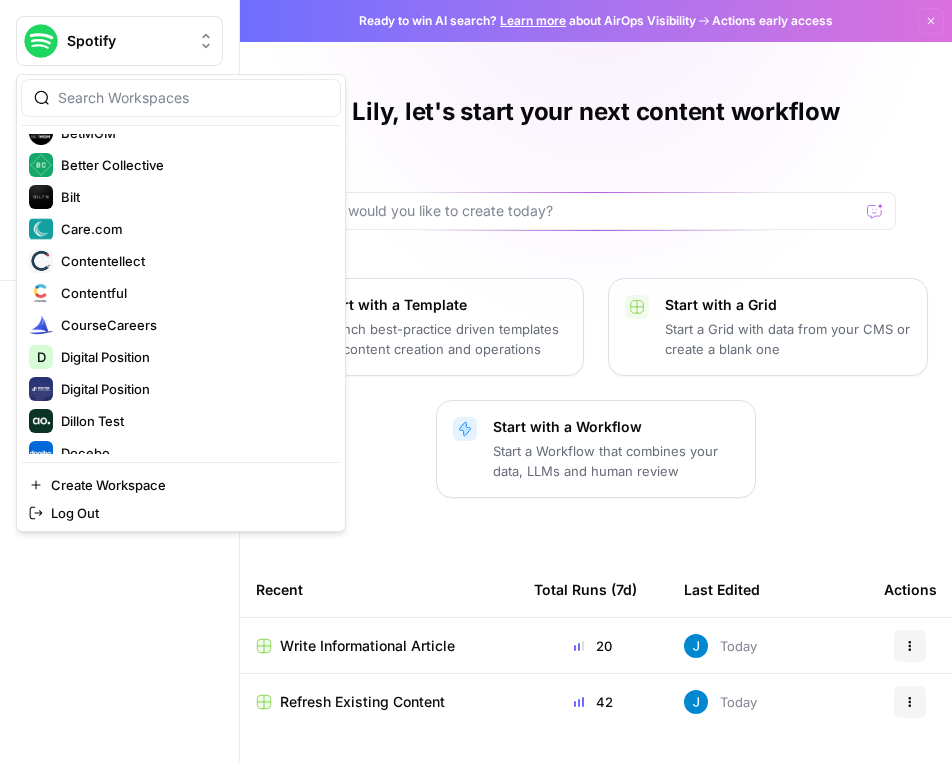 scroll, scrollTop: 318, scrollLeft: 0, axis: vertical 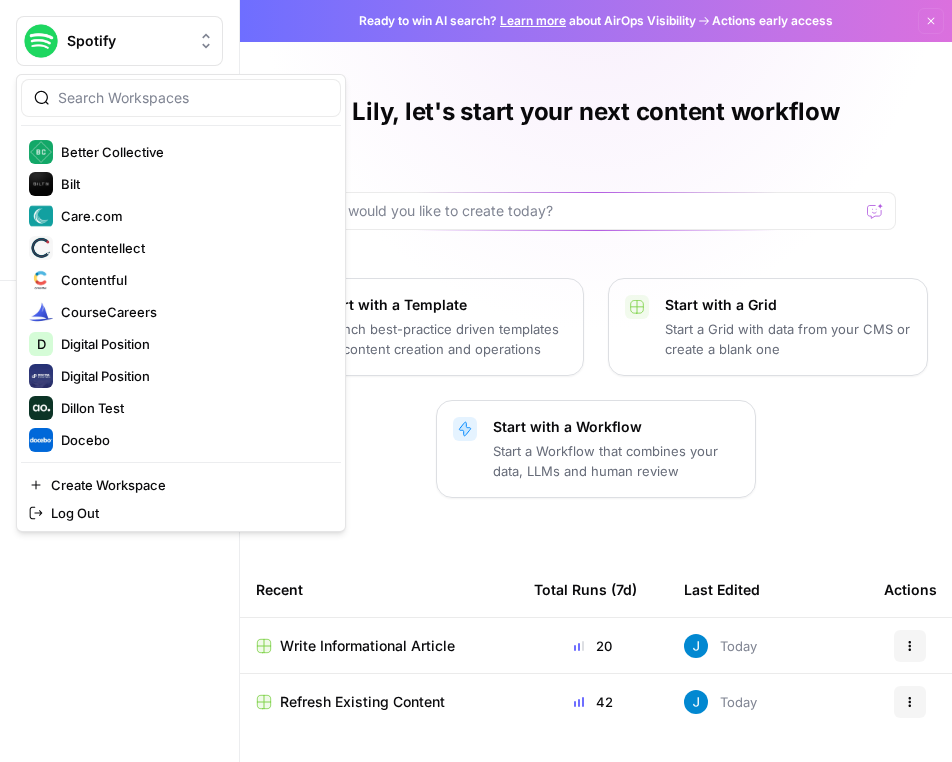 click on "Write Informational Article" at bounding box center (367, 646) 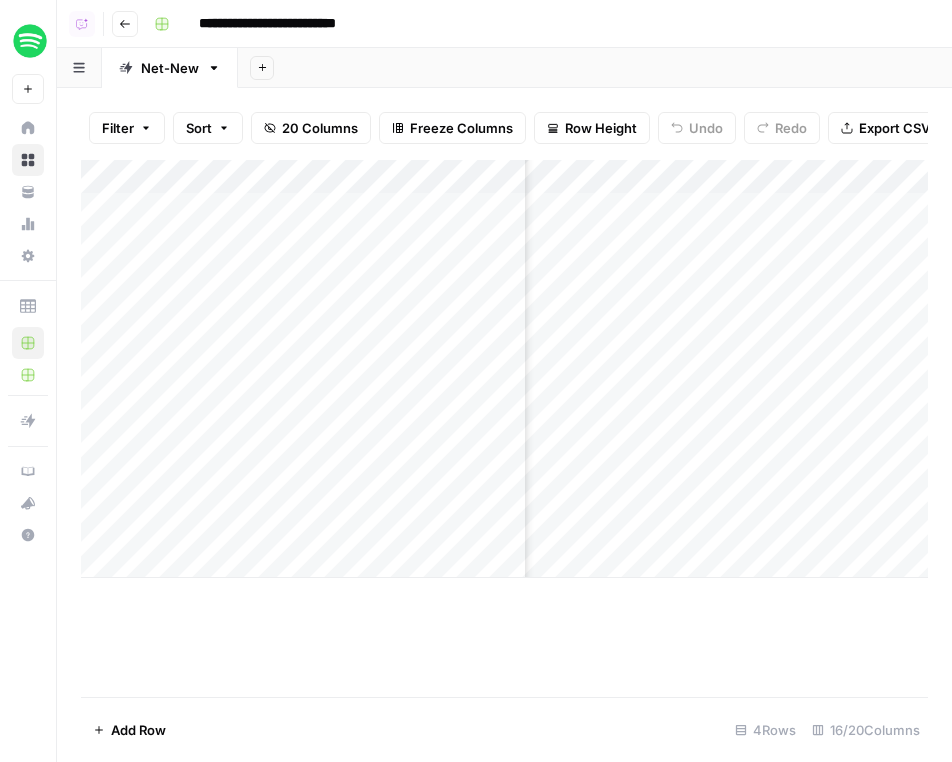 scroll, scrollTop: 0, scrollLeft: 2799, axis: horizontal 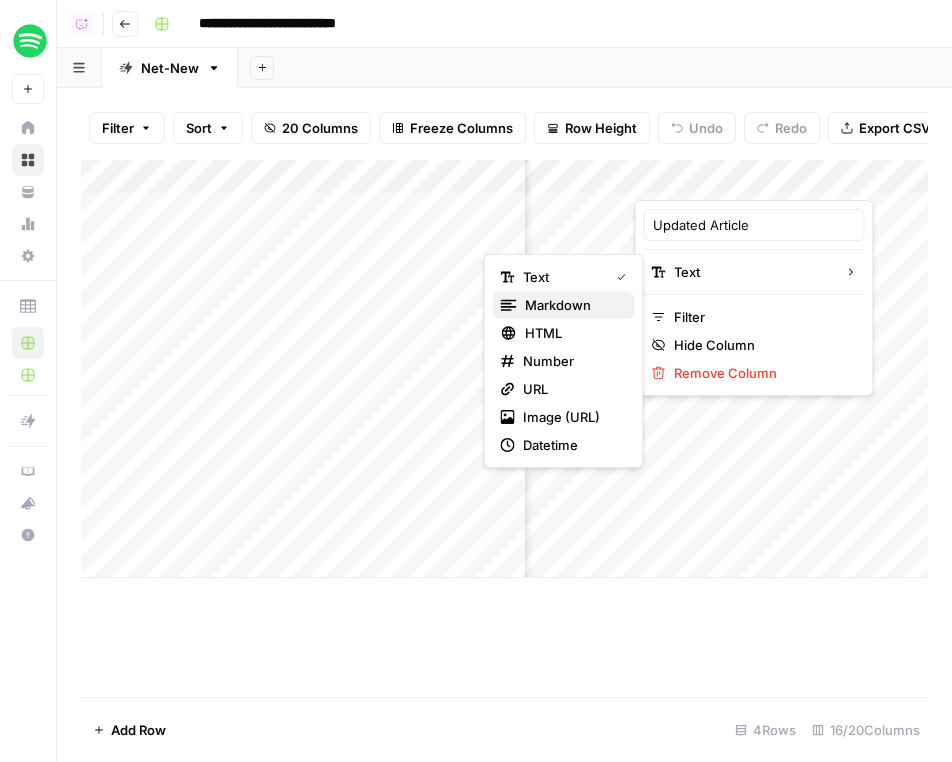 click on "markdown" at bounding box center [564, 305] 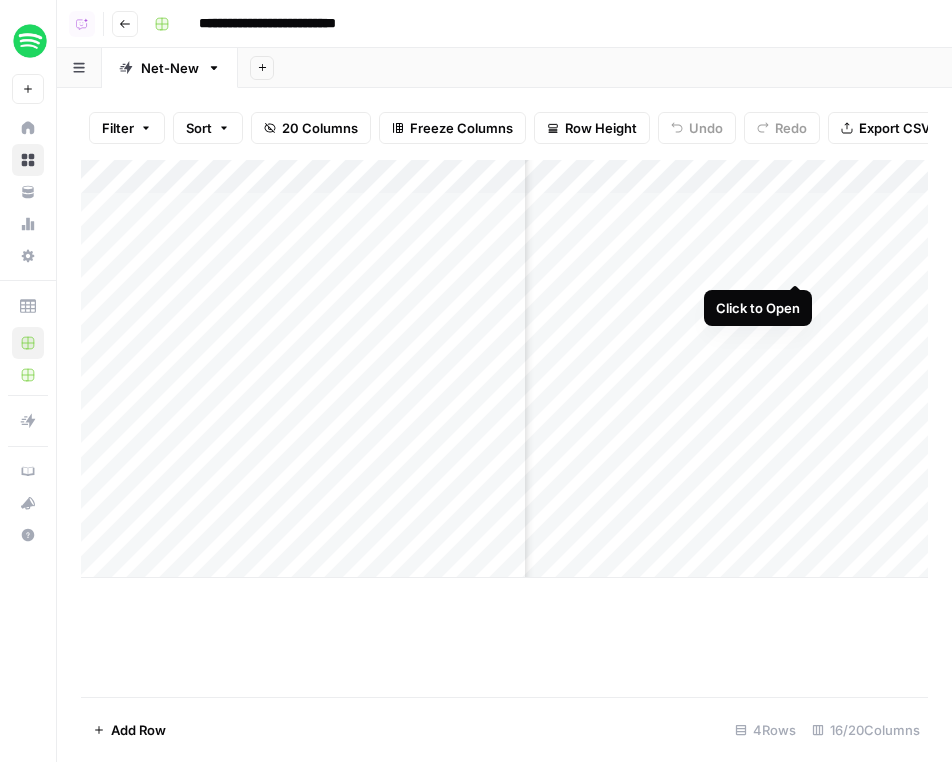 click on "Add Column" at bounding box center (504, 369) 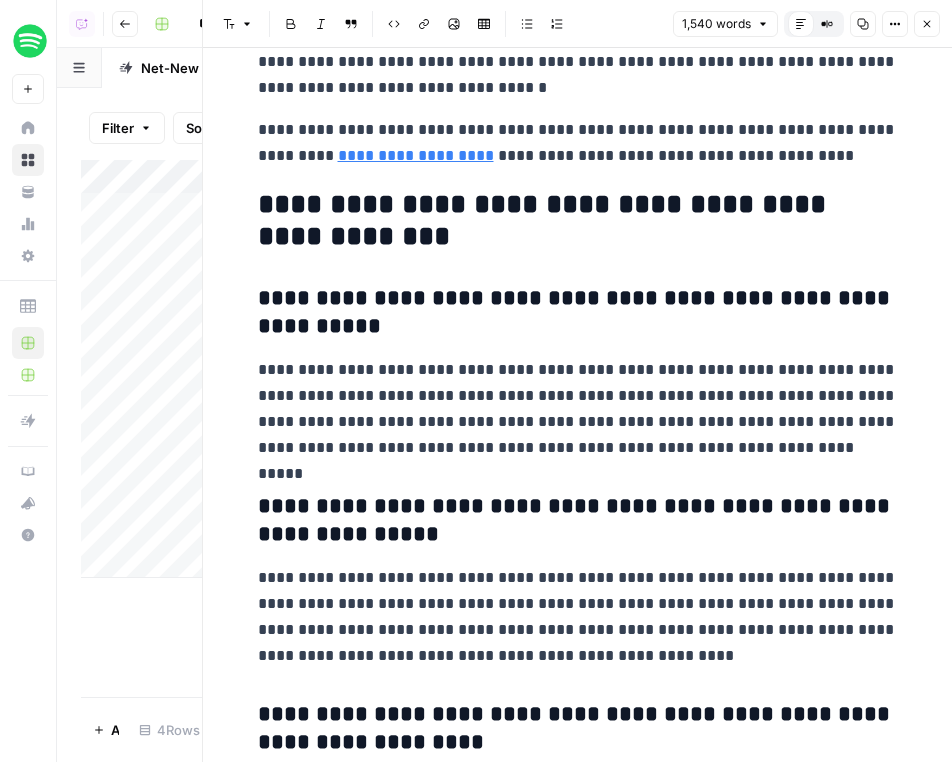 scroll, scrollTop: 5291, scrollLeft: 0, axis: vertical 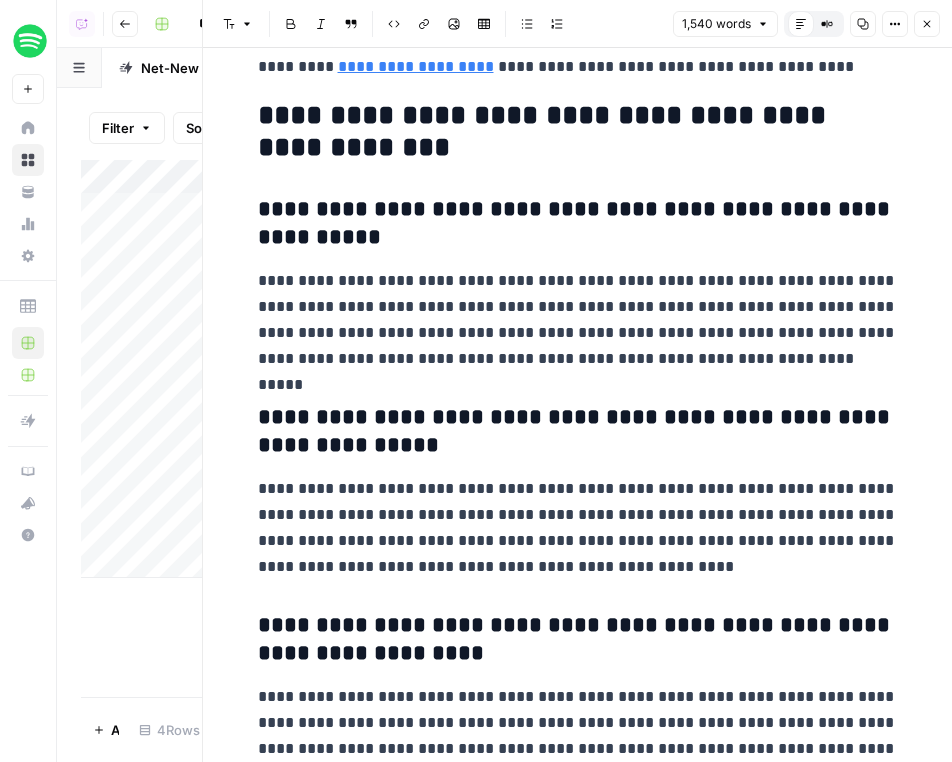 click on "Close" at bounding box center [927, 24] 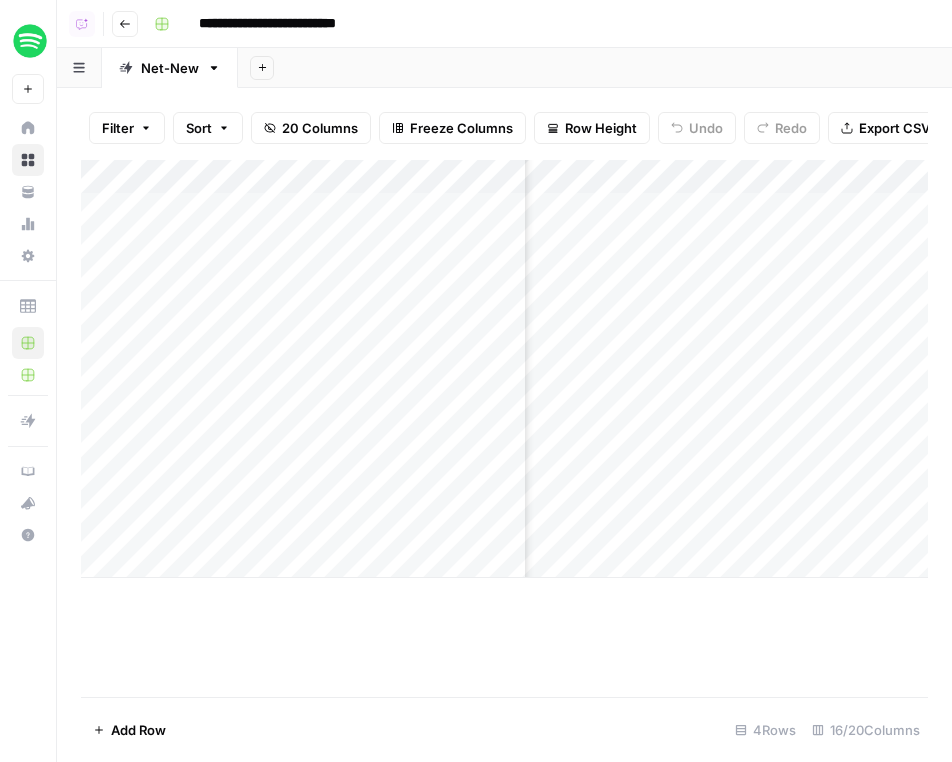 click 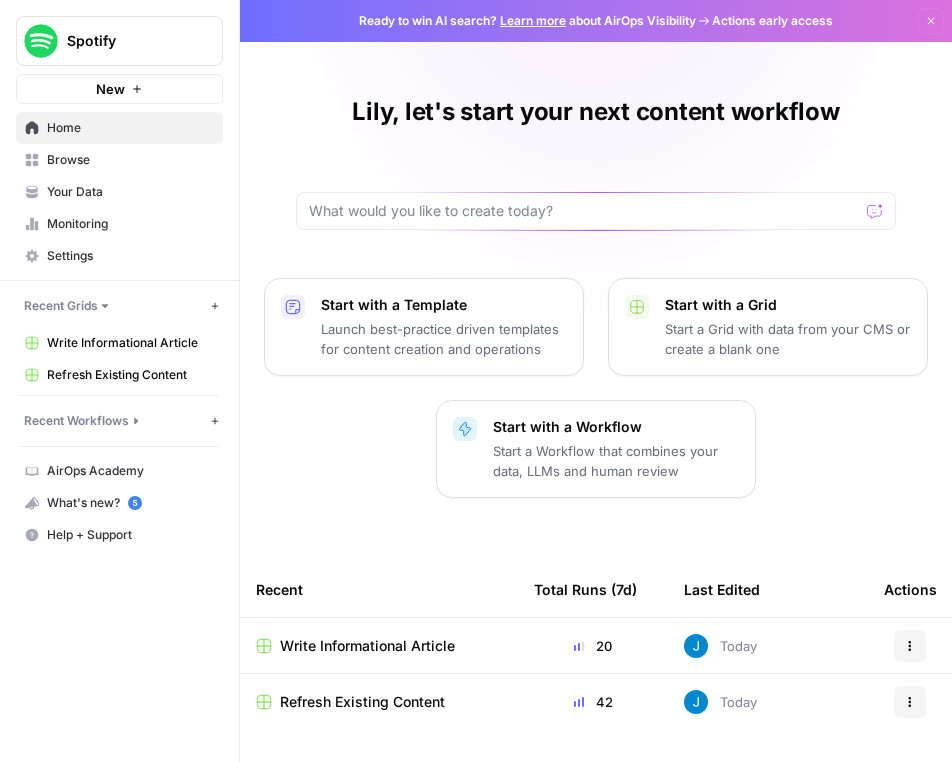 click on "Spotify" at bounding box center [119, 41] 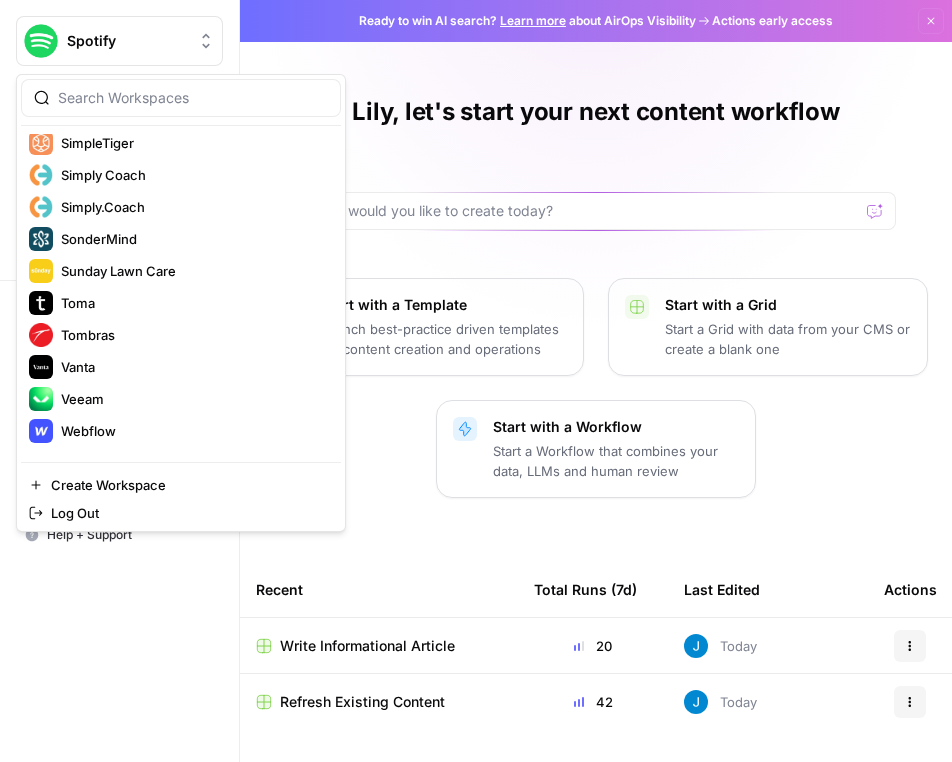 scroll, scrollTop: 1408, scrollLeft: 0, axis: vertical 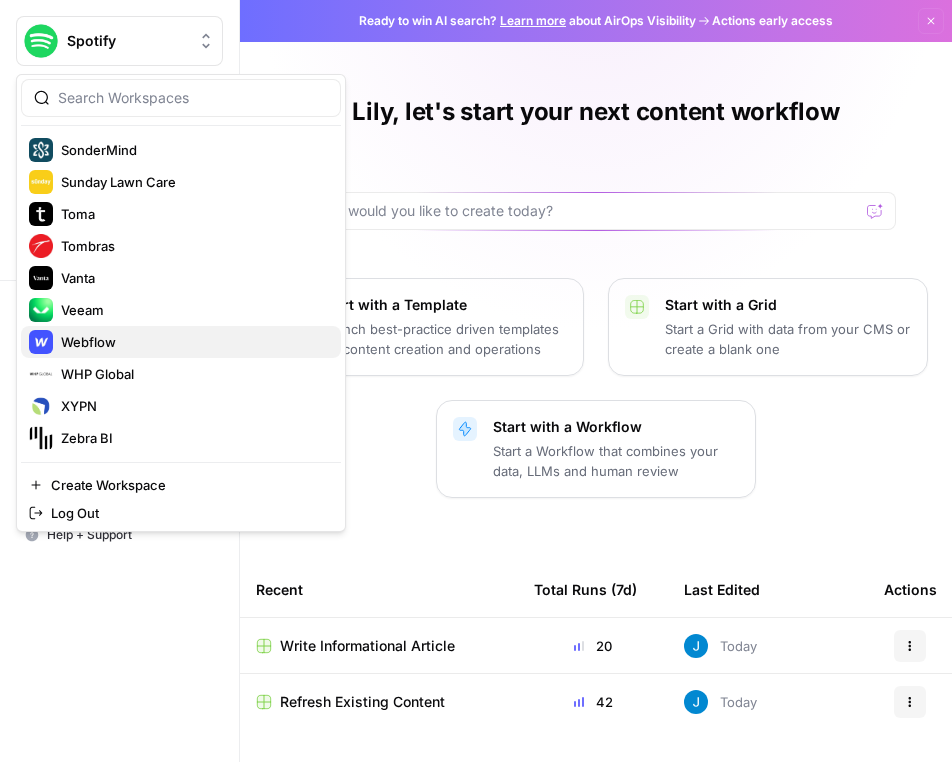 click on "Webflow" at bounding box center [193, 342] 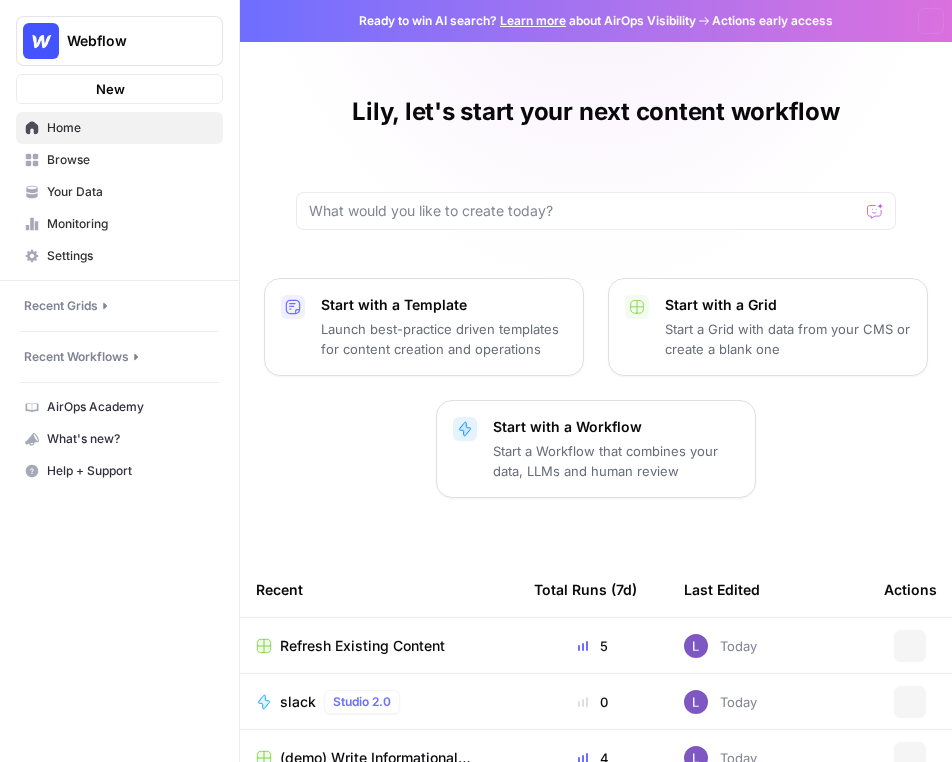scroll, scrollTop: 0, scrollLeft: 0, axis: both 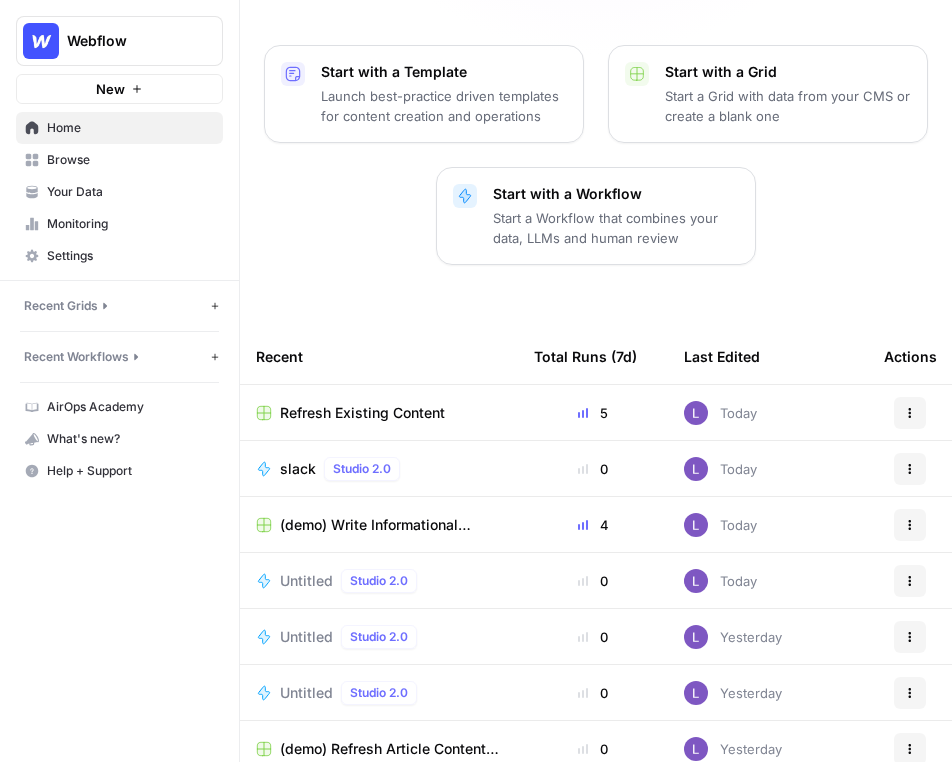 click 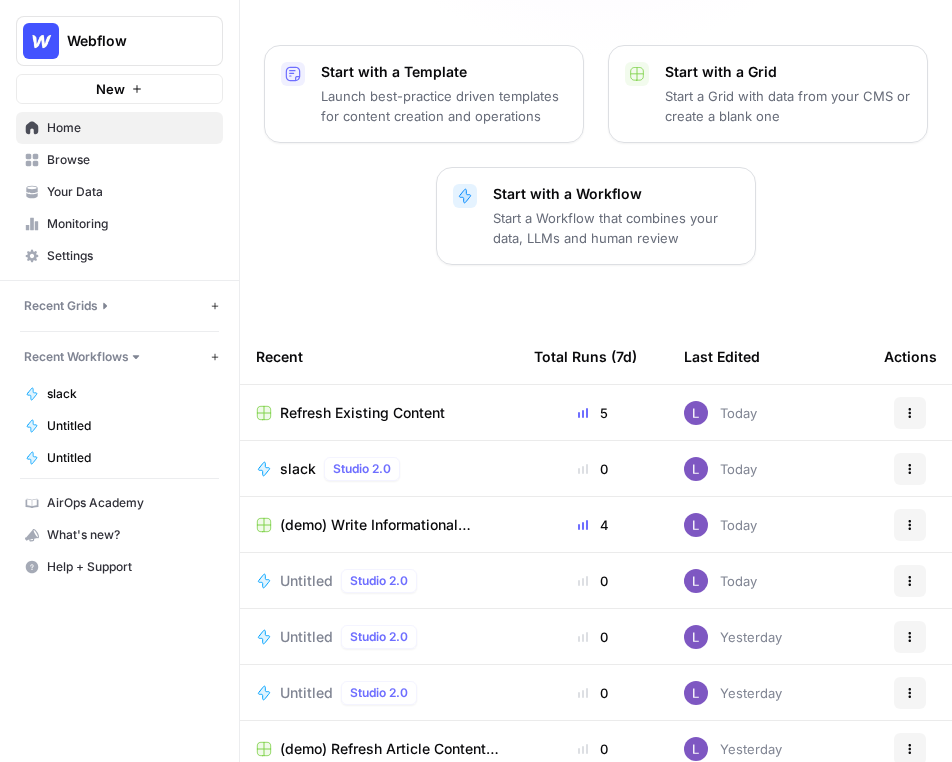 click on "Recent Grids" at bounding box center [61, 306] 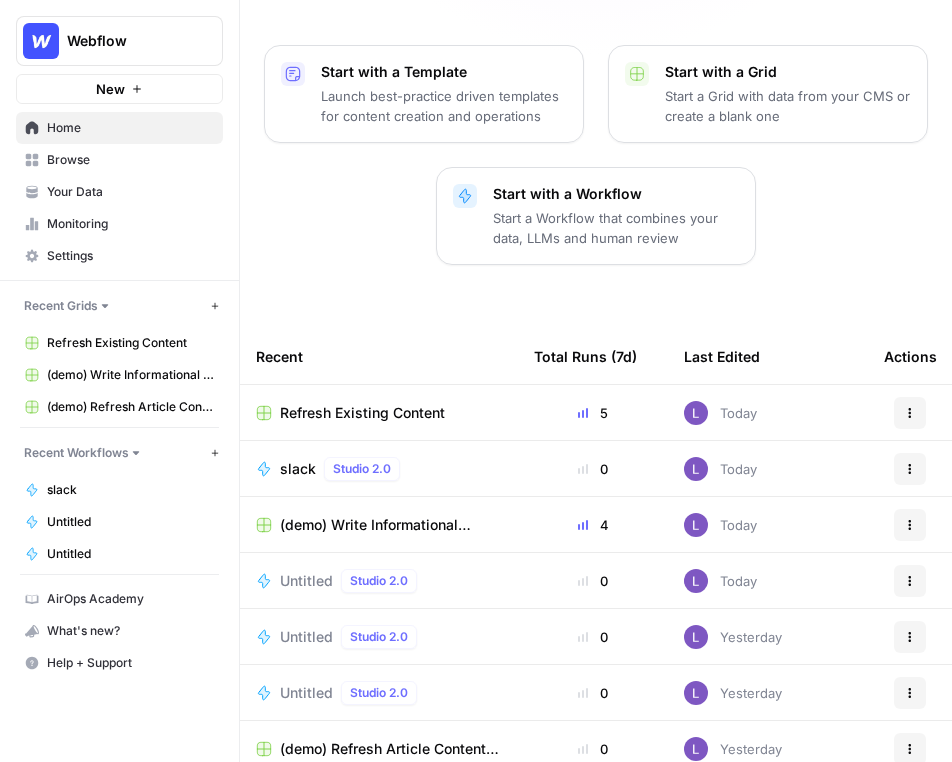 click on "(demo) Write Informational Article" at bounding box center (130, 375) 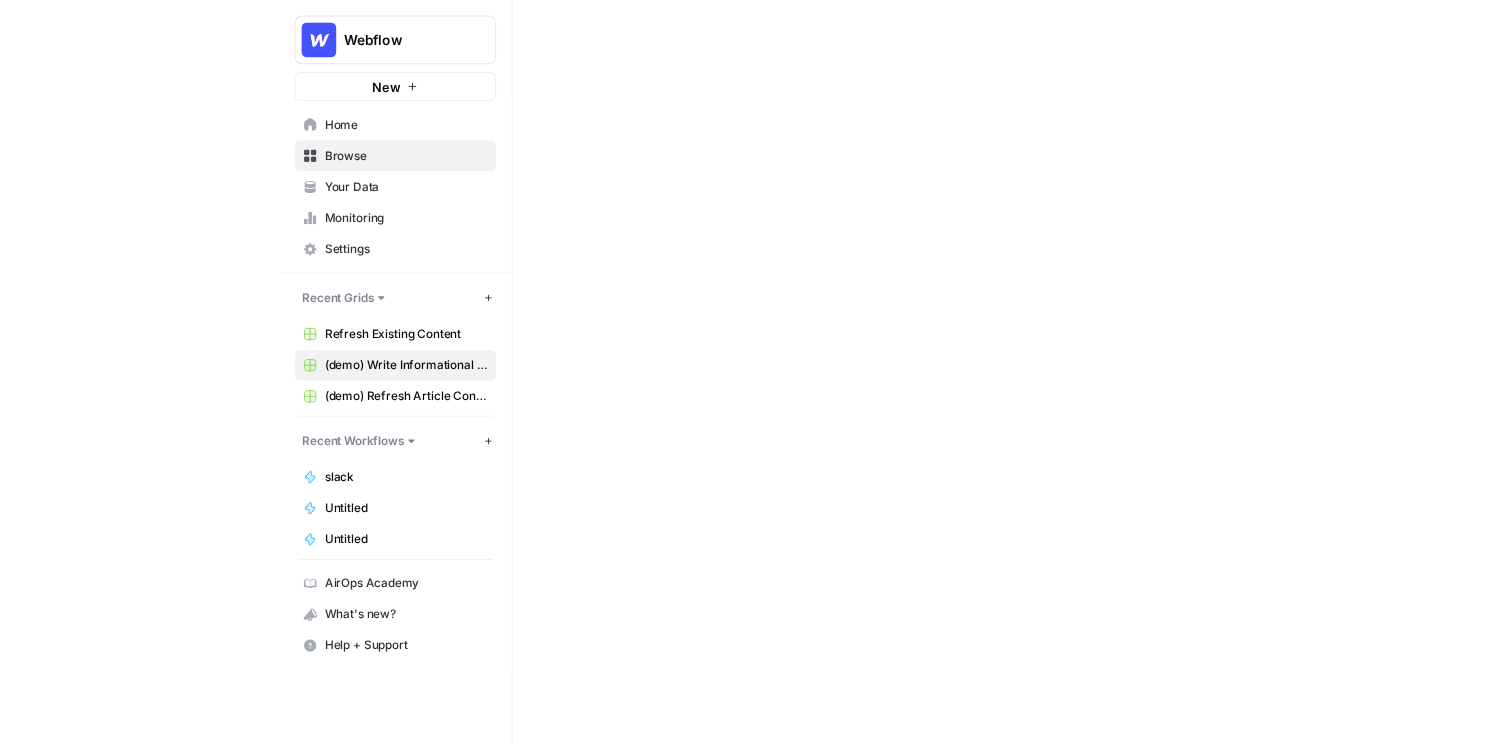 scroll, scrollTop: 0, scrollLeft: 0, axis: both 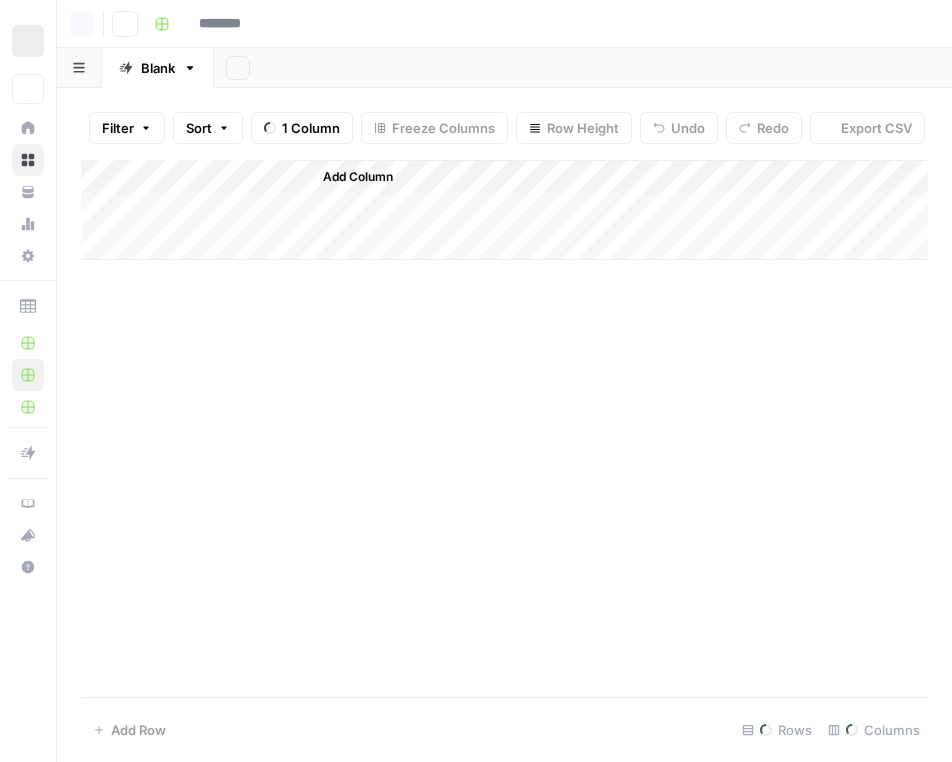 type on "**********" 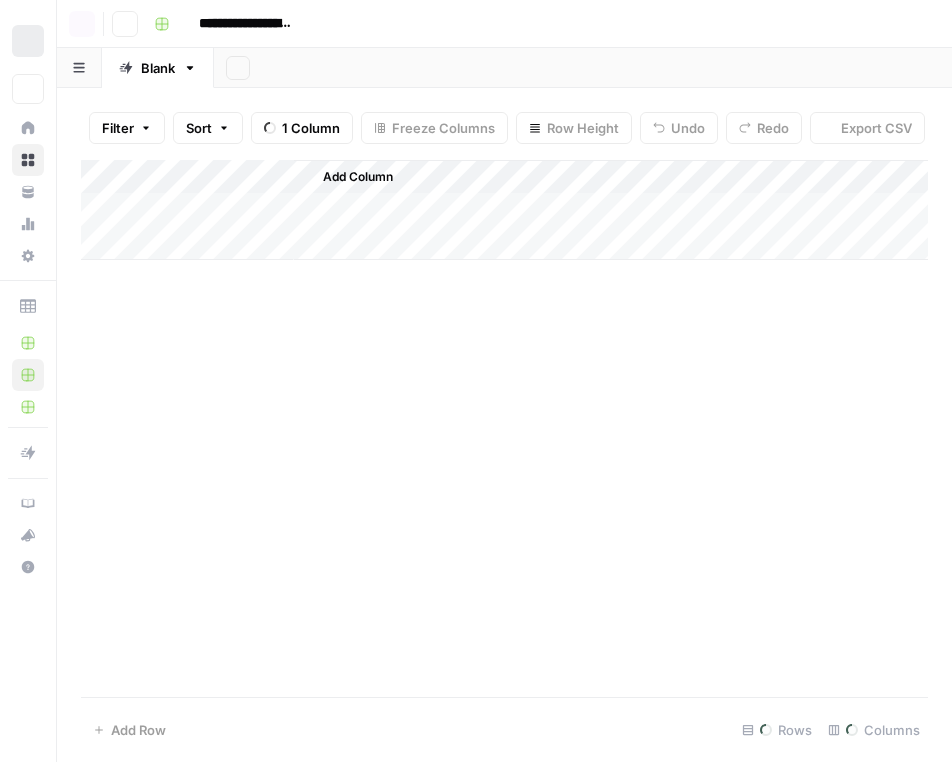 scroll, scrollTop: 0, scrollLeft: 0, axis: both 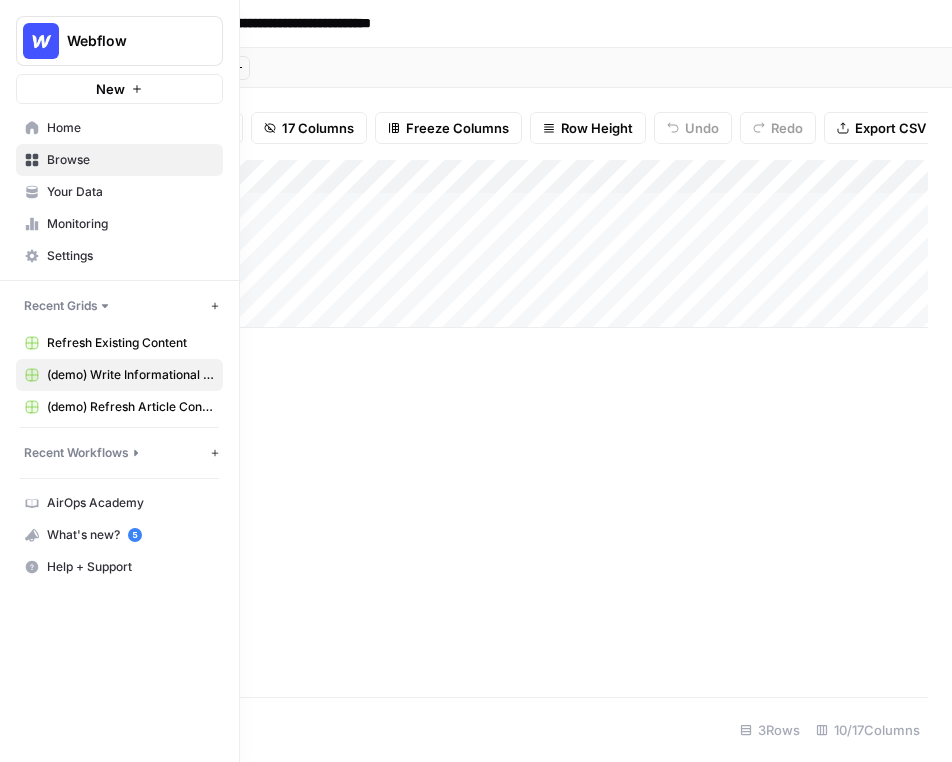 click on "(demo) Refresh Article Content & Analysis" at bounding box center (130, 407) 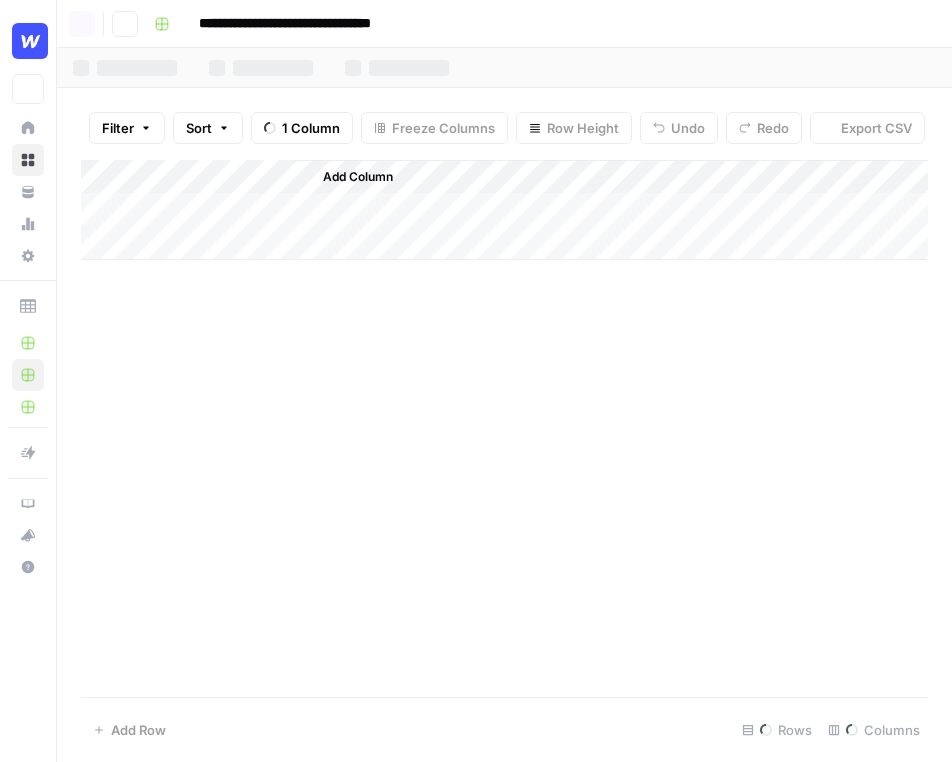 scroll, scrollTop: 0, scrollLeft: 0, axis: both 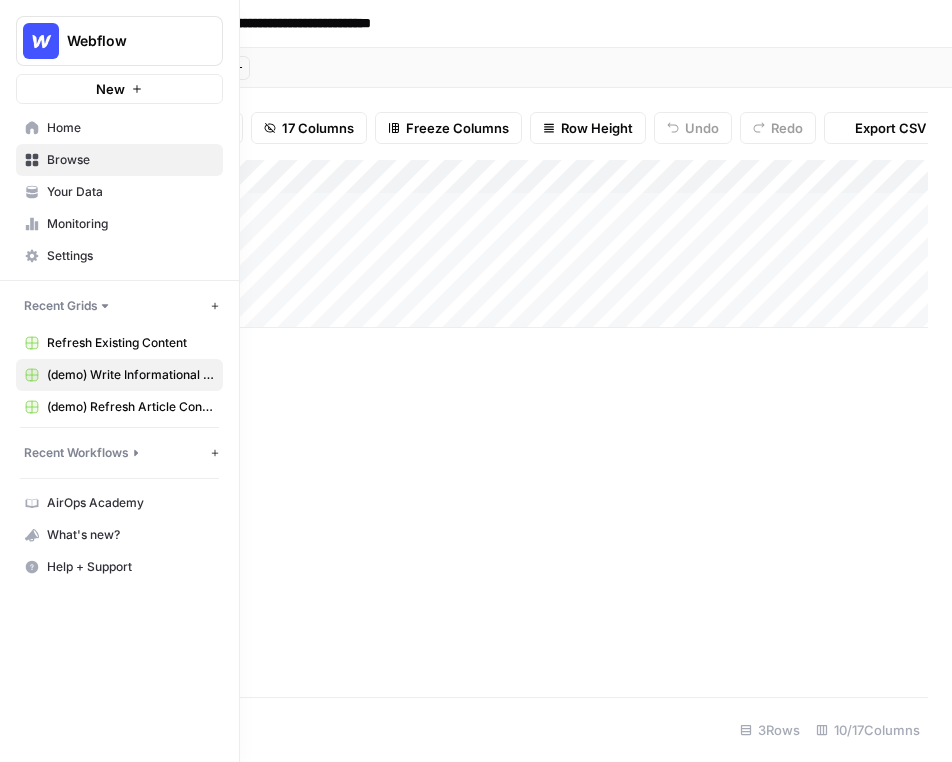 click 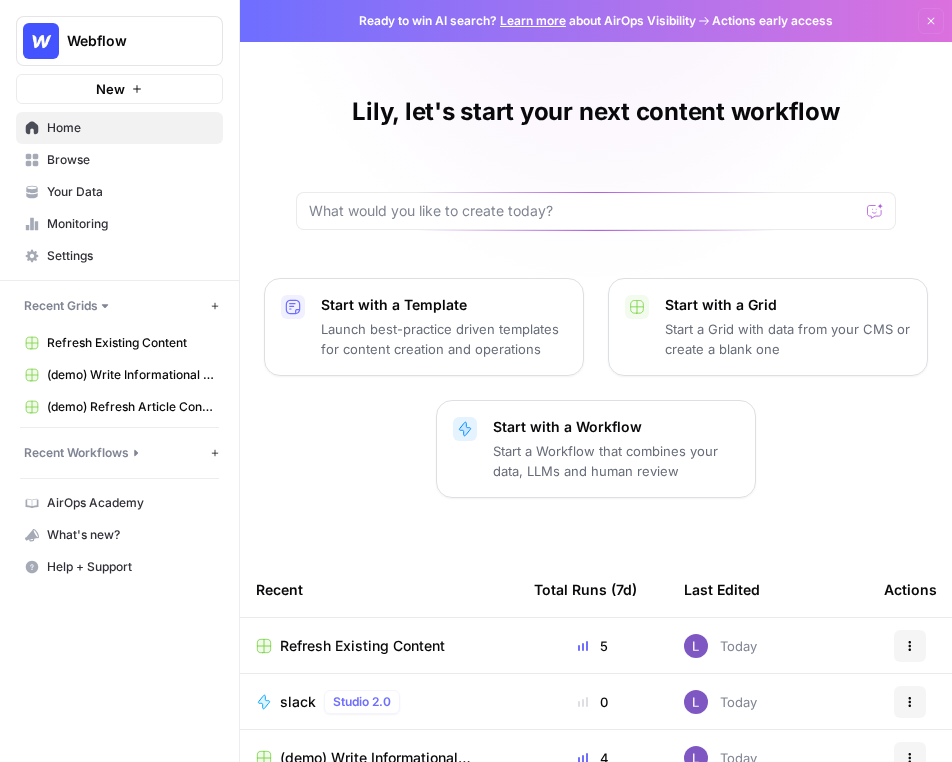click on "[FIRST], let's start your next content workflow Start with a Template Launch best-practice driven templates for content creation and operations Start with a Grid Start a Grid with data from your CMS or create a blank one Start with a Workflow Start a Workflow that combines your data, LLMs and human review Recent Total Runs (7d) Last Edited Actions Refresh Existing Content 5 Today Actions slack Studio 2.0 0 Today Actions (demo) Write Informational Article 4 Today Actions Untitled Studio 2.0 0 Today Actions Untitled Studio 2.0 0 Yesterday Actions Untitled Studio 2.0 0 Yesterday Actions (demo) Refresh Article Content & Analysis 0 Yesterday Actions" at bounding box center (596, 521) 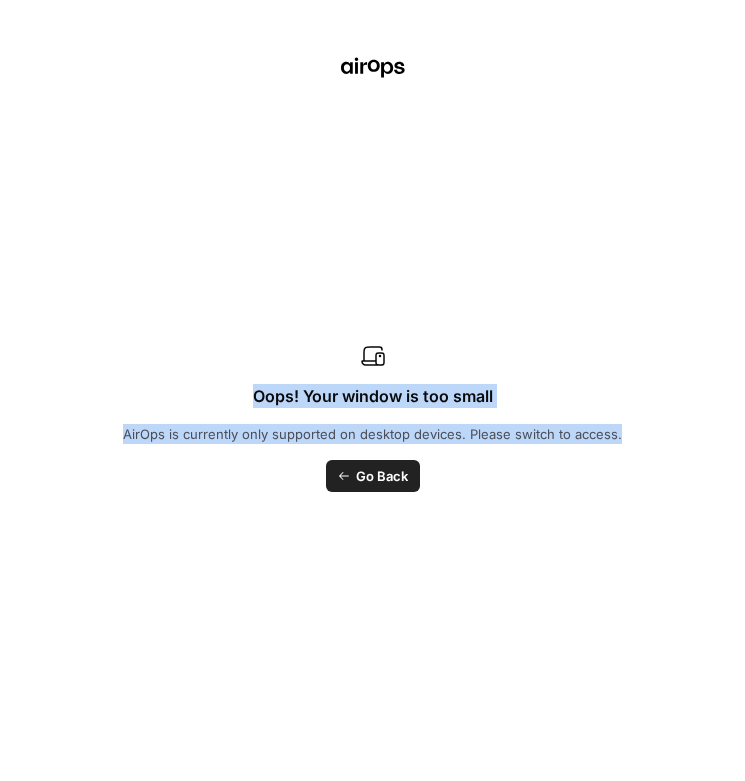 drag, startPoint x: 5, startPoint y: 539, endPoint x: -114, endPoint y: 537, distance: 119.01681 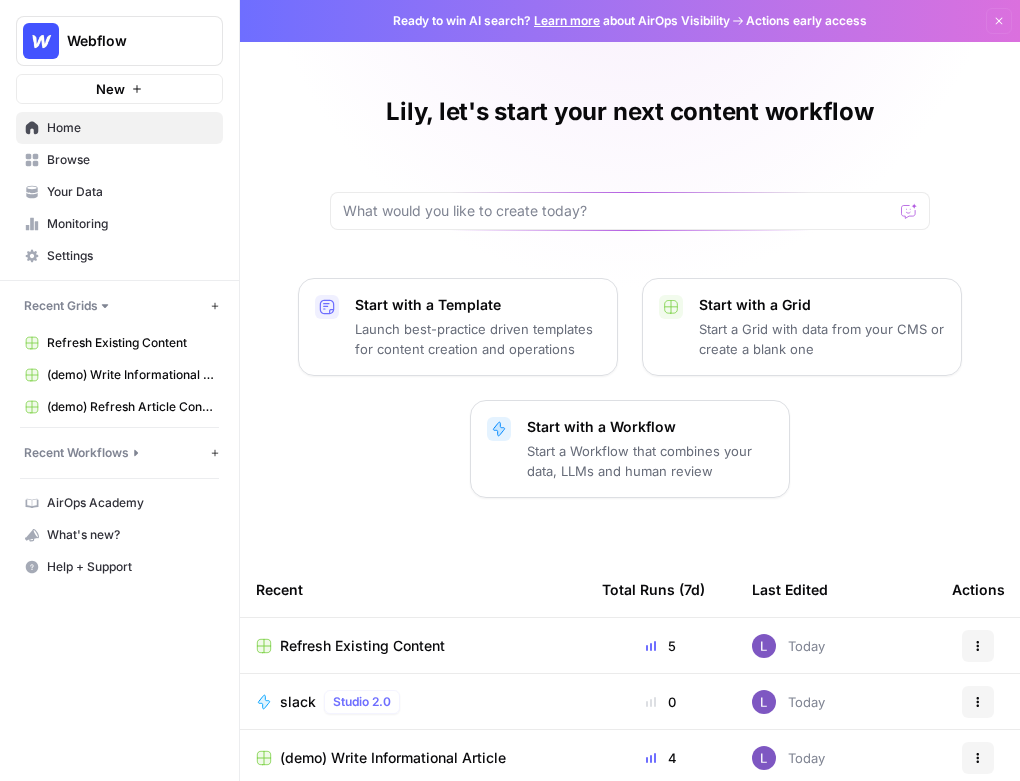 click on "Lily, let's start your next content workflow" at bounding box center (630, 163) 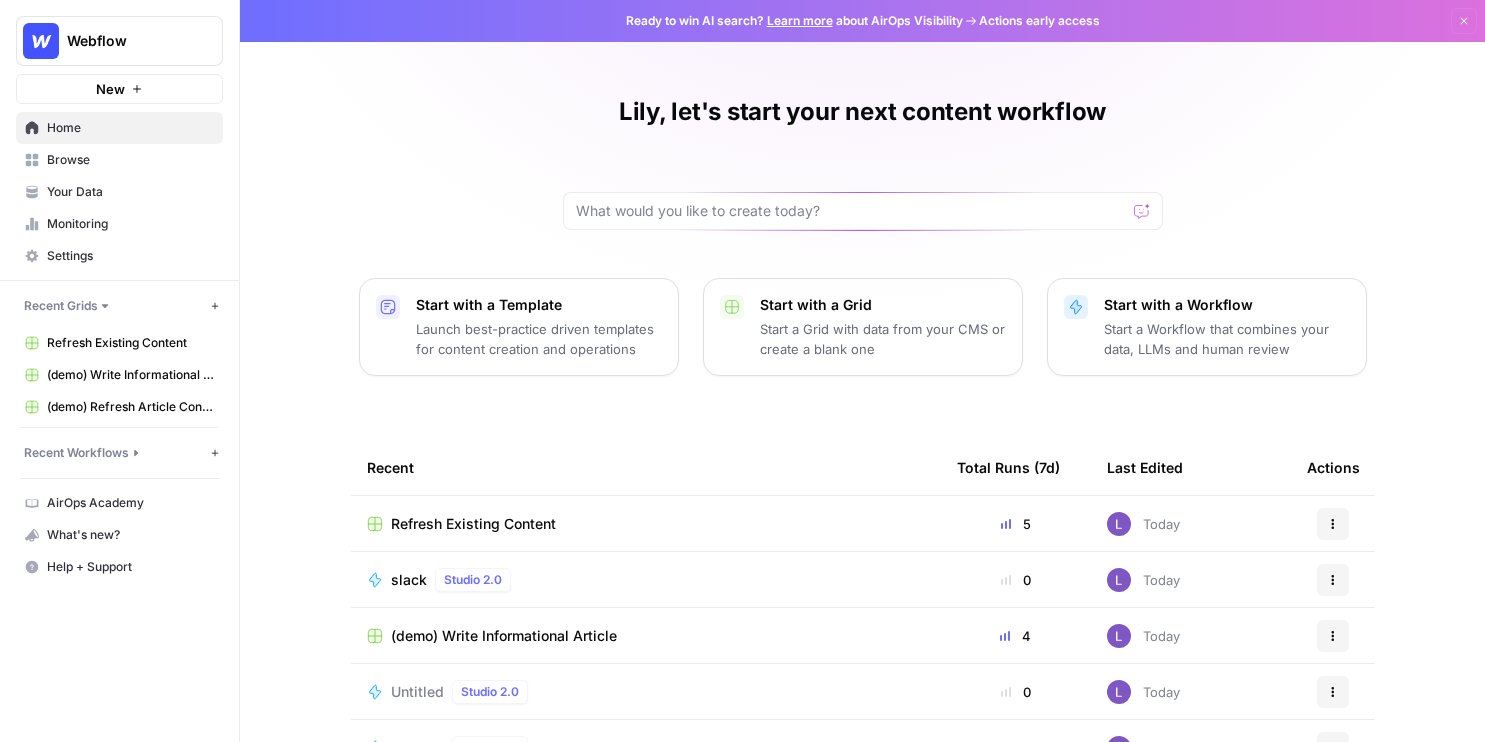 click on "Your Data" at bounding box center (130, 192) 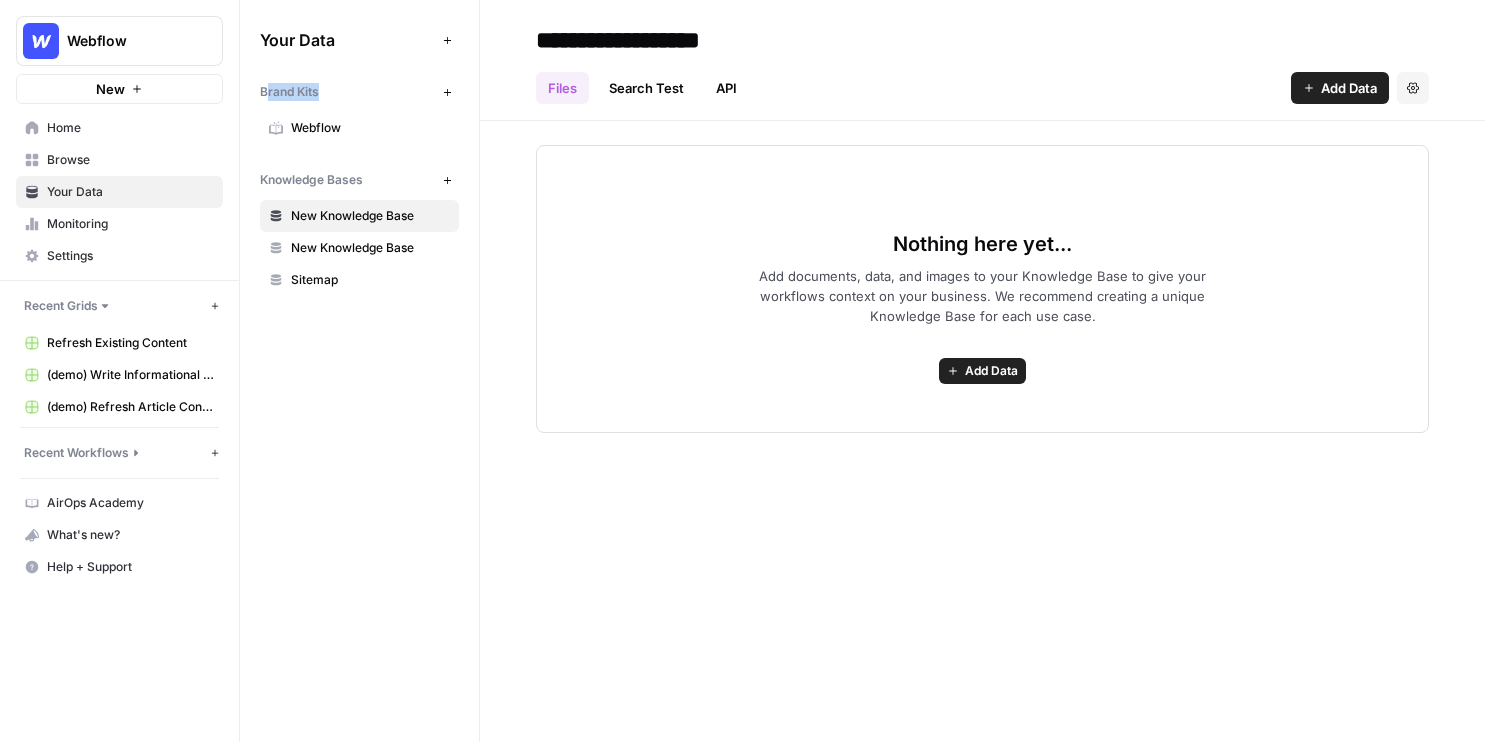 drag, startPoint x: 266, startPoint y: 90, endPoint x: 334, endPoint y: 89, distance: 68.007355 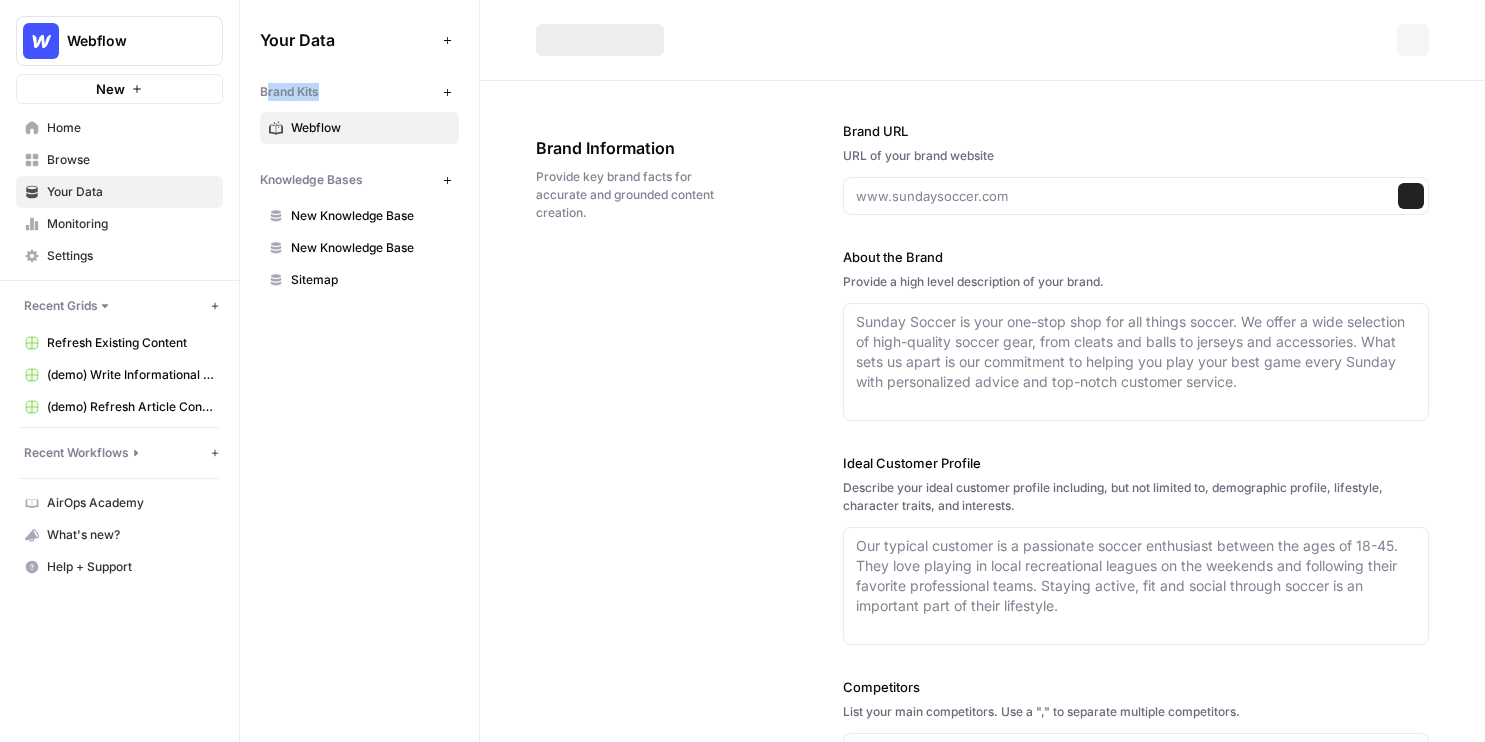 type on "webflow.com" 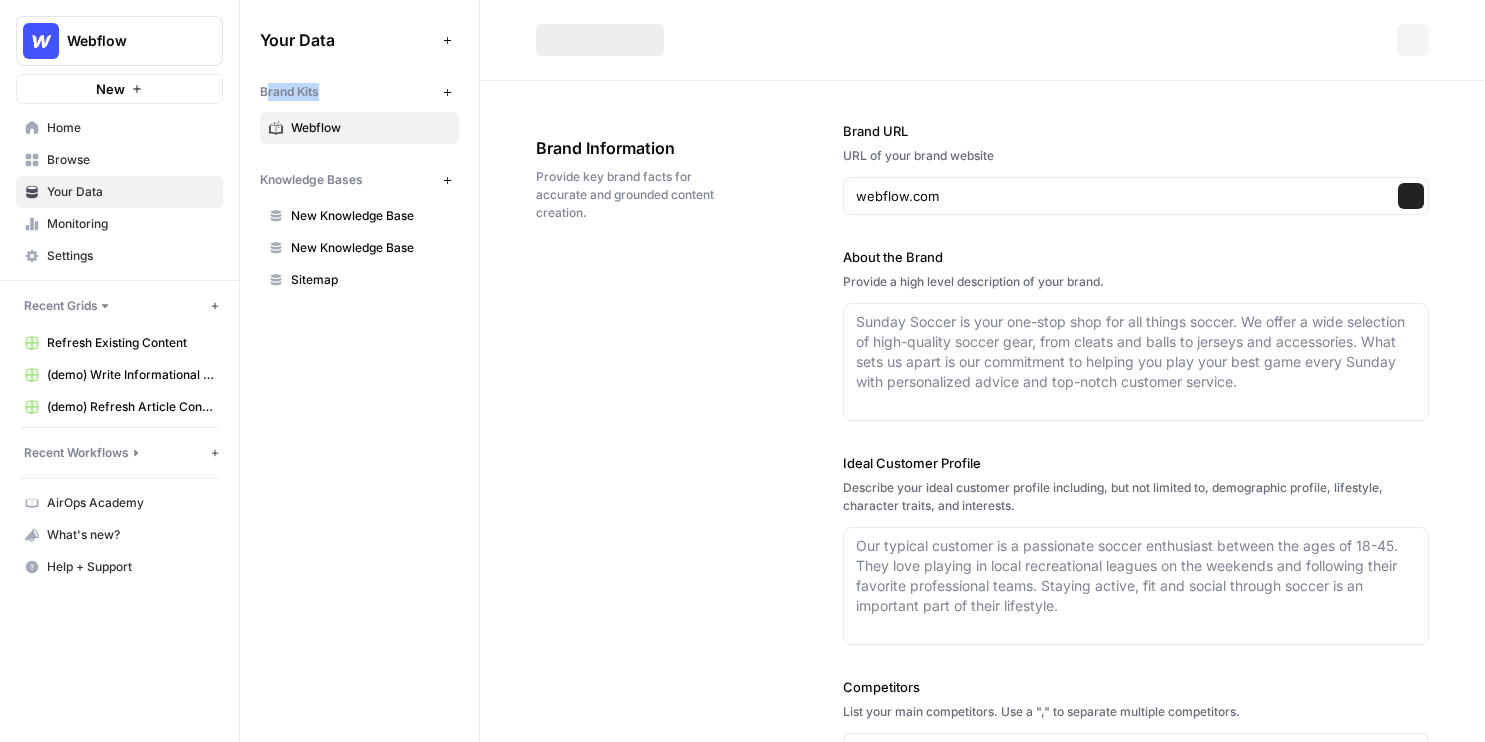 type on "Webflow is a leading website experience platform that empowers marketers, designers, and developers to collaboratively build, manage, and optimize custom websites without the need for extensive coding. By combining a visual-first interface with the flexibility of custom code, Webflow enables users to create sophisticated, responsive, and high-performing web experiences. The platform also offers tools for content management, AI-powered personalization, SEO, and integrations with other technologies, making it a comprehensive solution for modern web development. Trusted by top companies worldwide, Webflow is designed to streamline workflows and deliver results." 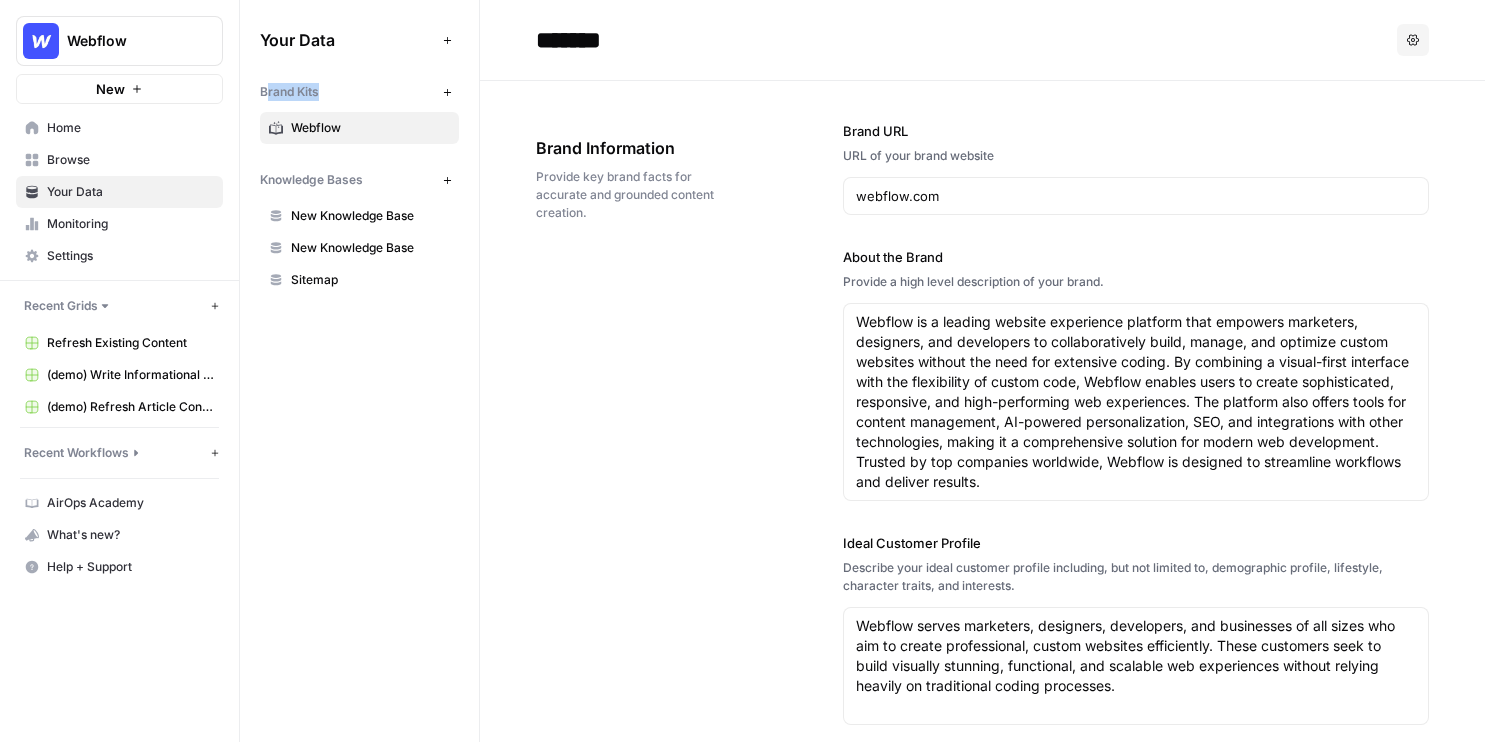click 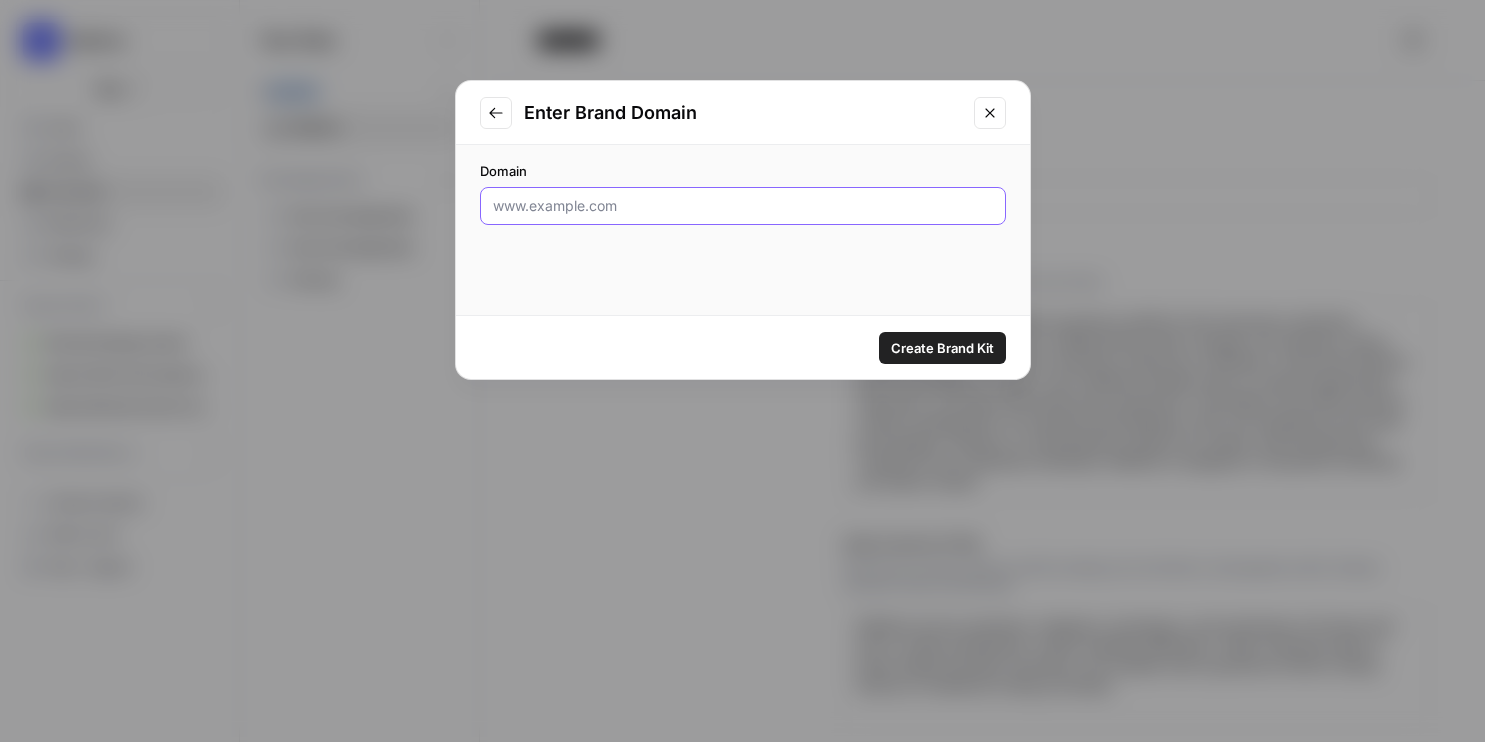 click on "Domain" at bounding box center (743, 206) 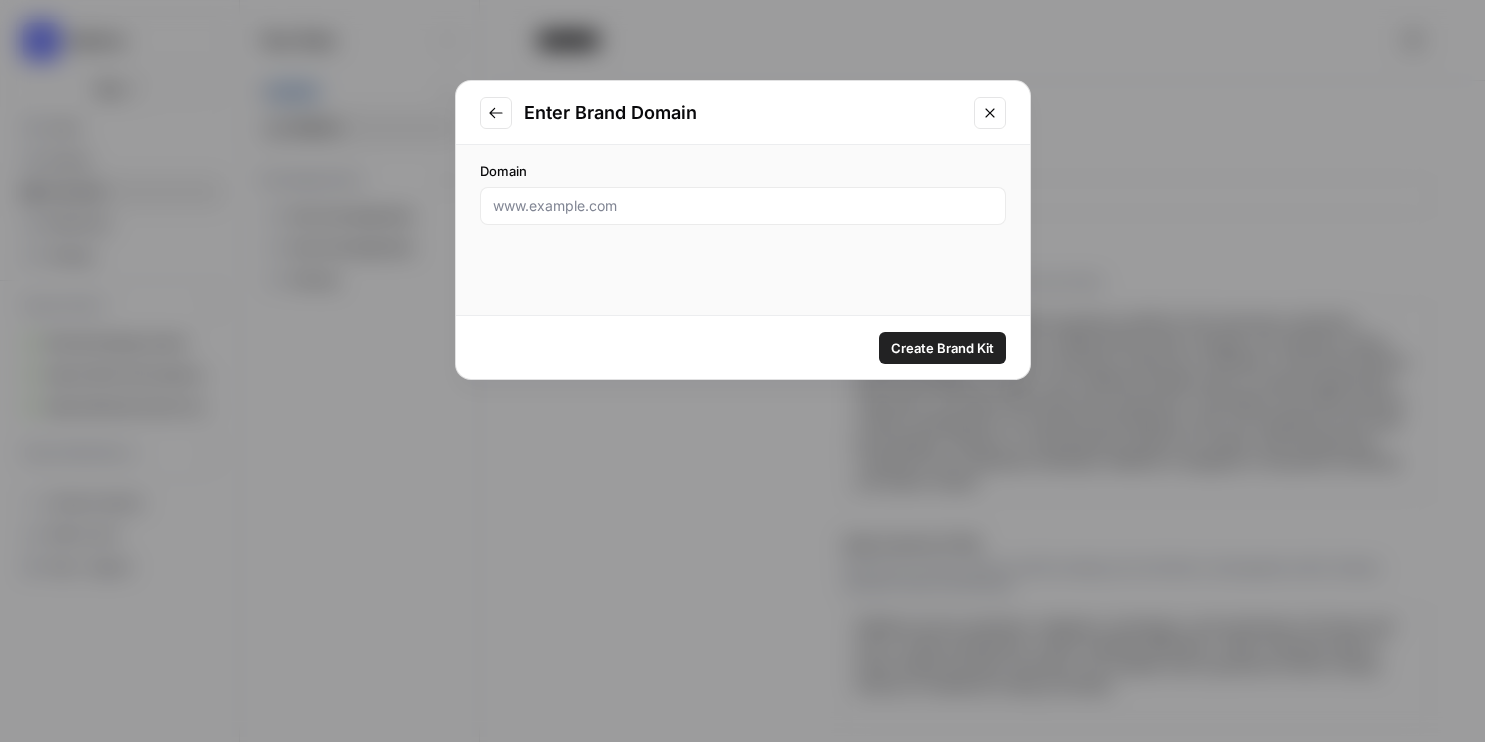 click at bounding box center (990, 113) 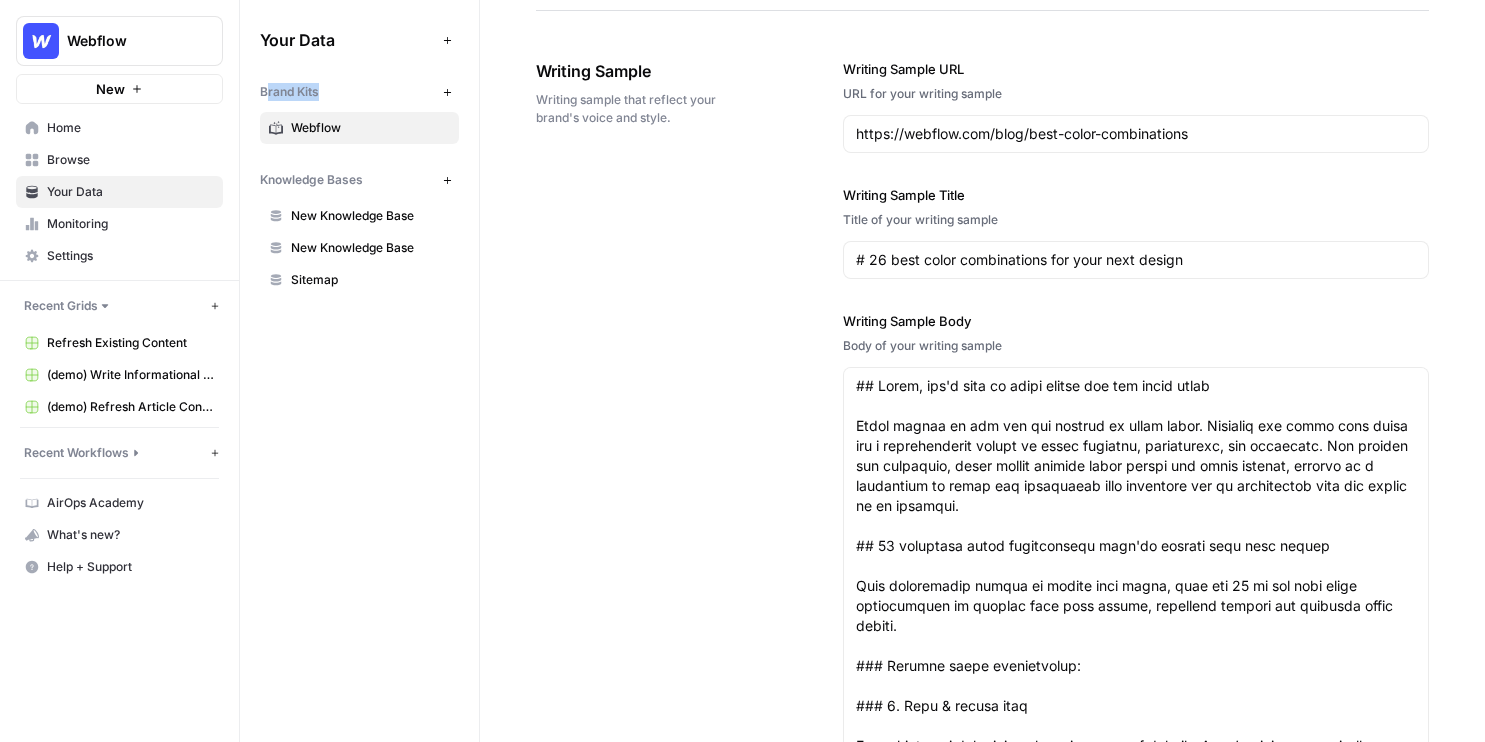scroll, scrollTop: 2213, scrollLeft: 0, axis: vertical 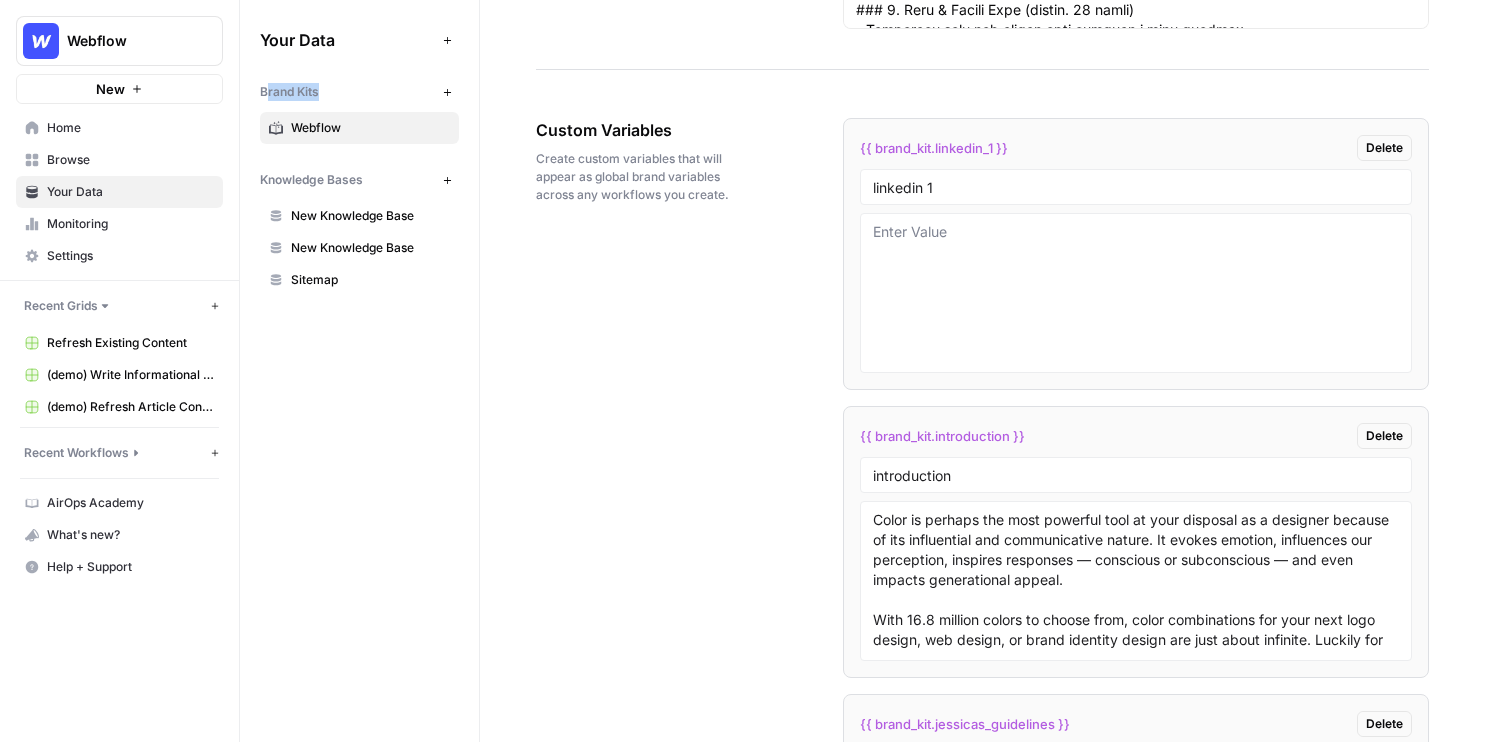 click on "New Knowledge Base" at bounding box center (370, 216) 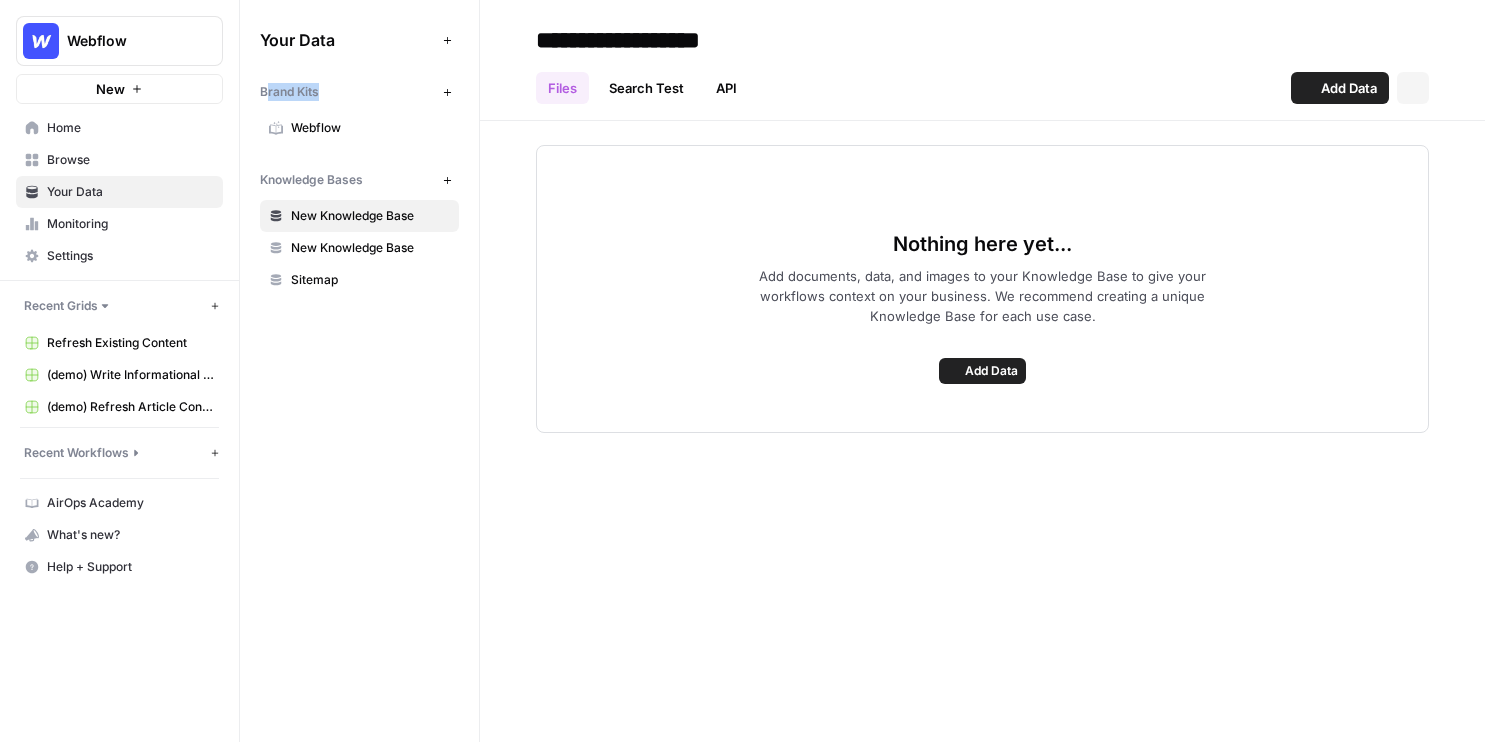 scroll, scrollTop: 0, scrollLeft: 0, axis: both 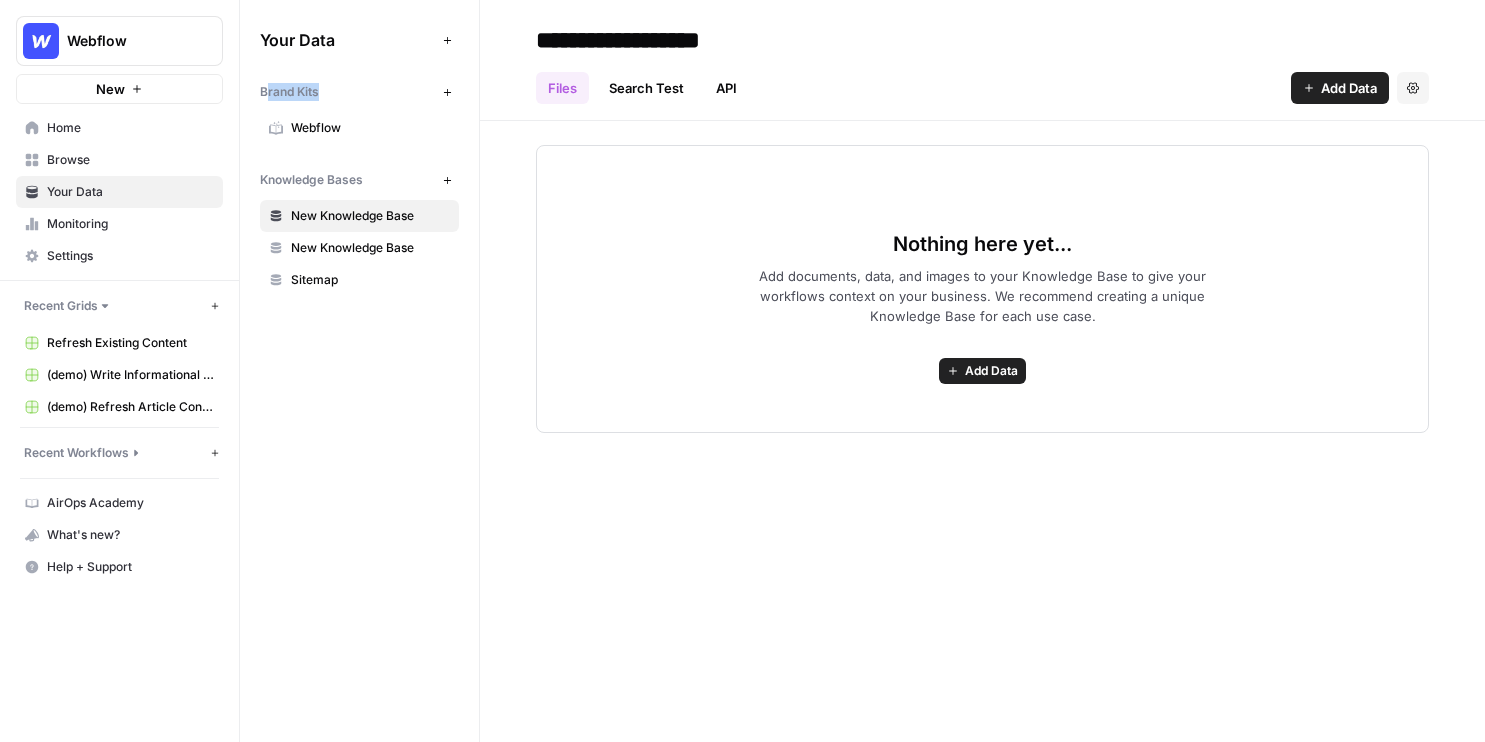 click on "Add Data" at bounding box center (991, 371) 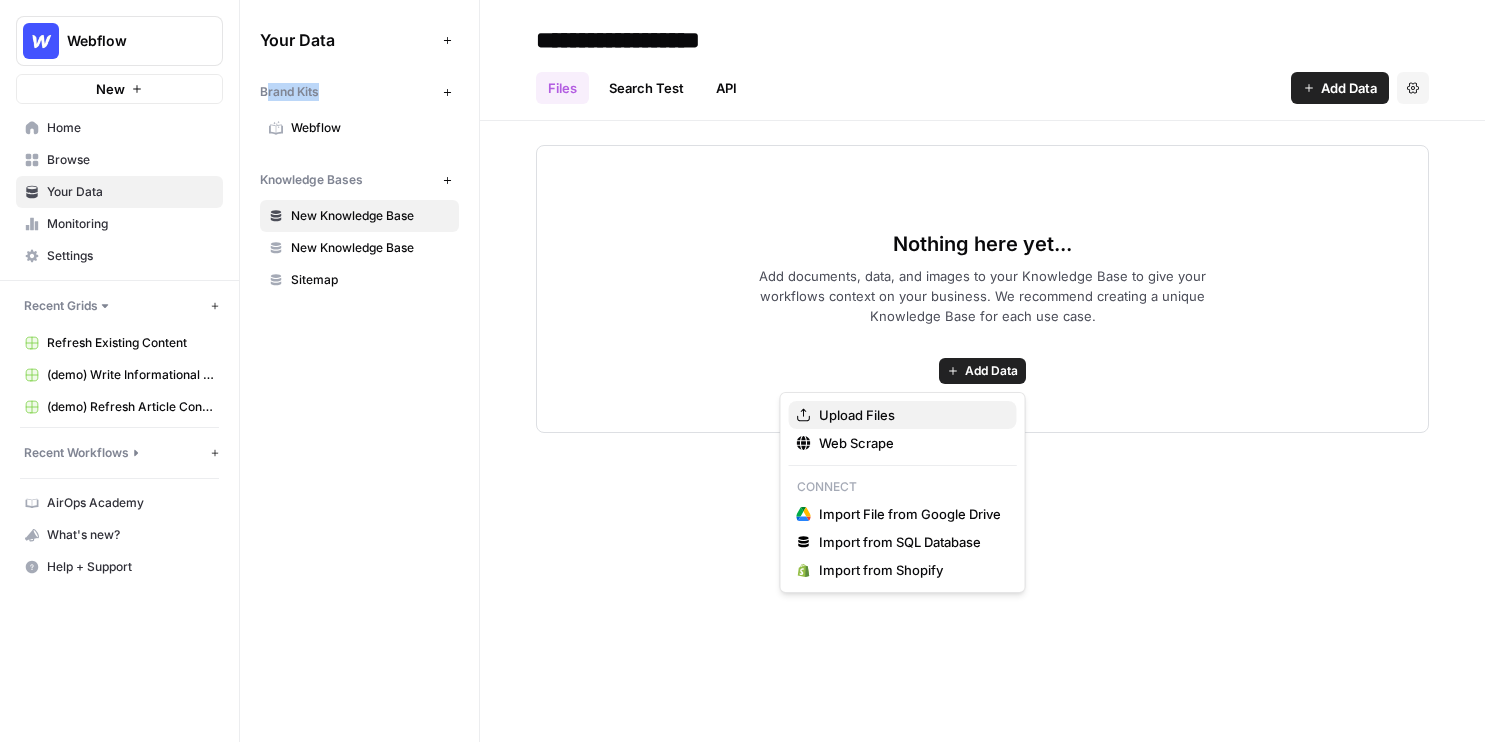 click on "Upload Files" at bounding box center (910, 415) 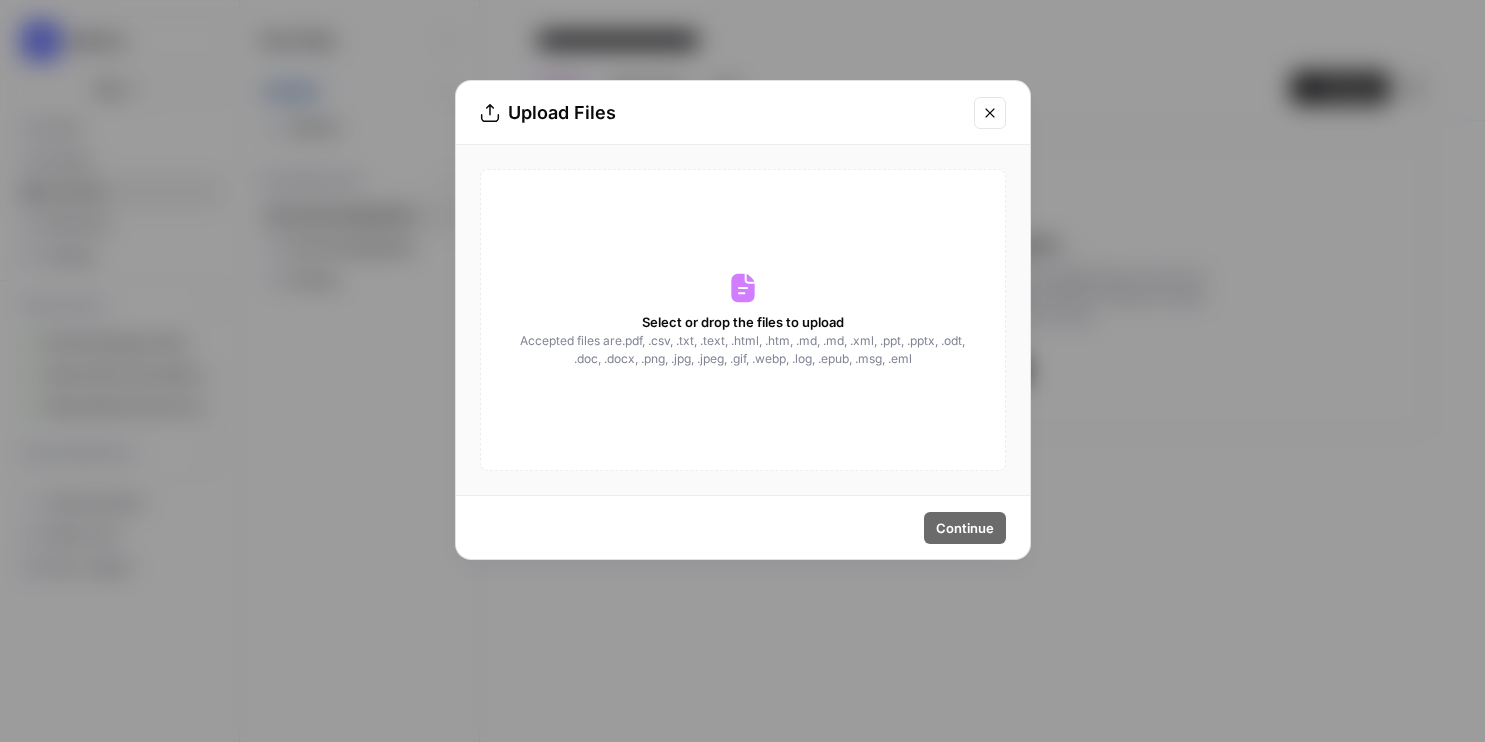 click at bounding box center [990, 113] 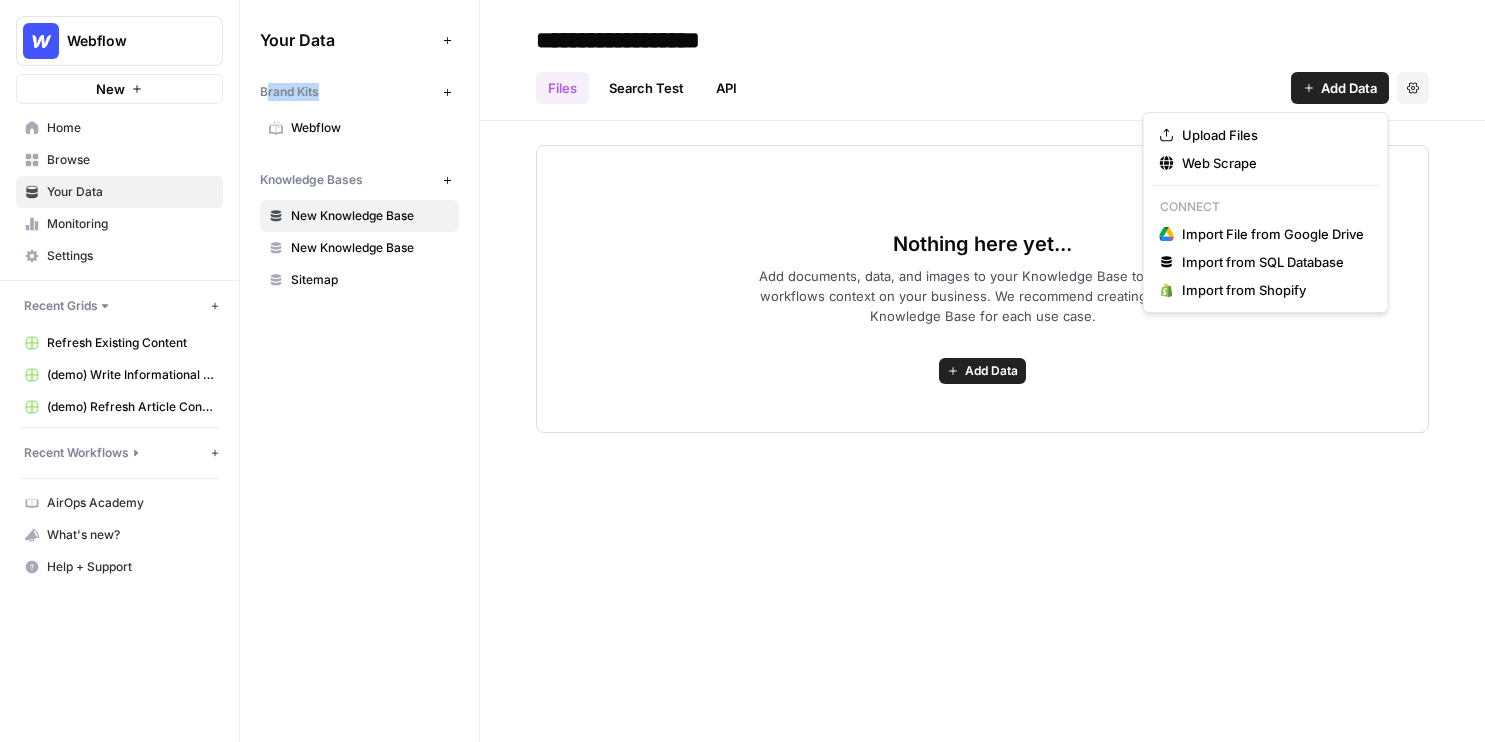 click on "Add Data" at bounding box center (1349, 88) 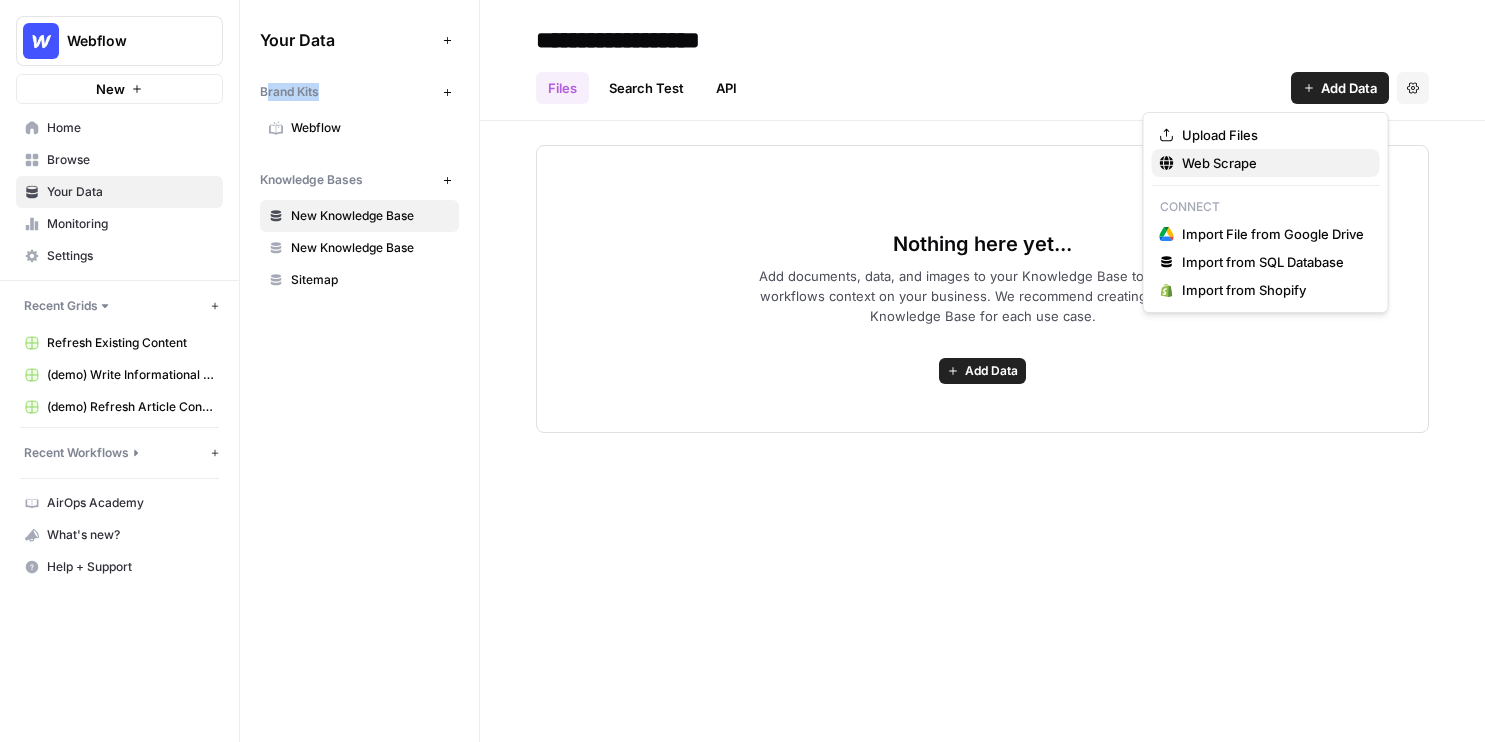 click on "Web Scrape" at bounding box center [1273, 163] 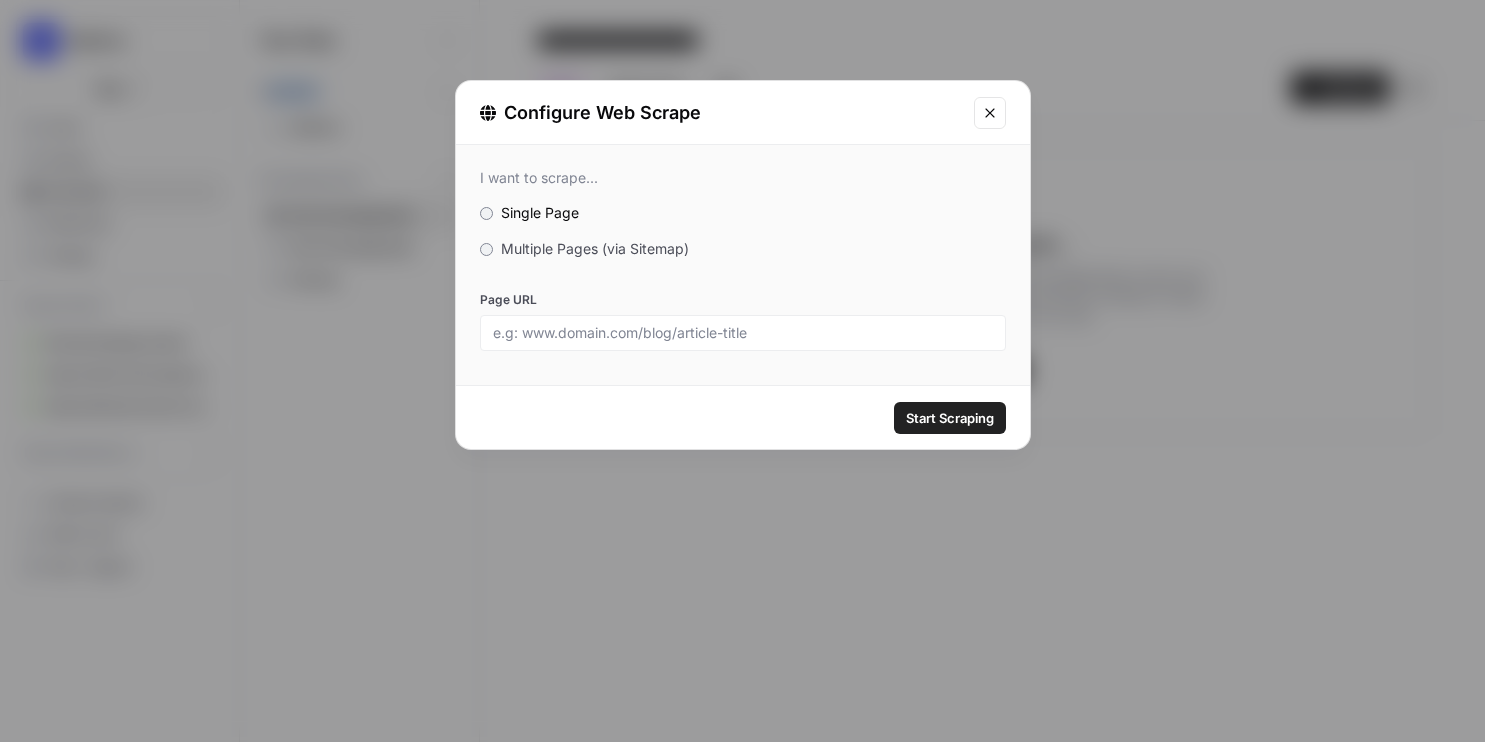 click at bounding box center [990, 113] 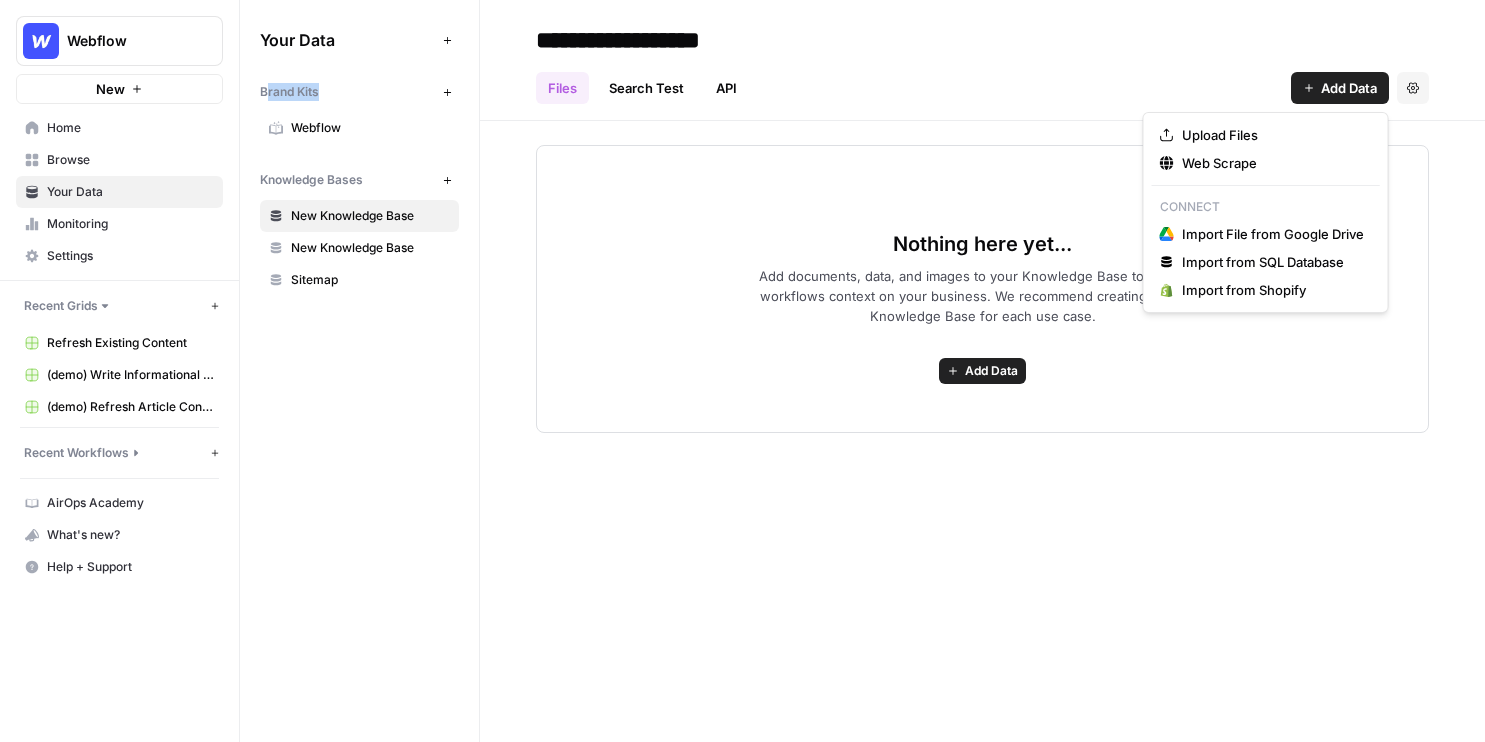 click 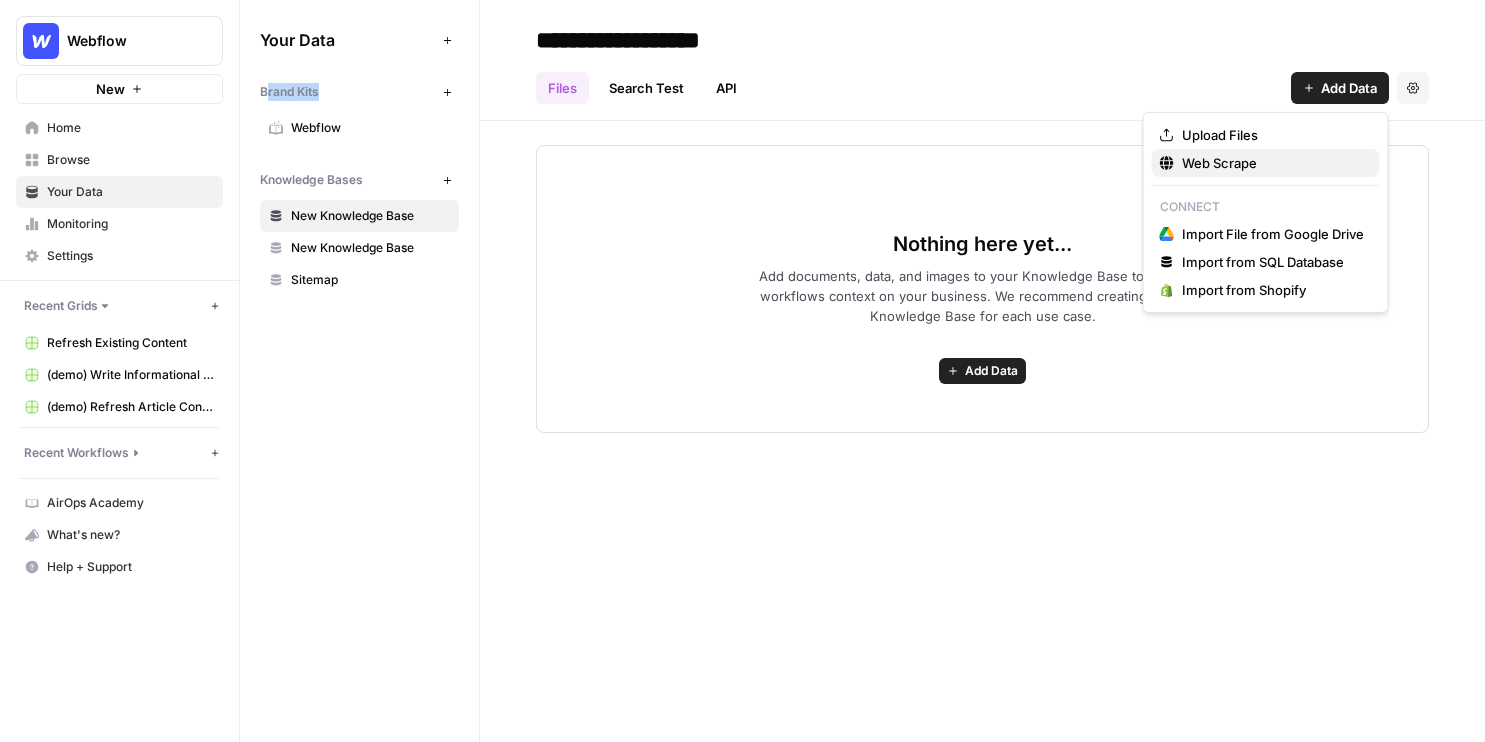 click on "Web Scrape" at bounding box center (1273, 163) 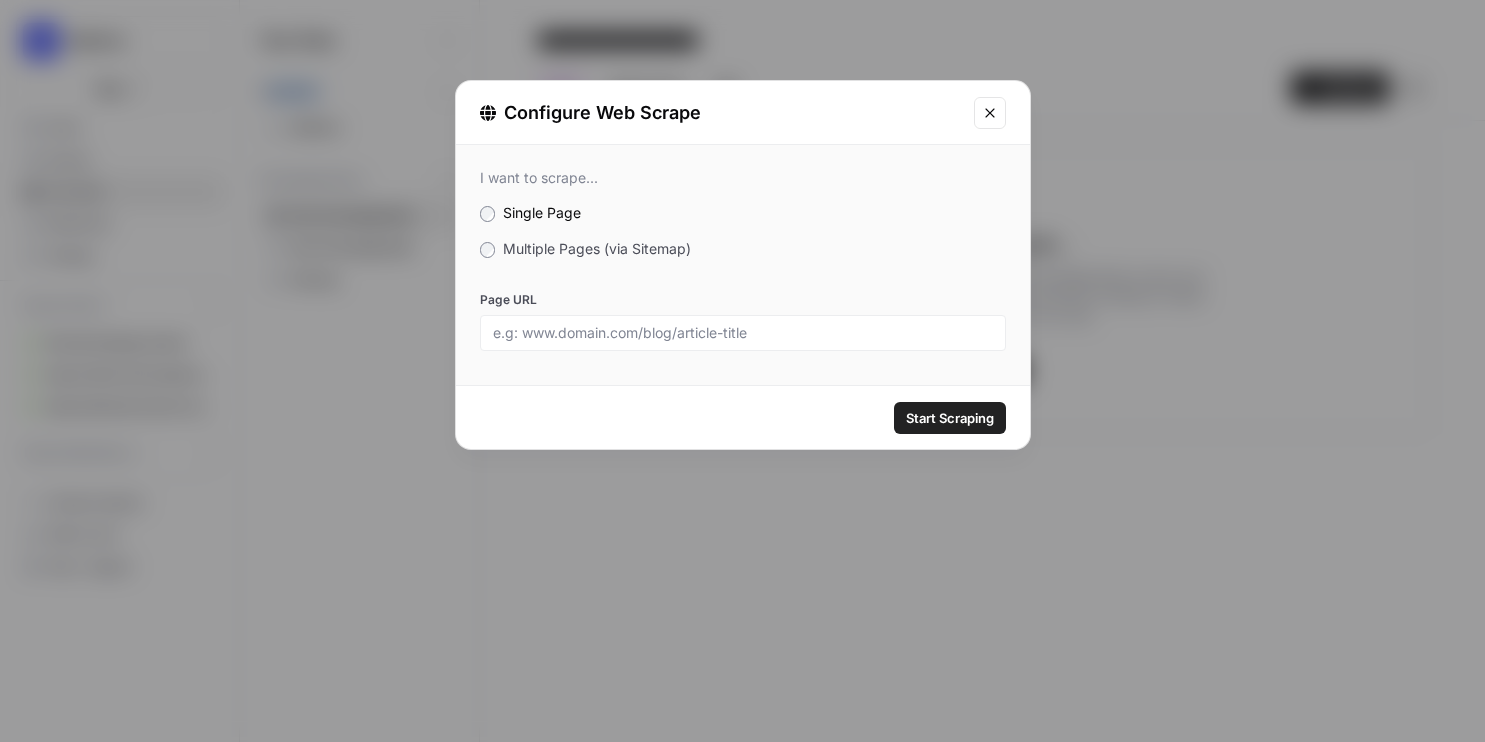 click on "Multiple Pages (via Sitemap)" at bounding box center (743, 249) 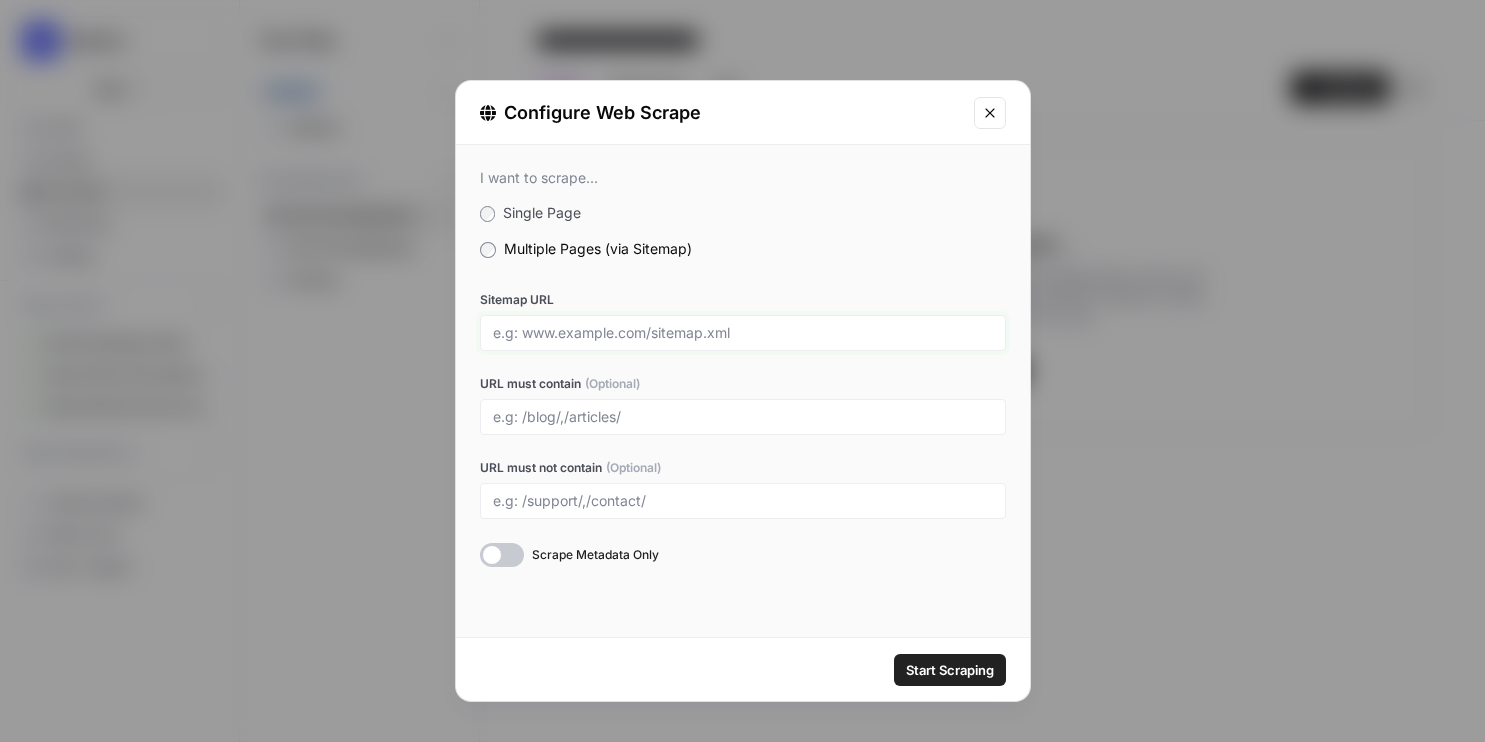 drag, startPoint x: 517, startPoint y: 336, endPoint x: 668, endPoint y: 340, distance: 151.05296 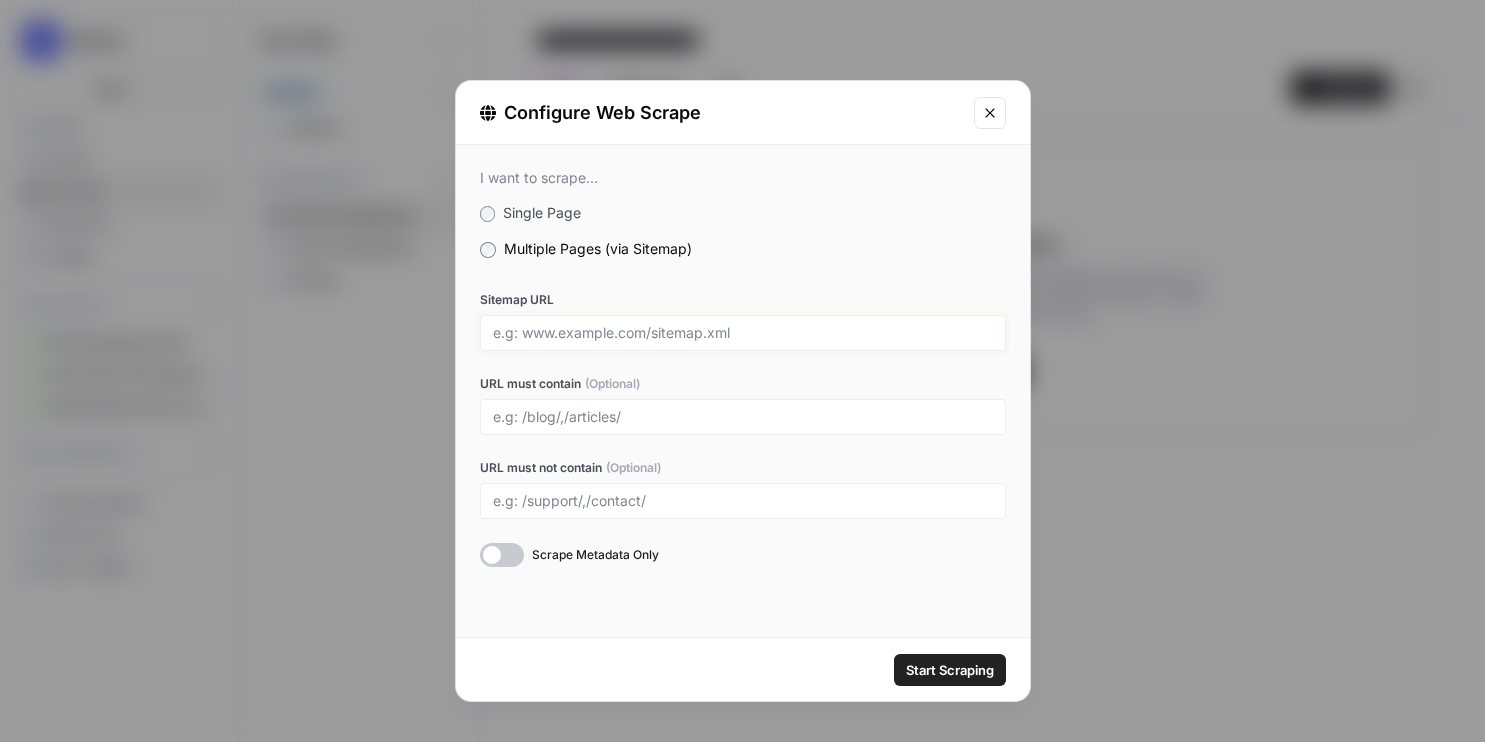 drag, startPoint x: 649, startPoint y: 334, endPoint x: 527, endPoint y: 329, distance: 122.10242 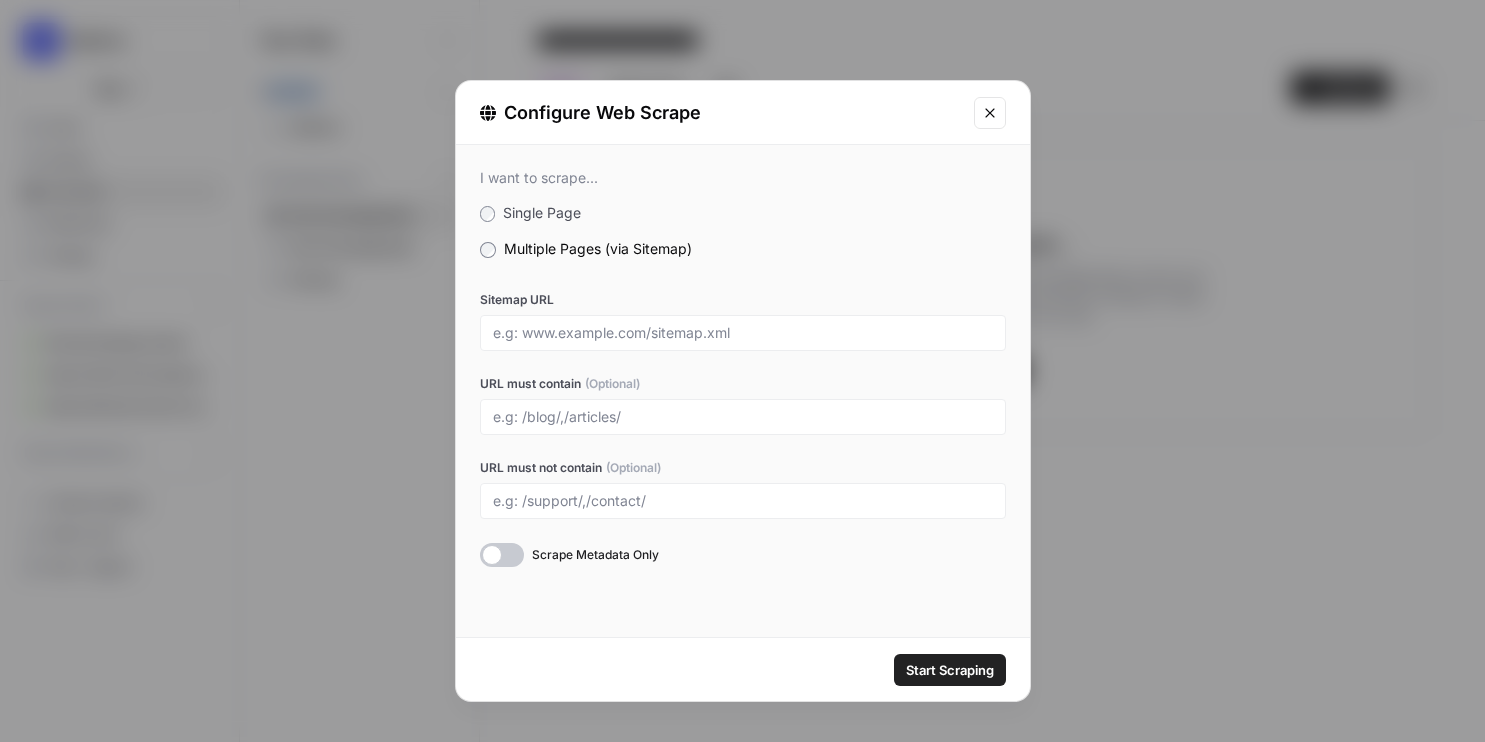 click at bounding box center (990, 113) 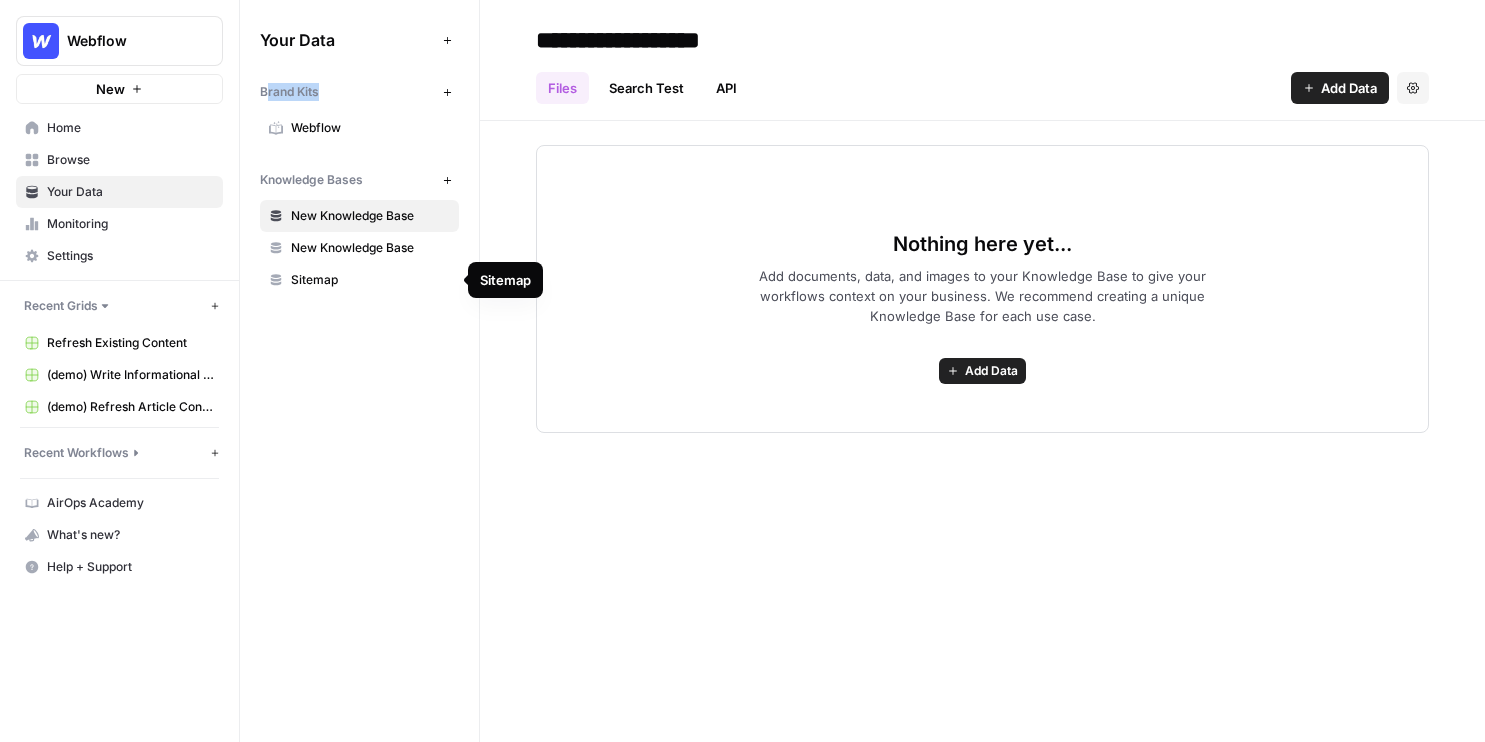 click on "Sitemap" at bounding box center (370, 280) 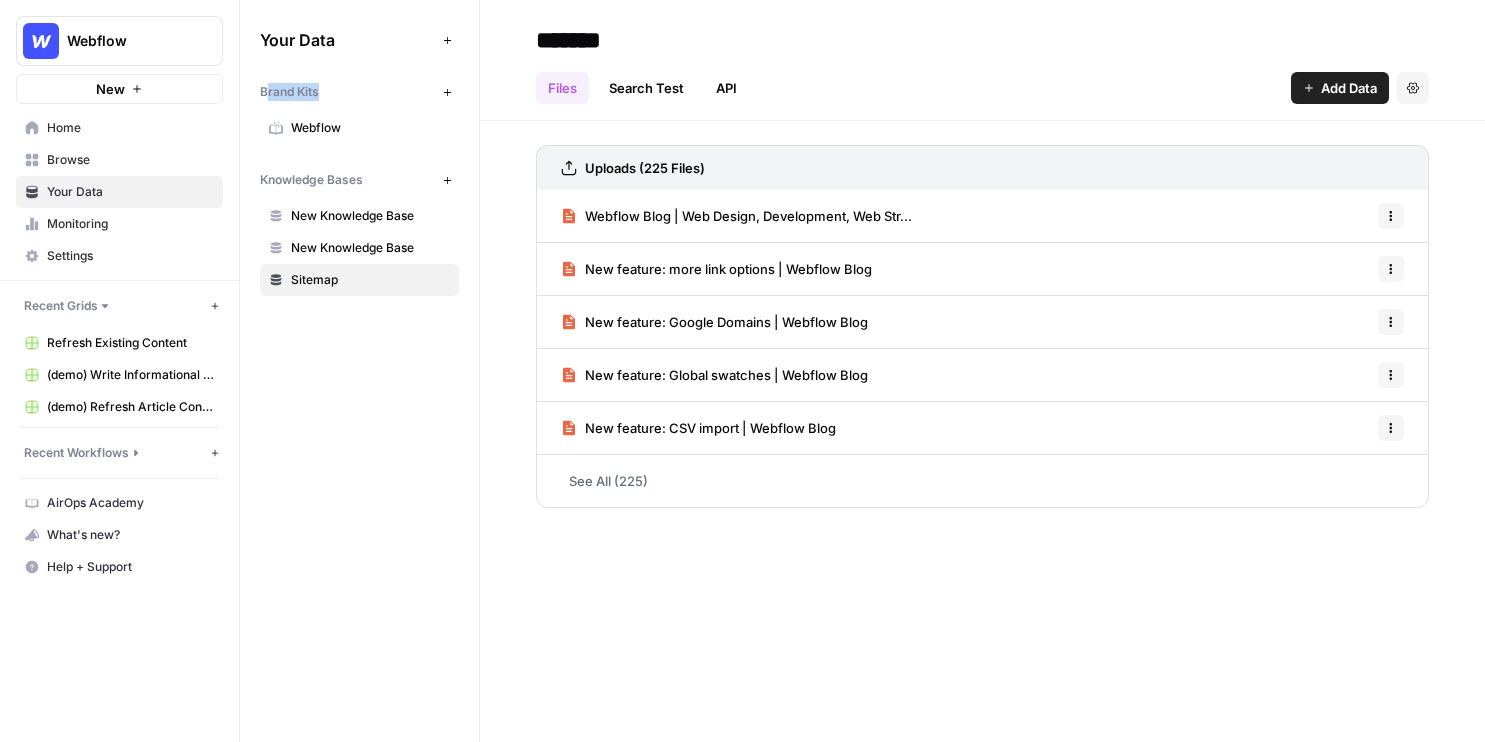 click on "See All (225)" at bounding box center [982, 481] 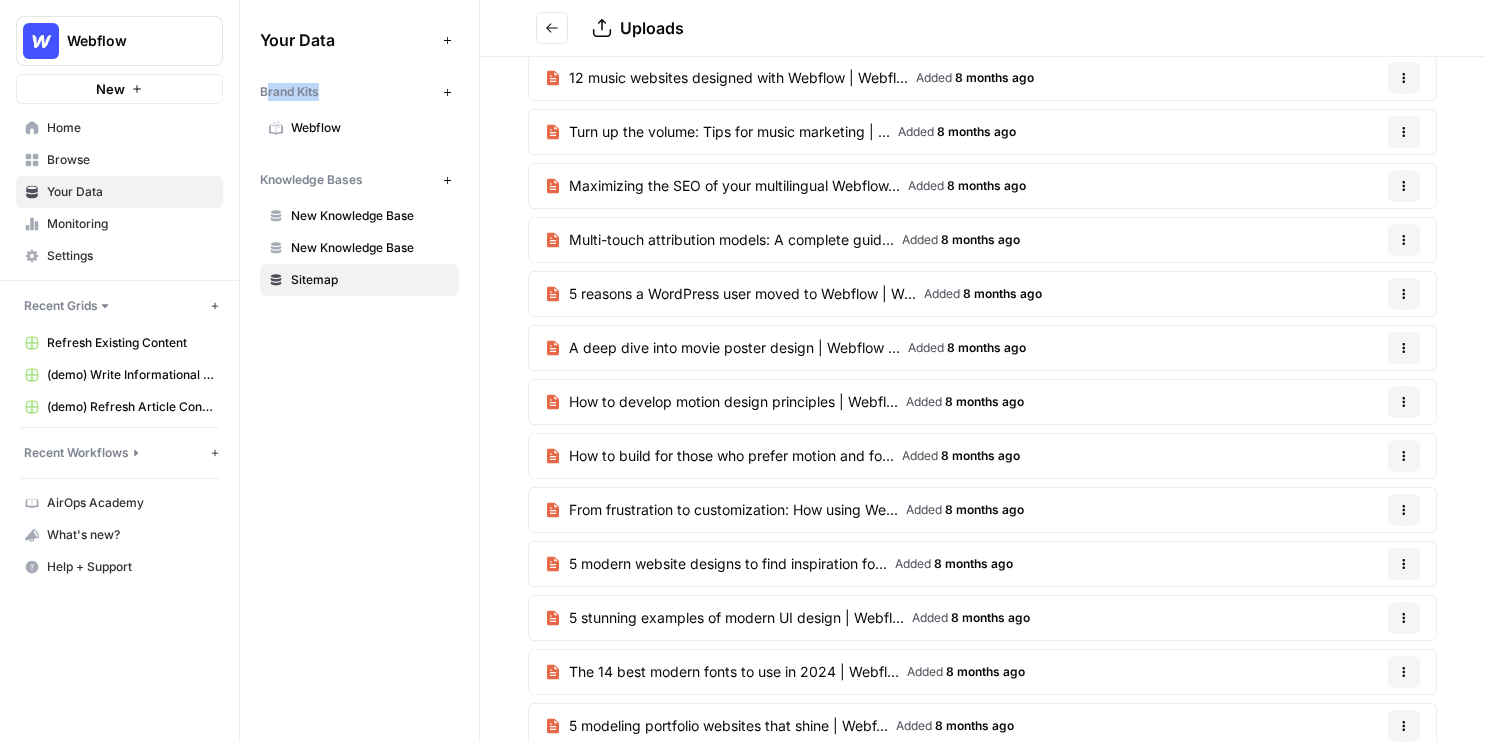scroll, scrollTop: 0, scrollLeft: 0, axis: both 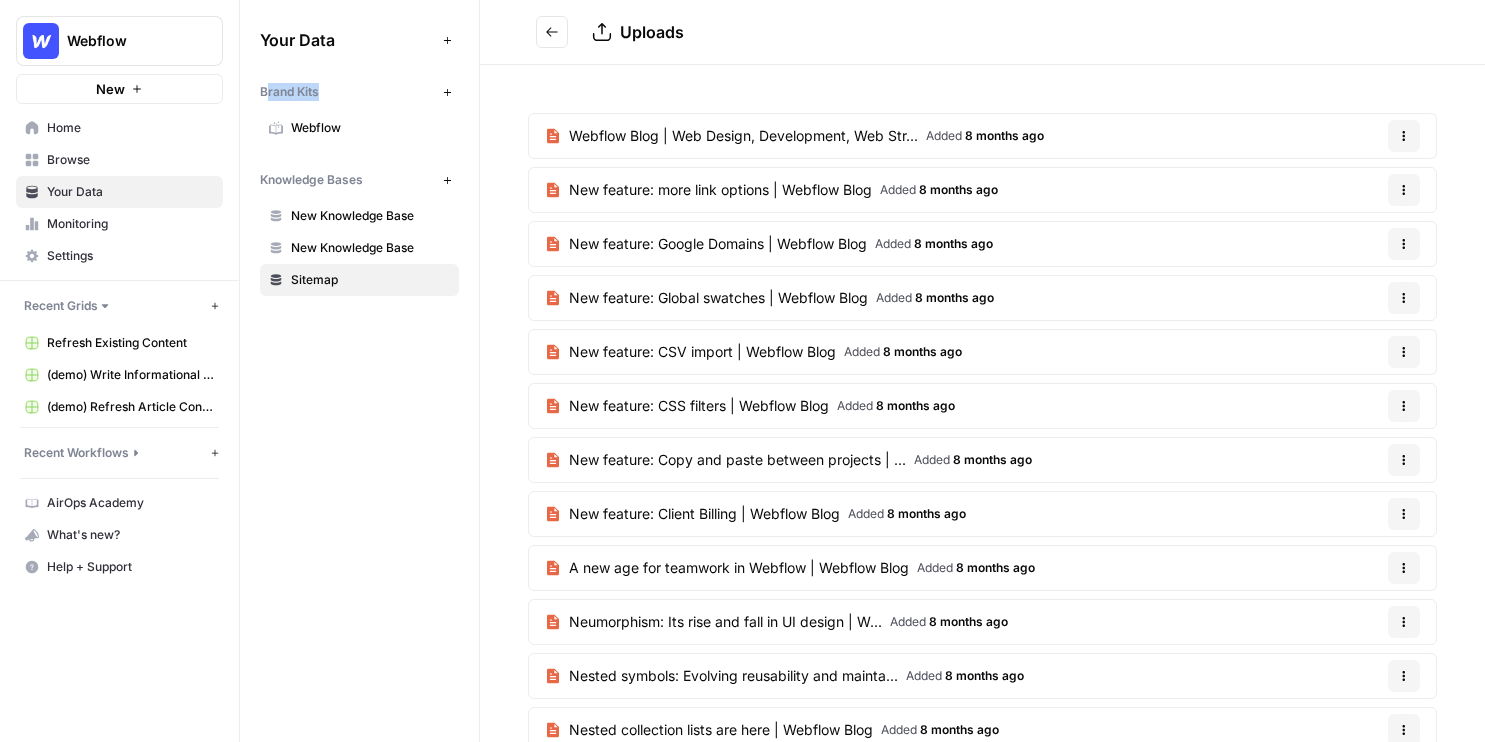 click 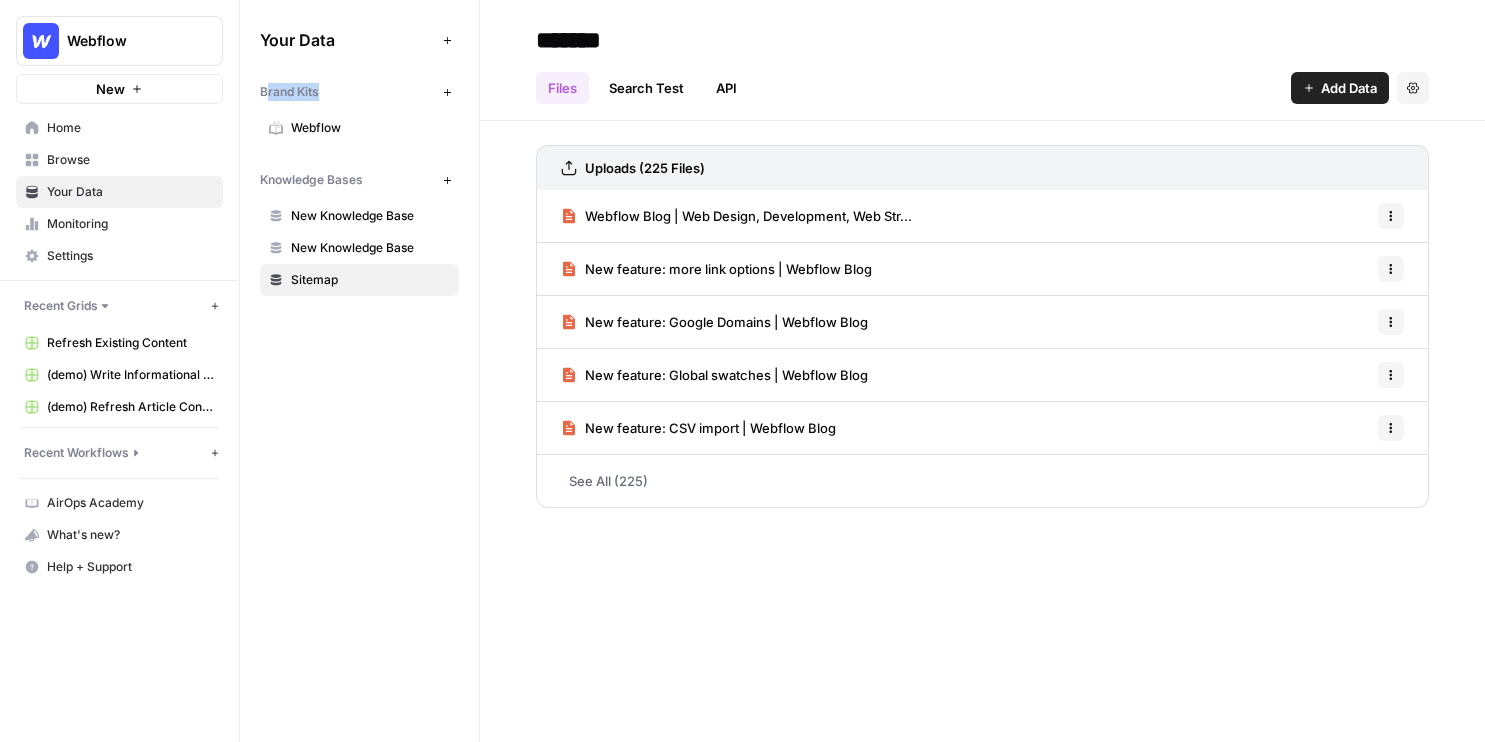 click on "Browse" at bounding box center (119, 160) 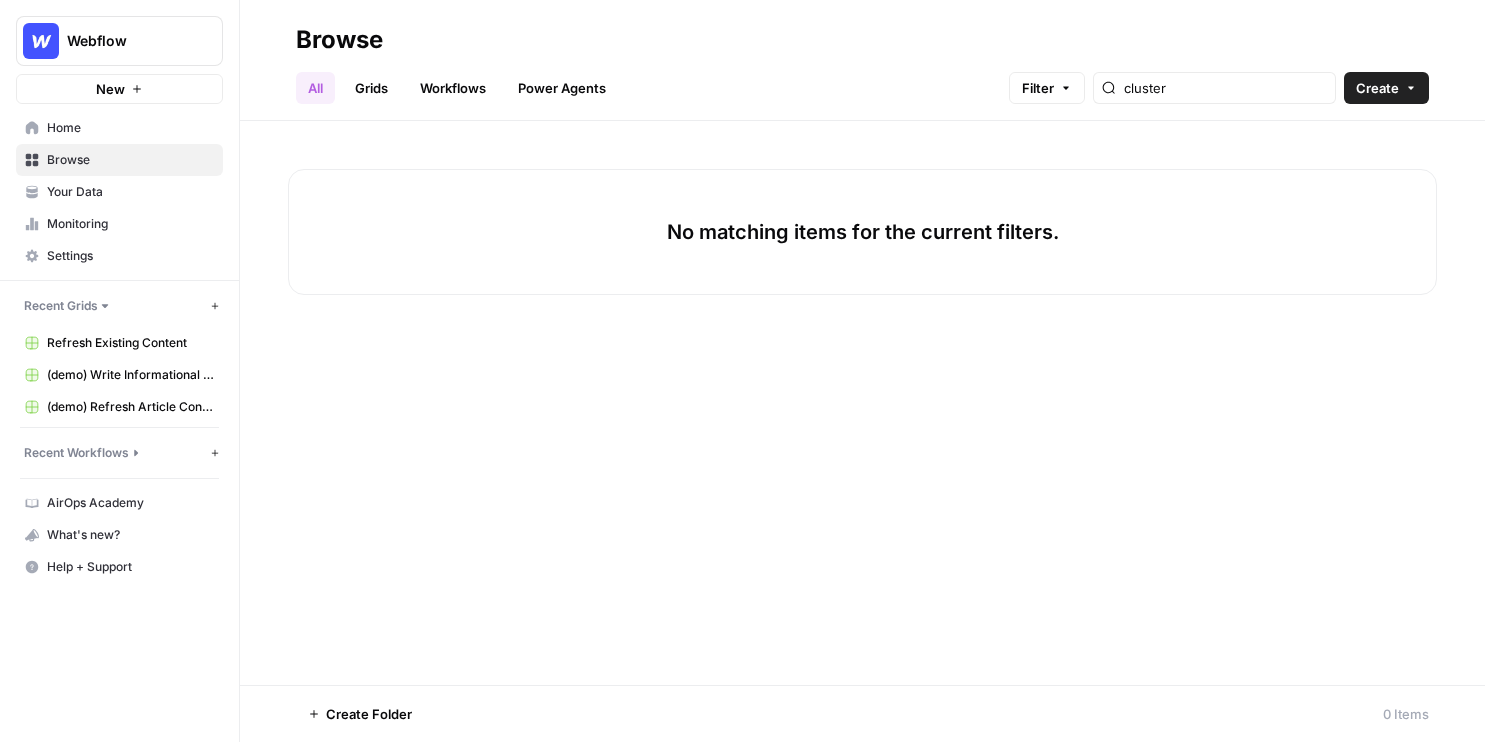 click on "Grids" at bounding box center (371, 88) 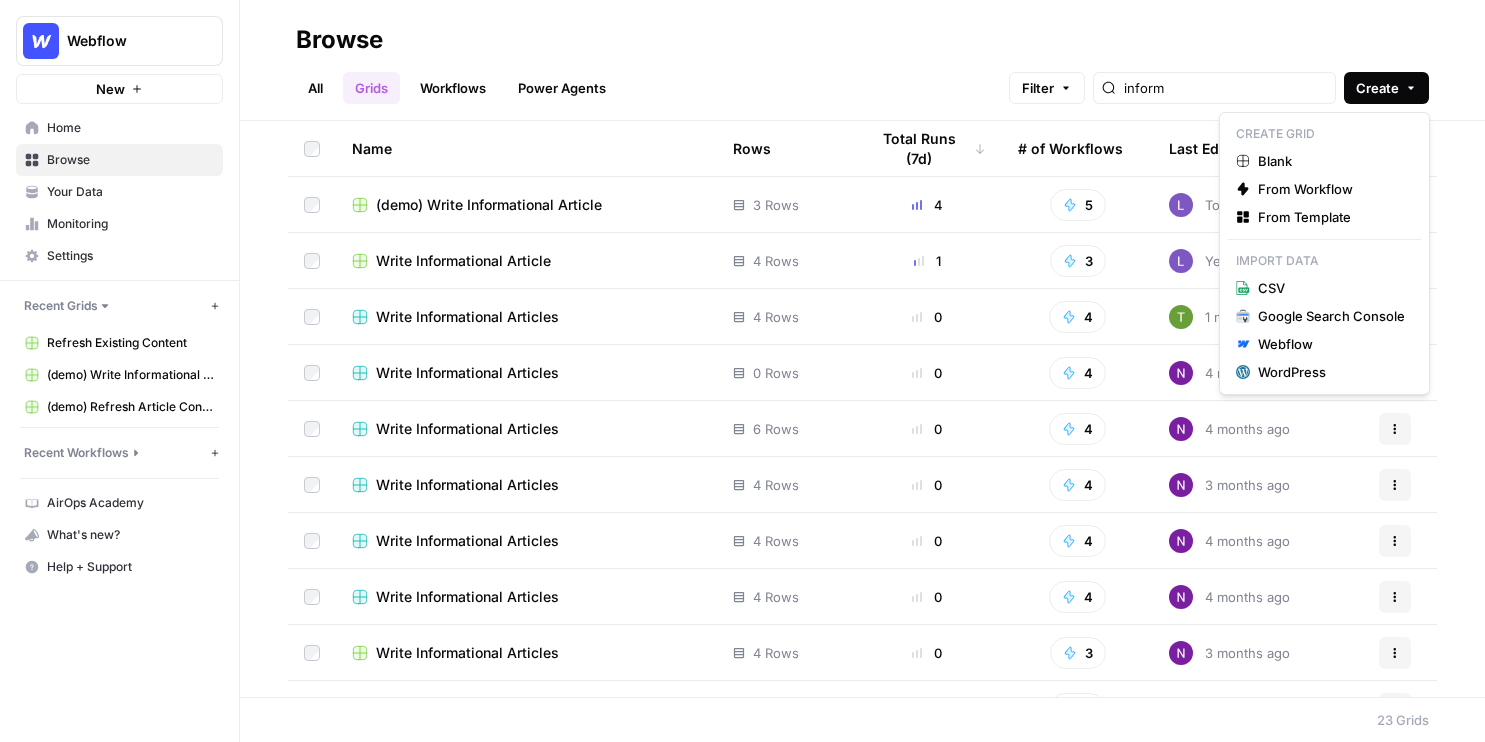click on "Create" at bounding box center [1386, 88] 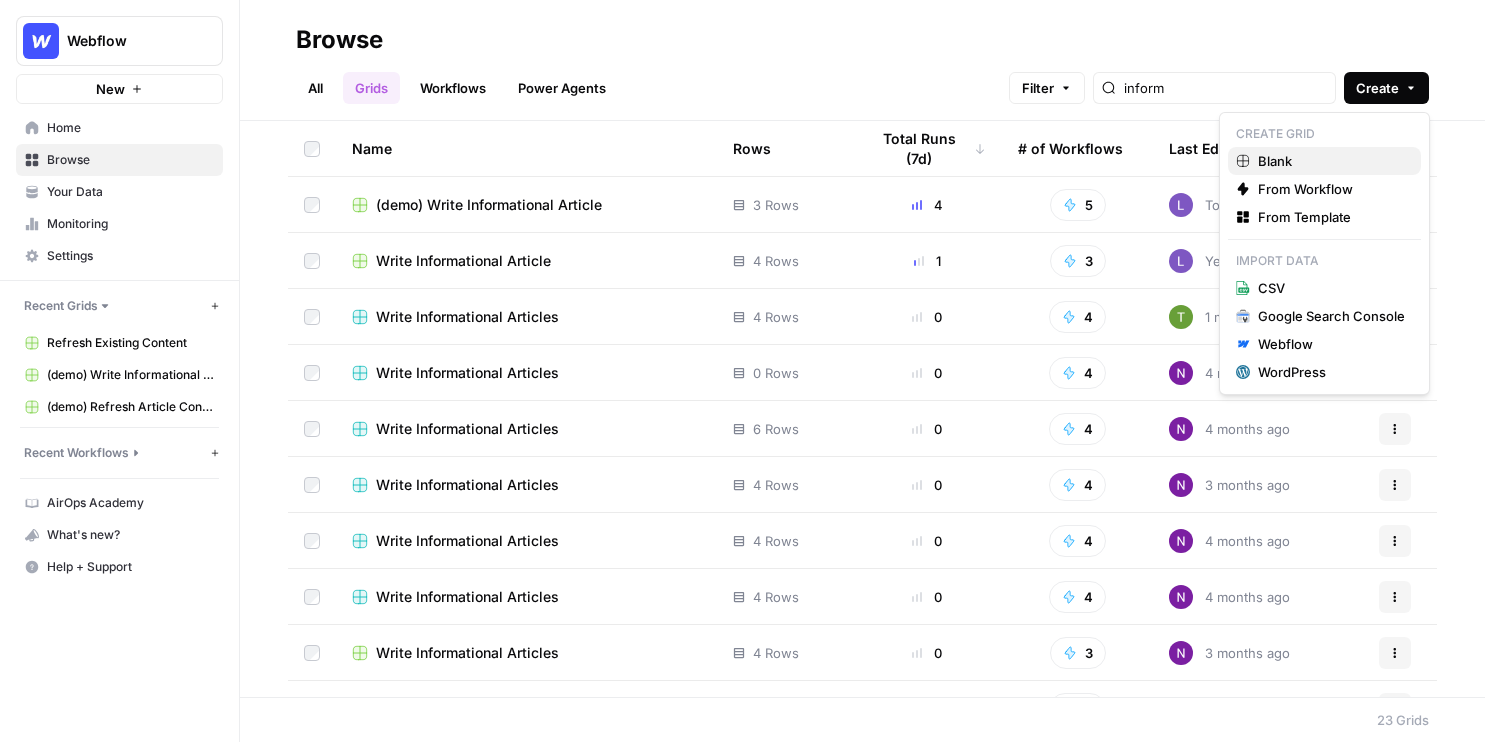 click on "Blank" at bounding box center (1331, 161) 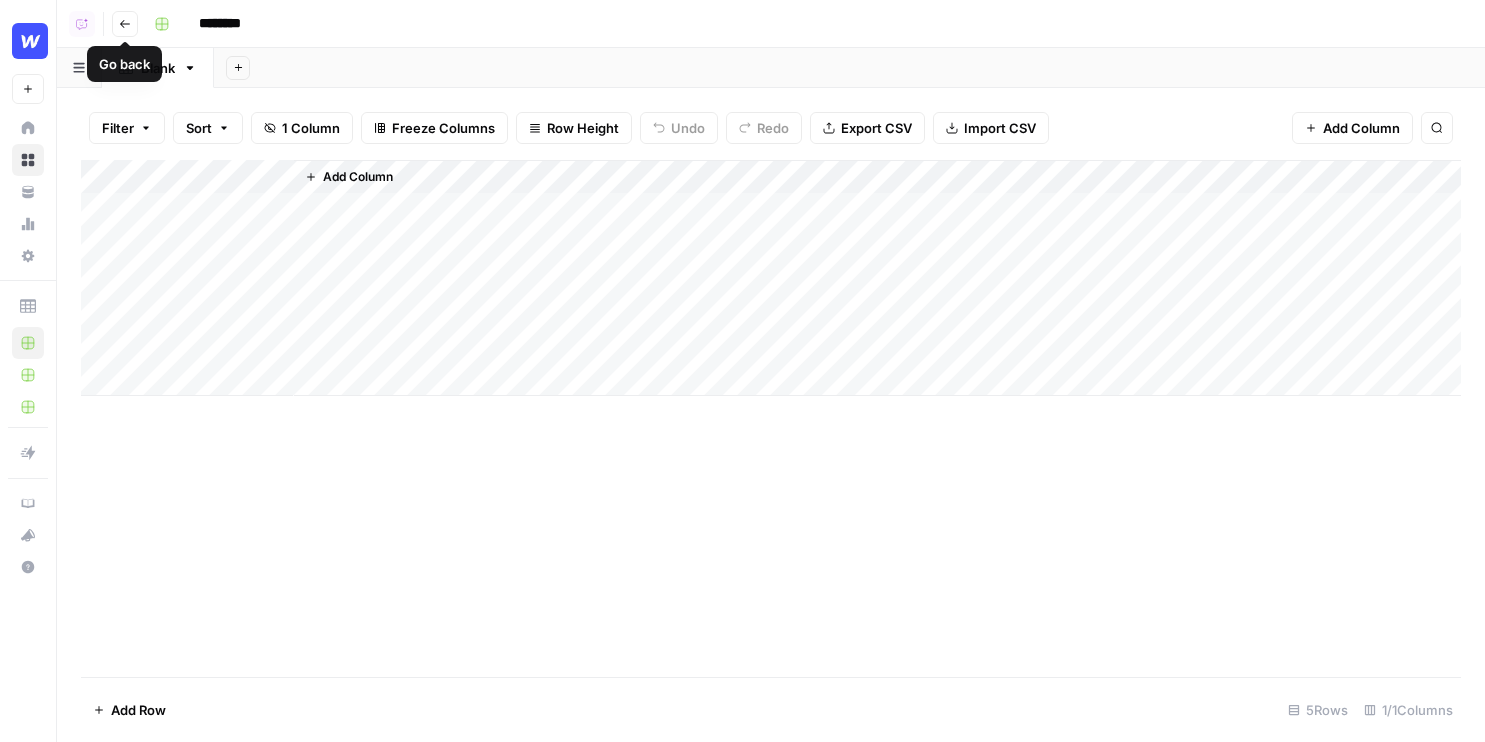 click on "Go back" at bounding box center (125, 24) 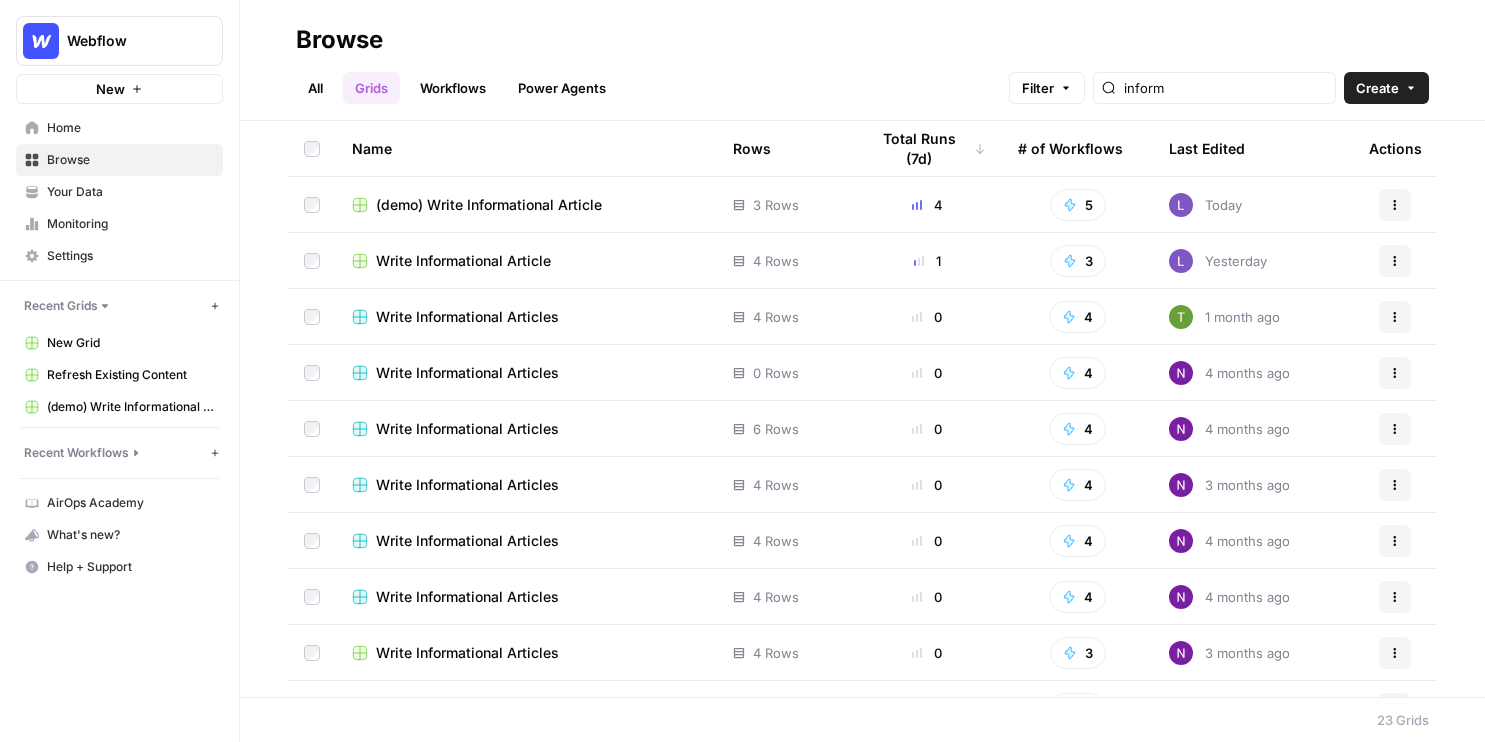 click on "Create" at bounding box center [1386, 88] 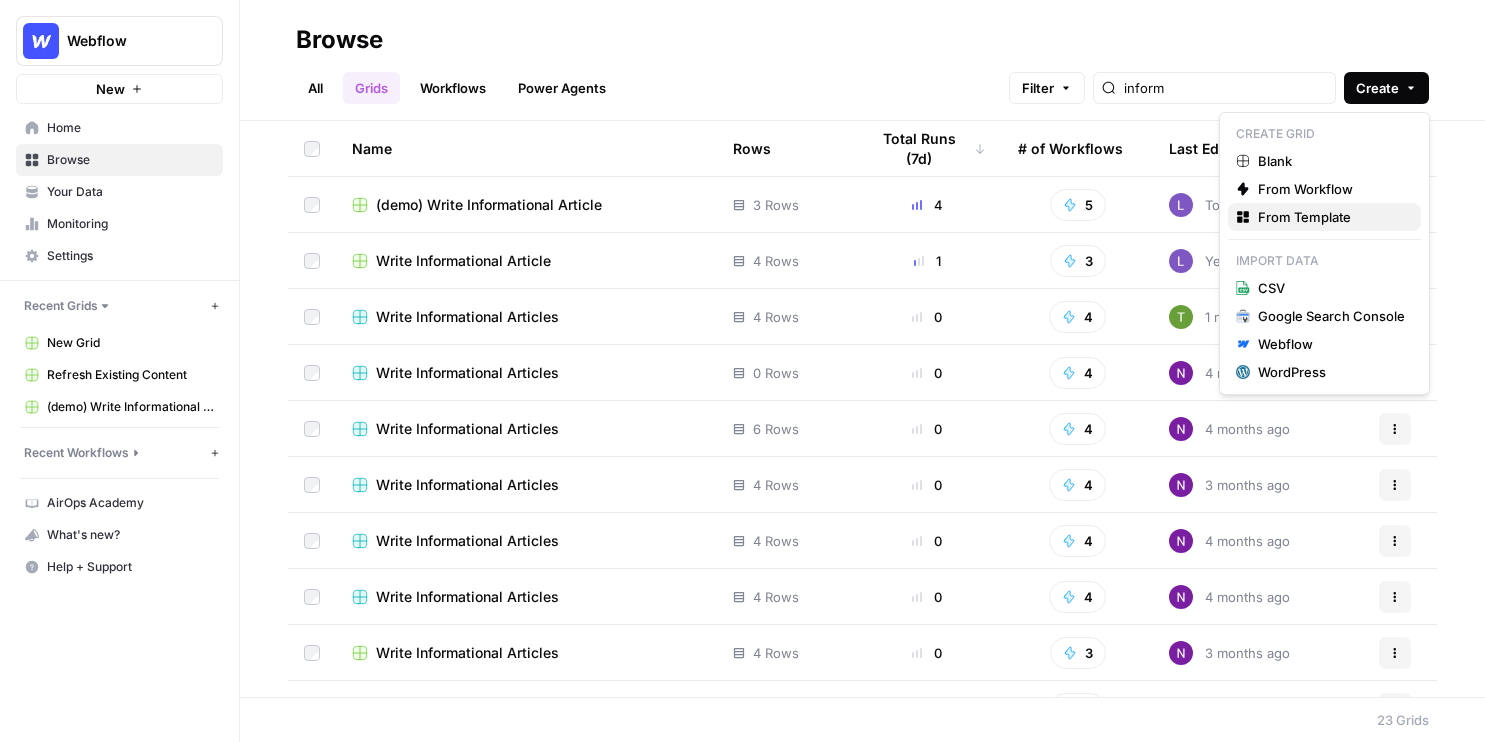 click on "From Template" at bounding box center (1331, 217) 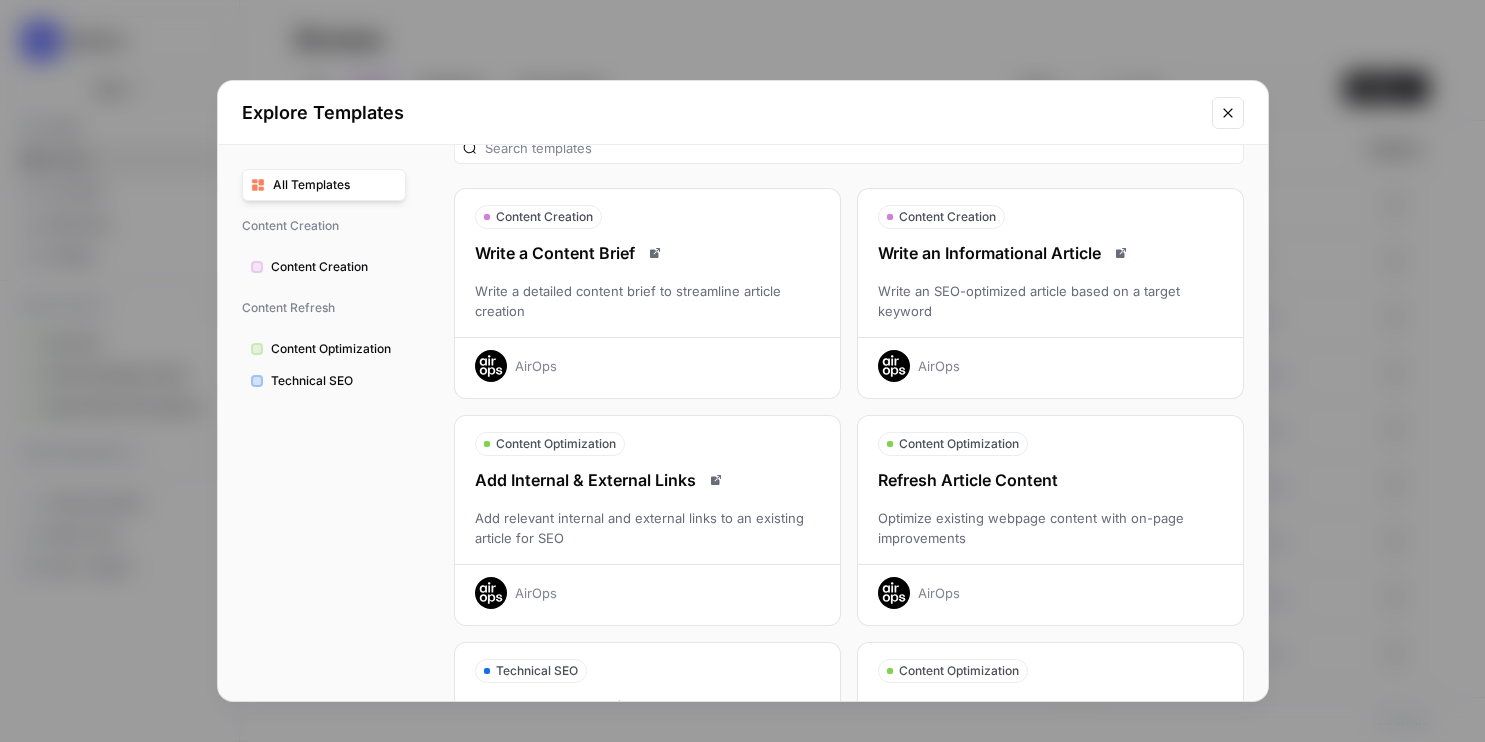 scroll, scrollTop: 0, scrollLeft: 0, axis: both 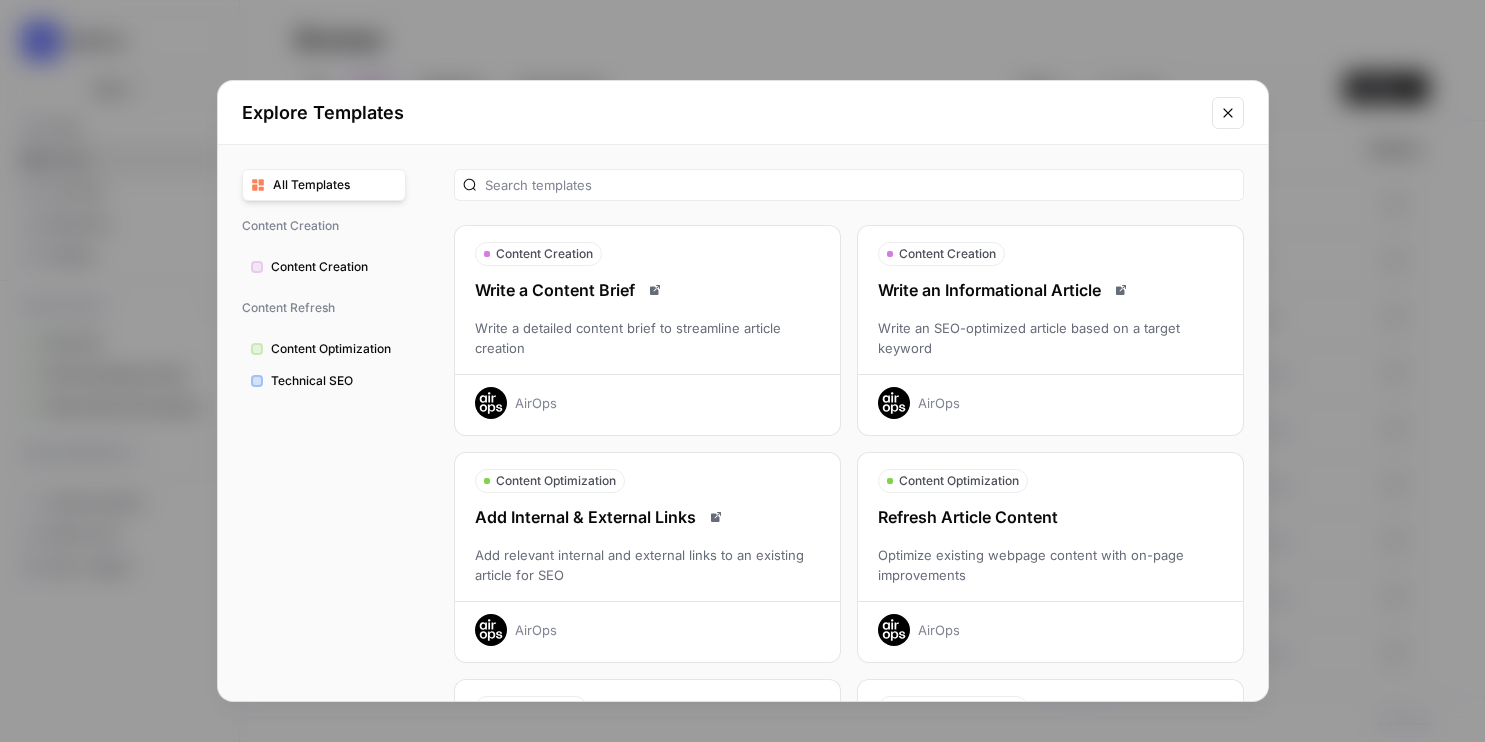 click on "Write an SEO-optimized article based on a target keyword" at bounding box center (1050, 338) 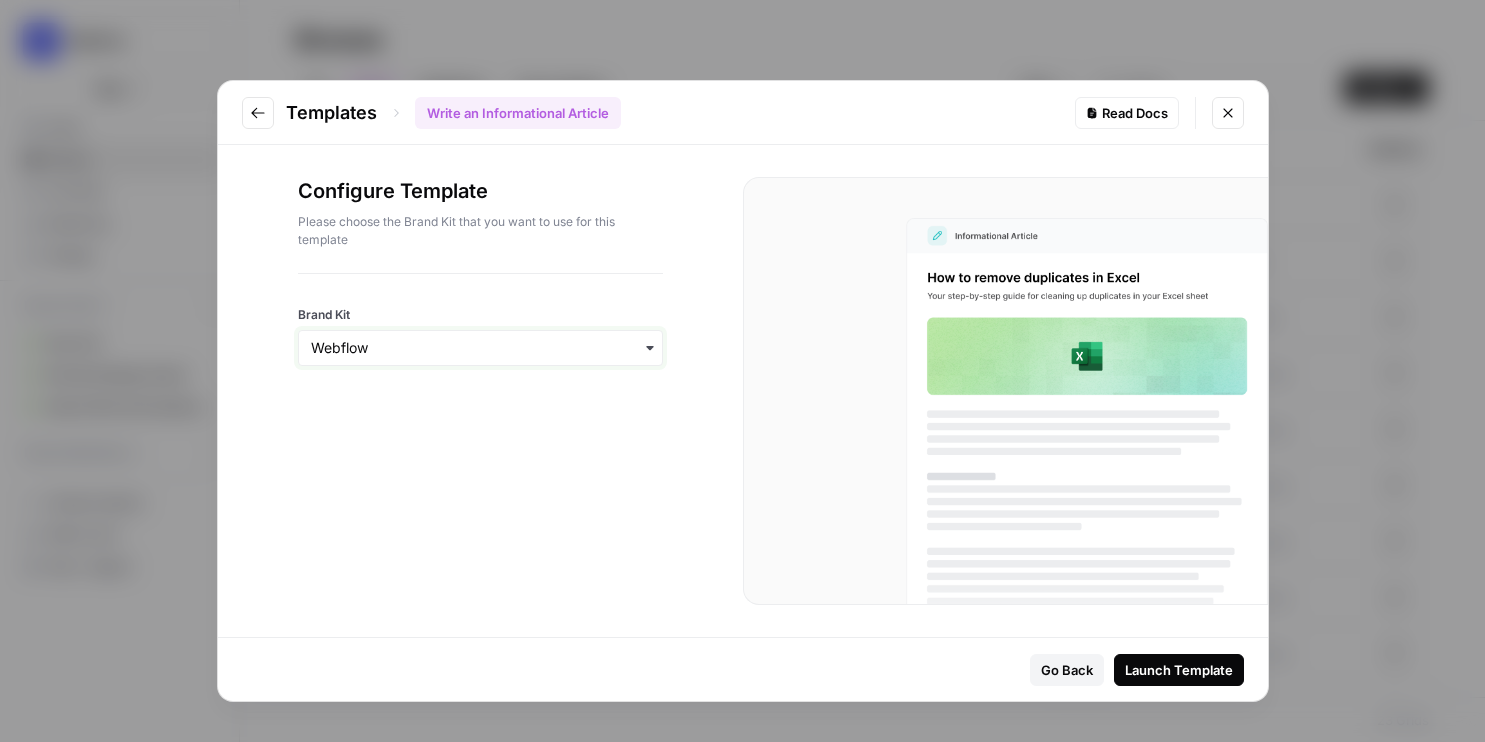click on "Brand Kit" at bounding box center [480, 348] 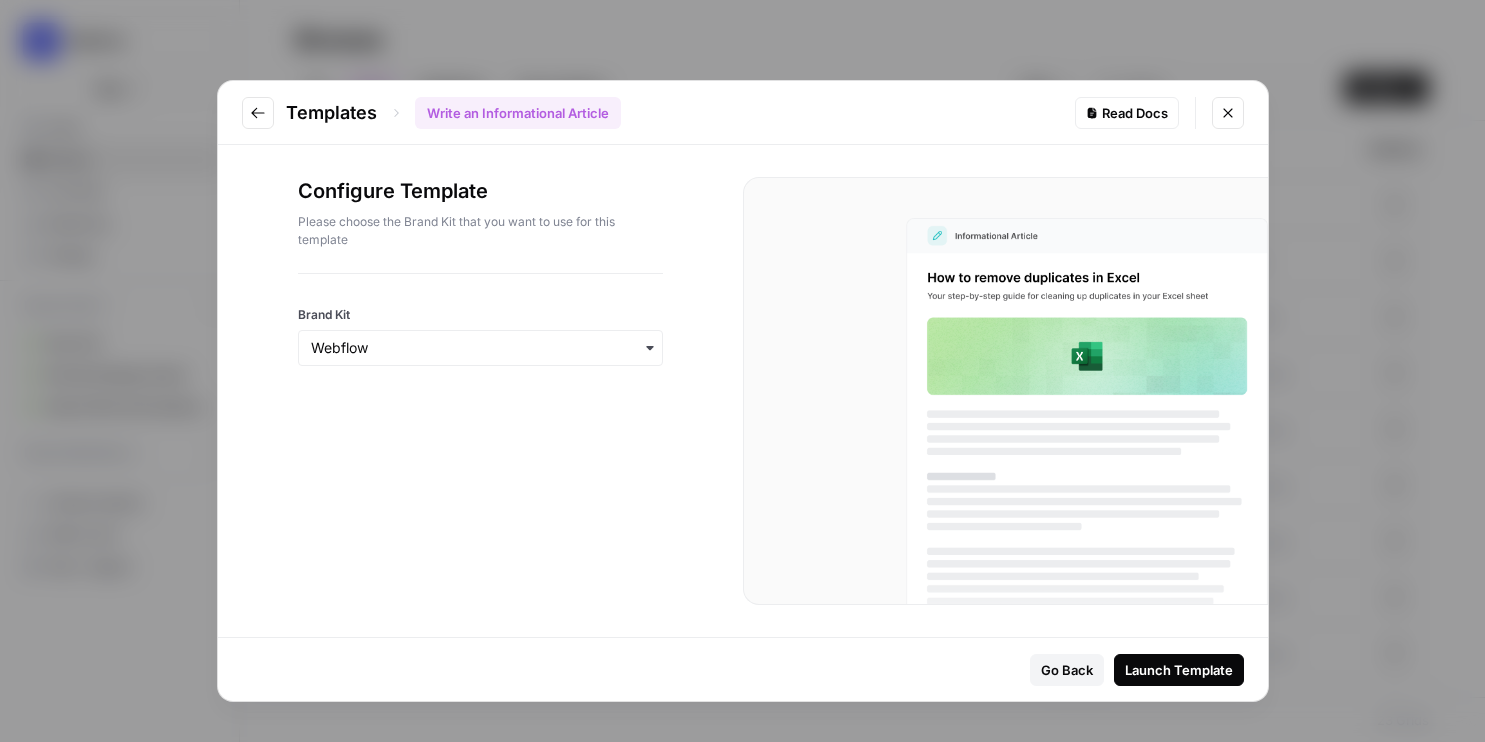 click on "Configure Template Please choose the Brand Kit that you want to use for this template Brand Kit" at bounding box center (743, 391) 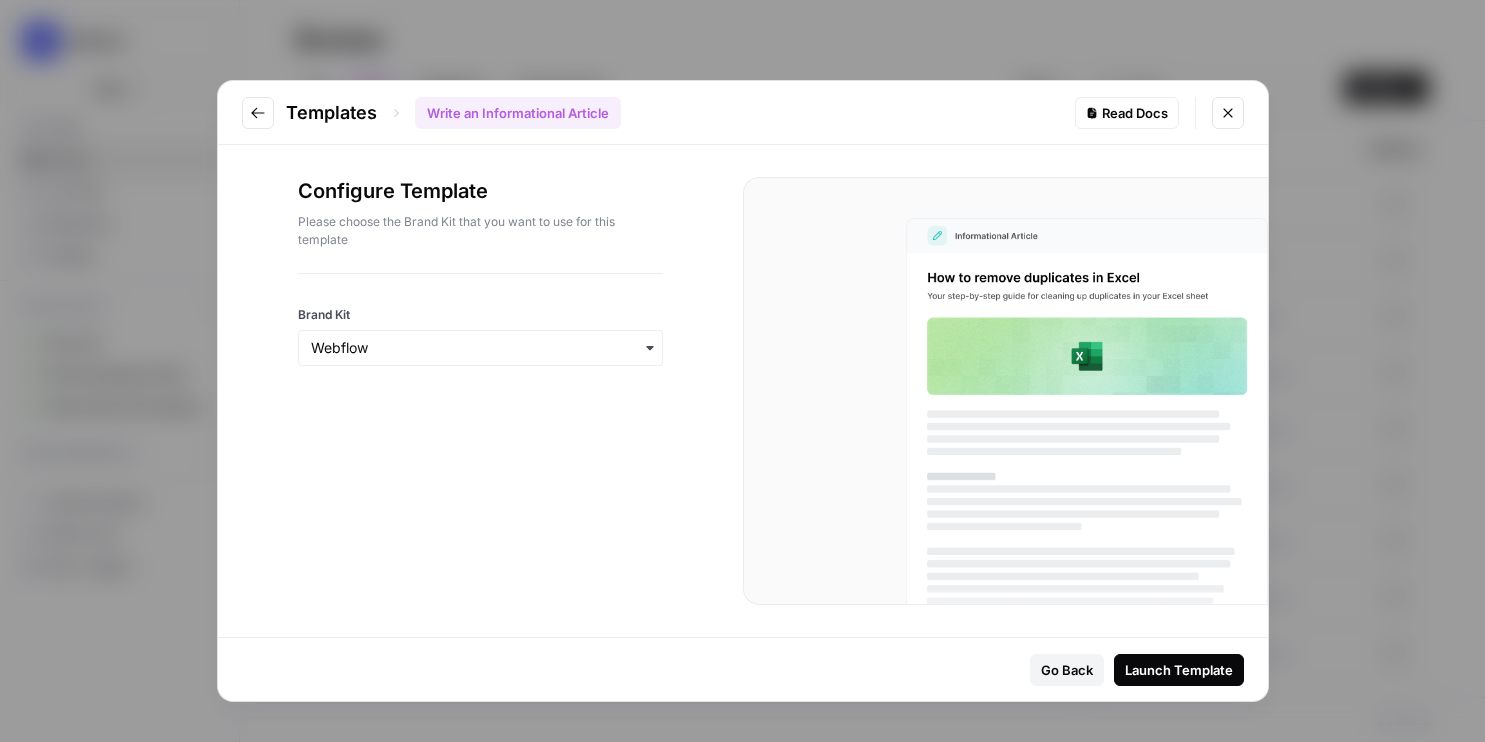 click on "Launch Template" at bounding box center (1179, 670) 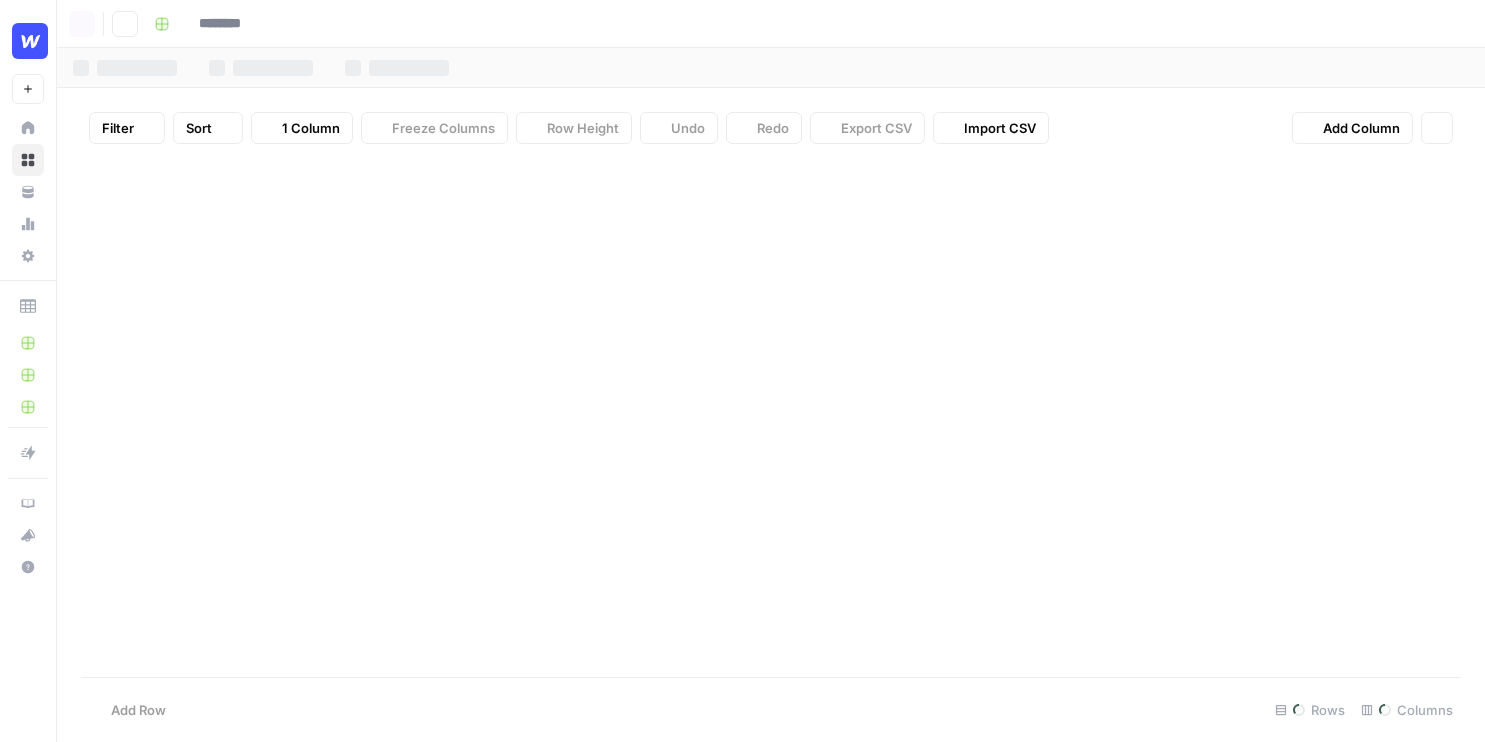 type on "**********" 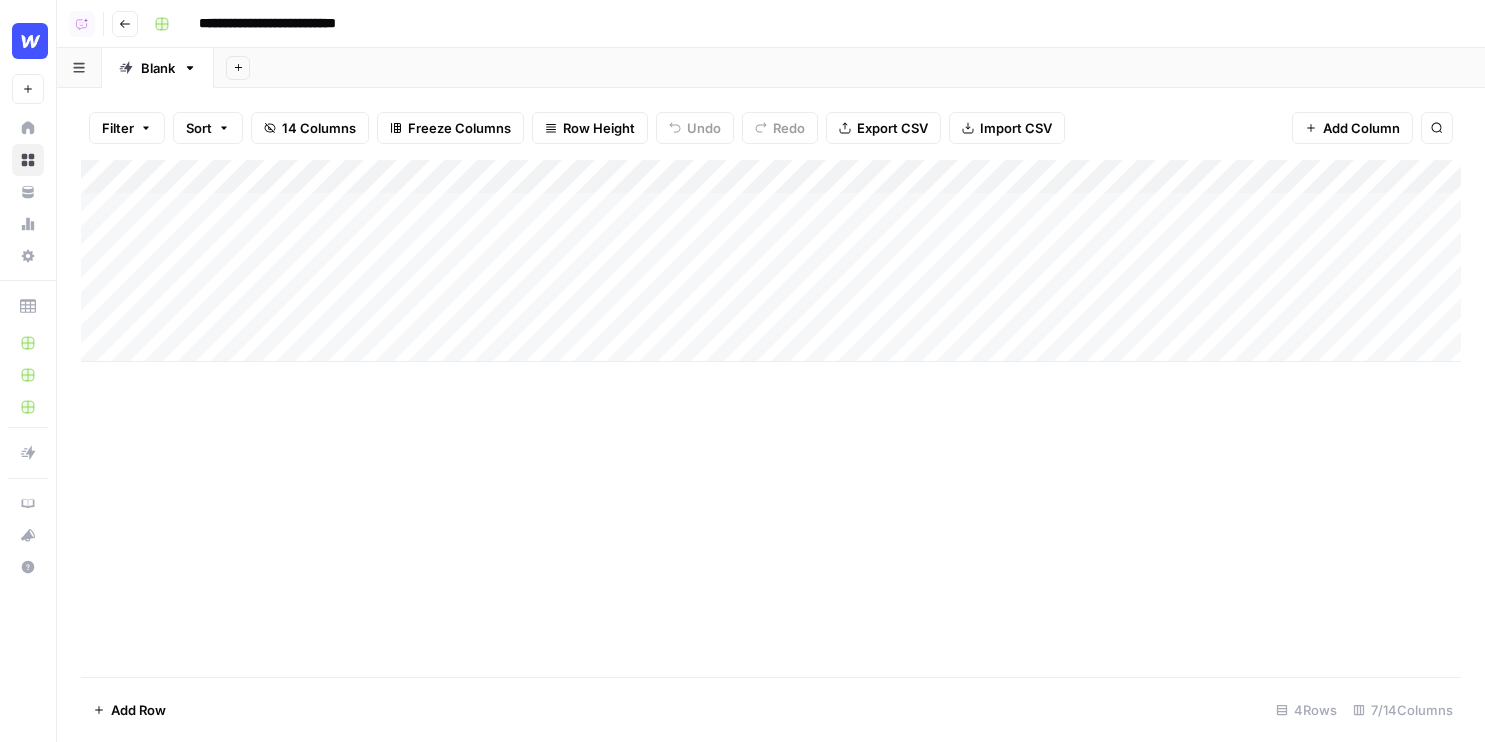 click on "Add Column" at bounding box center (771, 261) 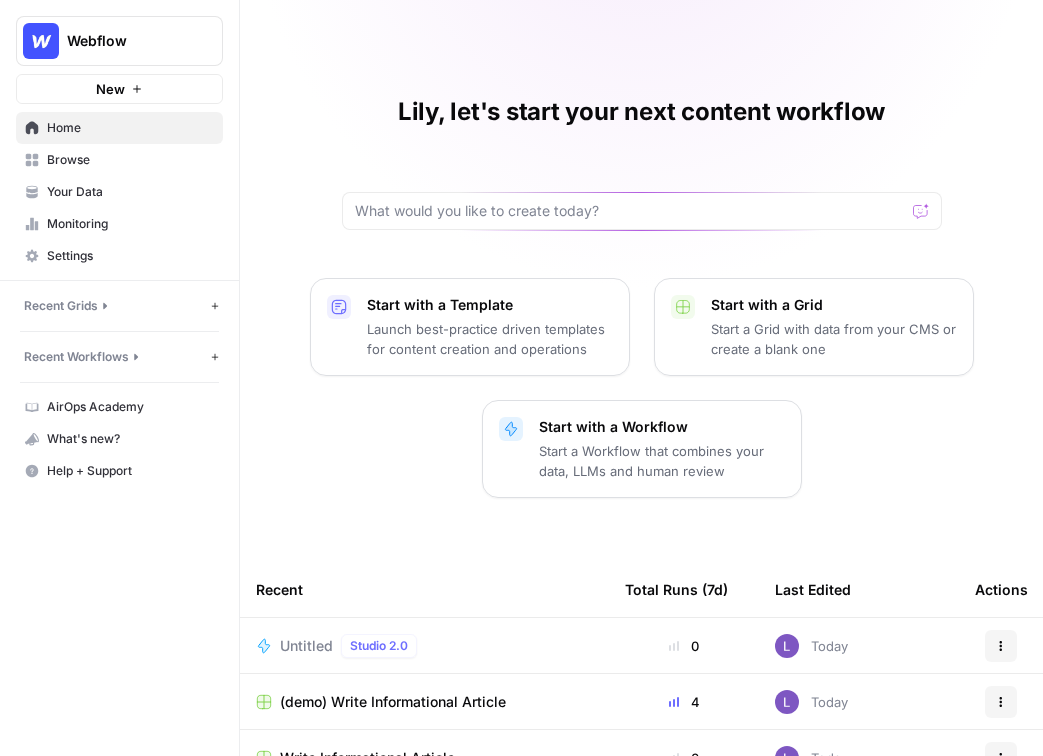 scroll, scrollTop: 0, scrollLeft: 0, axis: both 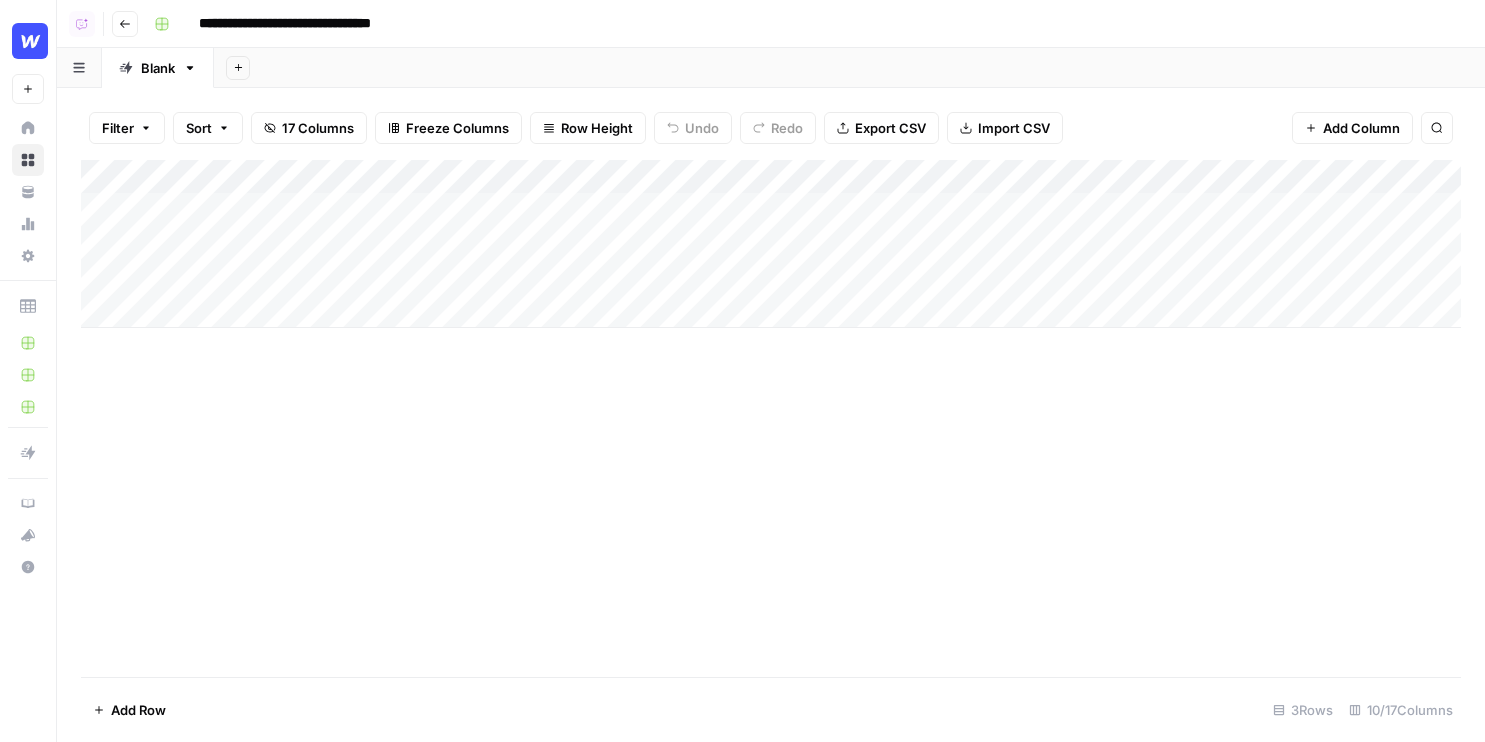 click 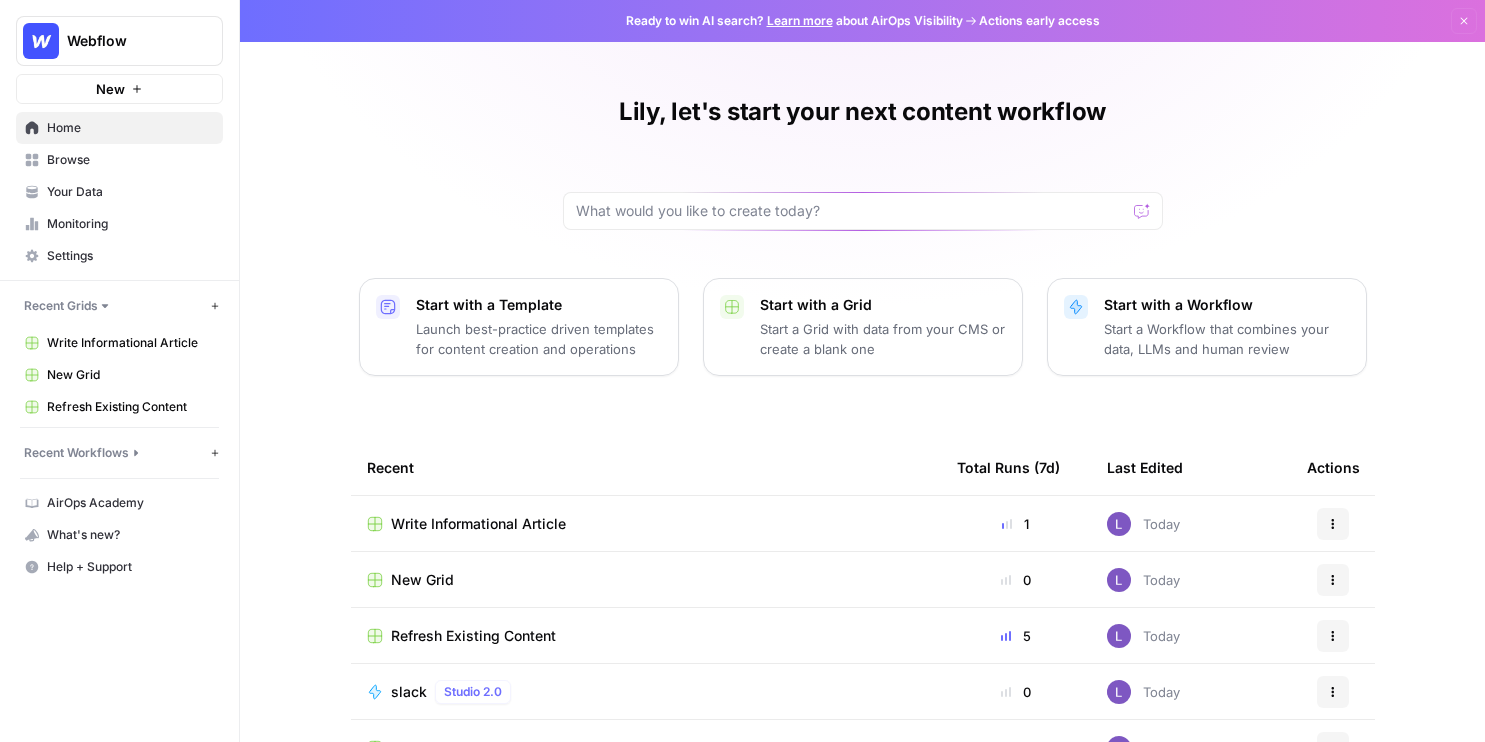 scroll, scrollTop: 178, scrollLeft: 0, axis: vertical 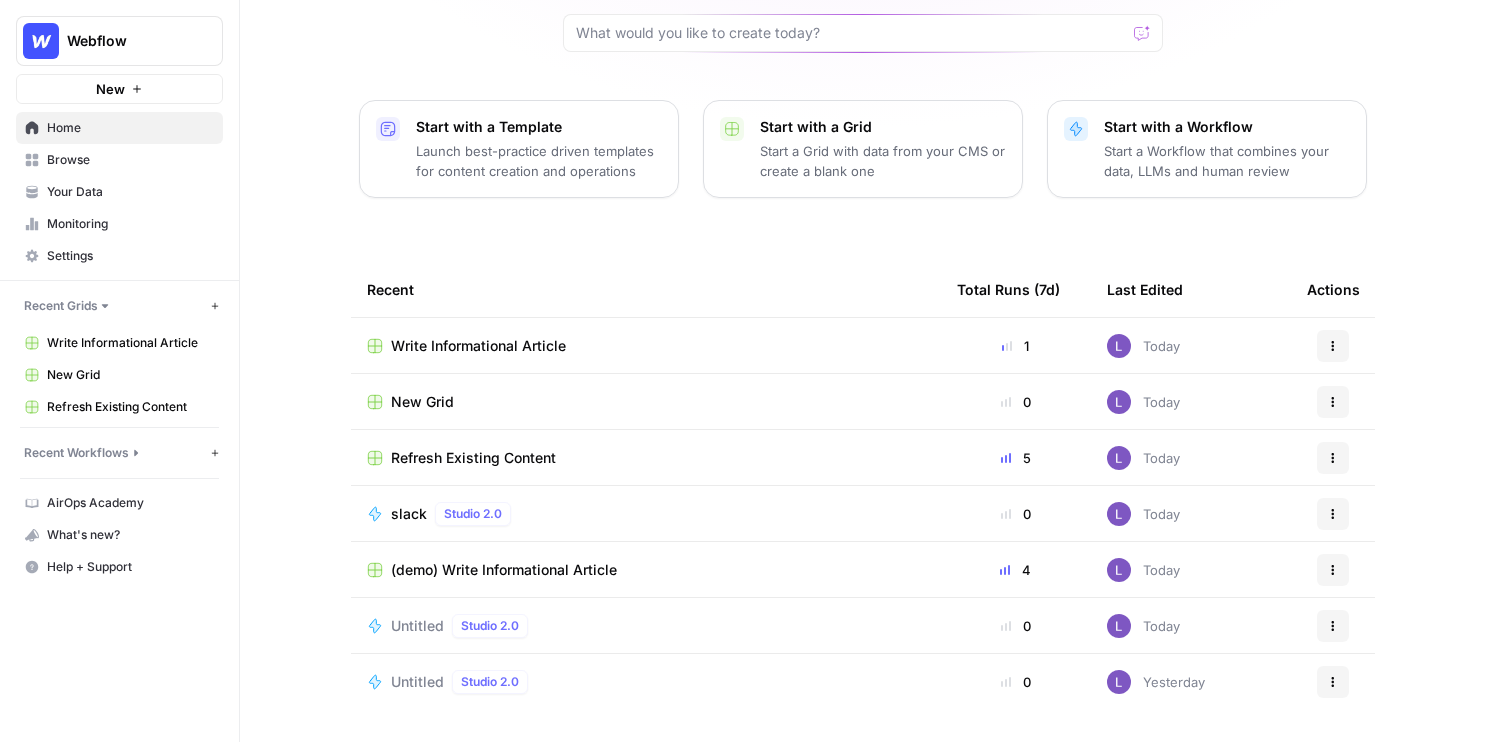 click on "Browse" at bounding box center [130, 160] 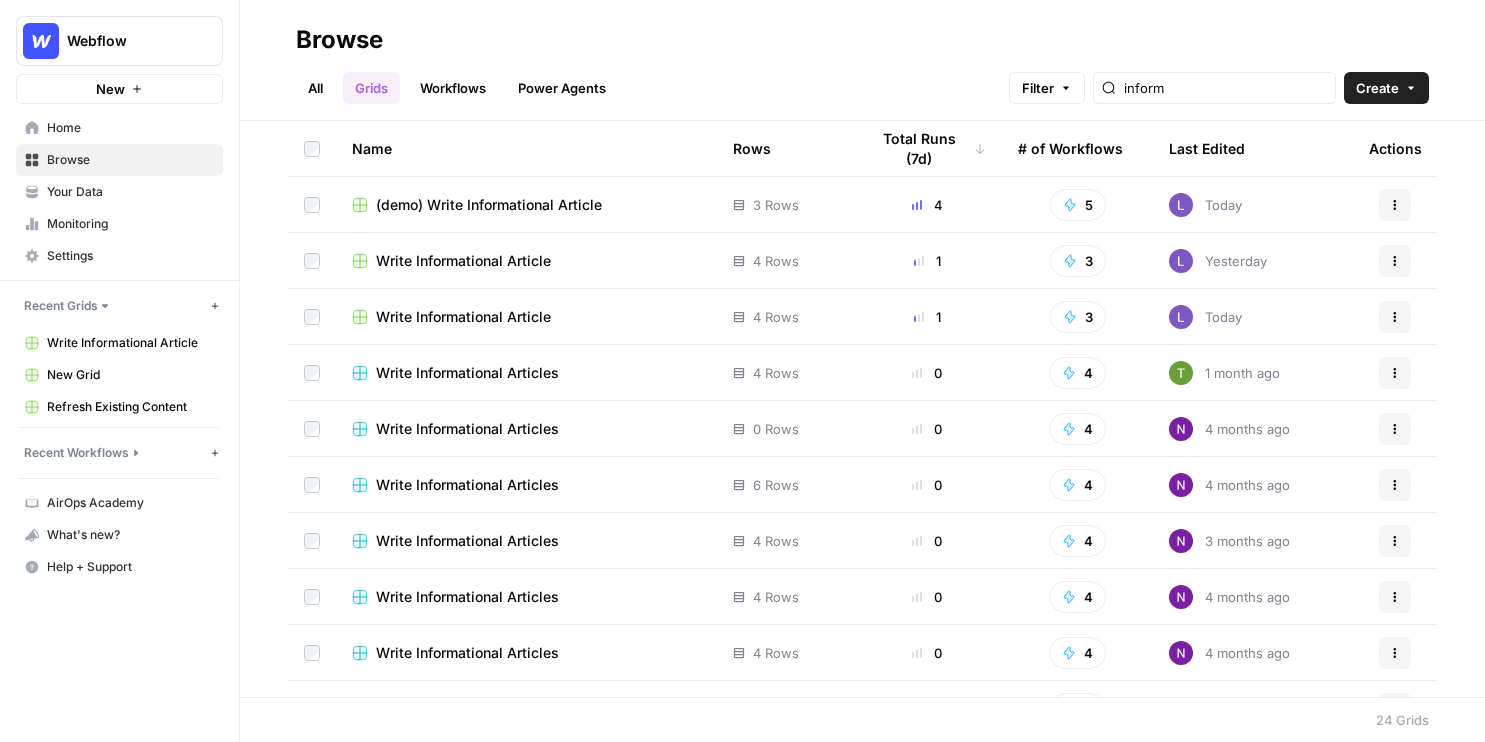 click on "(demo) Write Informational Article" at bounding box center [489, 205] 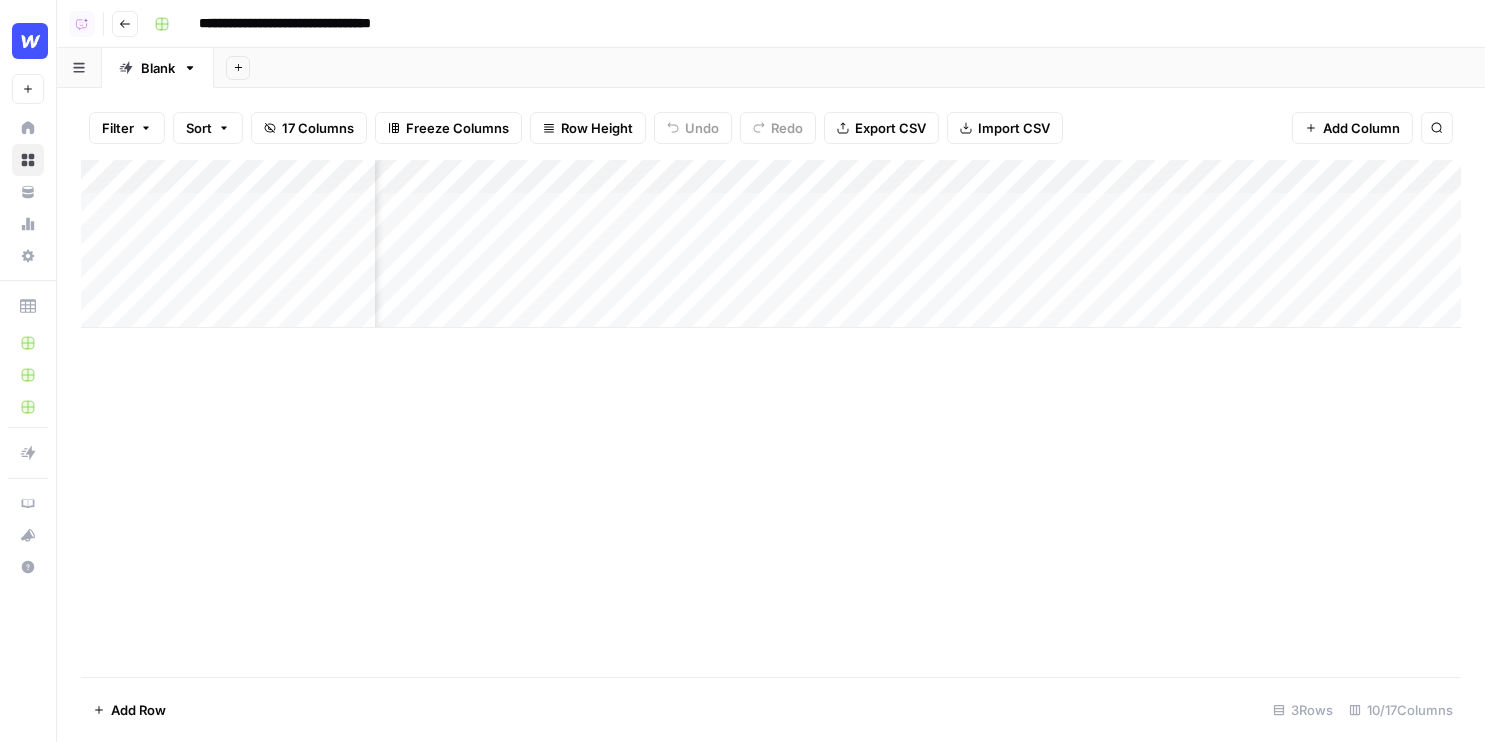 scroll, scrollTop: 0, scrollLeft: 306, axis: horizontal 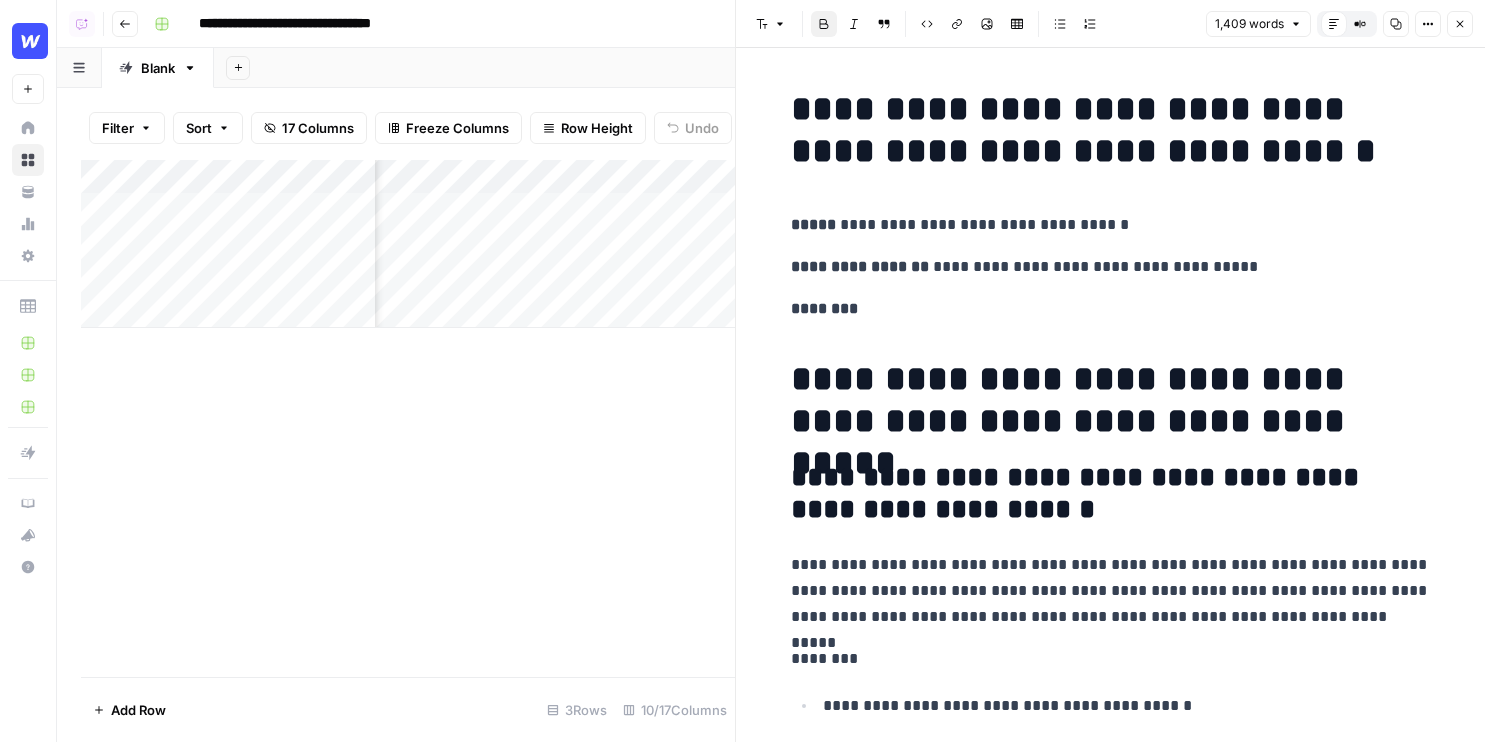drag, startPoint x: 817, startPoint y: 225, endPoint x: 1102, endPoint y: 216, distance: 285.14206 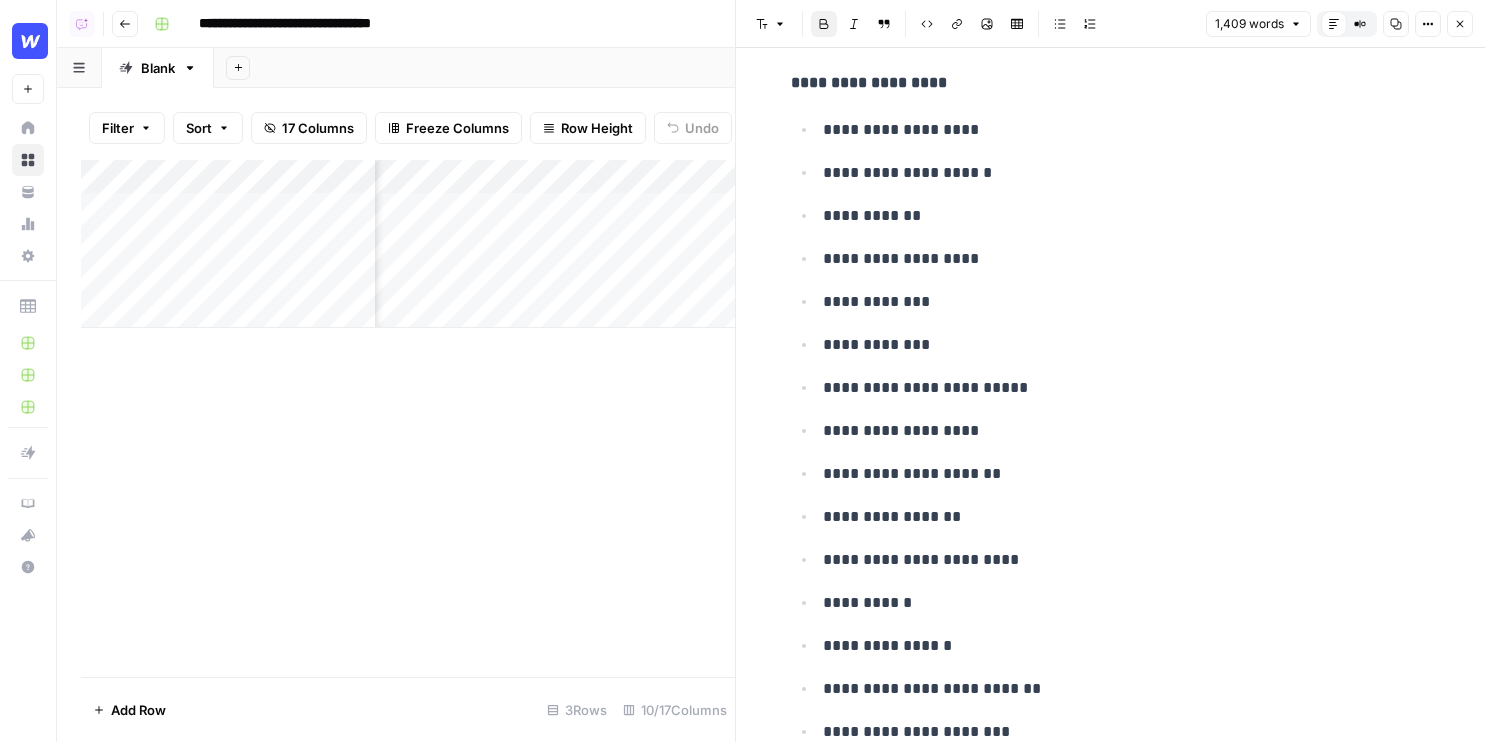 scroll, scrollTop: 10140, scrollLeft: 0, axis: vertical 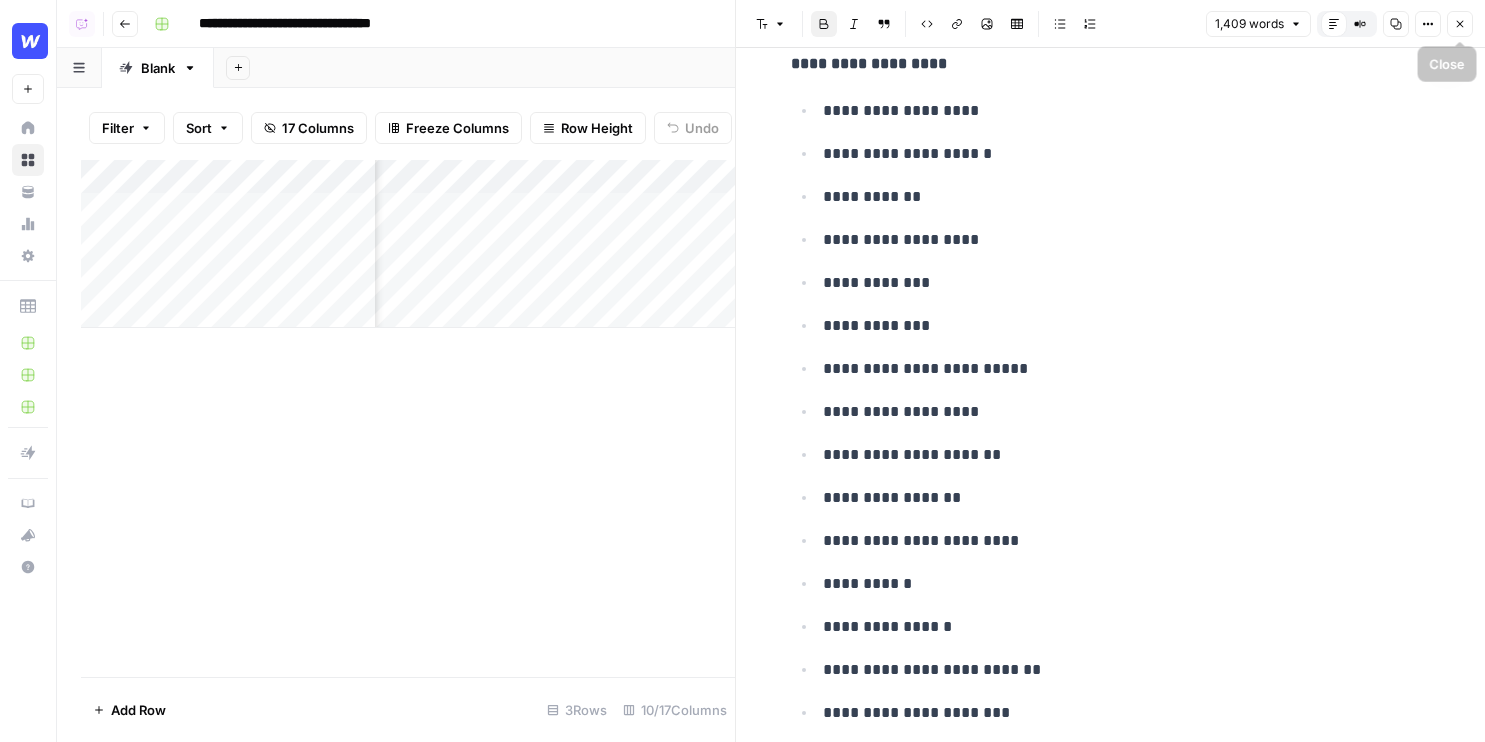 click 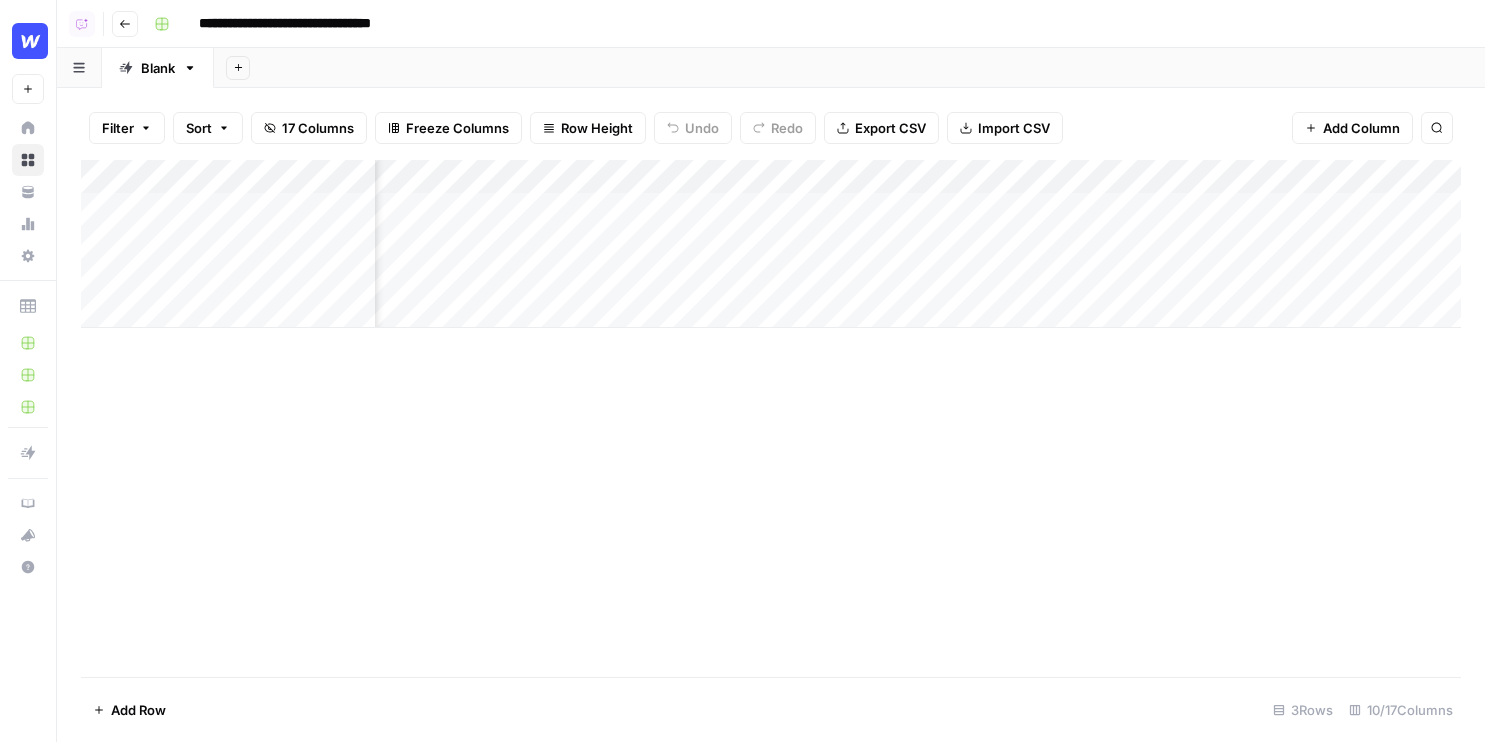click on "Add Column" at bounding box center (771, 244) 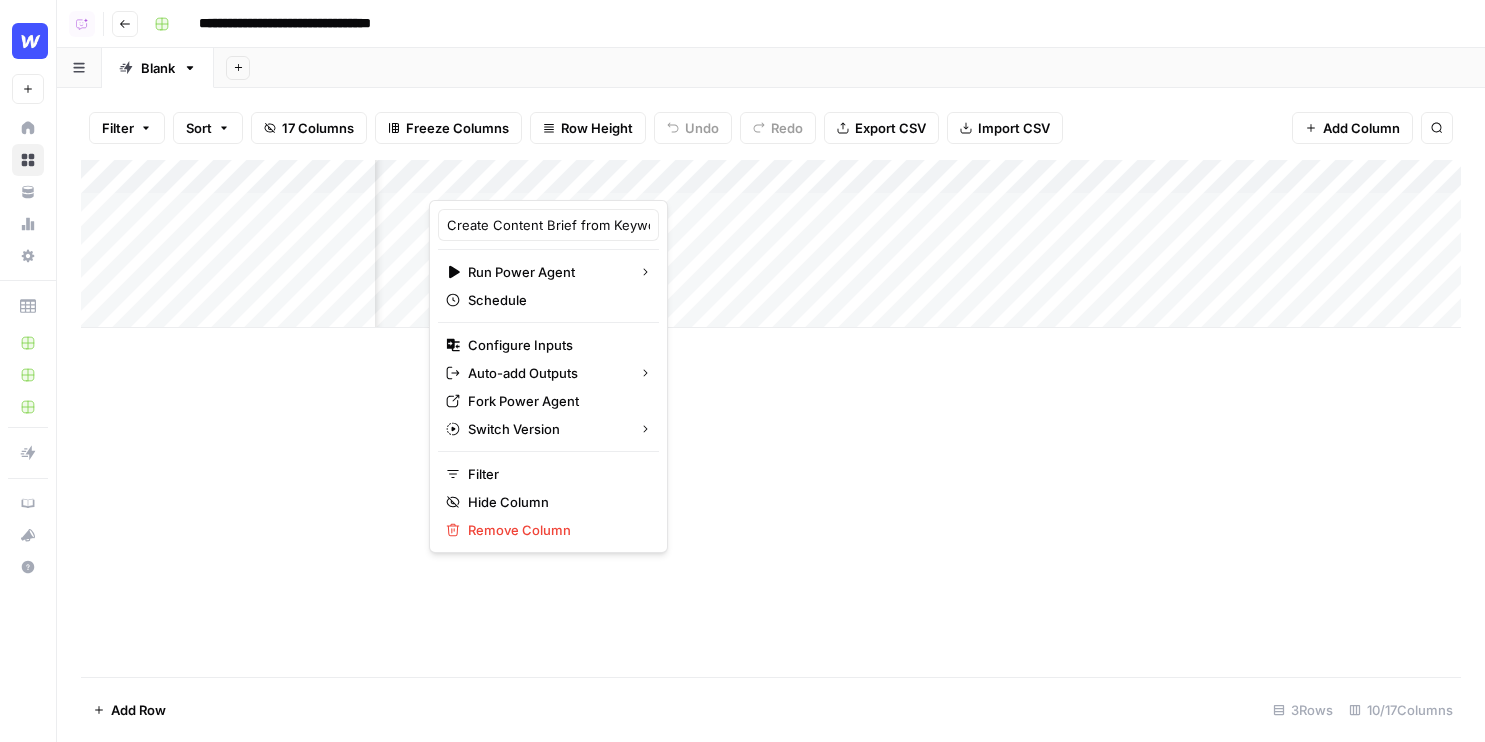 click on "Add Column" at bounding box center (771, 418) 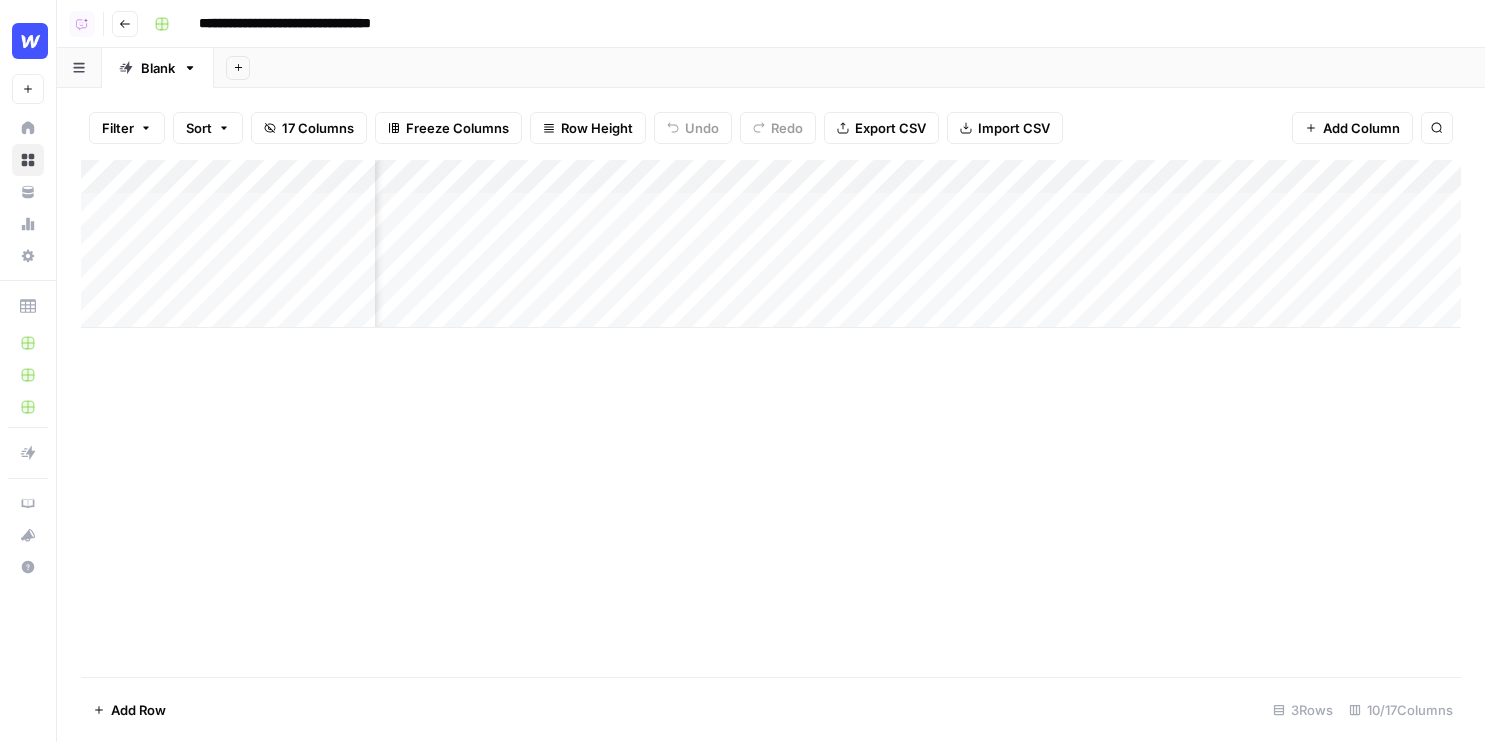 scroll, scrollTop: 0, scrollLeft: 115, axis: horizontal 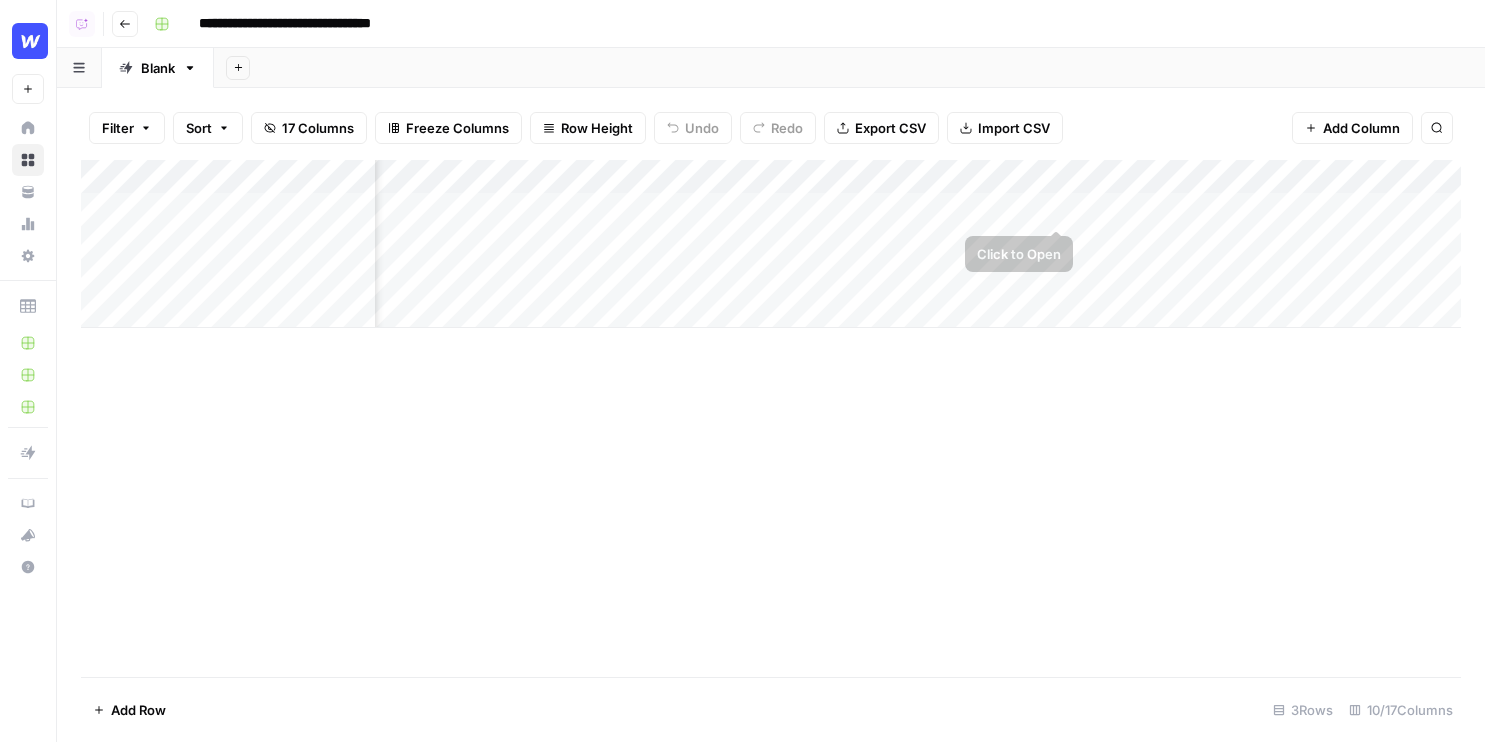 click on "Add Column" at bounding box center (771, 244) 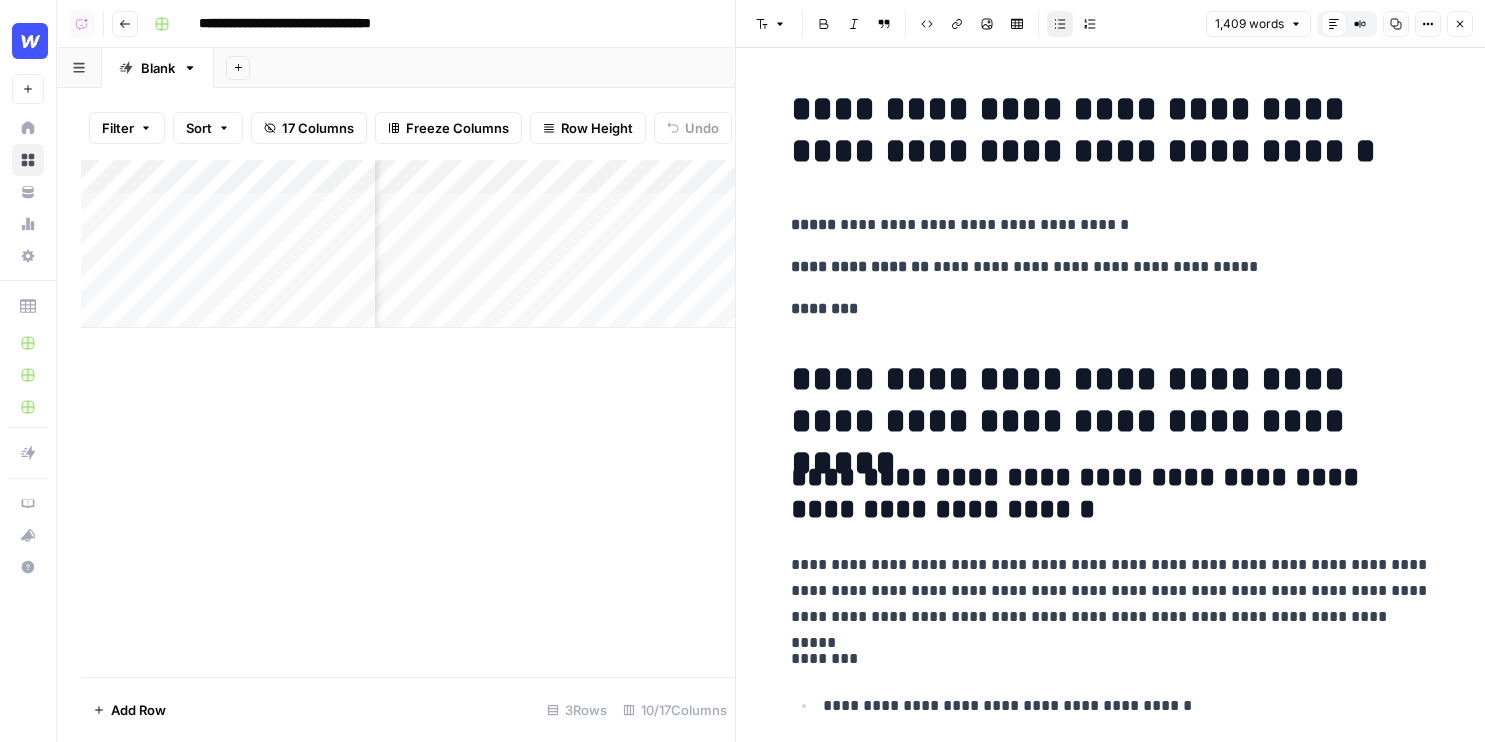 click on "Close" at bounding box center (1460, 24) 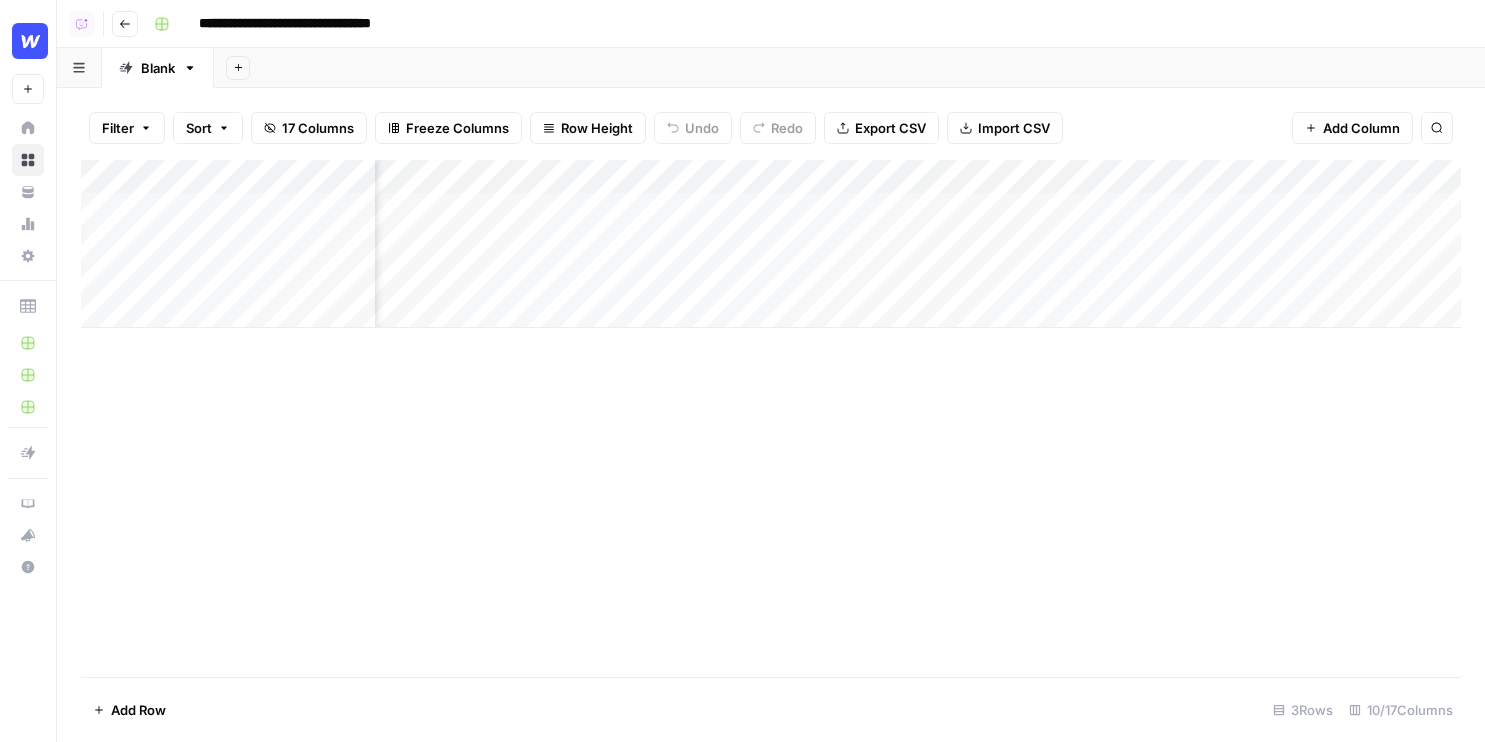 scroll, scrollTop: 0, scrollLeft: 430, axis: horizontal 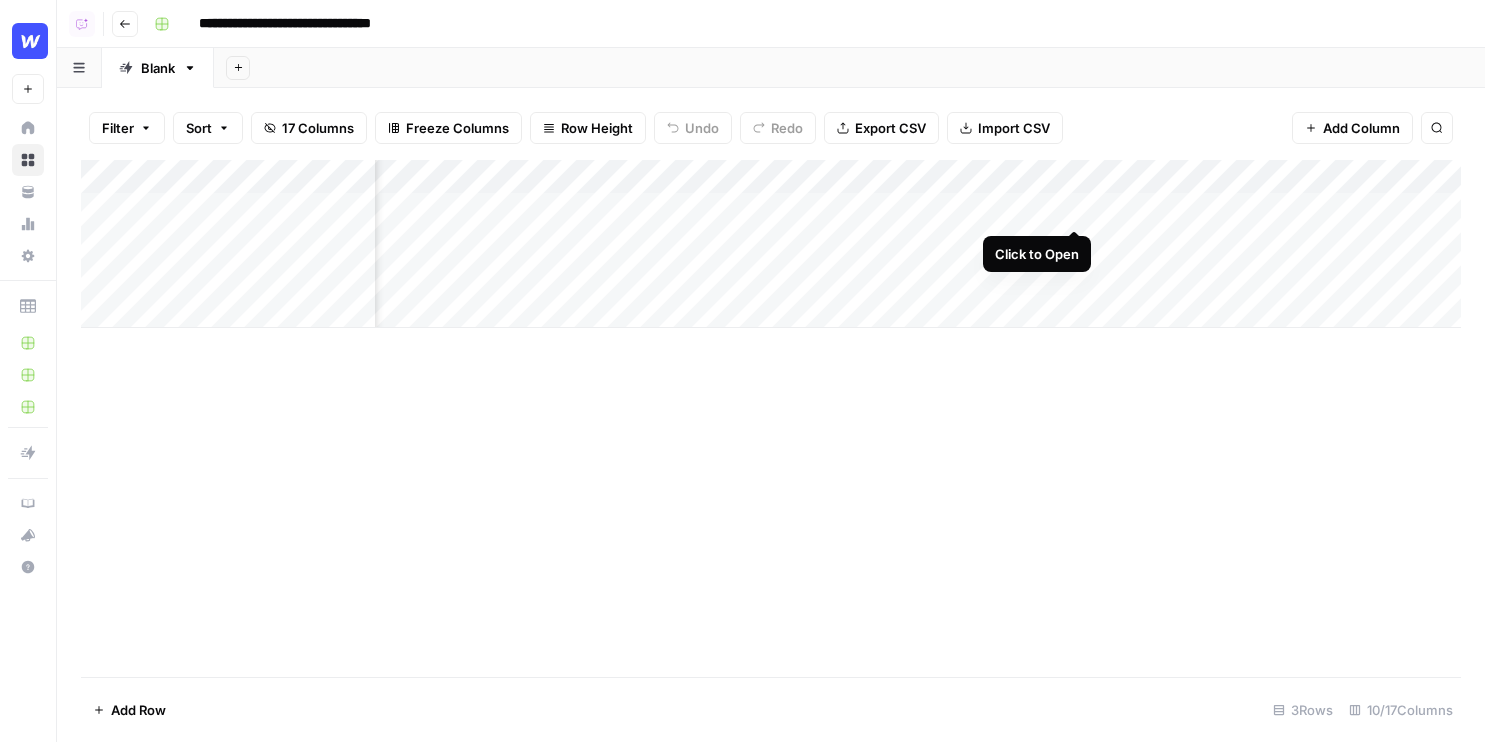 click on "Add Column" at bounding box center (771, 244) 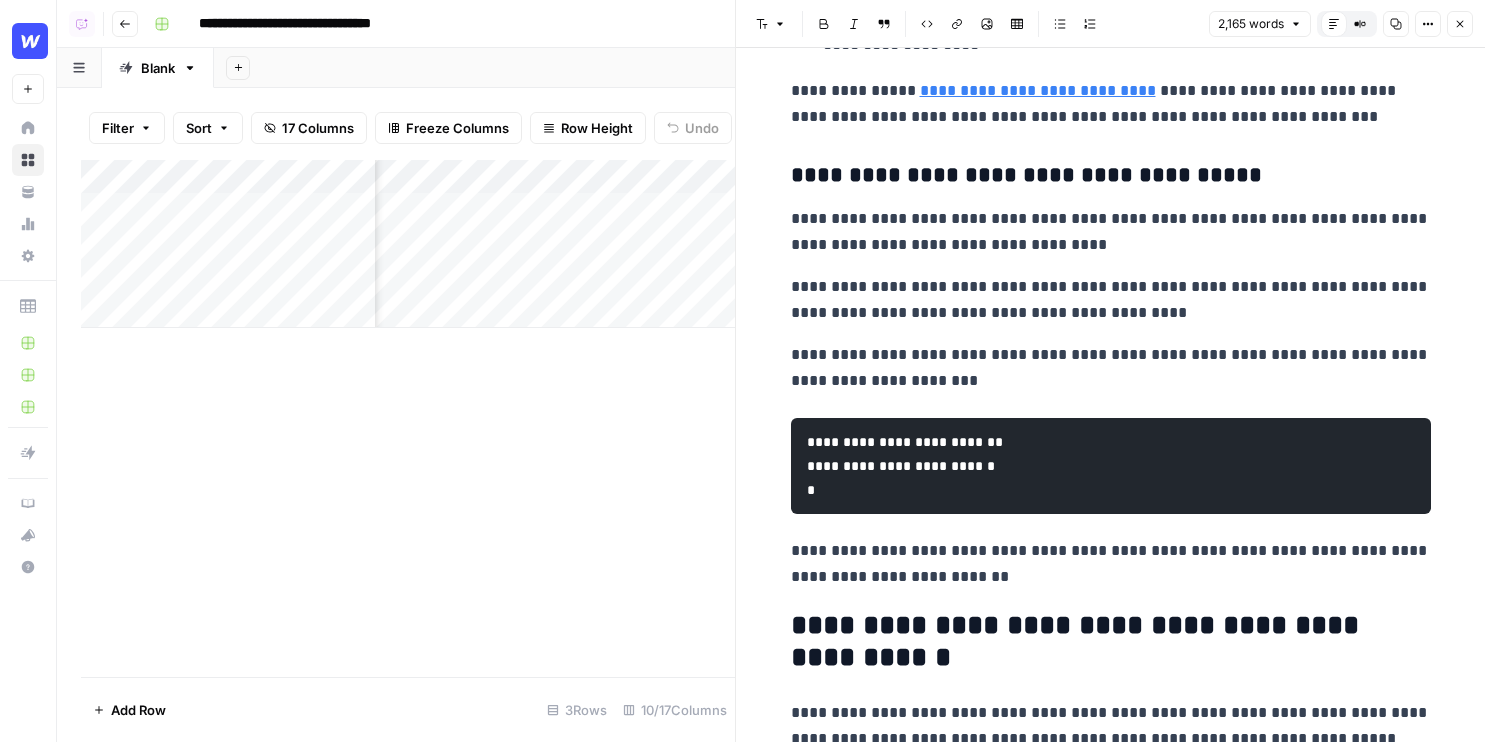 scroll, scrollTop: 7696, scrollLeft: 0, axis: vertical 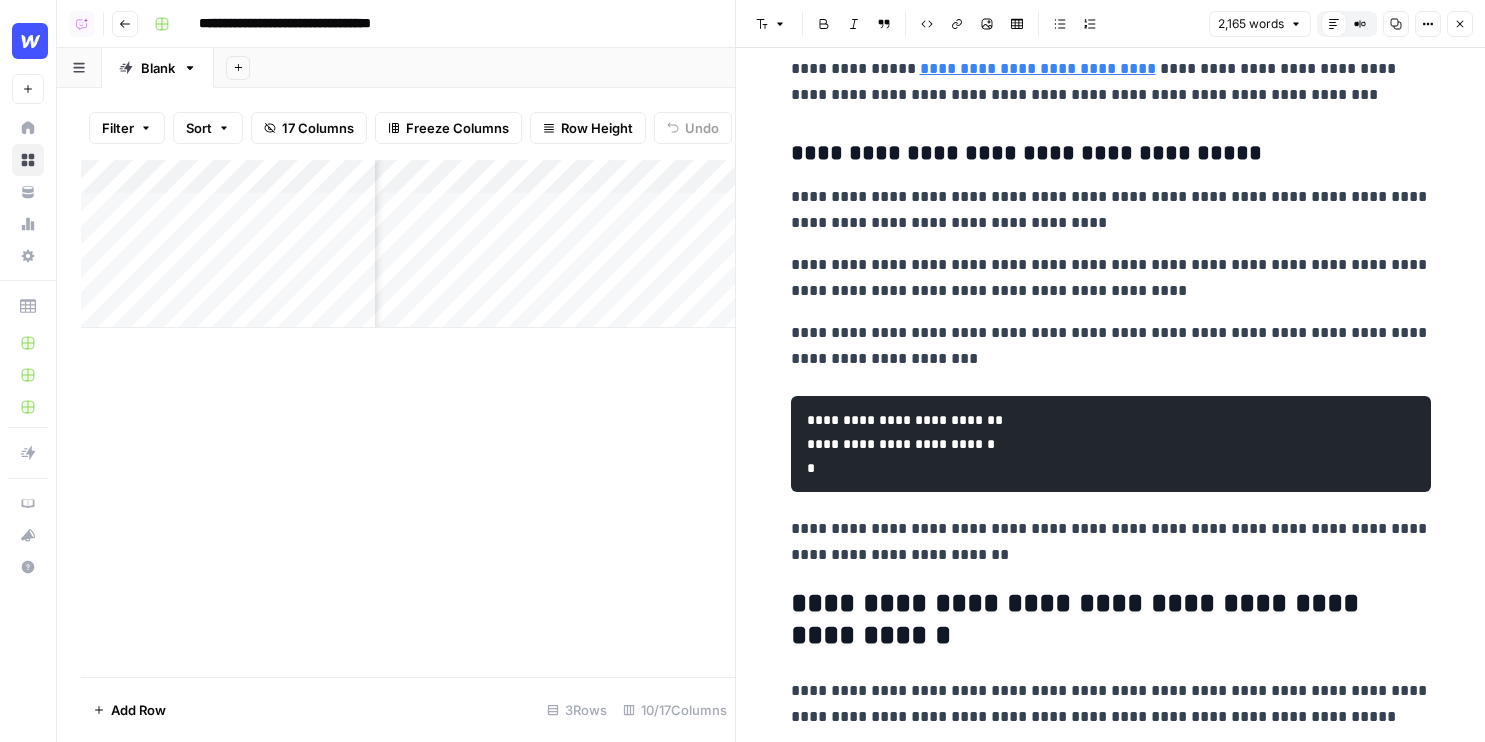 click 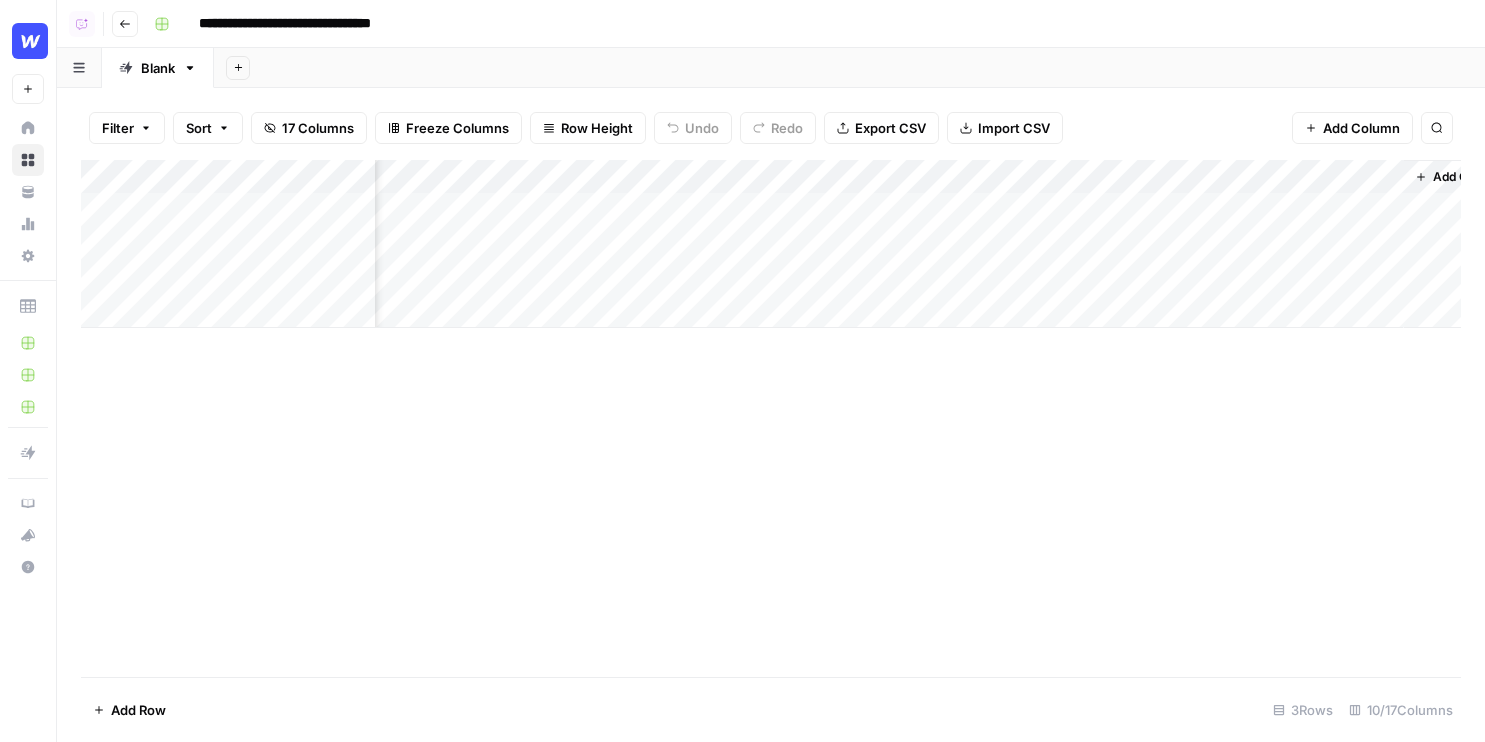 scroll, scrollTop: 0, scrollLeft: 869, axis: horizontal 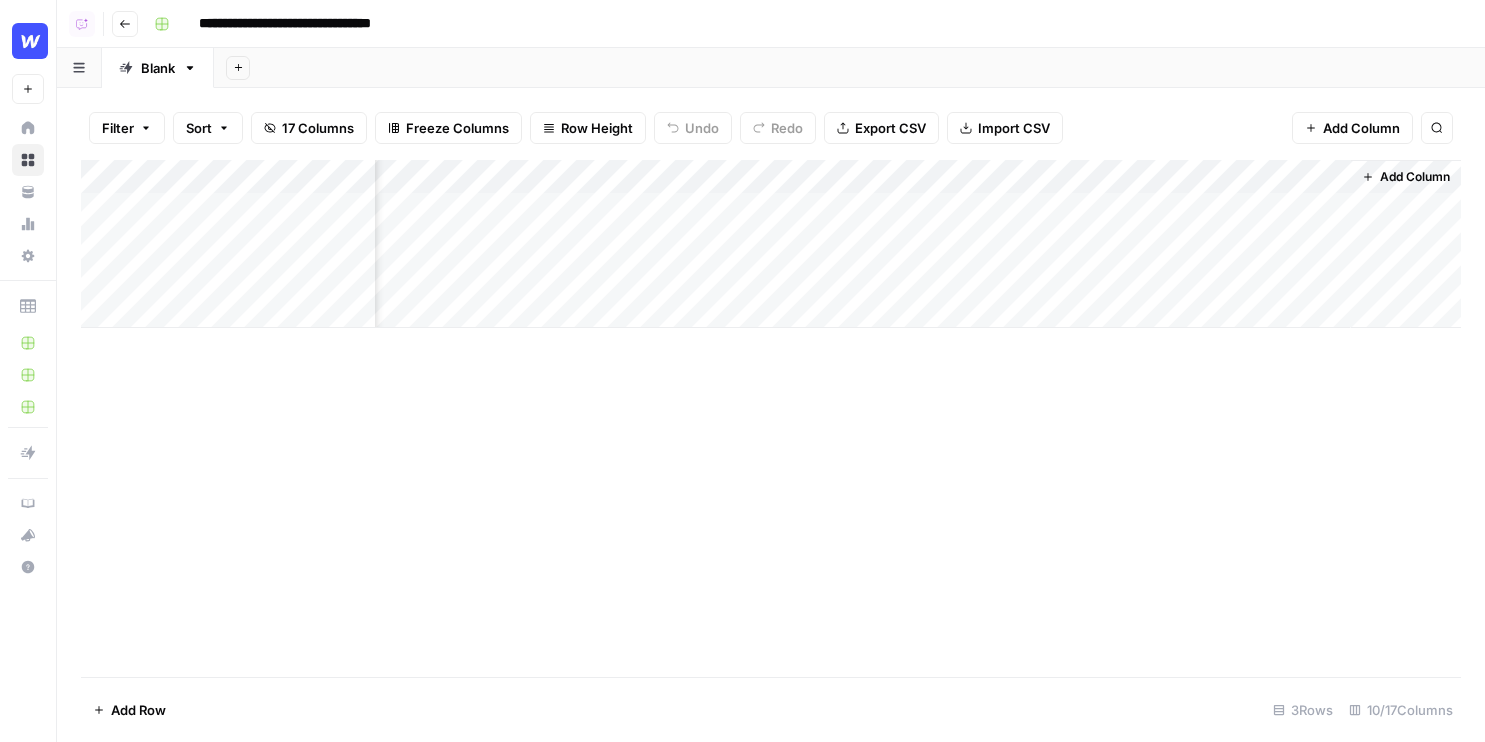 click on "Add Column" at bounding box center (1415, 177) 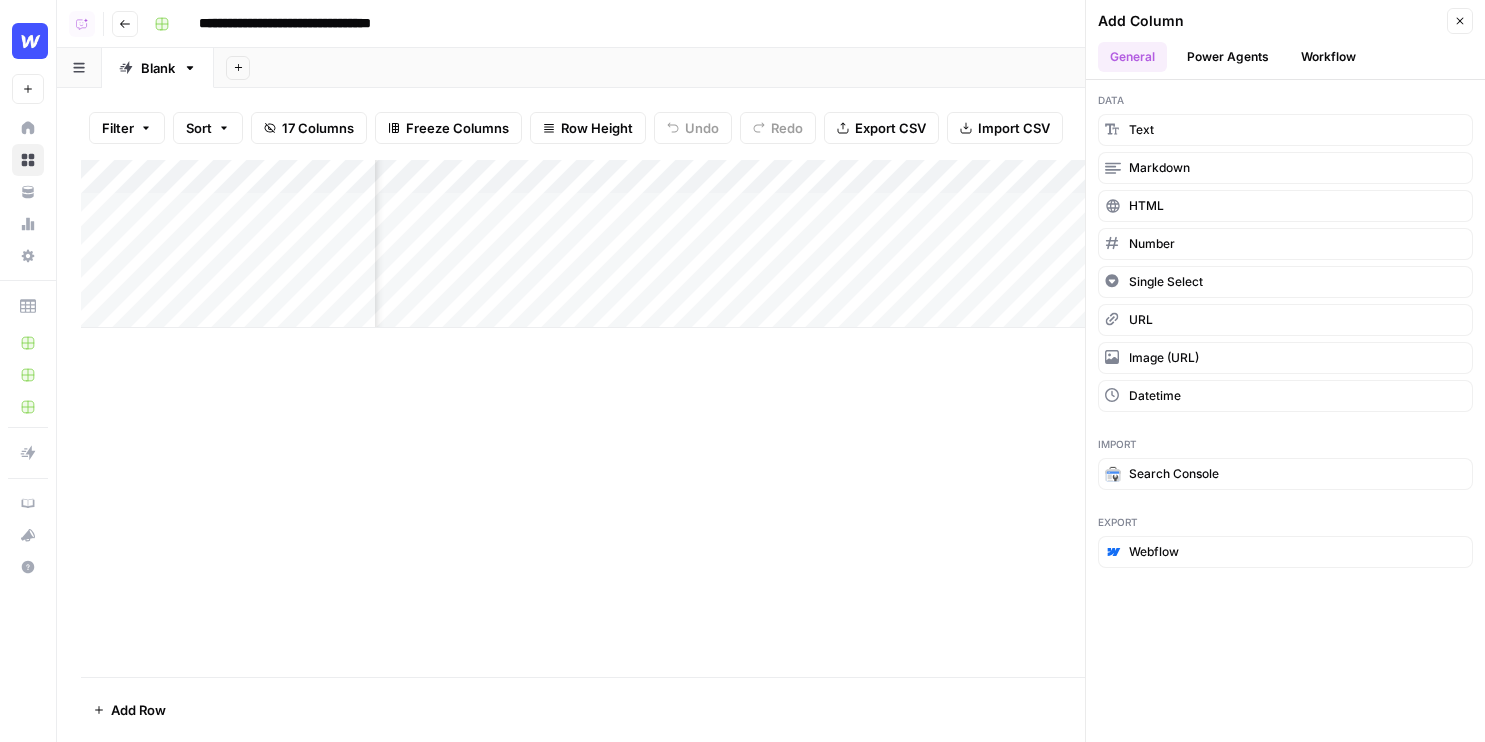click on "Power Agents" at bounding box center [1228, 57] 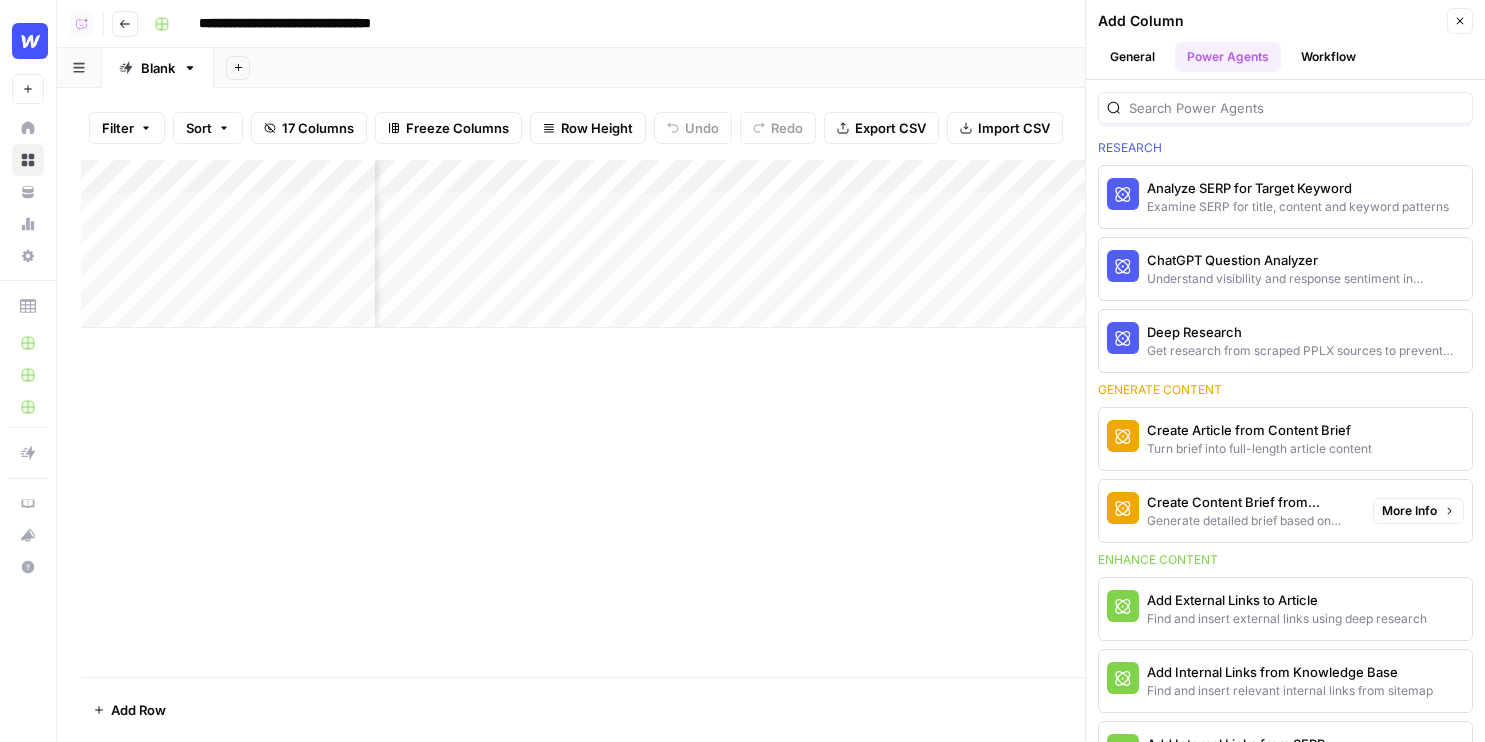 scroll, scrollTop: 70, scrollLeft: 0, axis: vertical 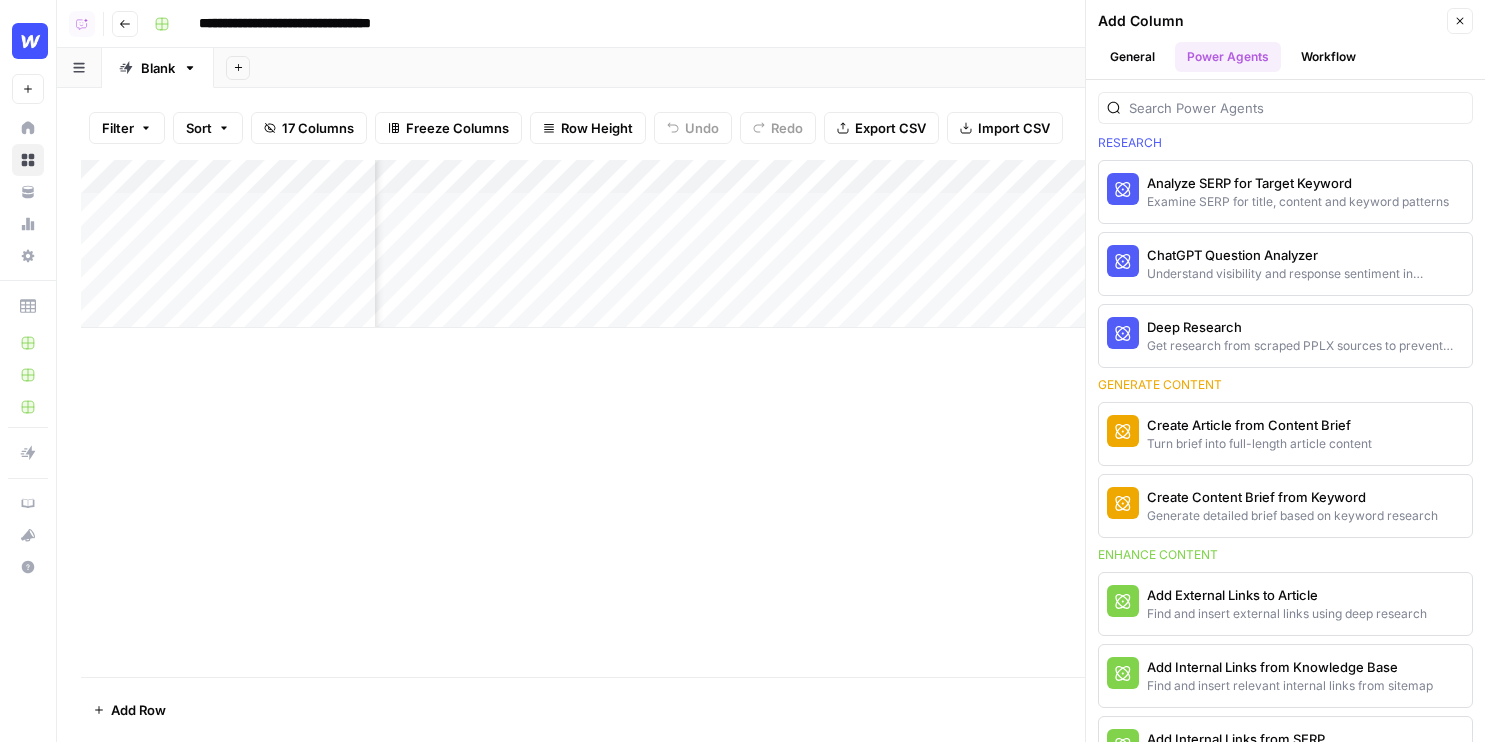 drag, startPoint x: 1101, startPoint y: 142, endPoint x: 1203, endPoint y: 143, distance: 102.0049 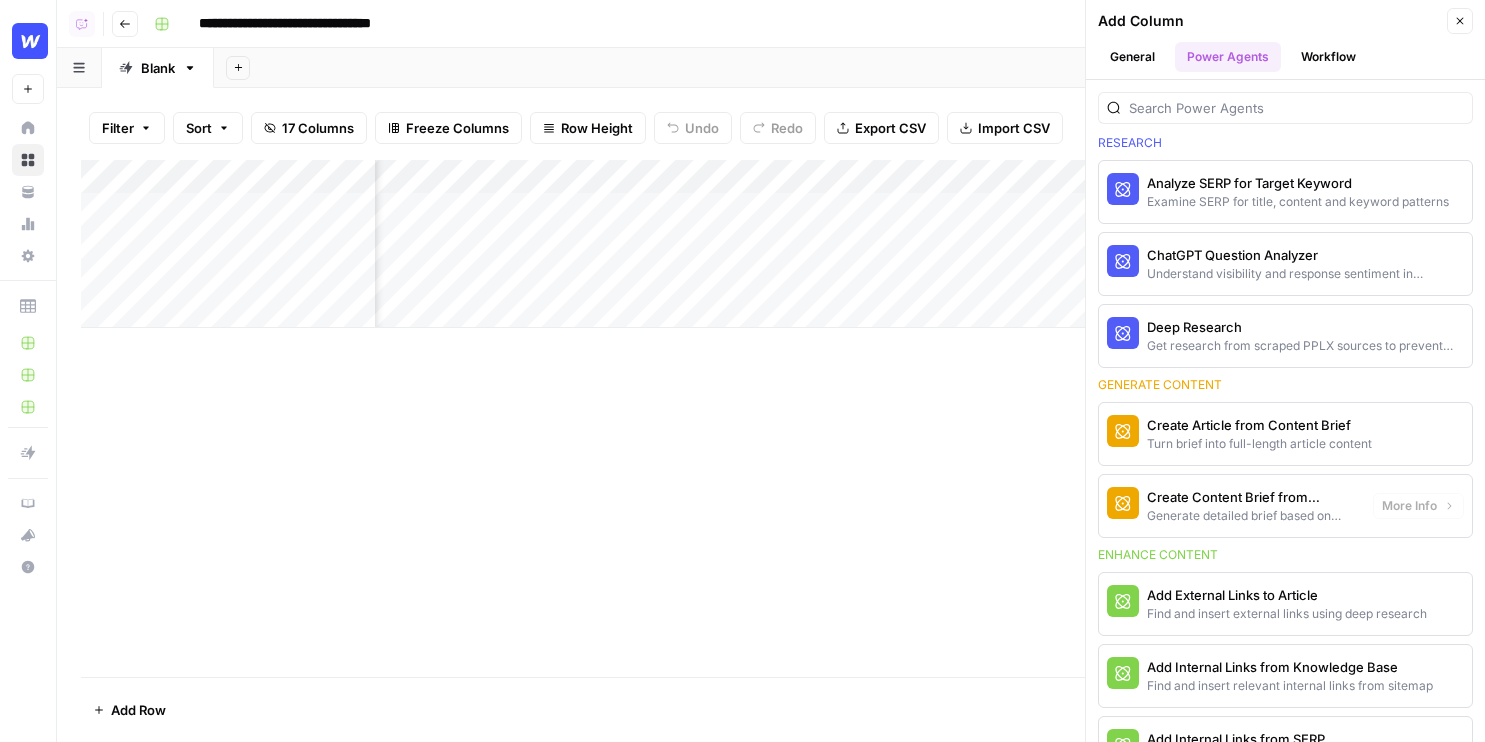 click on "Enhance content" at bounding box center (1285, 555) 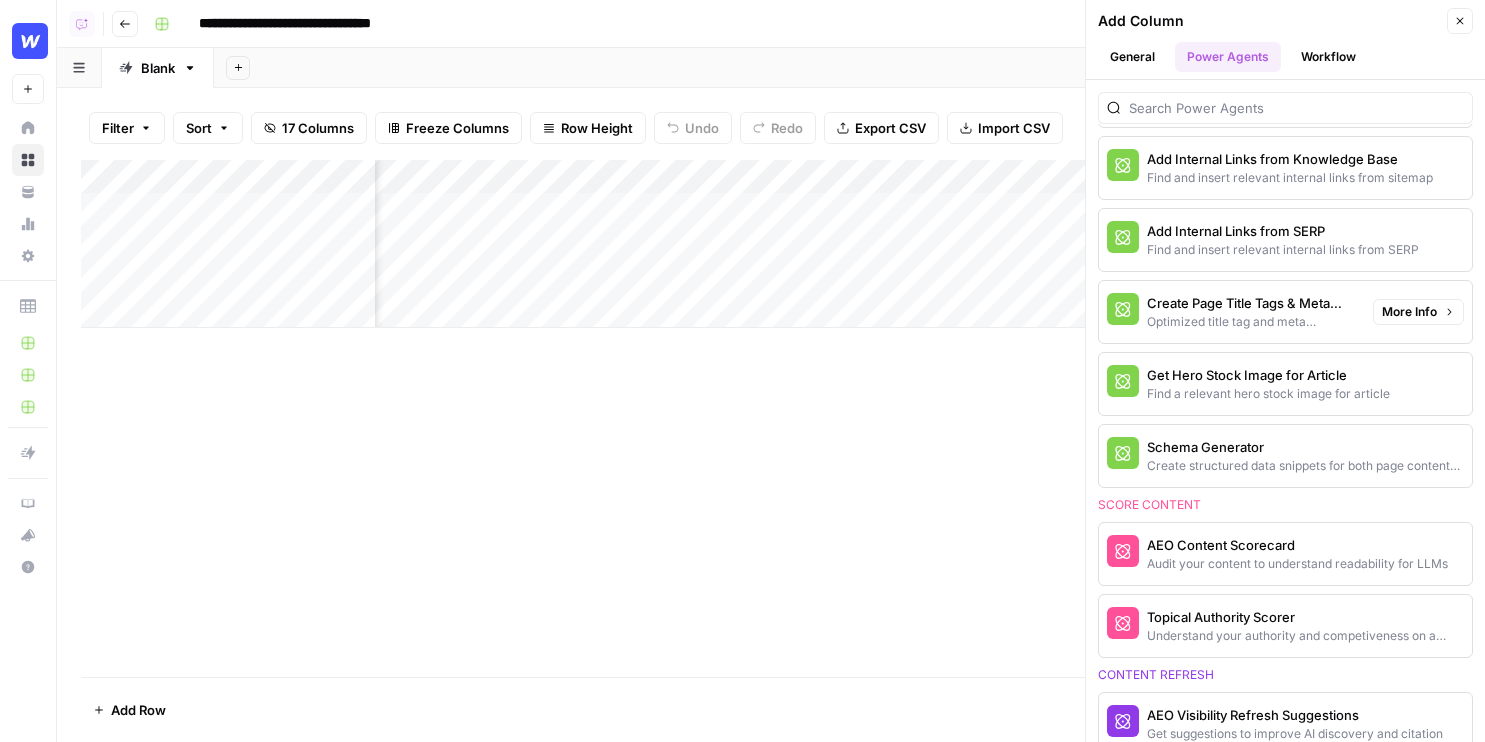 scroll, scrollTop: 580, scrollLeft: 0, axis: vertical 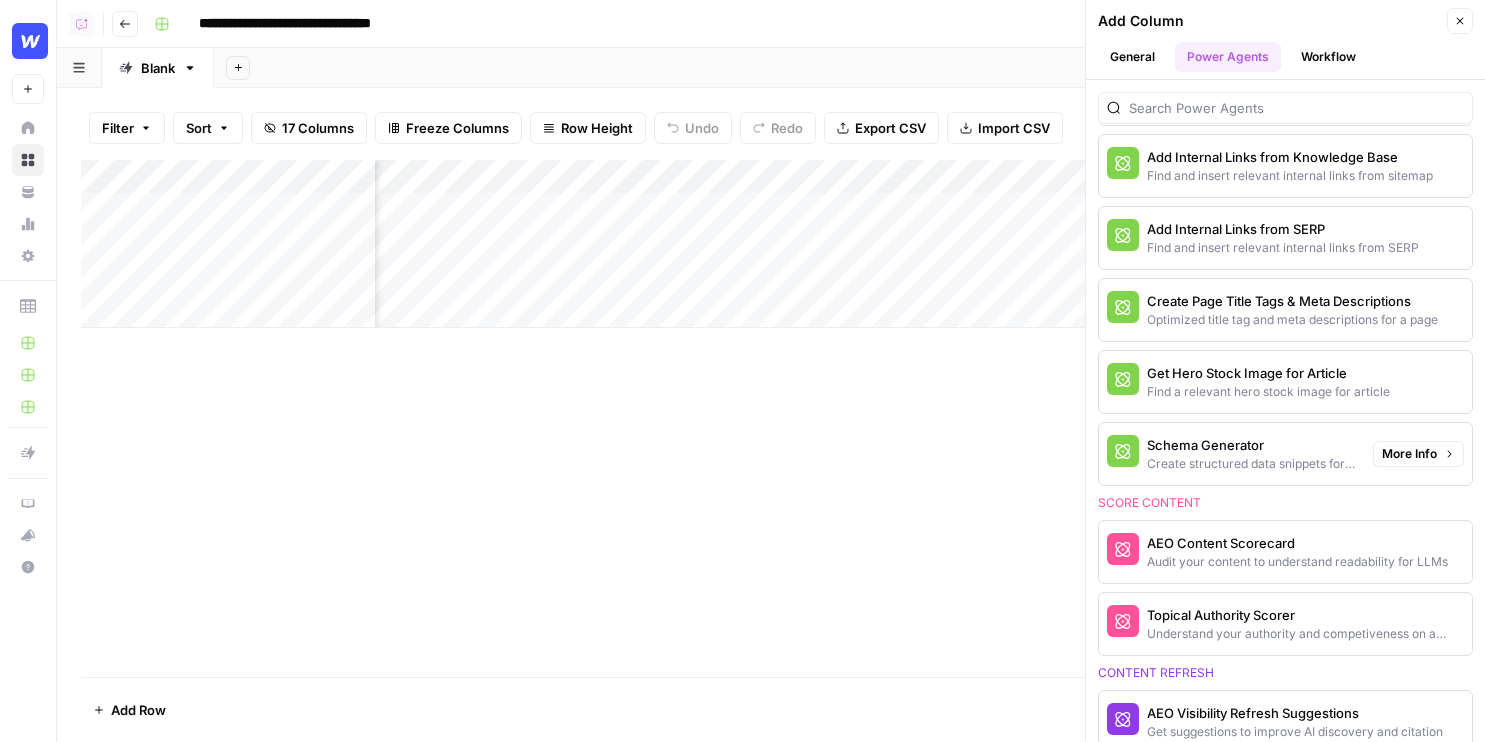 click on "Find a relevant hero stock image for article" at bounding box center (1268, 392) 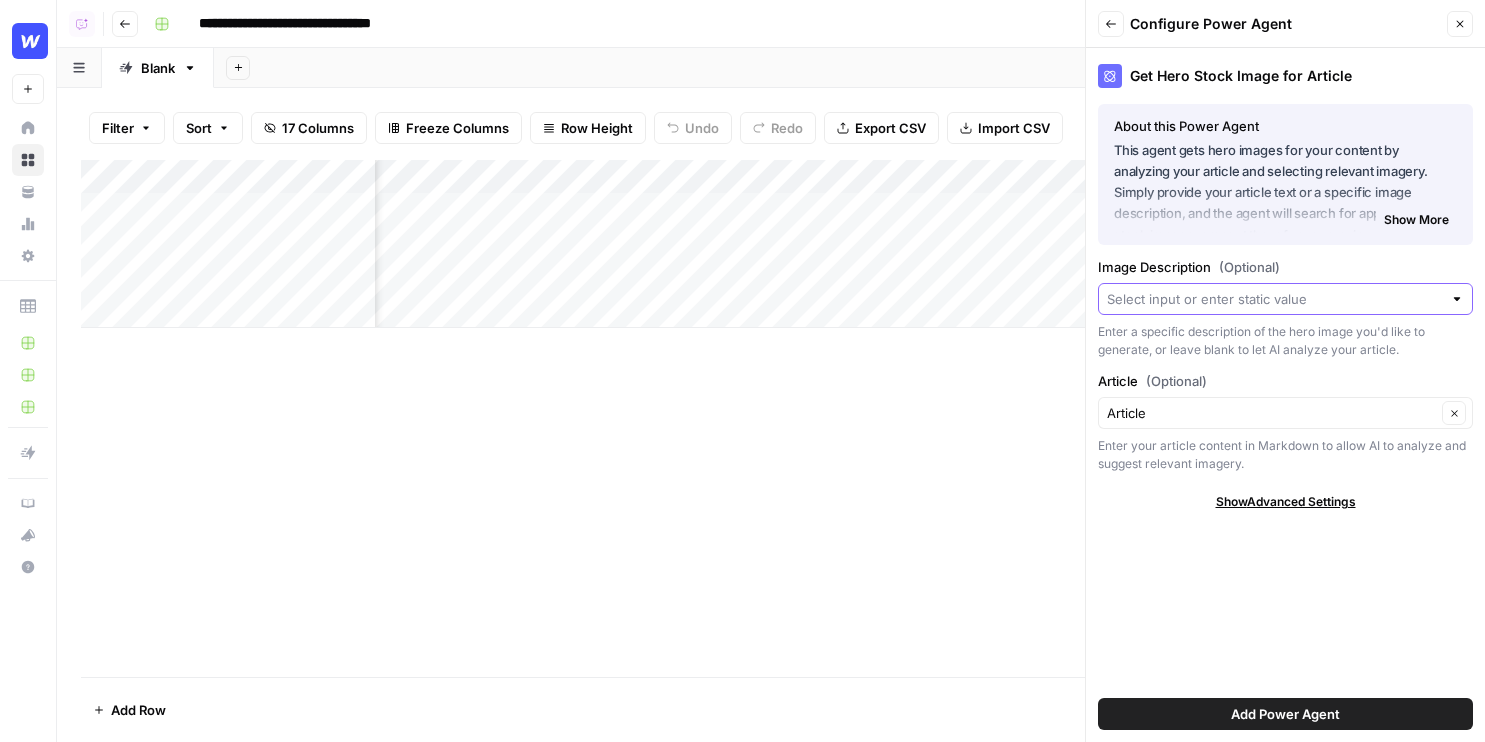 click on "Image Description   (Optional)" at bounding box center (1274, 299) 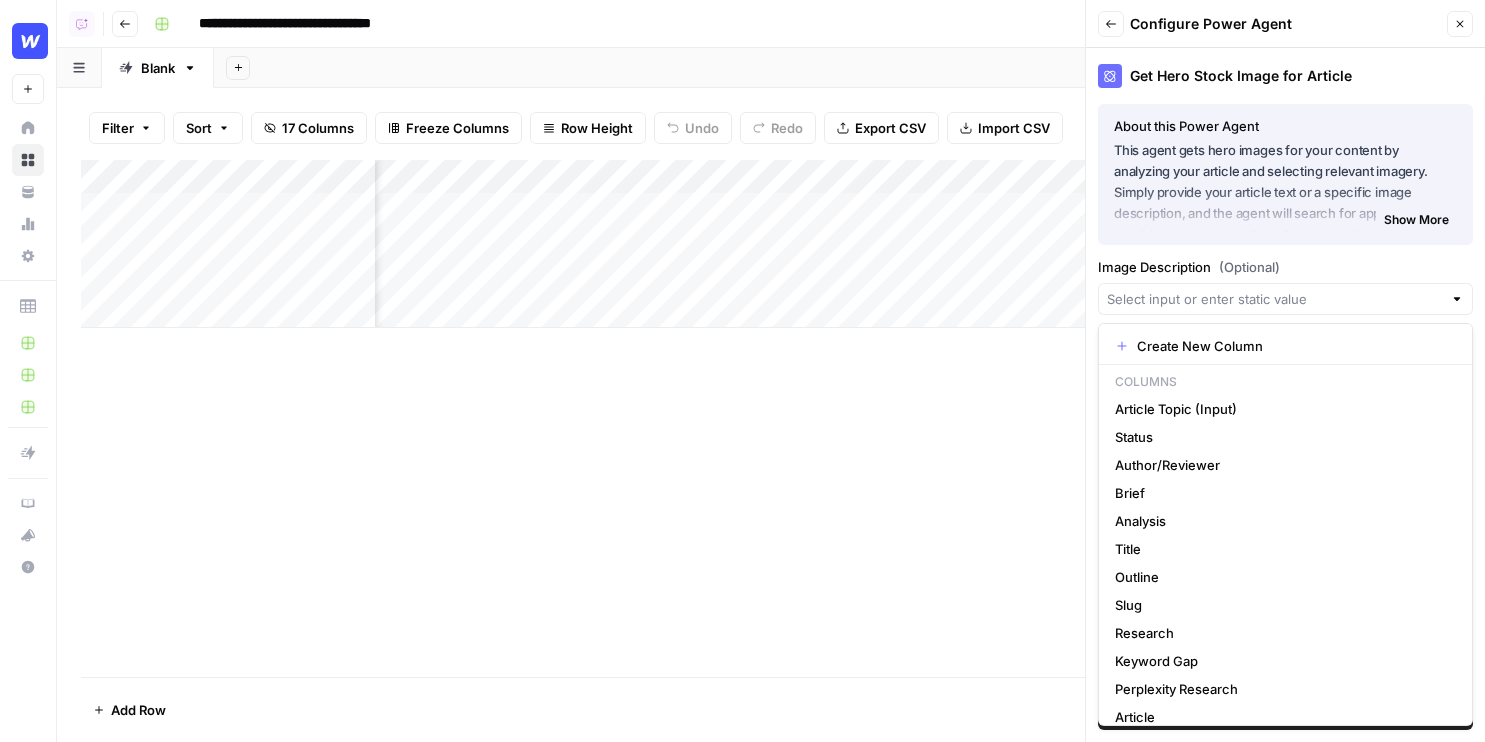click on "Image Description   (Optional)" at bounding box center [1285, 267] 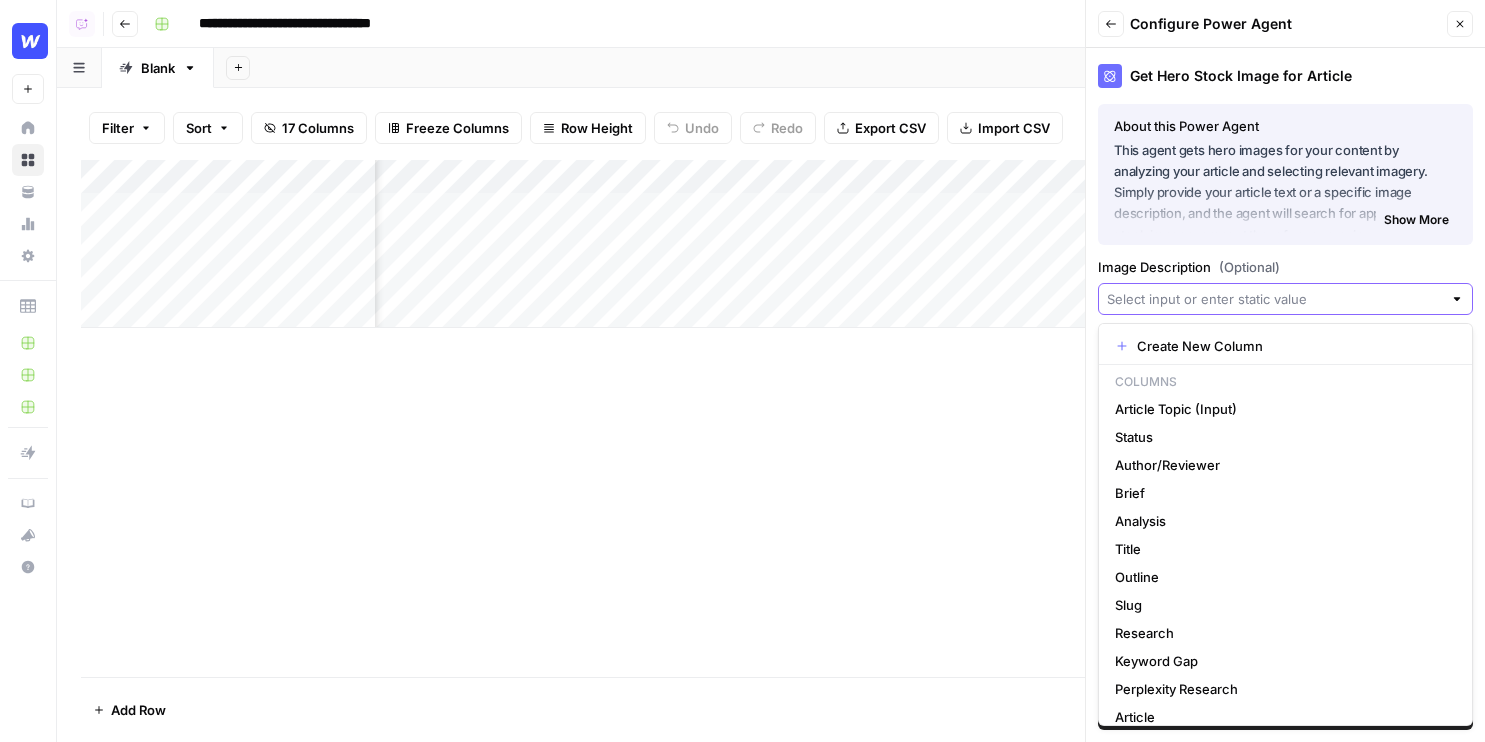 click on "Image Description   (Optional)" at bounding box center (1274, 299) 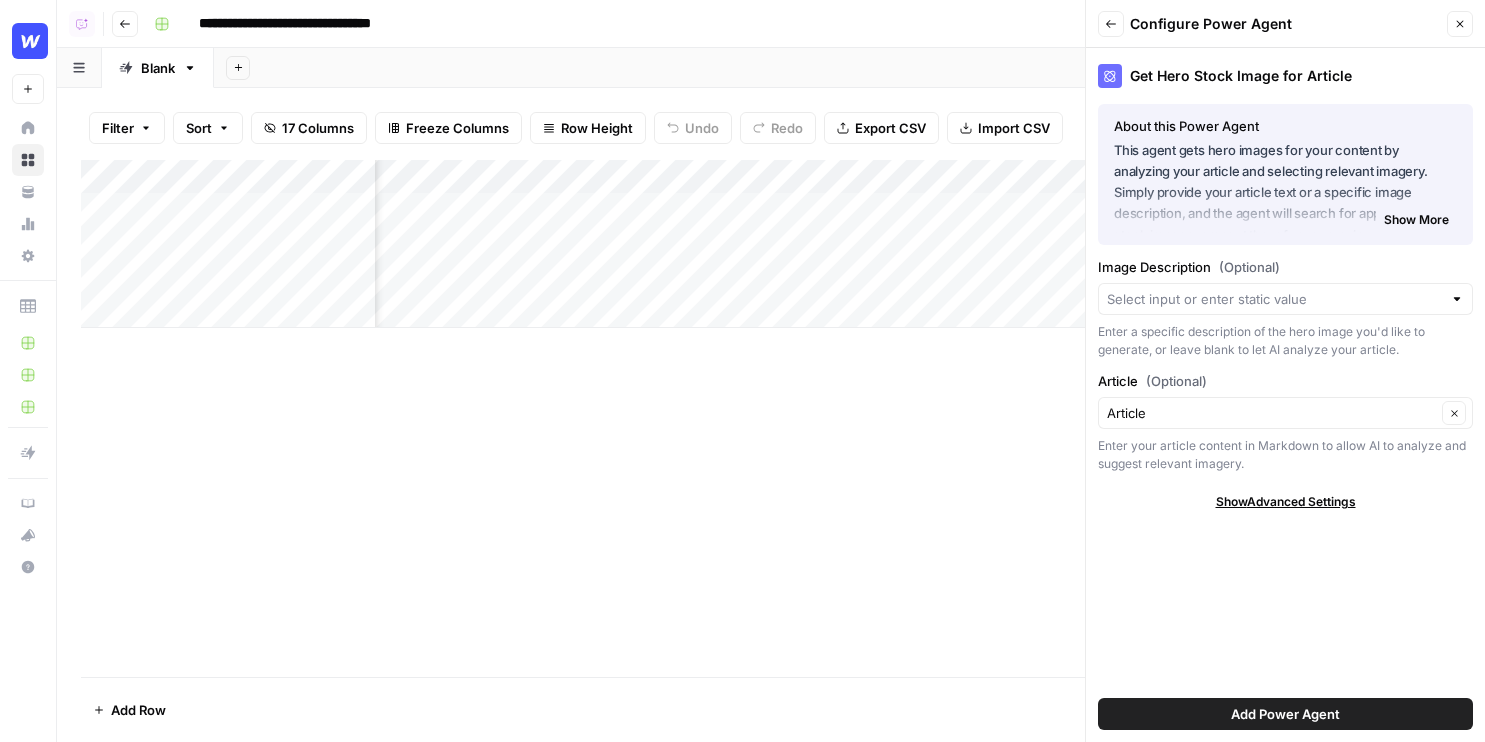 click on "Image Description   (Optional)" at bounding box center (1285, 267) 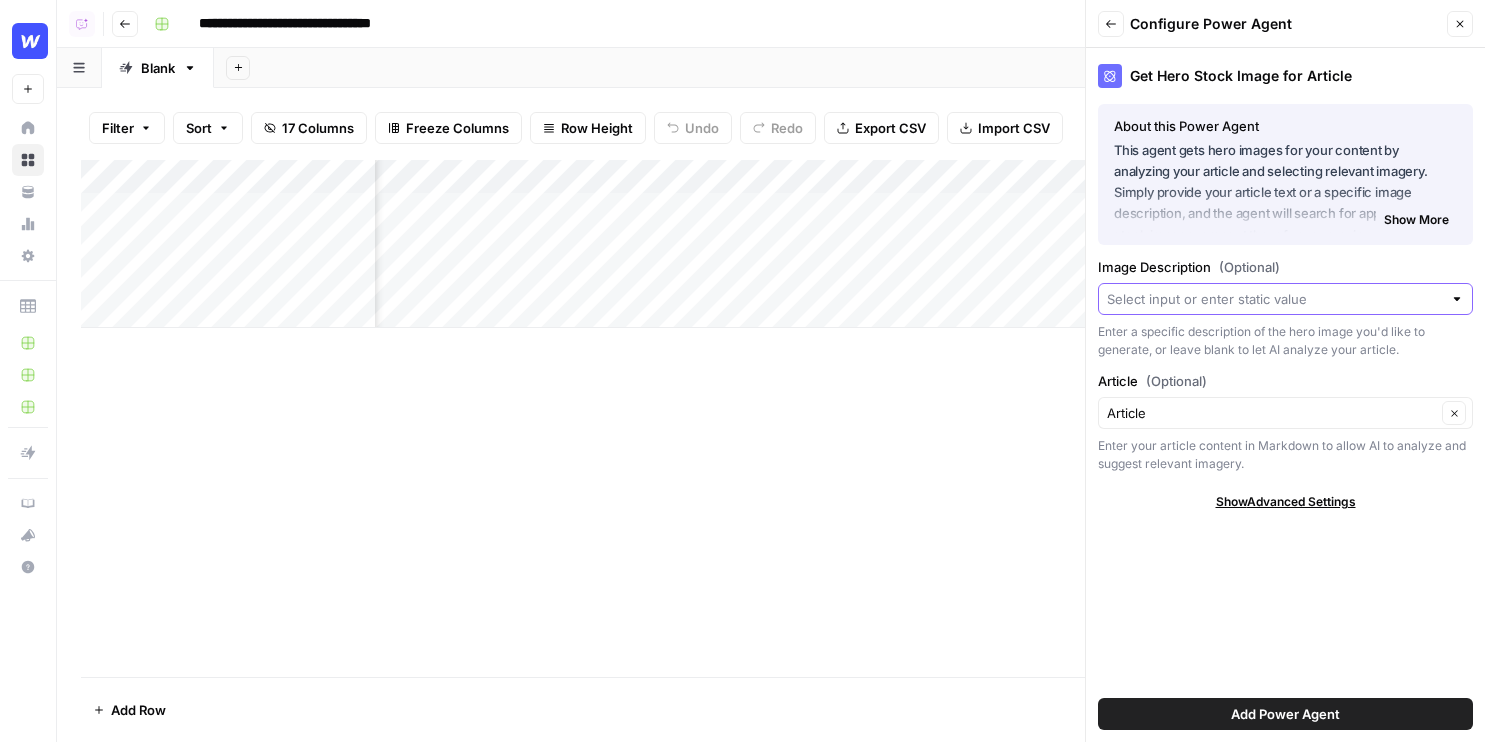 click on "Image Description   (Optional)" at bounding box center [1274, 299] 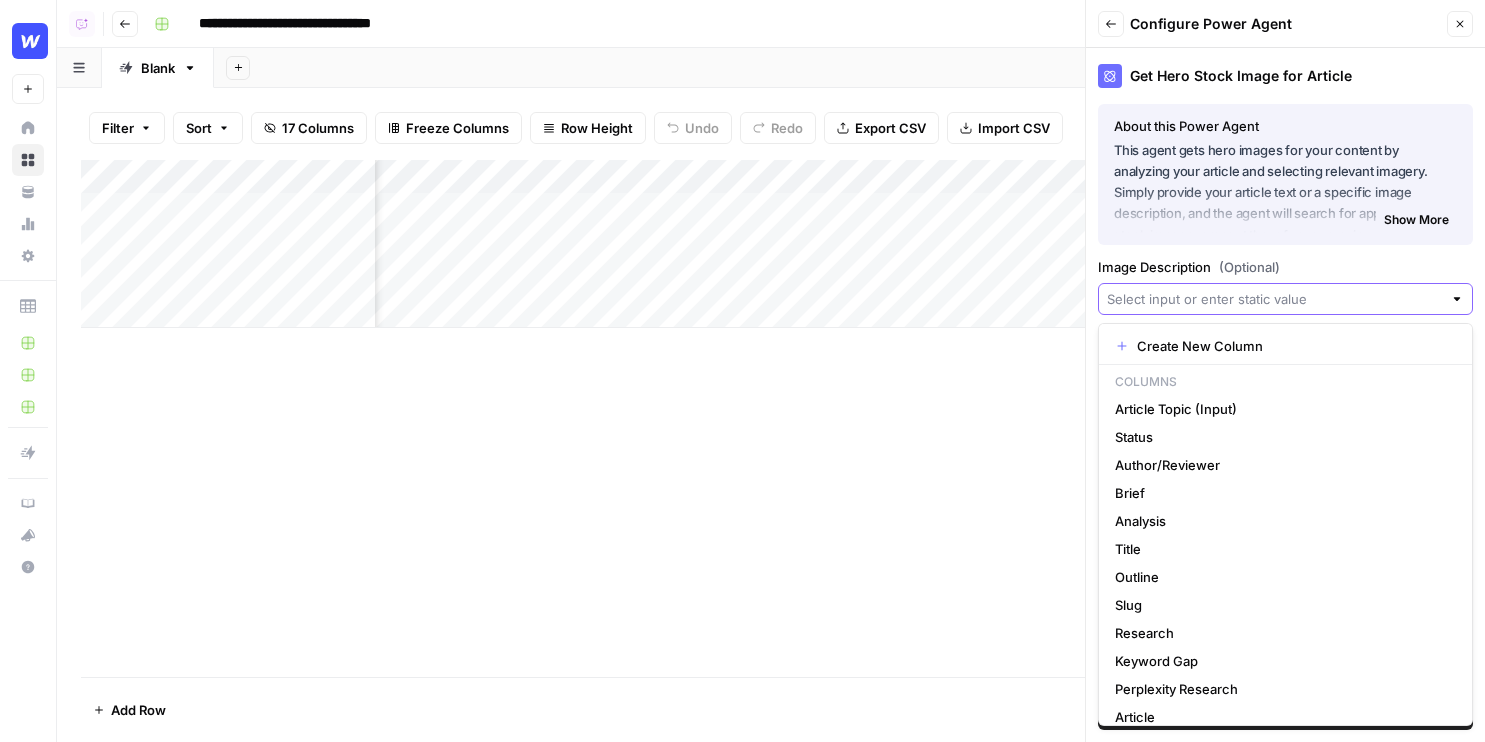 click on "Image Description   (Optional)" at bounding box center [1274, 299] 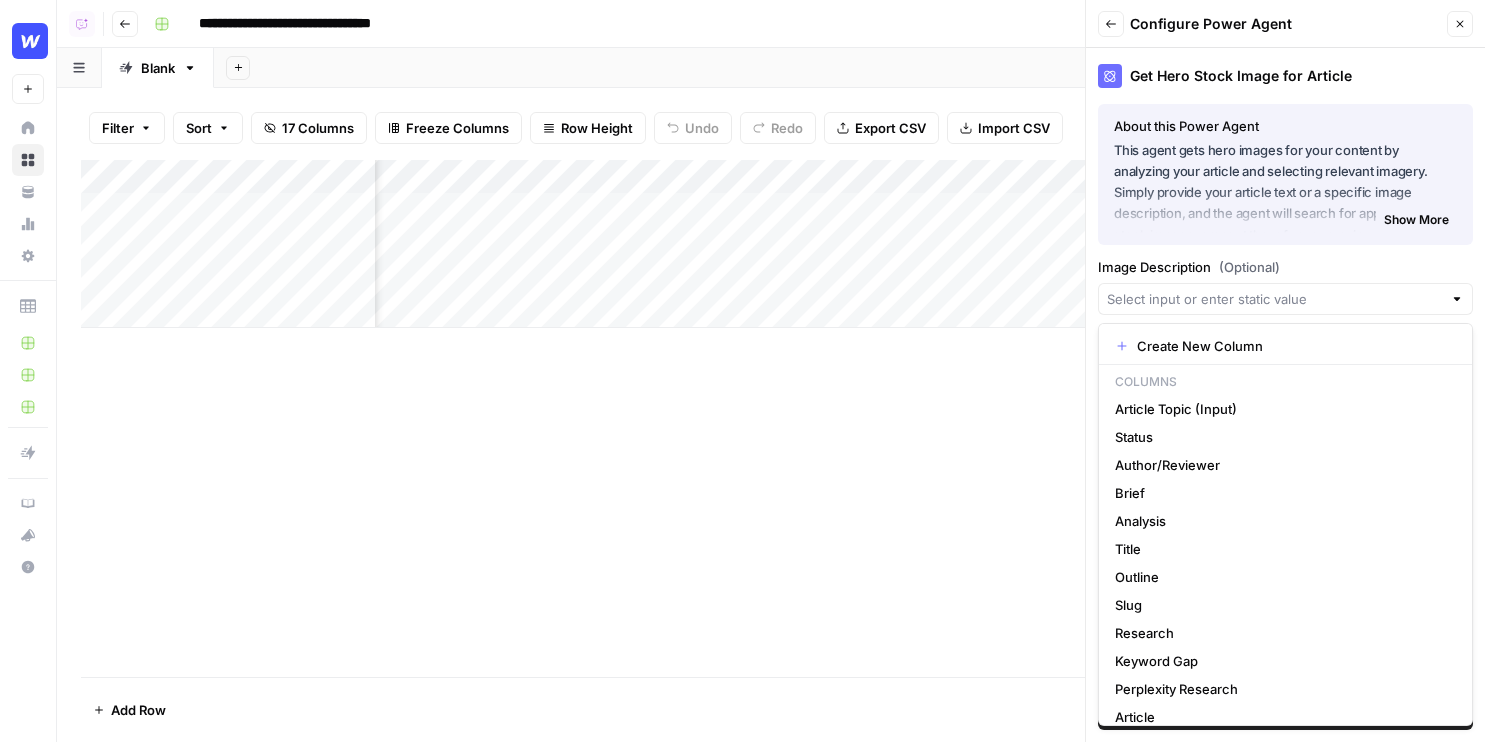 click at bounding box center (1285, 299) 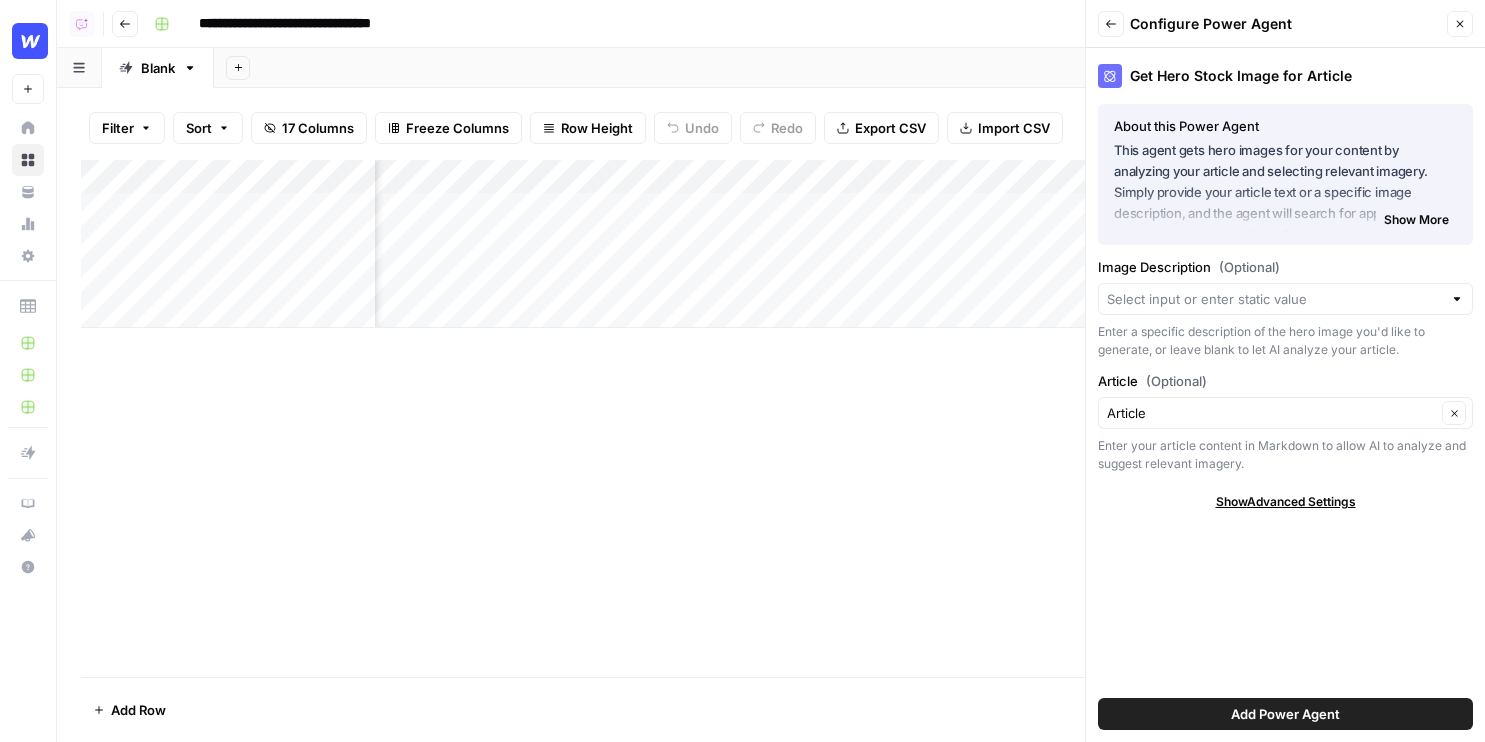 click on "Add Column" at bounding box center [771, 418] 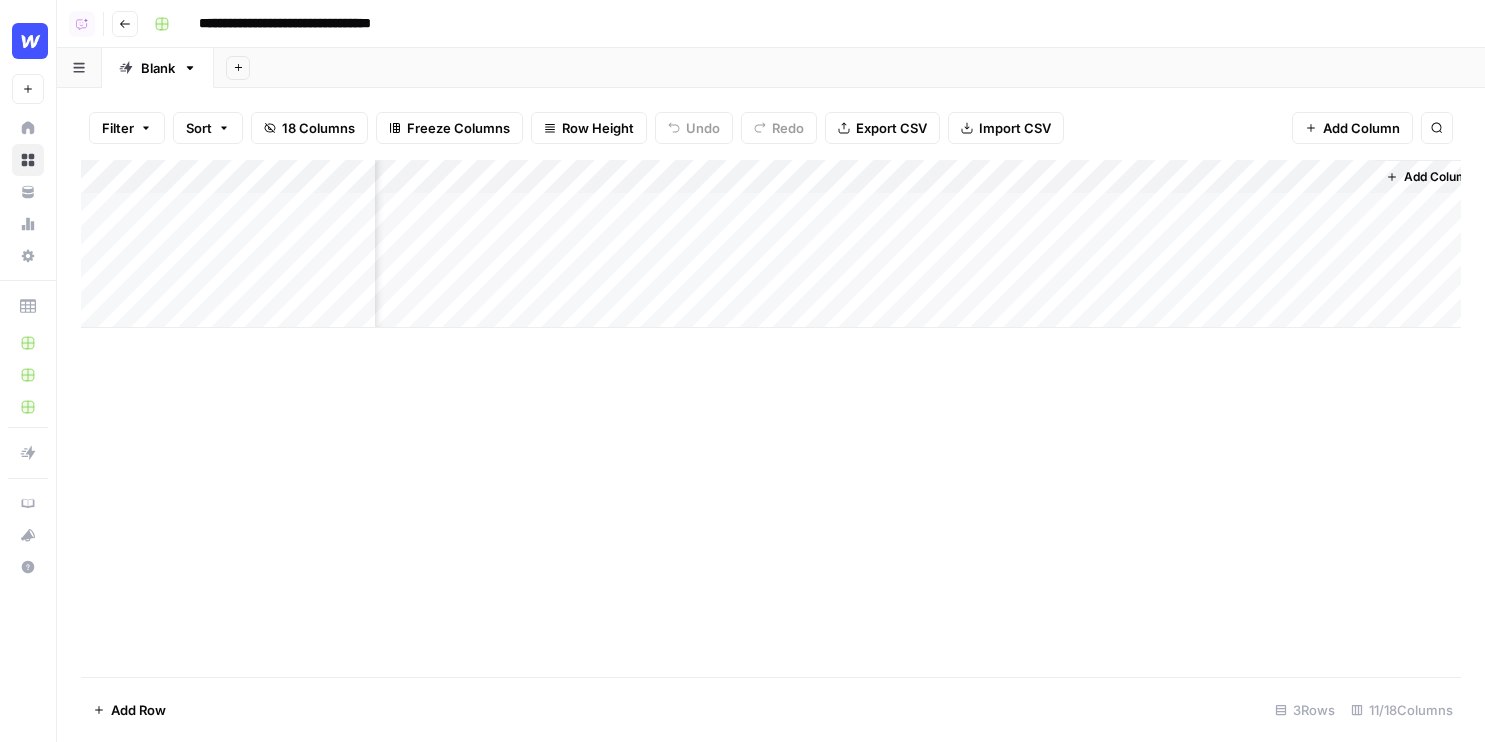 scroll, scrollTop: 0, scrollLeft: 1049, axis: horizontal 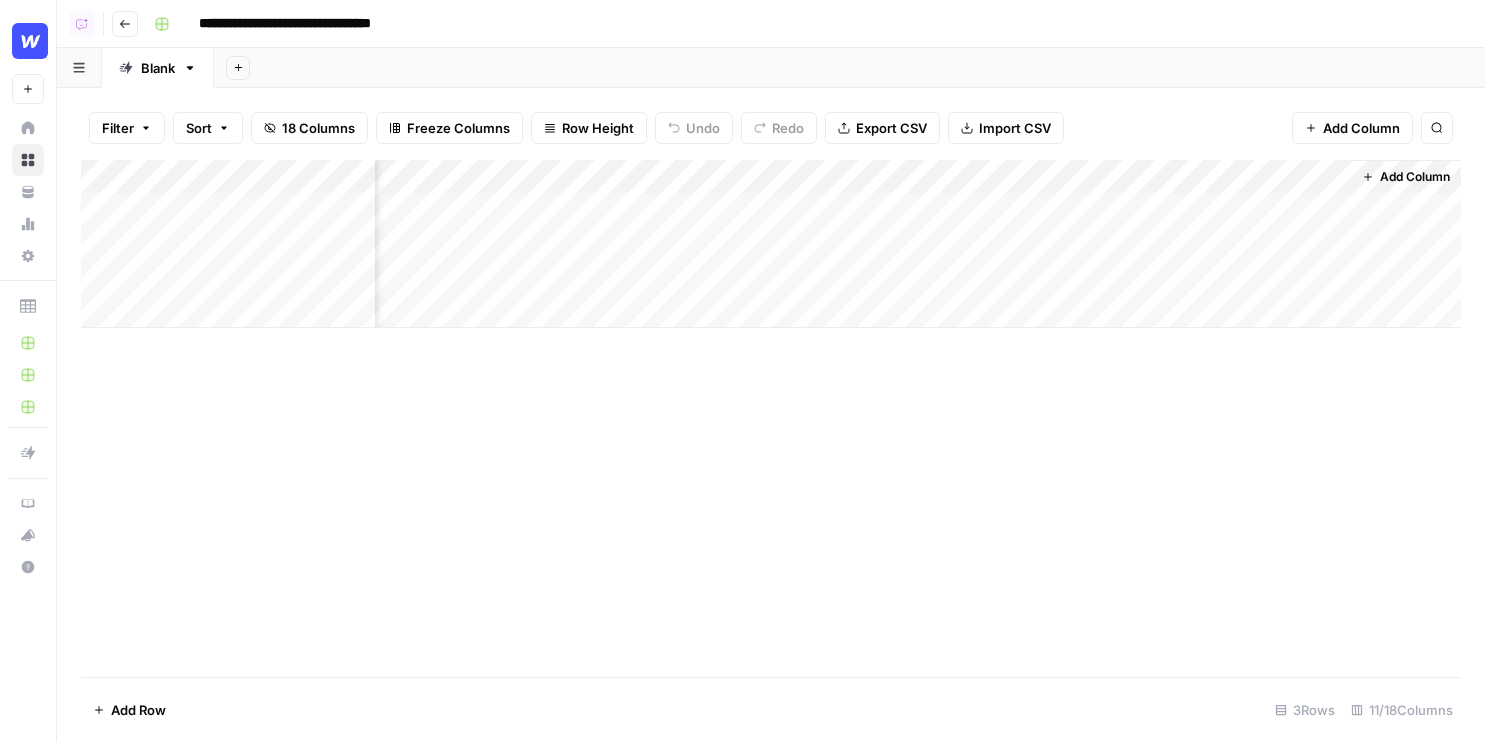 click on "Add Column" at bounding box center [771, 244] 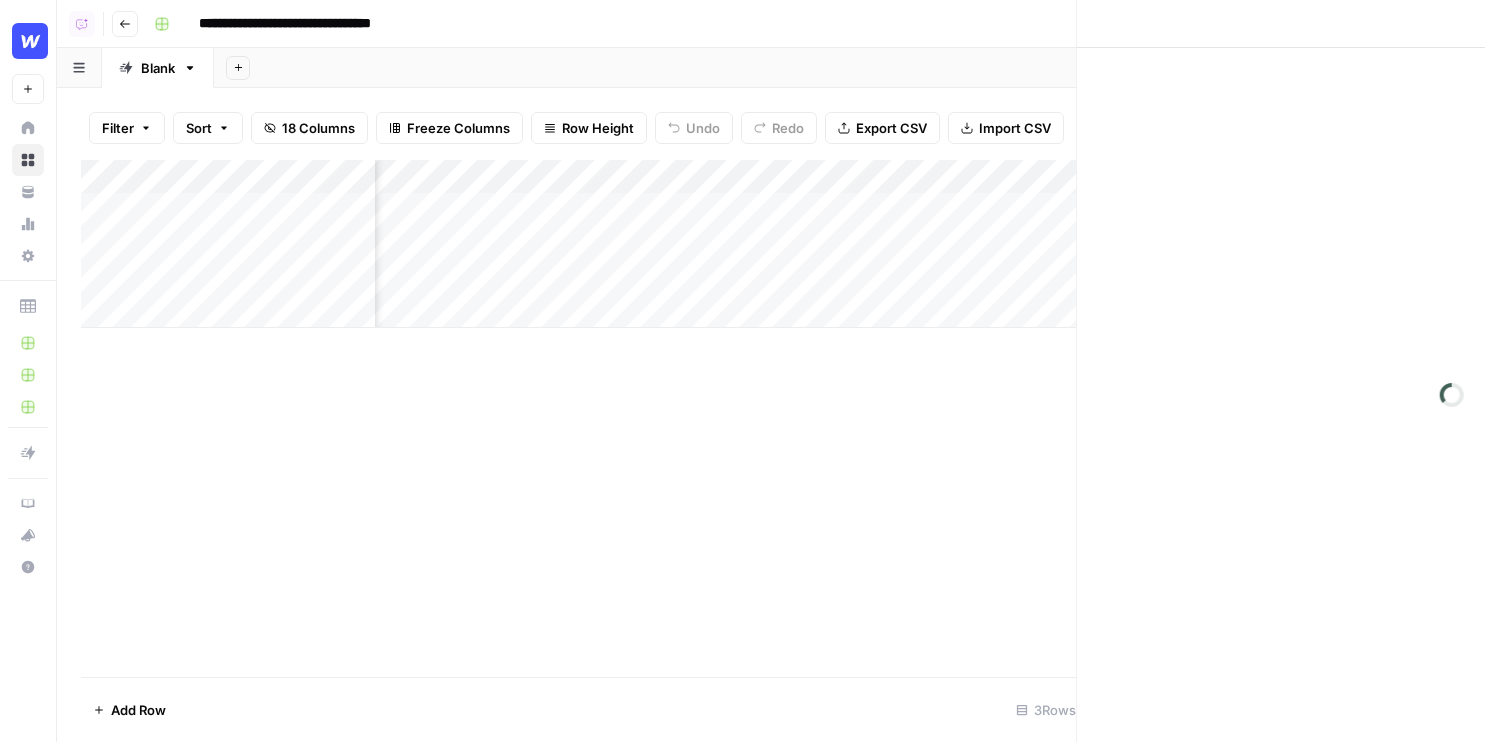 scroll, scrollTop: 0, scrollLeft: 1039, axis: horizontal 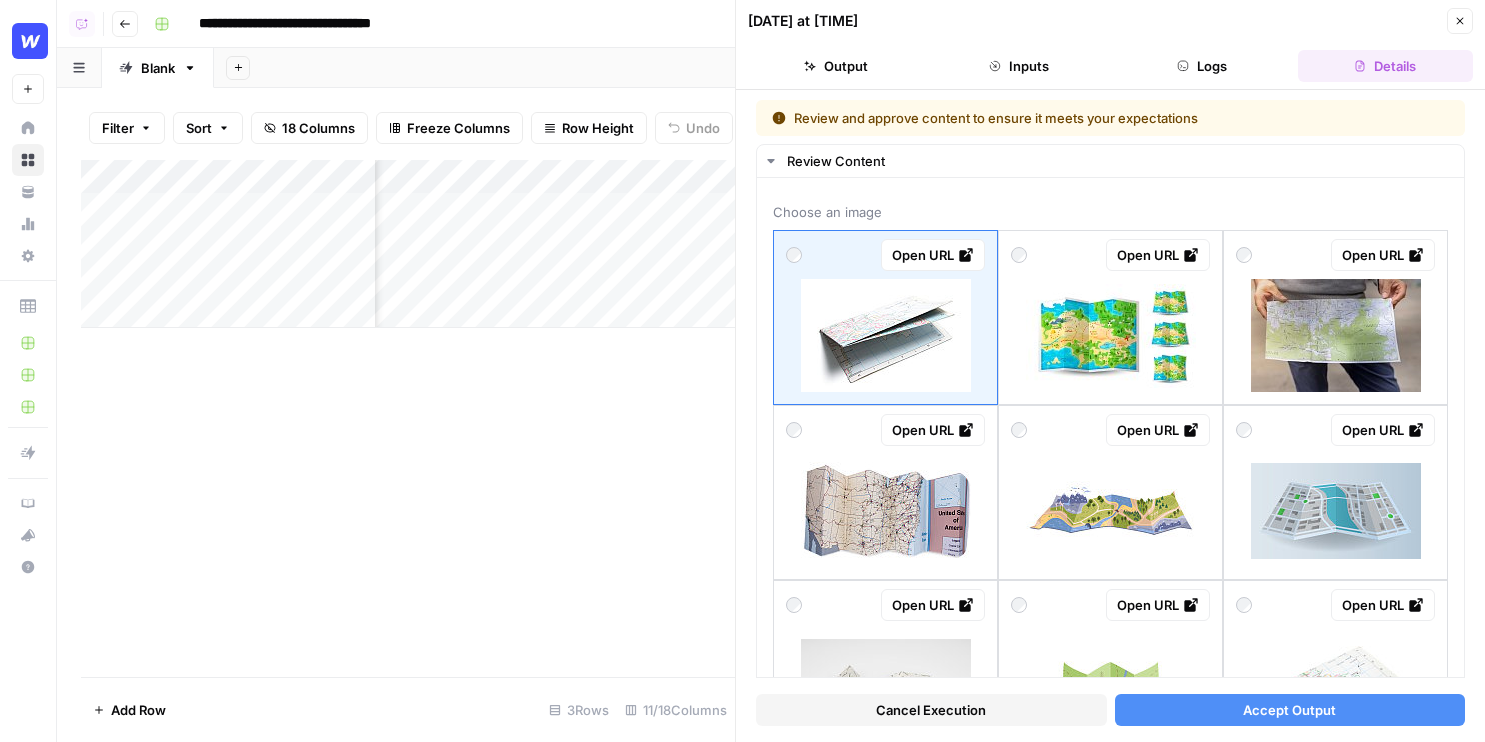 click on "Close" at bounding box center [1460, 21] 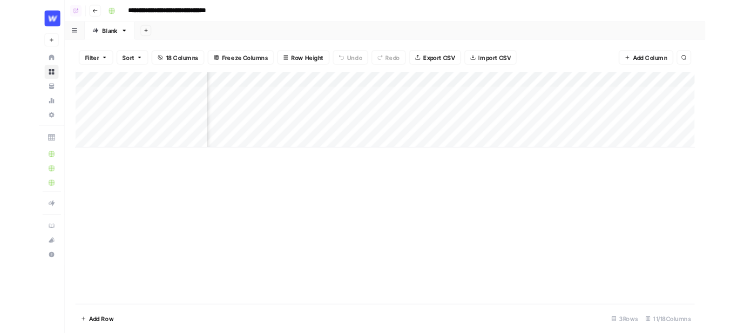 scroll, scrollTop: 0, scrollLeft: 107, axis: horizontal 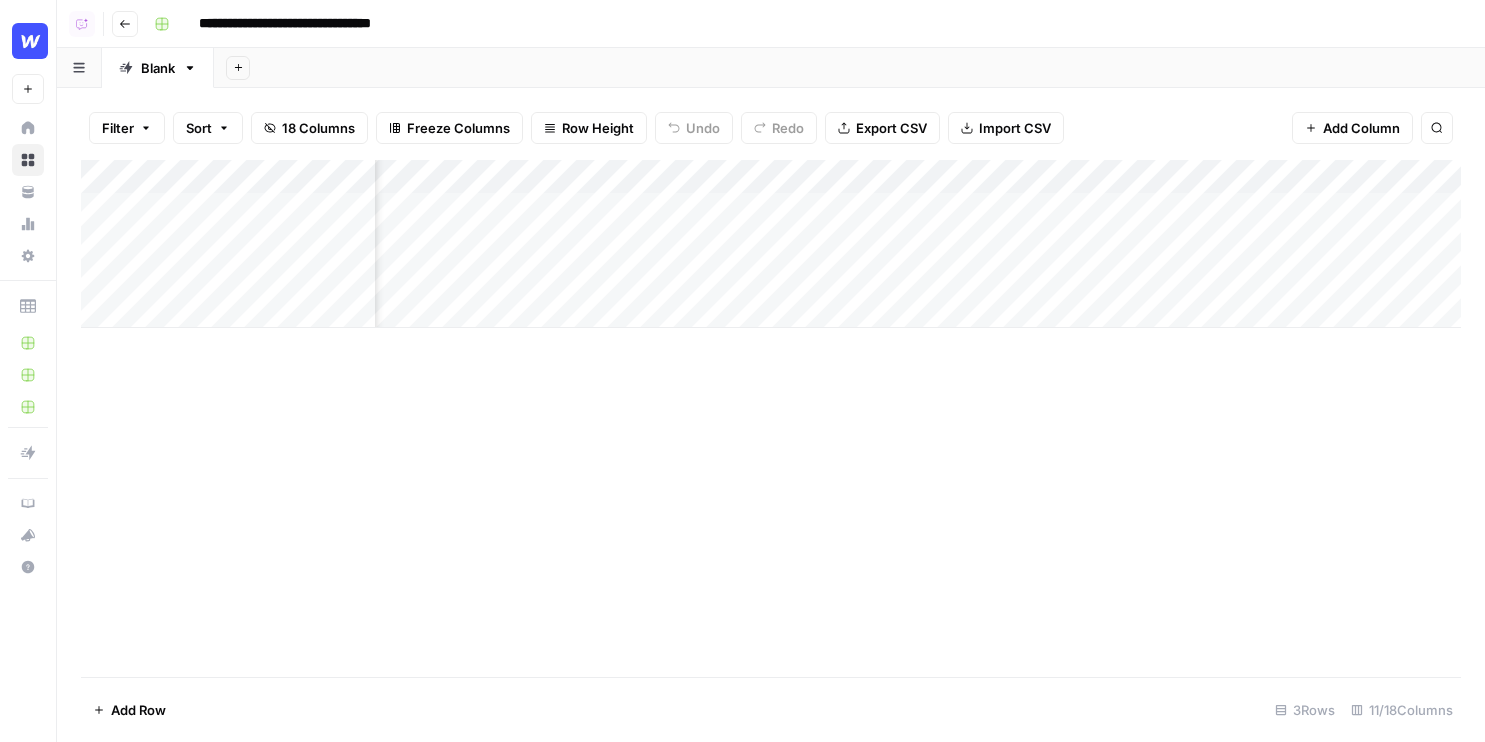click on "Go back" at bounding box center (125, 24) 